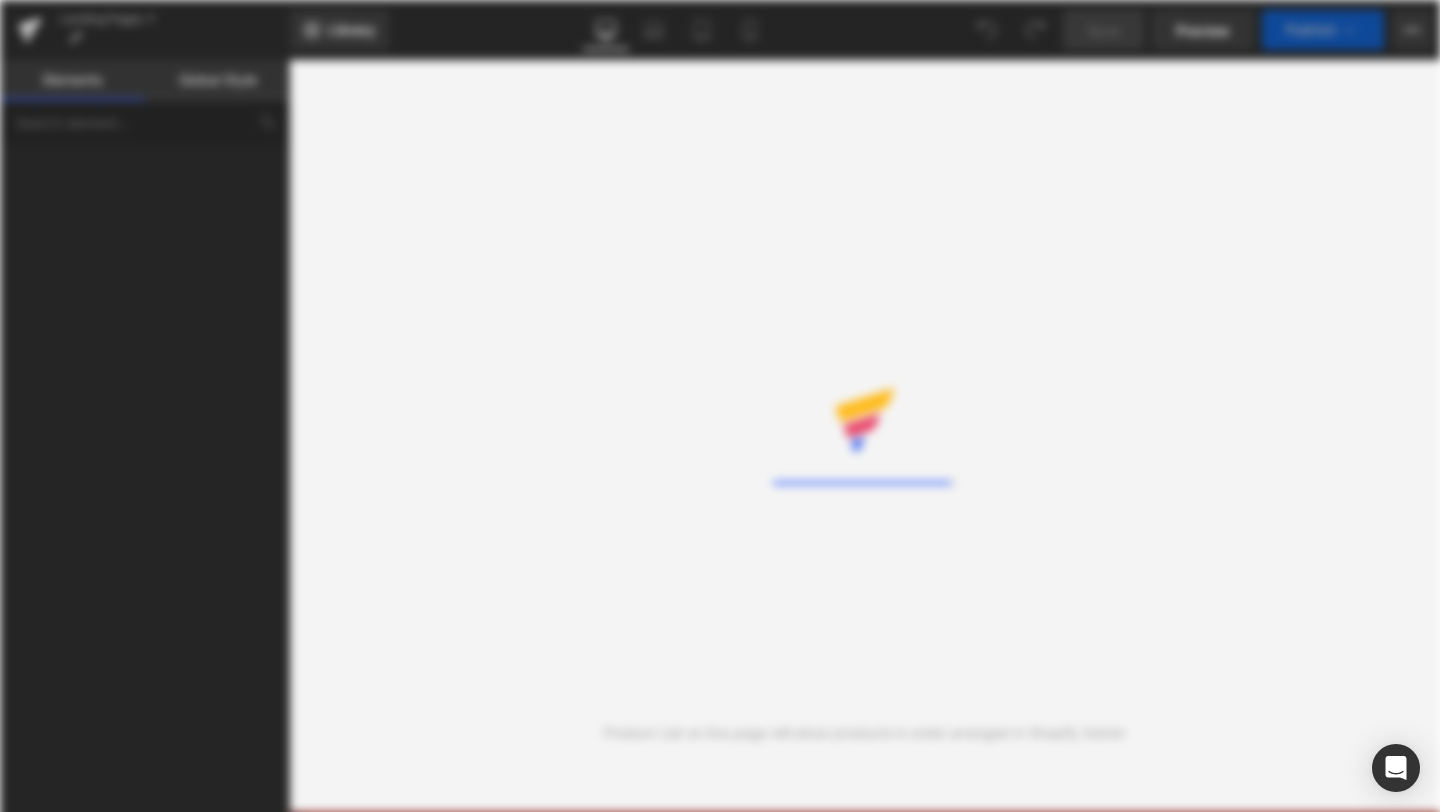 scroll, scrollTop: 0, scrollLeft: 0, axis: both 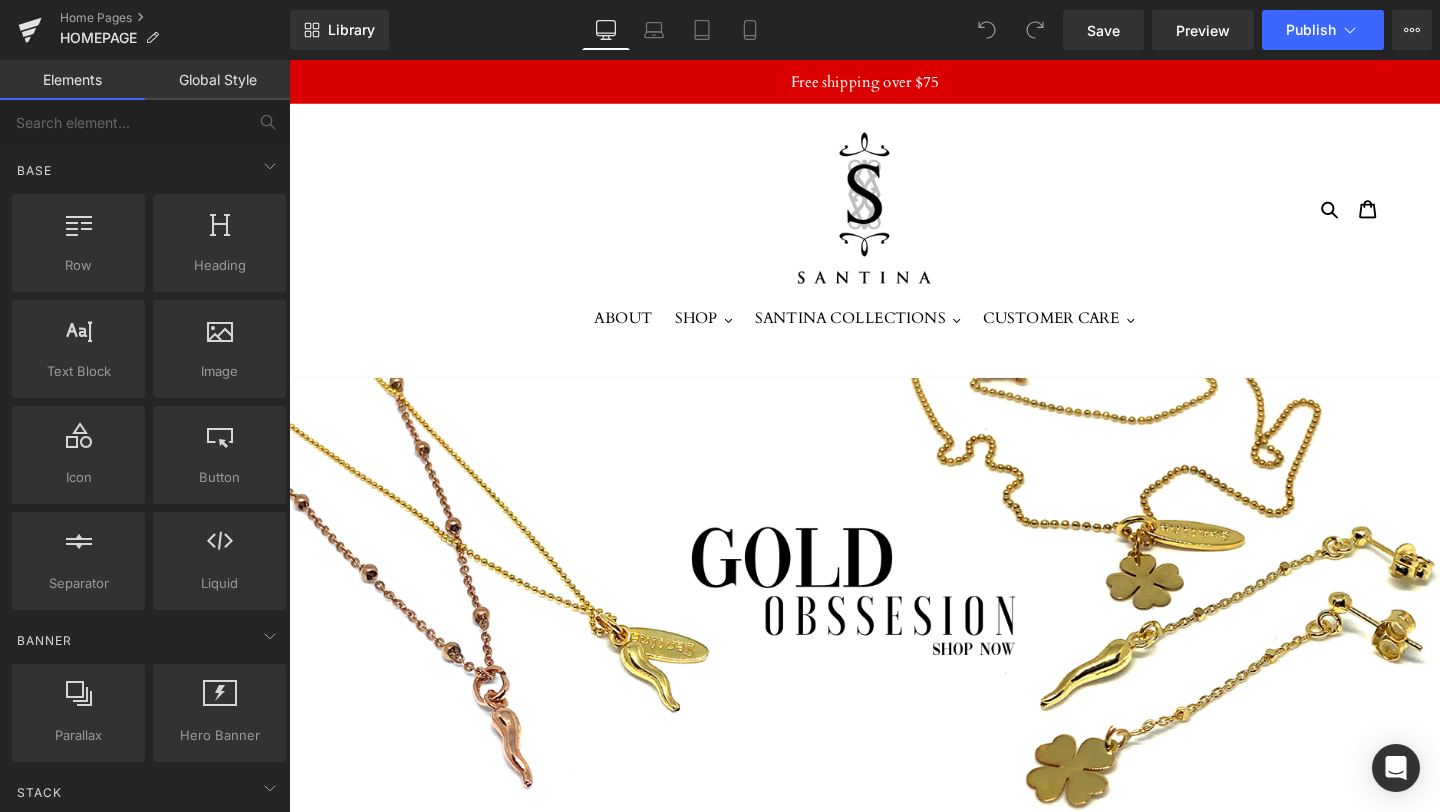 click on "Free shipping over $75" at bounding box center (894, 83) 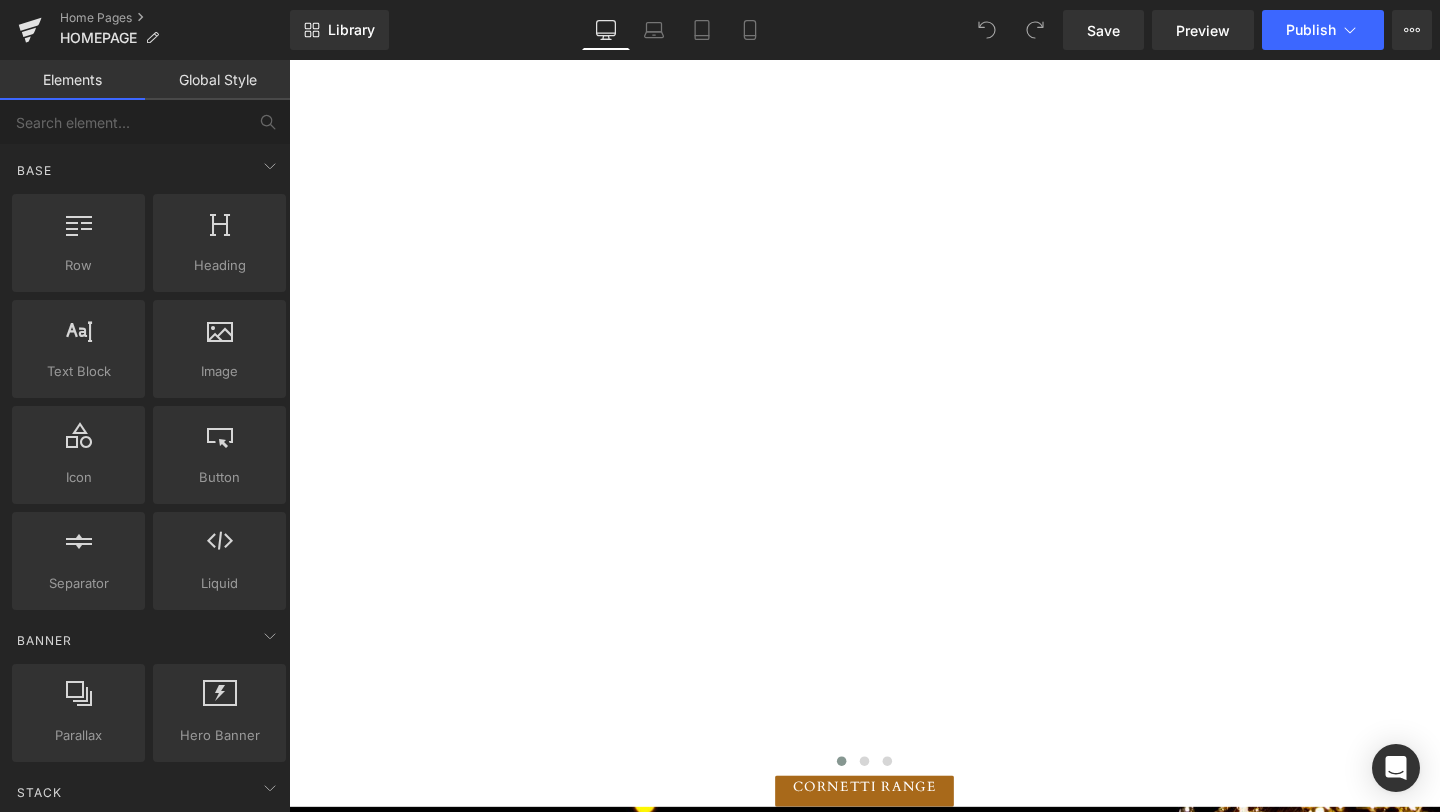 scroll, scrollTop: 1015, scrollLeft: 0, axis: vertical 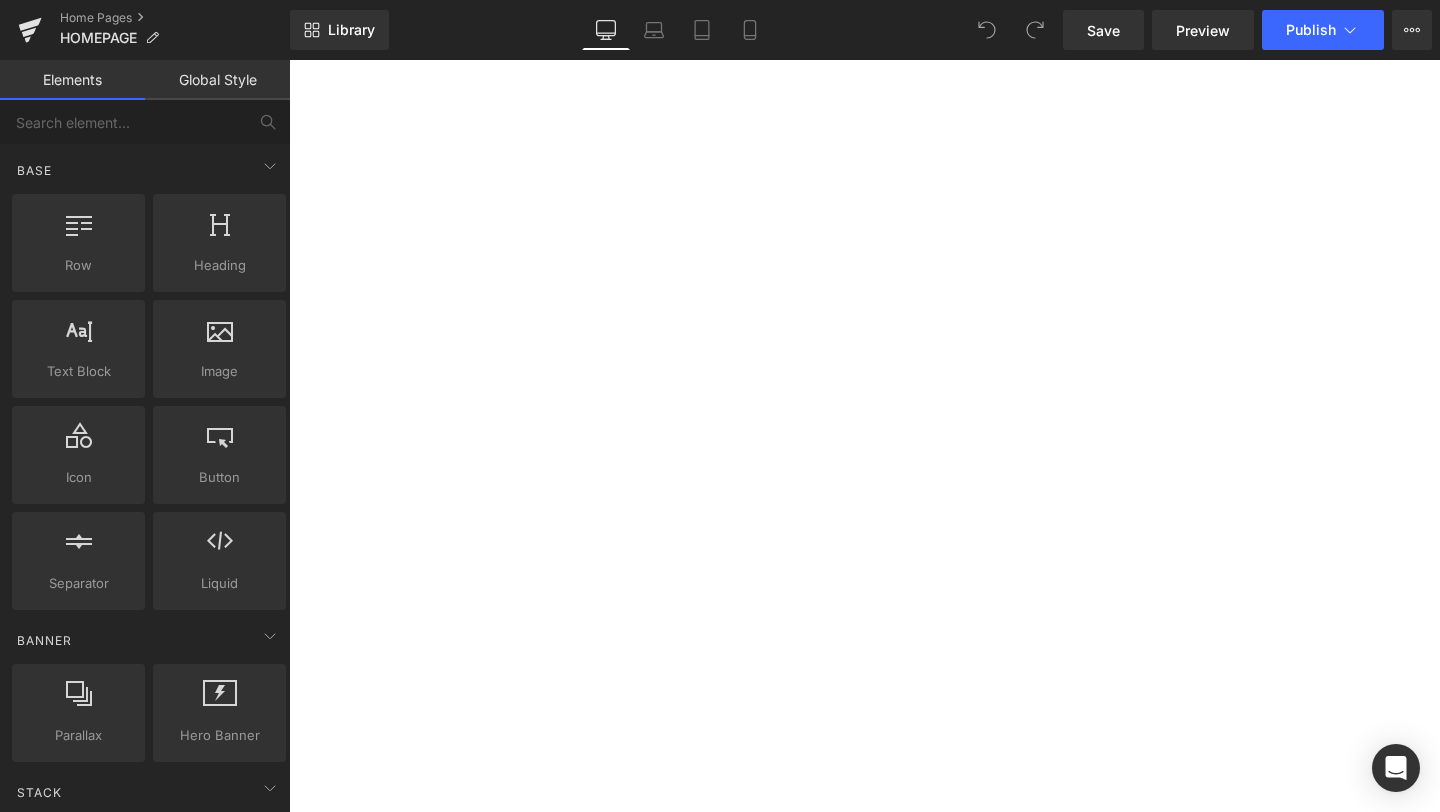 click on "Icon         Image
Icon         Image
Image" at bounding box center (2104, 118) 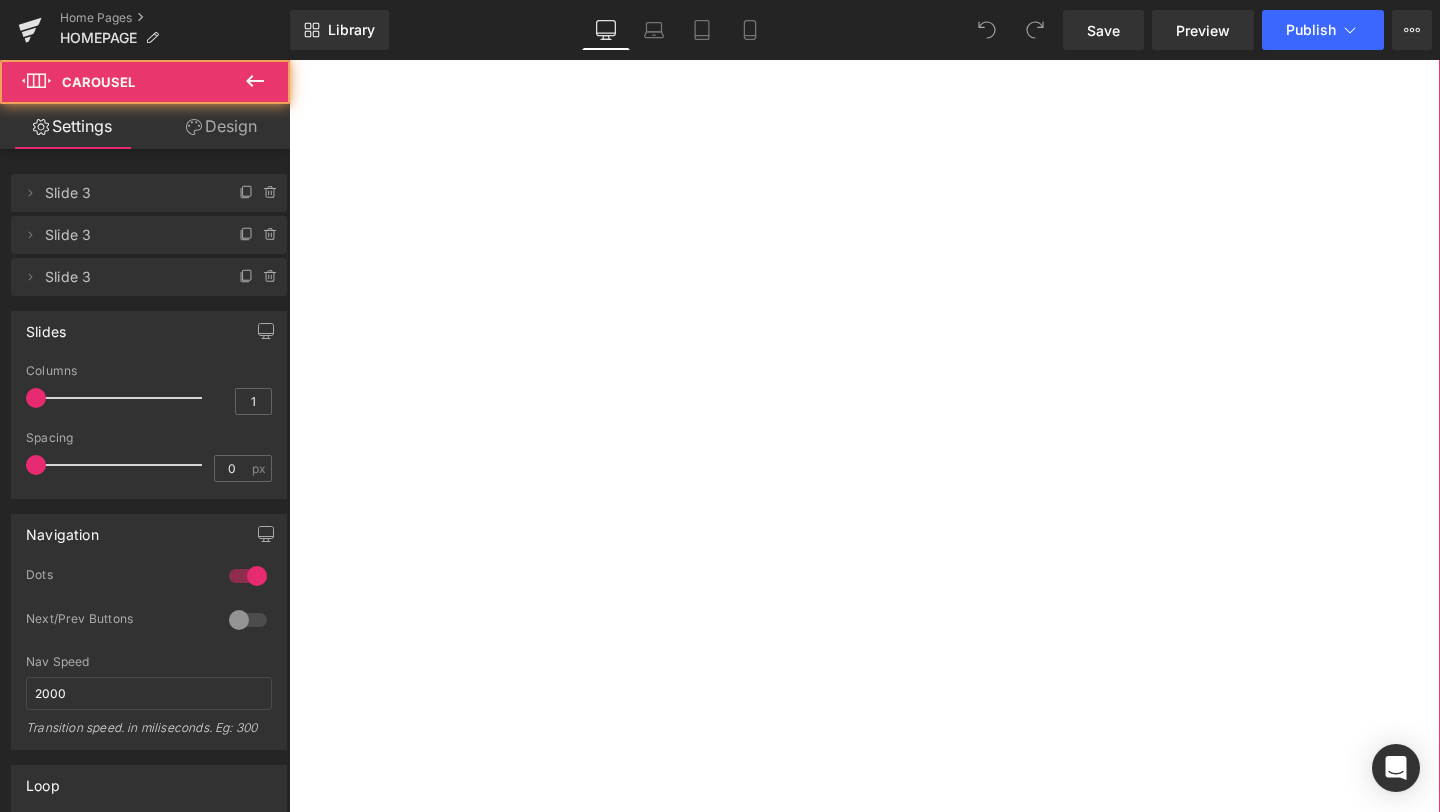 click on "Icon         Image
Icon         Image
Image" at bounding box center (2104, 118) 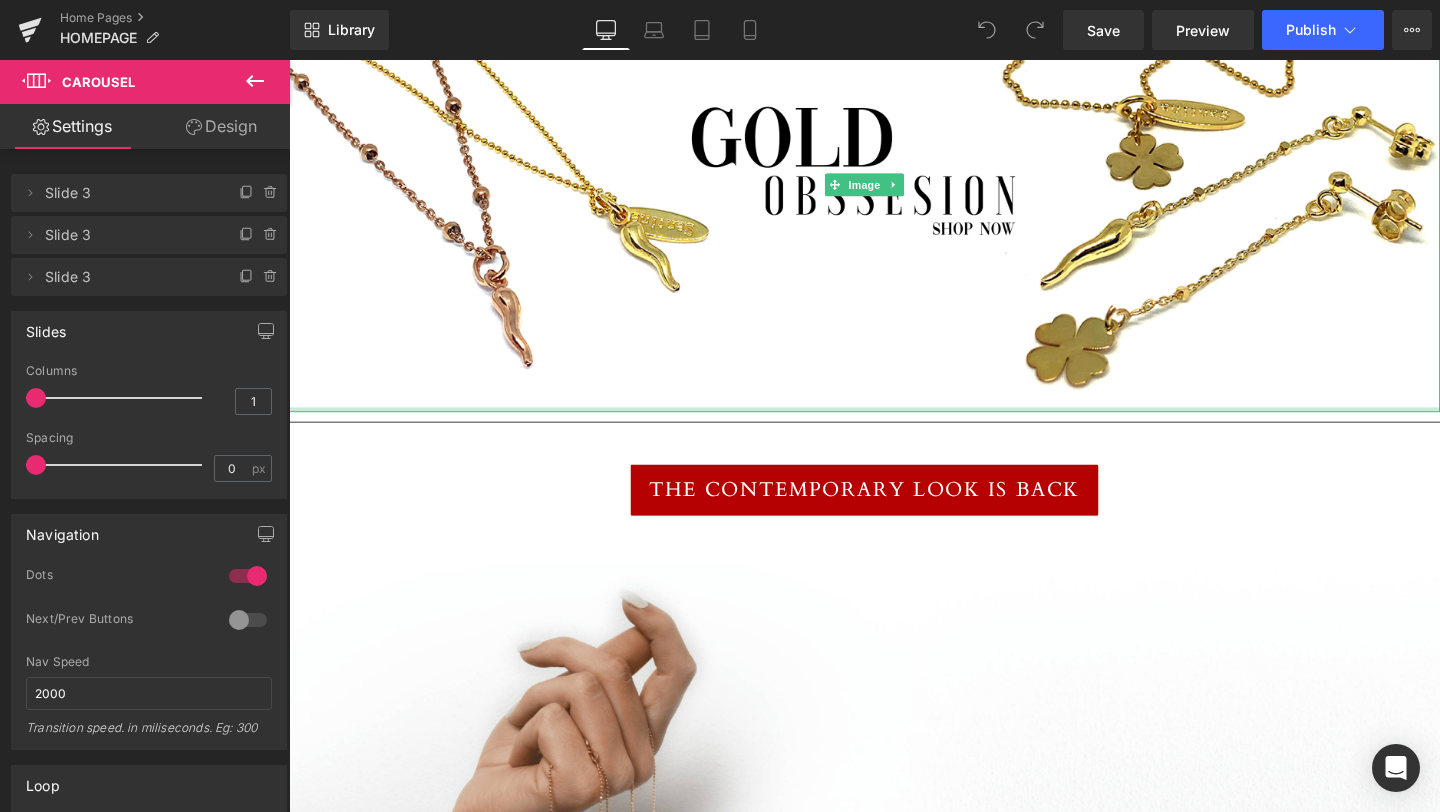 scroll, scrollTop: 3906, scrollLeft: 0, axis: vertical 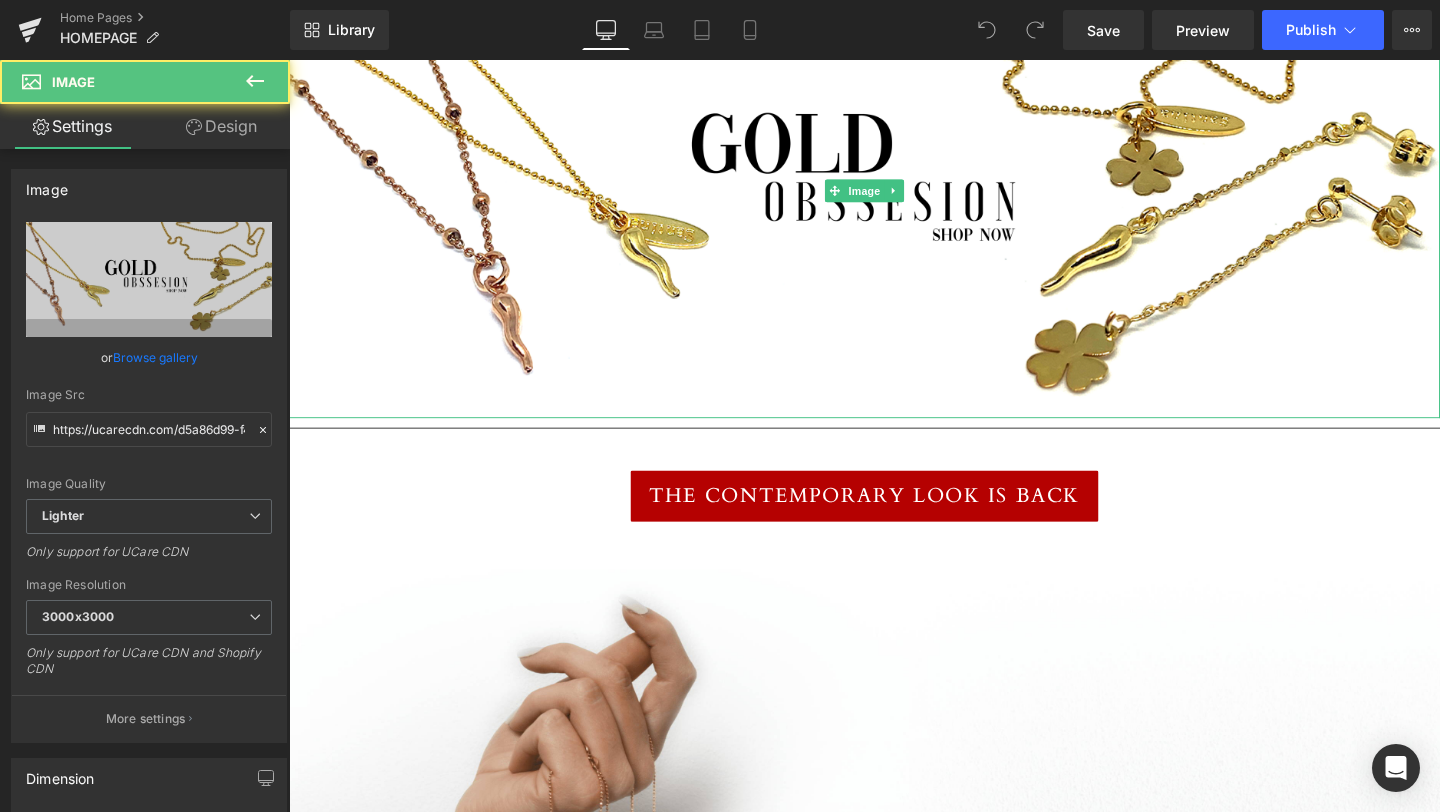 click at bounding box center (894, 198) 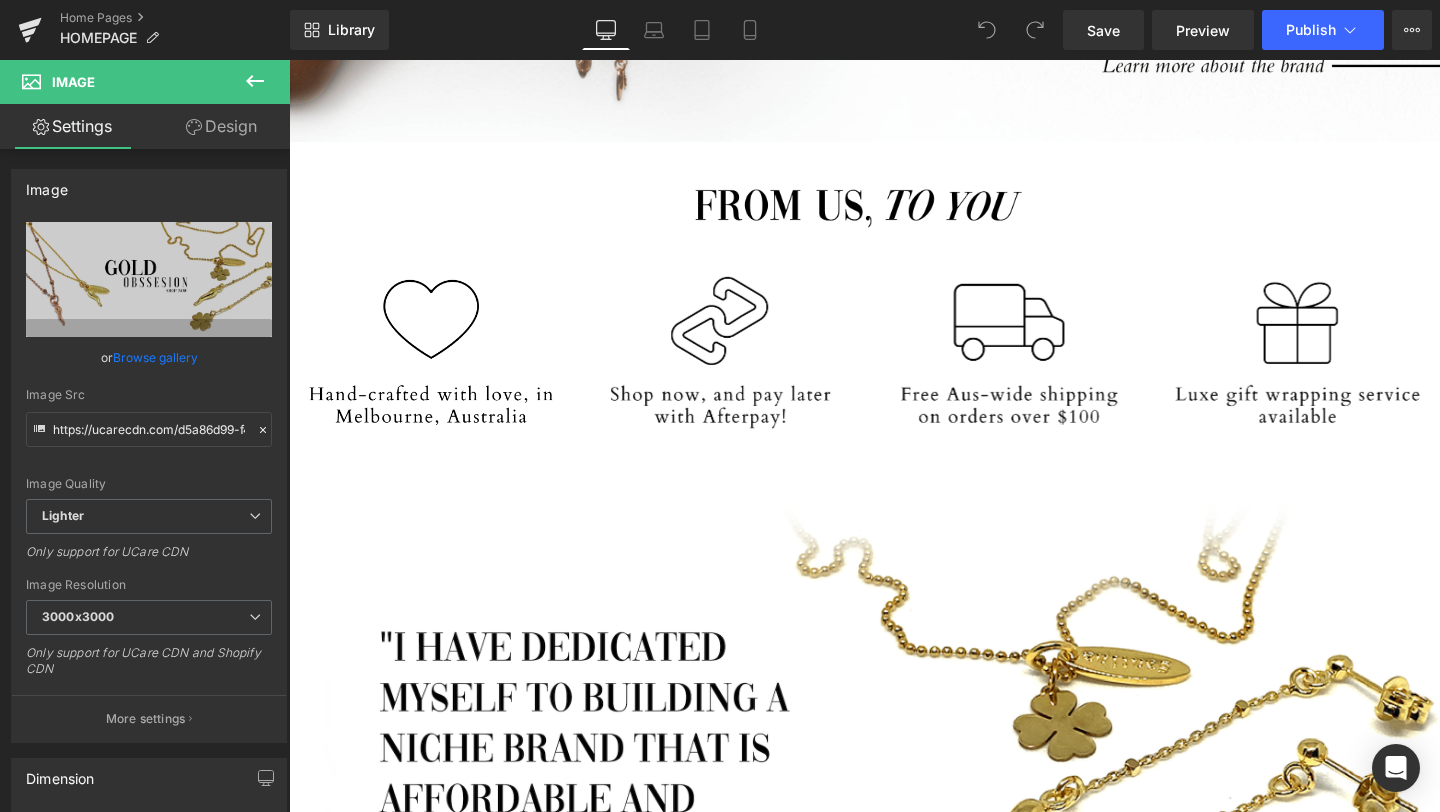 scroll, scrollTop: 5116, scrollLeft: 0, axis: vertical 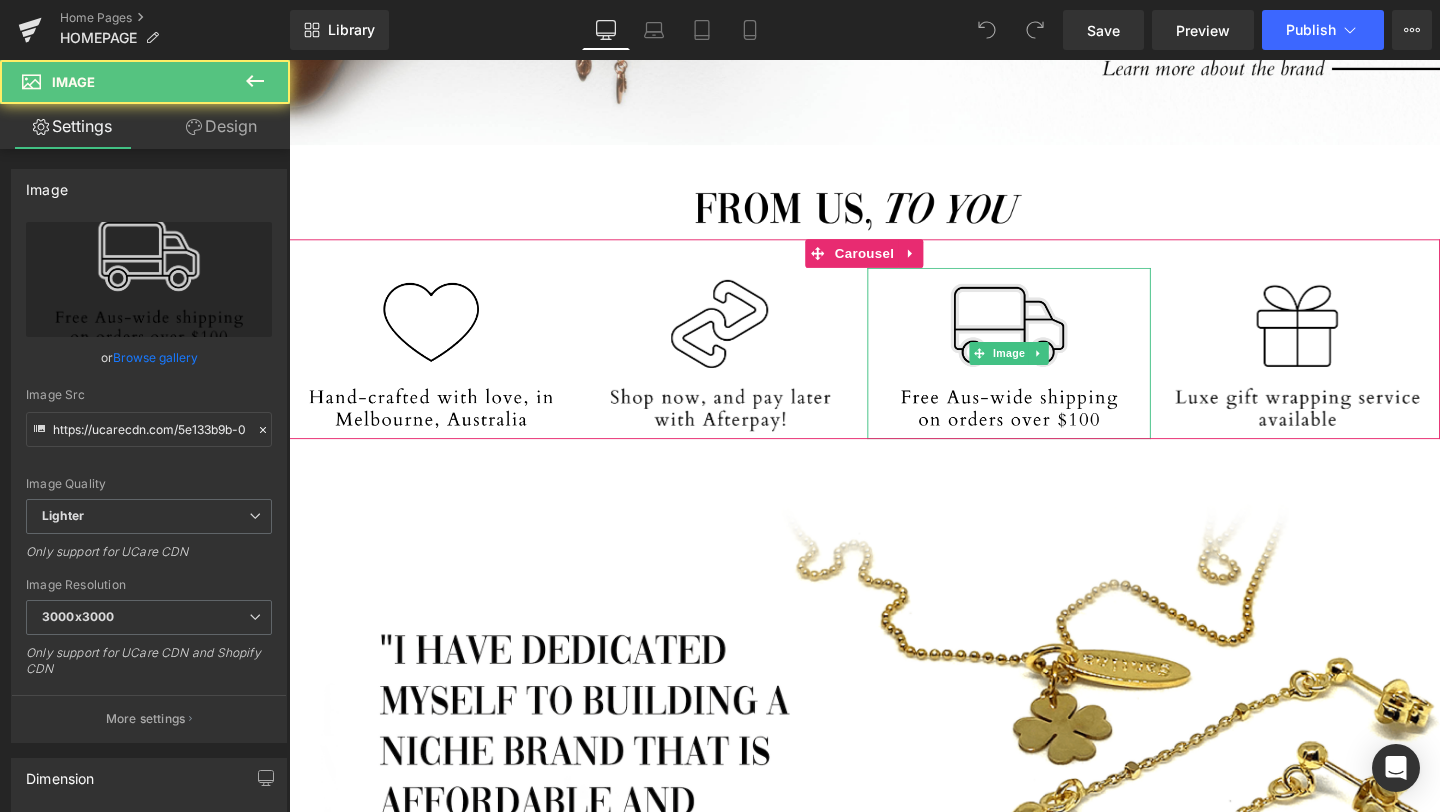 click at bounding box center (1046, 368) 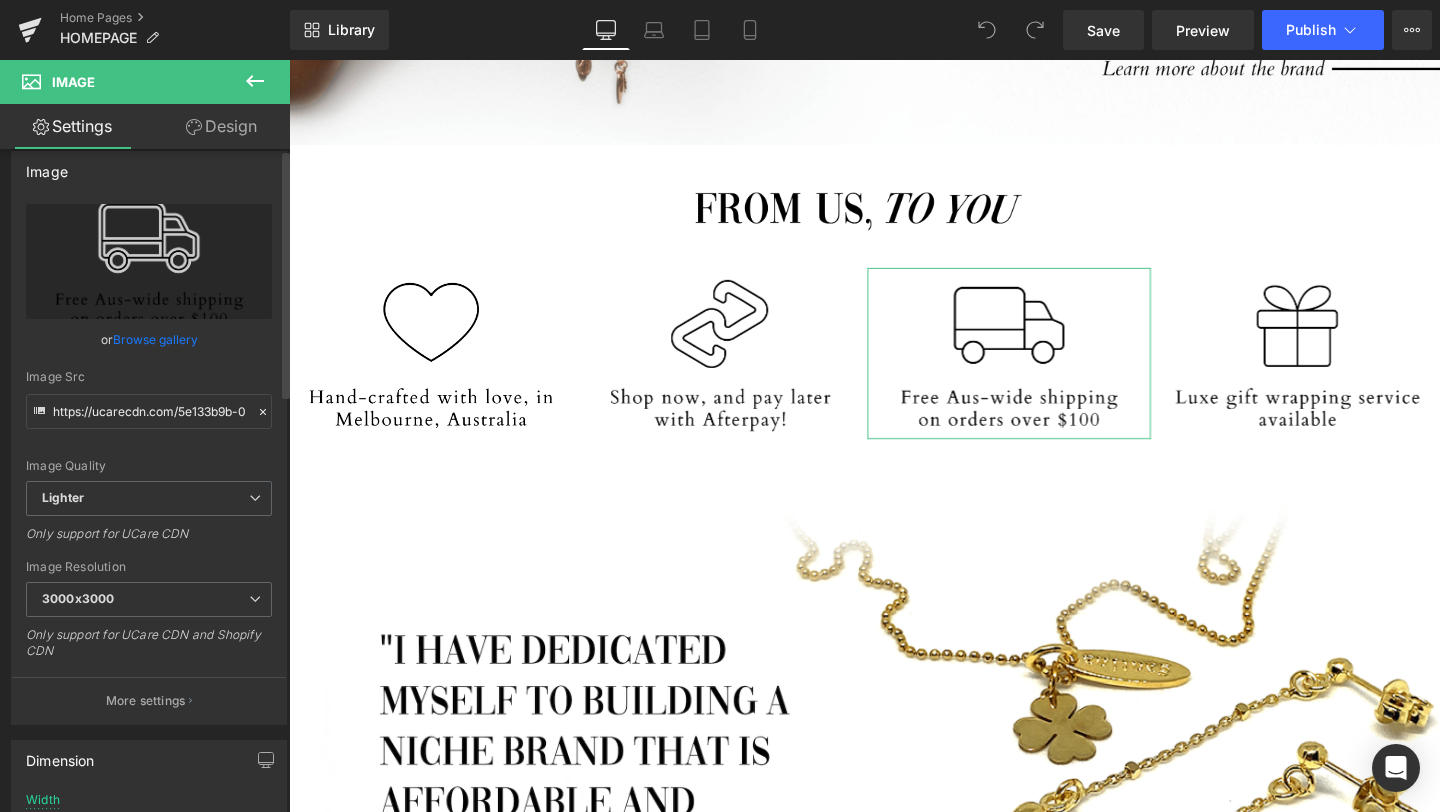 scroll, scrollTop: 0, scrollLeft: 0, axis: both 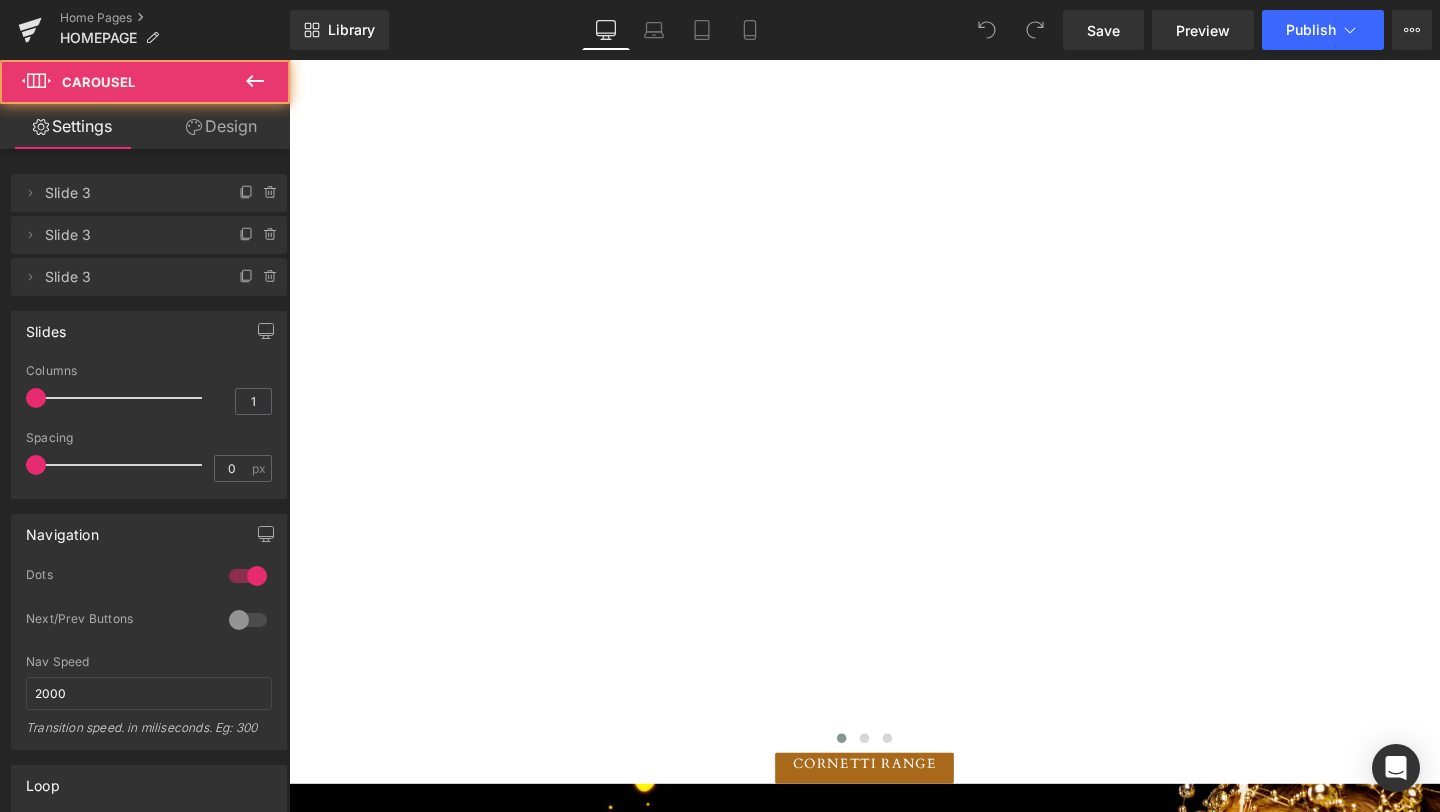 click on "Icon         Image
Icon         Image
Image" at bounding box center [2104, 24] 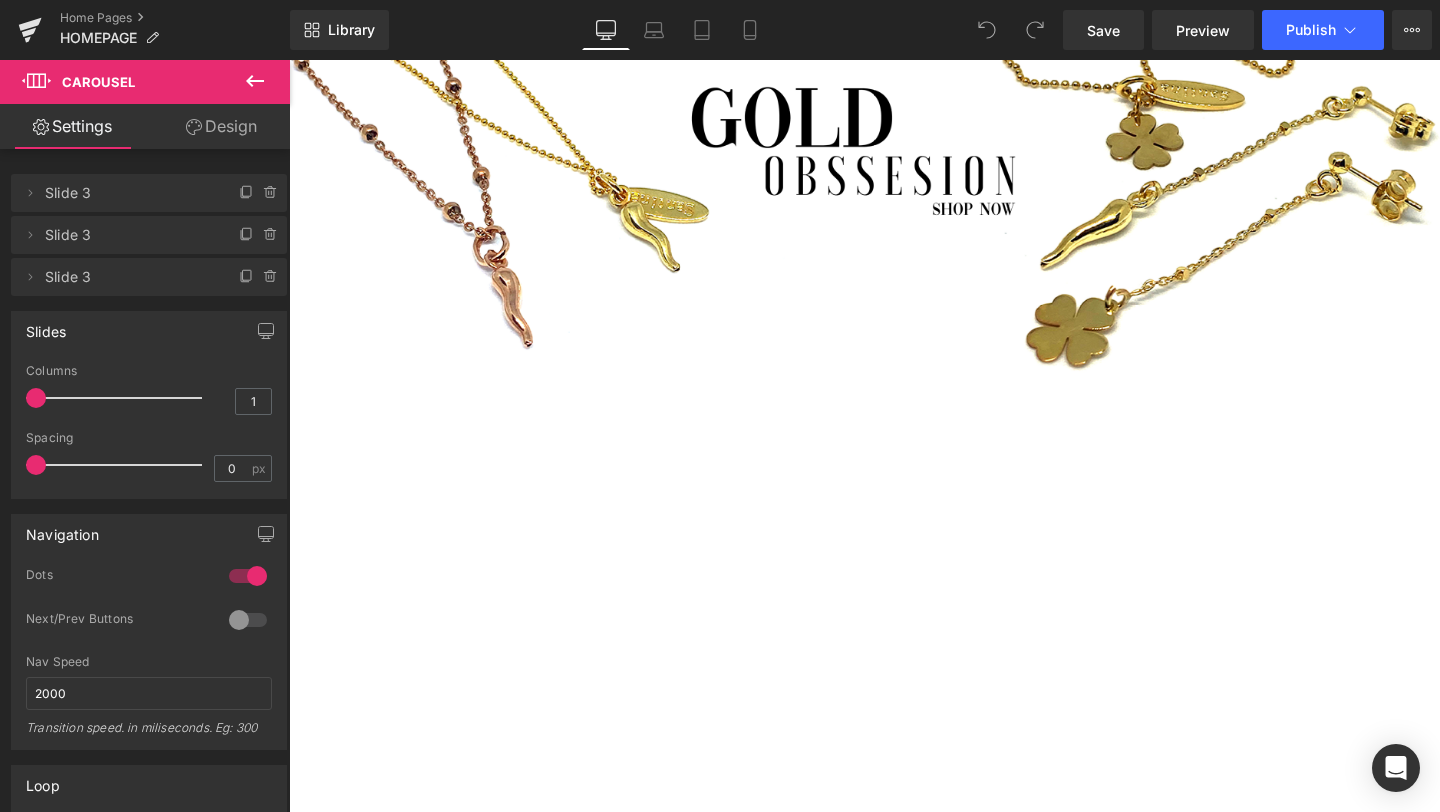 scroll, scrollTop: 466, scrollLeft: 0, axis: vertical 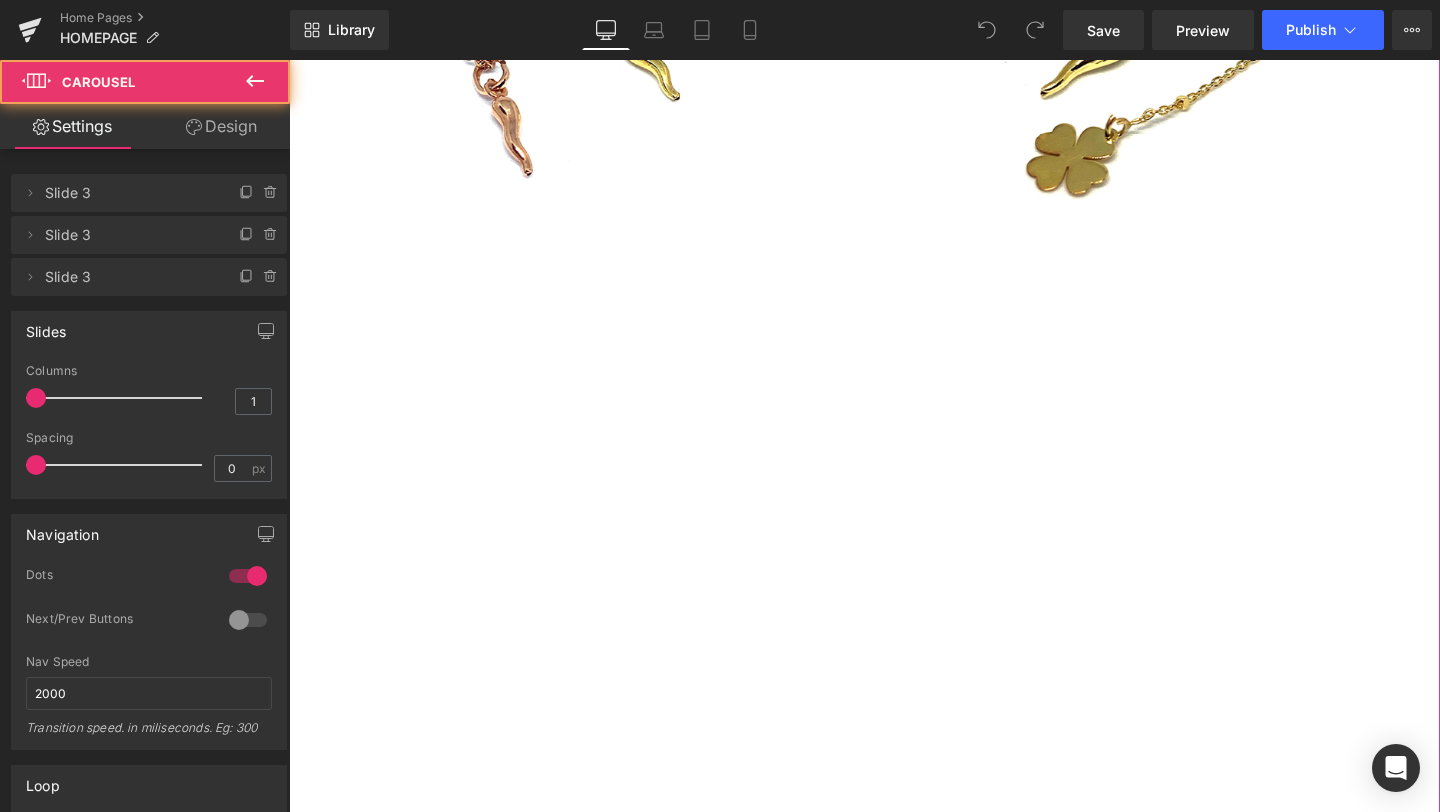 click on "Icon         Image
Icon         Image
Image" at bounding box center (2104, 491) 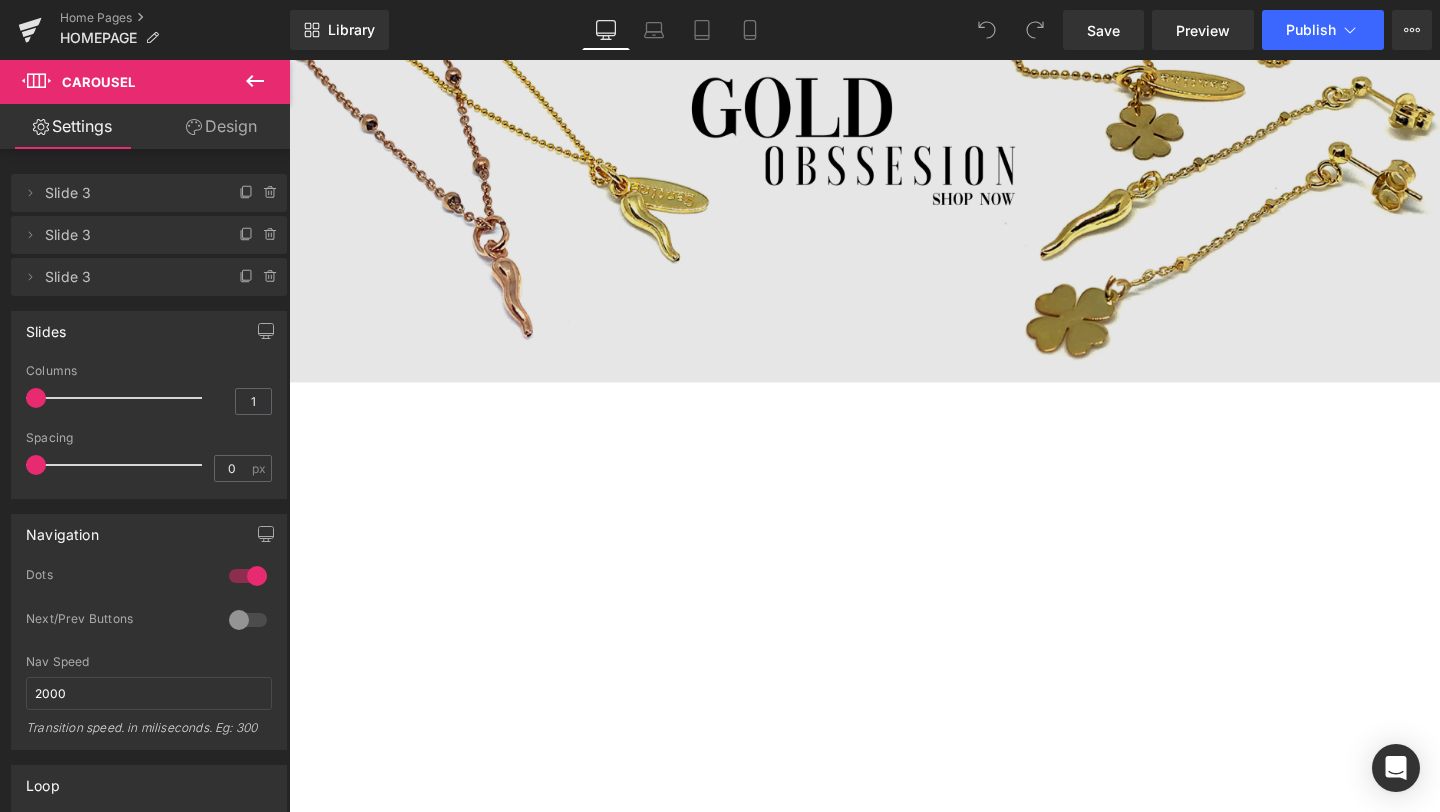 scroll, scrollTop: 467, scrollLeft: 0, axis: vertical 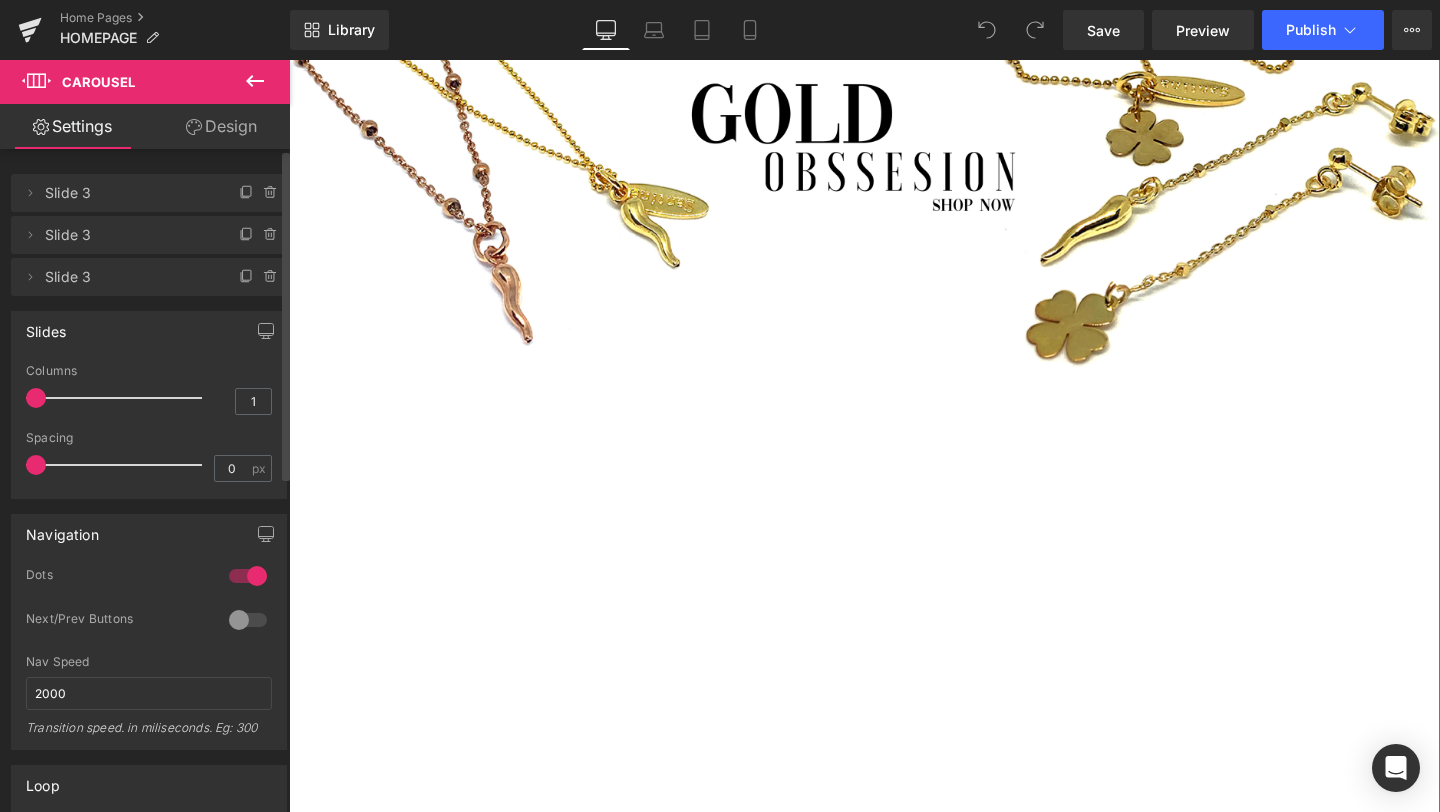 click on "Slide 3" at bounding box center [129, 193] 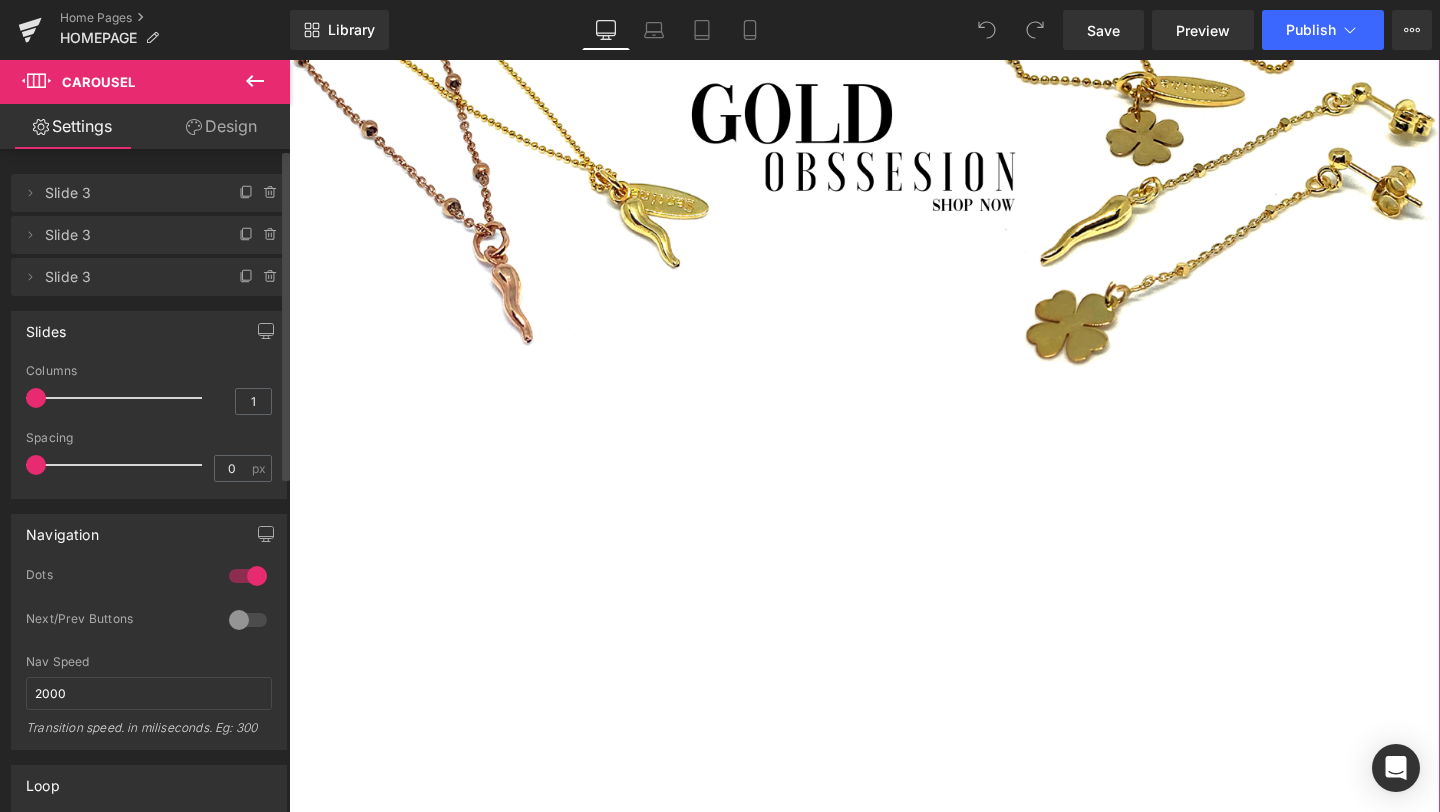 click on "Slide 3" at bounding box center [129, 235] 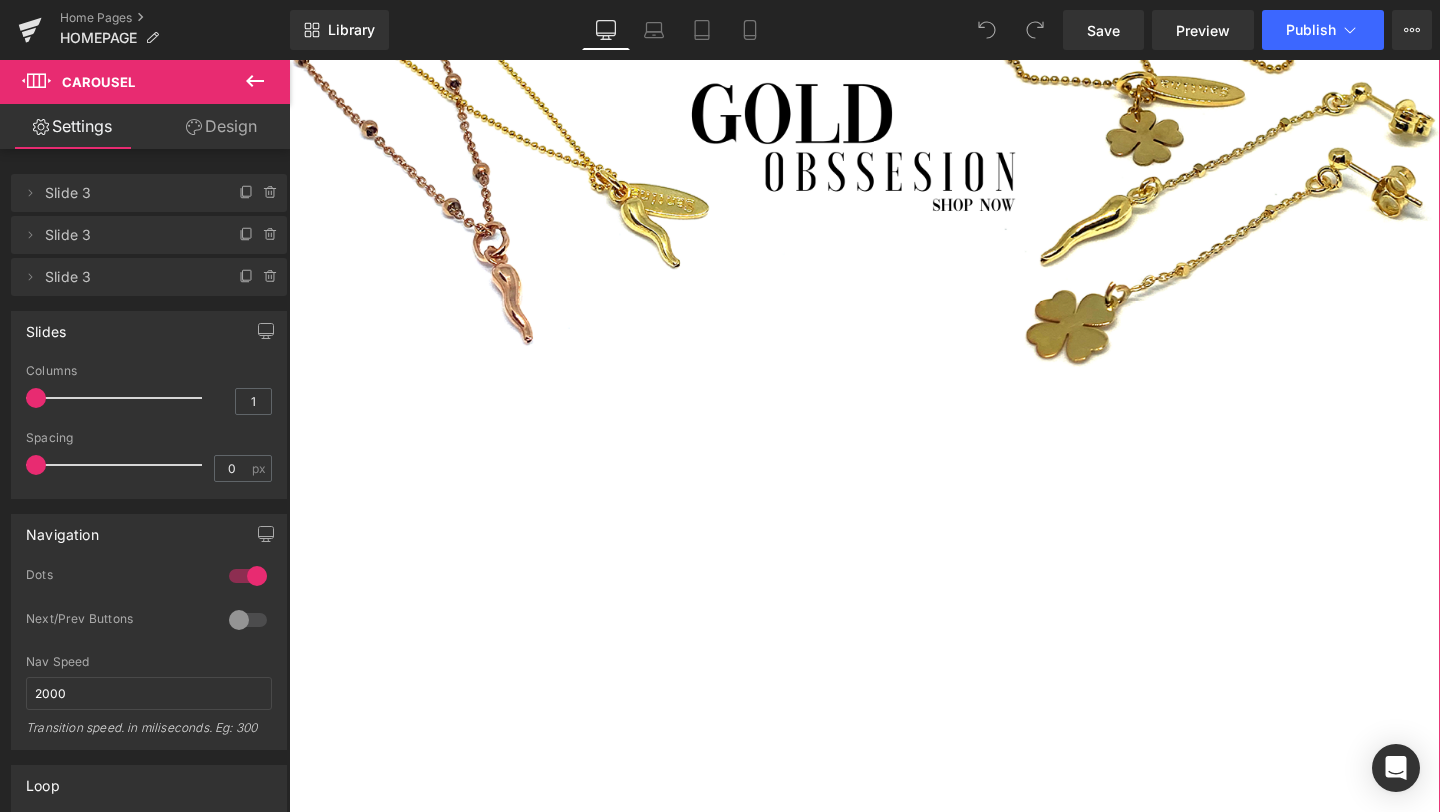 click on "Design" at bounding box center (221, 126) 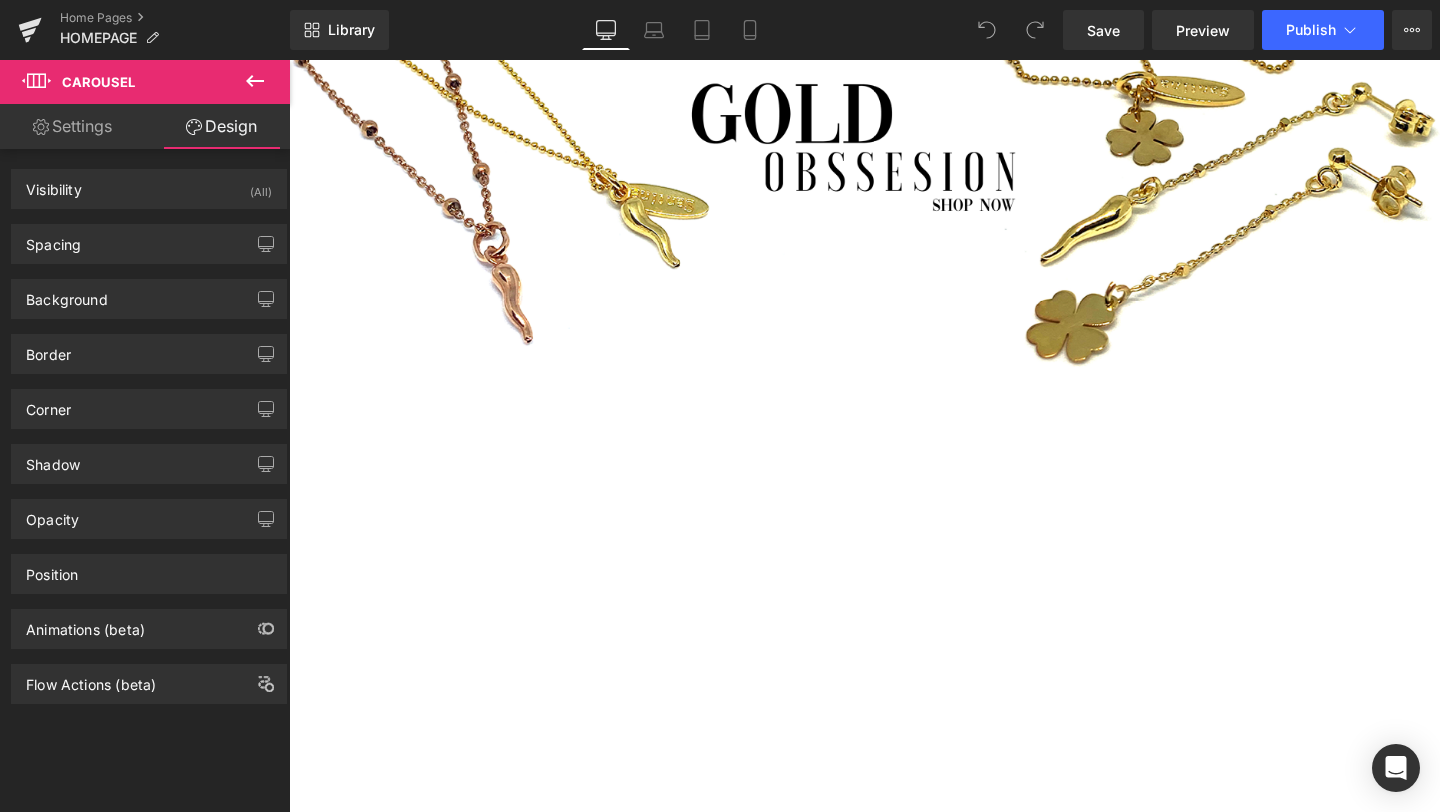 click on "Carousel" at bounding box center [120, 82] 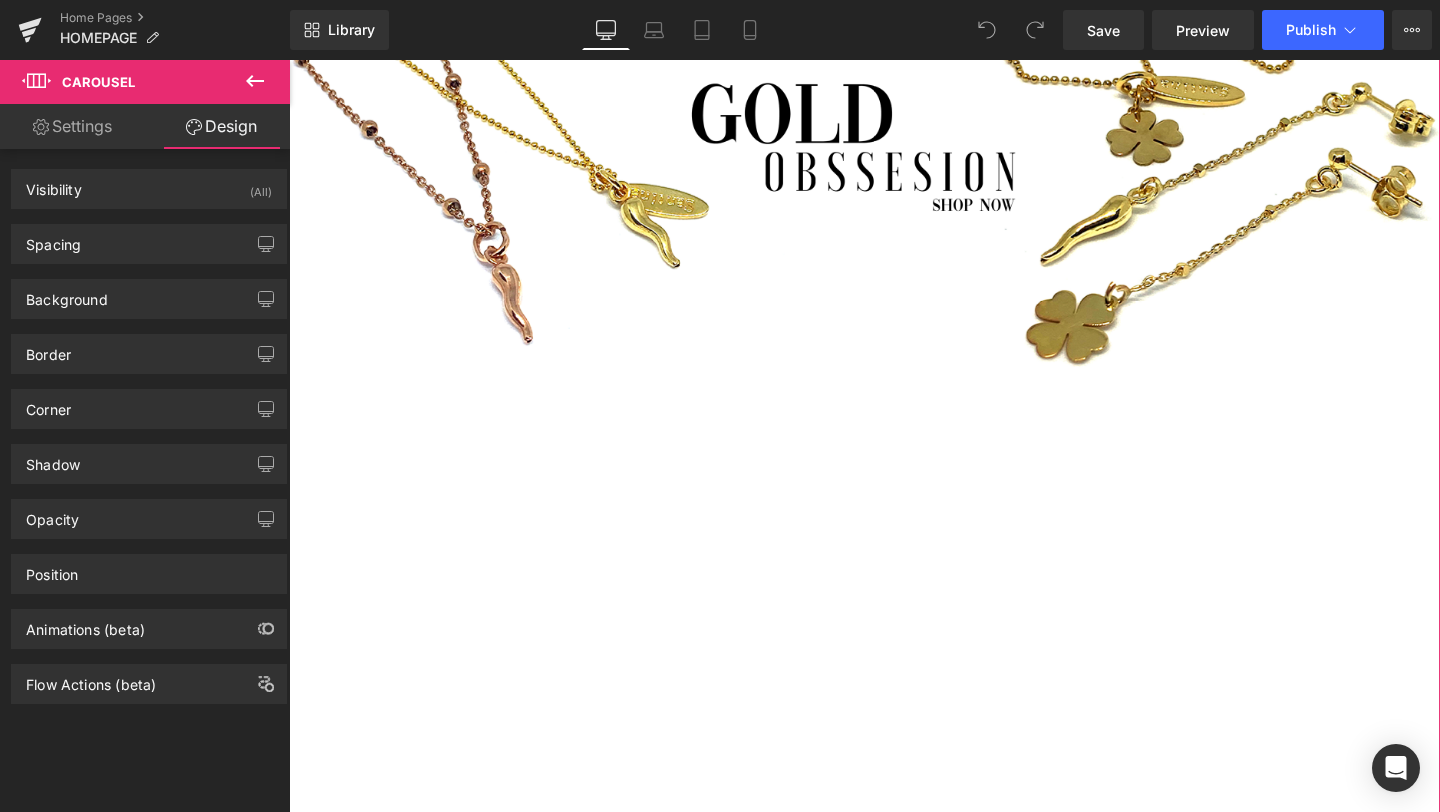 click on "Settings" at bounding box center (72, 126) 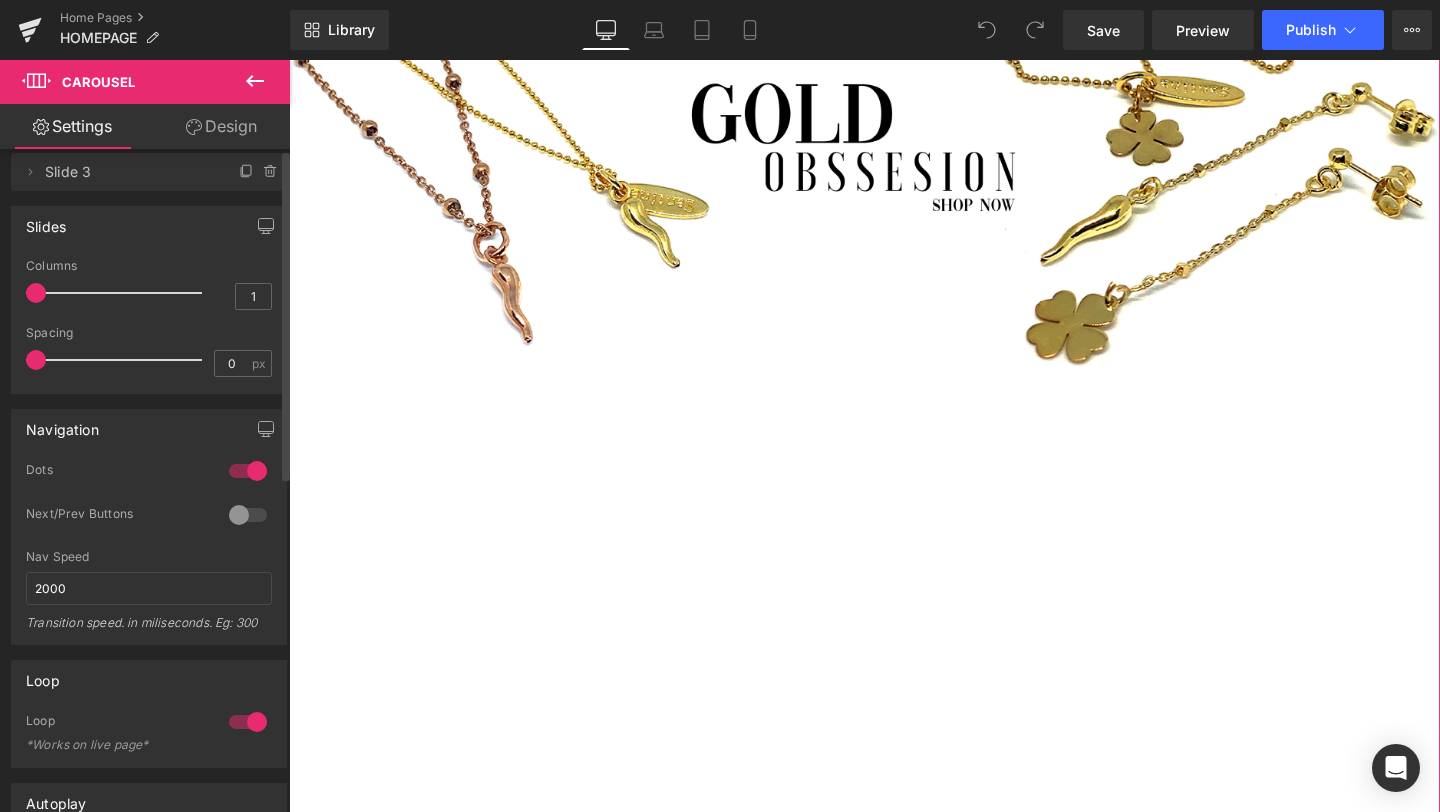 scroll, scrollTop: 0, scrollLeft: 0, axis: both 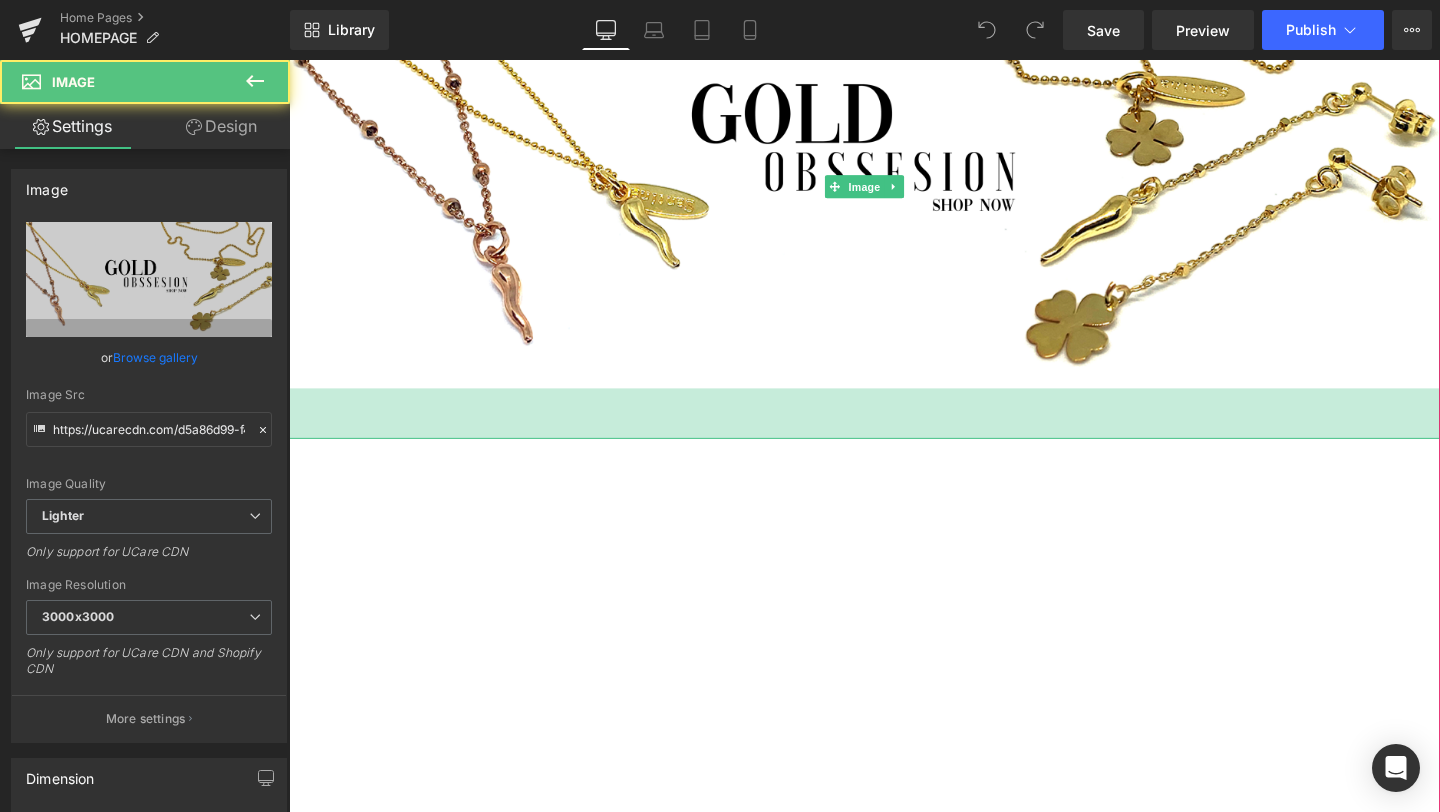 drag, startPoint x: 565, startPoint y: 552, endPoint x: 561, endPoint y: 591, distance: 39.20459 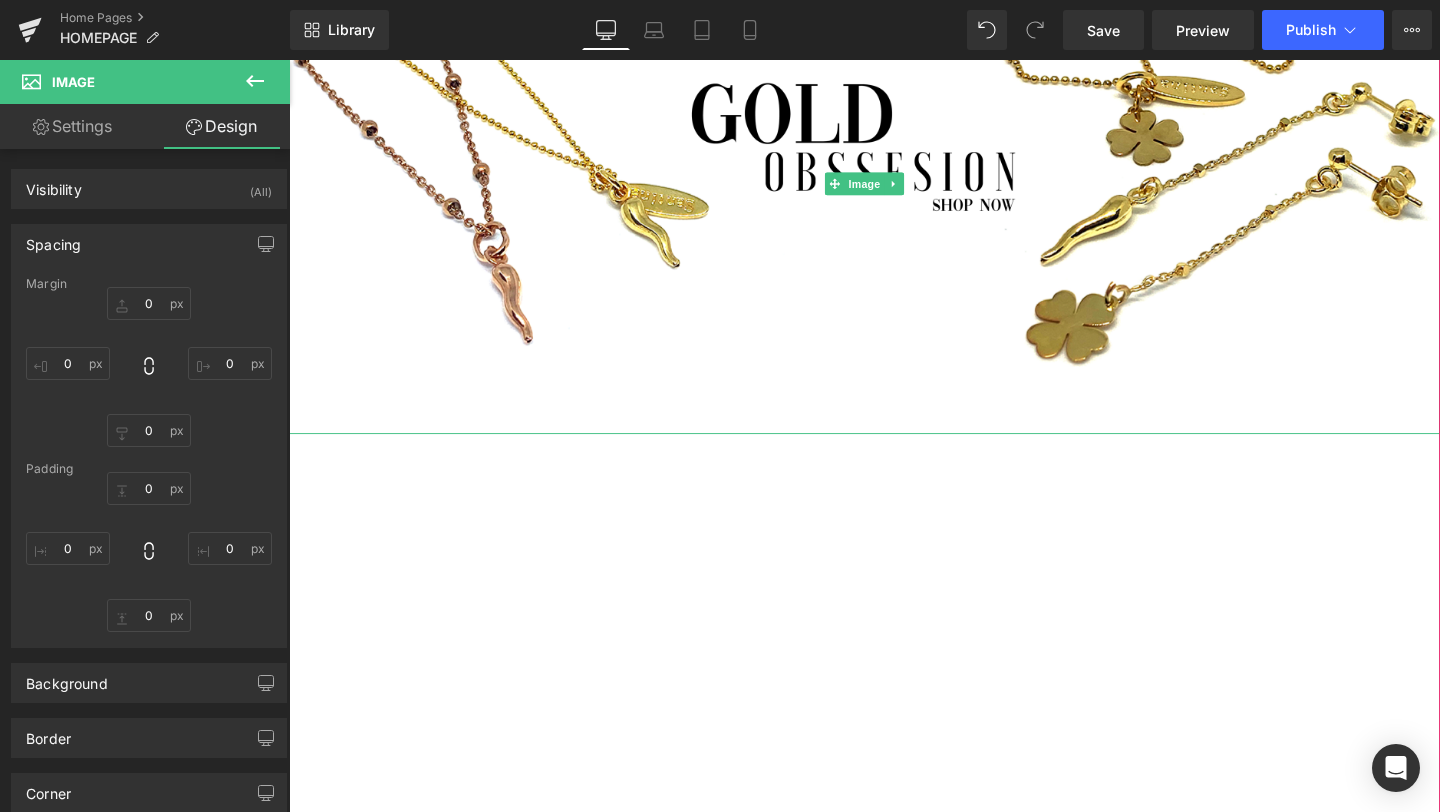 type on "0" 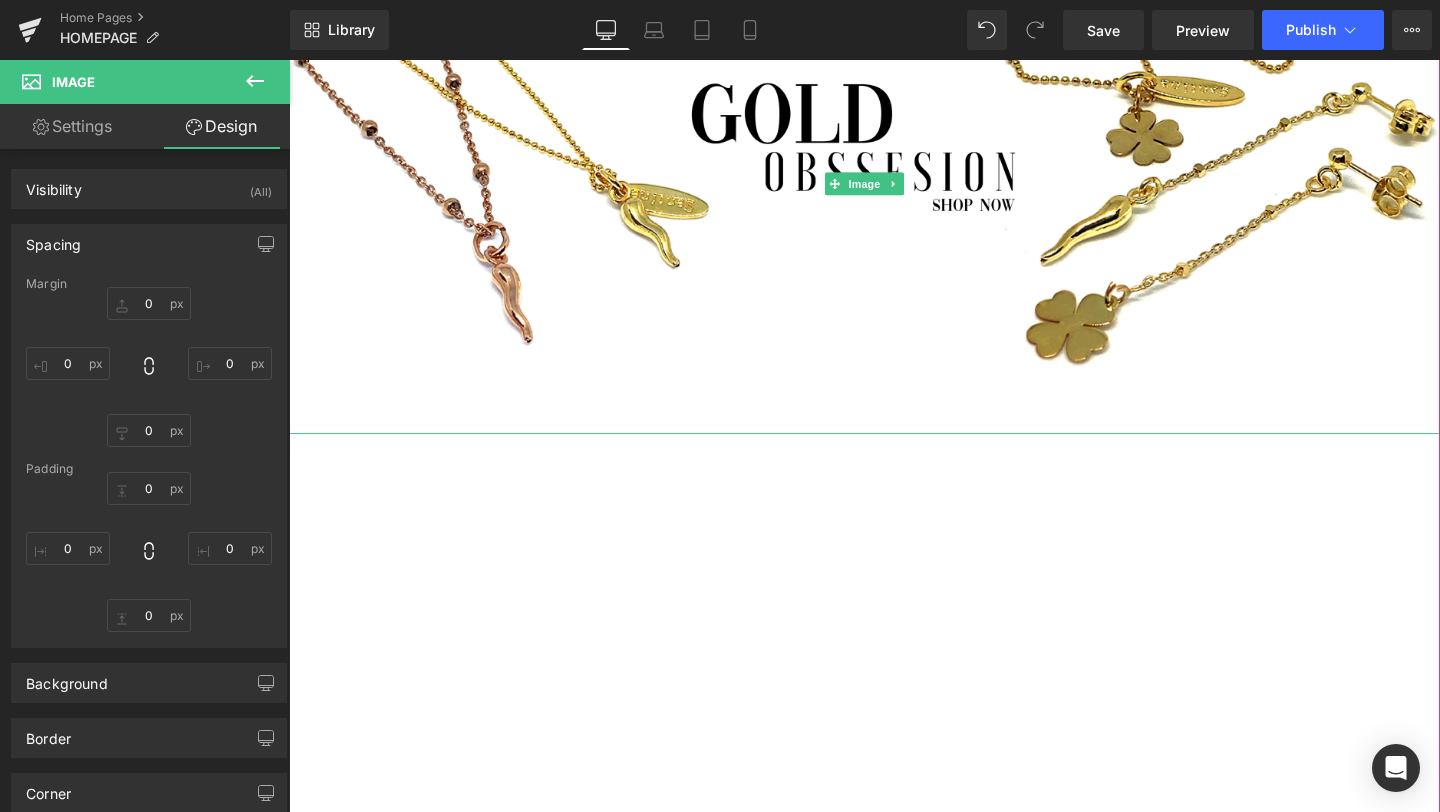 type on "0" 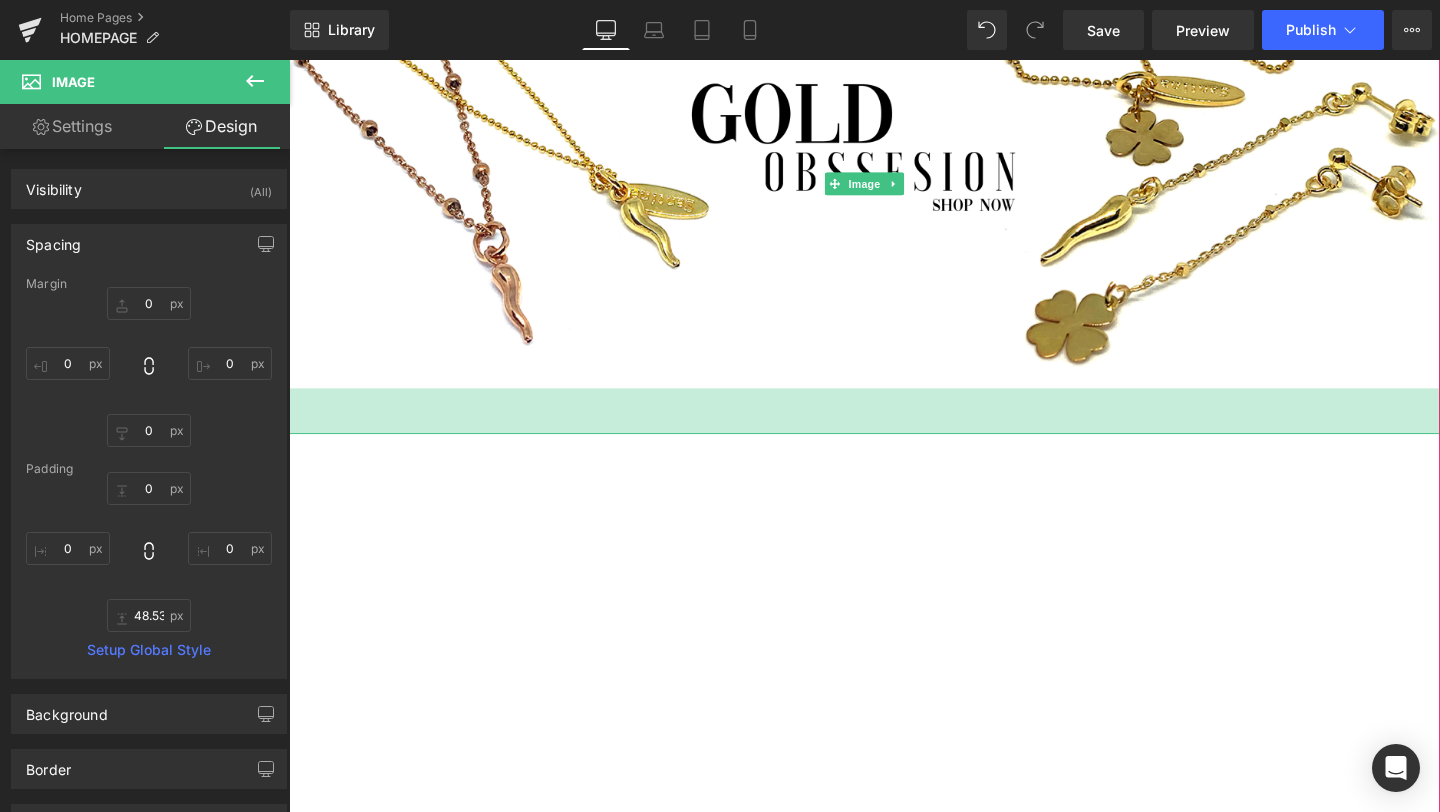 type on "0px" 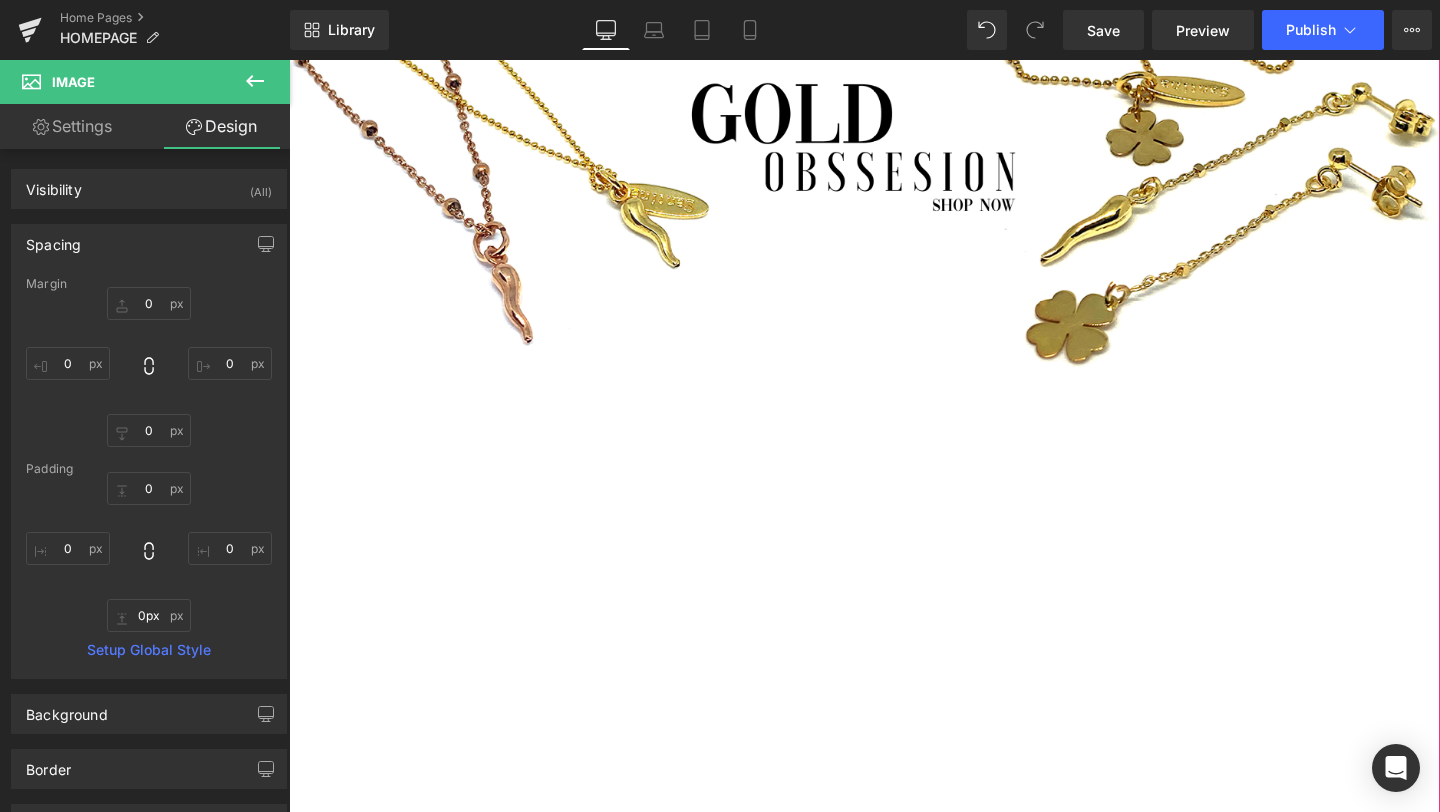 drag, startPoint x: 570, startPoint y: 448, endPoint x: 566, endPoint y: 510, distance: 62.1289 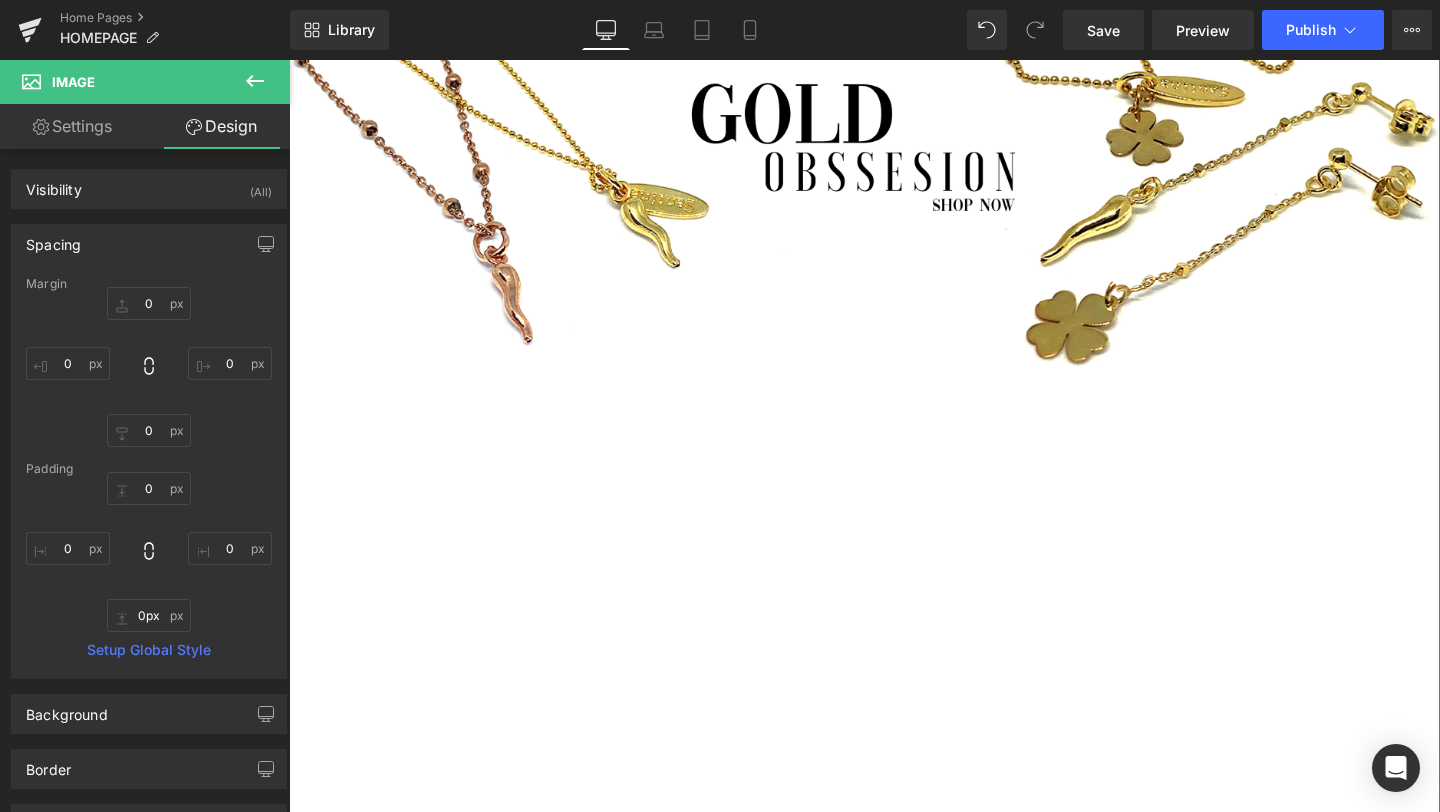 click on "Icon         Image
Icon         Image
Image" at bounding box center (2104, 666) 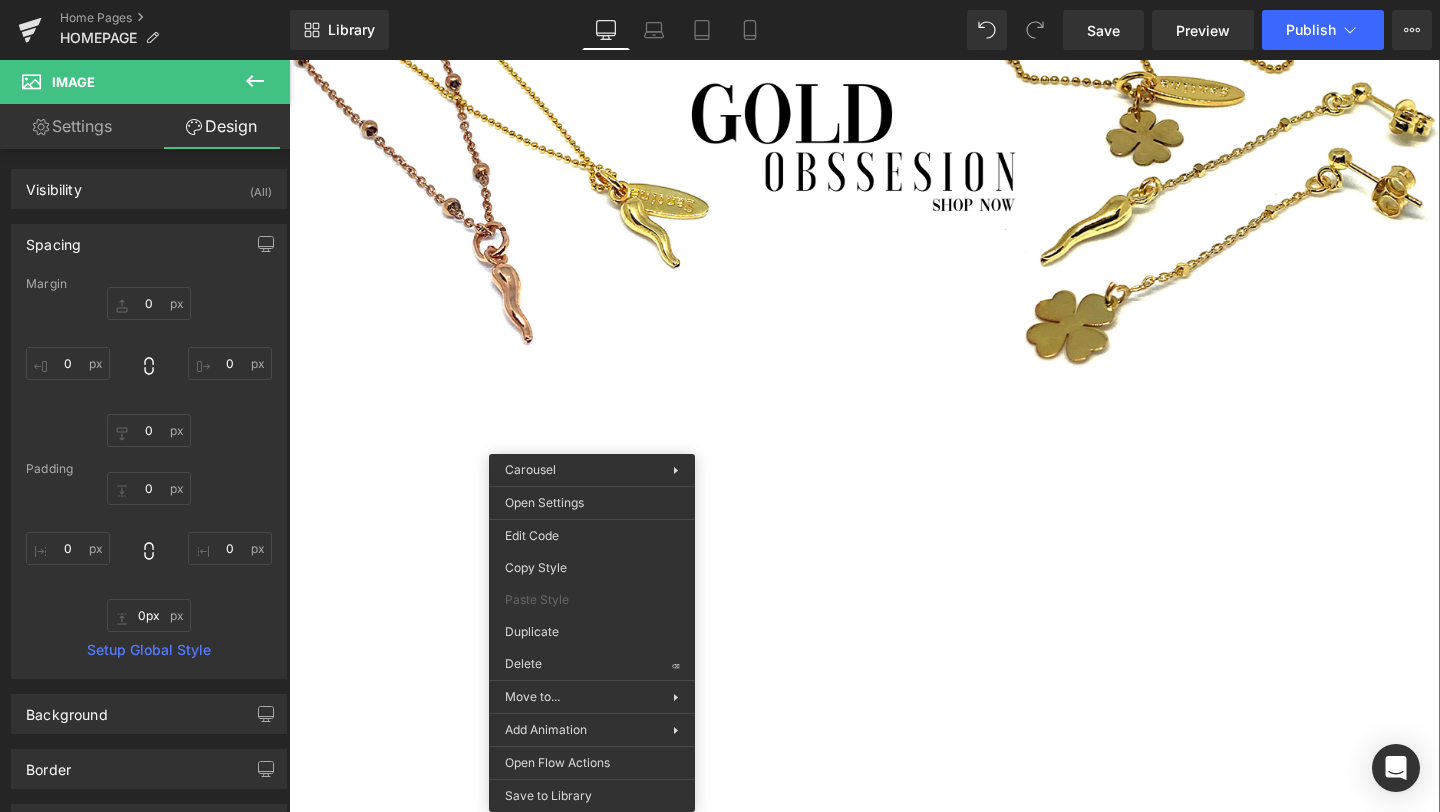 click on "Icon         Image
Icon         Image
Image" at bounding box center [2104, 666] 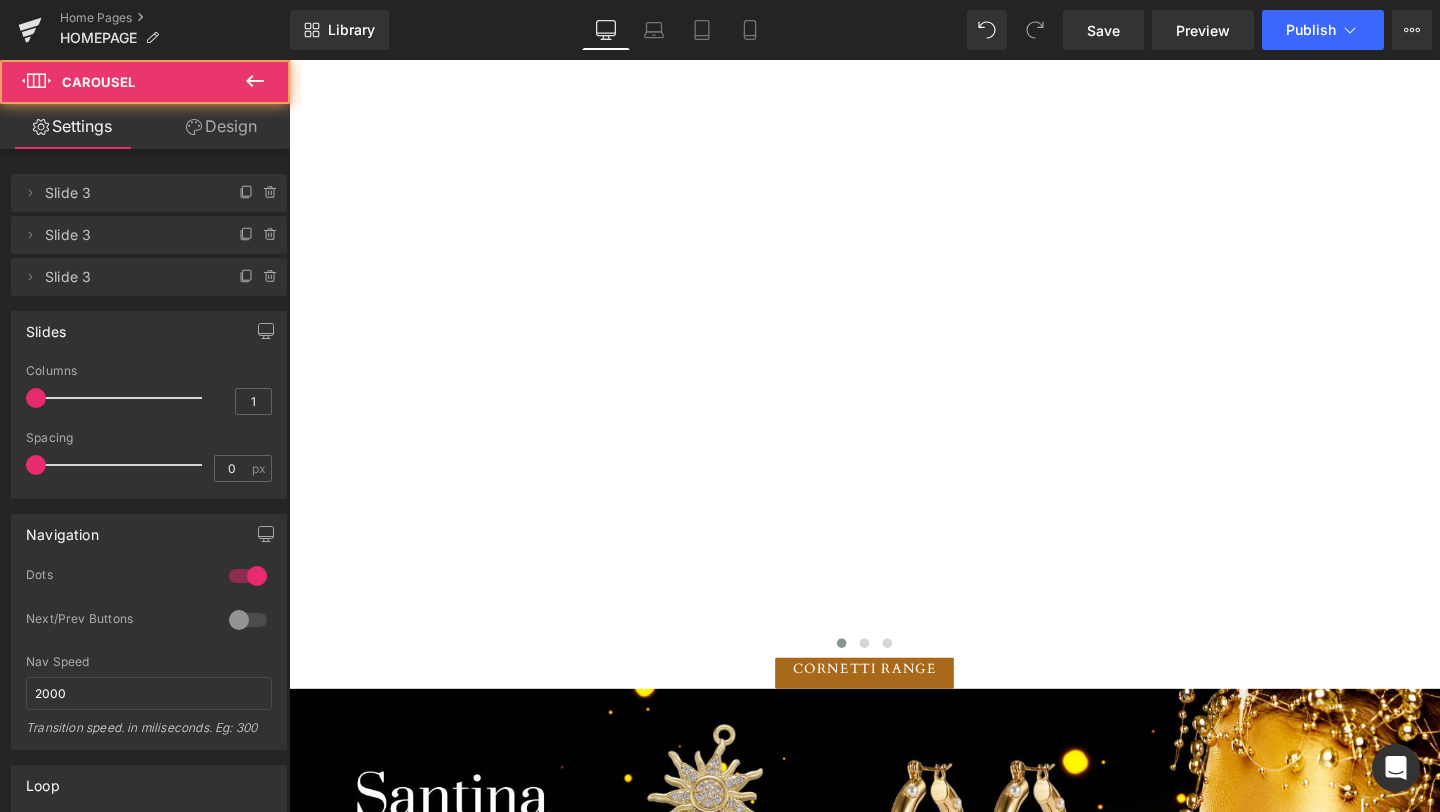 scroll, scrollTop: 1319, scrollLeft: 0, axis: vertical 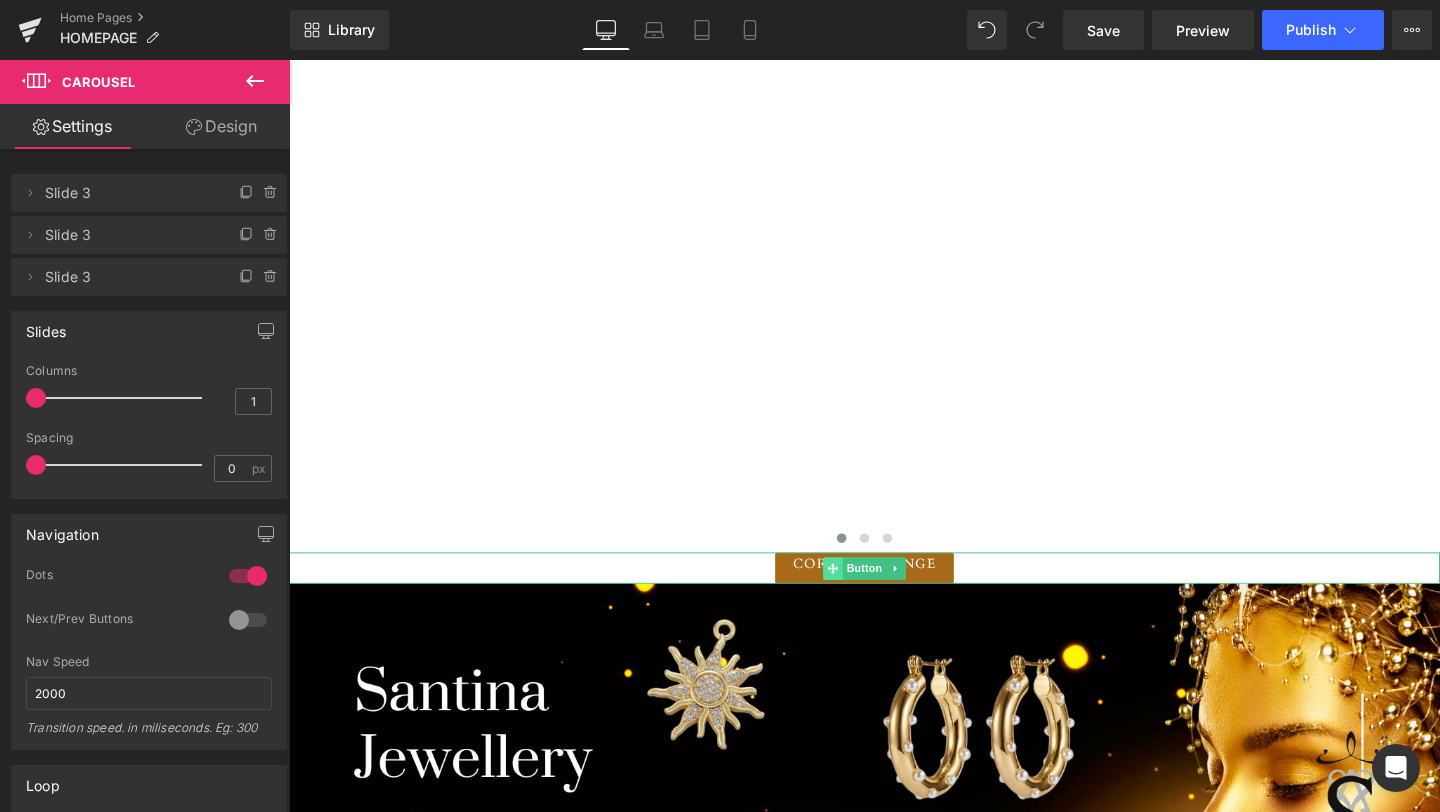 click 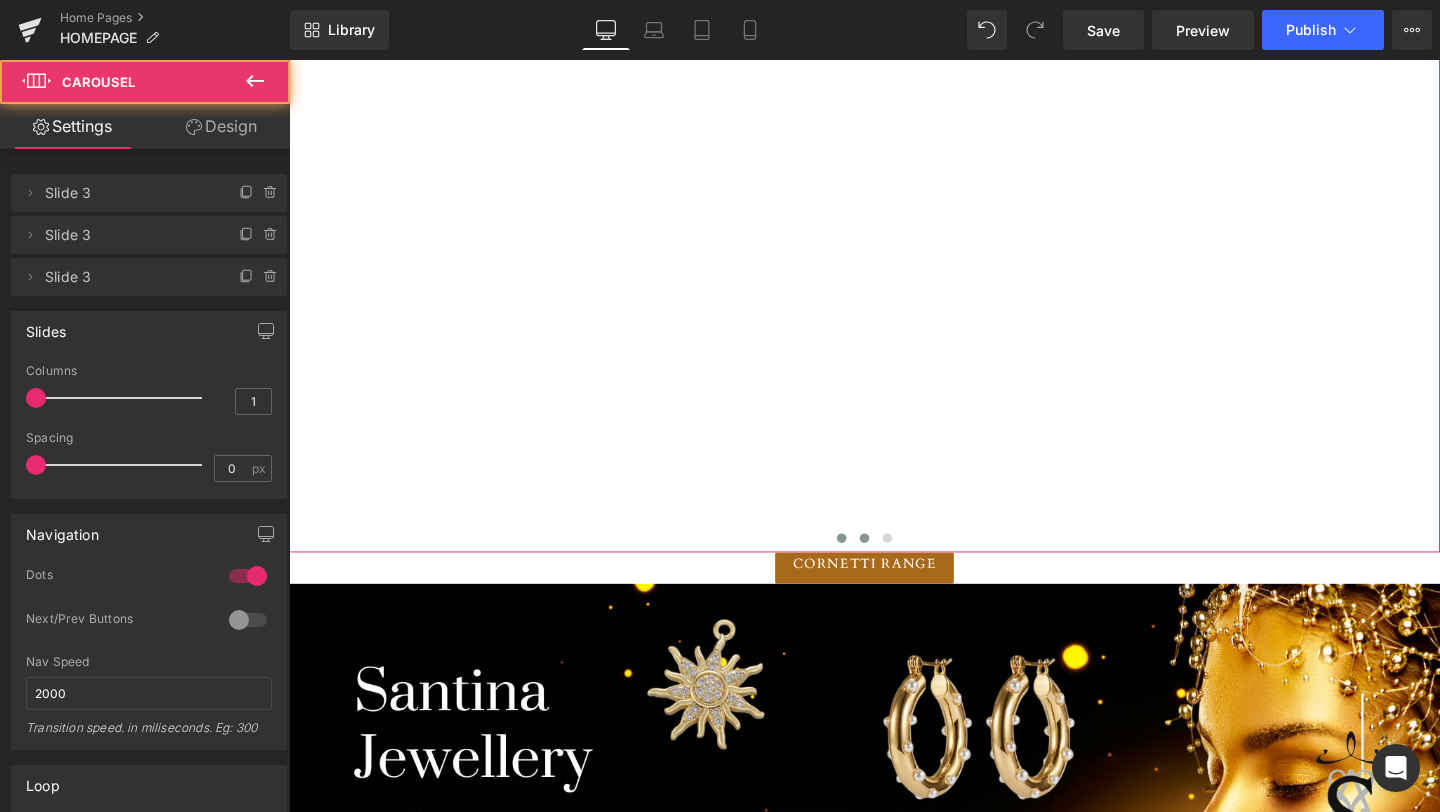 click at bounding box center [894, 563] 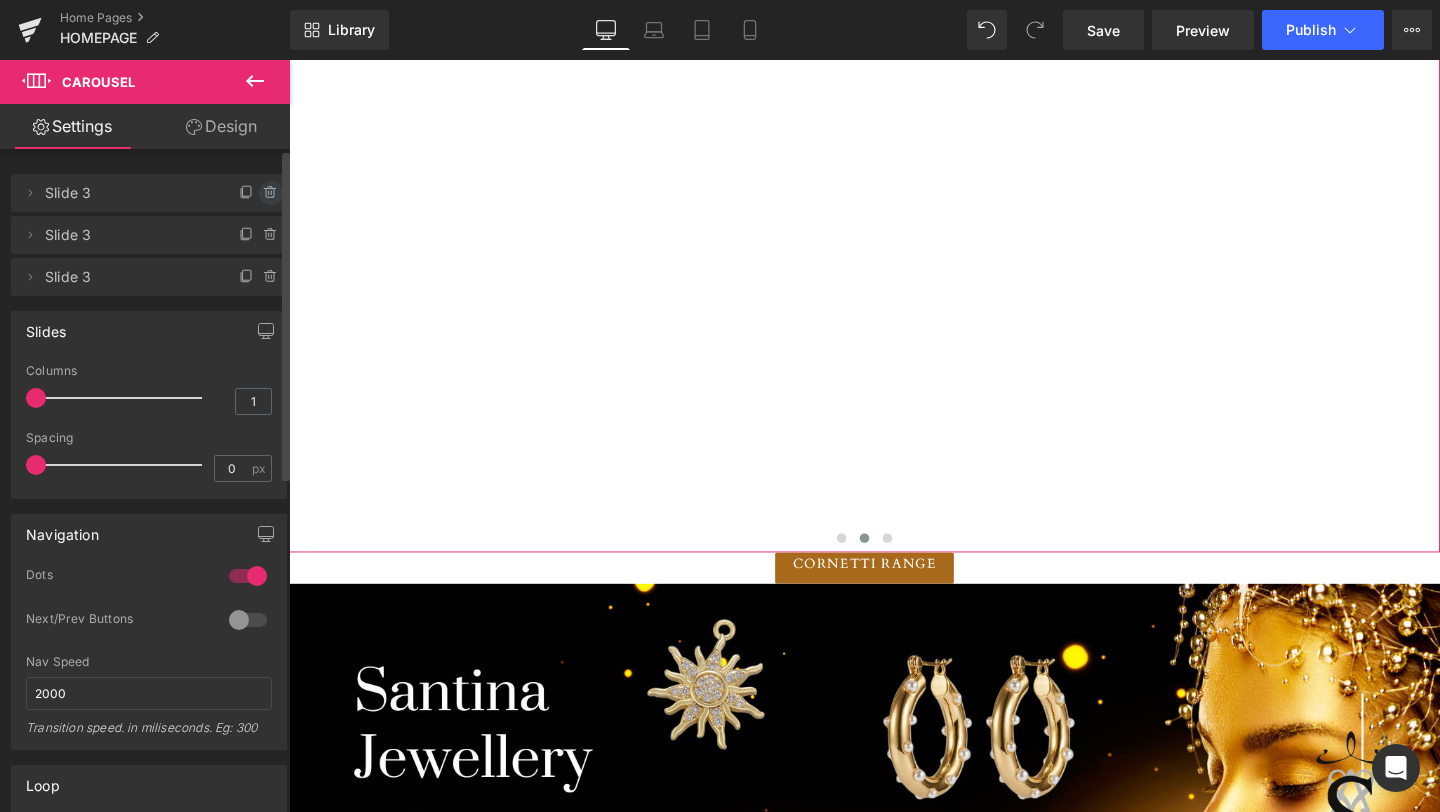 click 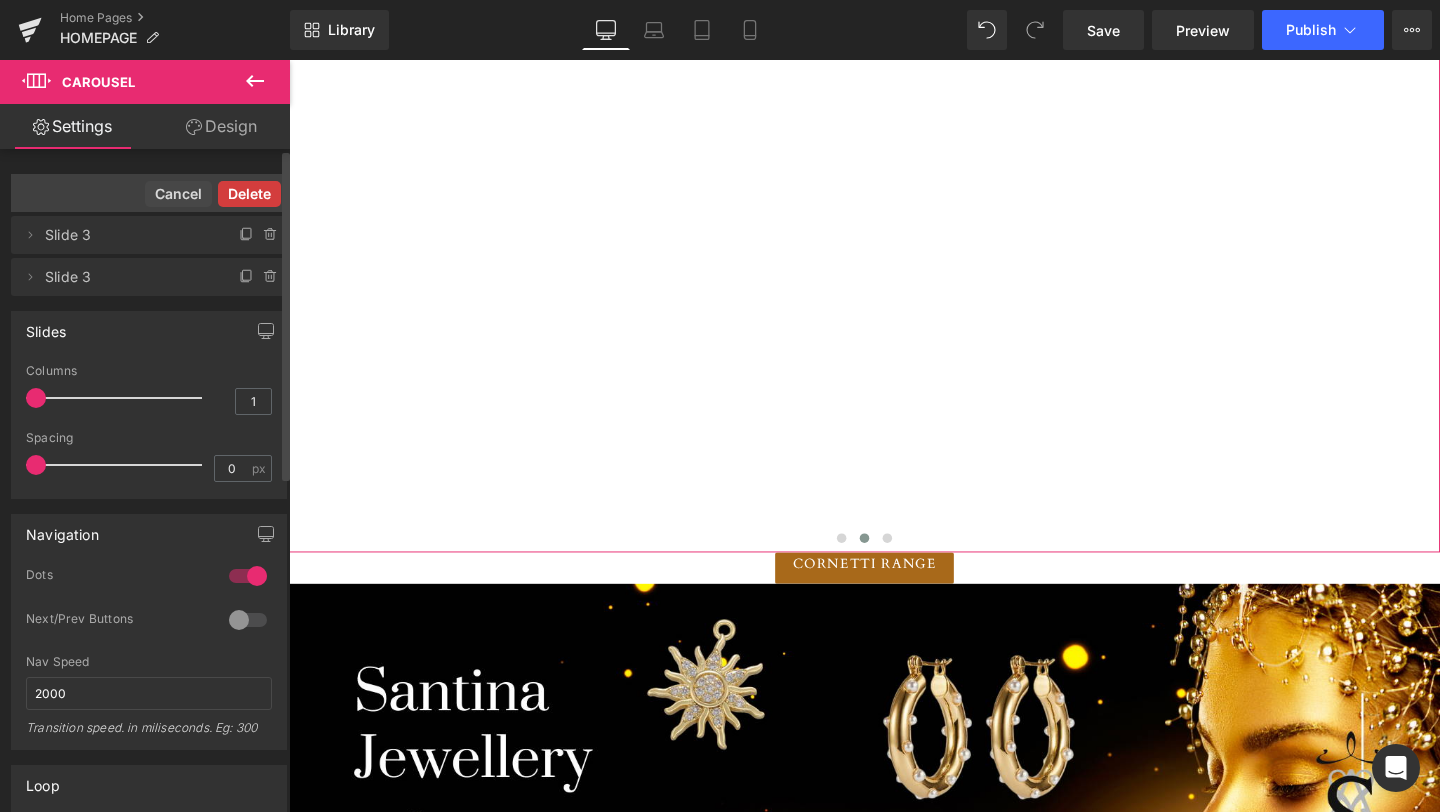 click on "Delete" at bounding box center [249, 194] 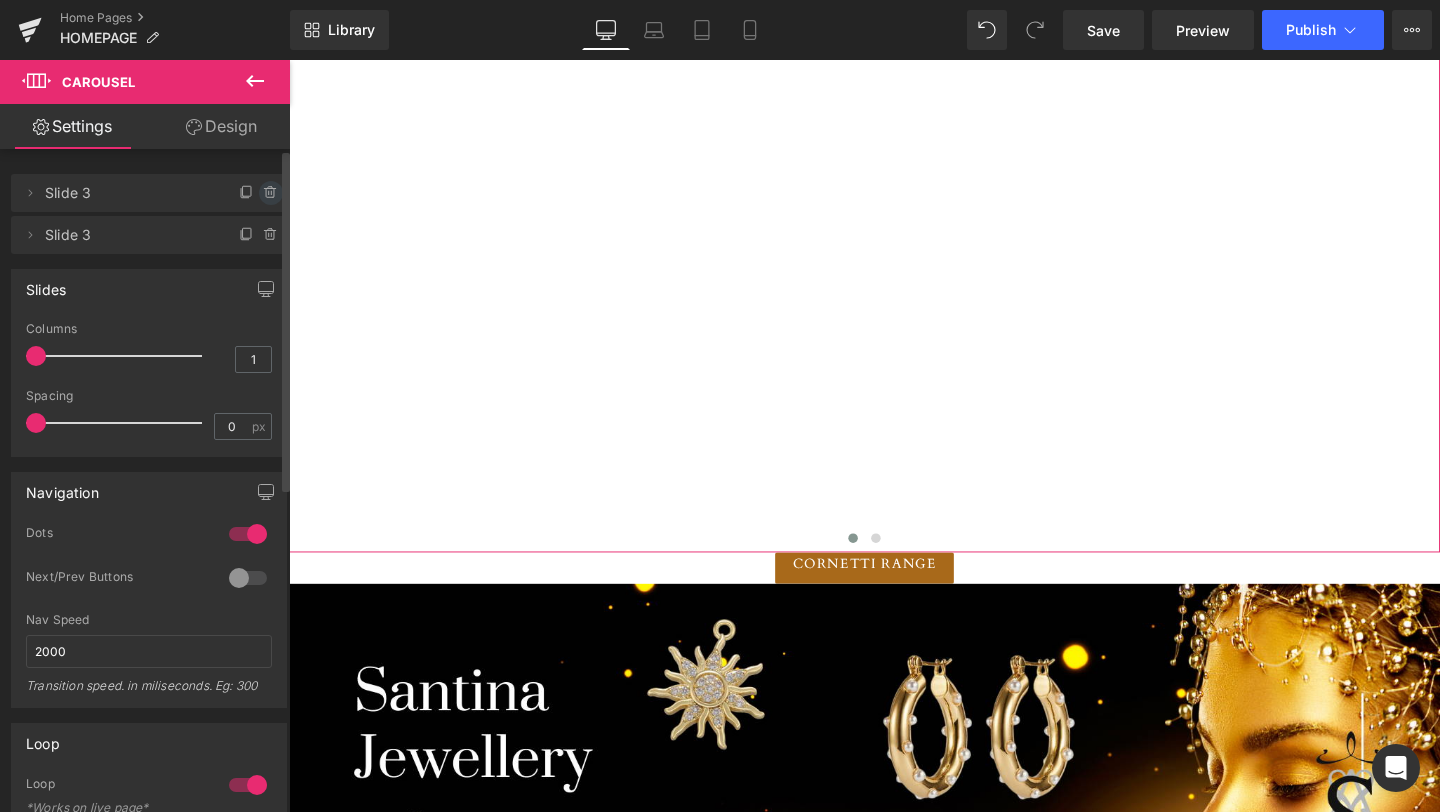 click 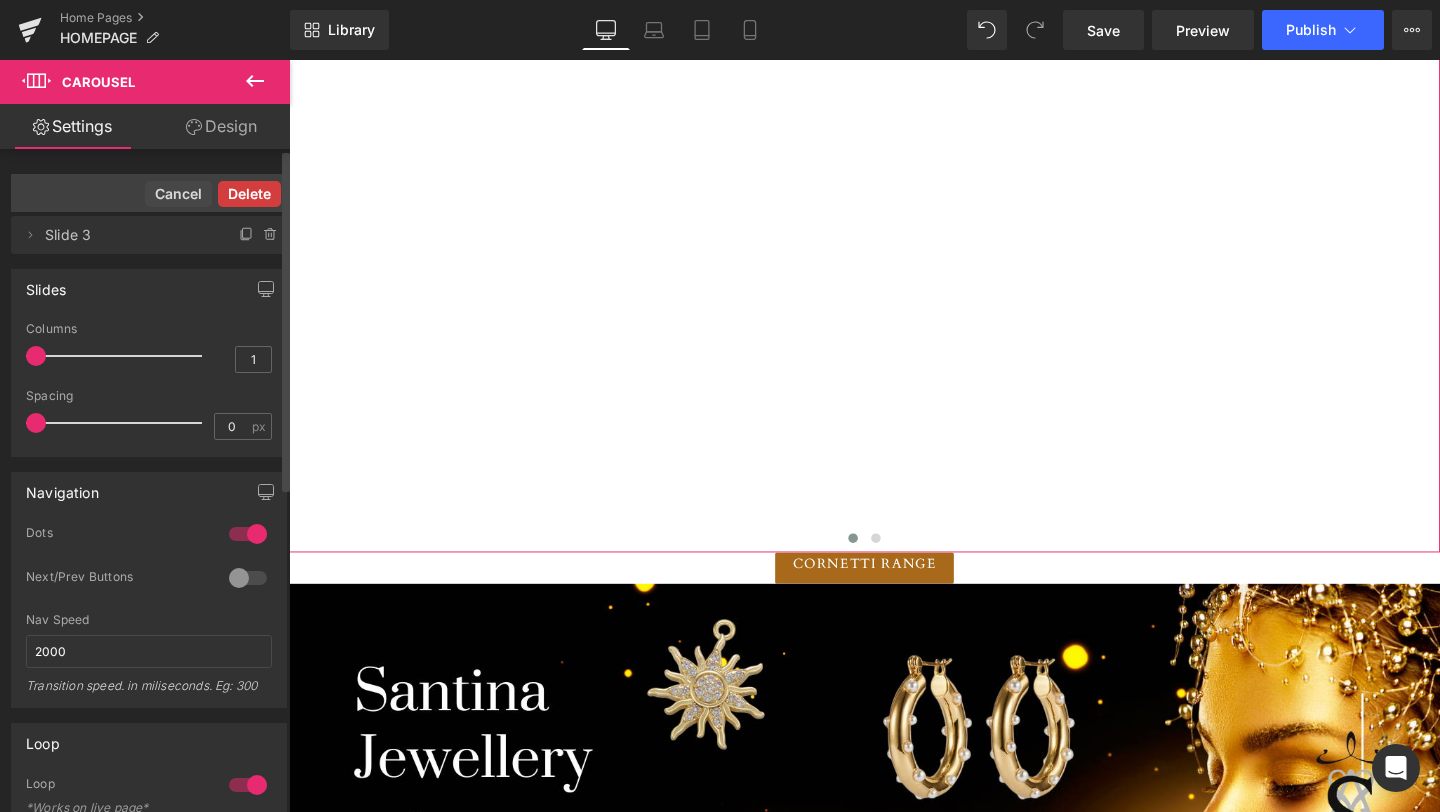 click on "Delete" at bounding box center [249, 194] 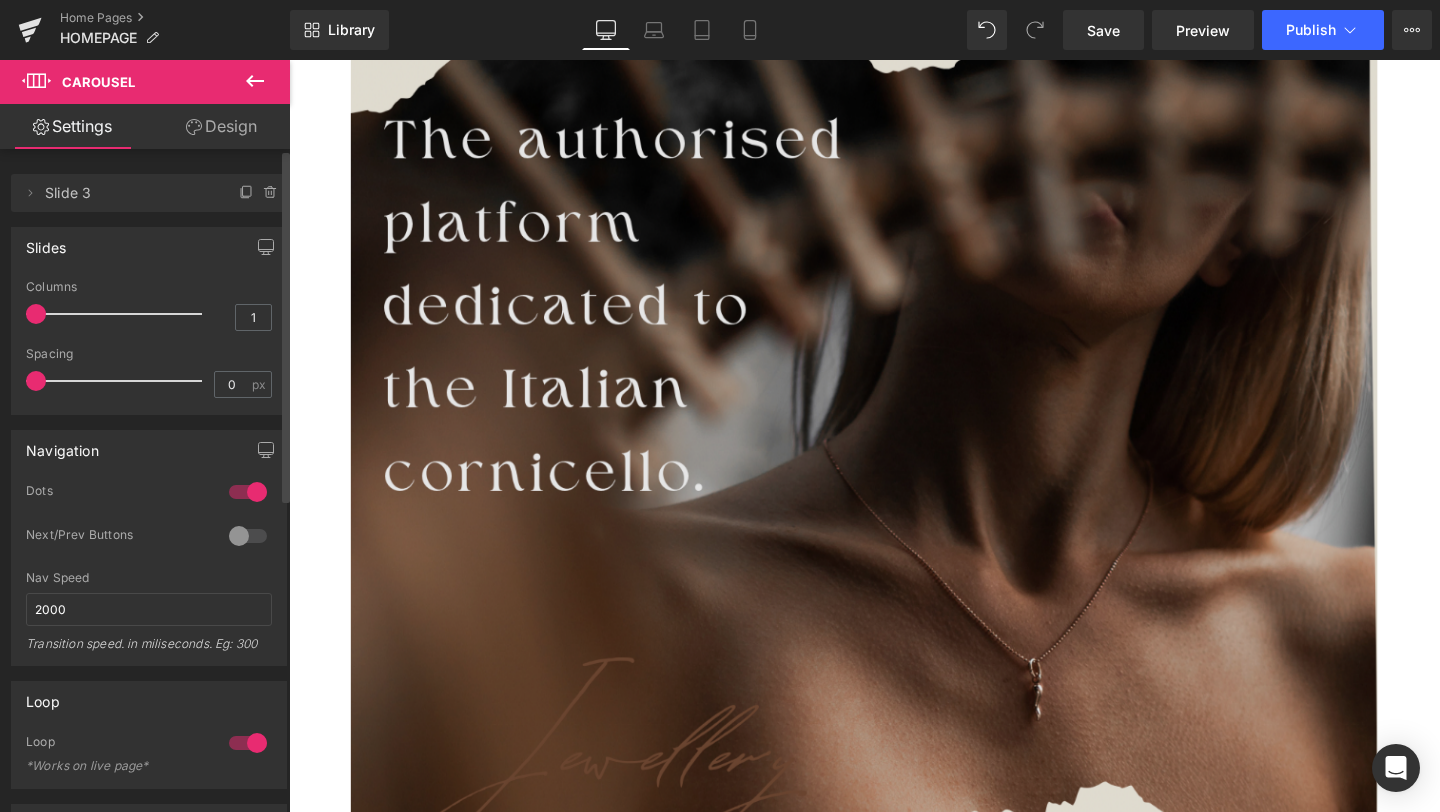 scroll, scrollTop: 441, scrollLeft: 0, axis: vertical 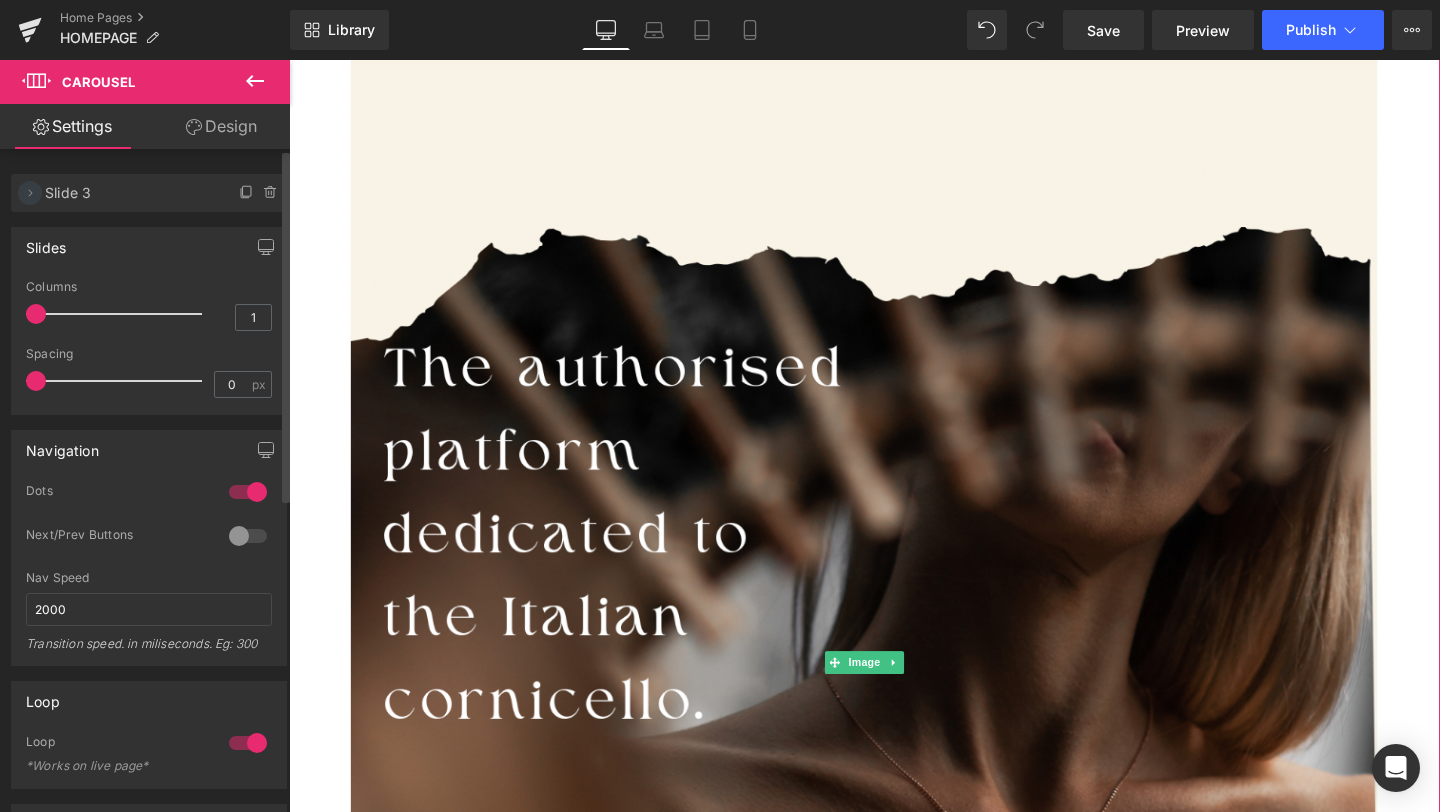 click 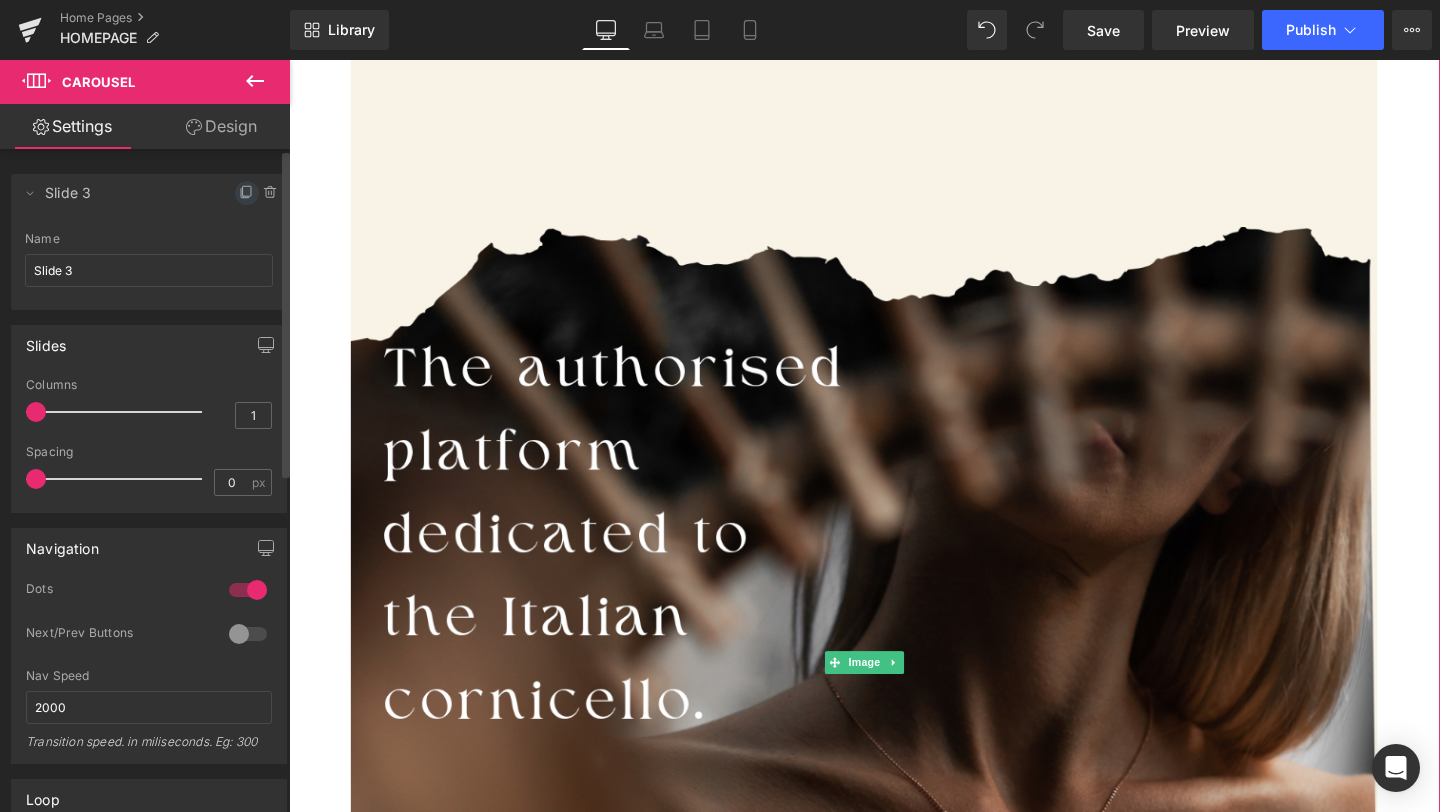 click 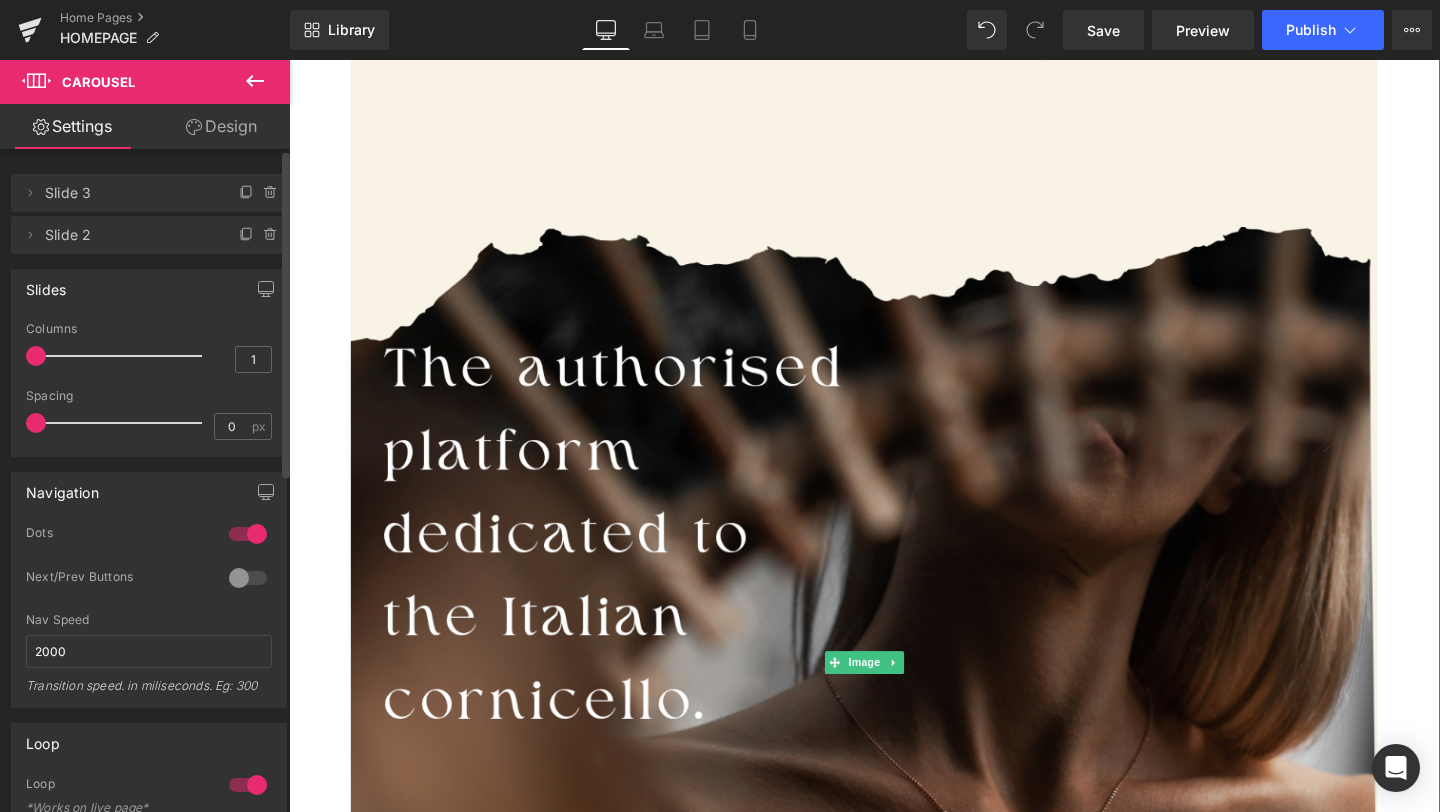 click 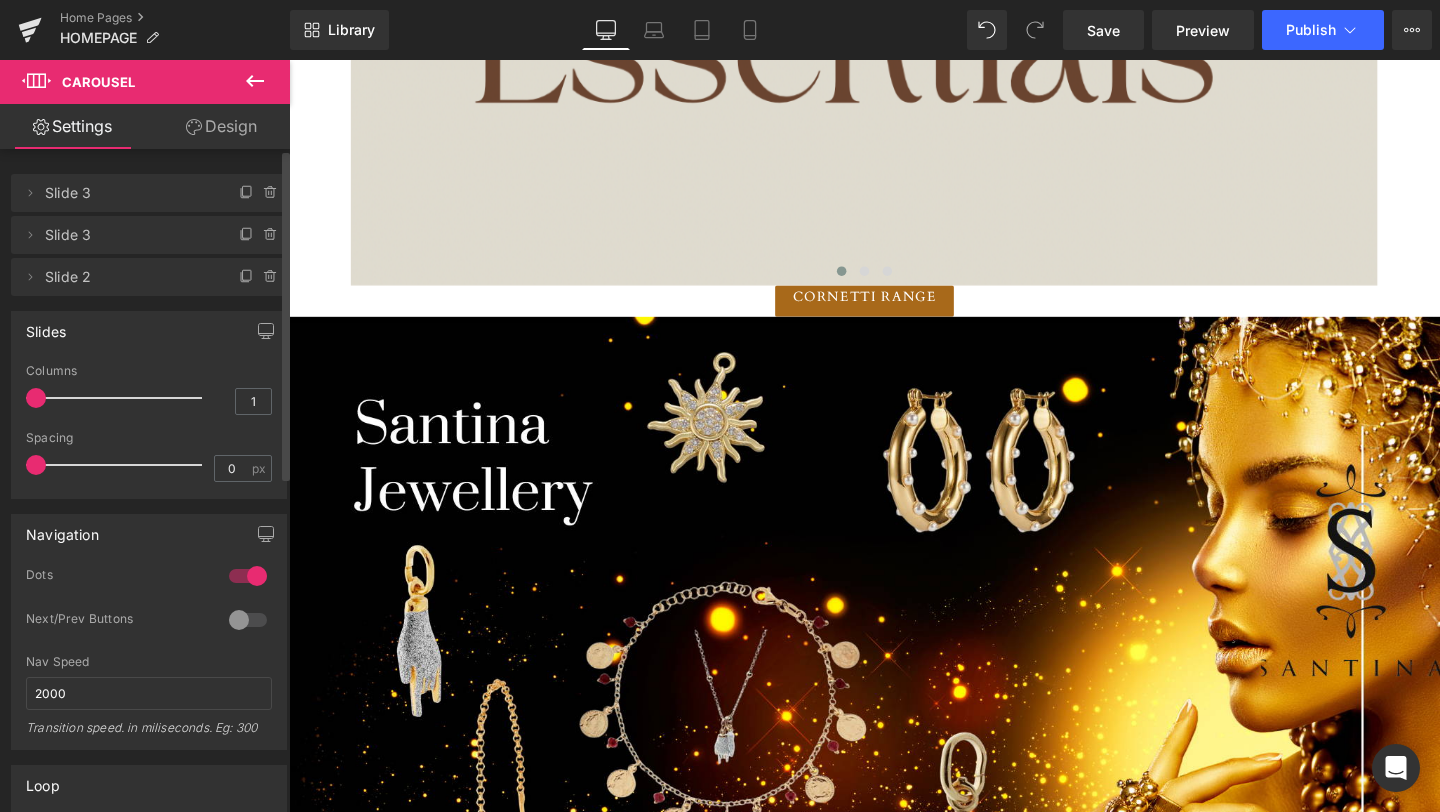 scroll, scrollTop: 1589, scrollLeft: 0, axis: vertical 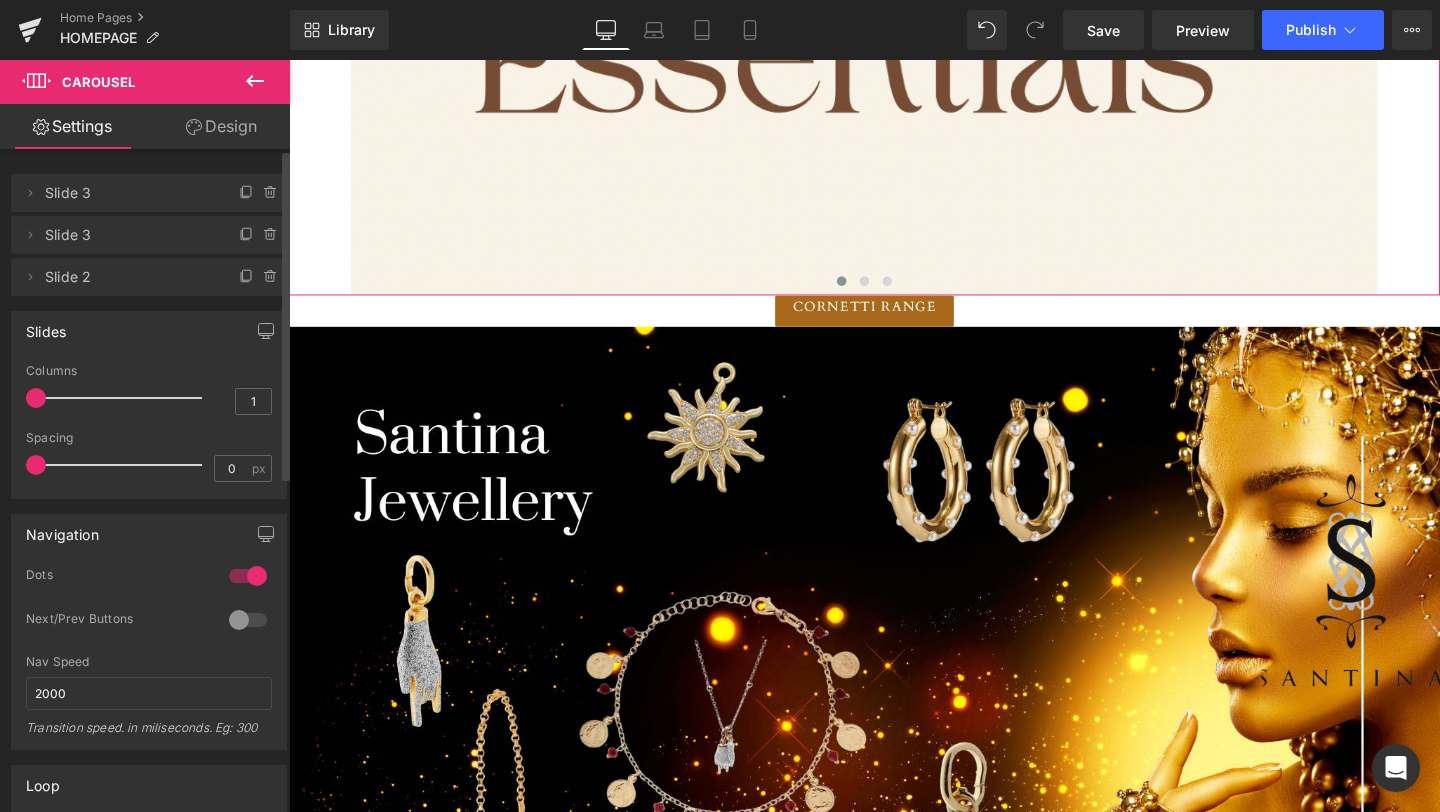 click on "Slide 3" at bounding box center [129, 235] 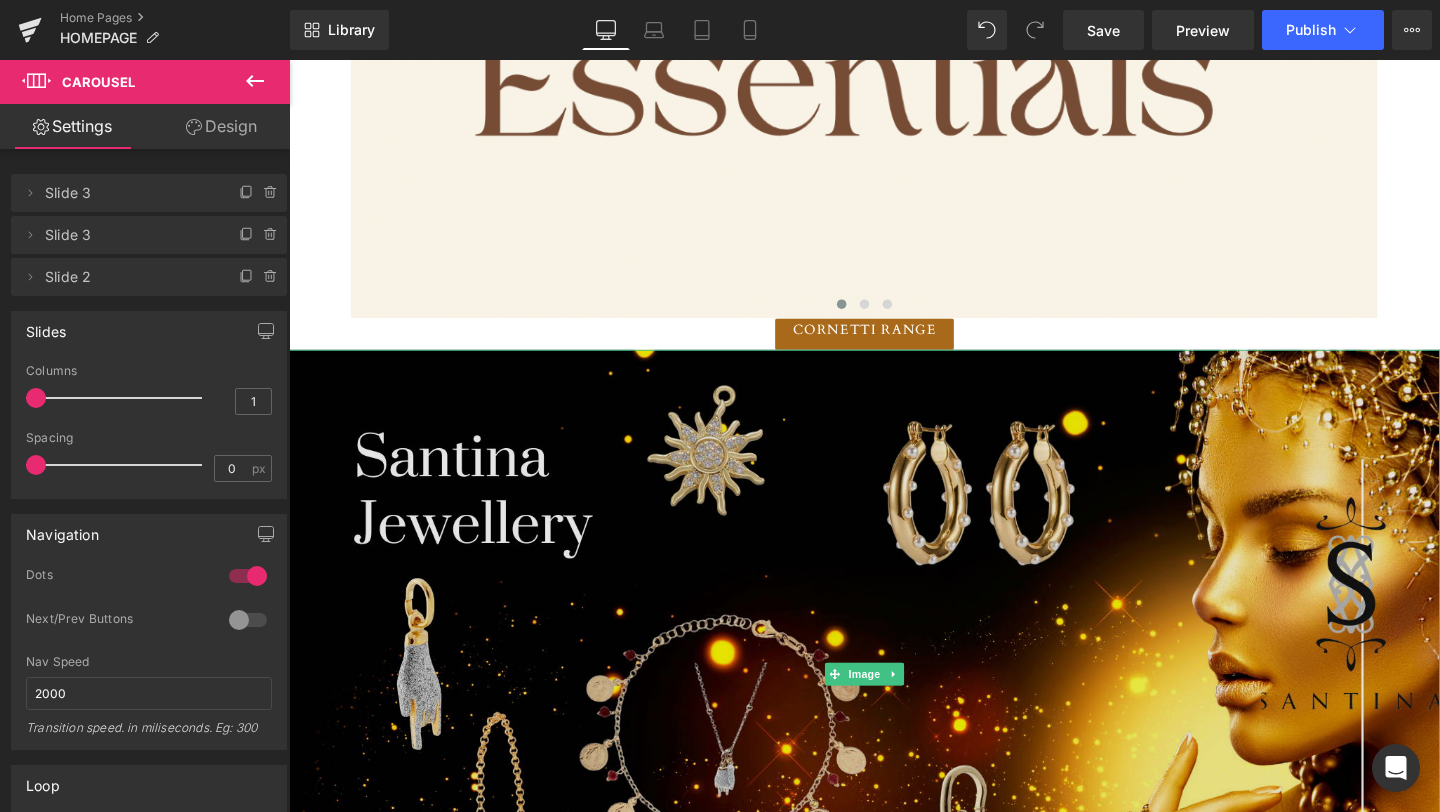 scroll, scrollTop: 1536, scrollLeft: 0, axis: vertical 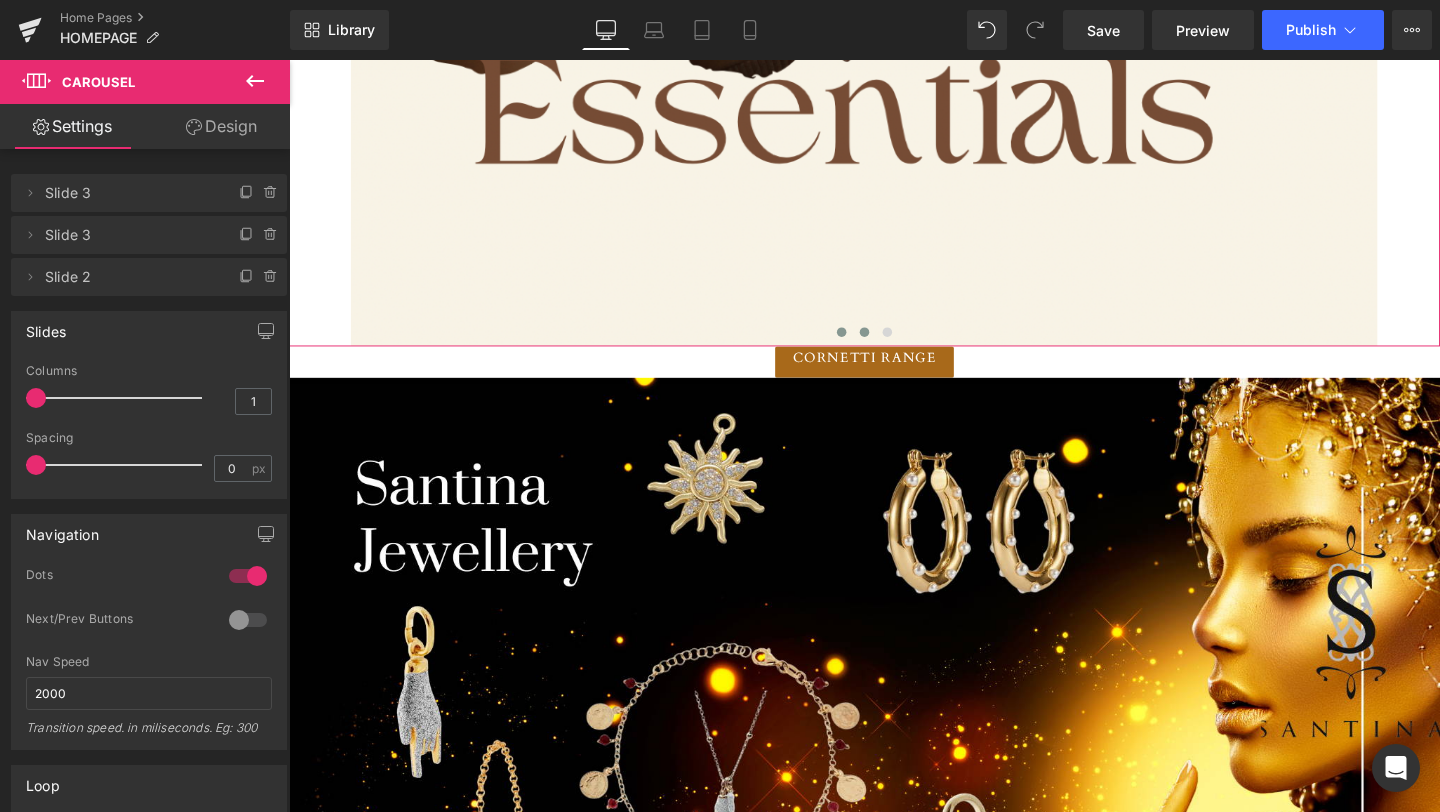 click at bounding box center (894, 346) 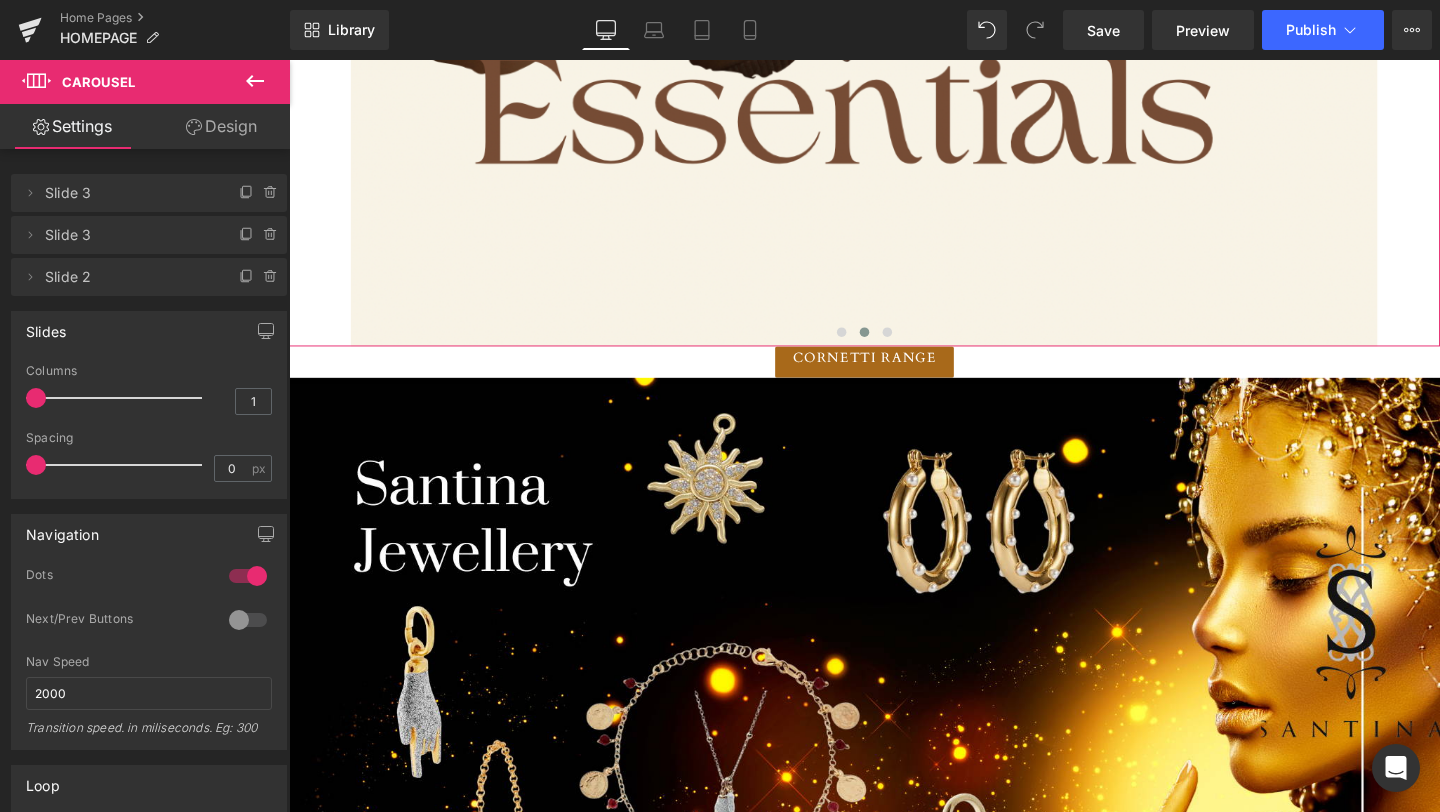 click at bounding box center [894, 346] 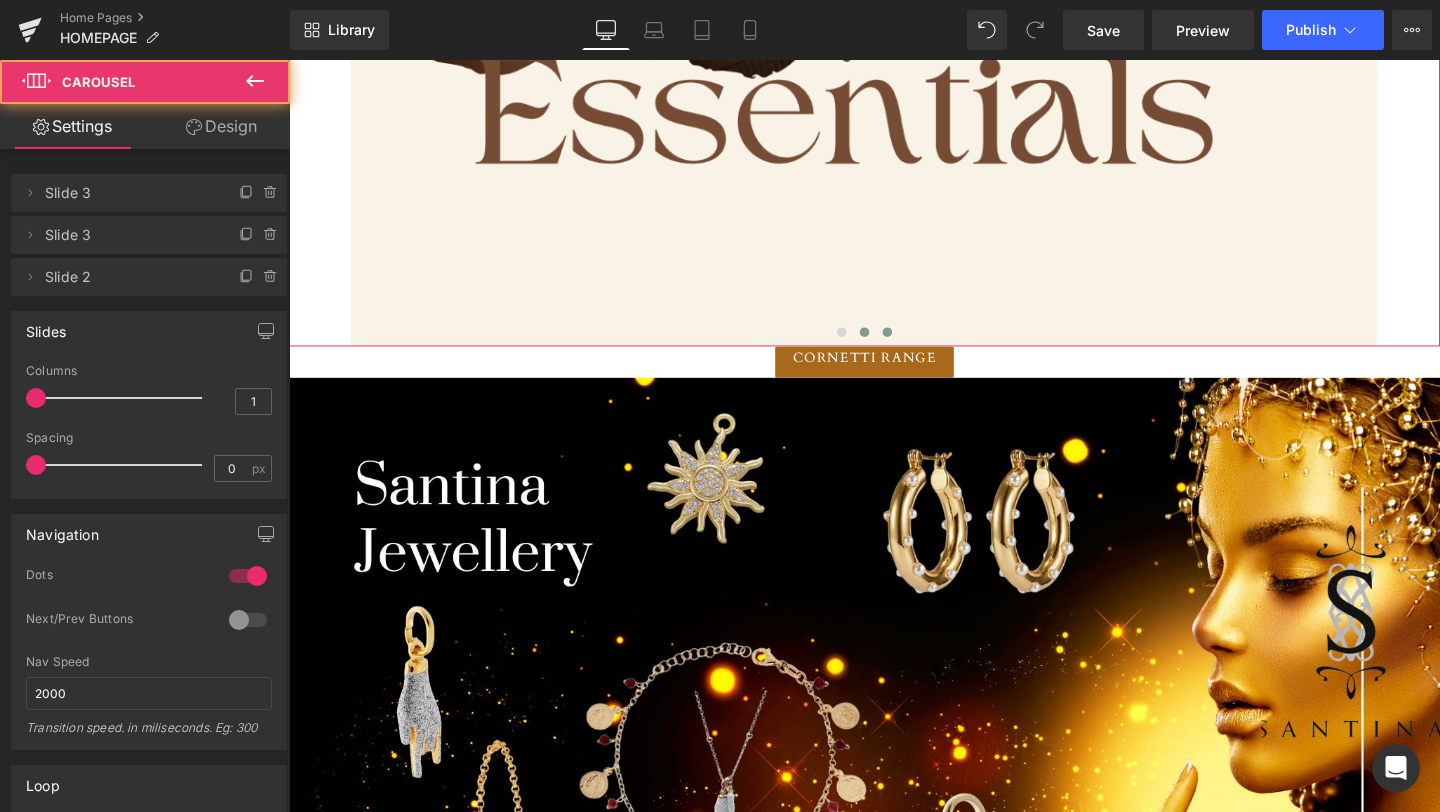 click at bounding box center [918, 346] 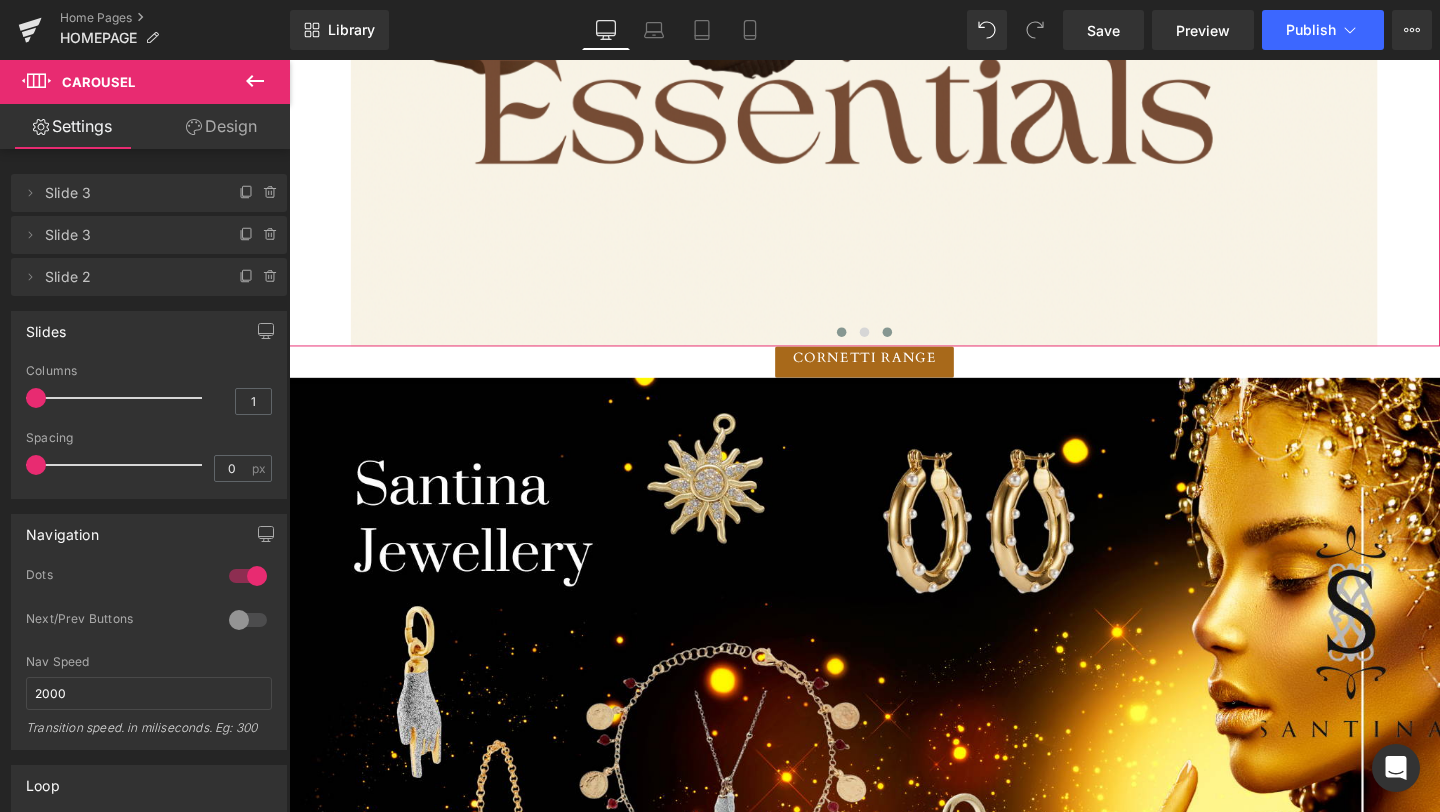 click at bounding box center (870, 346) 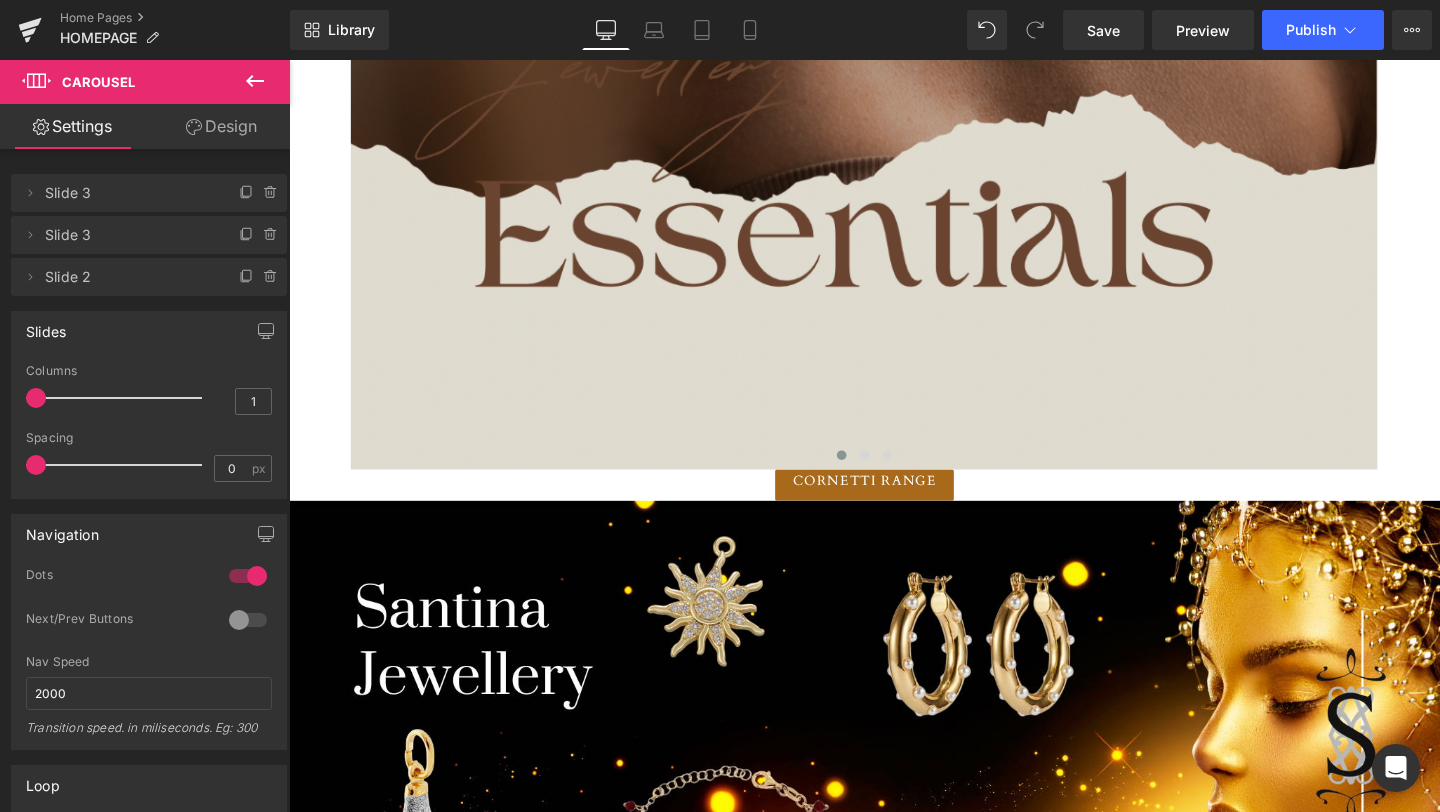 scroll, scrollTop: 1200, scrollLeft: 0, axis: vertical 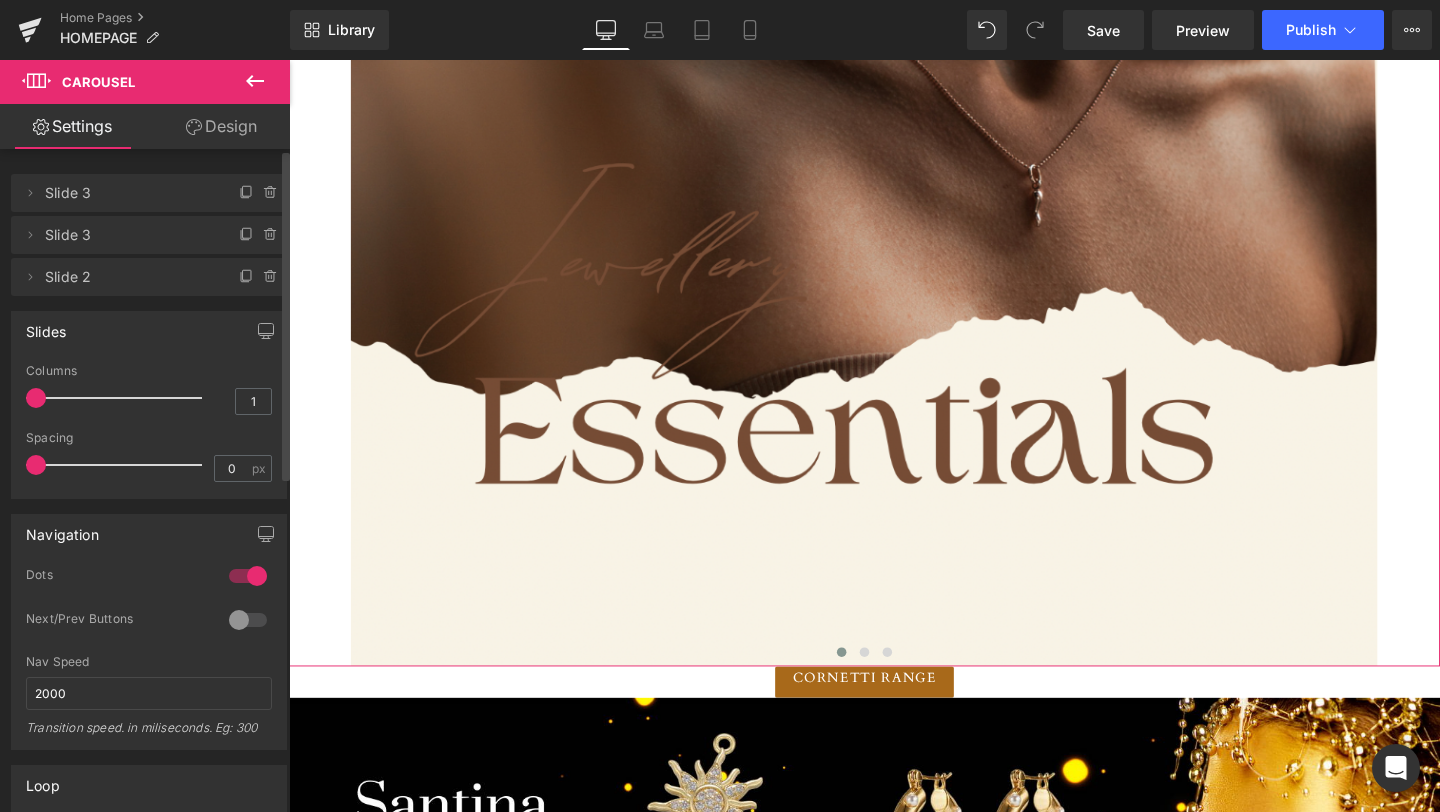click on "Slide 2" at bounding box center (129, 277) 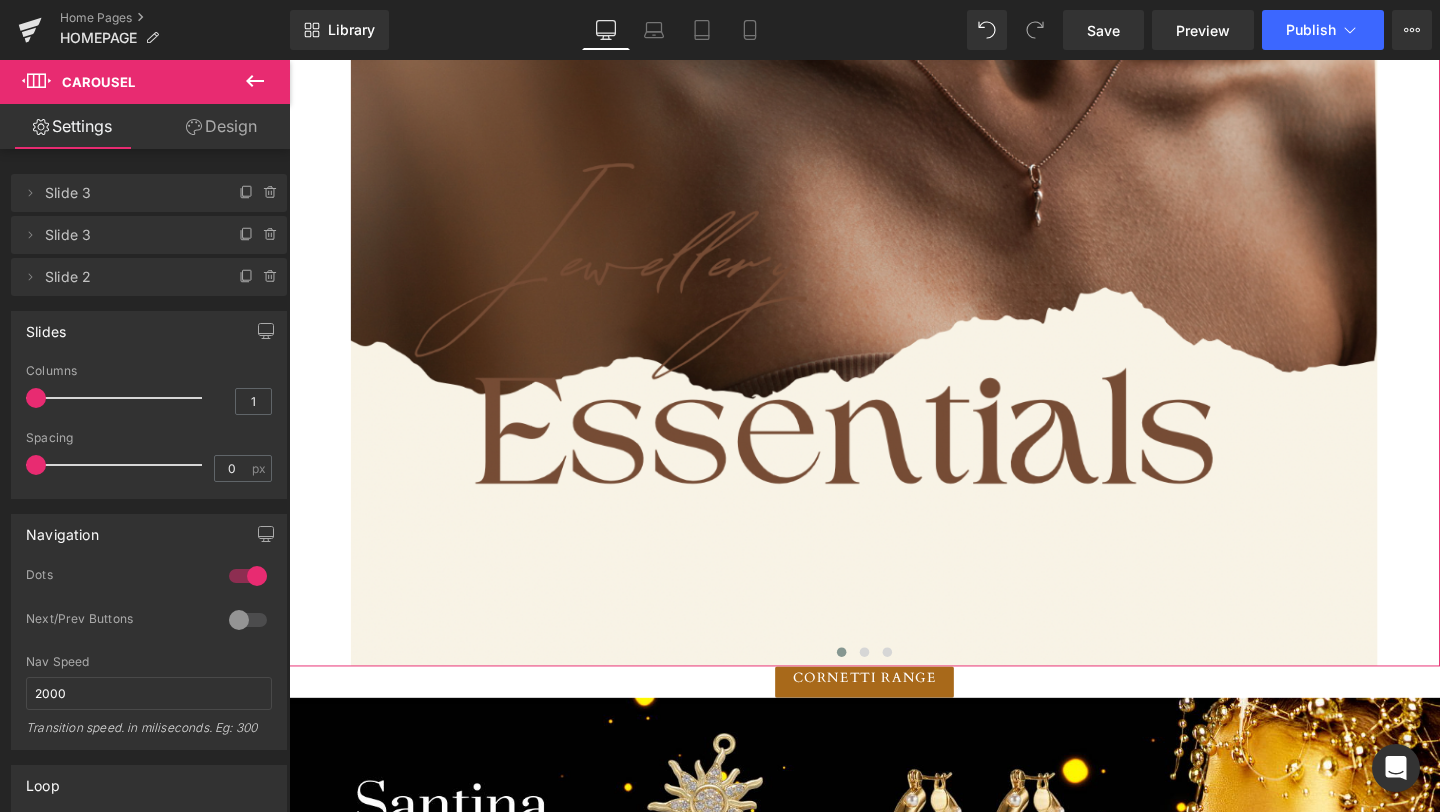 click 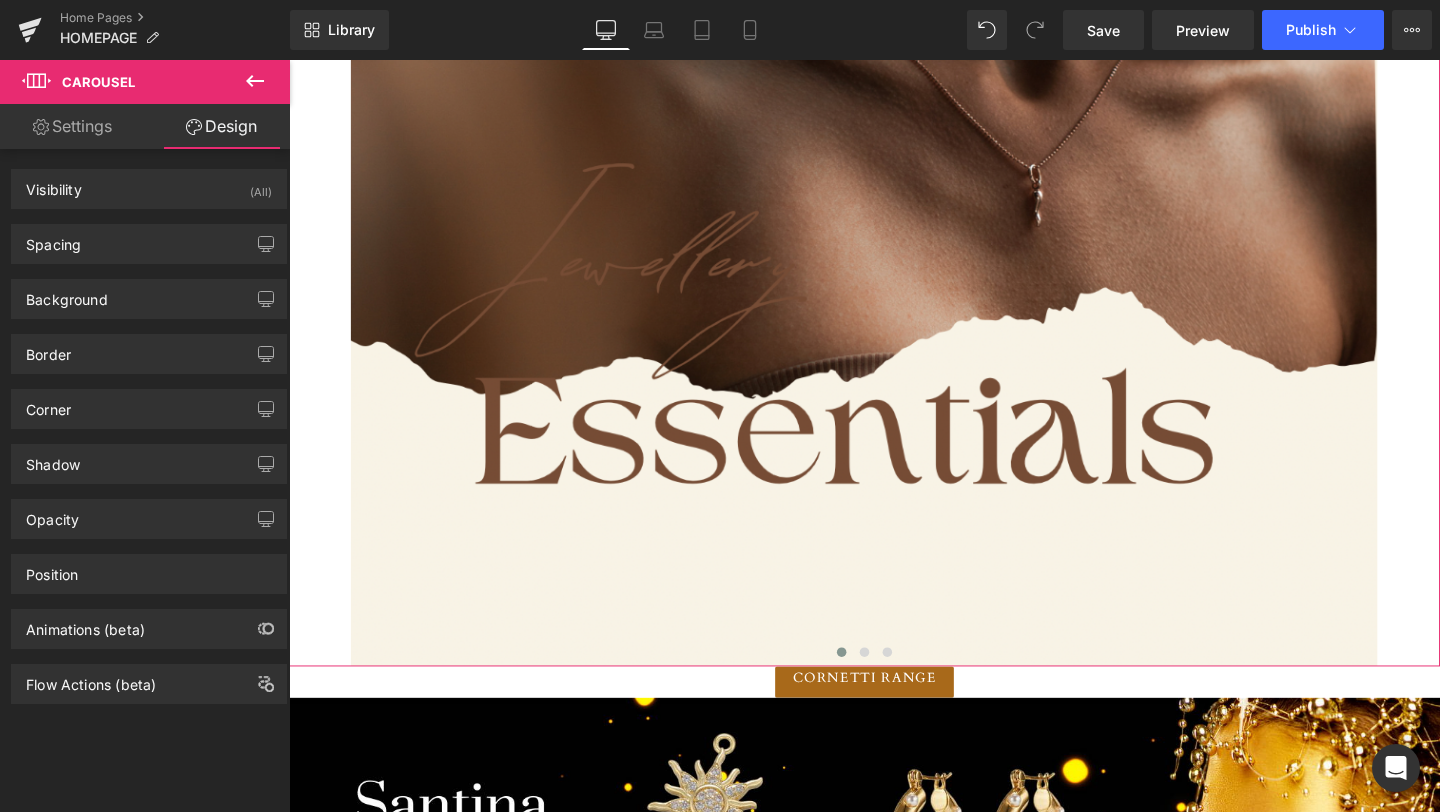 click 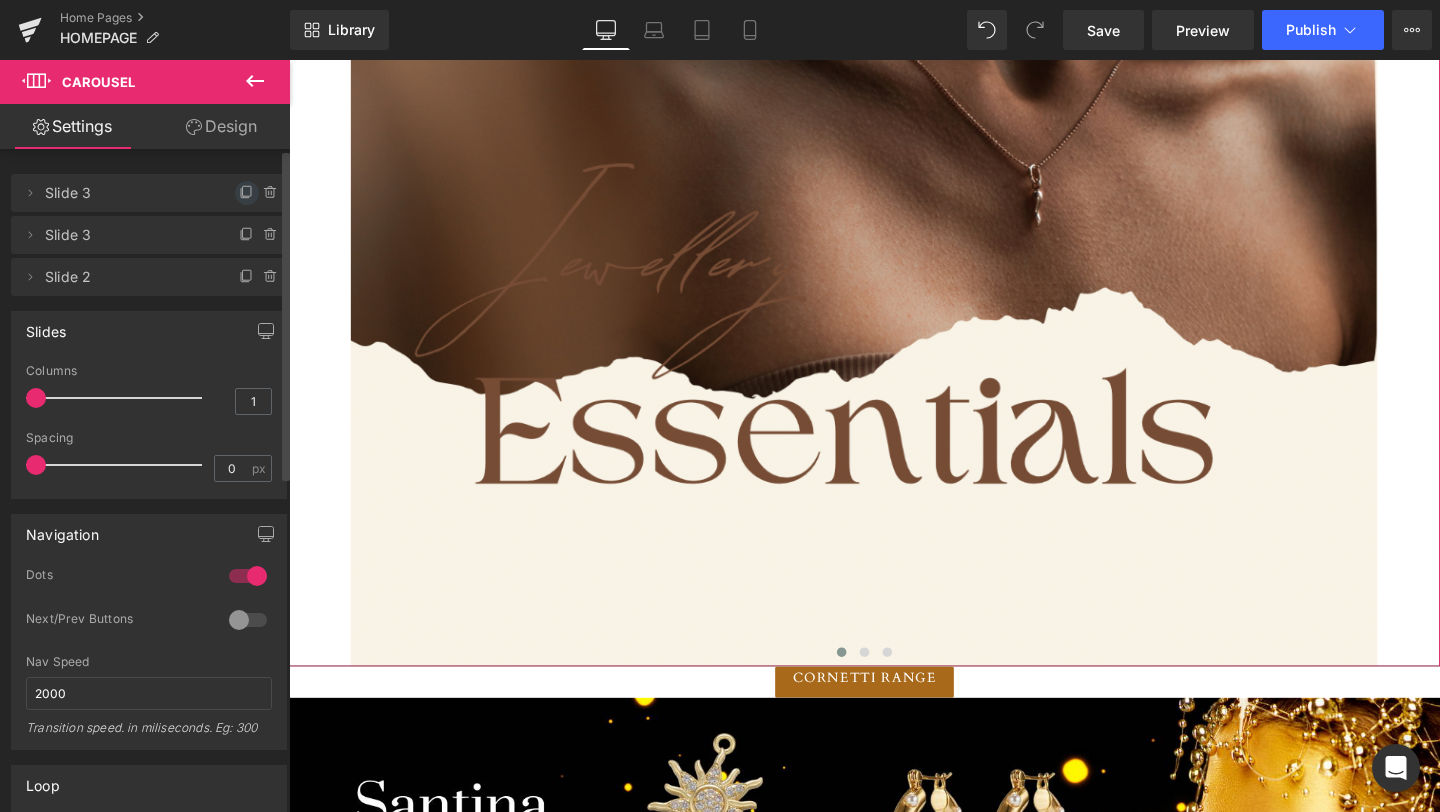 click 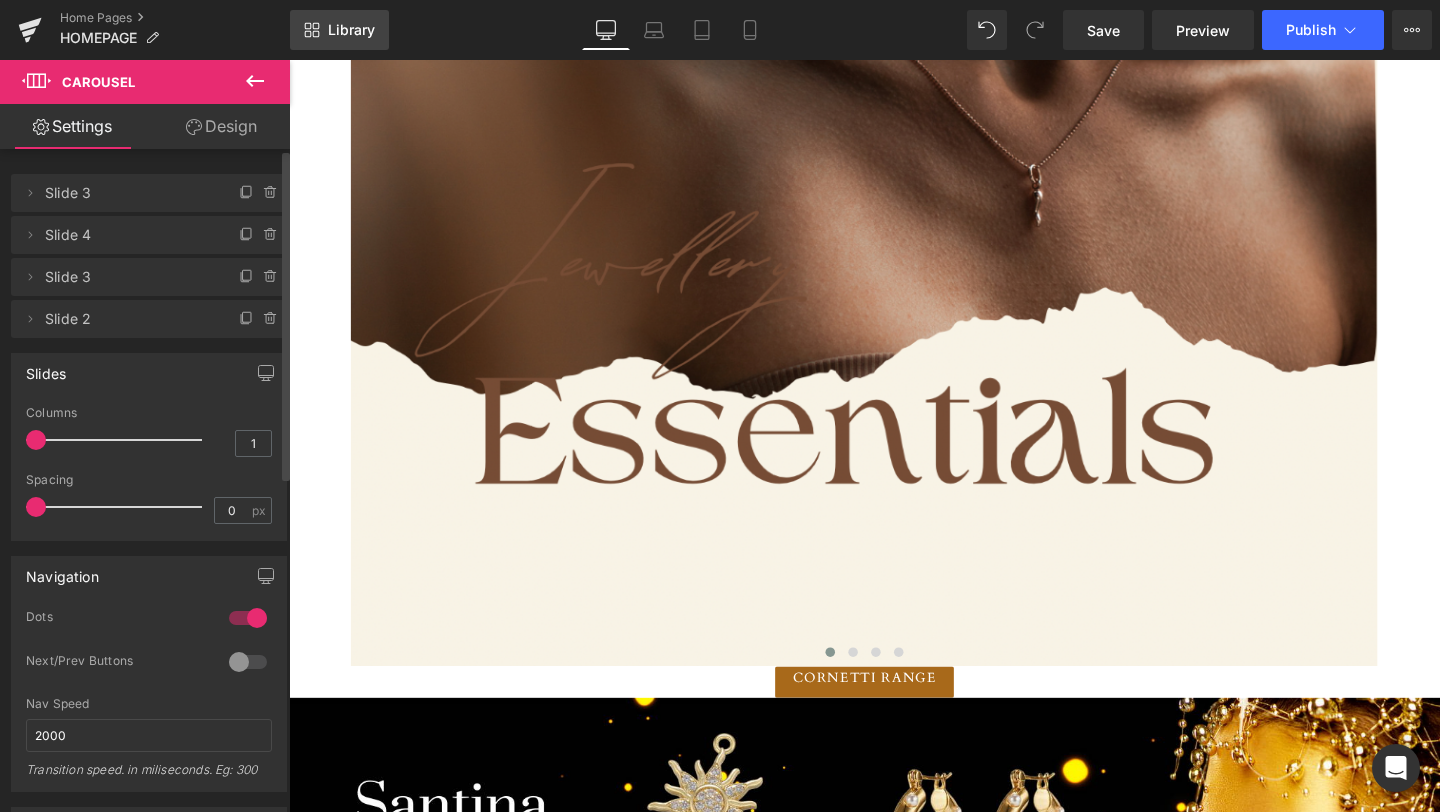 click 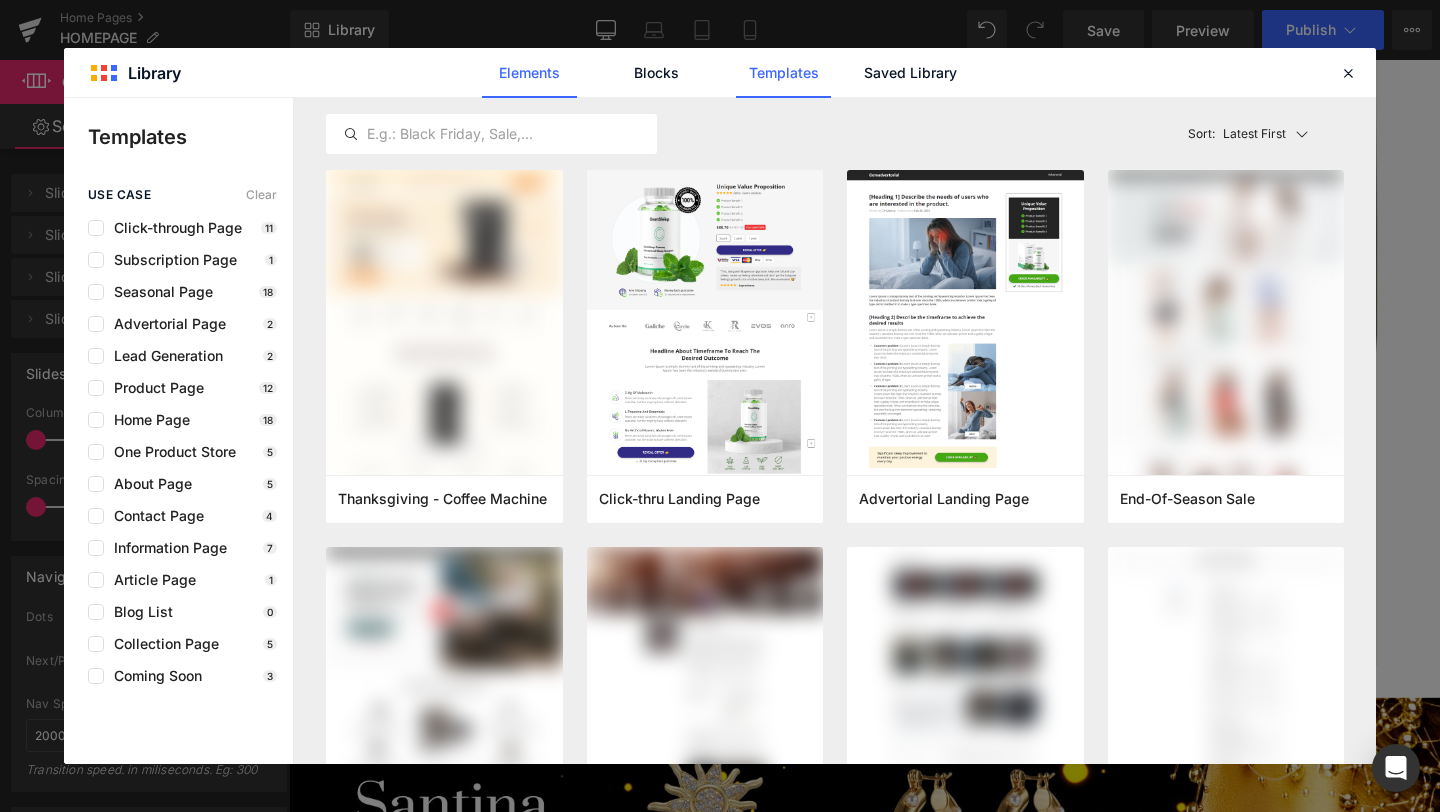 click on "Elements" 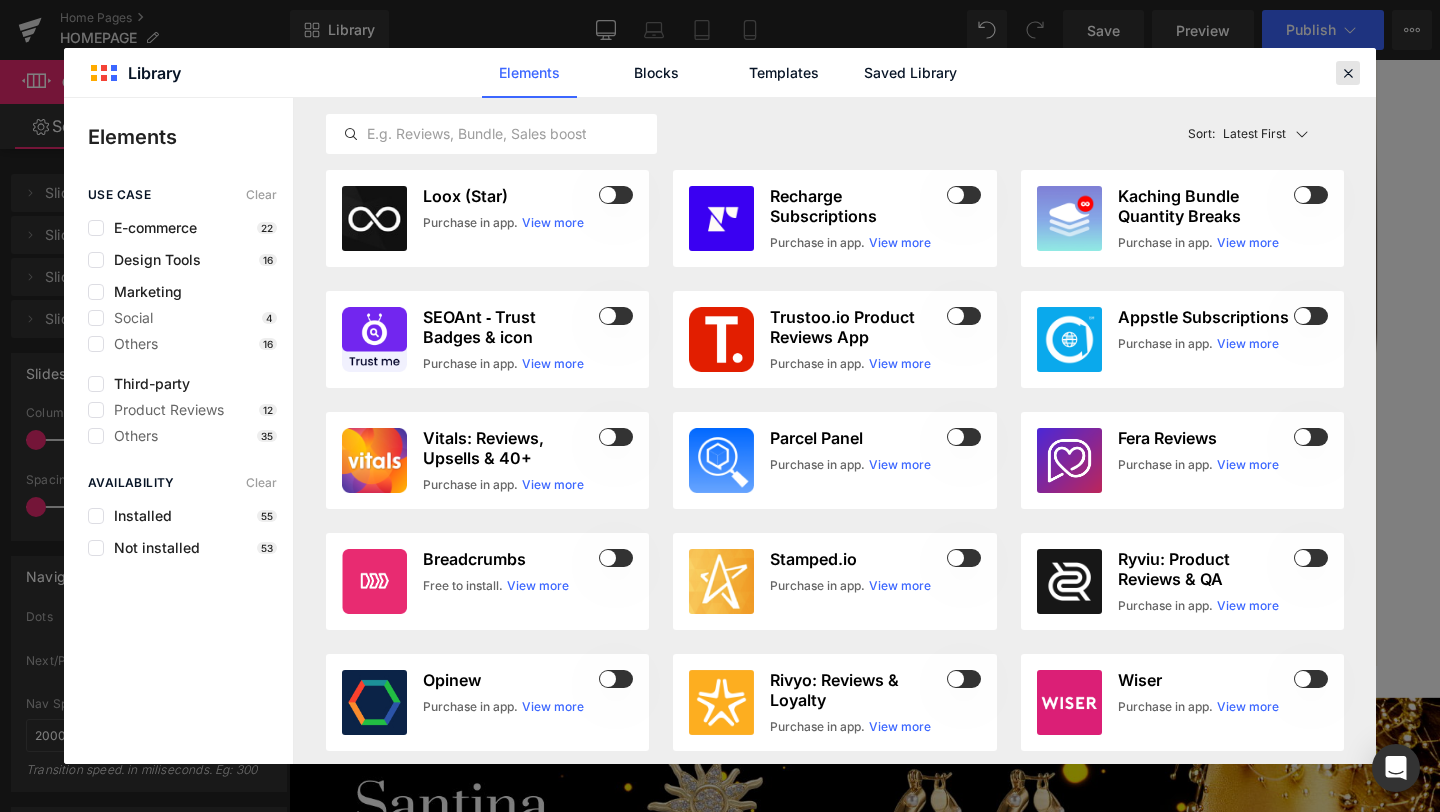 click at bounding box center [1348, 73] 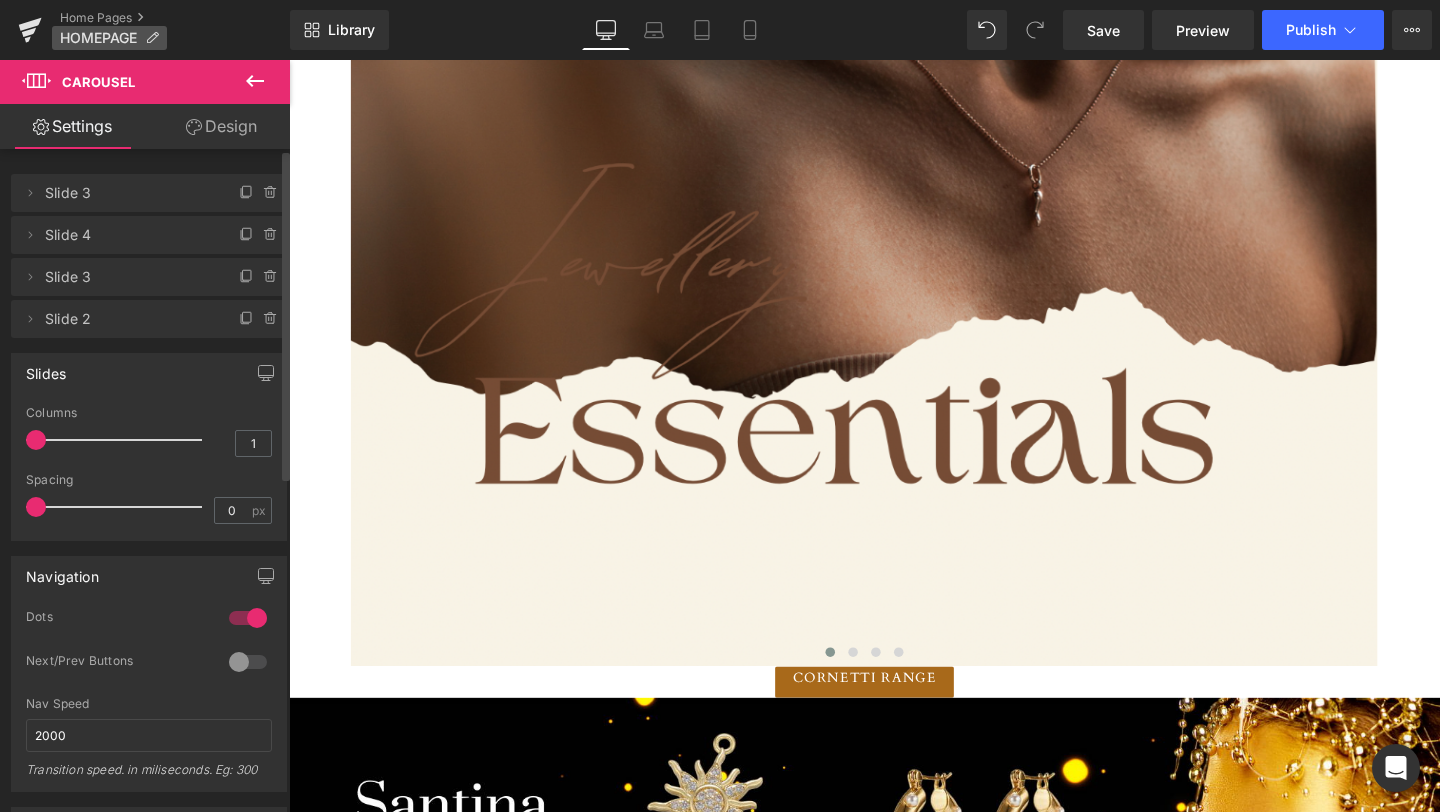 click on "HOMEPAGE" at bounding box center (98, 38) 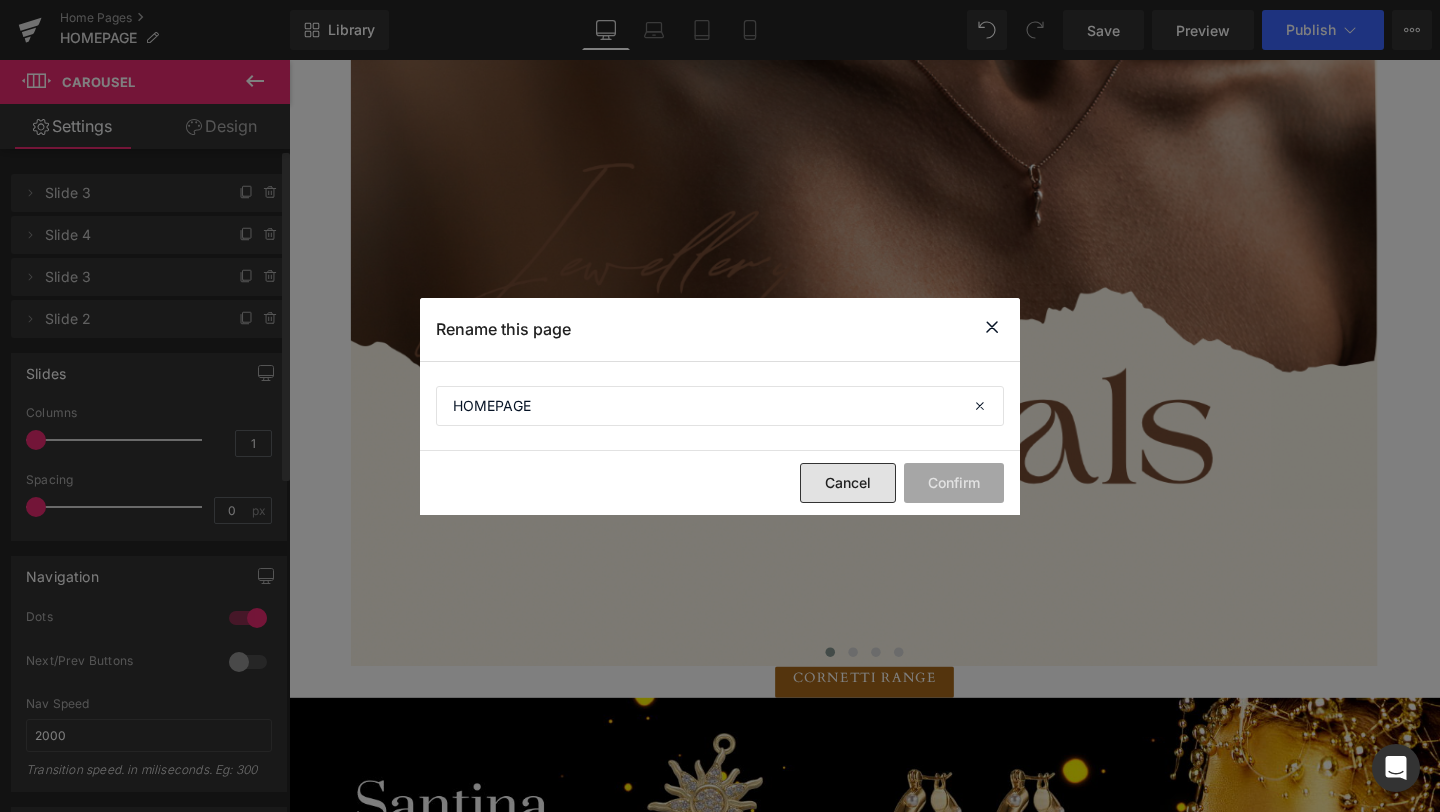 click on "Cancel" at bounding box center [848, 483] 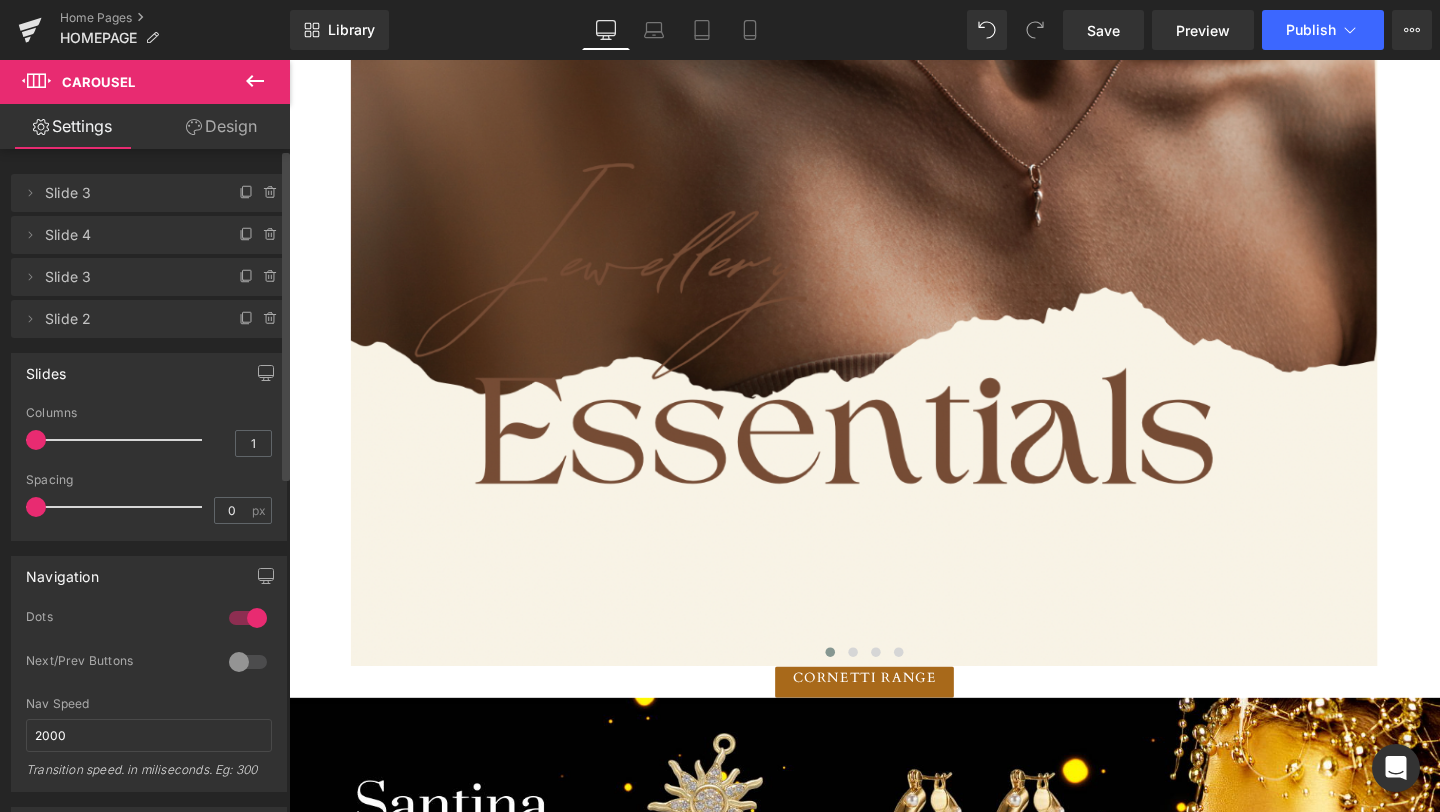 click 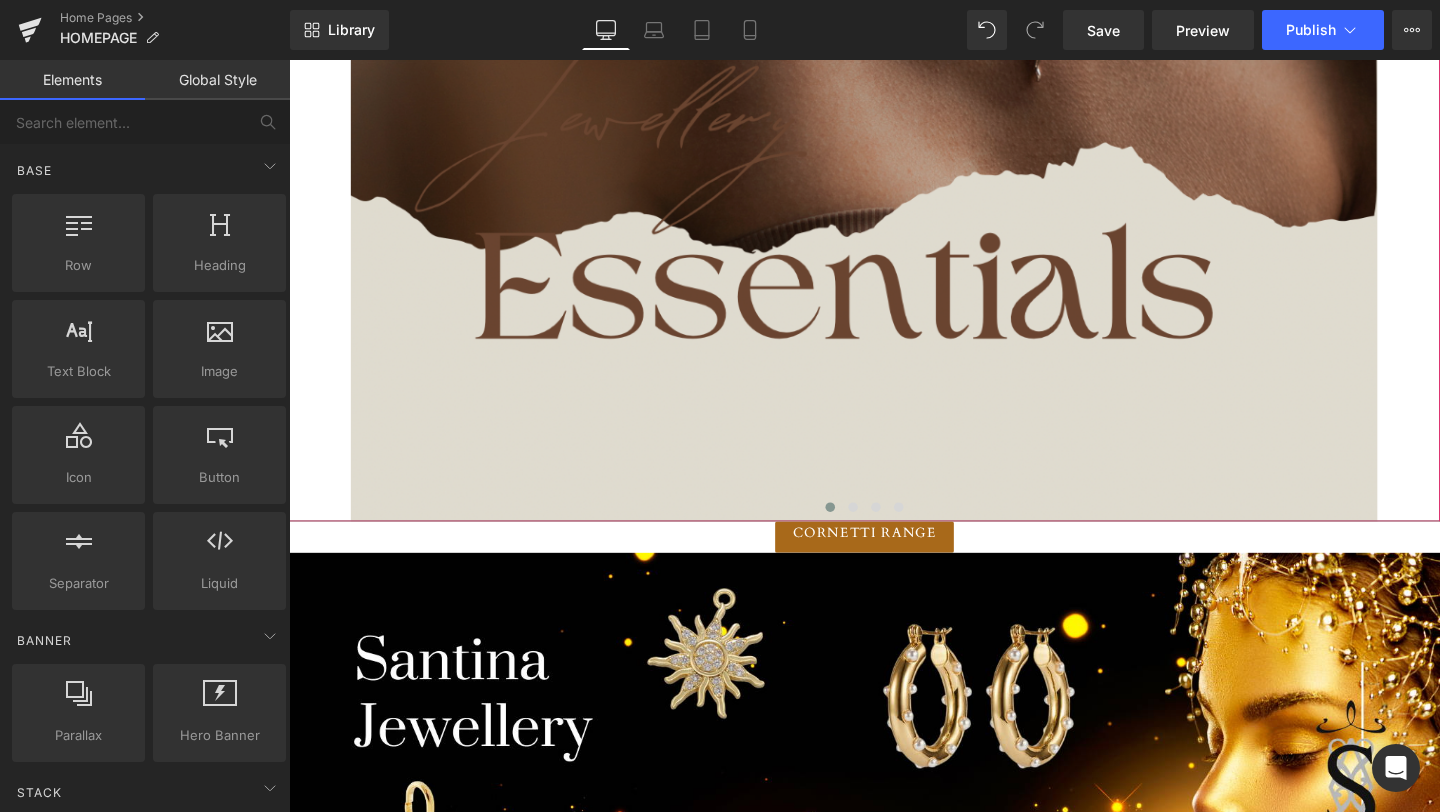 scroll, scrollTop: 1351, scrollLeft: 0, axis: vertical 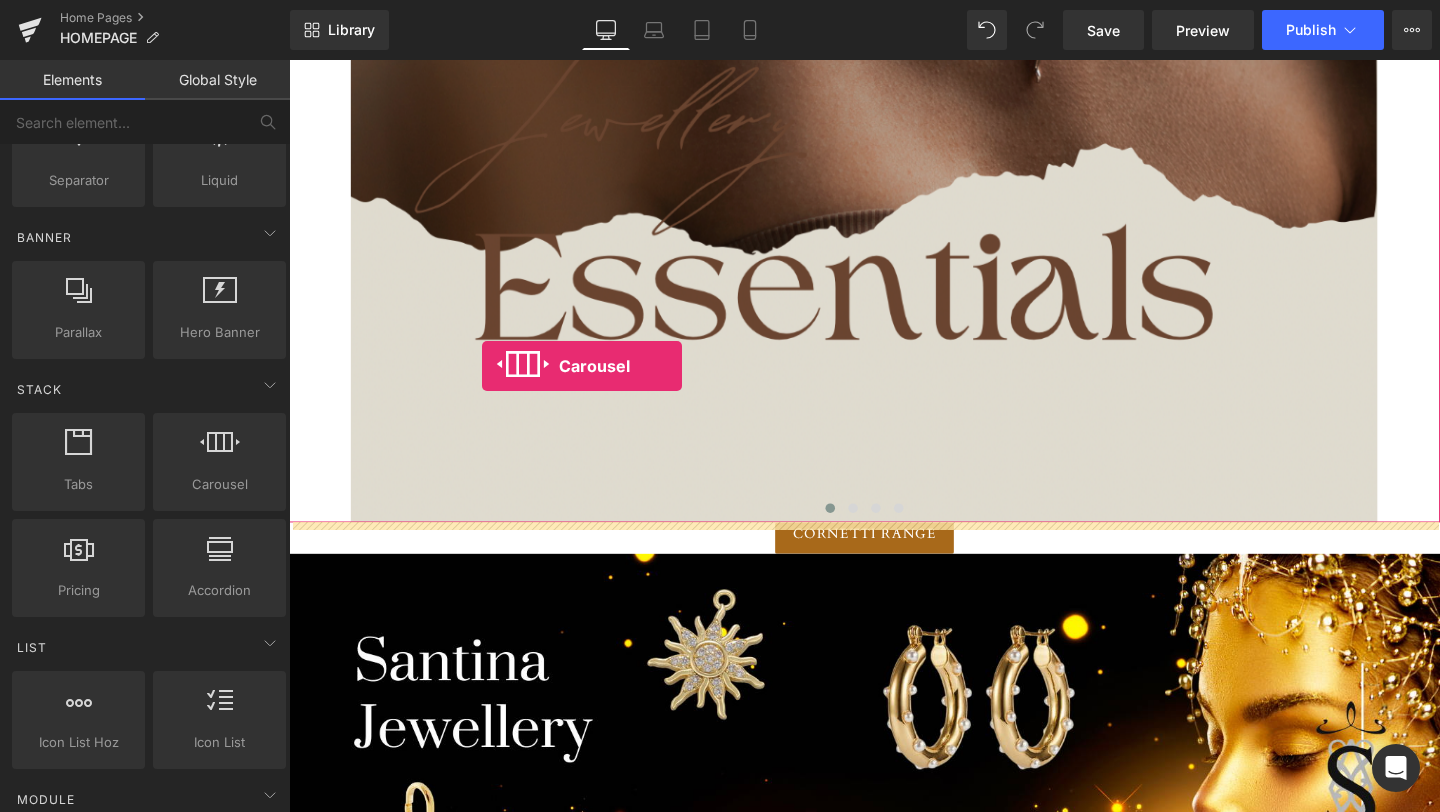 drag, startPoint x: 528, startPoint y: 548, endPoint x: 491, endPoint y: 382, distance: 170.07352 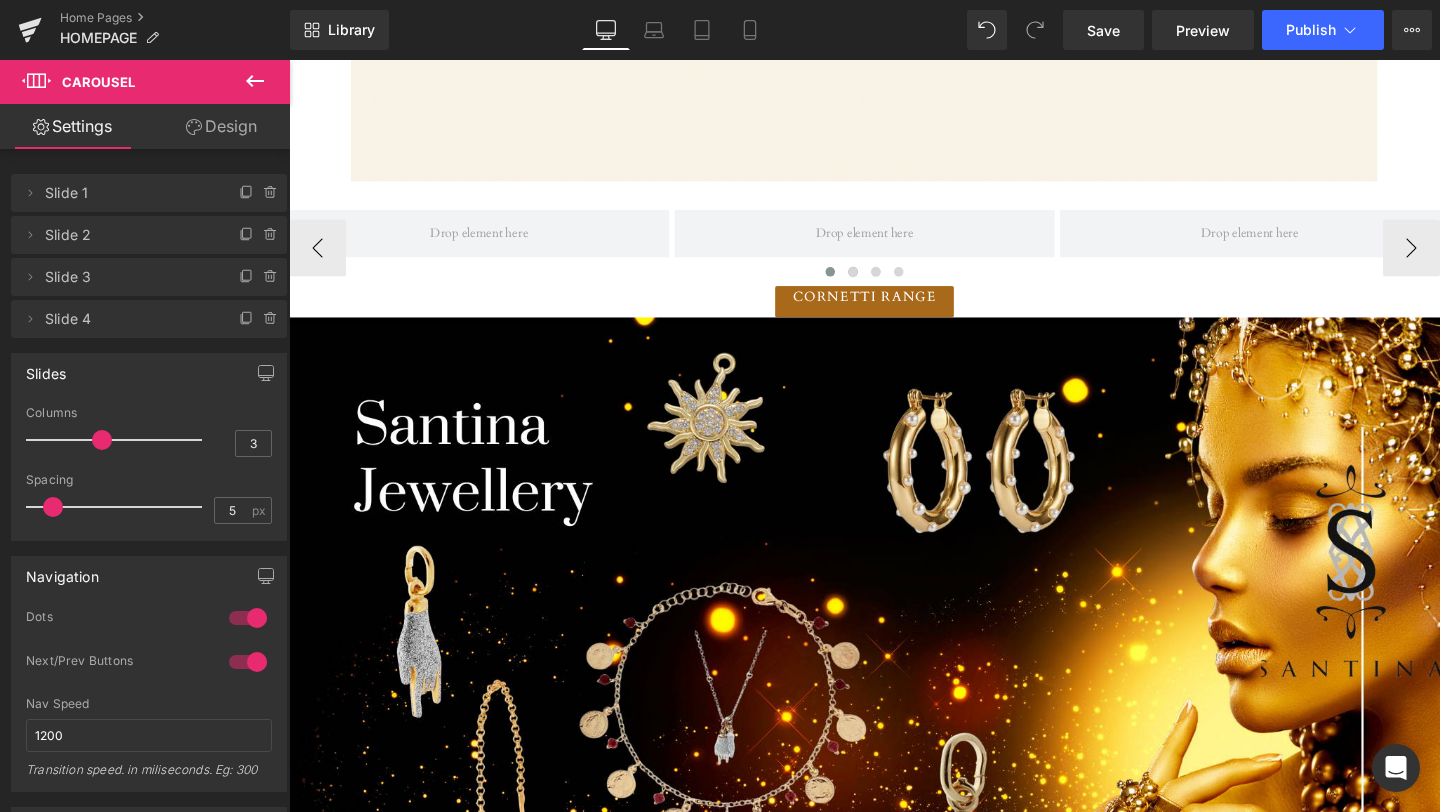 scroll, scrollTop: 1708, scrollLeft: 0, axis: vertical 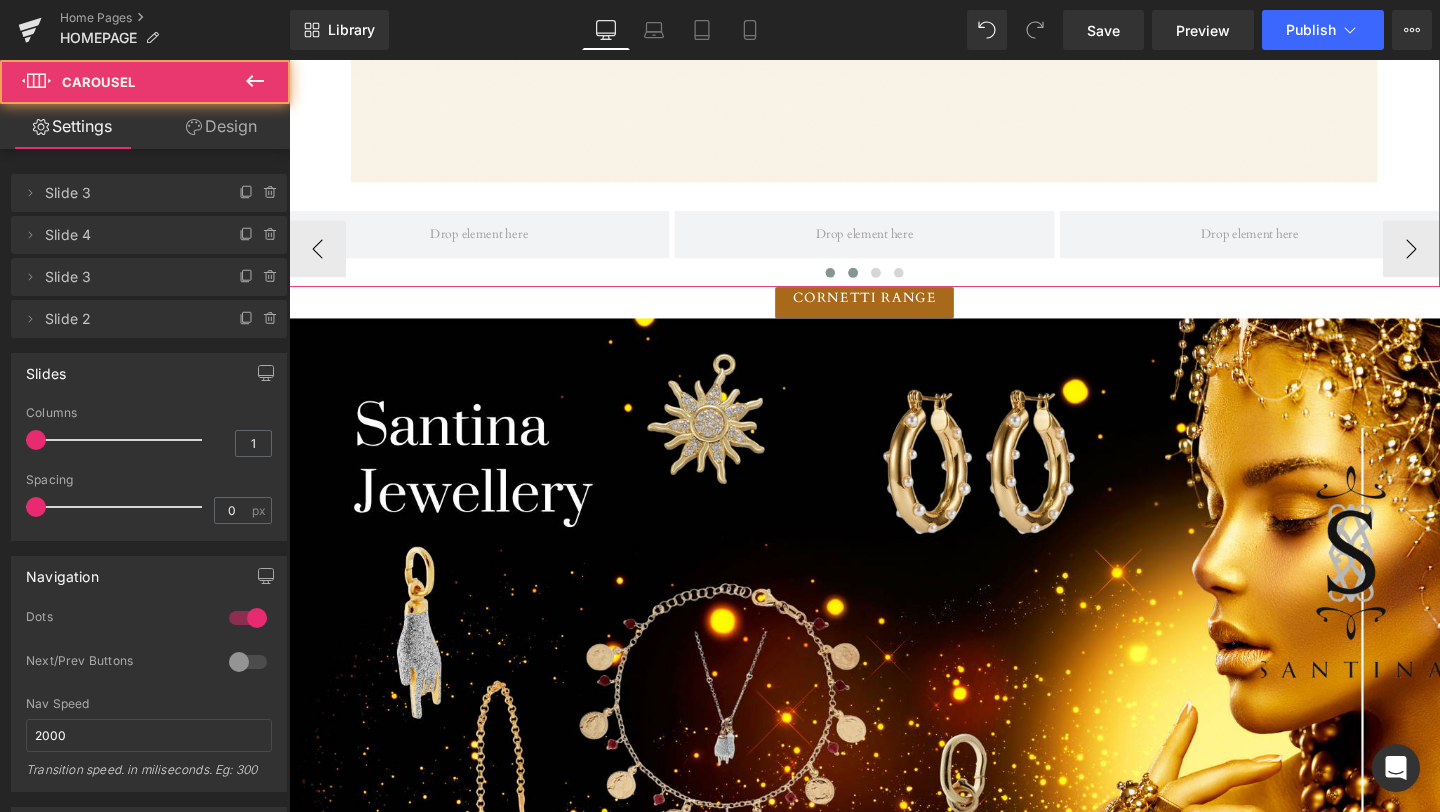 click at bounding box center (882, 284) 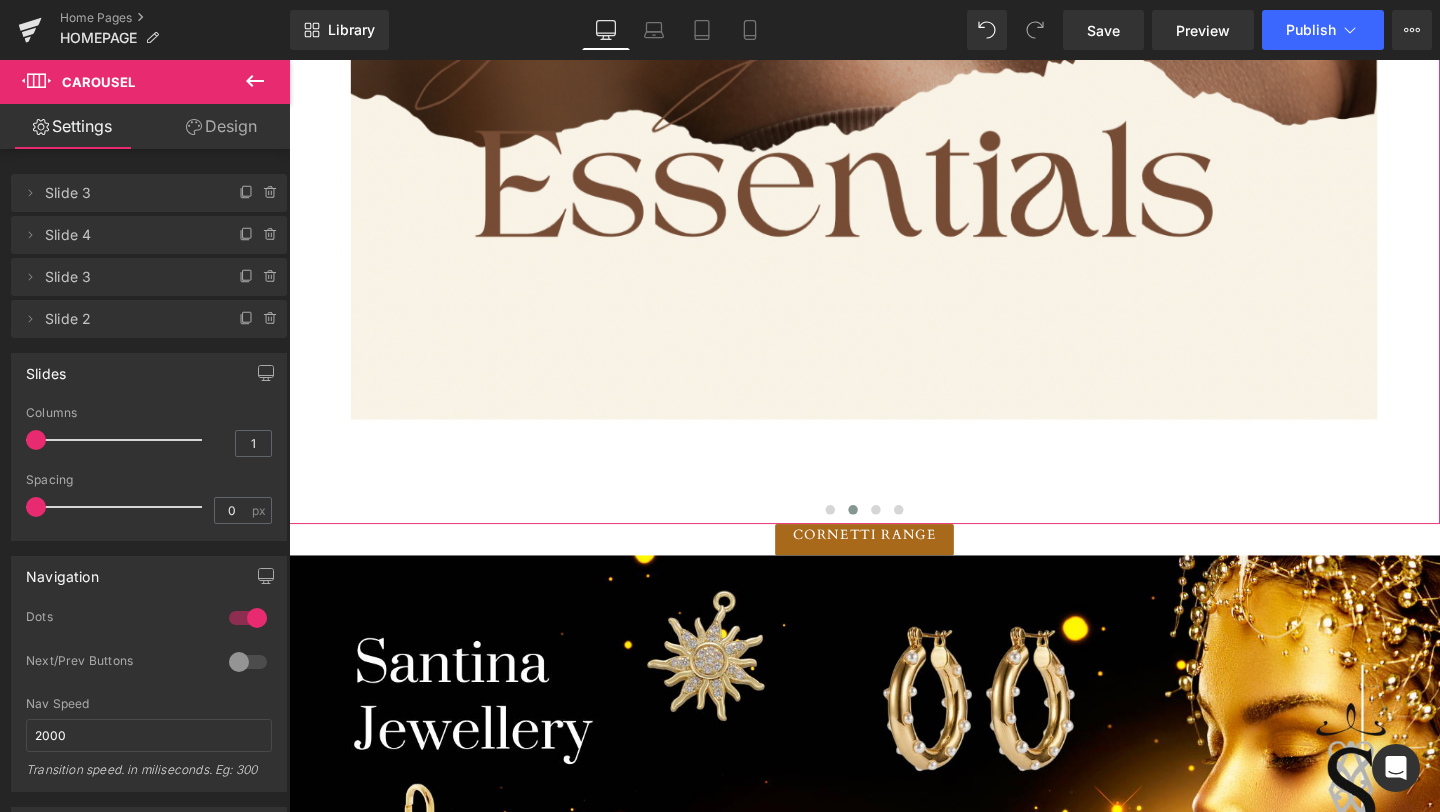 scroll, scrollTop: 1508, scrollLeft: 0, axis: vertical 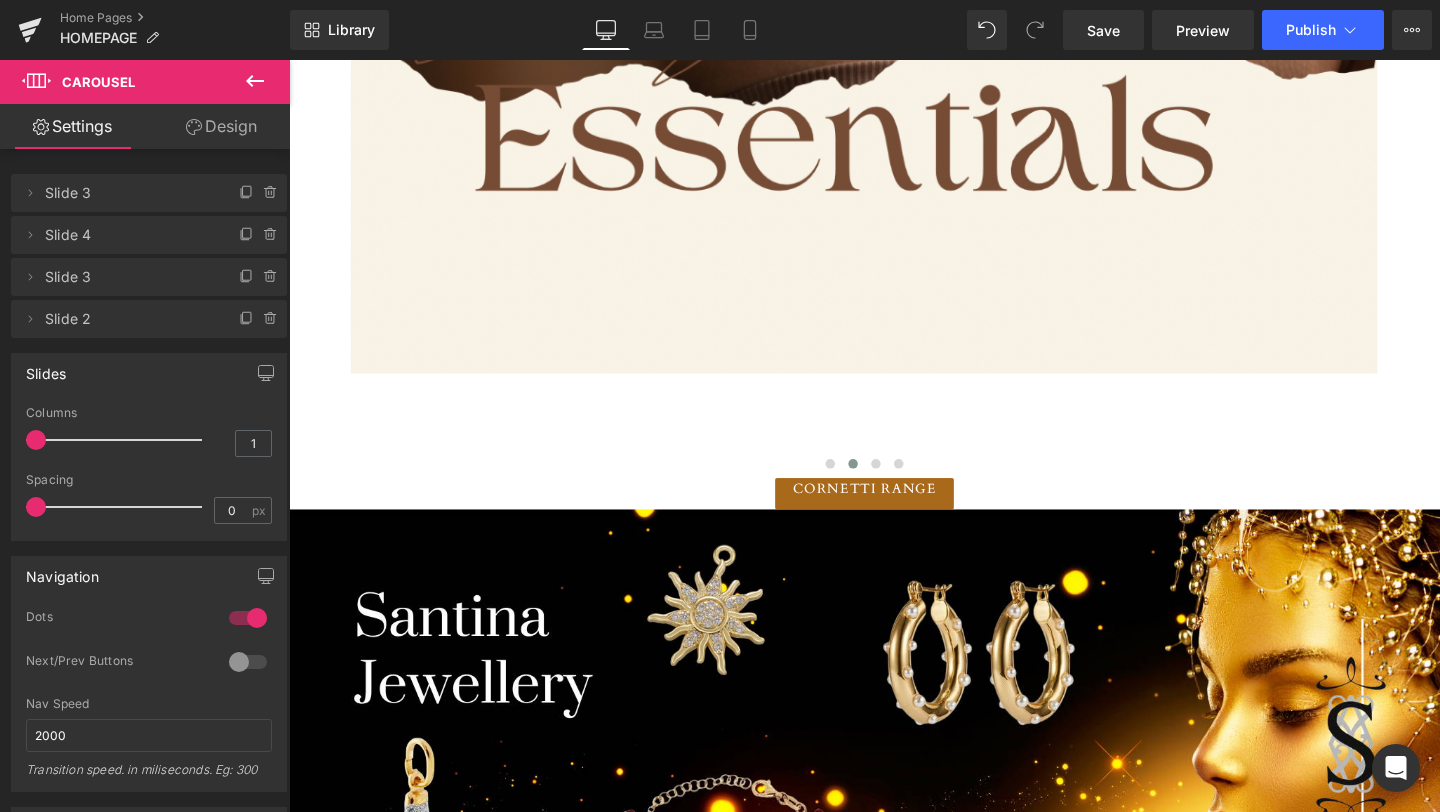 click 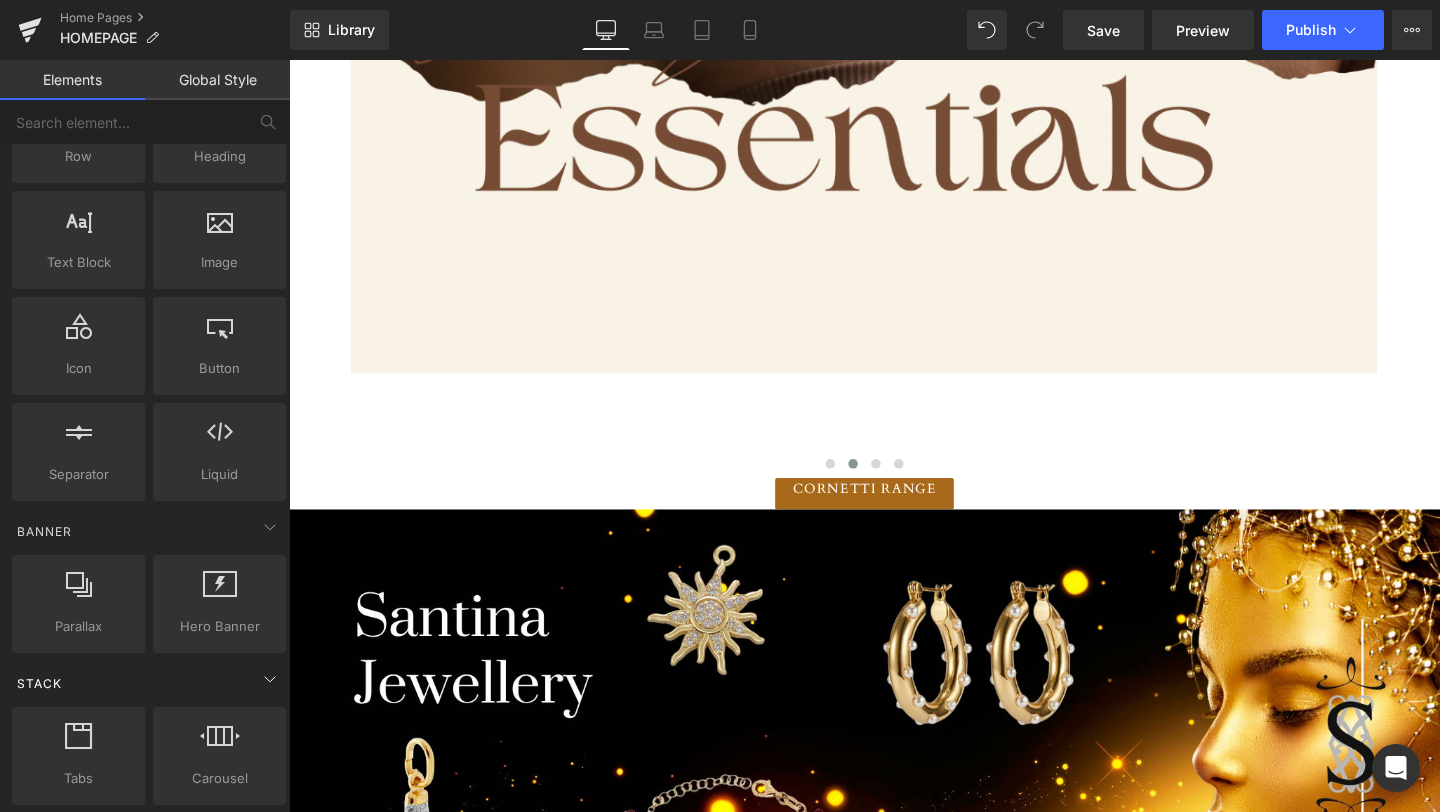 scroll, scrollTop: 15, scrollLeft: 0, axis: vertical 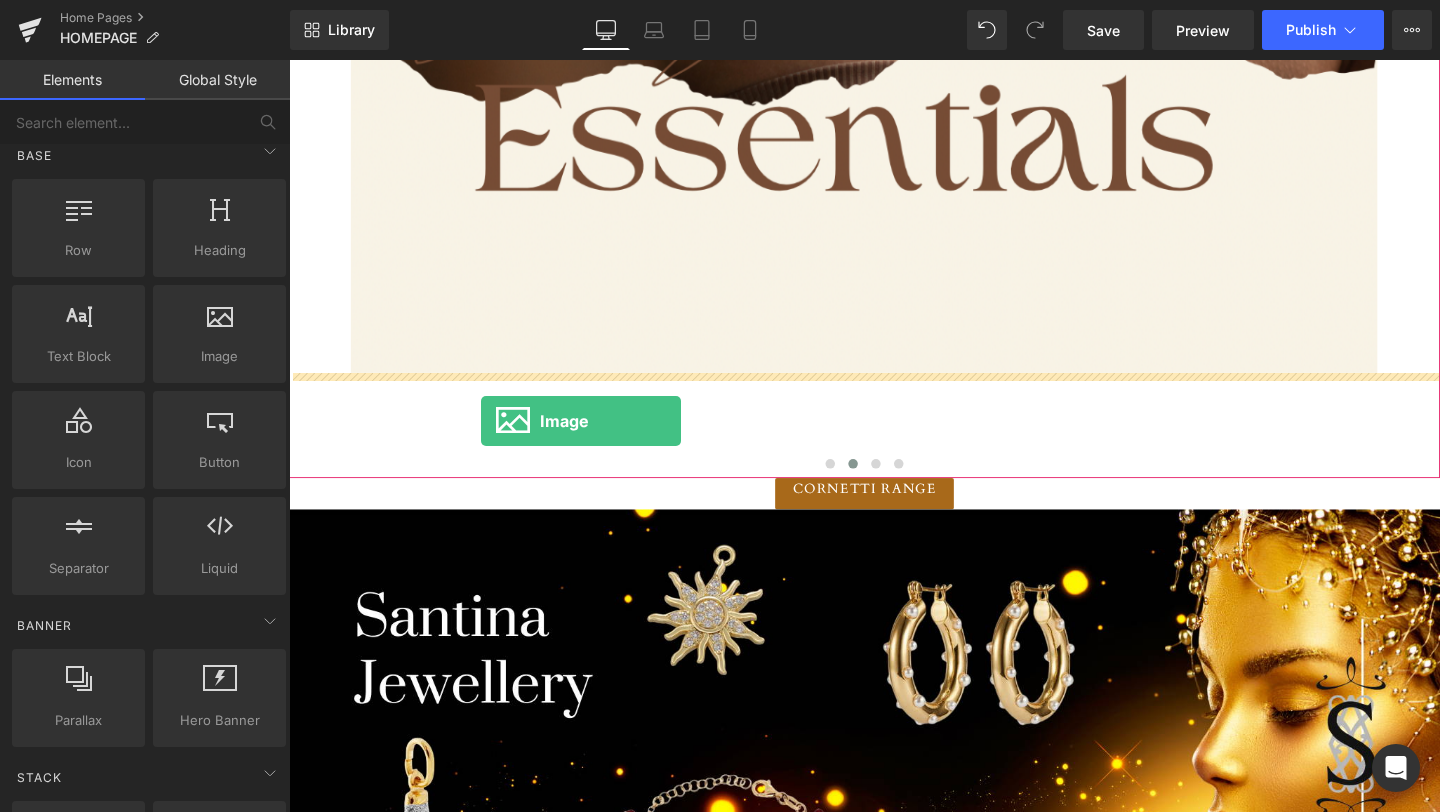 drag, startPoint x: 505, startPoint y: 401, endPoint x: 493, endPoint y: 437, distance: 37.94733 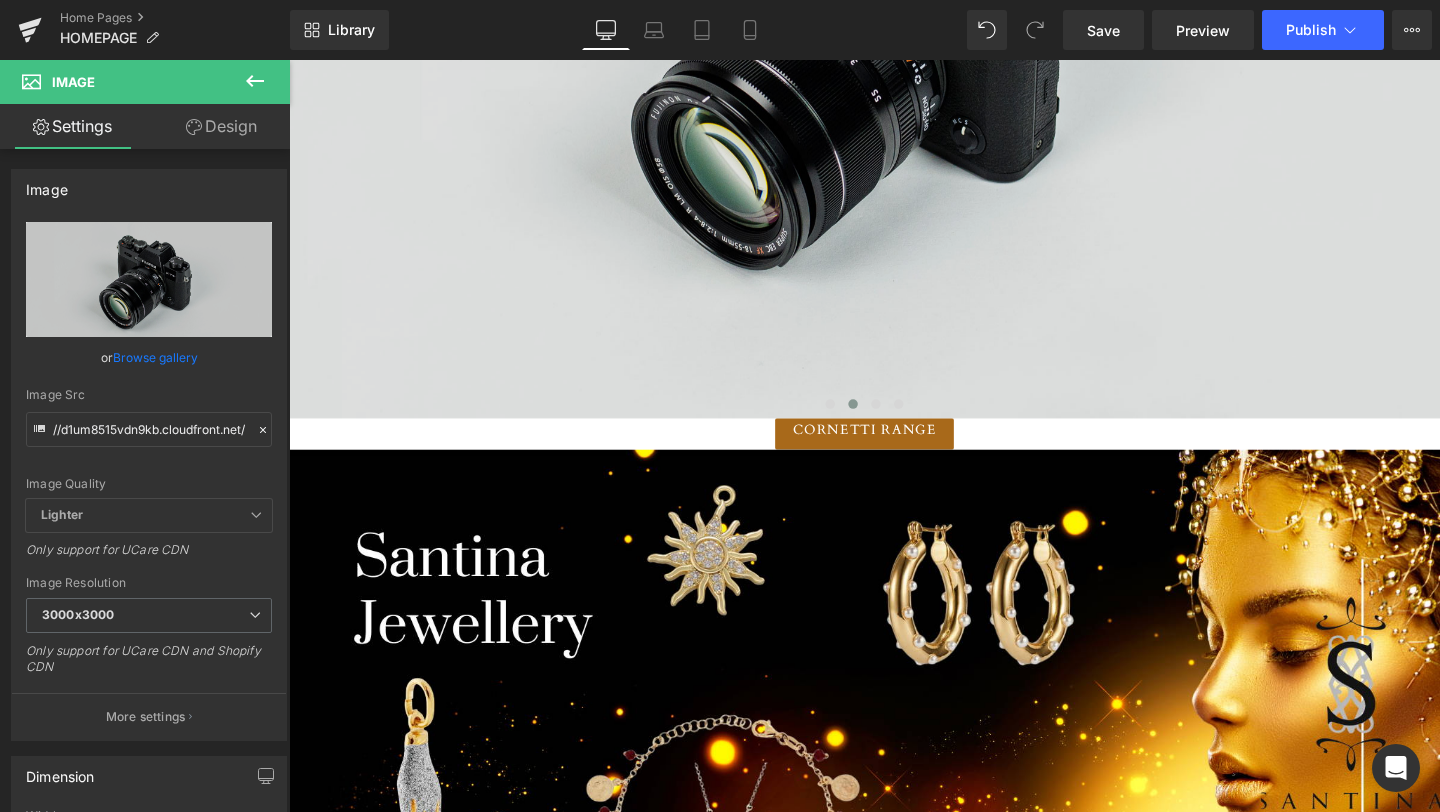 scroll, scrollTop: 2270, scrollLeft: 0, axis: vertical 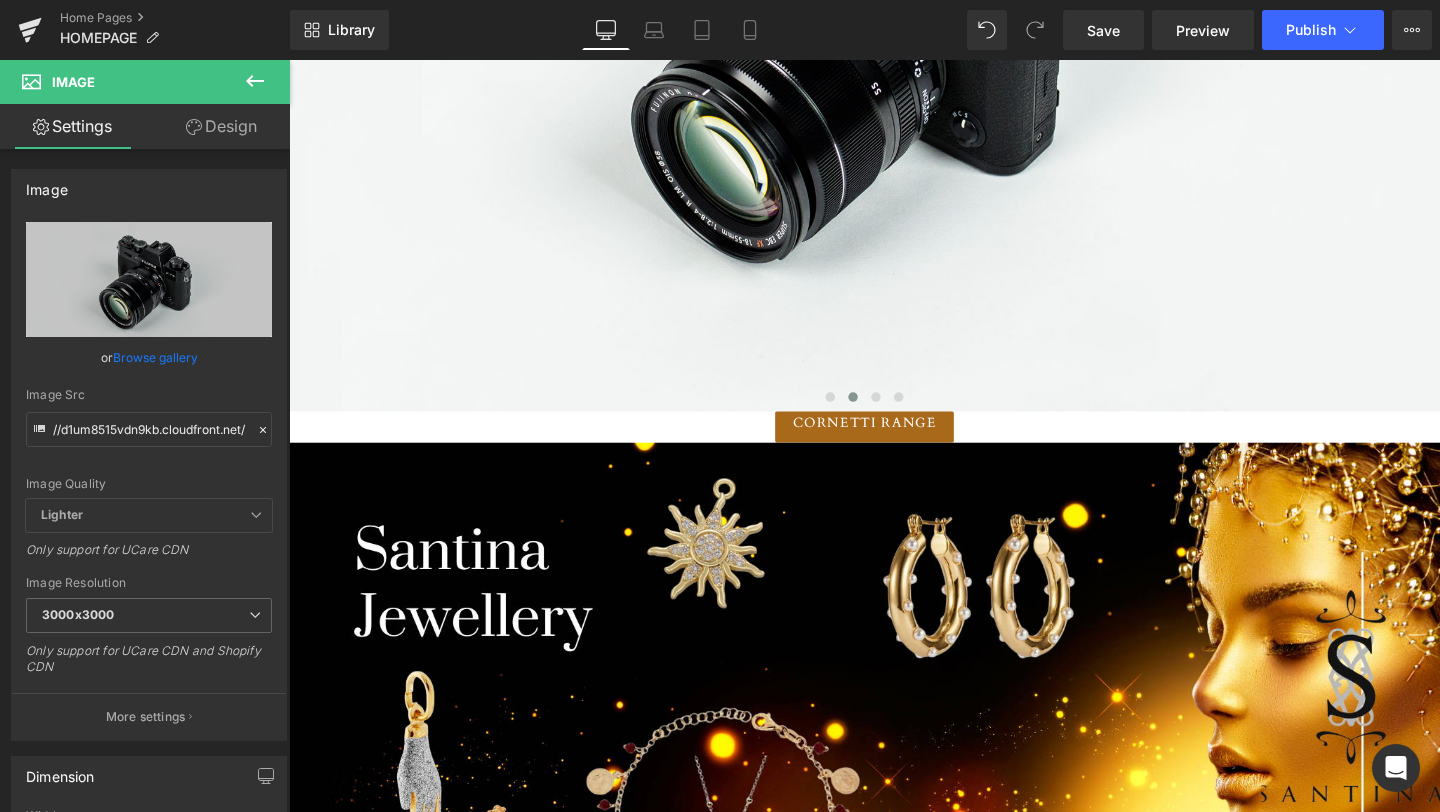 click on "Cornetti Range Button" at bounding box center (894, 445) 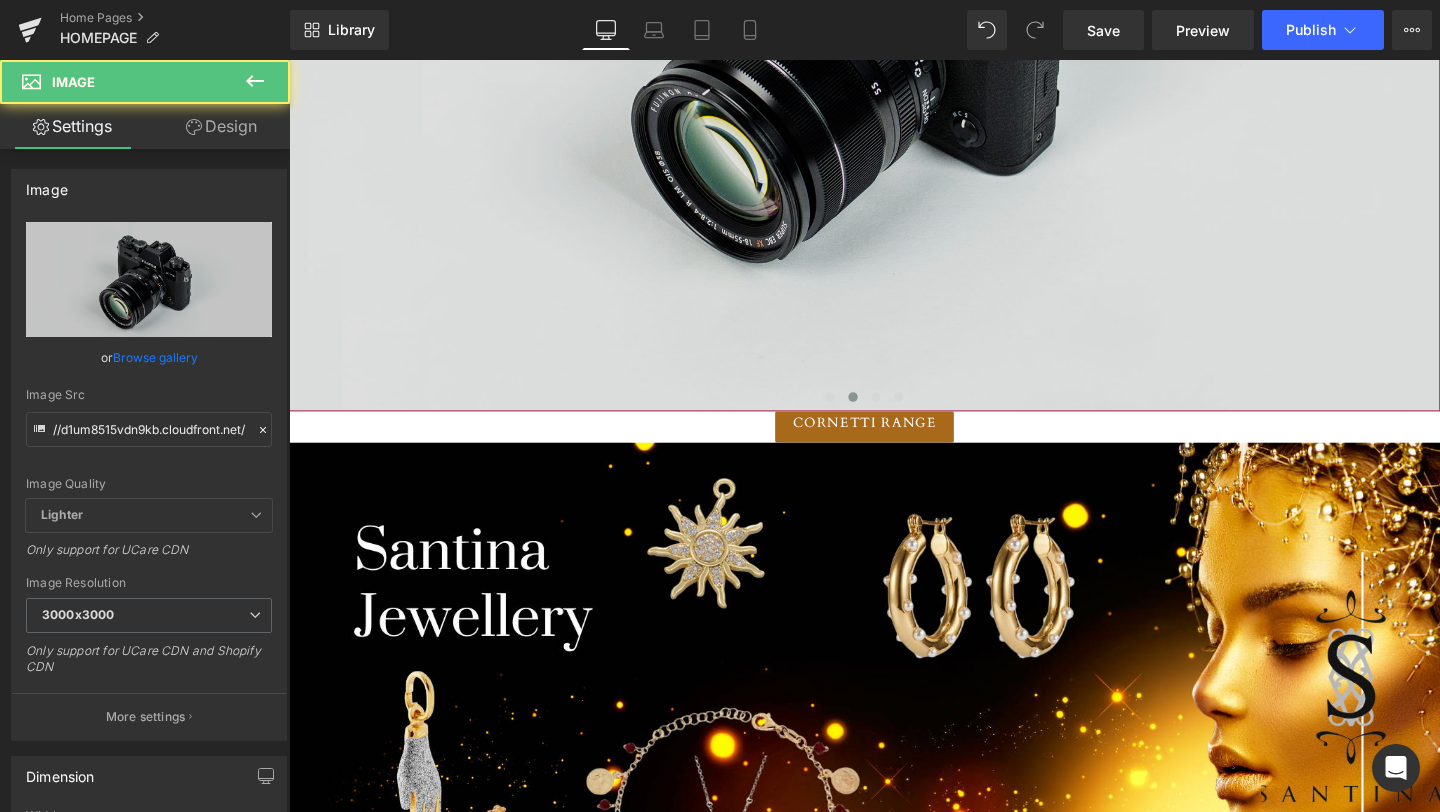 click at bounding box center [894, 28] 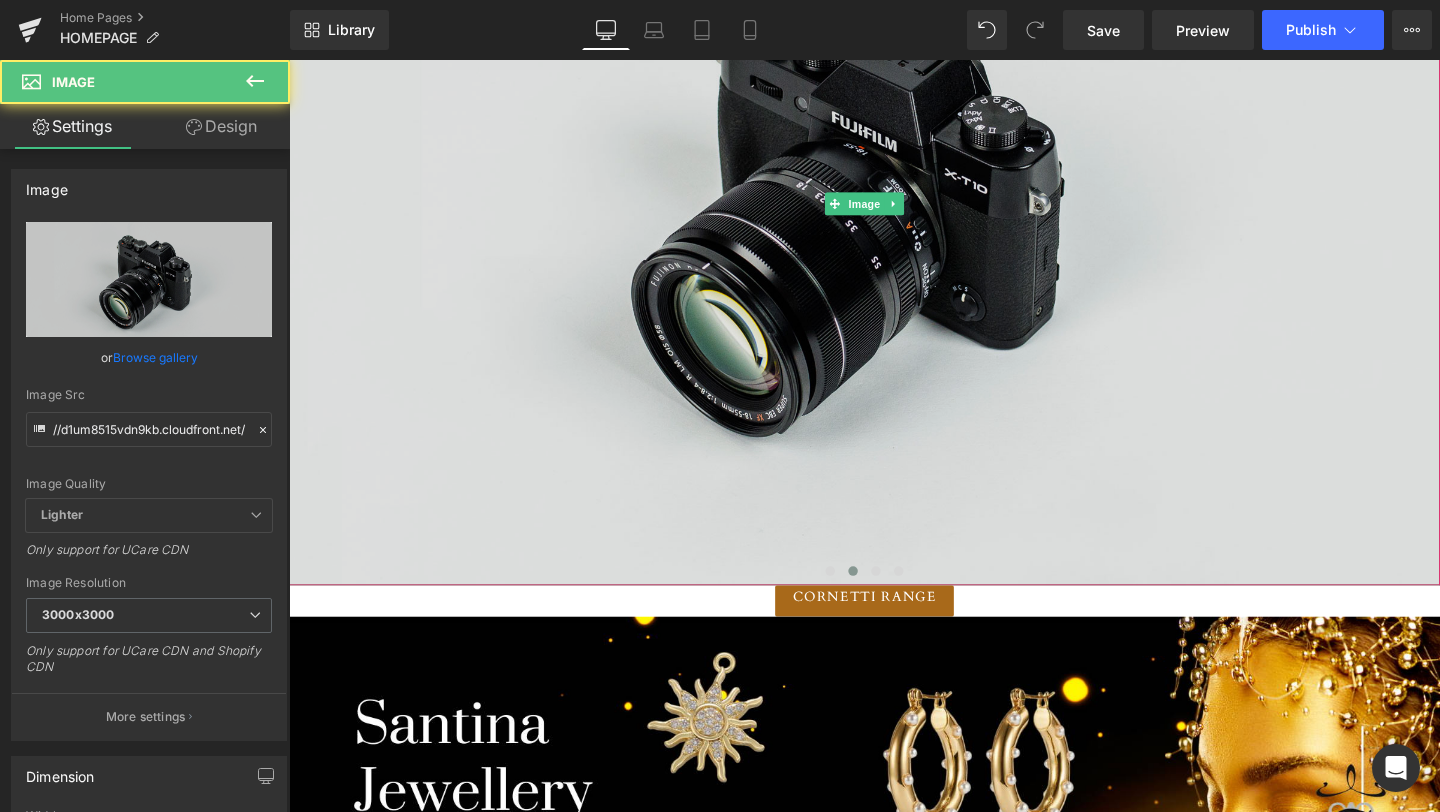 scroll, scrollTop: 2084, scrollLeft: 0, axis: vertical 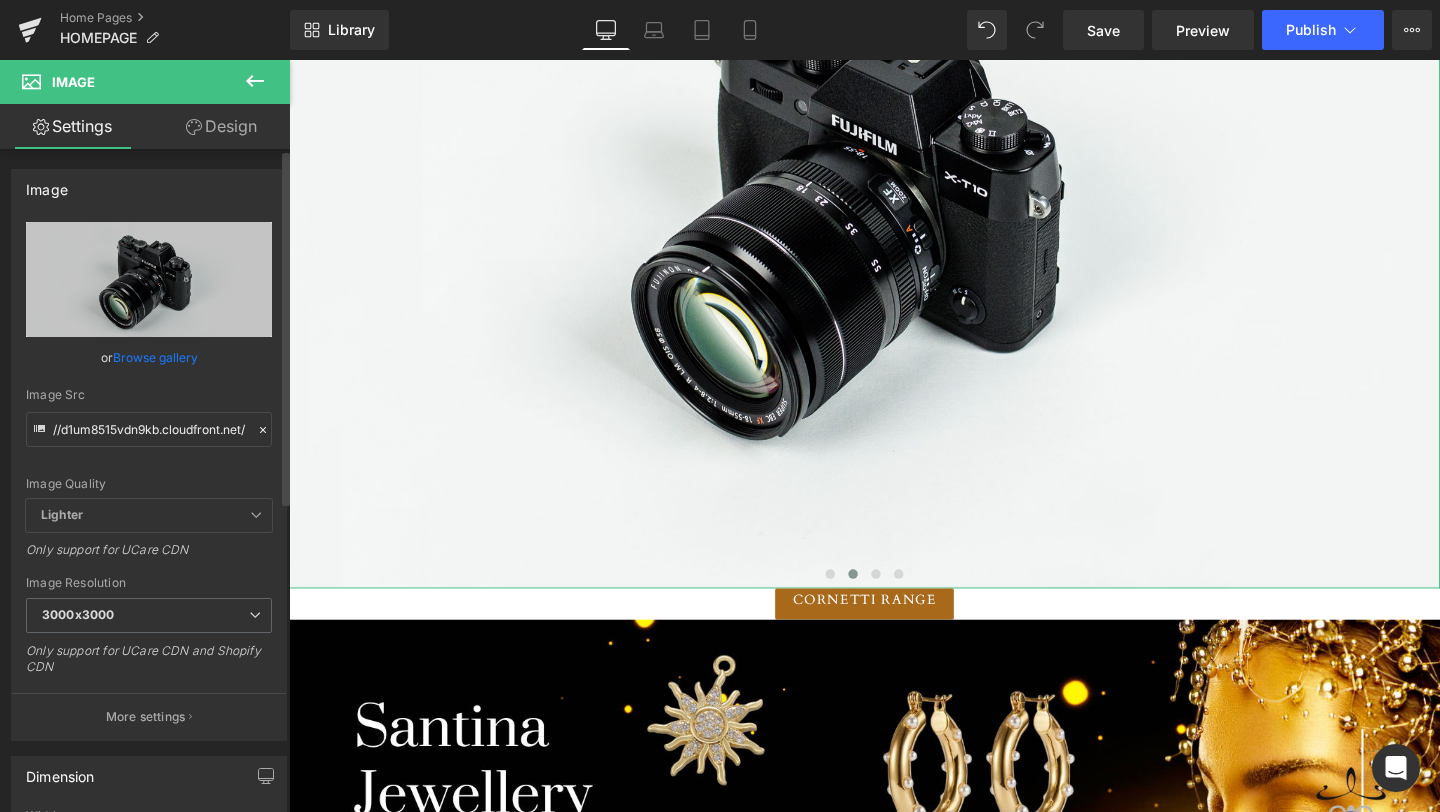 click on "Browse gallery" at bounding box center (155, 357) 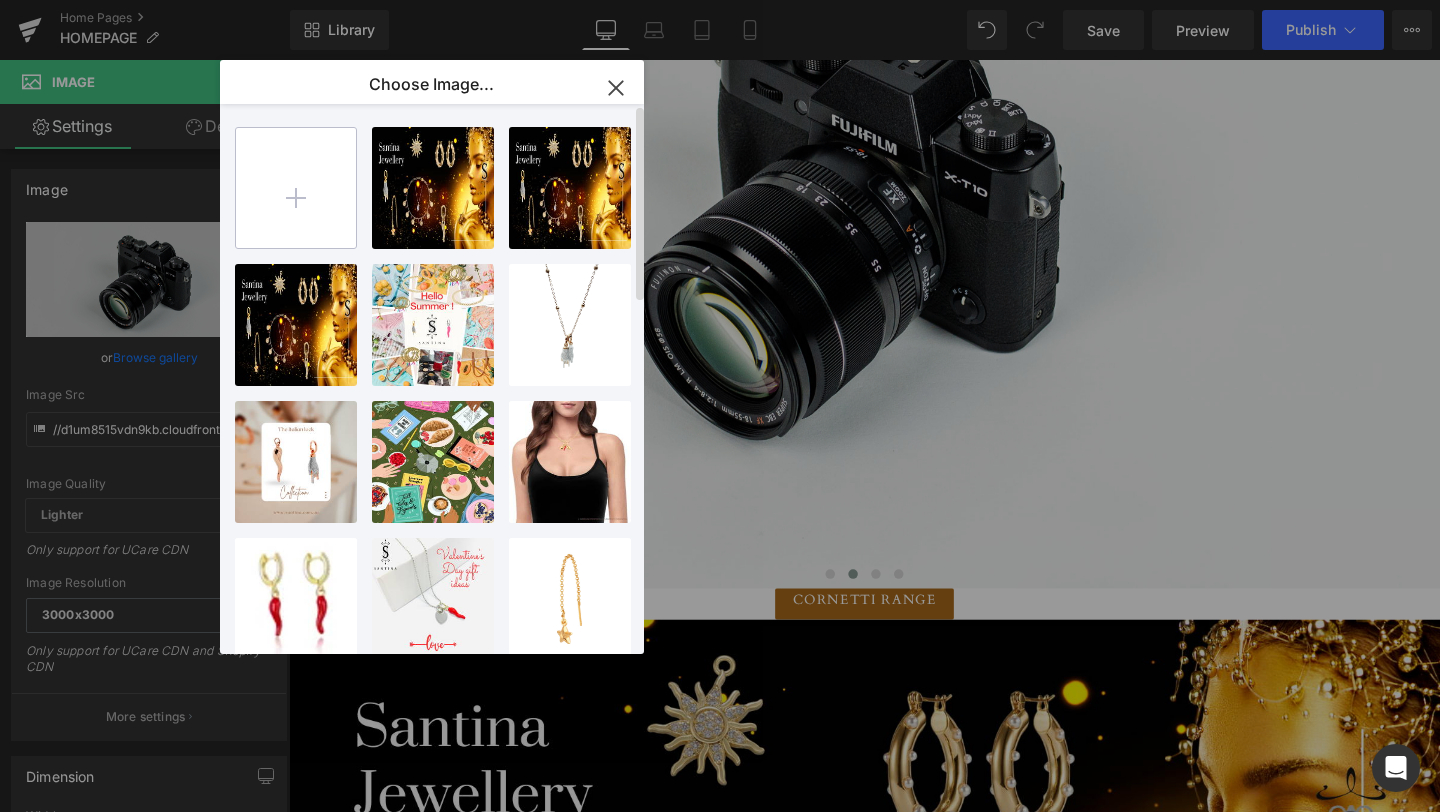 click at bounding box center (296, 188) 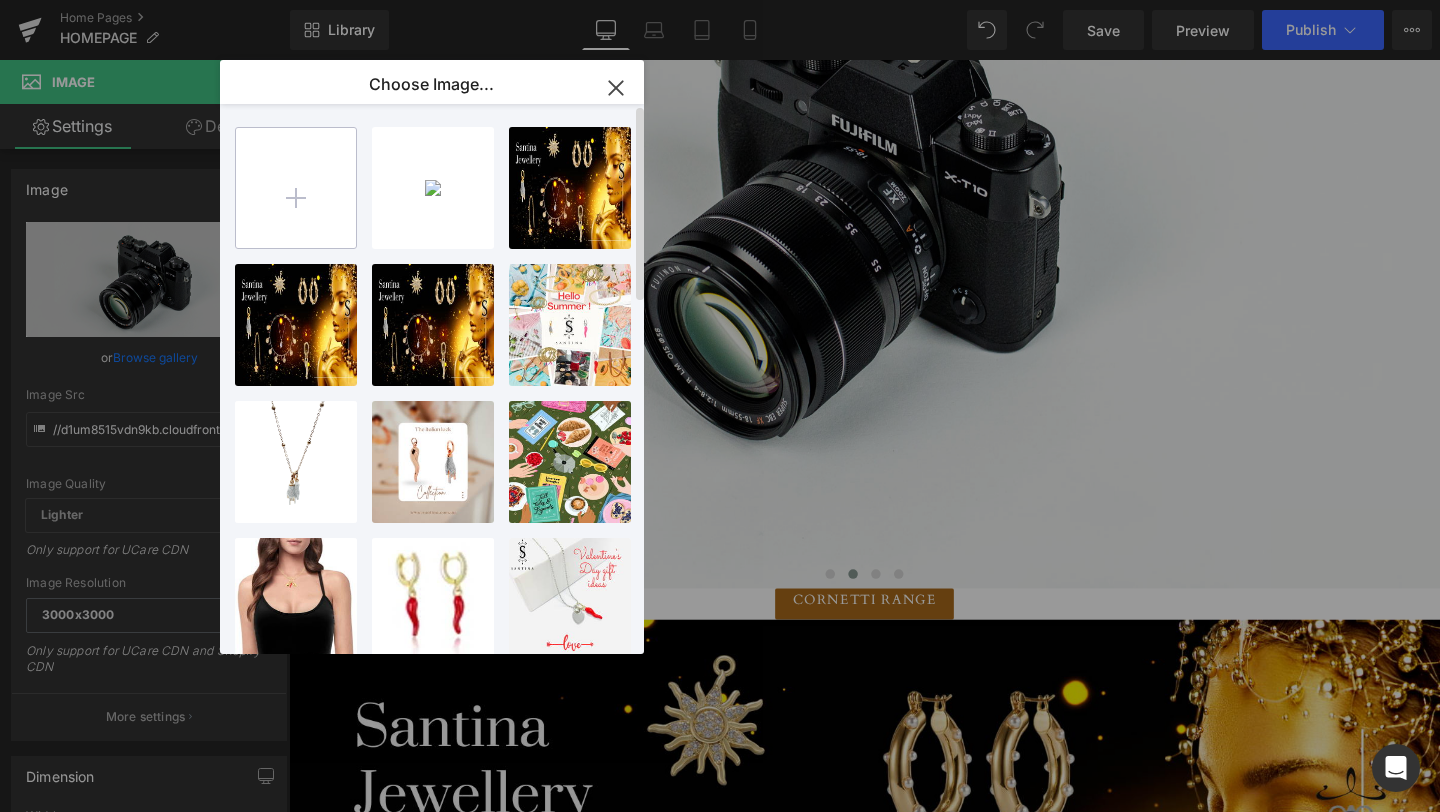 click at bounding box center [296, 188] 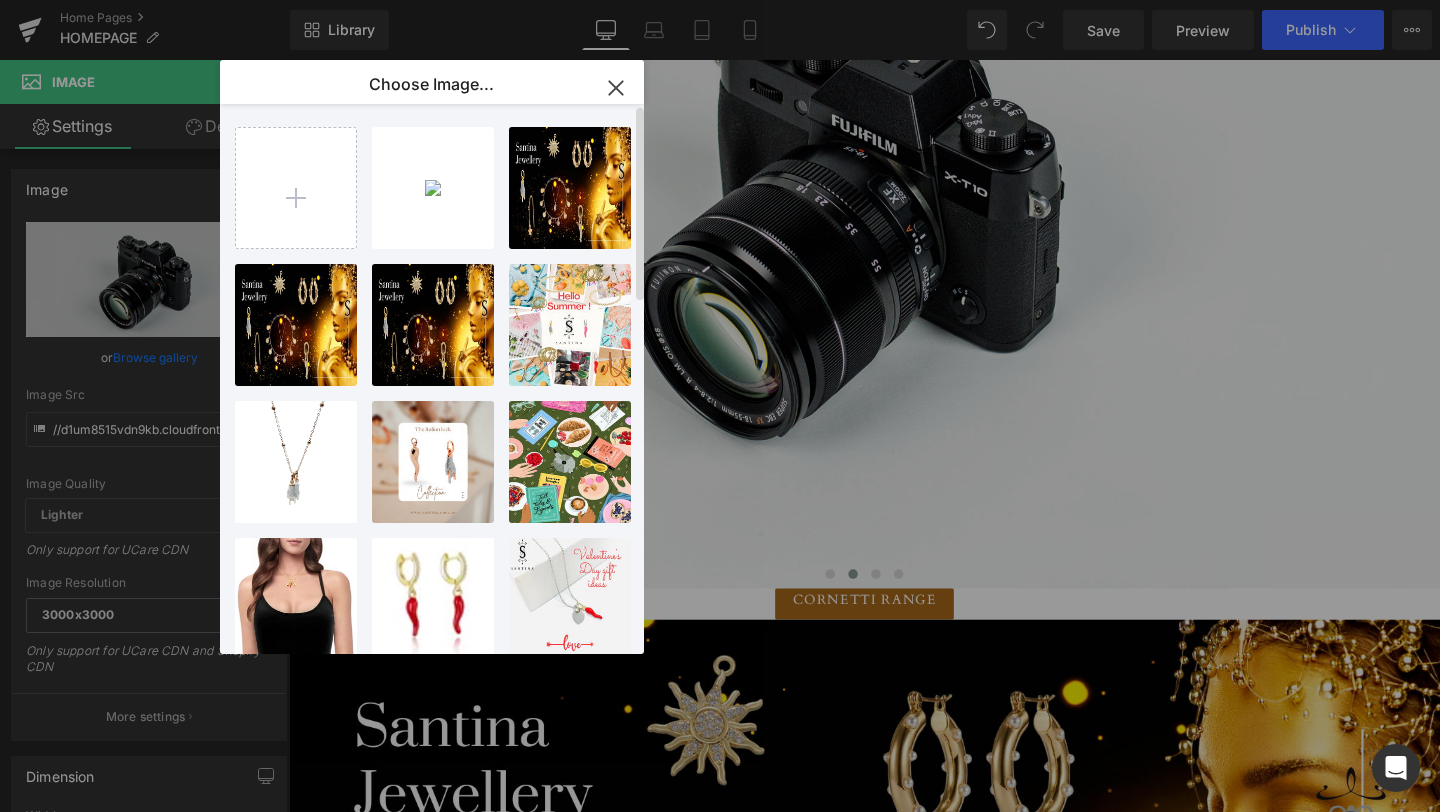 click on "C469C78...01_a.jpeg 252.67 KB Delete image? Yes No Orange ...over.png 2.01 MB Delete image? Yes No Orange ...over.png 2.01 MB Delete image? Yes No Orange ...over.png 2.01 MB Delete image? Yes No thumbna... _1_.png 2.70 MB Delete image? Yes No 3e5ff98...a852.jpeg 46.75 KB Delete image? Yes No Elegant...Post.png 493.50 KB Delete image? Yes No 86ce35b...3f37.jpg 546.05 KB Delete image? Yes No 27962fo...7177.jpeg 87.92 KB Delete image? Yes No 925-Ste...g_.webp 936 bytes Delete image? Yes No Red Min...ost .png 306.38 KB Delete image? Yes No 30696fo...foto.jpeg 39.00 KB Delete image? Yes No dec23...ec23.png 2.14 MB Delete image? Yes No 24751fo...foto.jpeg 61.82 KB Delete image? Yes No October... _2_.png 1.97 MB Delete image? Yes No new...new.png 73.89 KB Delete image? Yes No IMG_275...2754.jpg 1.08 MB Delete image? Yes No lolita ...ta 2.jpg 37.09 KB Delete image? Yes No 0001 _1... _1_.png 131.79 KB Delete image? Yes No The ros... _2_.png 654.15 KB Delete image? Yes No The ros... _2_.png 654.15 KB Delete image? Yes" at bounding box center [443, 383] 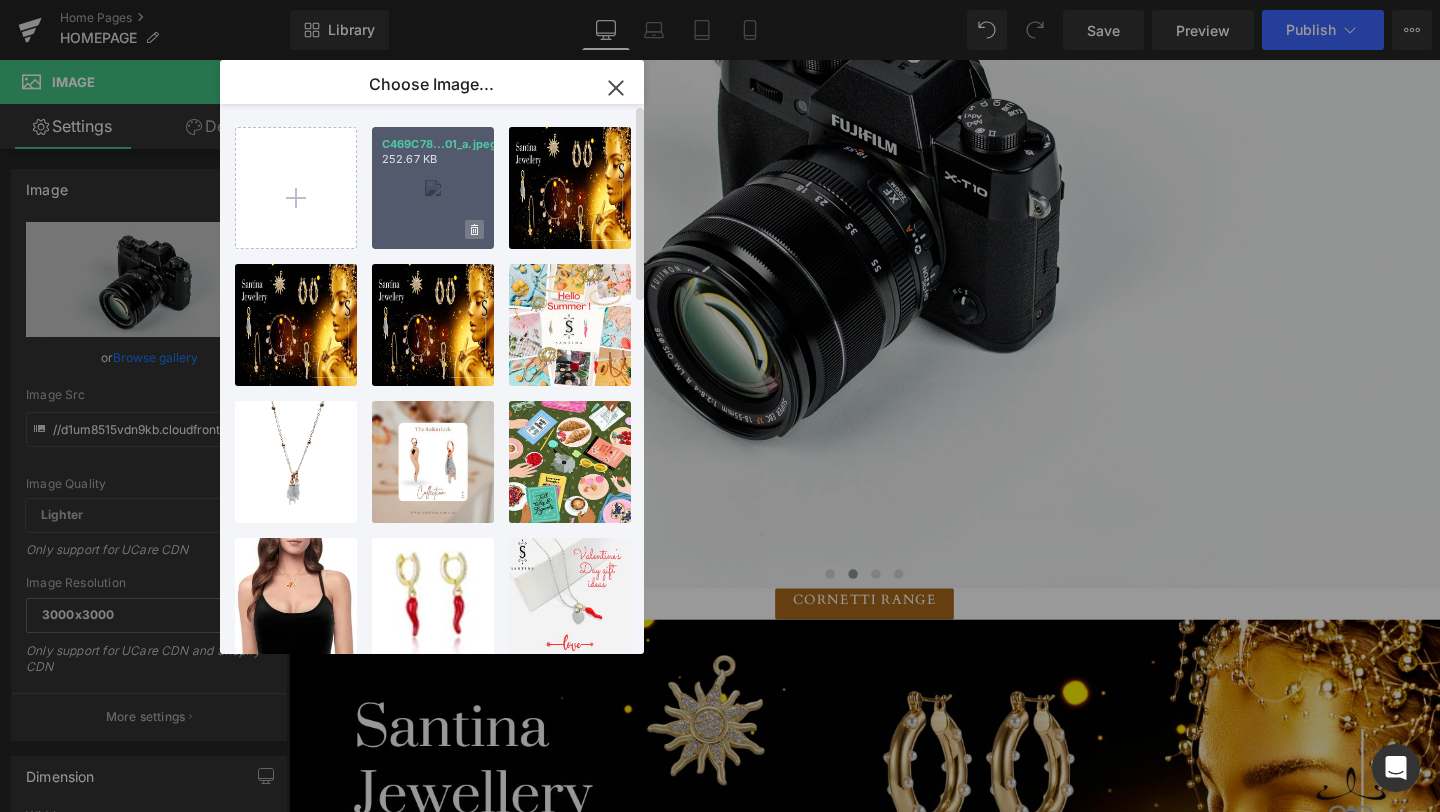 click at bounding box center [474, 229] 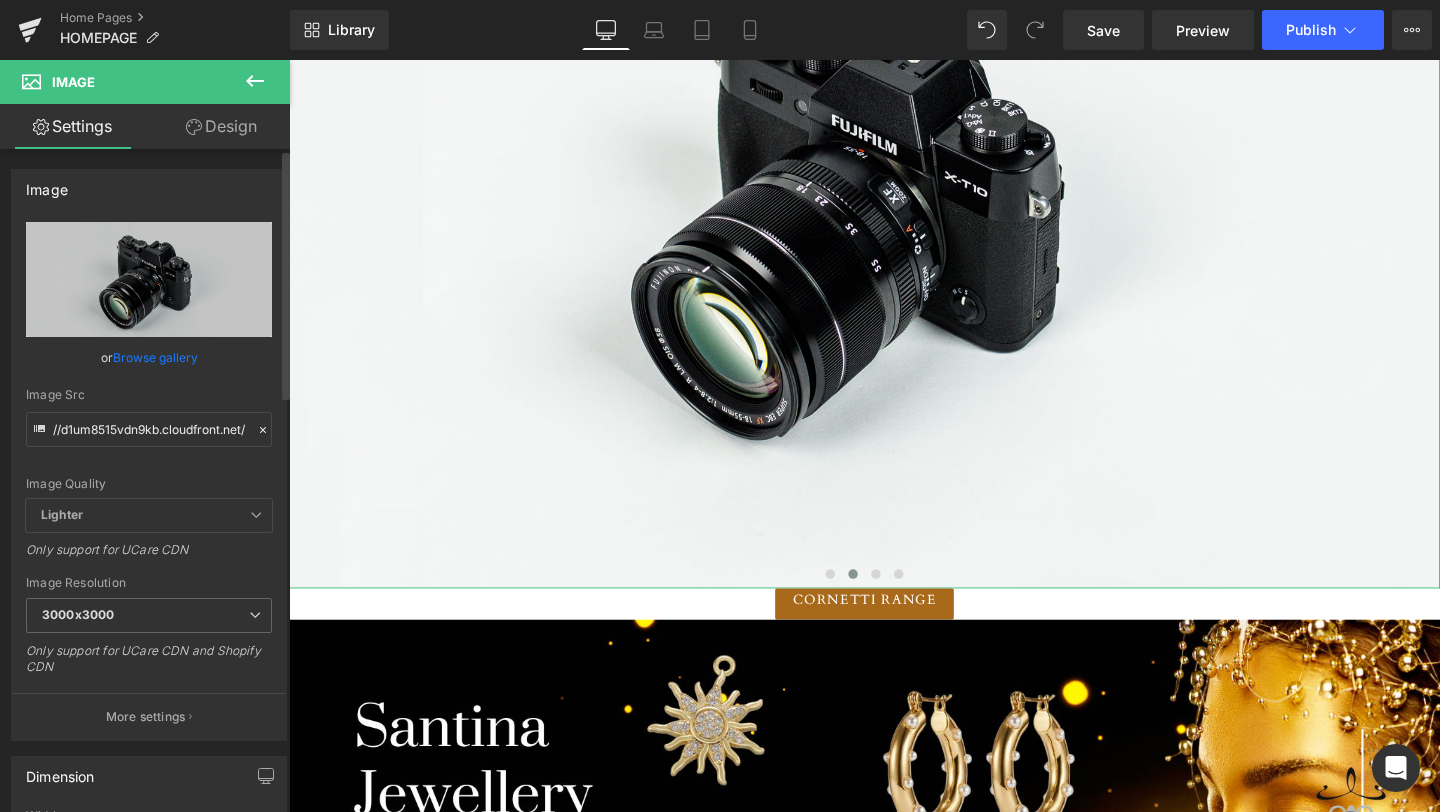 click on "Browse gallery" at bounding box center (155, 357) 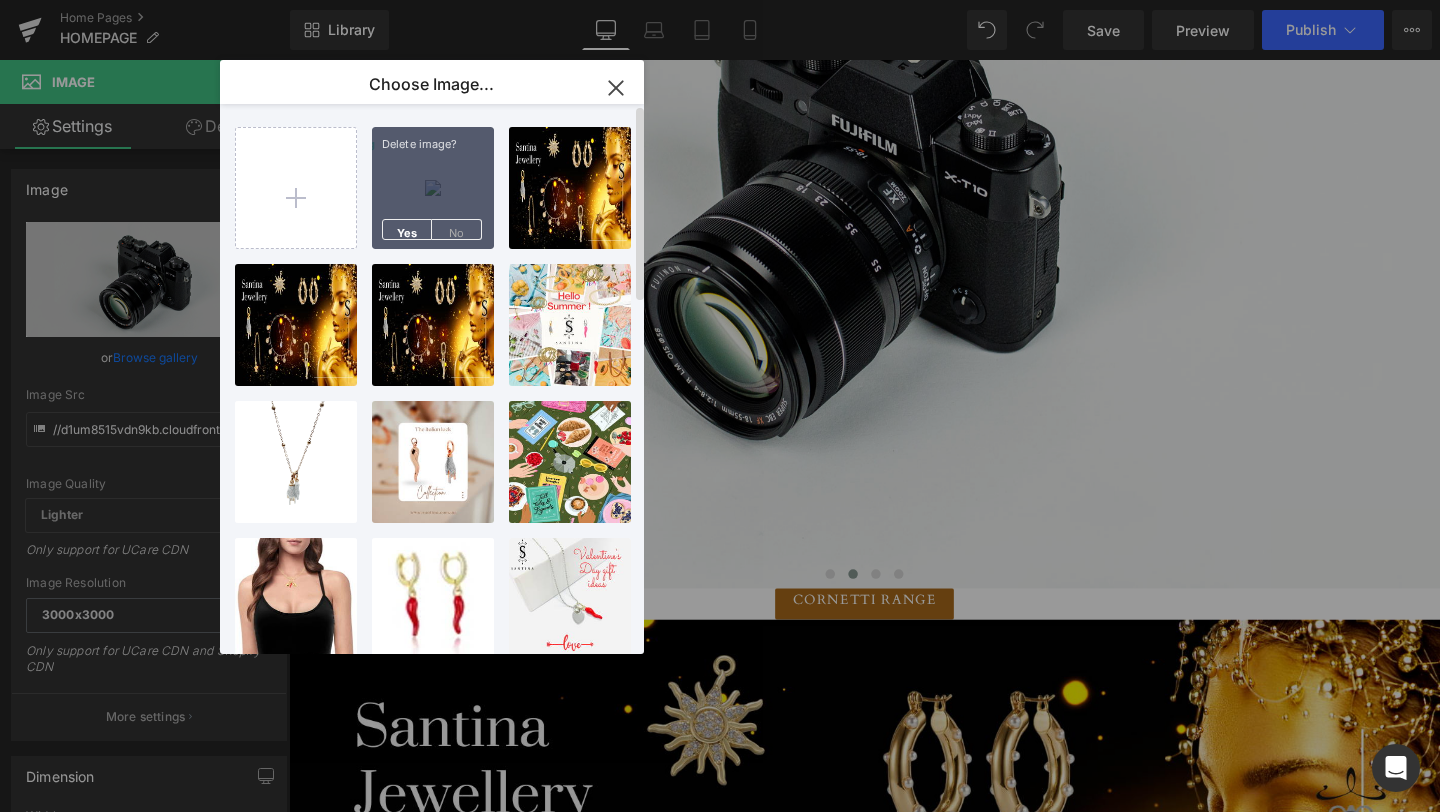 click on "Delete image? Yes No" at bounding box center [433, 188] 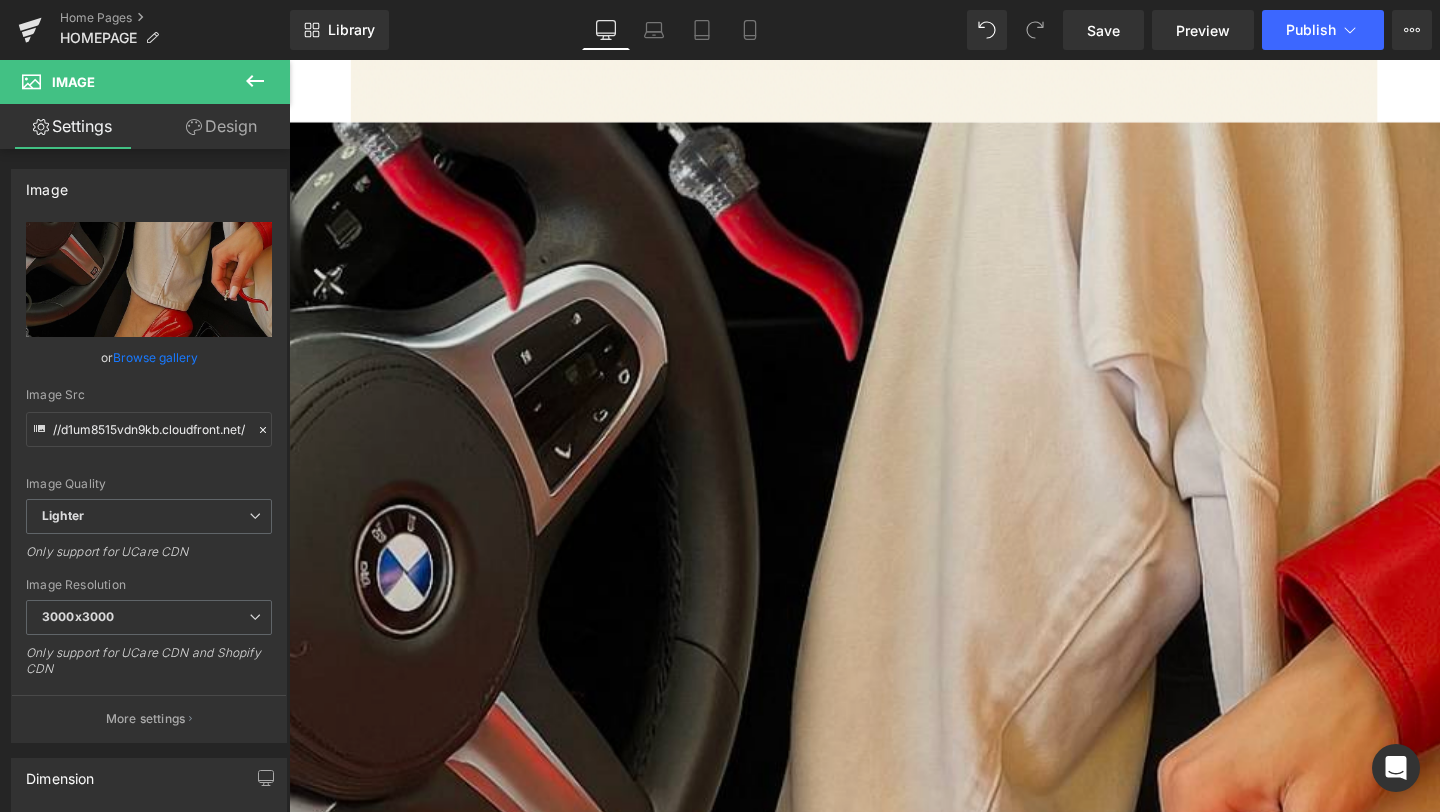 scroll, scrollTop: 1769, scrollLeft: 0, axis: vertical 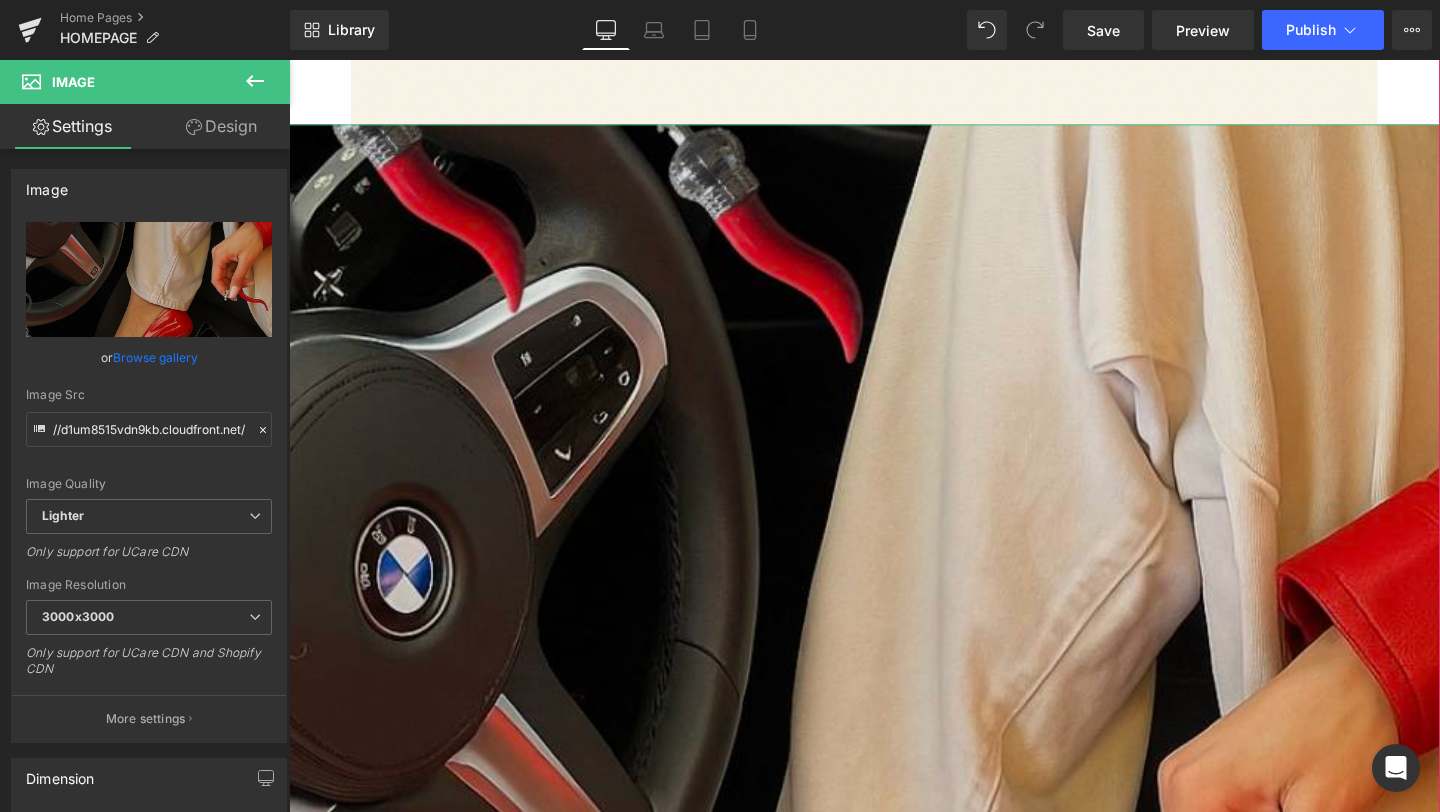 click at bounding box center (894, 951) 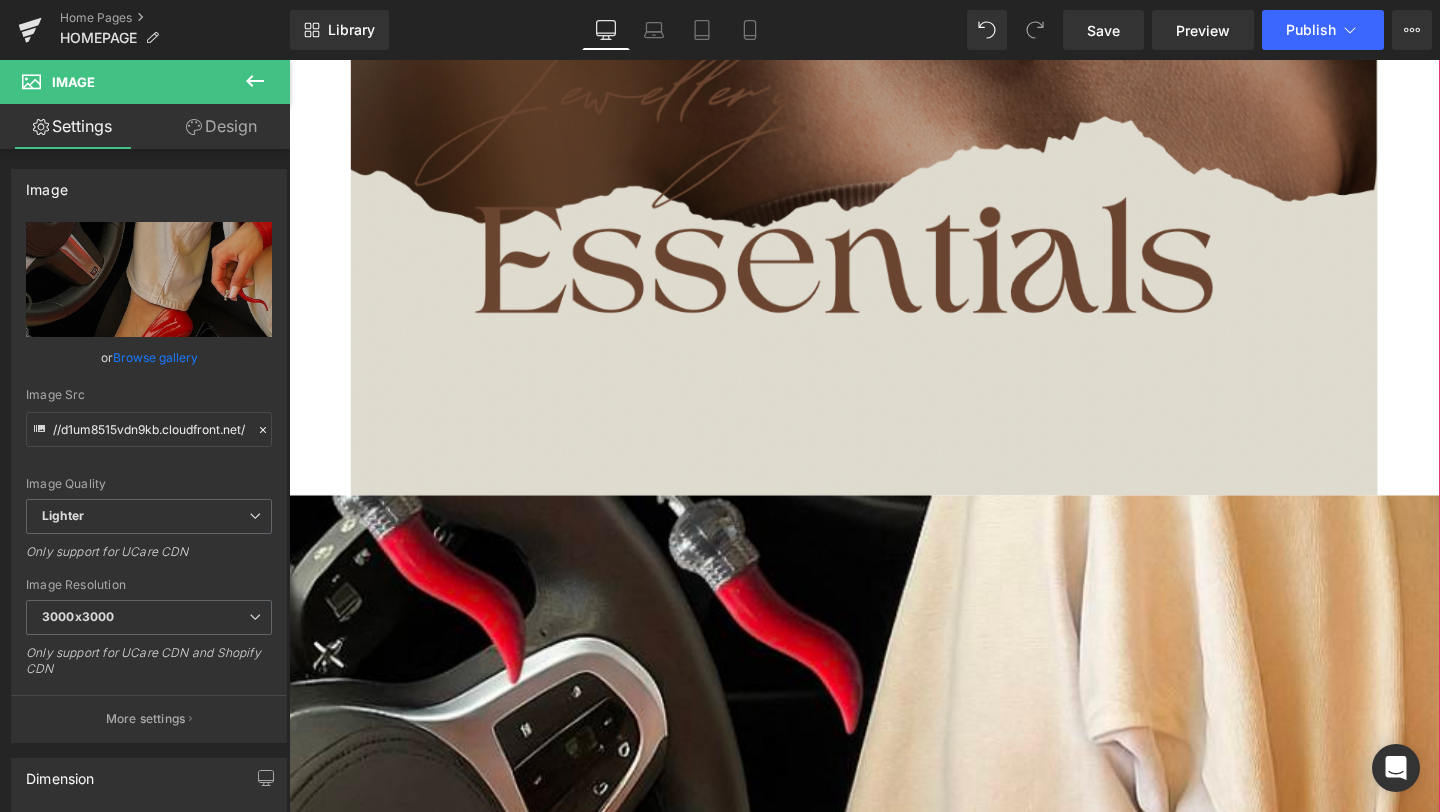 scroll, scrollTop: 1382, scrollLeft: 0, axis: vertical 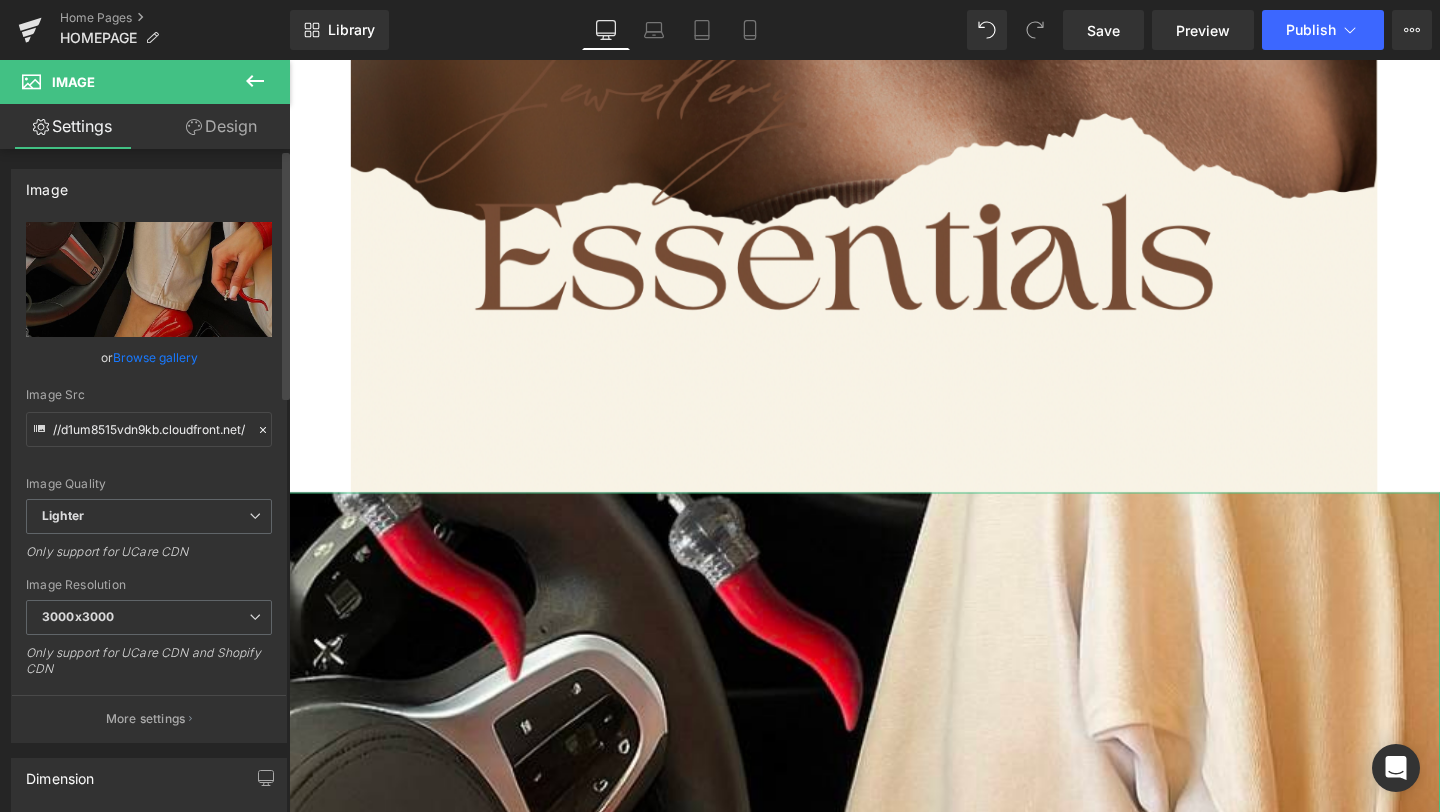 click on "Browse gallery" at bounding box center (155, 357) 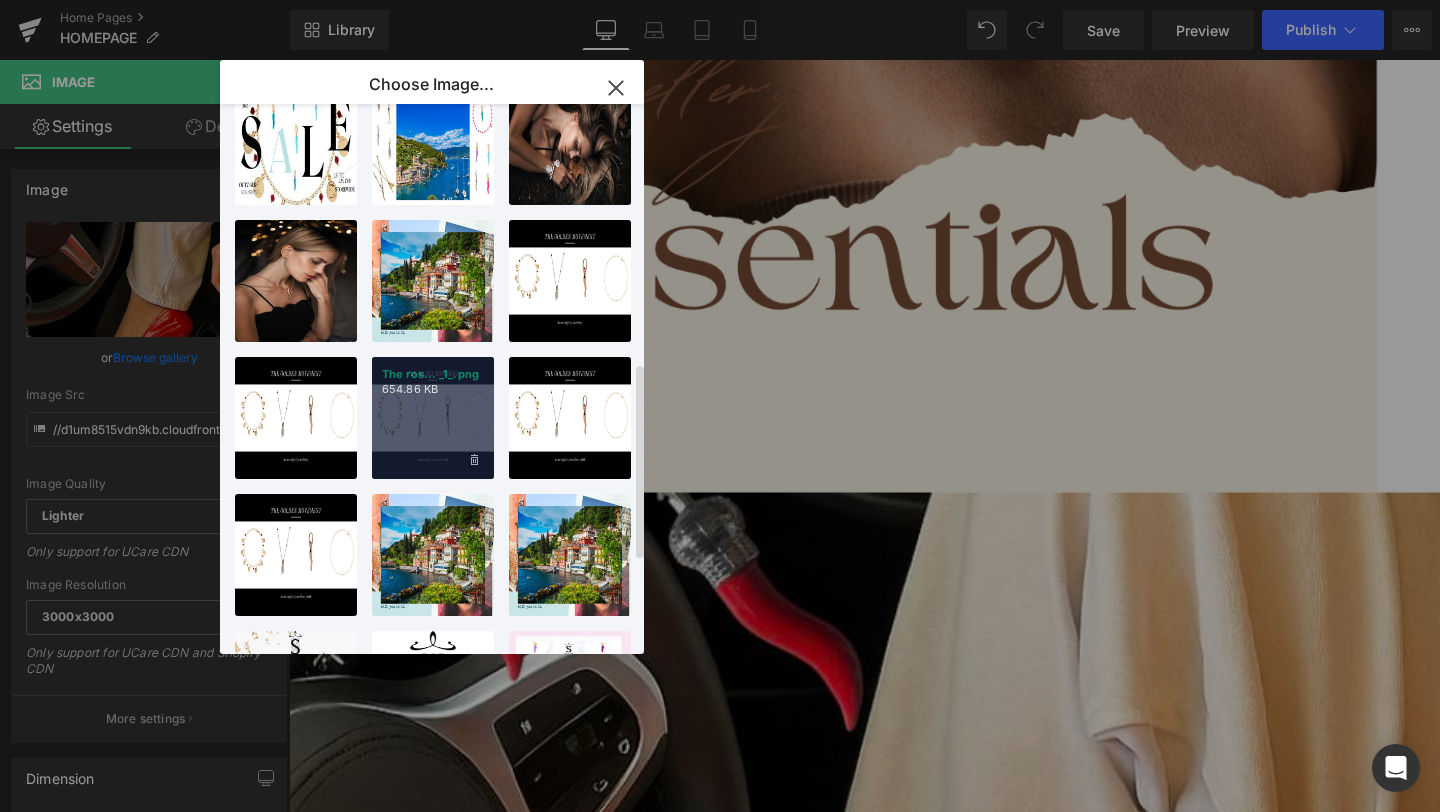 scroll, scrollTop: 988, scrollLeft: 0, axis: vertical 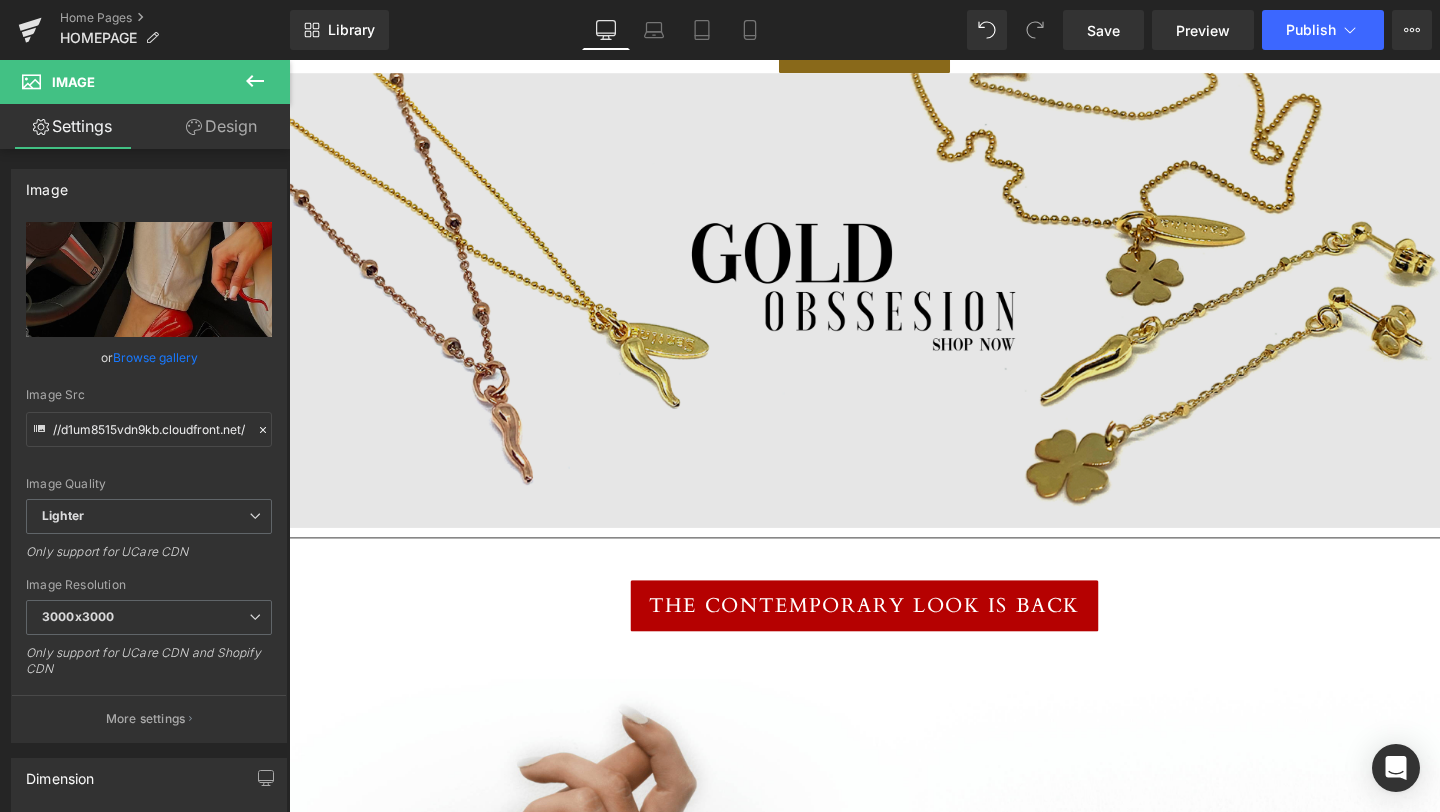 click at bounding box center [894, 313] 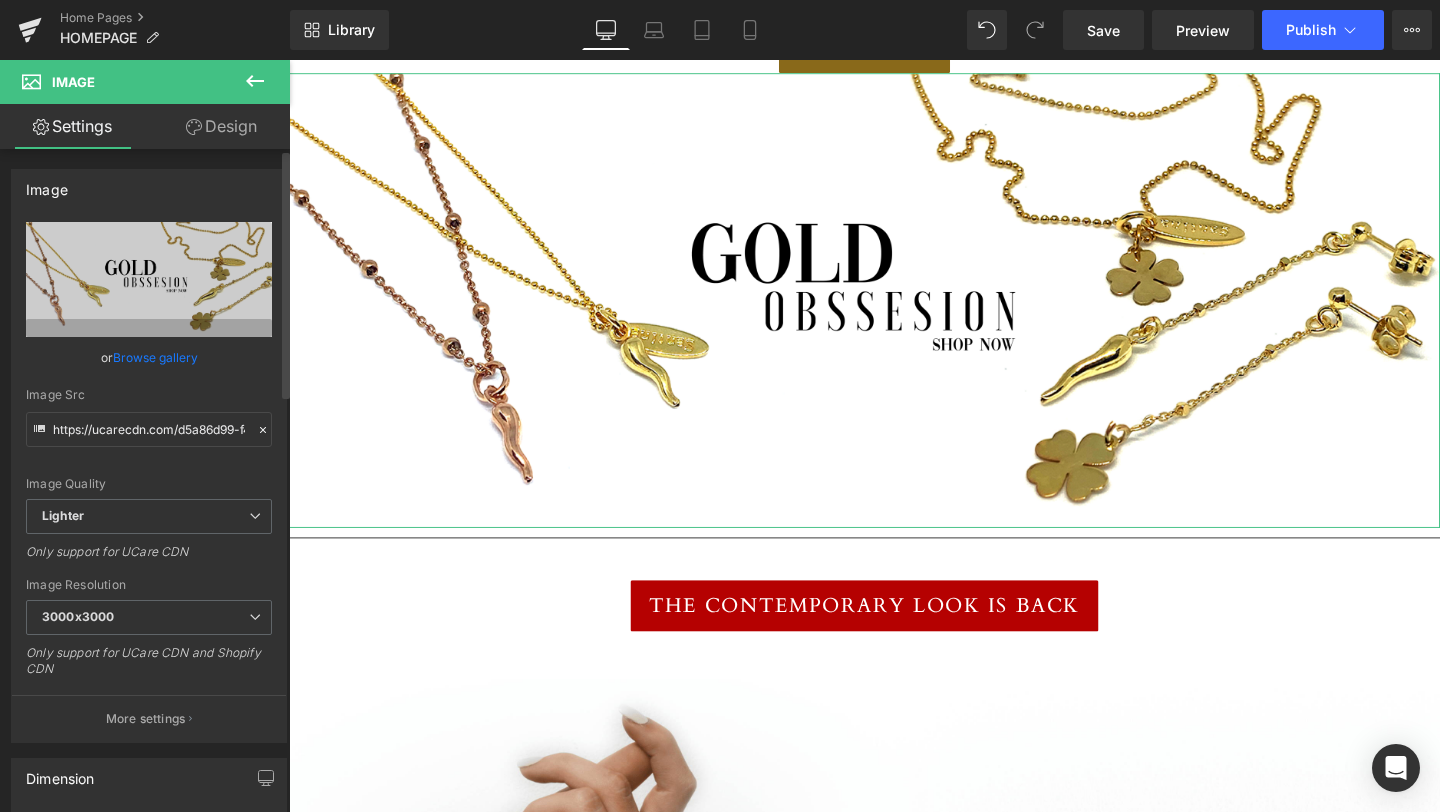click on "Browse gallery" at bounding box center (155, 357) 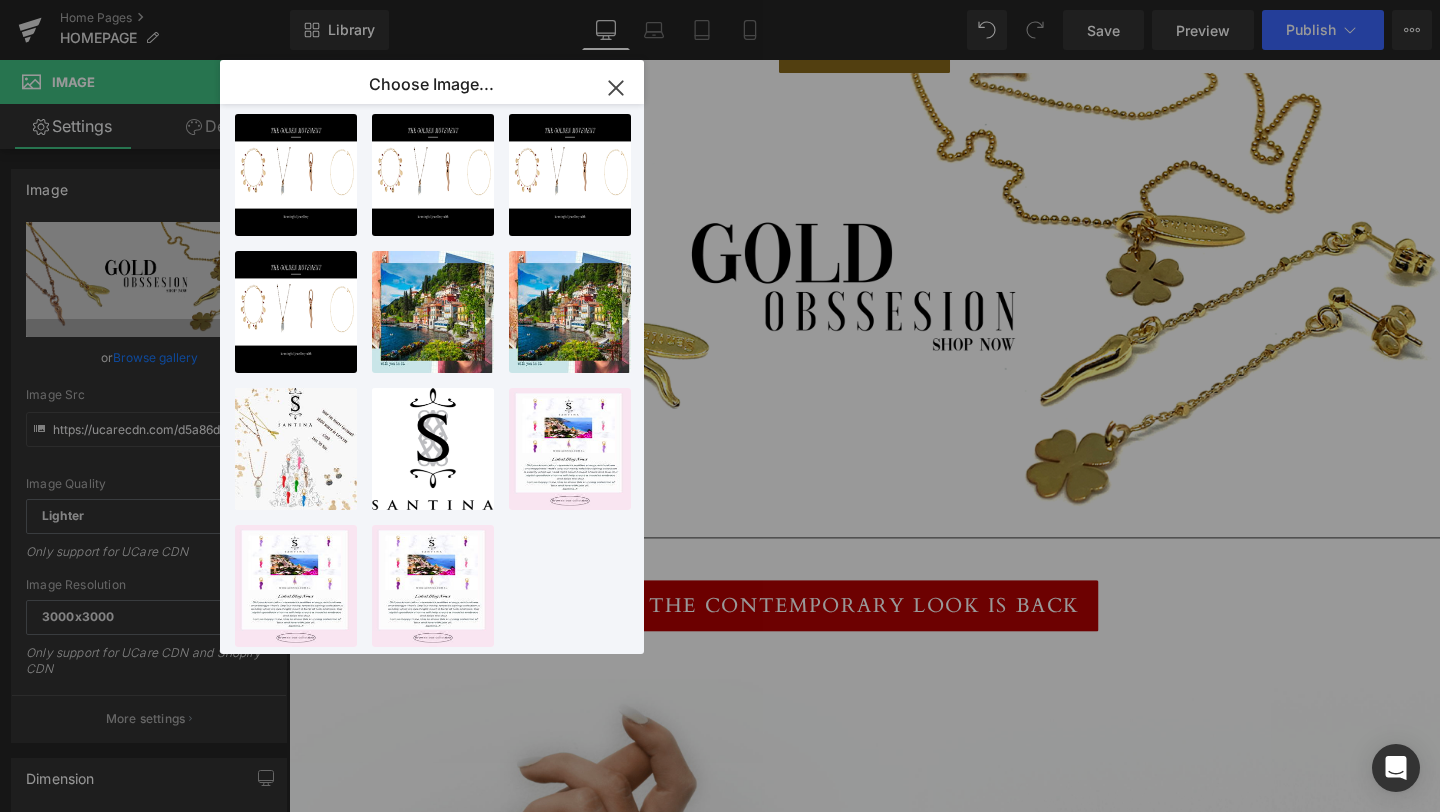 click on "Image  You are previewing how the   will restyle your page. You can not edit Elements in Preset Preview Mode.  Home Pages HOMEPAGE Library Desktop Desktop Laptop Tablet Mobile Save Preview Publish Scheduled View Live Page View with current Template Save Template to Library Schedule Publish  Optimize  Publish Settings Shortcuts  Your page can’t be published   You've reached the maximum number of published pages on your plan  (0/0).  You need to upgrade your plan or unpublish all your pages to get 1 publish slot.   Unpublish pages   Upgrade plan  Elements Global Style Base Row  rows, columns, layouts, div Heading  headings, titles, h1,h2,h3,h4,h5,h6 Text Block  texts, paragraphs, contents, blocks Image  images, photos, alts, uploads Icon  icons, symbols Button  button, call to action, cta Separator  separators, dividers, horizontal lines Liquid  liquid, custom code, html, javascript, css, reviews, apps, applications, embeded, iframe Banner Parallax  banner, slideshow, hero, image, cover, parallax, effect" at bounding box center [720, 0] 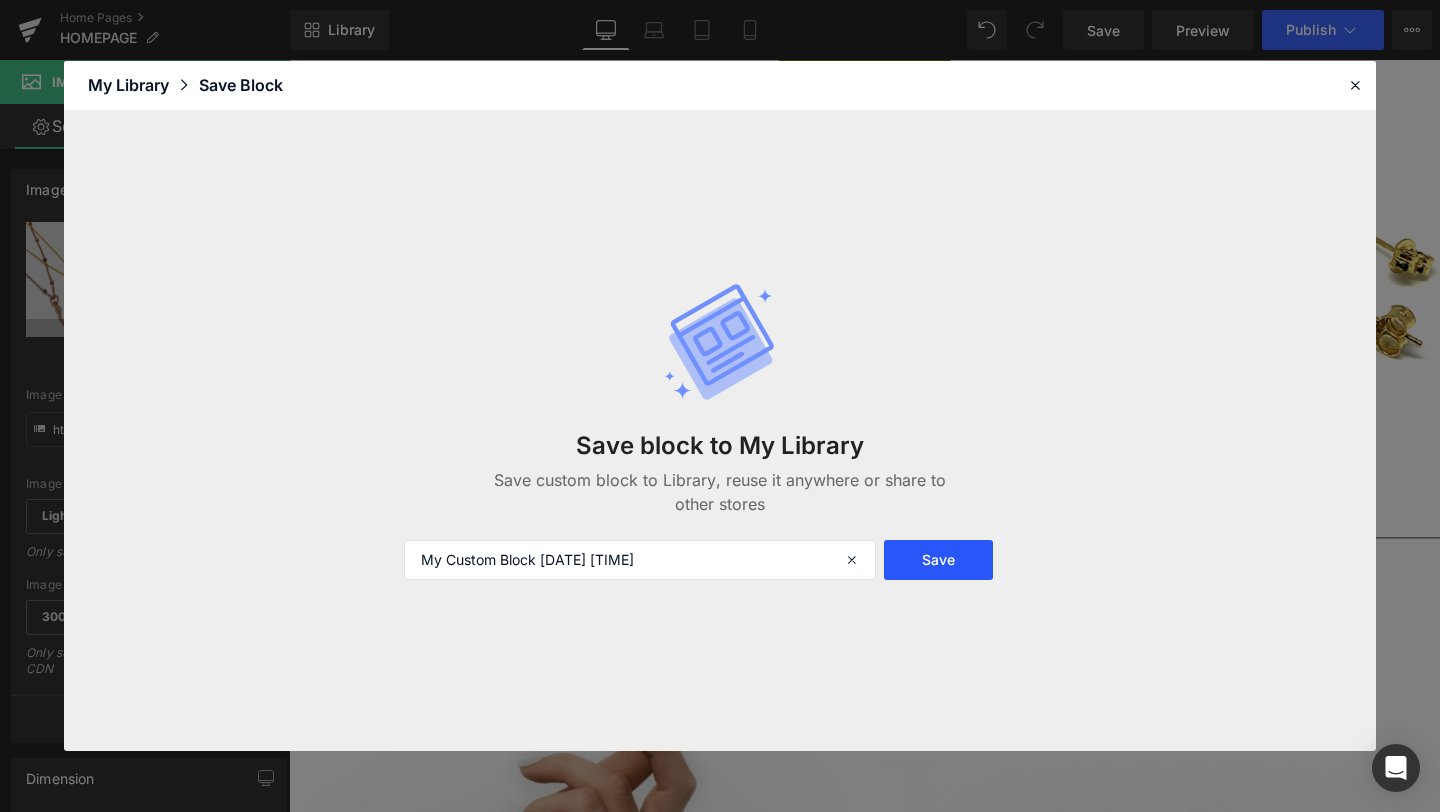 click on "Save" at bounding box center [938, 560] 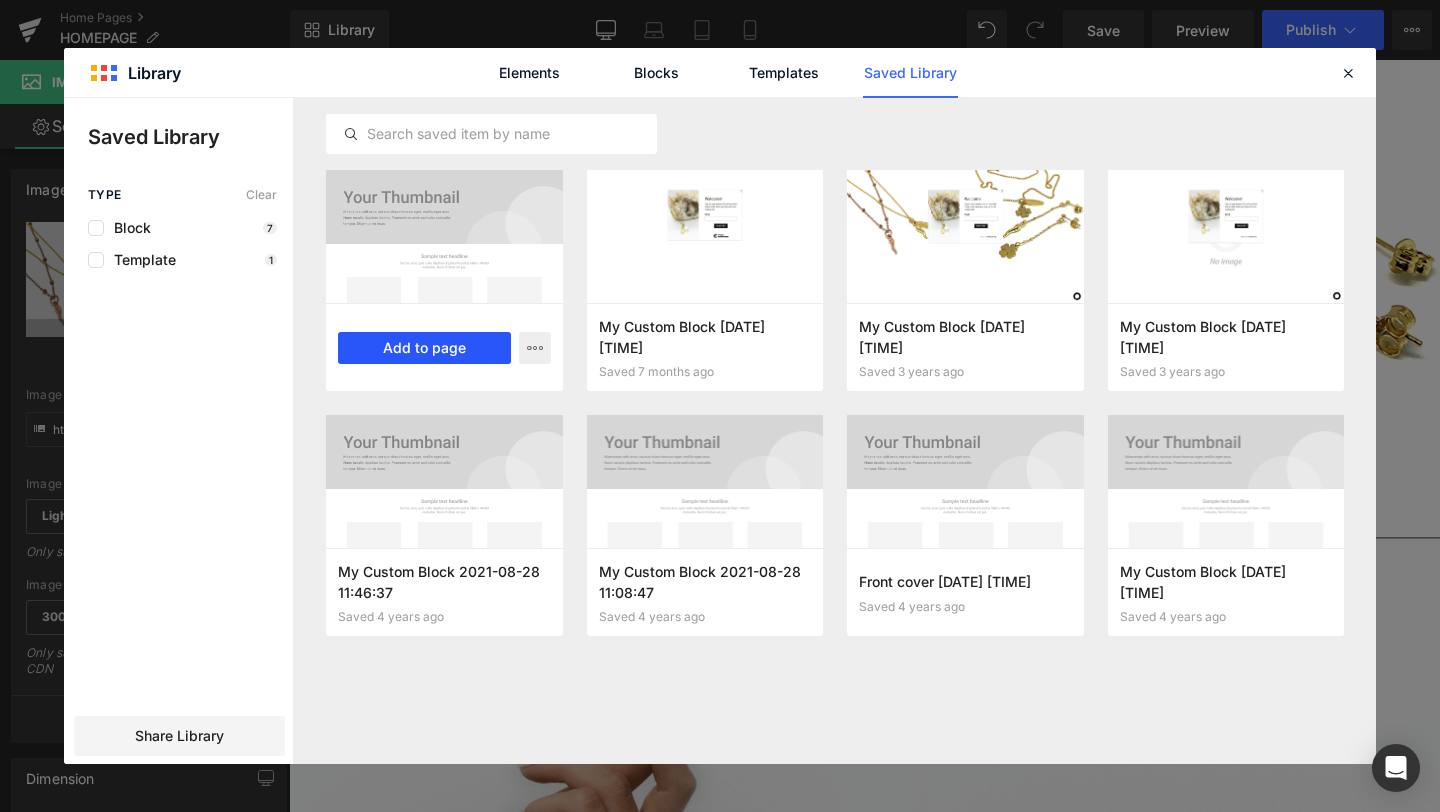 click on "Add to page" at bounding box center (424, 348) 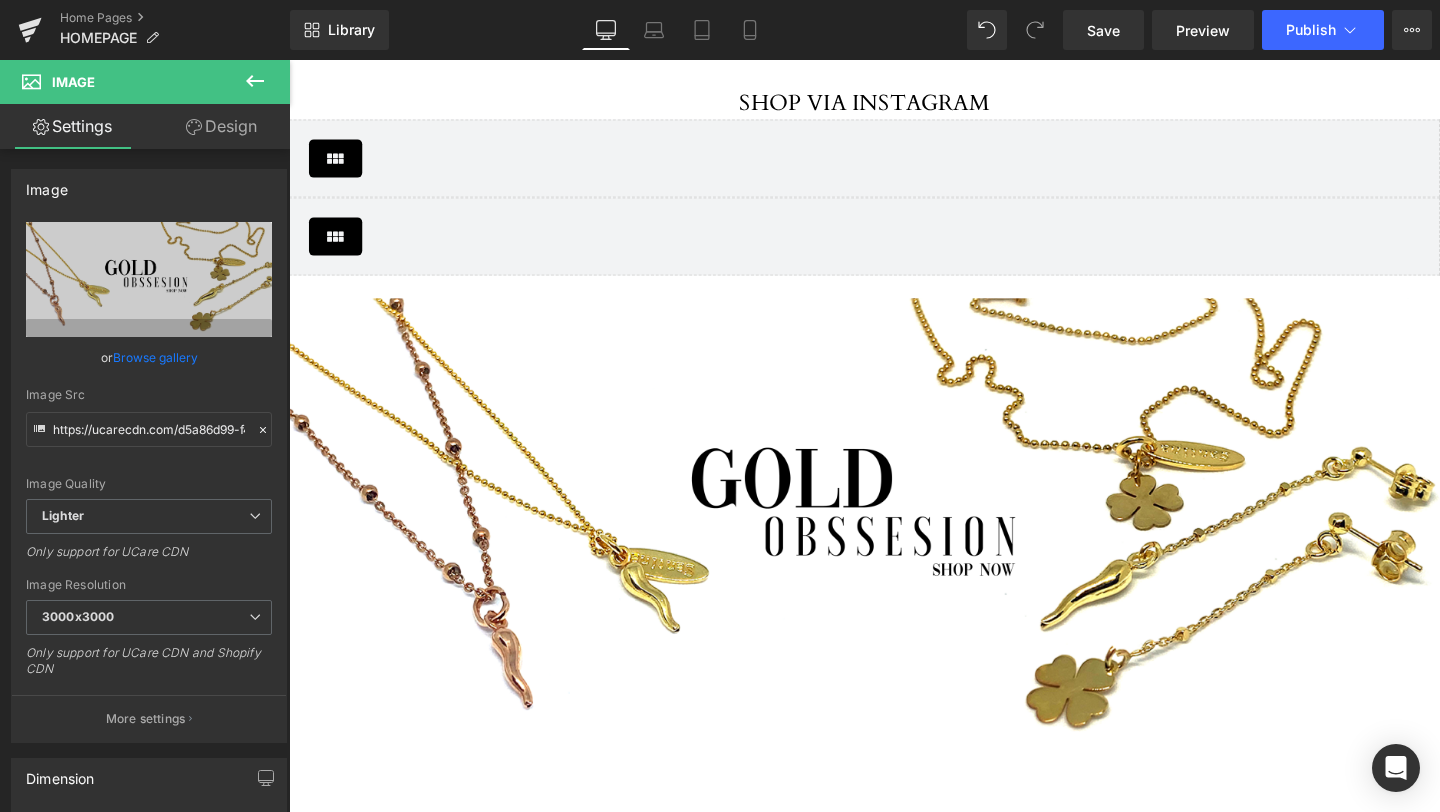 scroll, scrollTop: 8005, scrollLeft: 0, axis: vertical 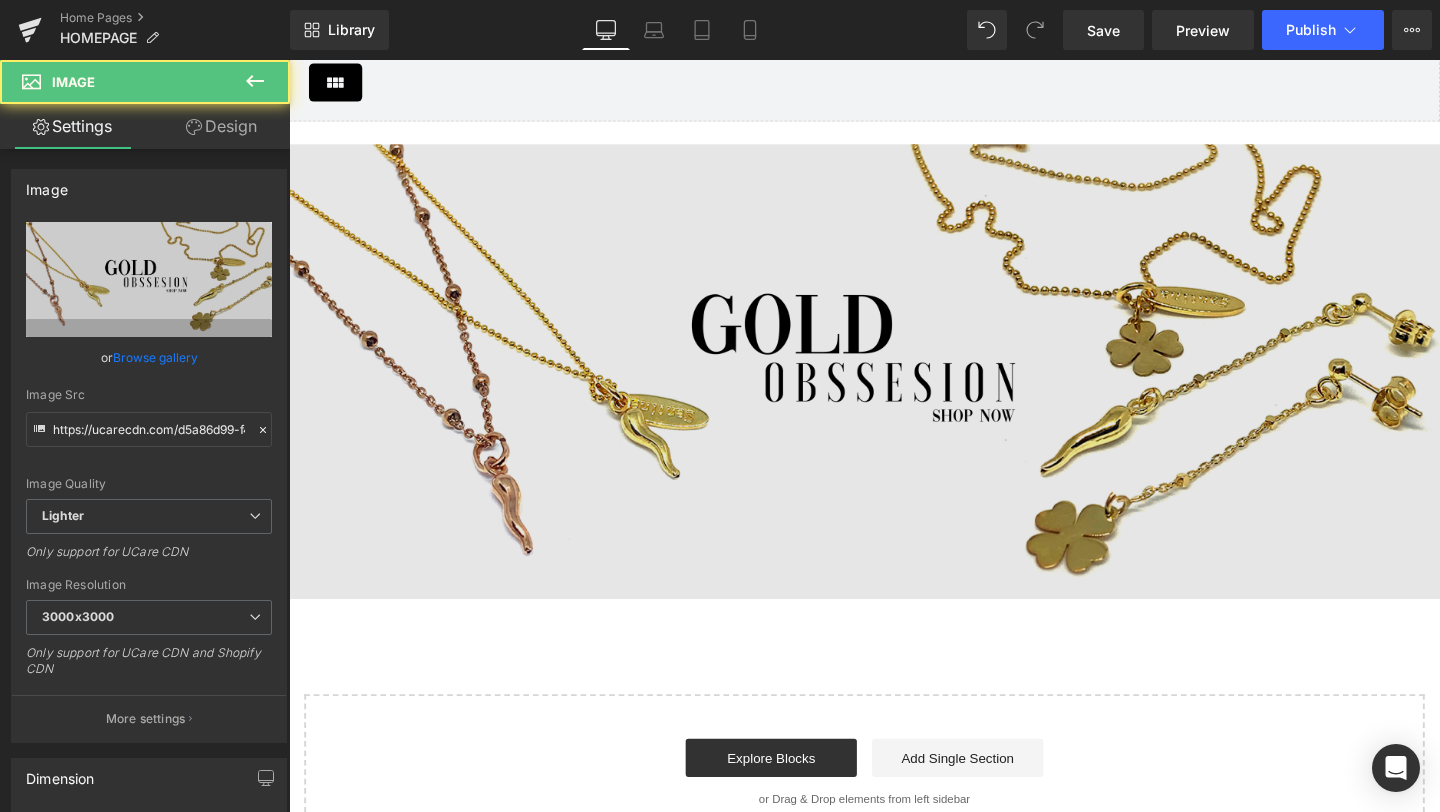 click at bounding box center [894, 388] 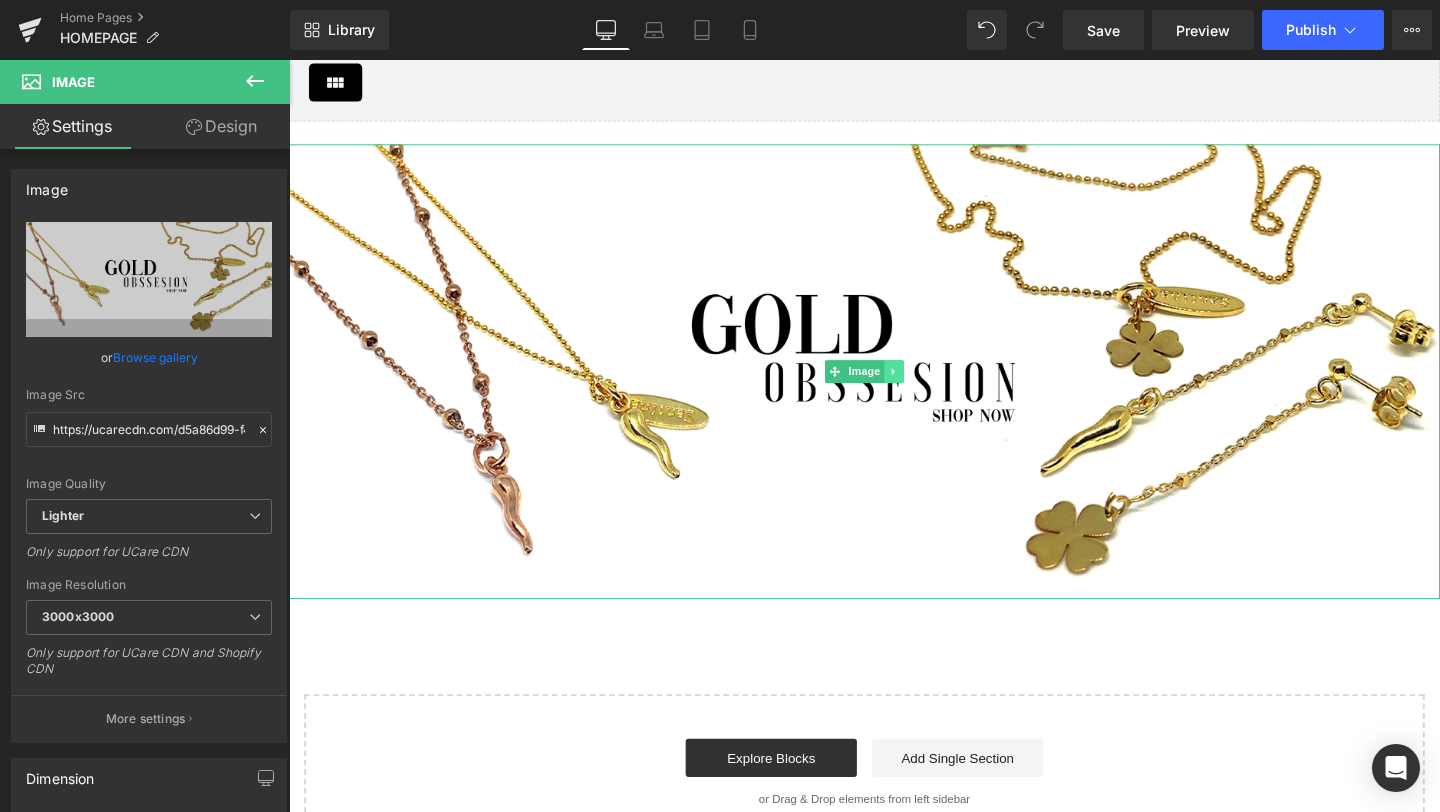click 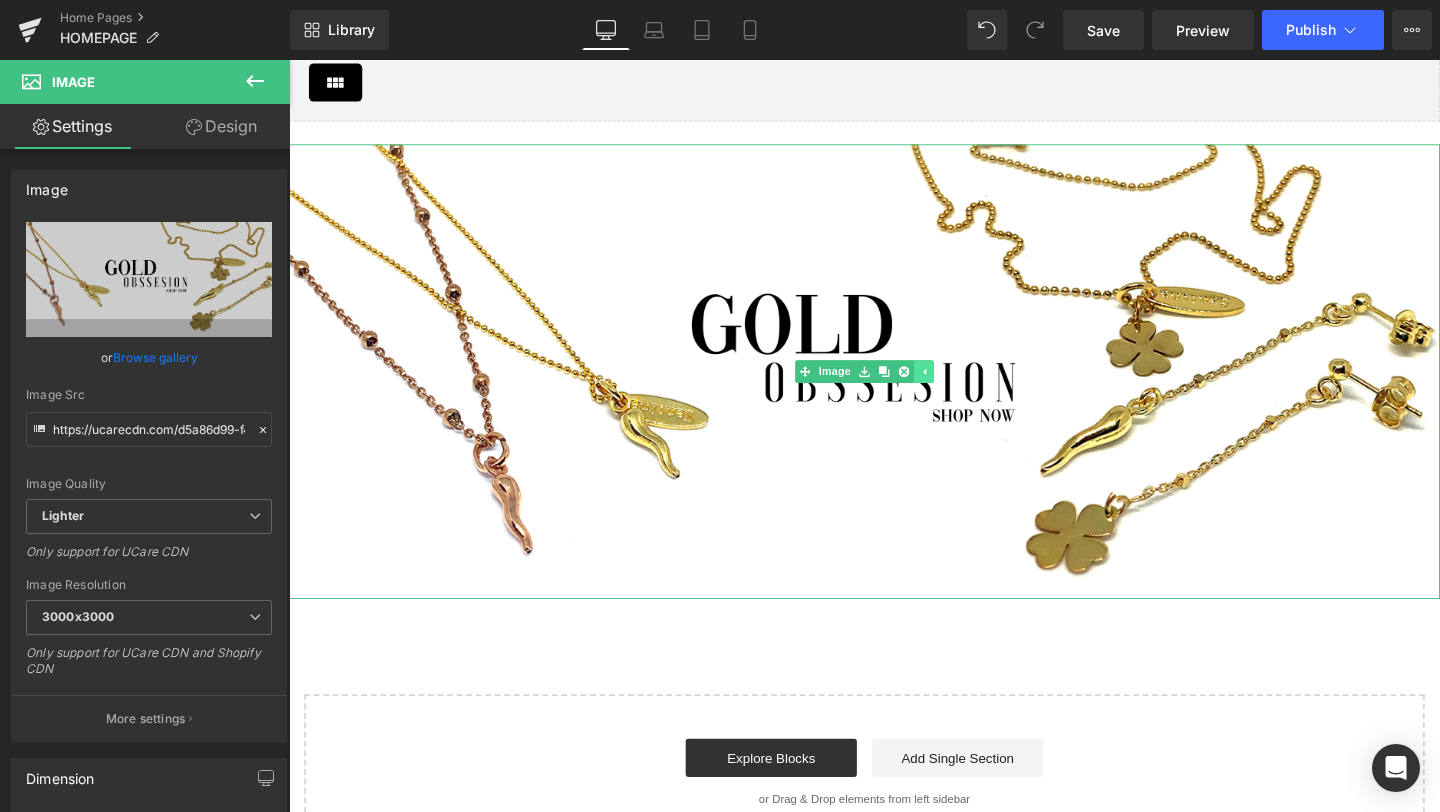 click 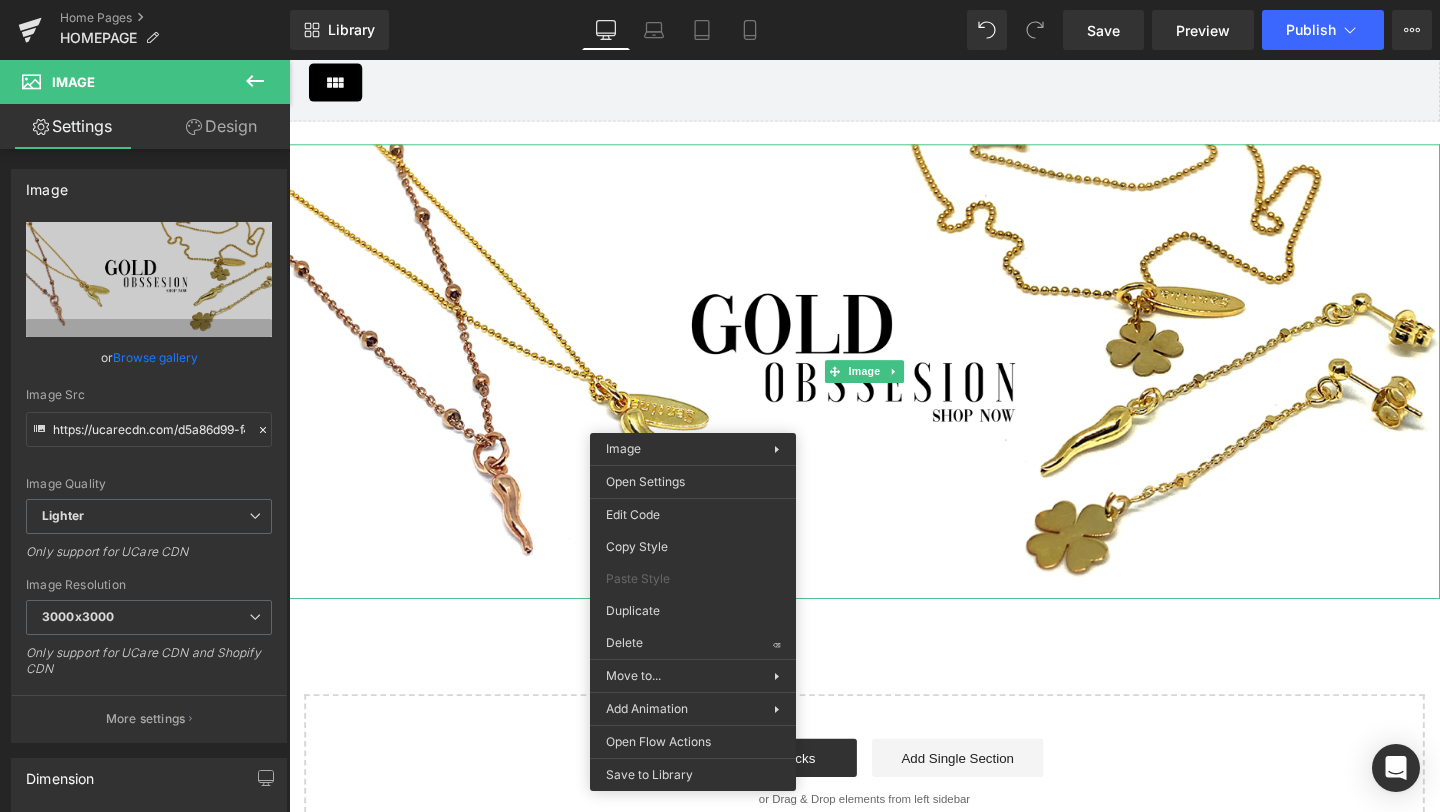 drag, startPoint x: 933, startPoint y: 707, endPoint x: 662, endPoint y: 677, distance: 272.65546 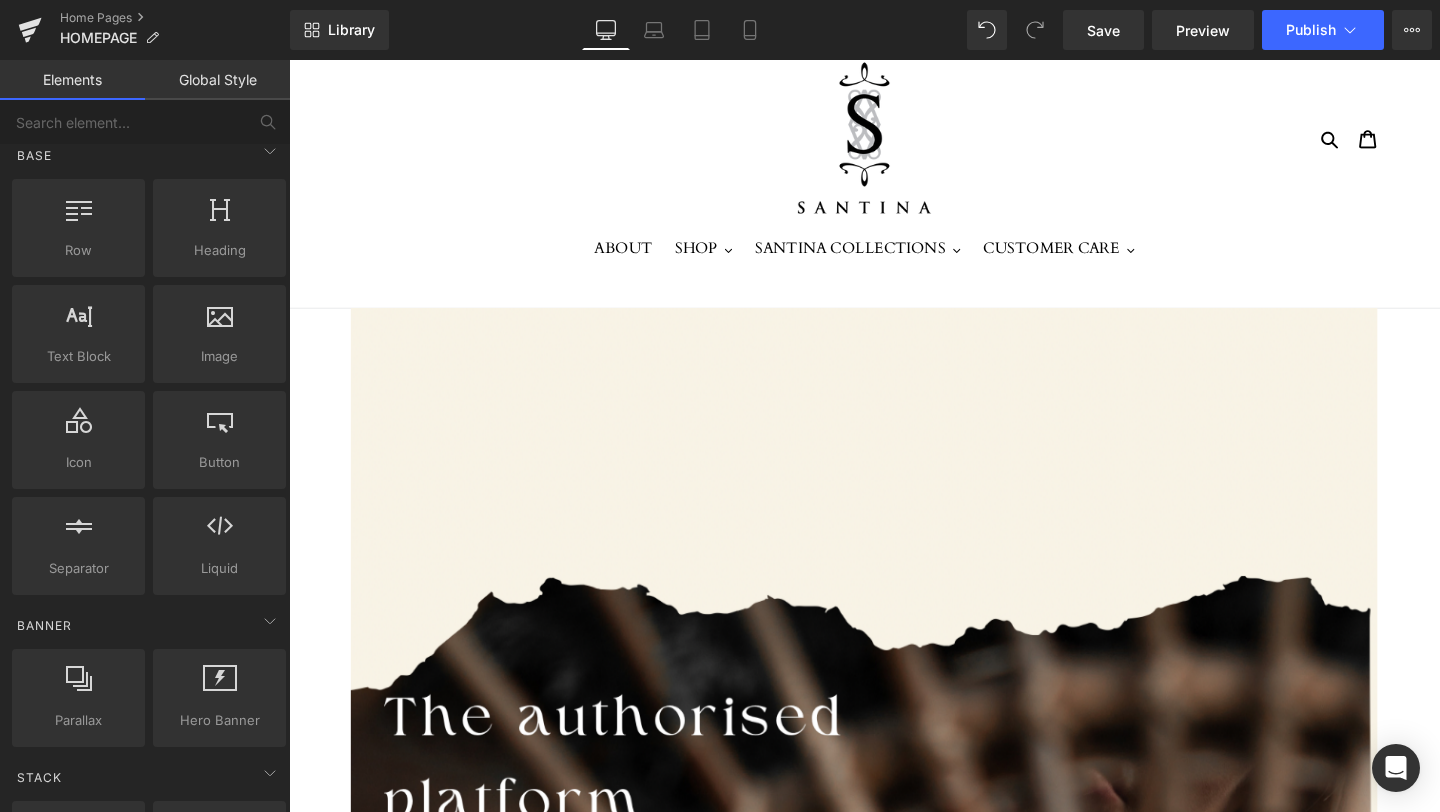 scroll, scrollTop: 0, scrollLeft: 0, axis: both 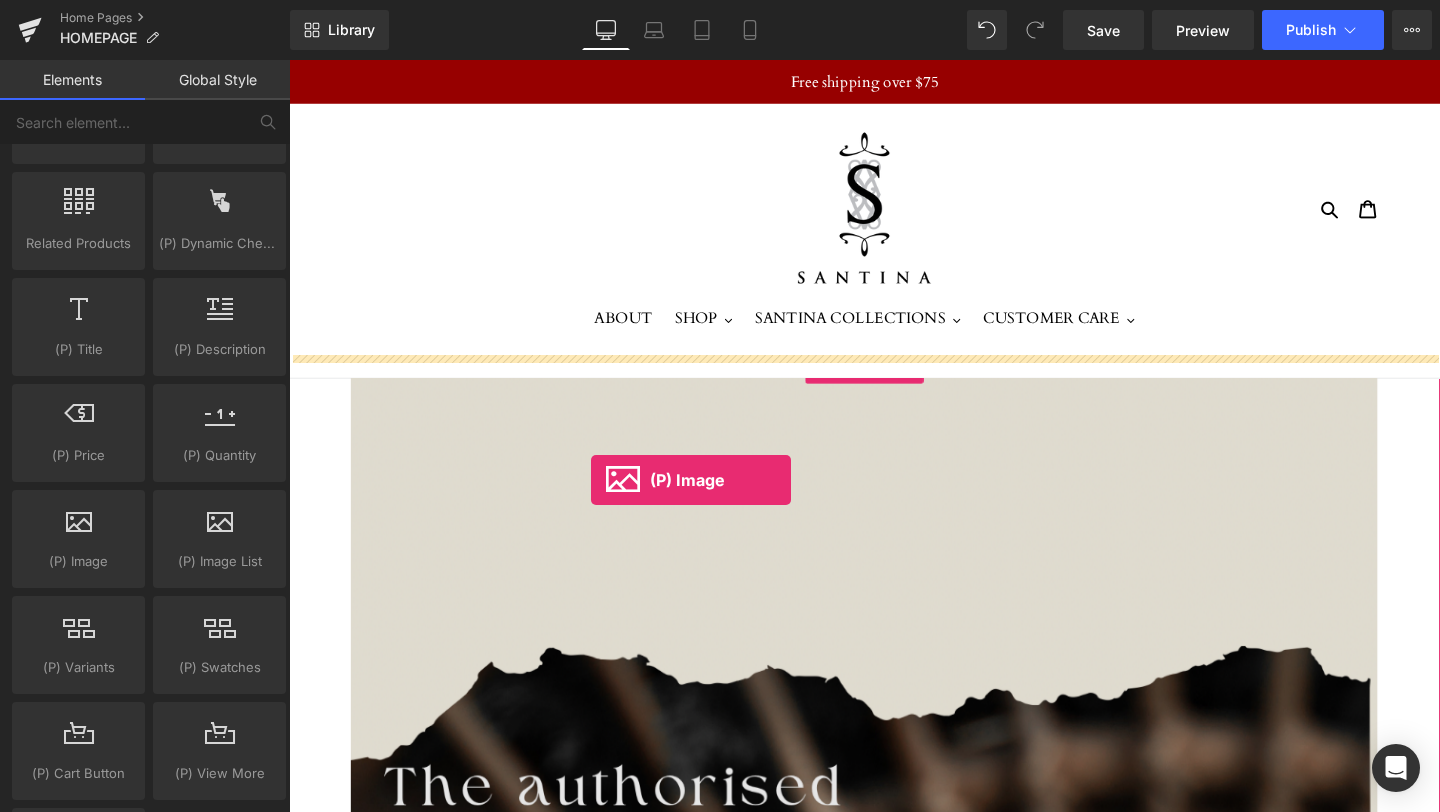 drag, startPoint x: 369, startPoint y: 598, endPoint x: 624, endPoint y: 499, distance: 273.54343 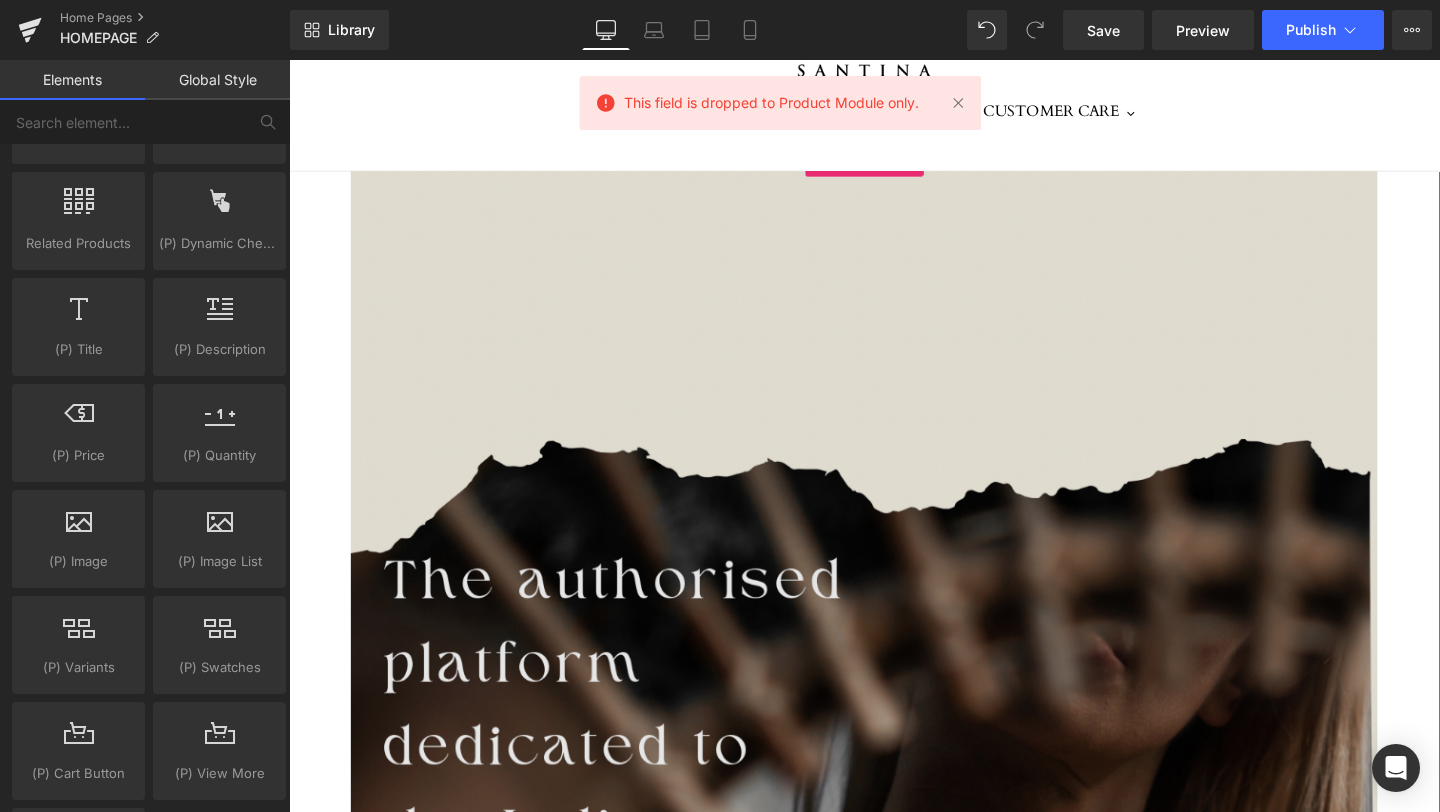 scroll, scrollTop: 211, scrollLeft: 0, axis: vertical 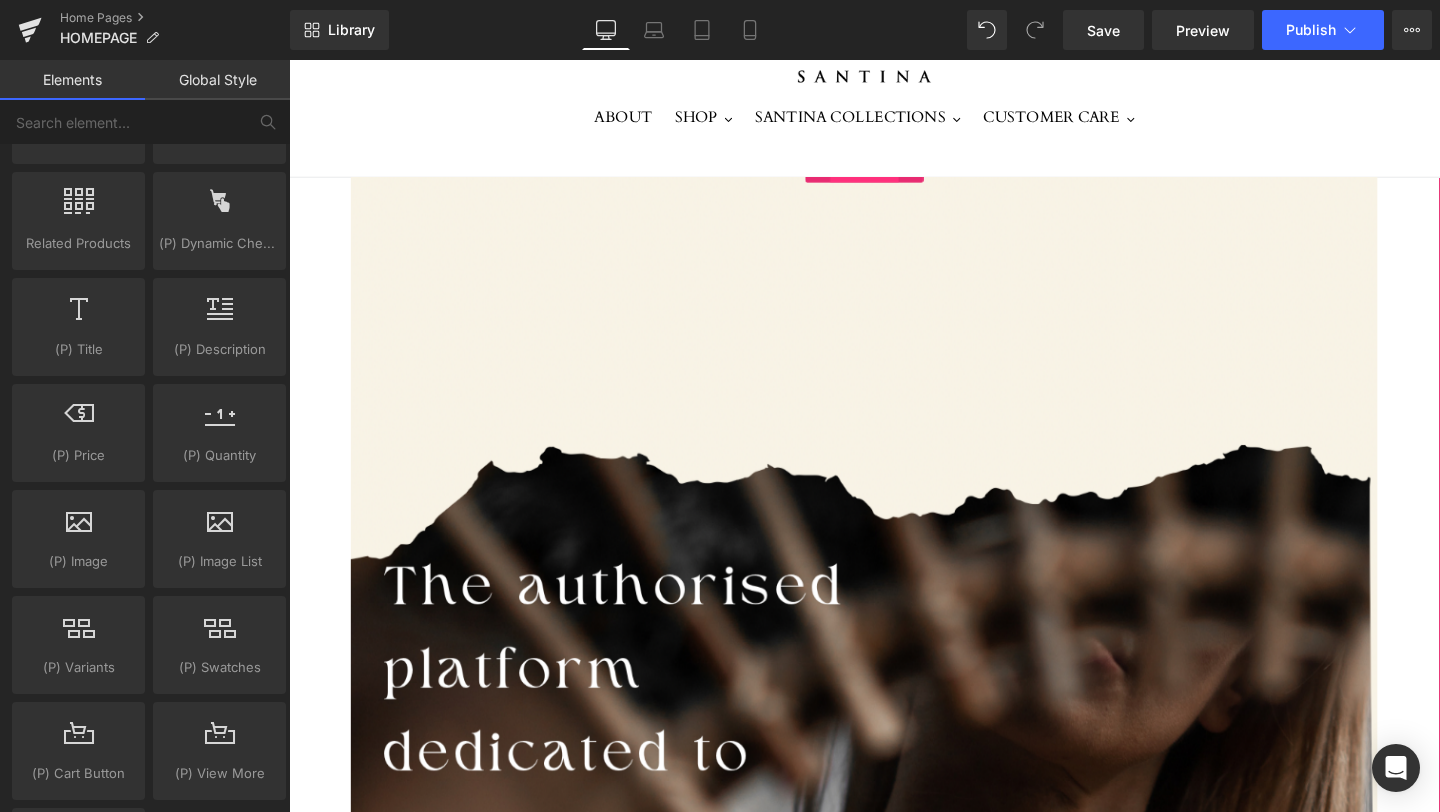 click on "Carousel" at bounding box center (894, 174) 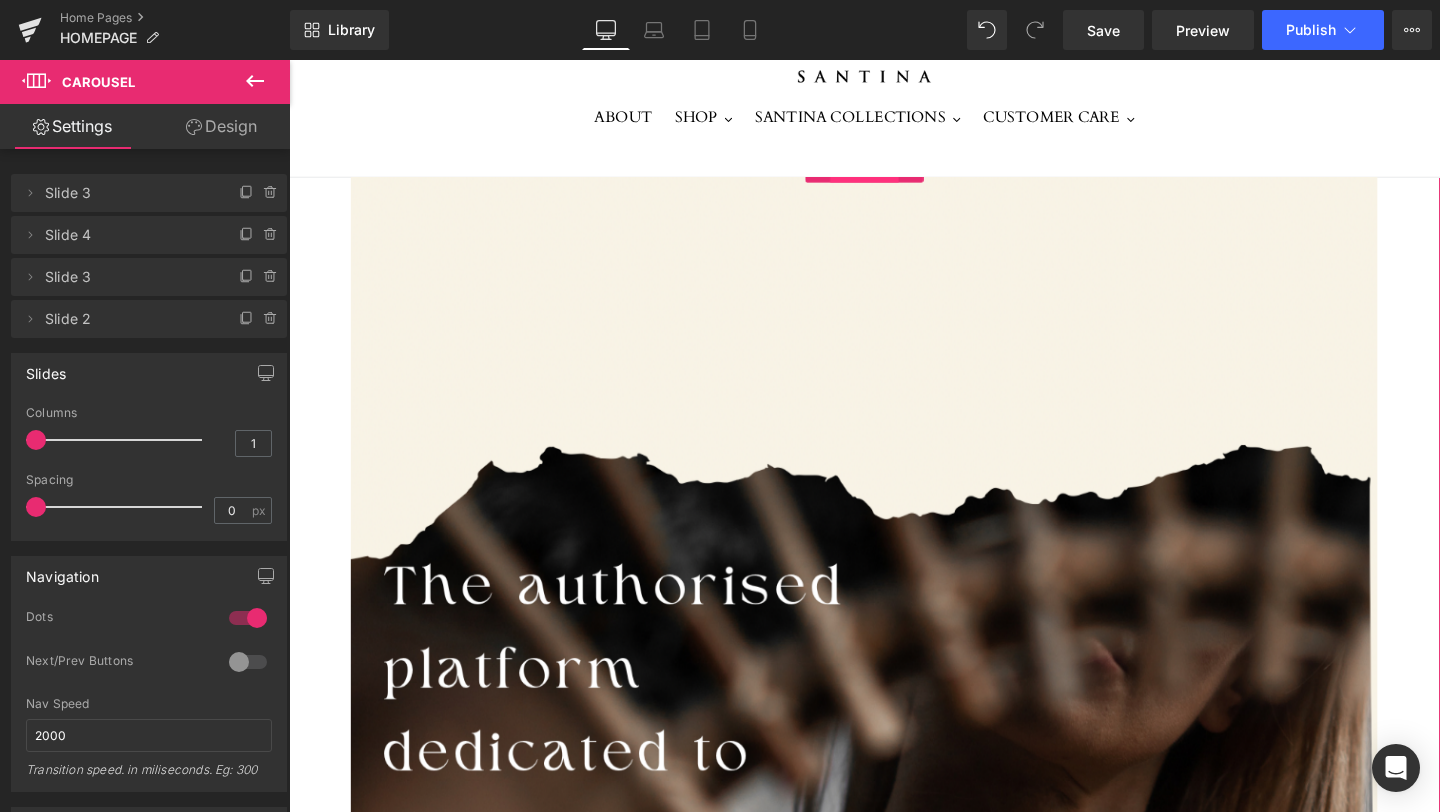 click on "Carousel" at bounding box center [894, 175] 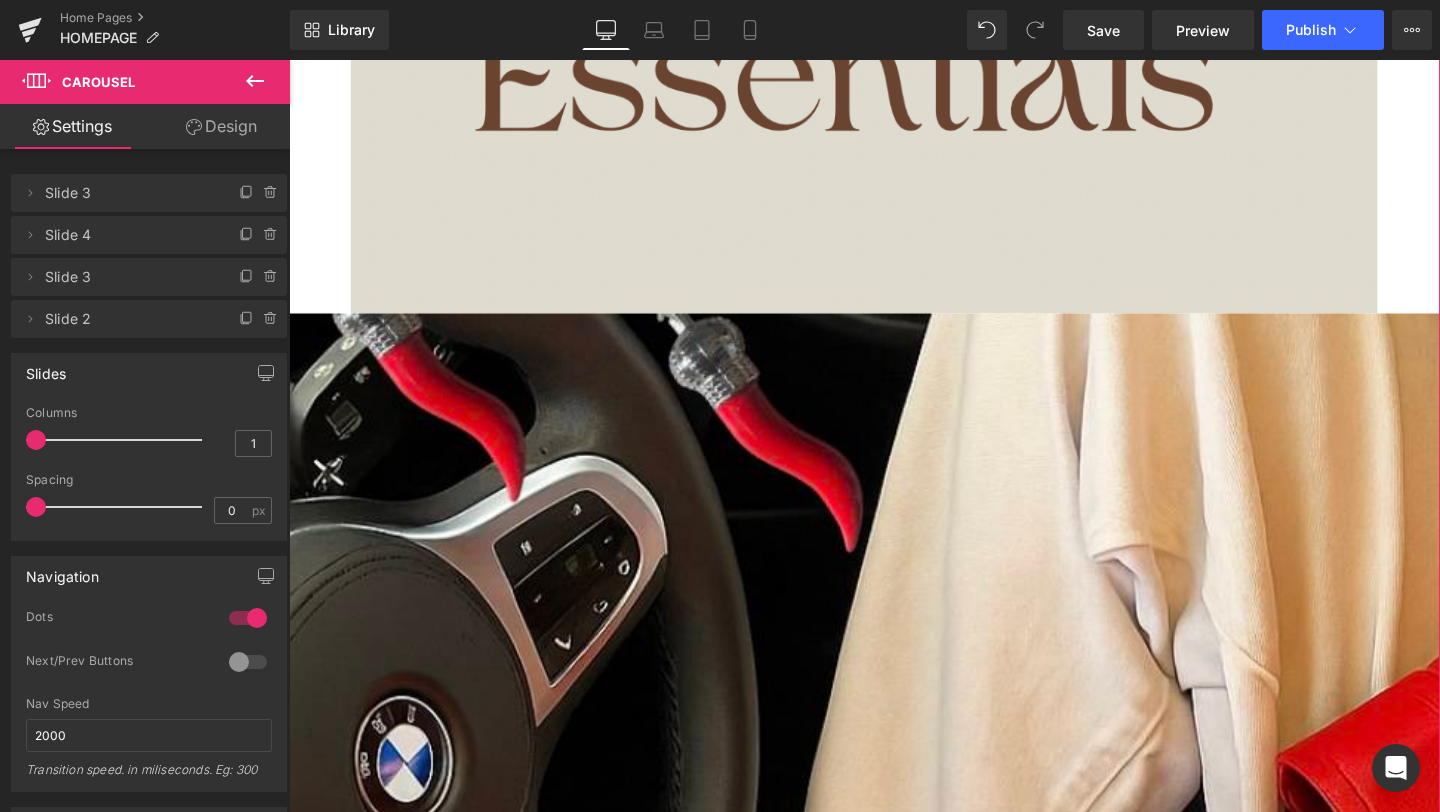 scroll, scrollTop: 1554, scrollLeft: 0, axis: vertical 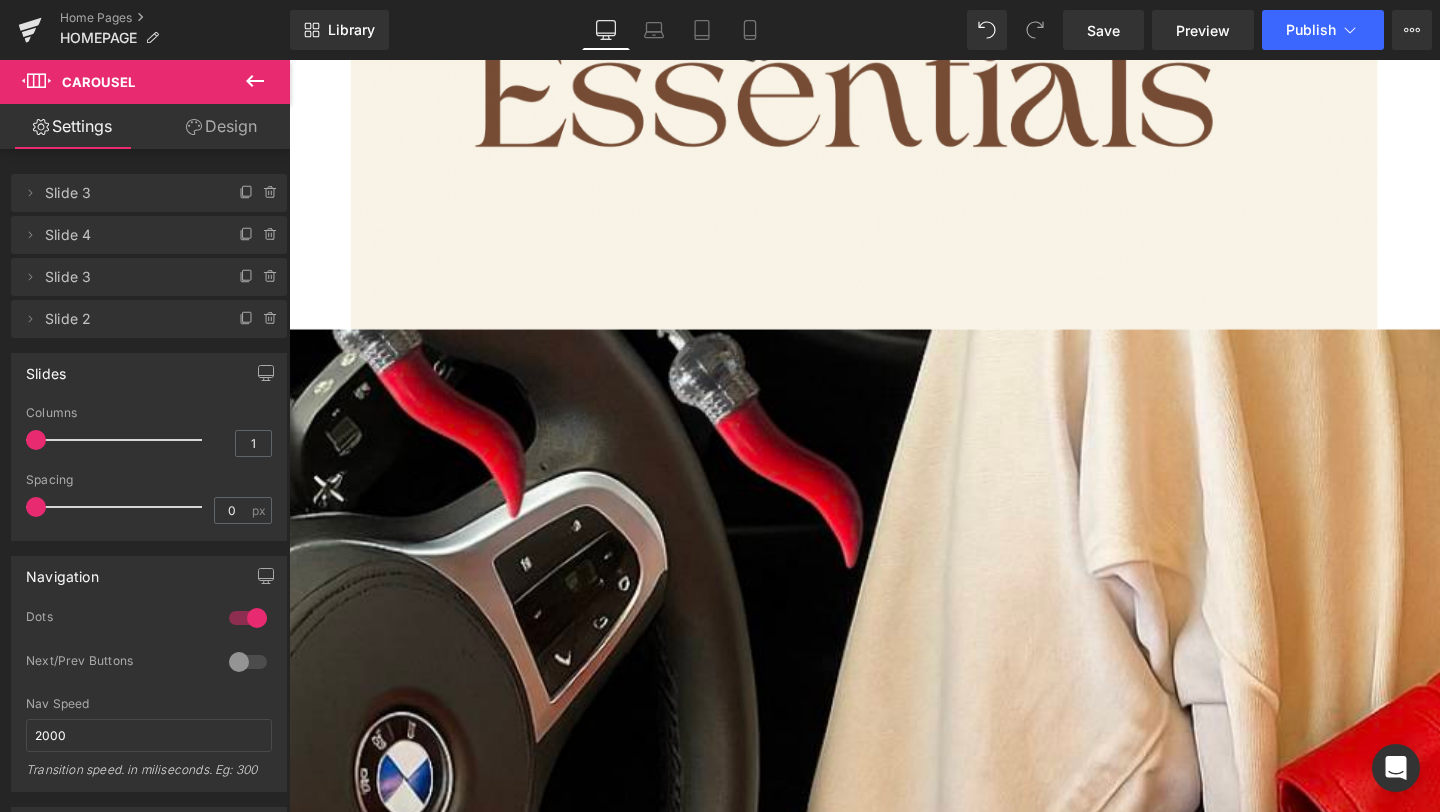 click 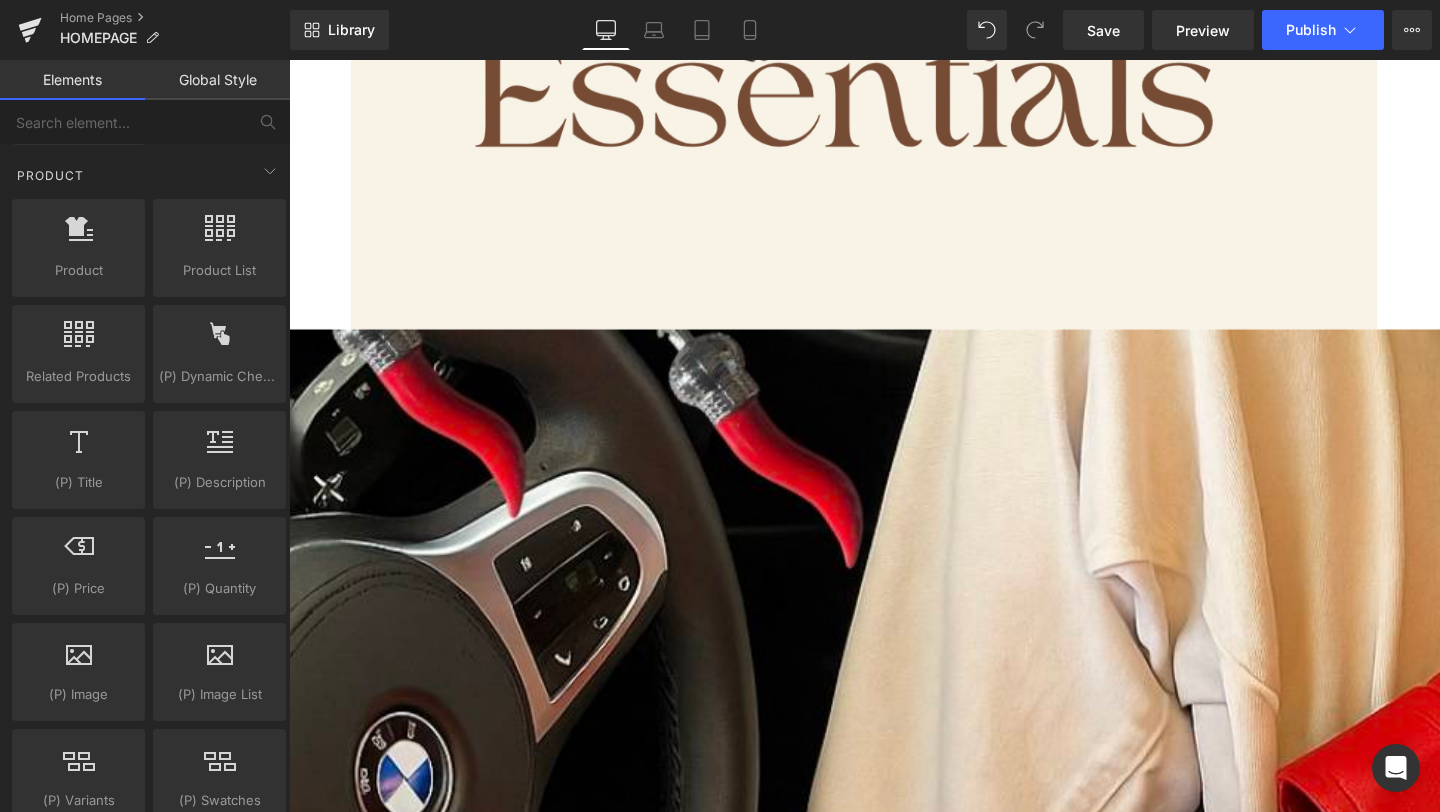 scroll, scrollTop: 1351, scrollLeft: 0, axis: vertical 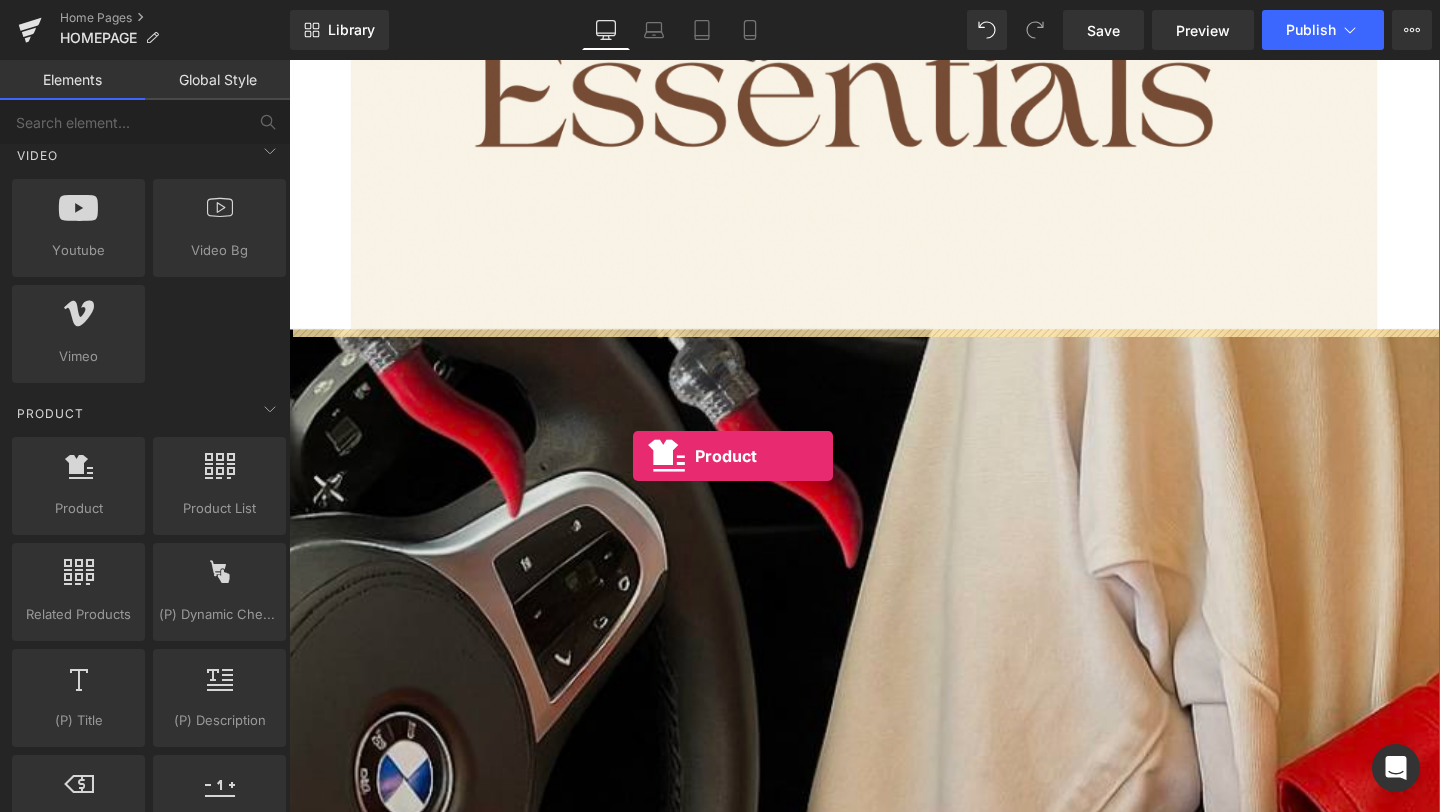 drag, startPoint x: 352, startPoint y: 544, endPoint x: 651, endPoint y: 476, distance: 306.63495 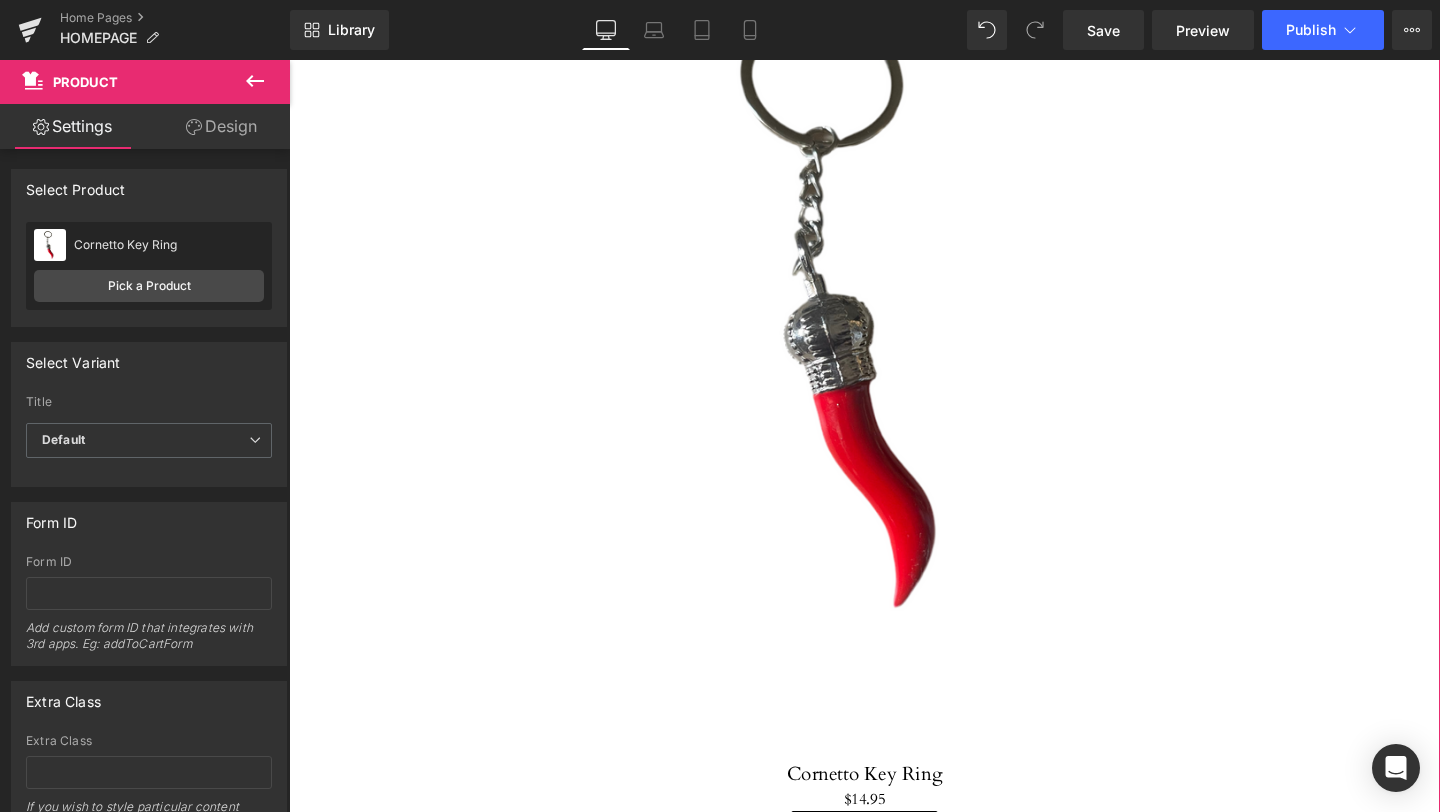 scroll, scrollTop: 2231, scrollLeft: 0, axis: vertical 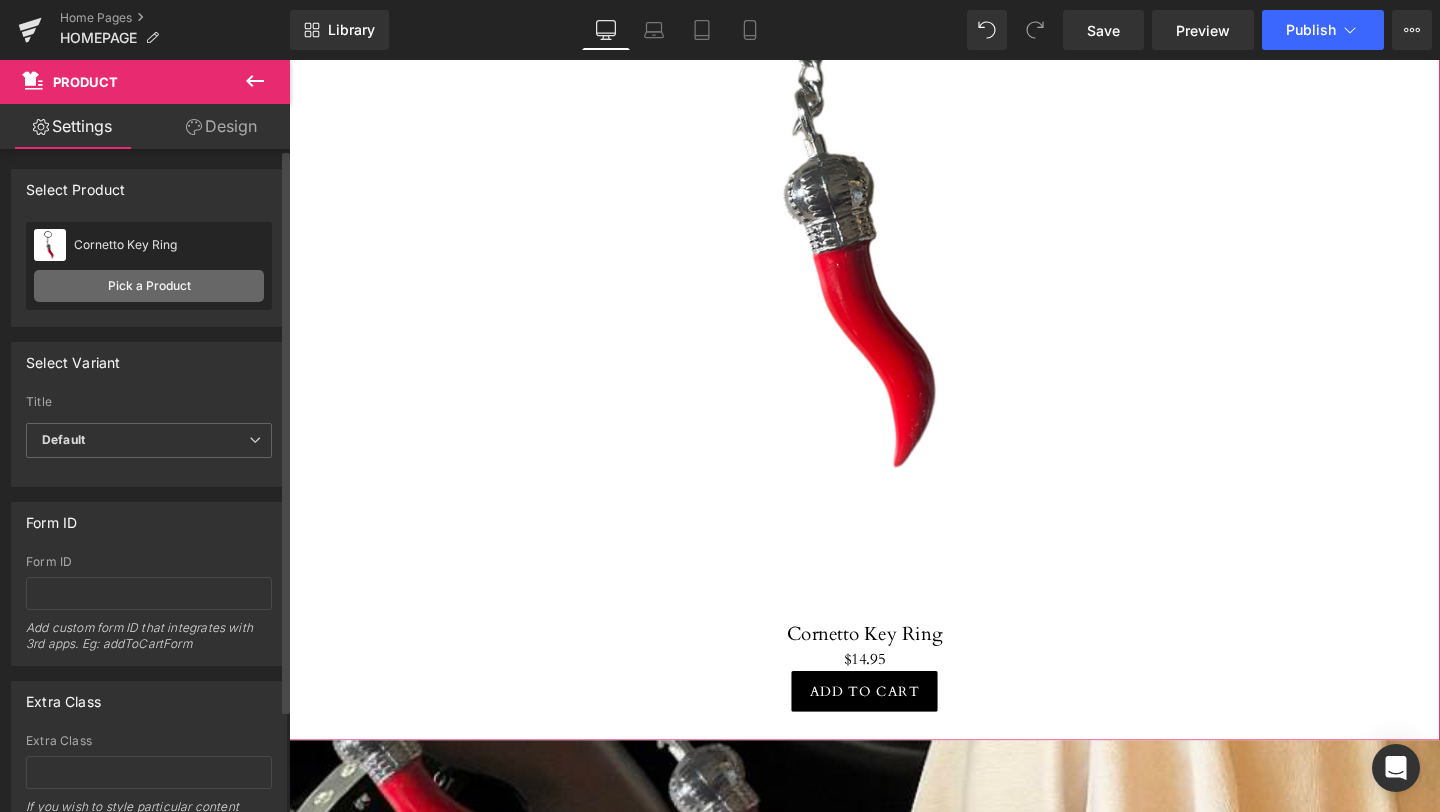 click on "Pick a Product" at bounding box center [149, 286] 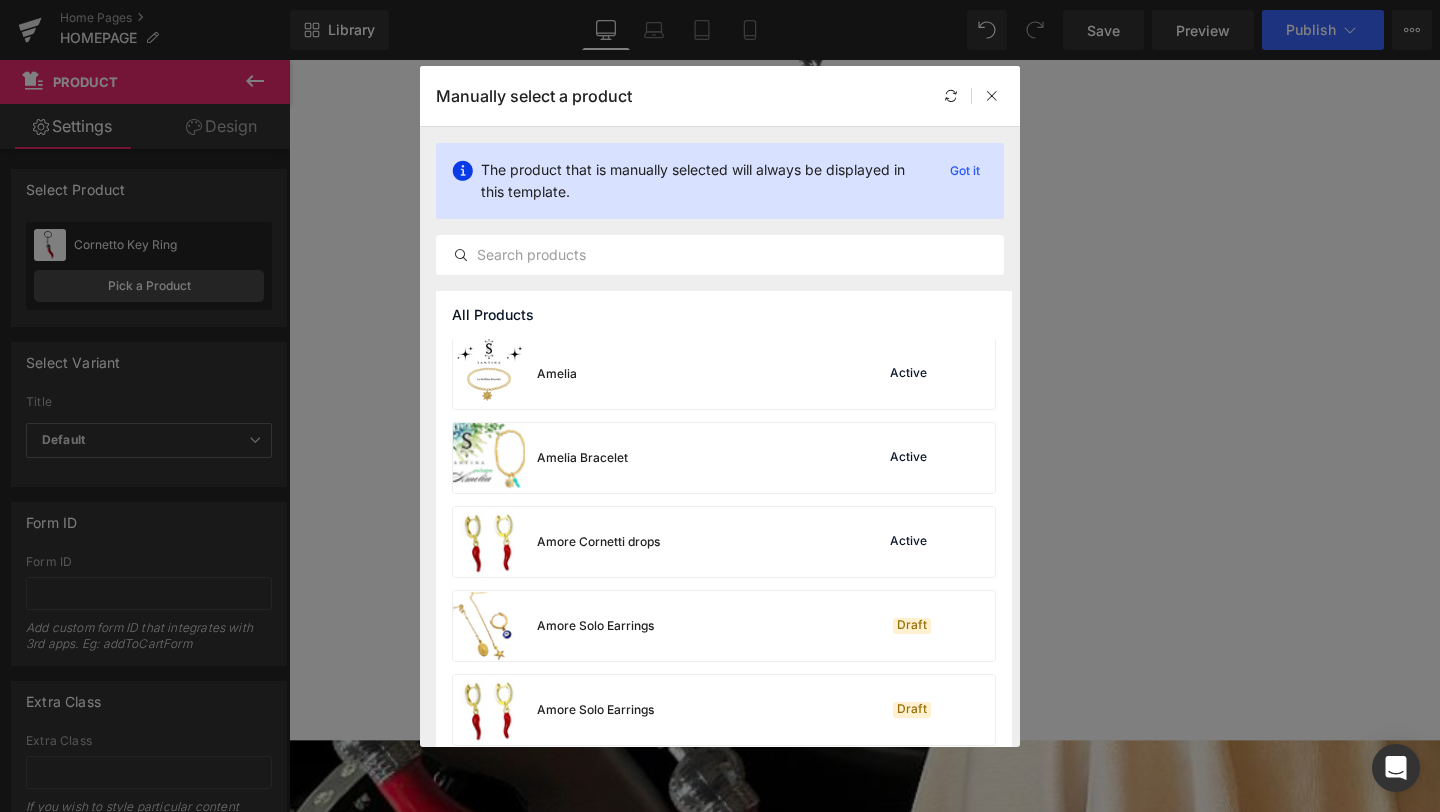 scroll, scrollTop: 0, scrollLeft: 0, axis: both 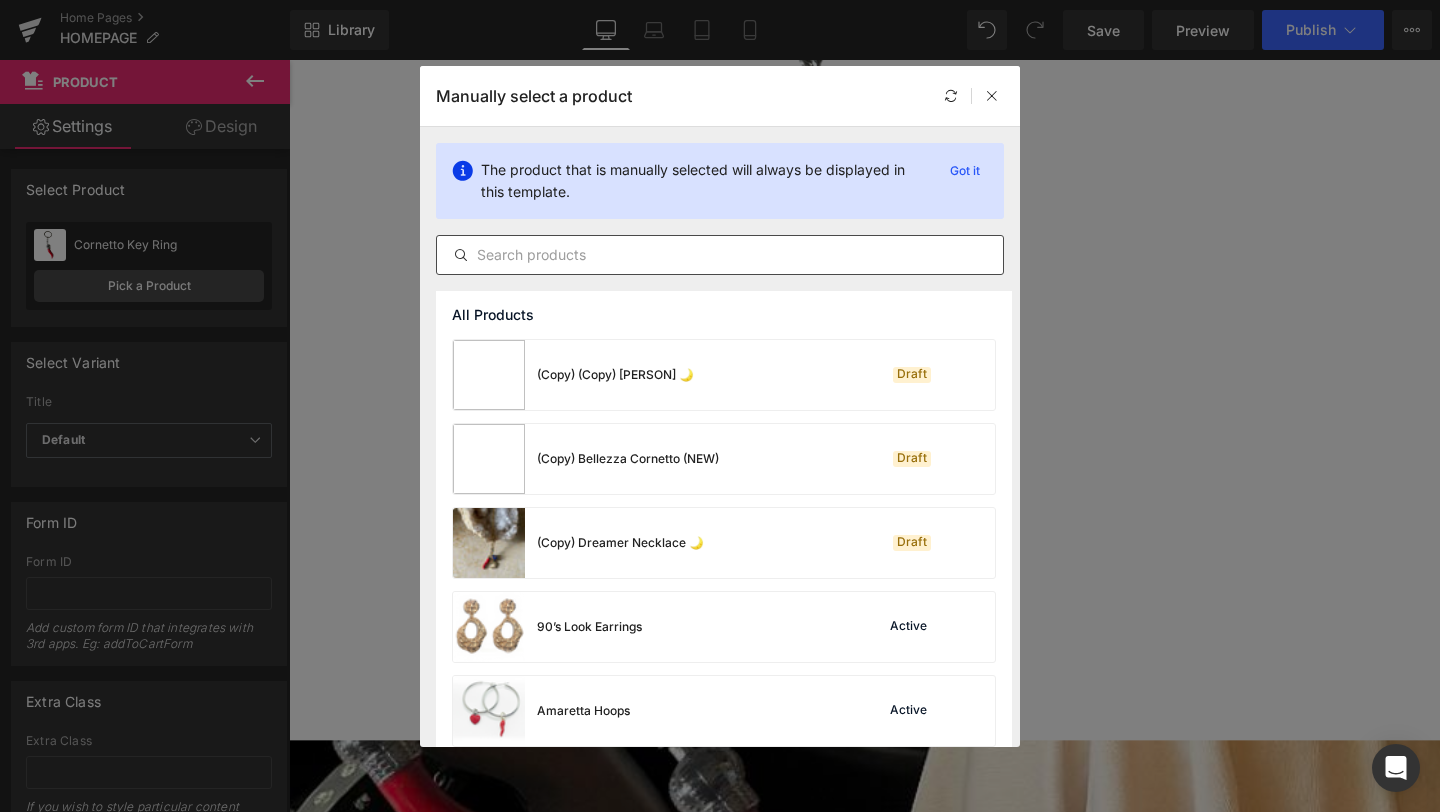 click at bounding box center (720, 255) 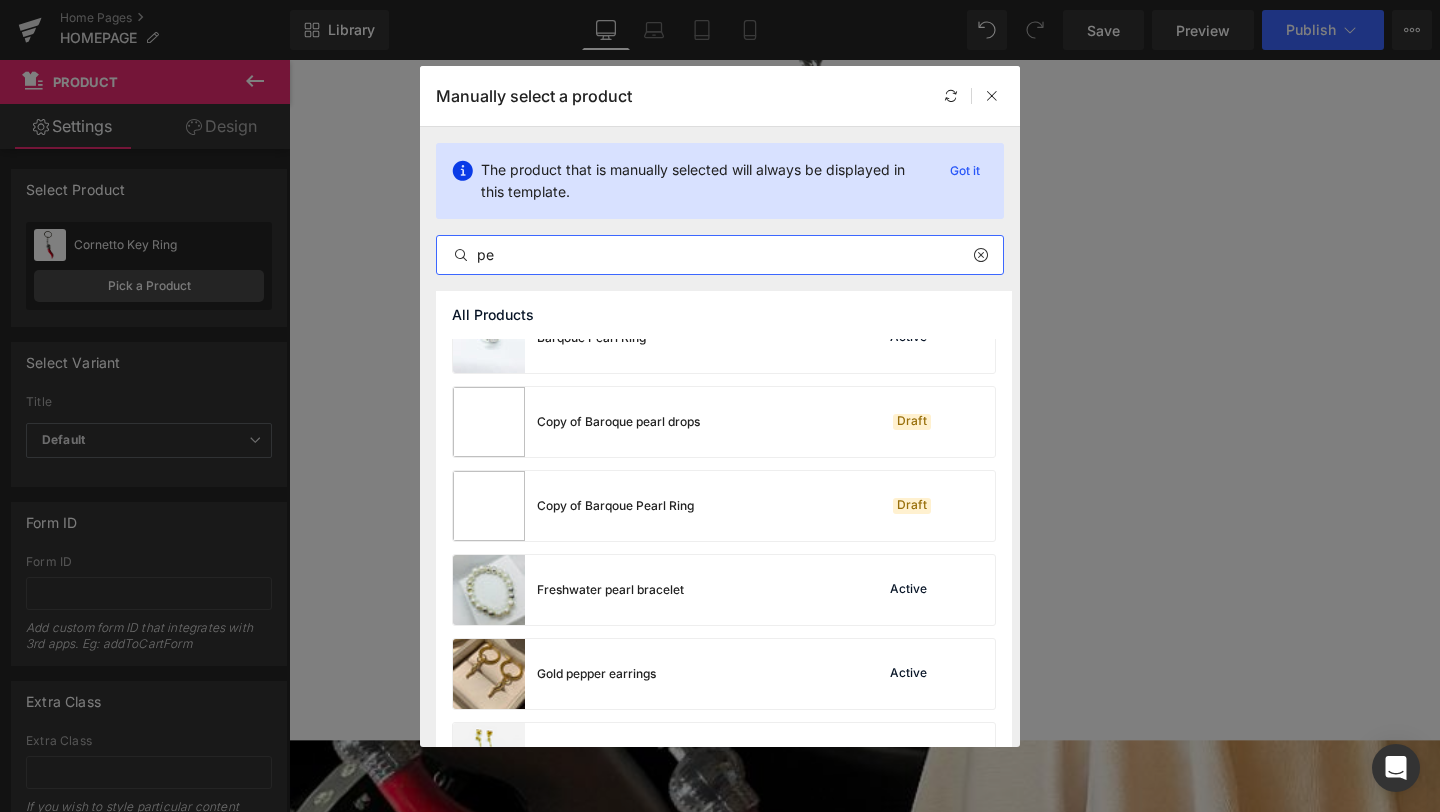 scroll, scrollTop: 126, scrollLeft: 0, axis: vertical 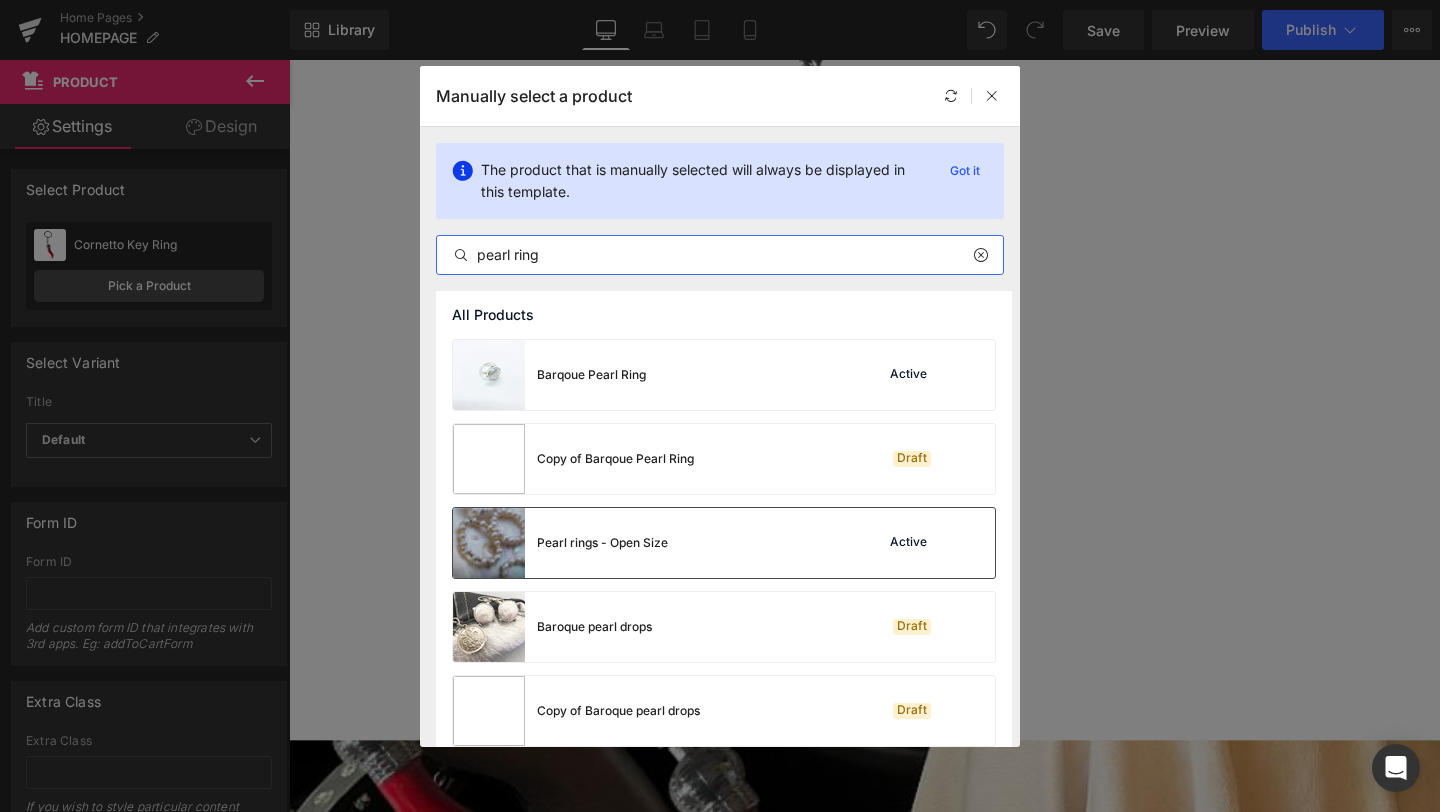 type on "pearl ring" 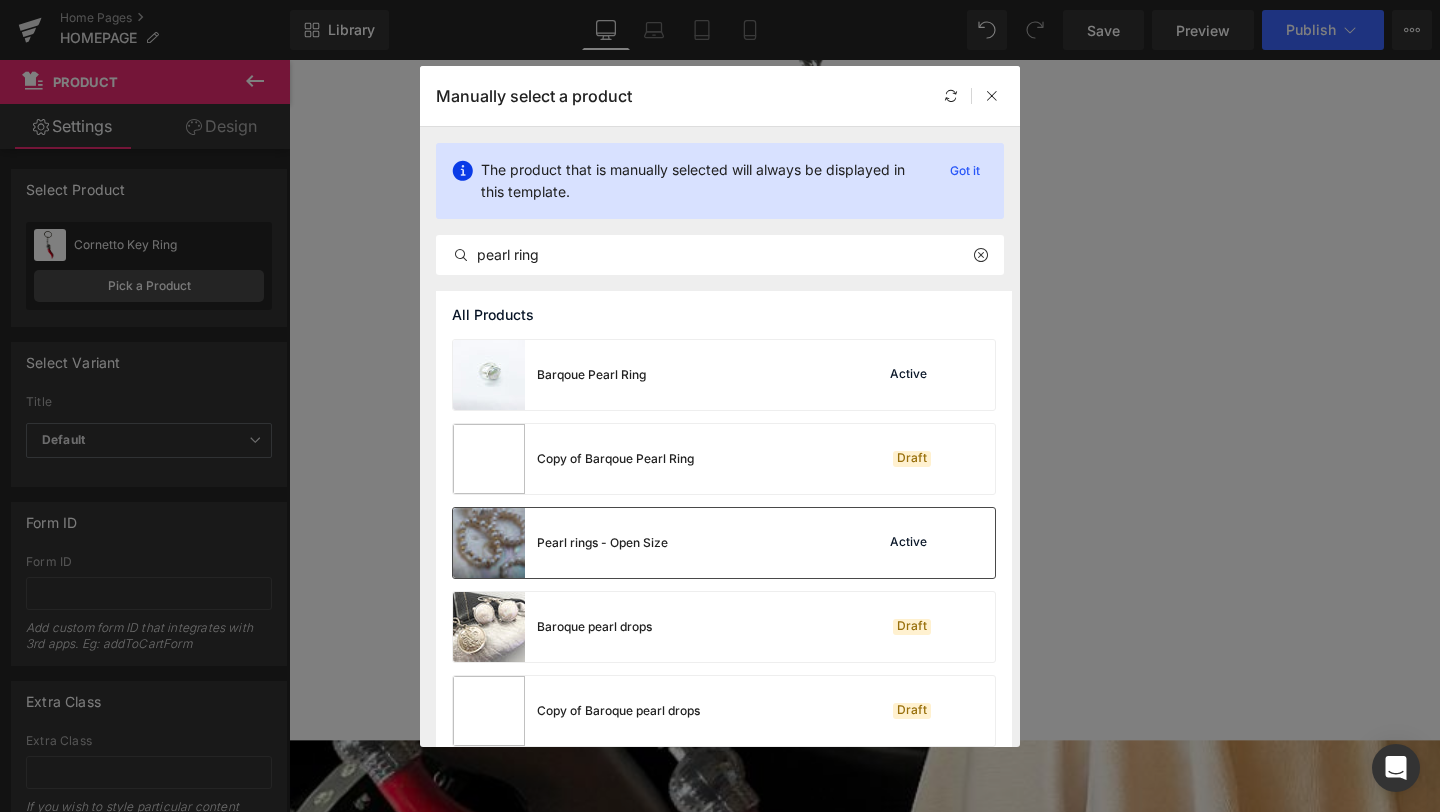 click on "Pearl rings - Open Size" at bounding box center [602, 543] 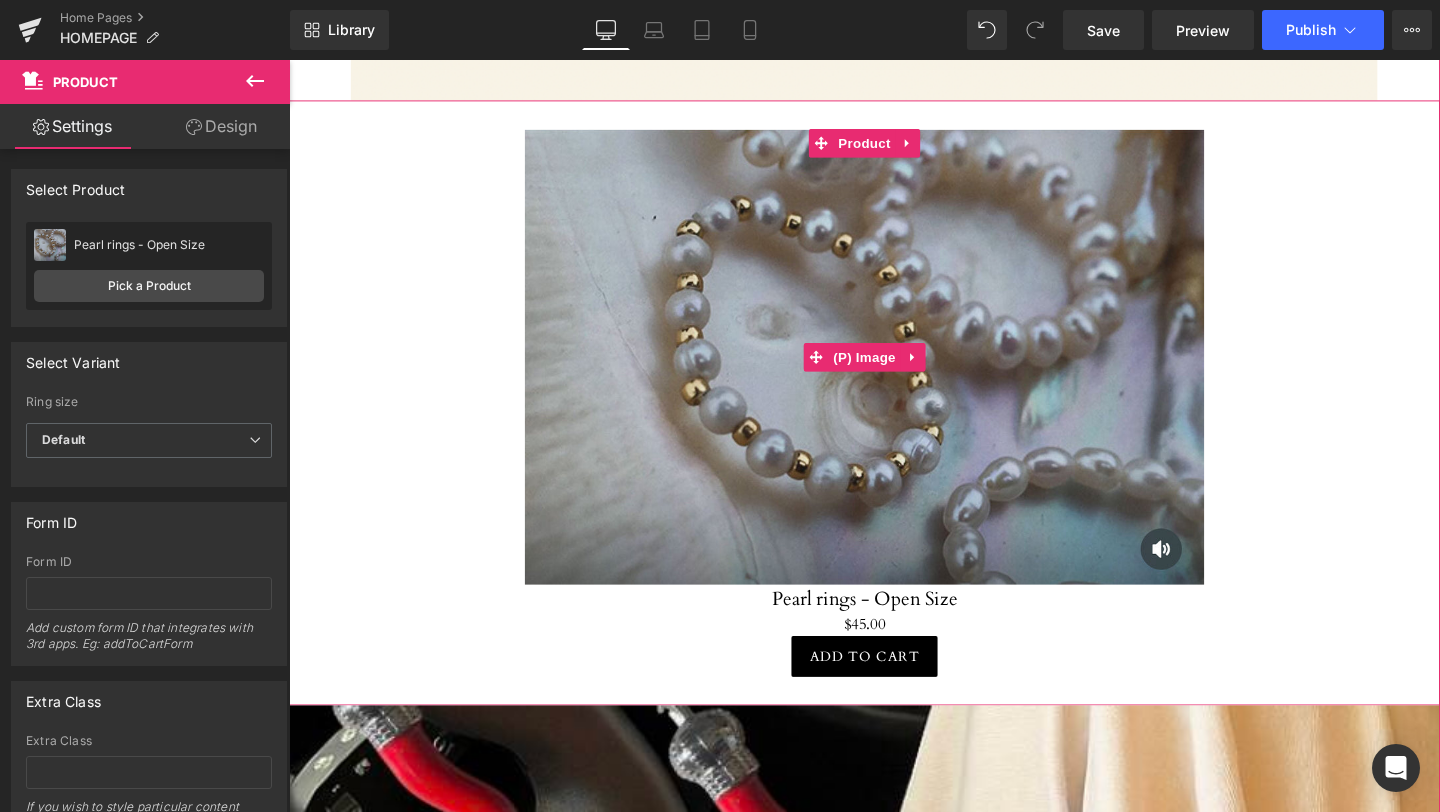 scroll, scrollTop: 1790, scrollLeft: 0, axis: vertical 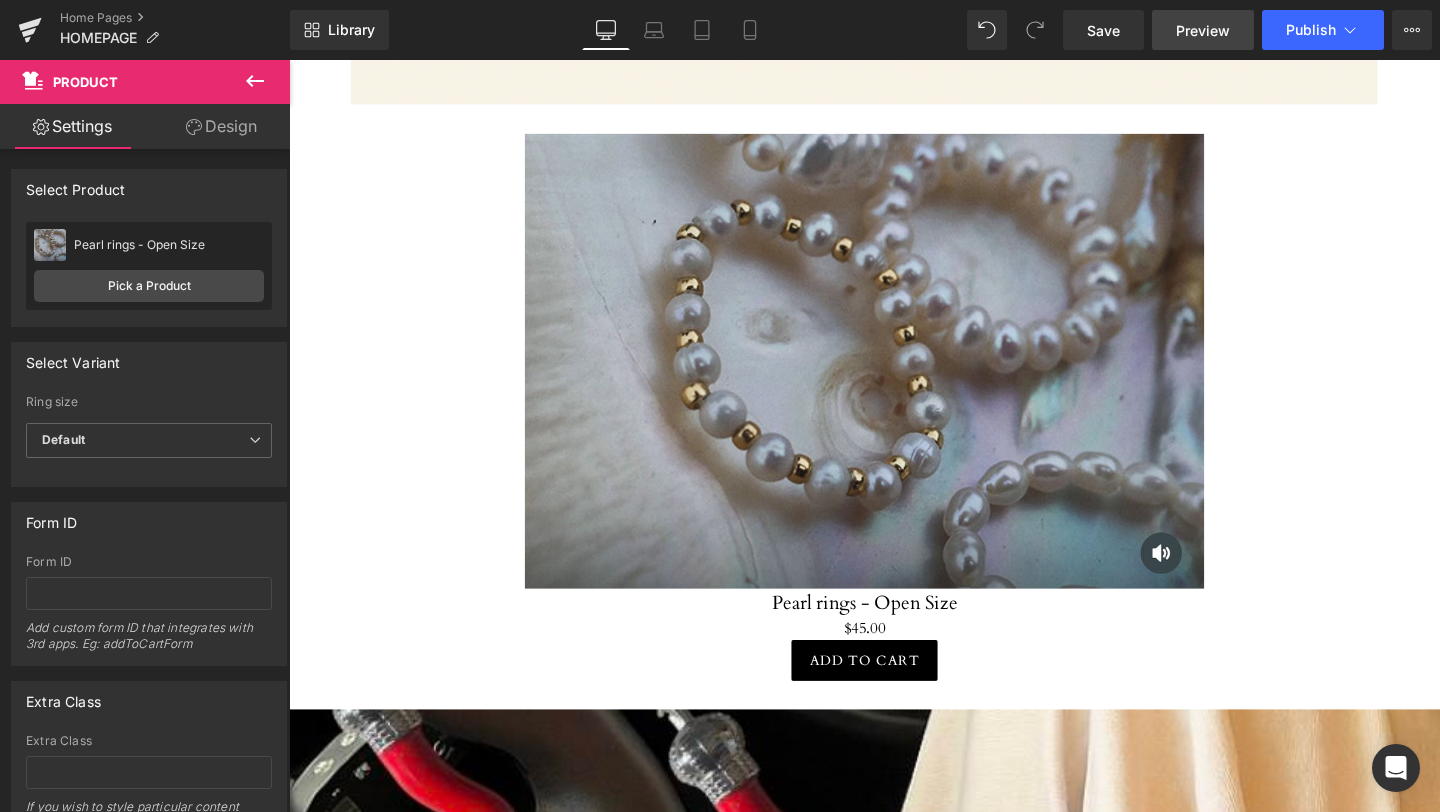 click on "Preview" at bounding box center (1203, 30) 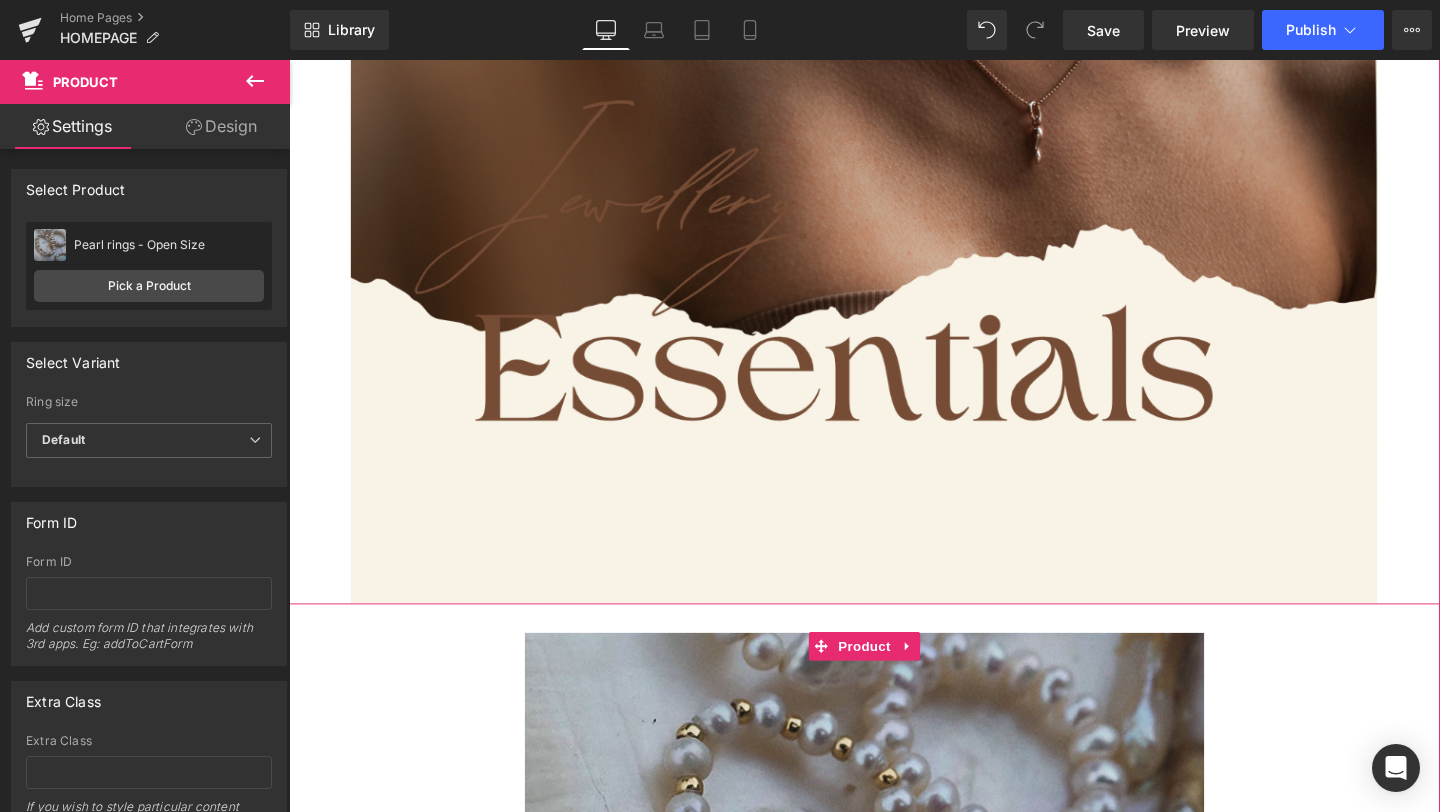 scroll, scrollTop: 1055, scrollLeft: 0, axis: vertical 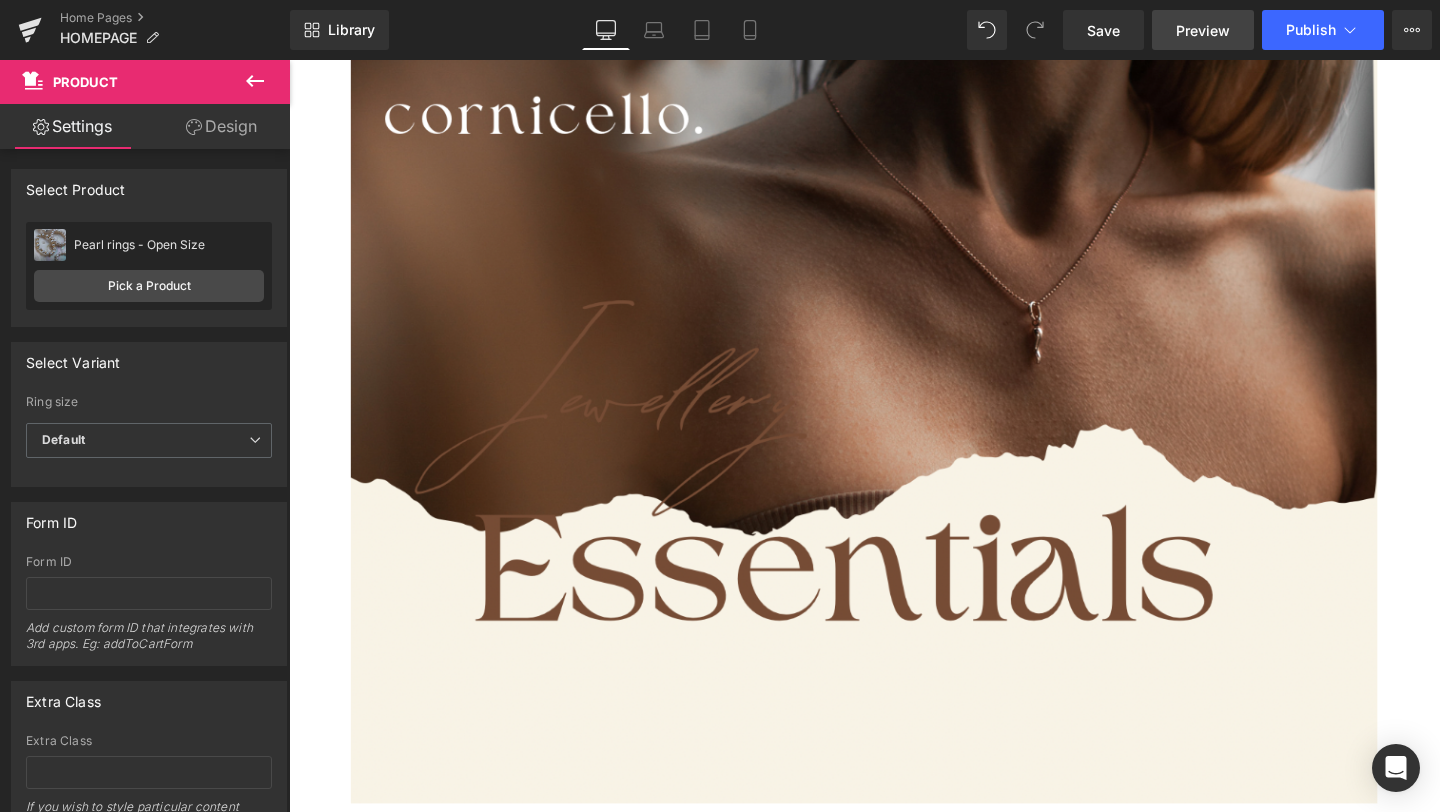 click on "Preview" at bounding box center [1203, 30] 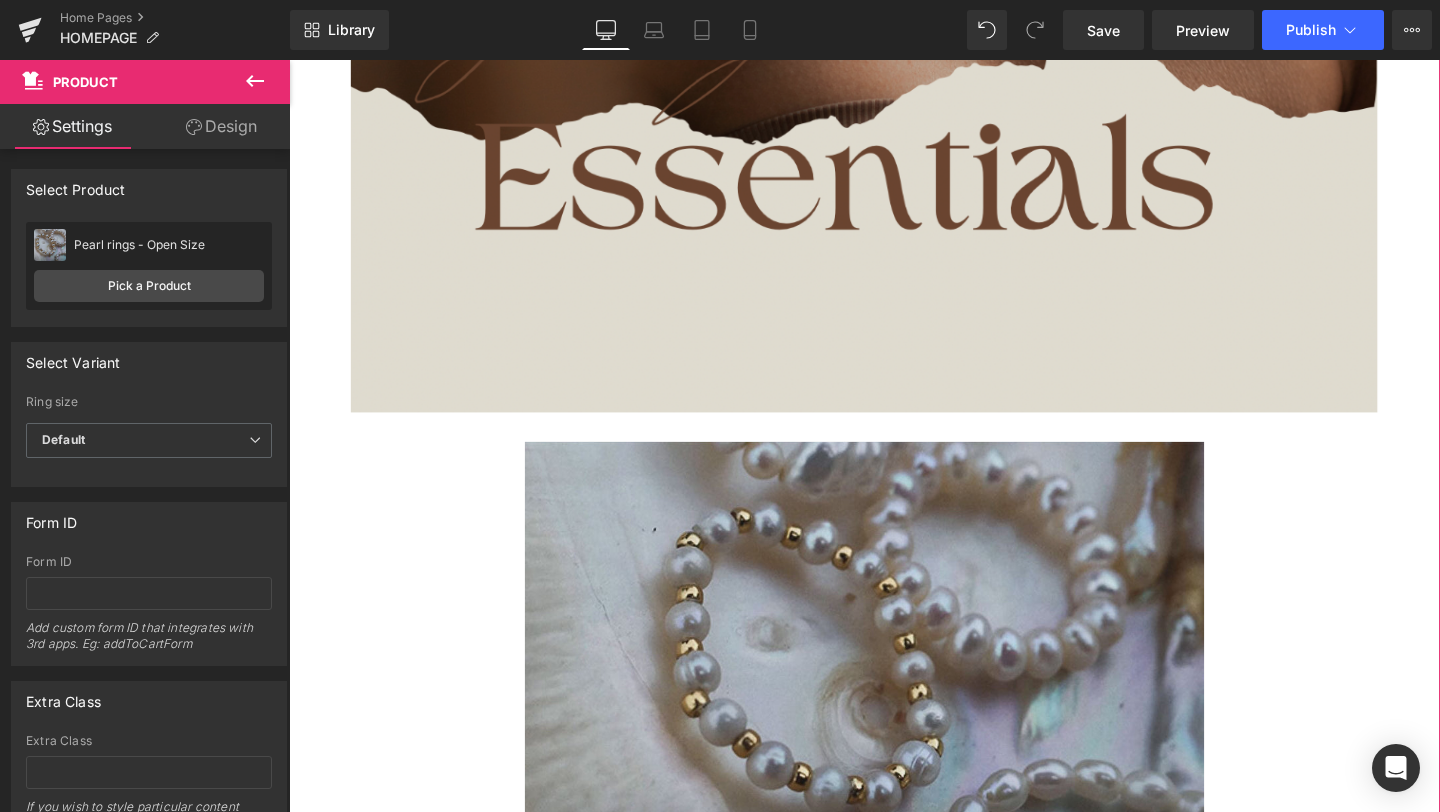 scroll, scrollTop: 1357, scrollLeft: 0, axis: vertical 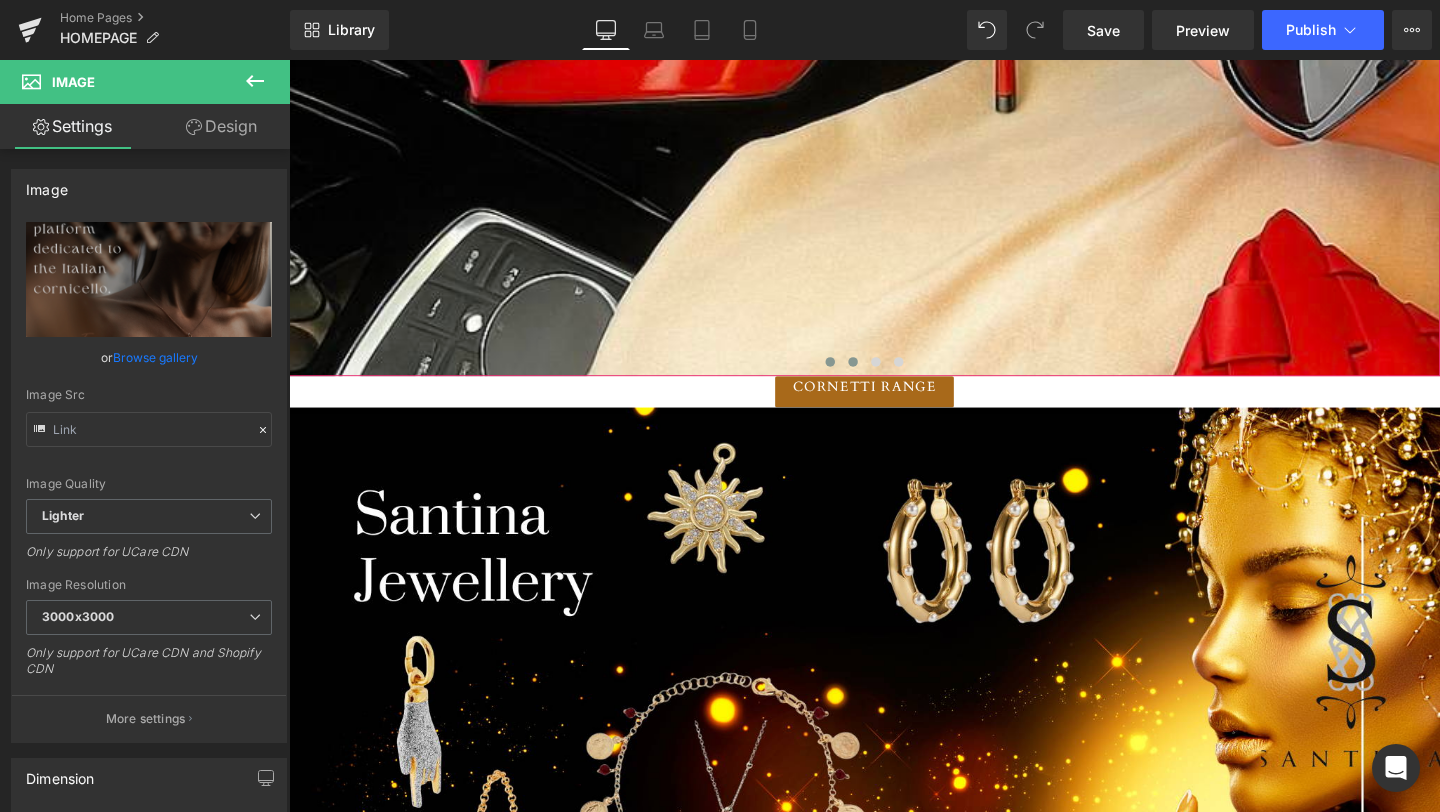 click at bounding box center (858, 377) 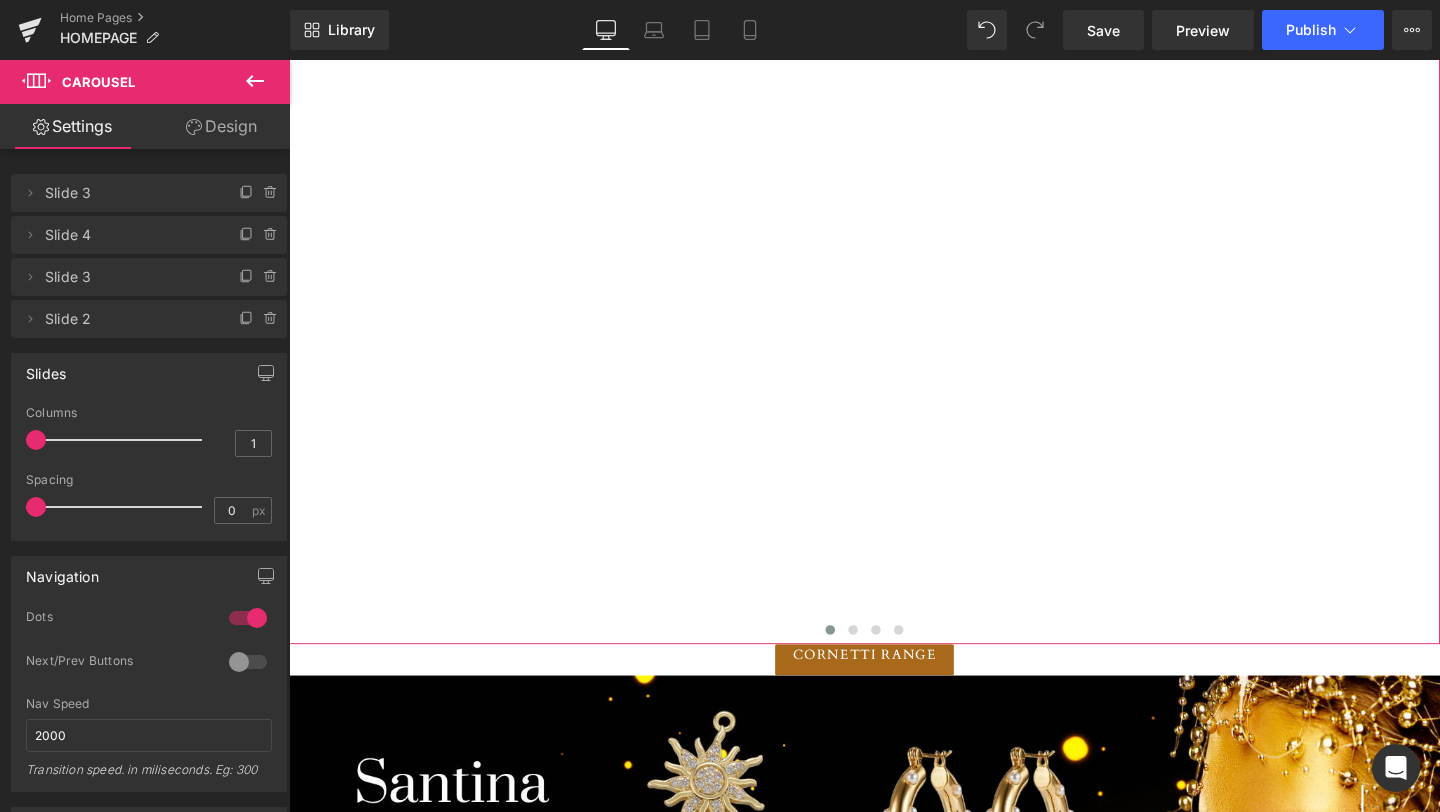 scroll, scrollTop: 3539, scrollLeft: 0, axis: vertical 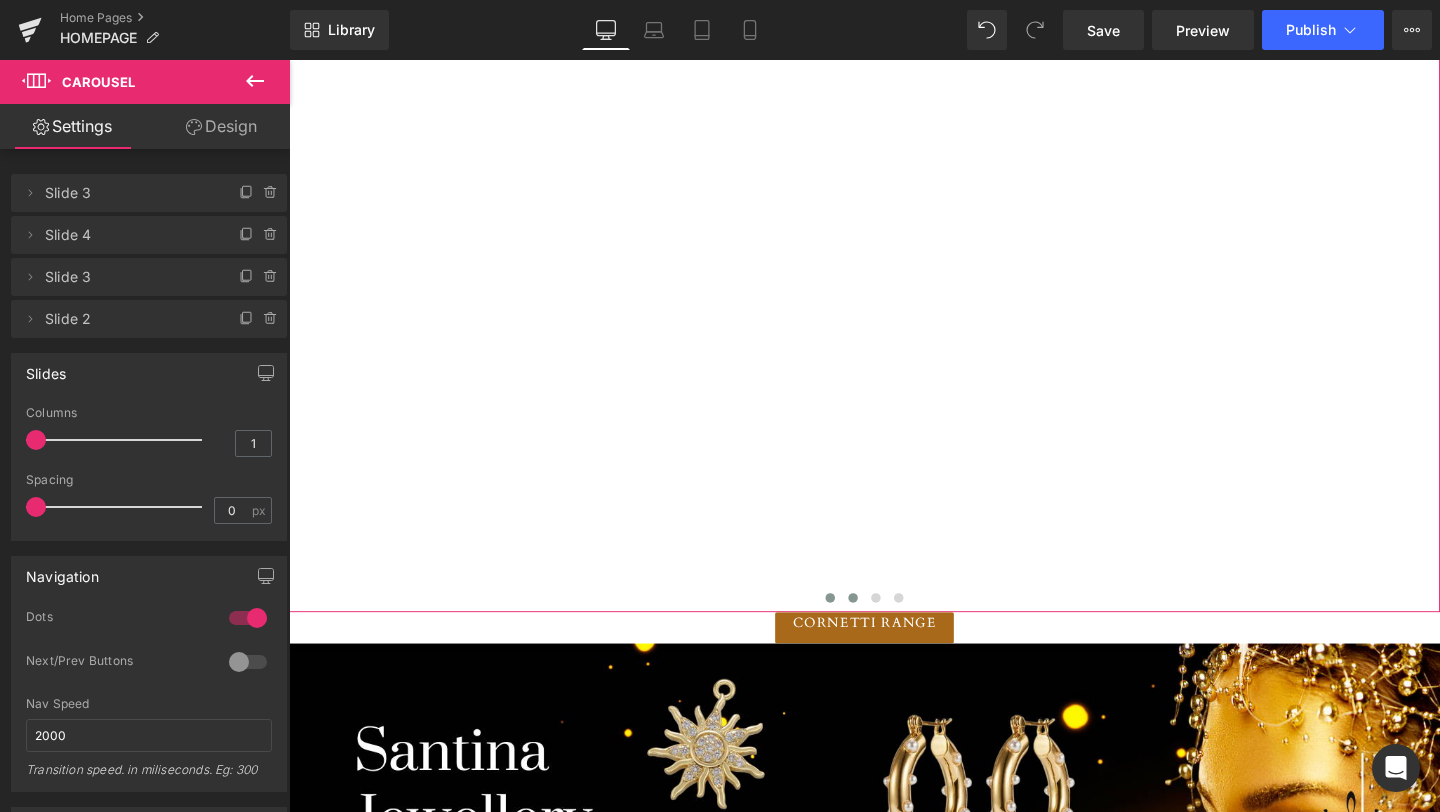 click at bounding box center [882, 625] 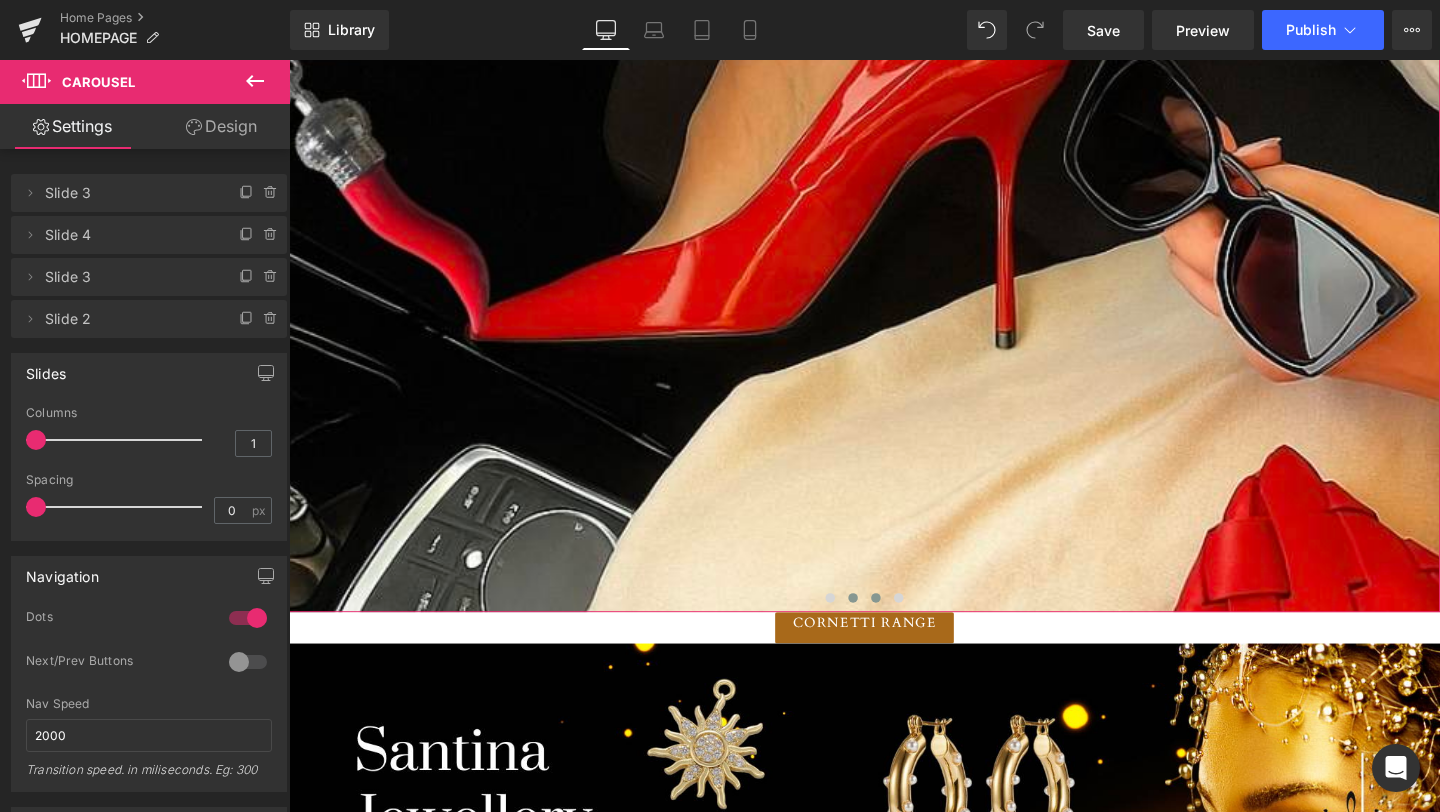 click at bounding box center [906, 625] 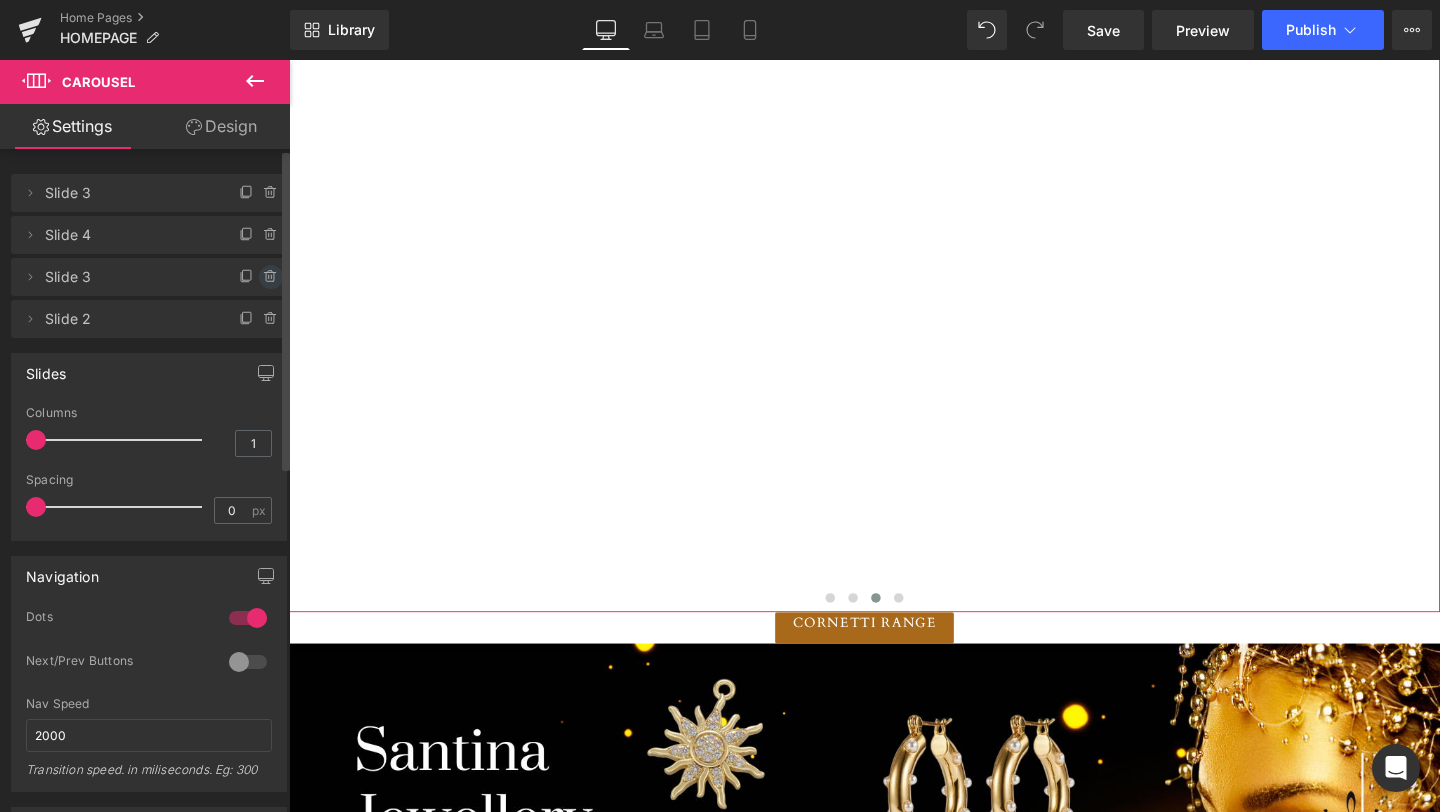 click 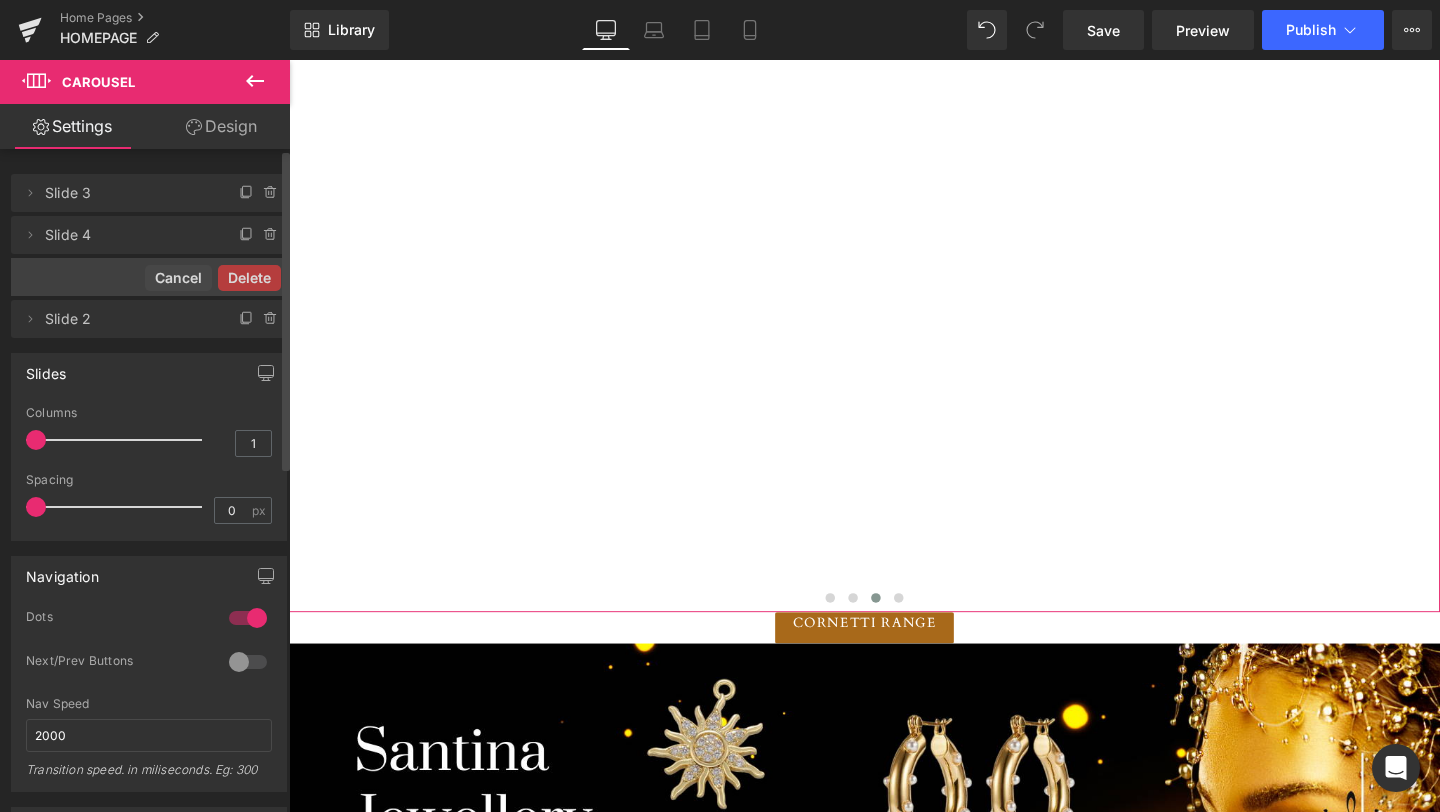 click on "Delete" at bounding box center (249, 278) 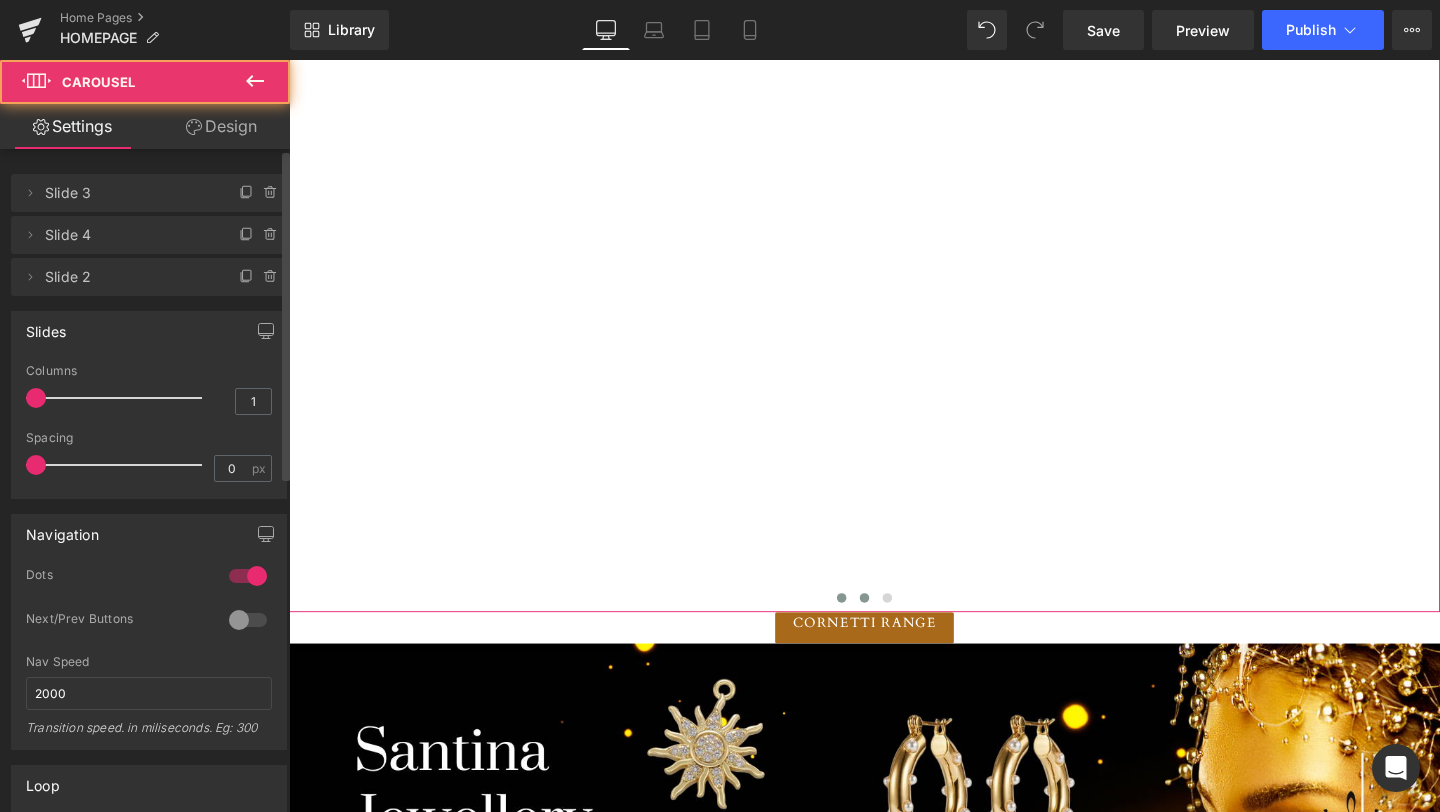 click at bounding box center [894, 625] 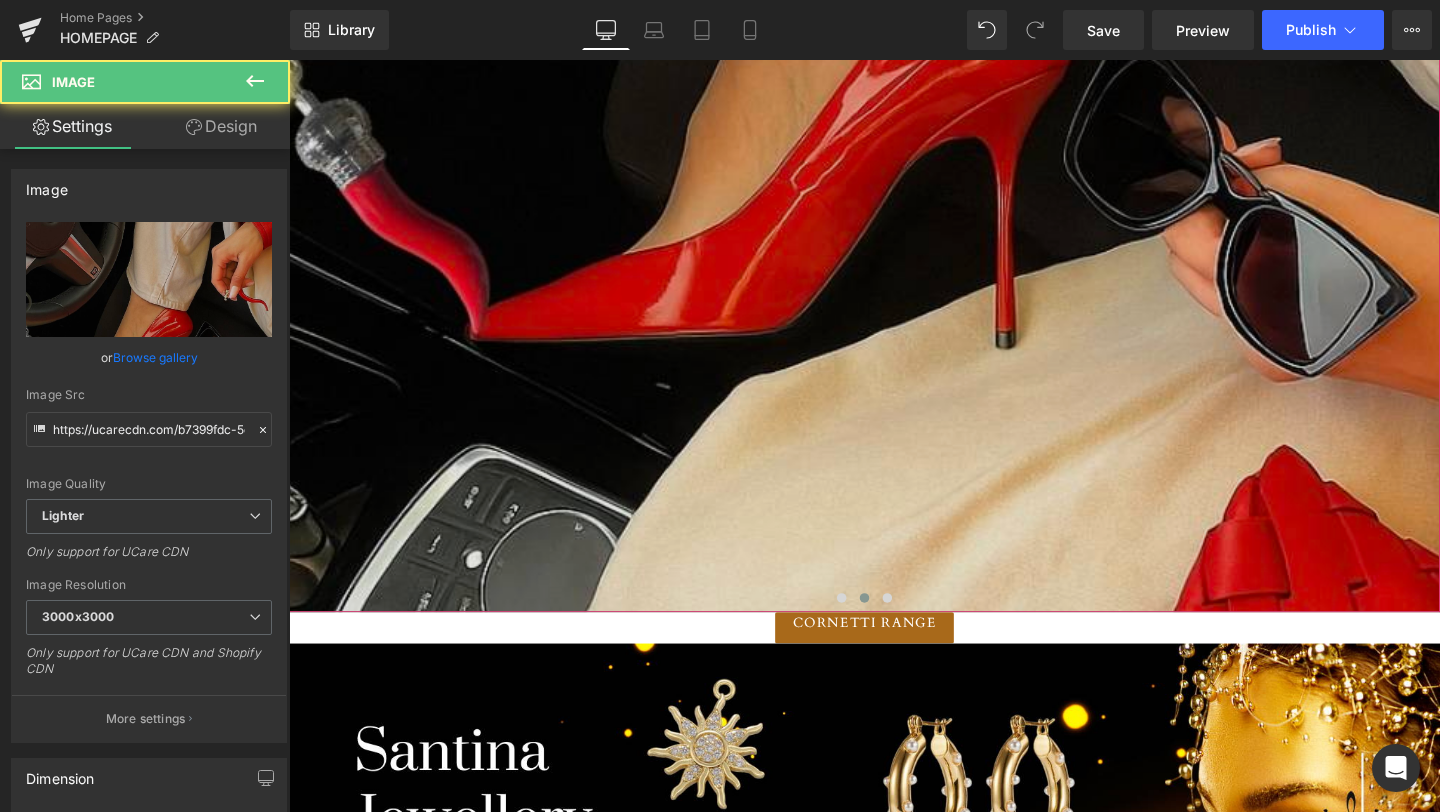 click at bounding box center (894, -183) 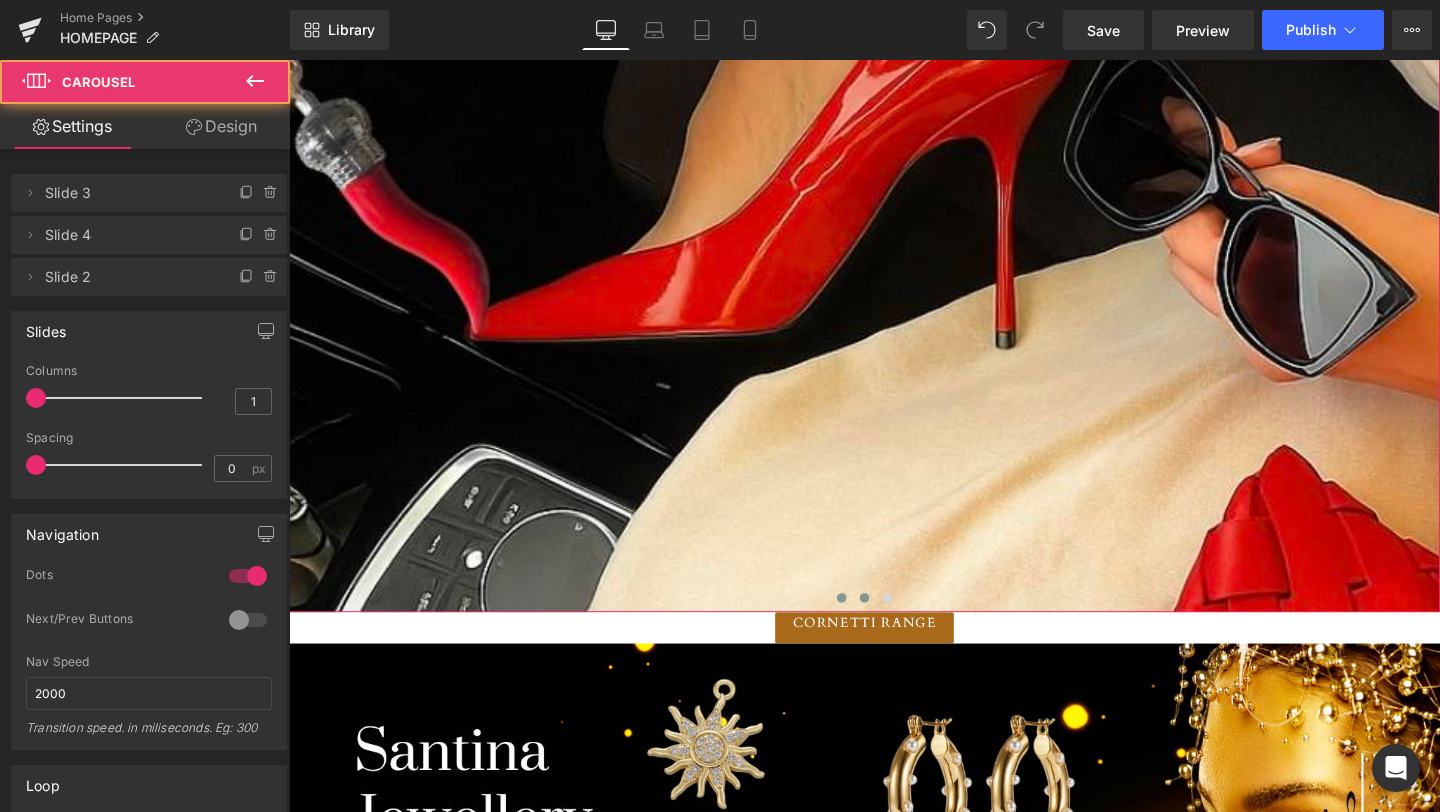 click at bounding box center [870, 625] 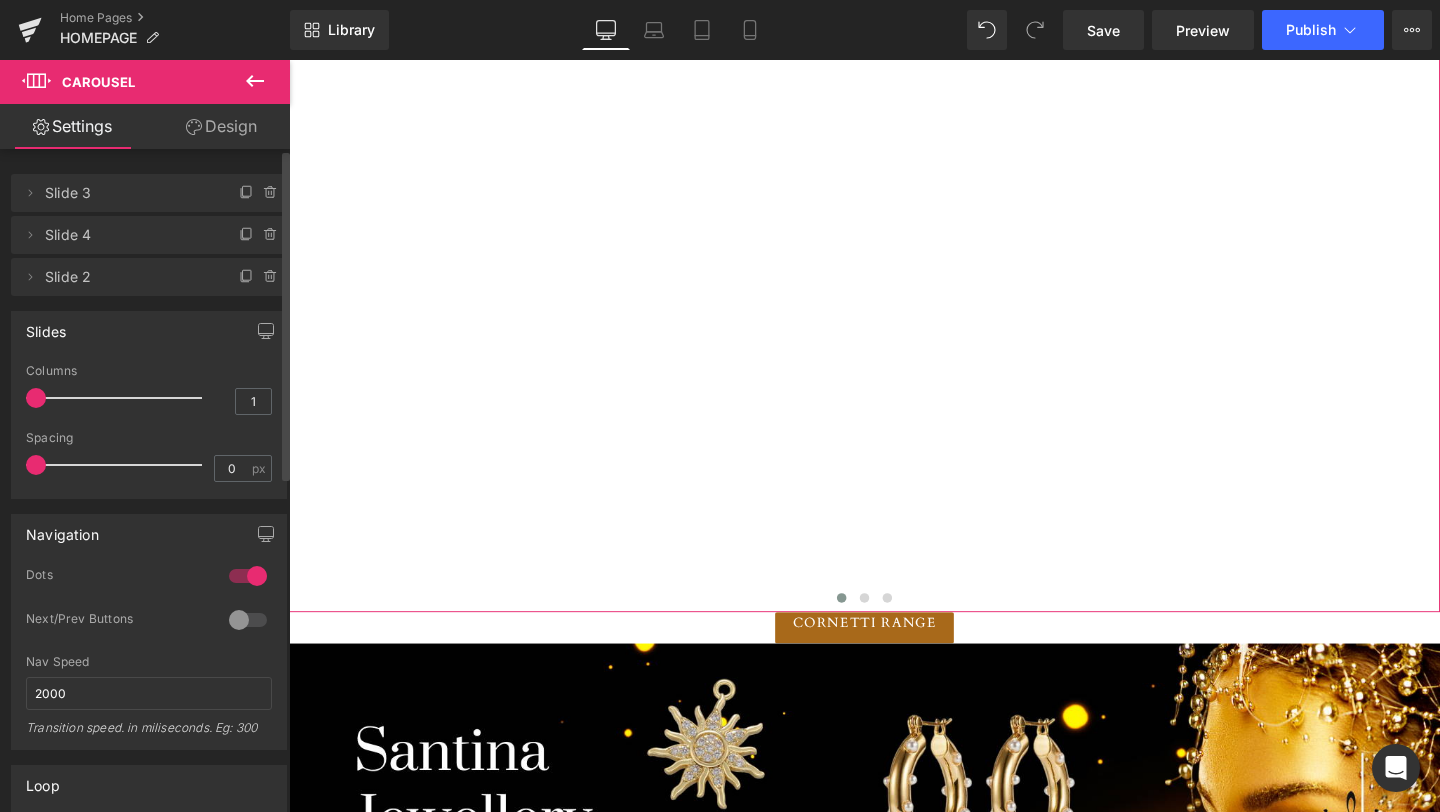 click on "Slide 4" at bounding box center (129, 235) 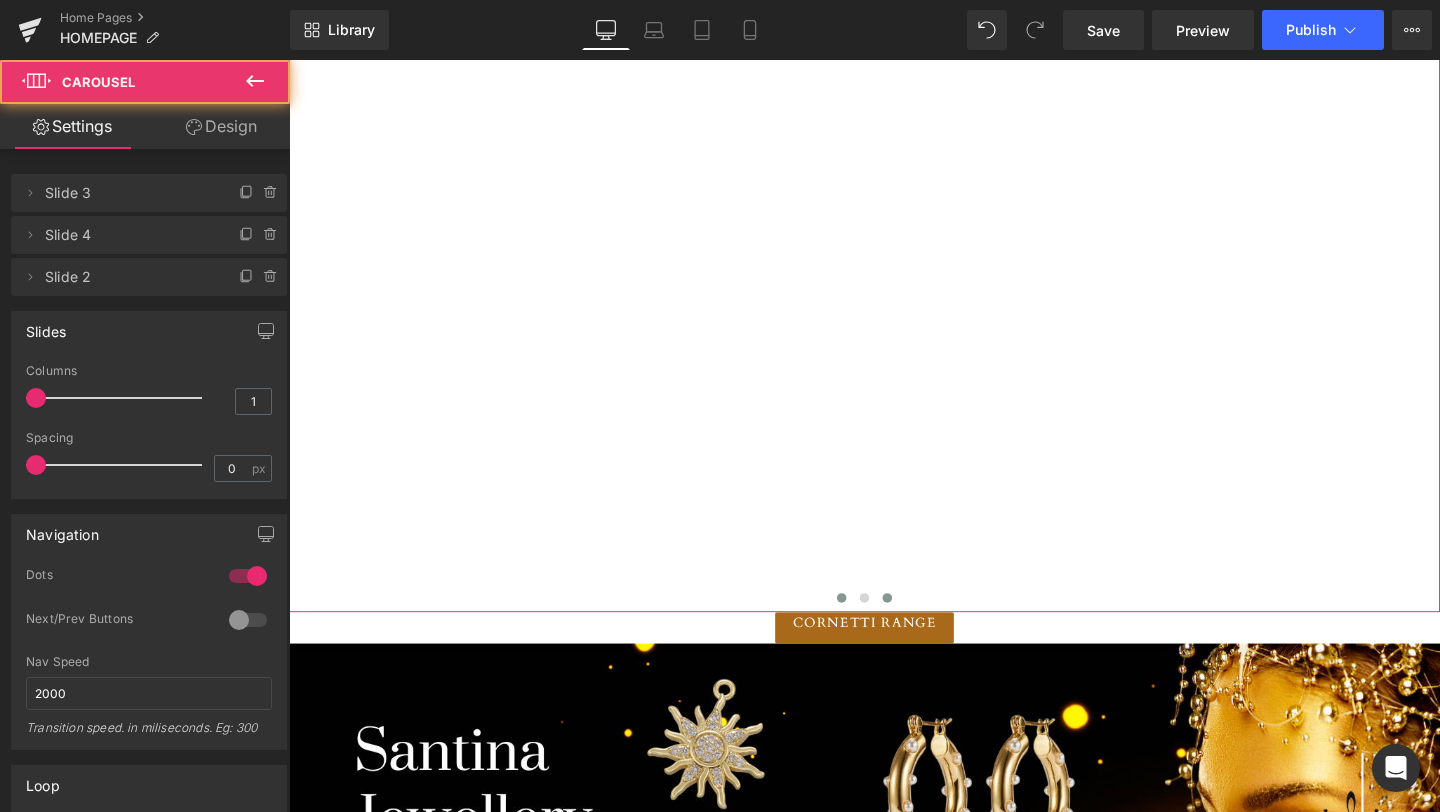 click at bounding box center [918, 625] 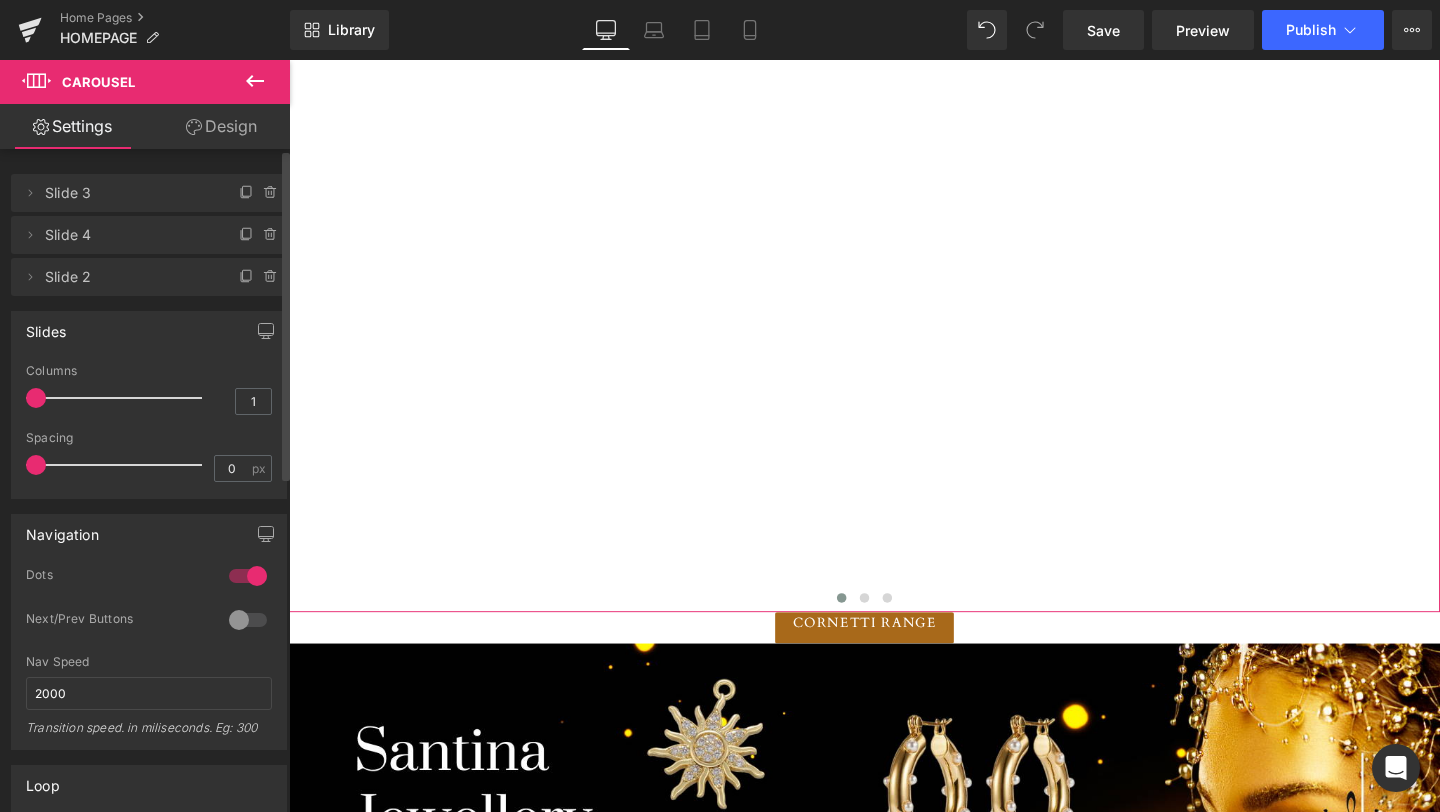 click on "Slide 3" at bounding box center [129, 193] 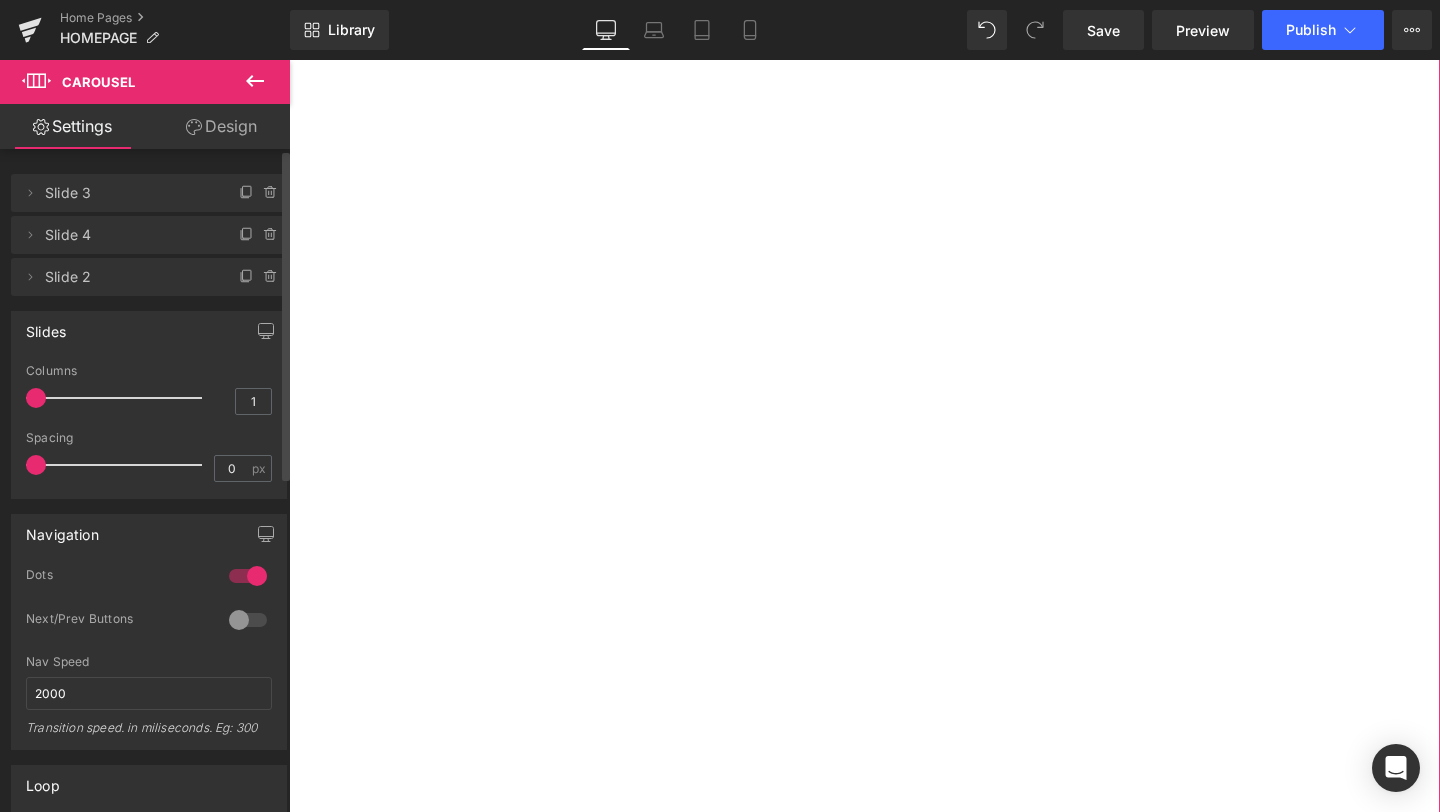 scroll, scrollTop: 2482, scrollLeft: 0, axis: vertical 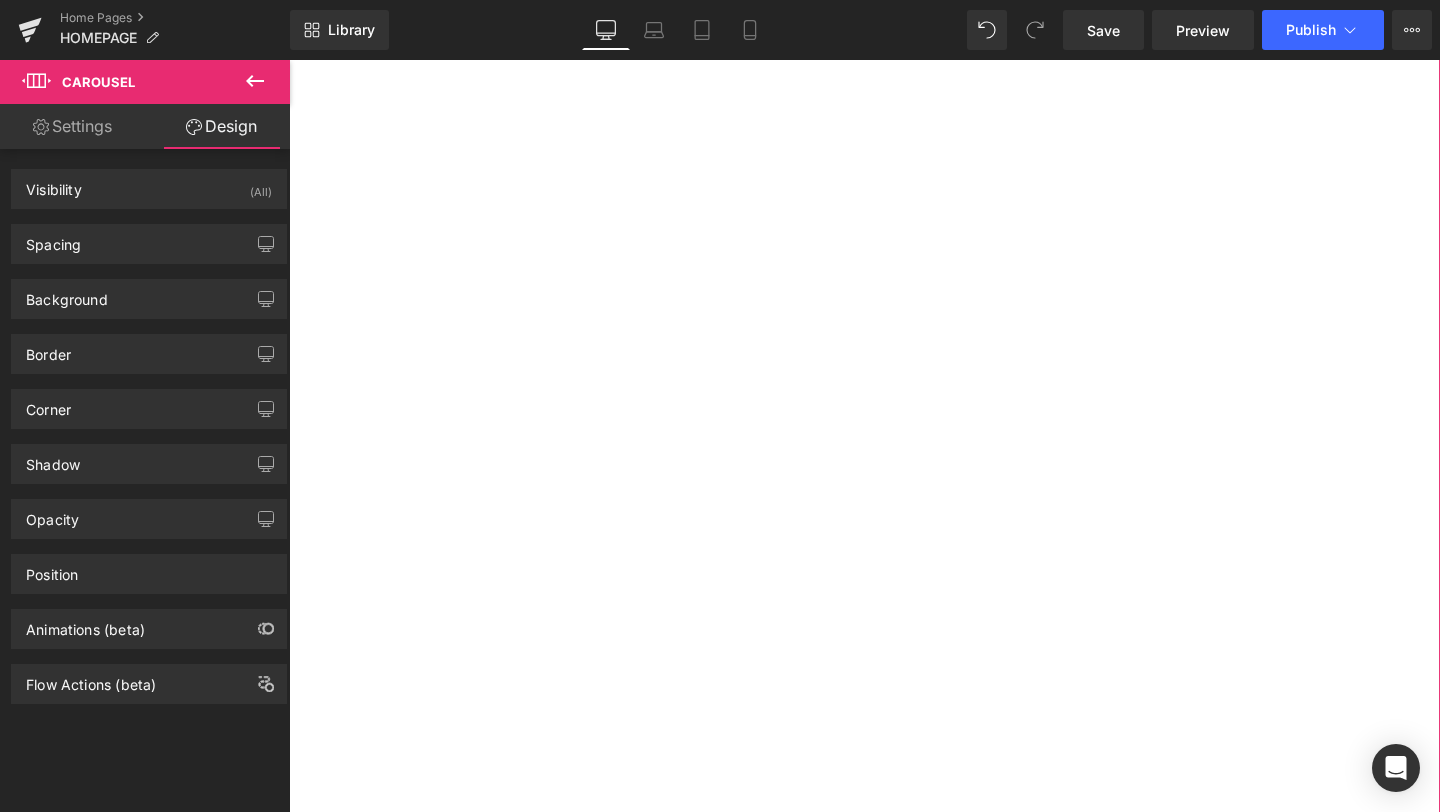click on "Settings" at bounding box center [72, 126] 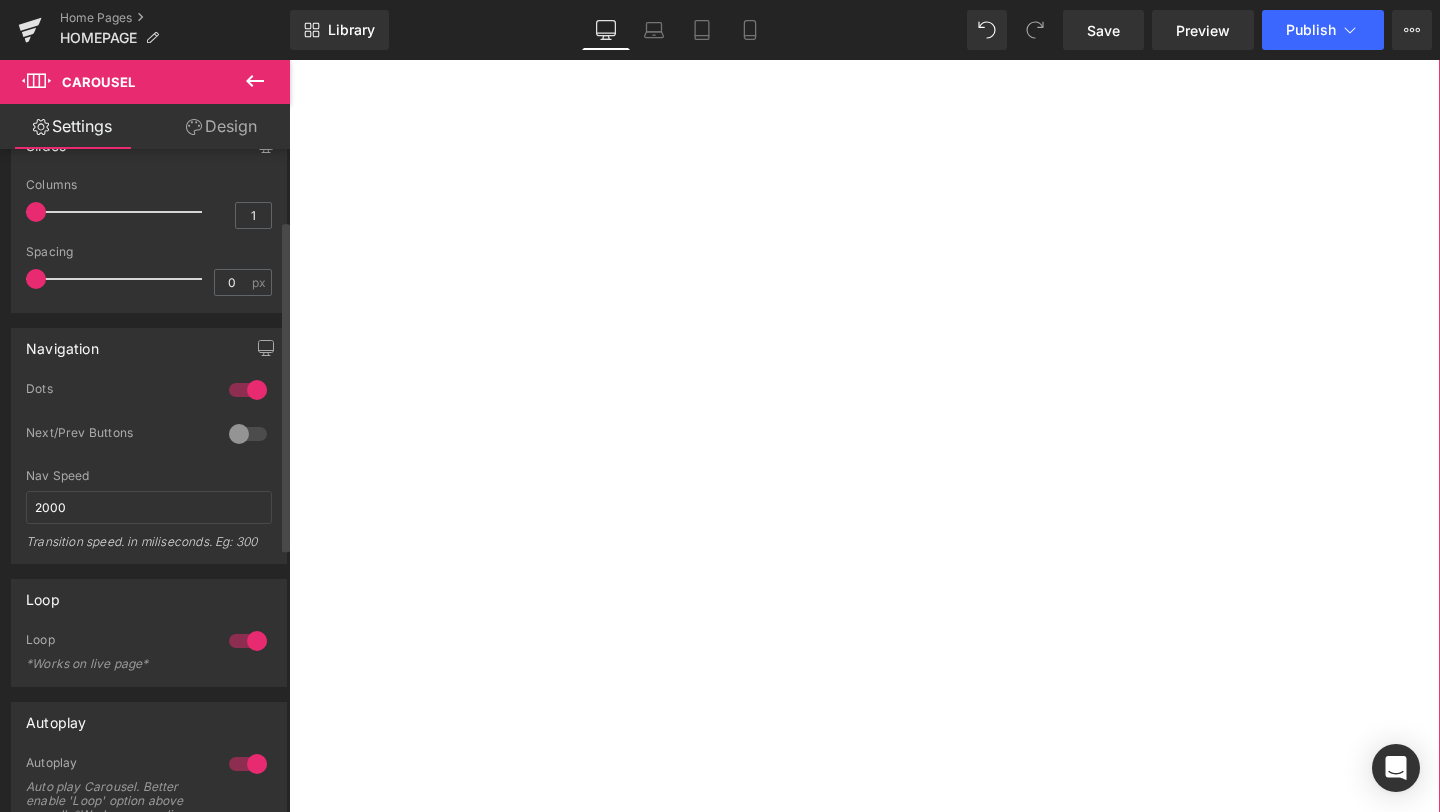 scroll, scrollTop: 0, scrollLeft: 0, axis: both 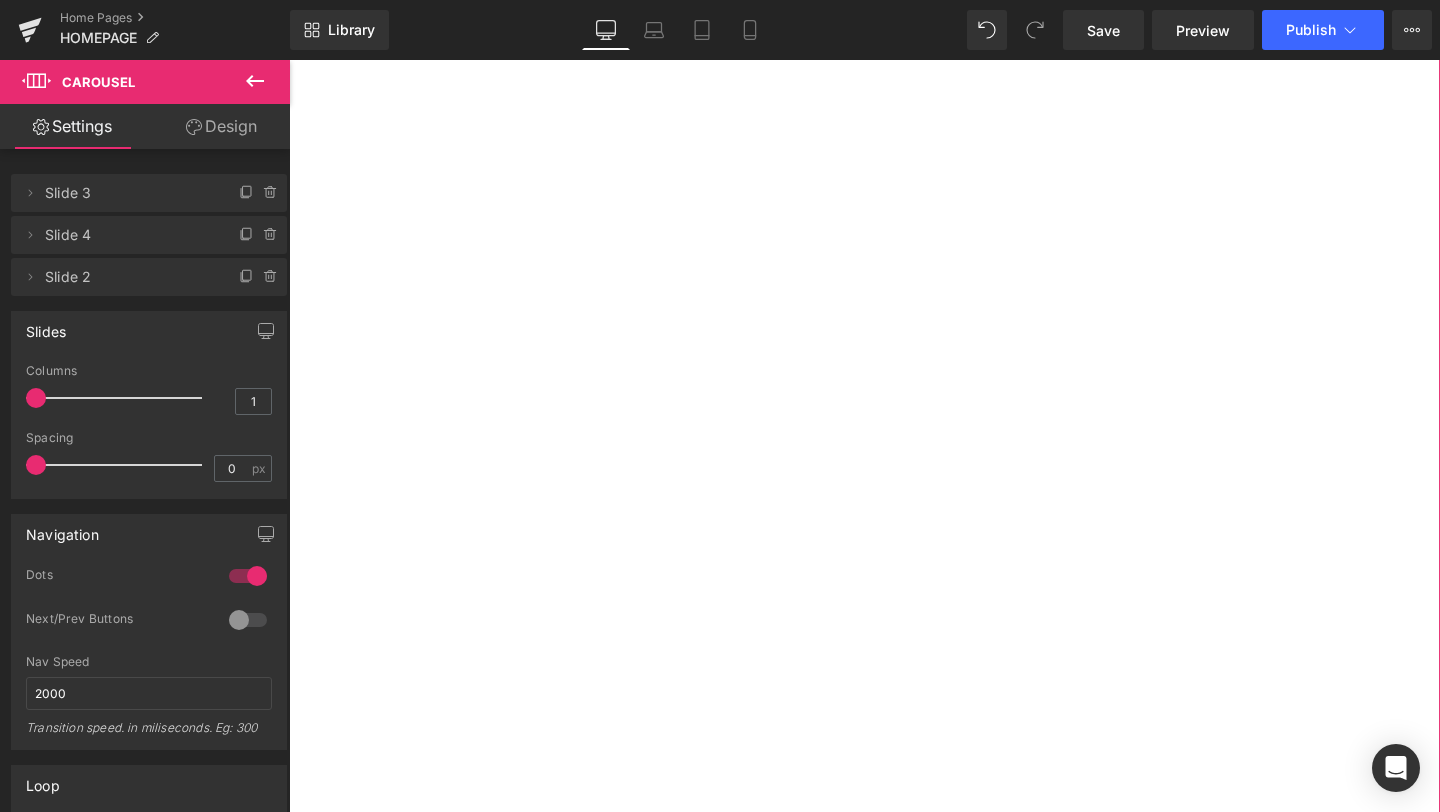 click on "Slide 4" at bounding box center [129, 235] 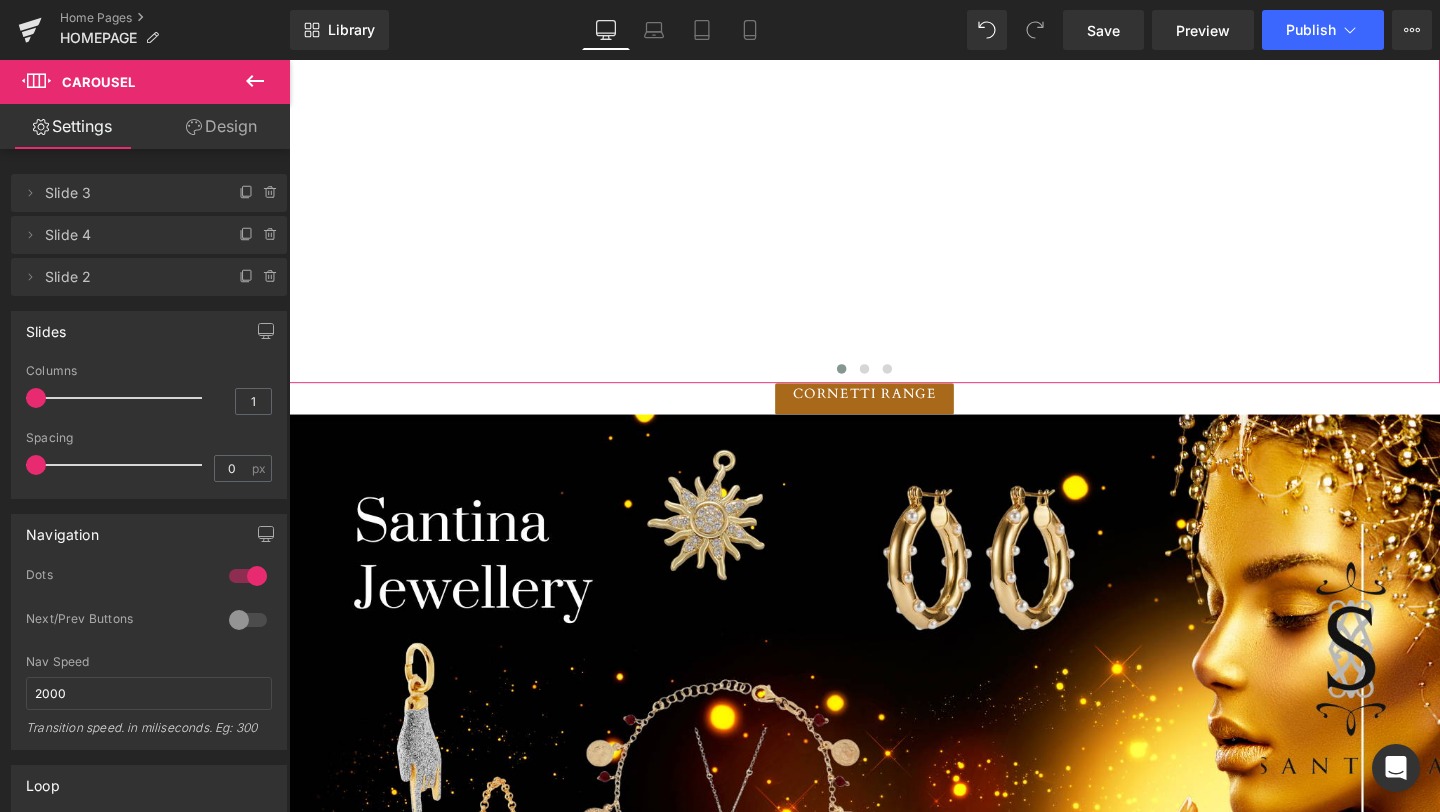 scroll, scrollTop: 3769, scrollLeft: 0, axis: vertical 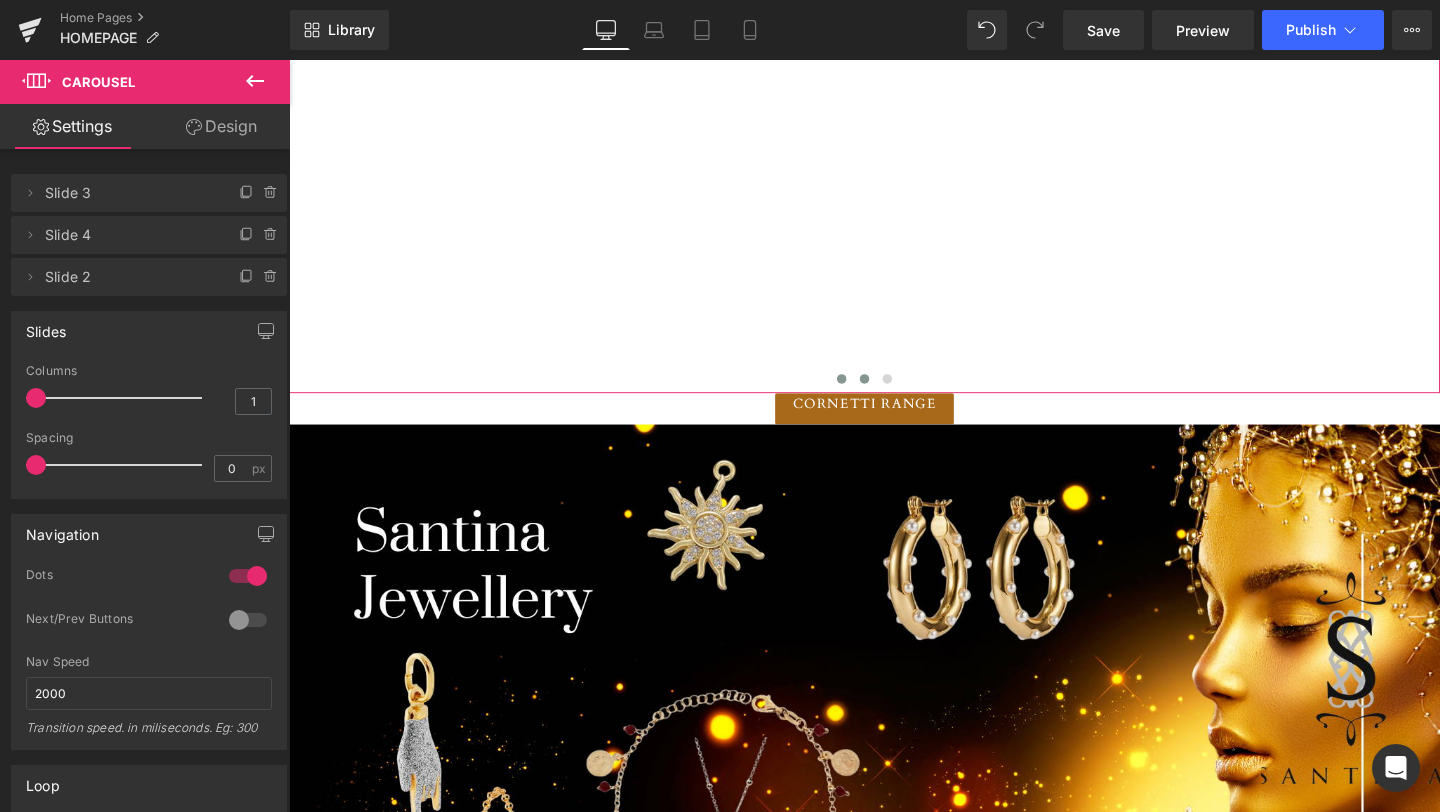 click at bounding box center (894, 395) 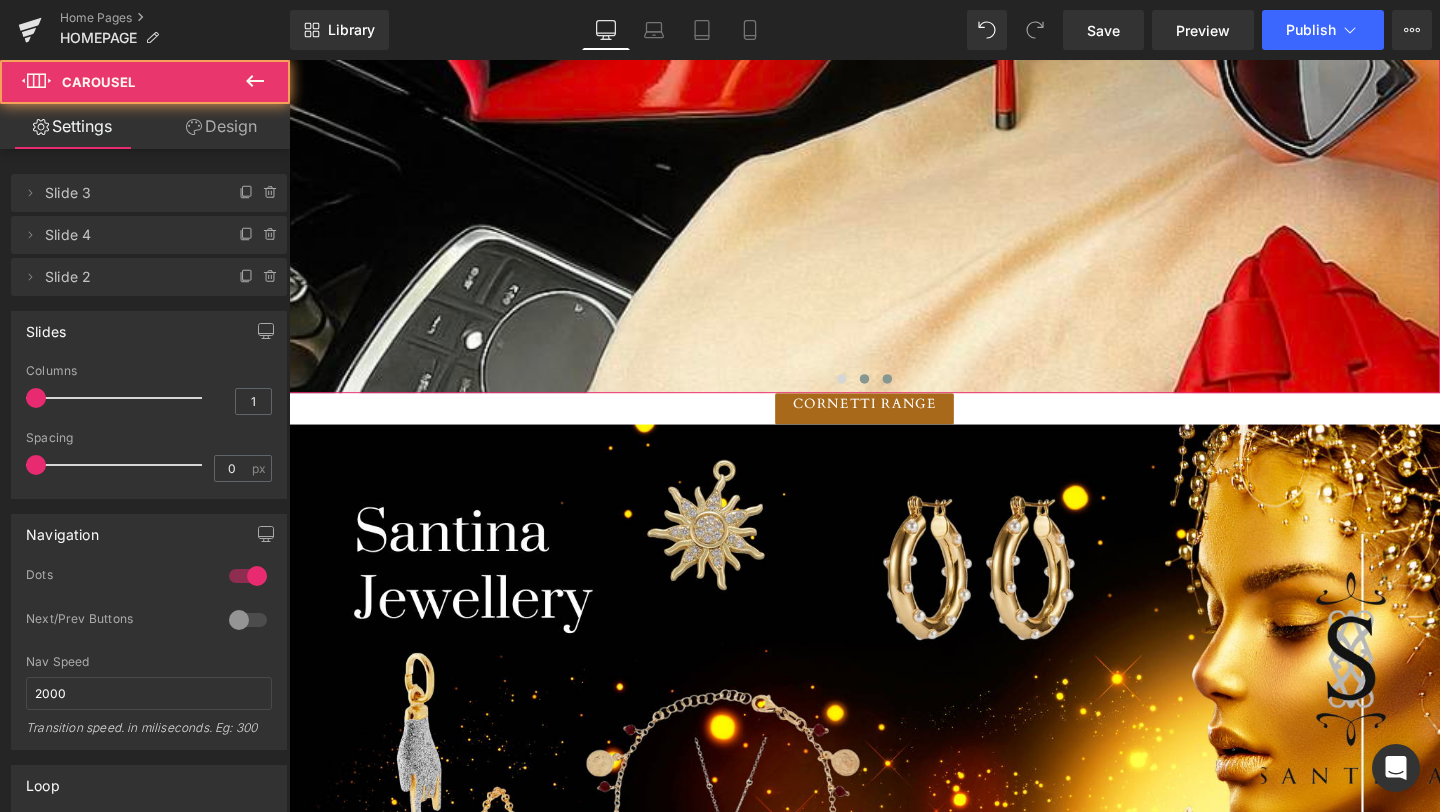 click at bounding box center [918, 395] 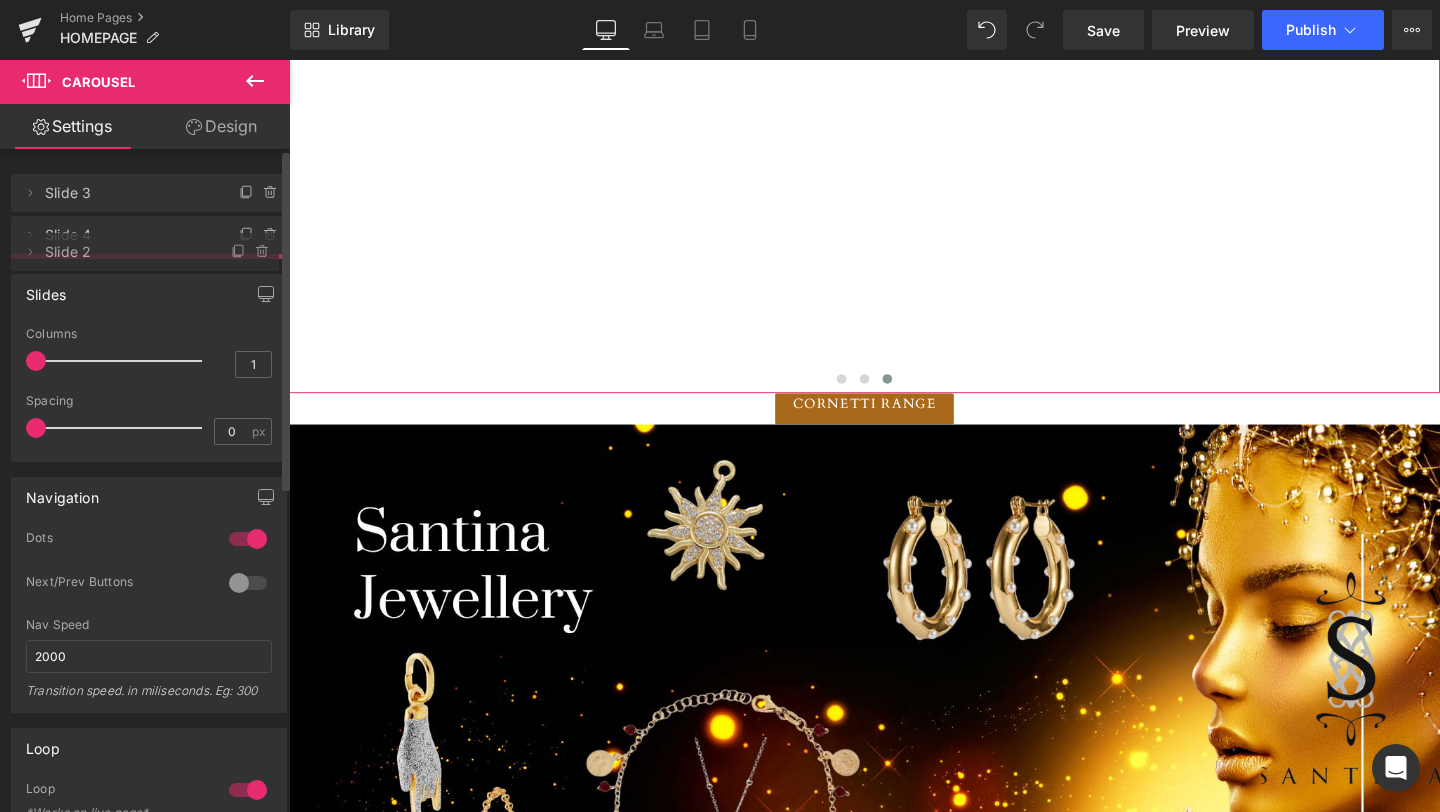 drag, startPoint x: 158, startPoint y: 292, endPoint x: 158, endPoint y: 267, distance: 25 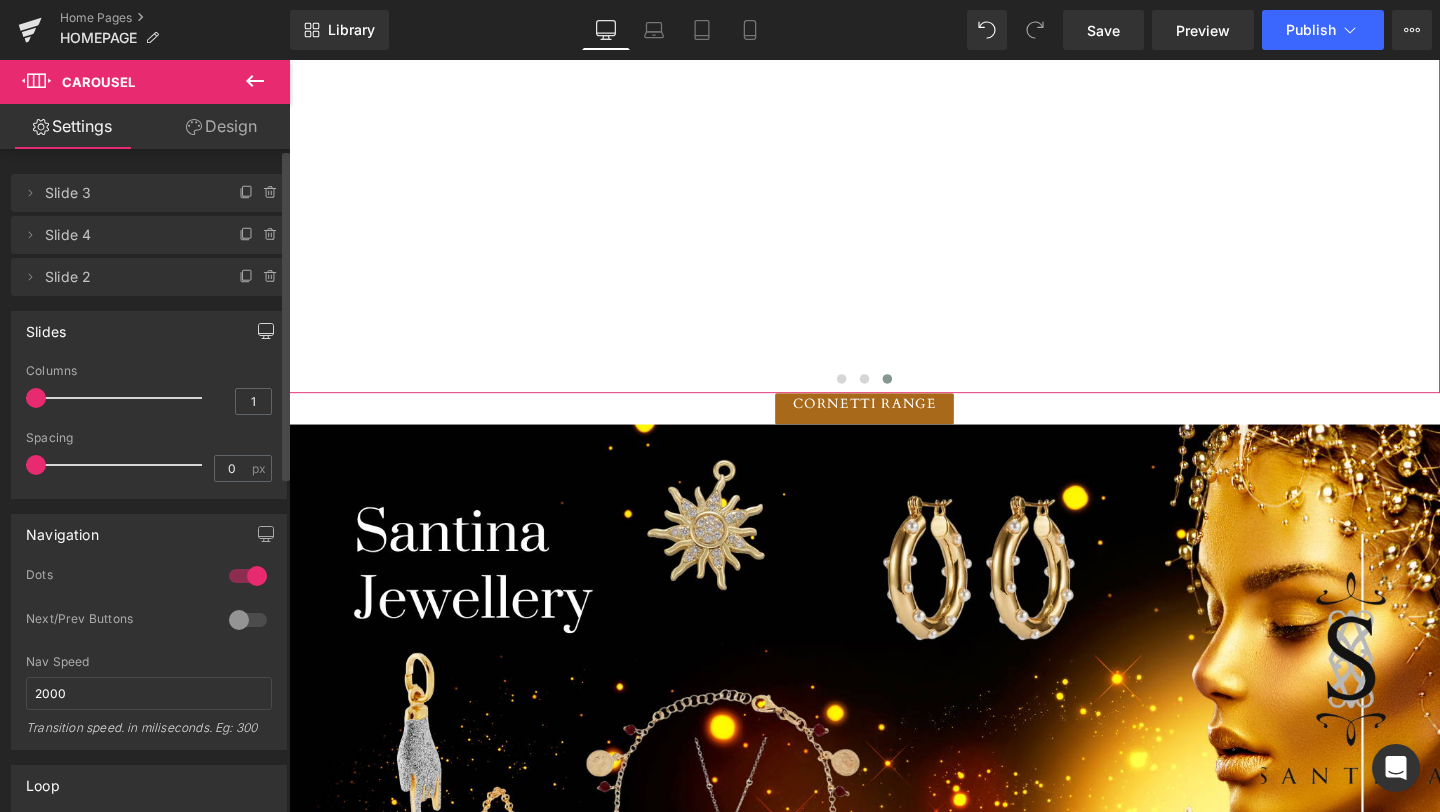 click 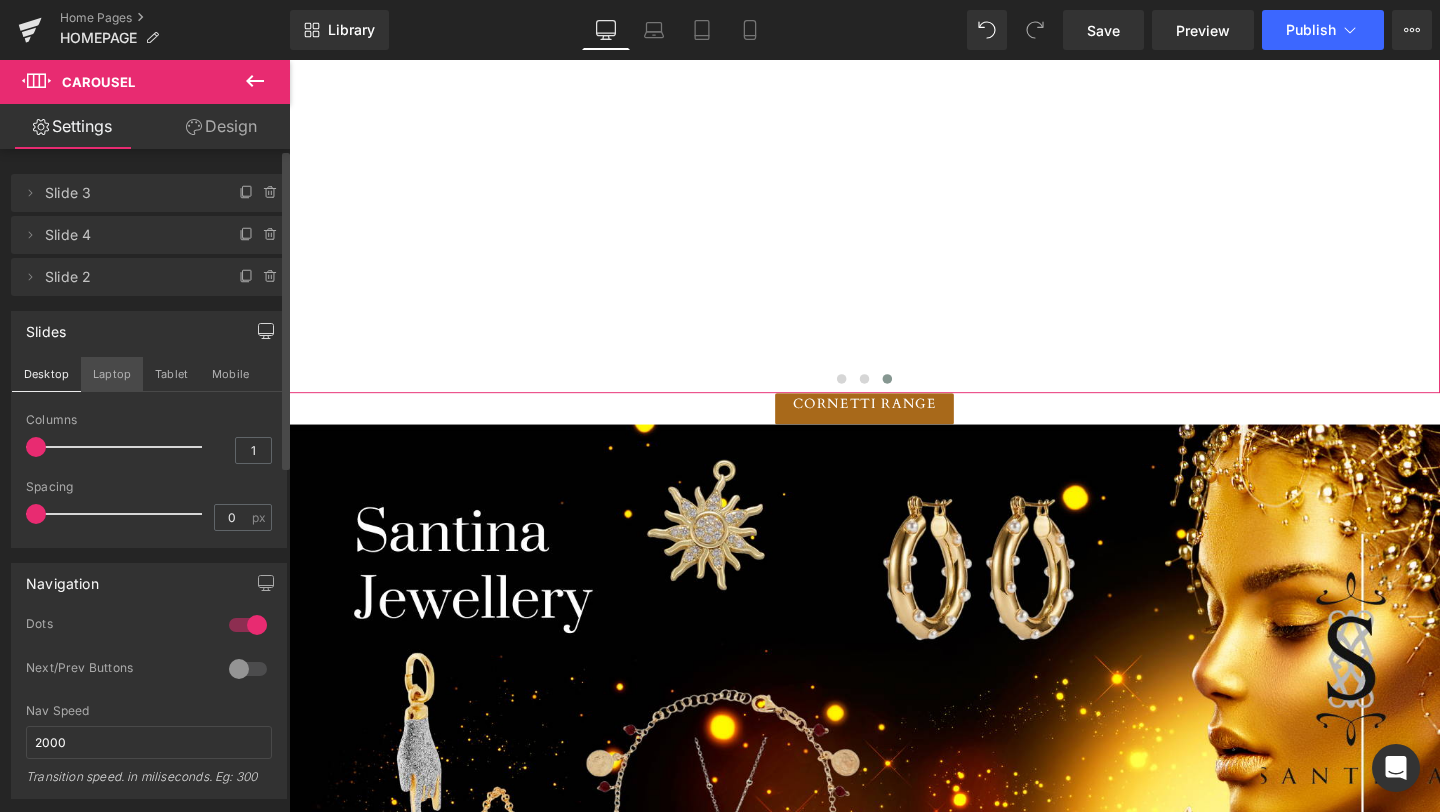 click on "Laptop" at bounding box center [112, 374] 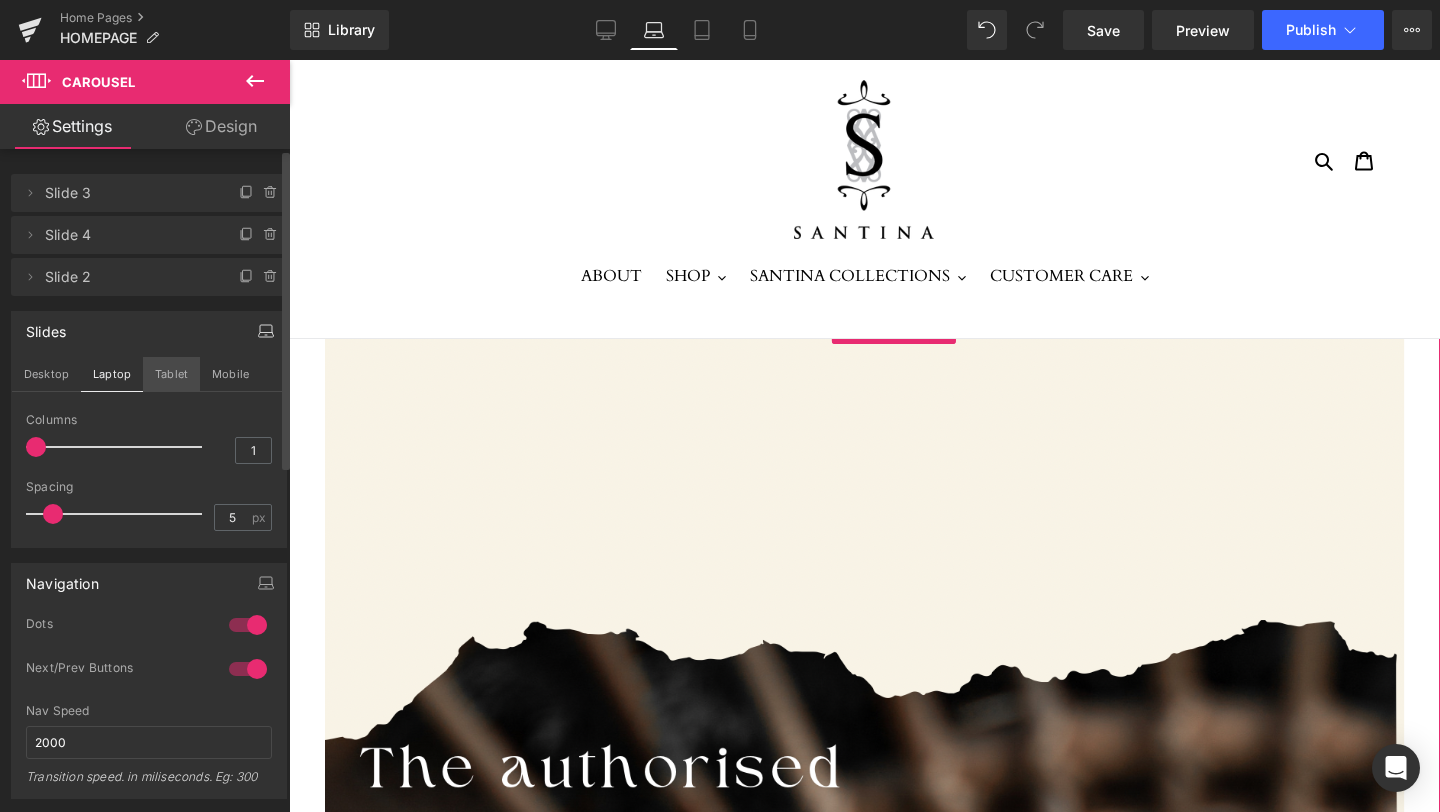 click on "Tablet" at bounding box center (171, 374) 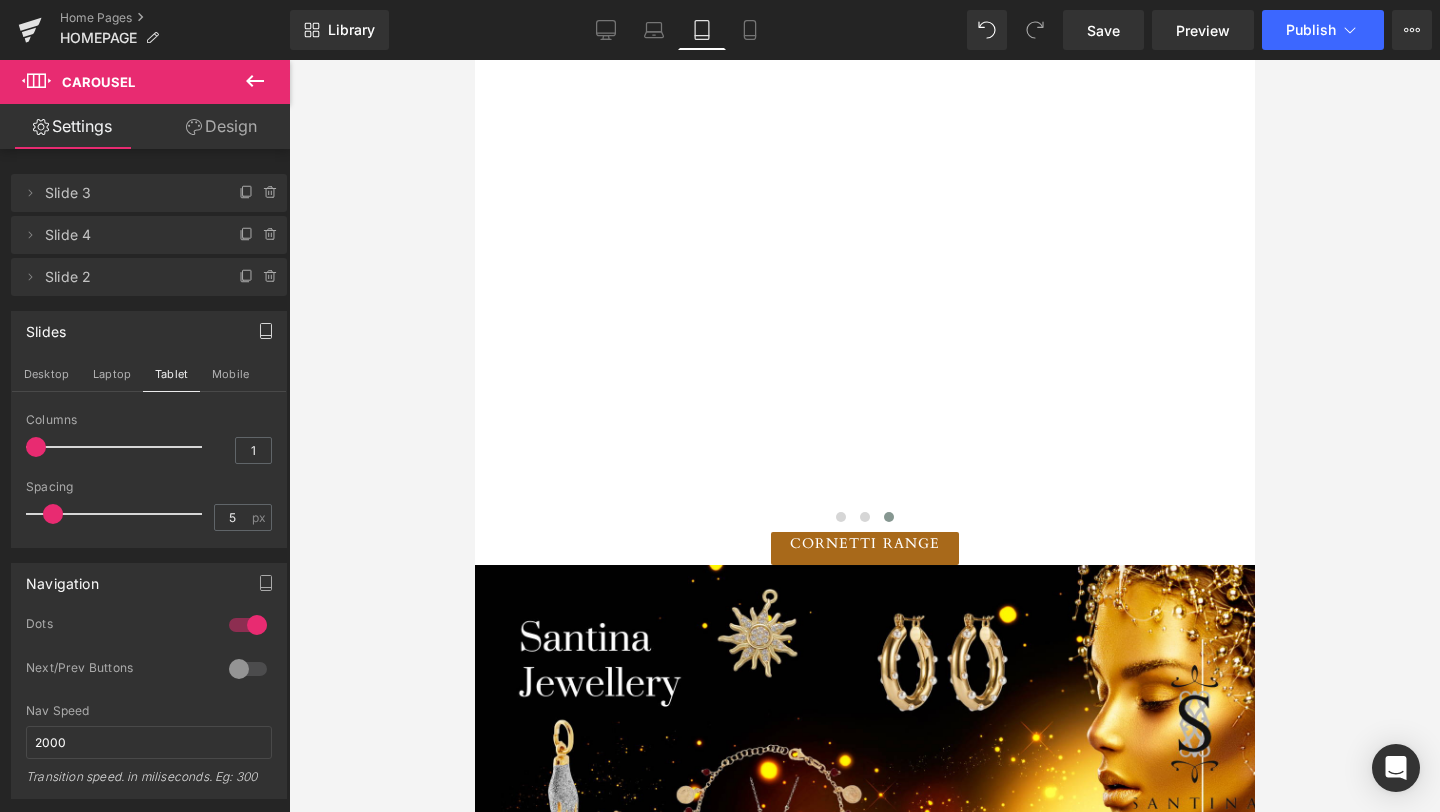 scroll, scrollTop: 2464, scrollLeft: 0, axis: vertical 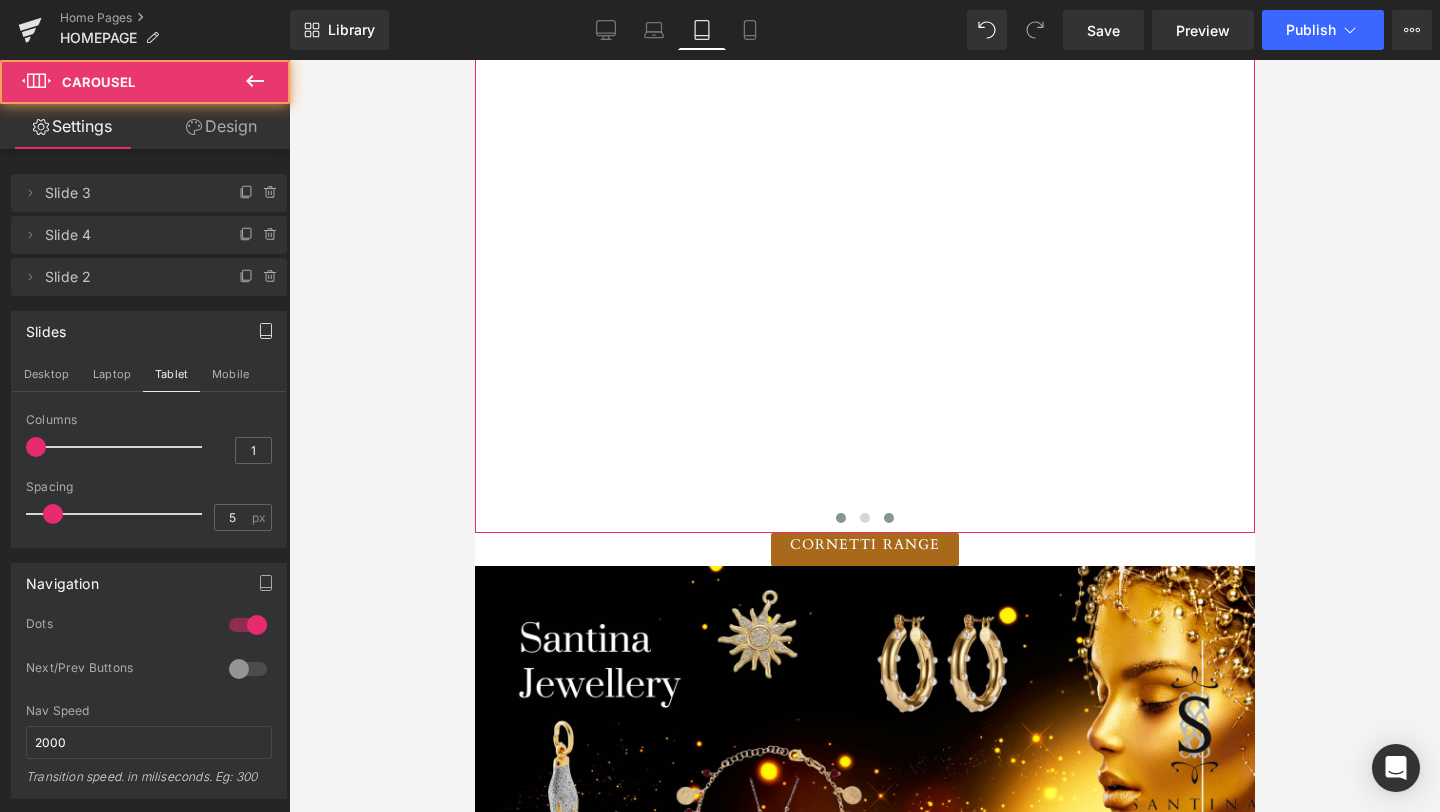 click at bounding box center [840, 518] 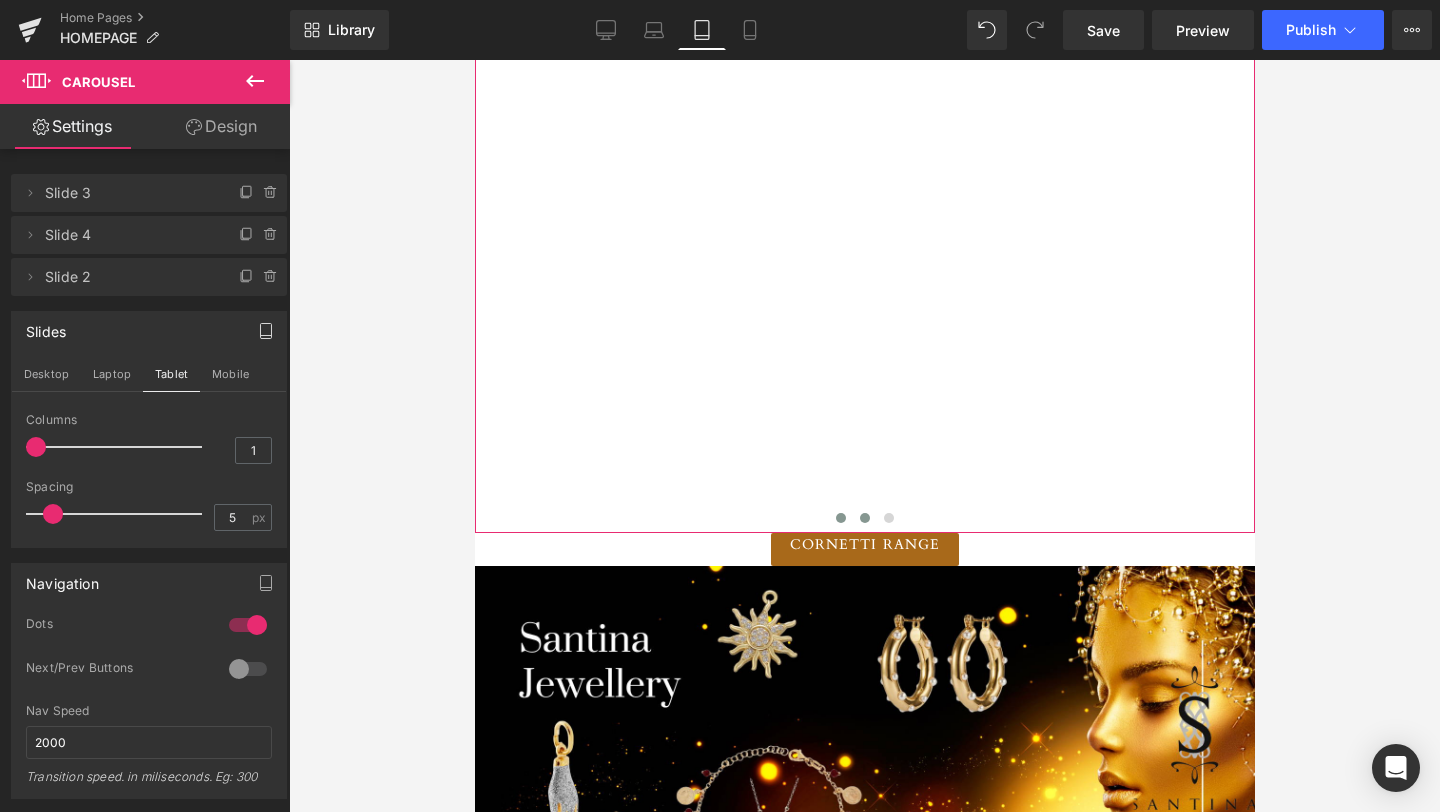click at bounding box center [864, 518] 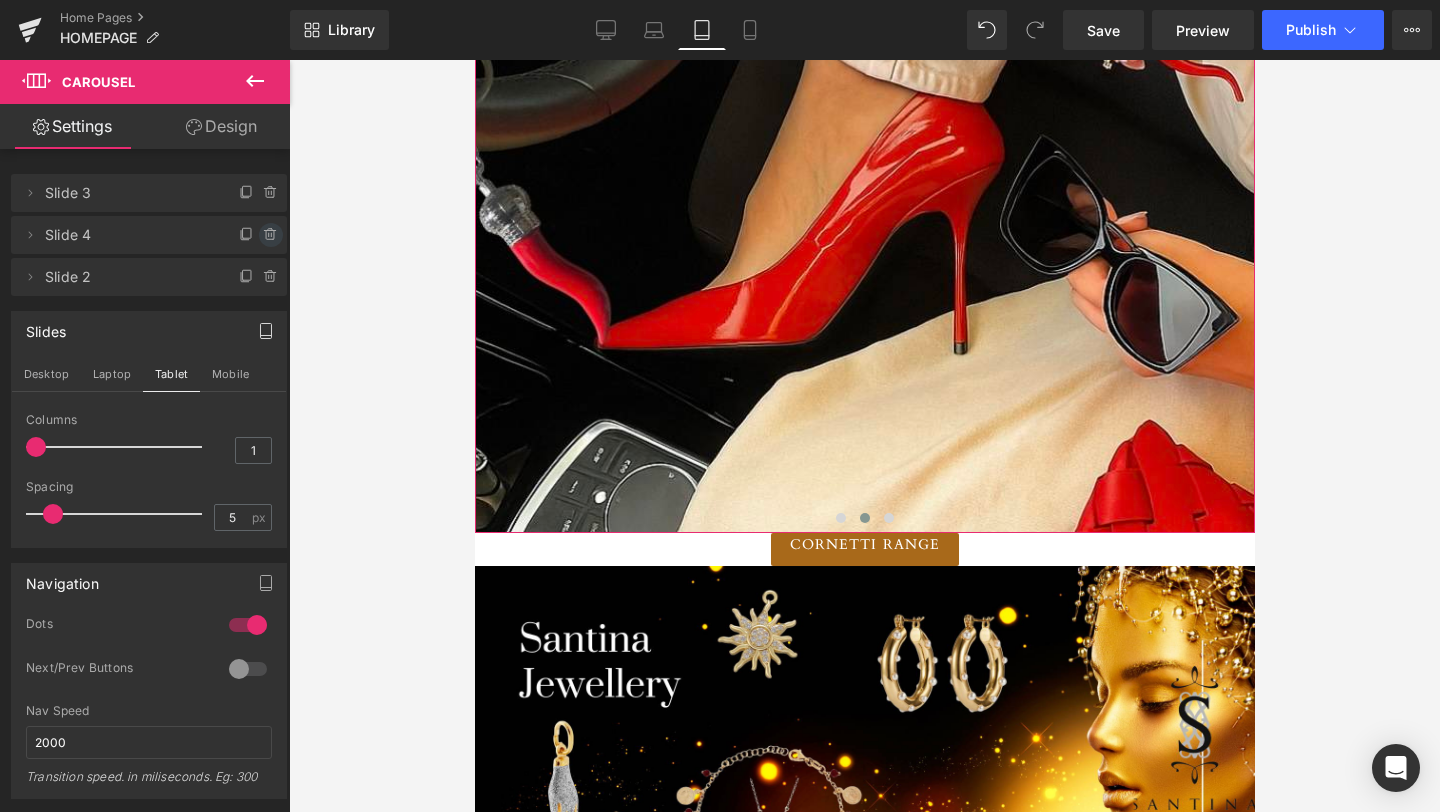 click 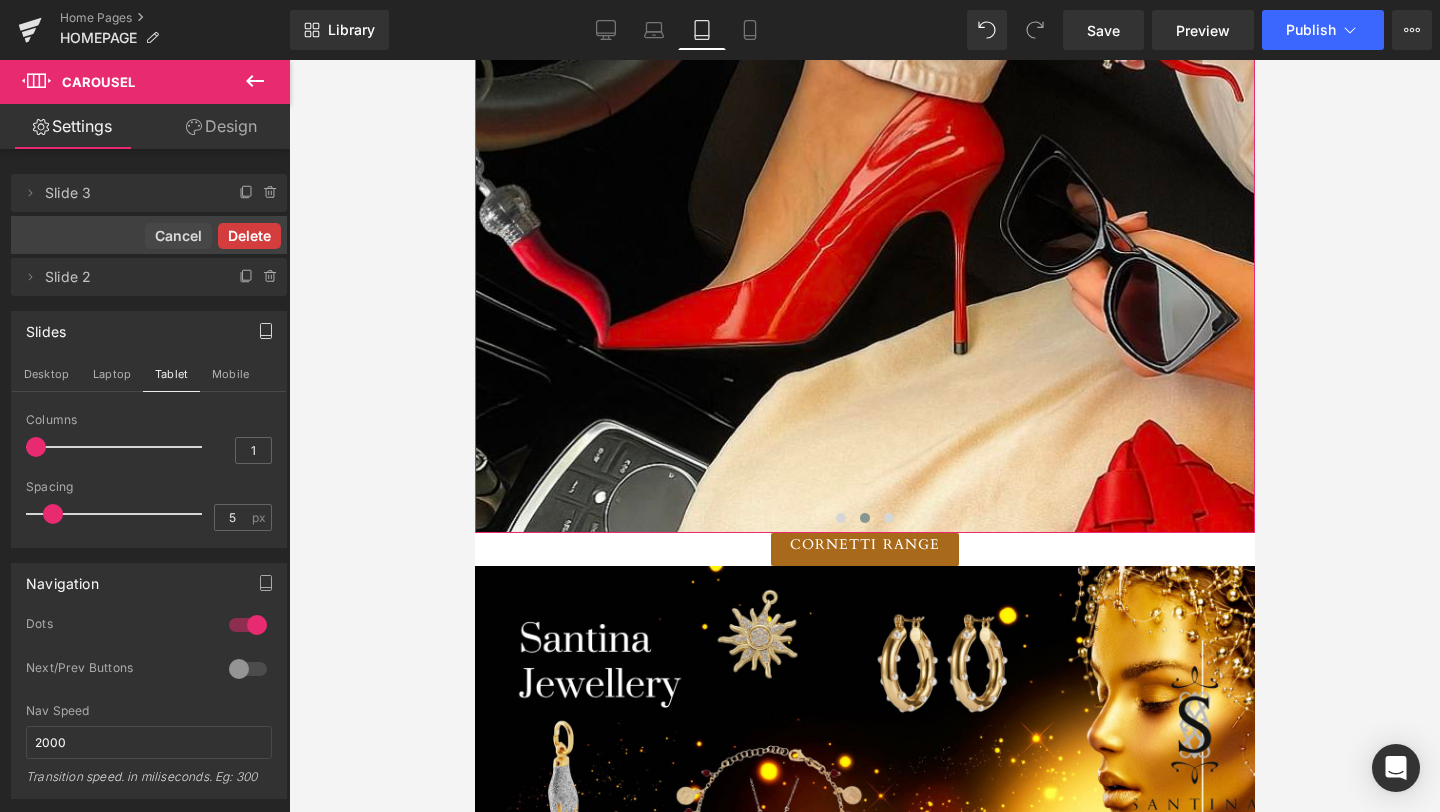 click on "Delete" at bounding box center (249, 236) 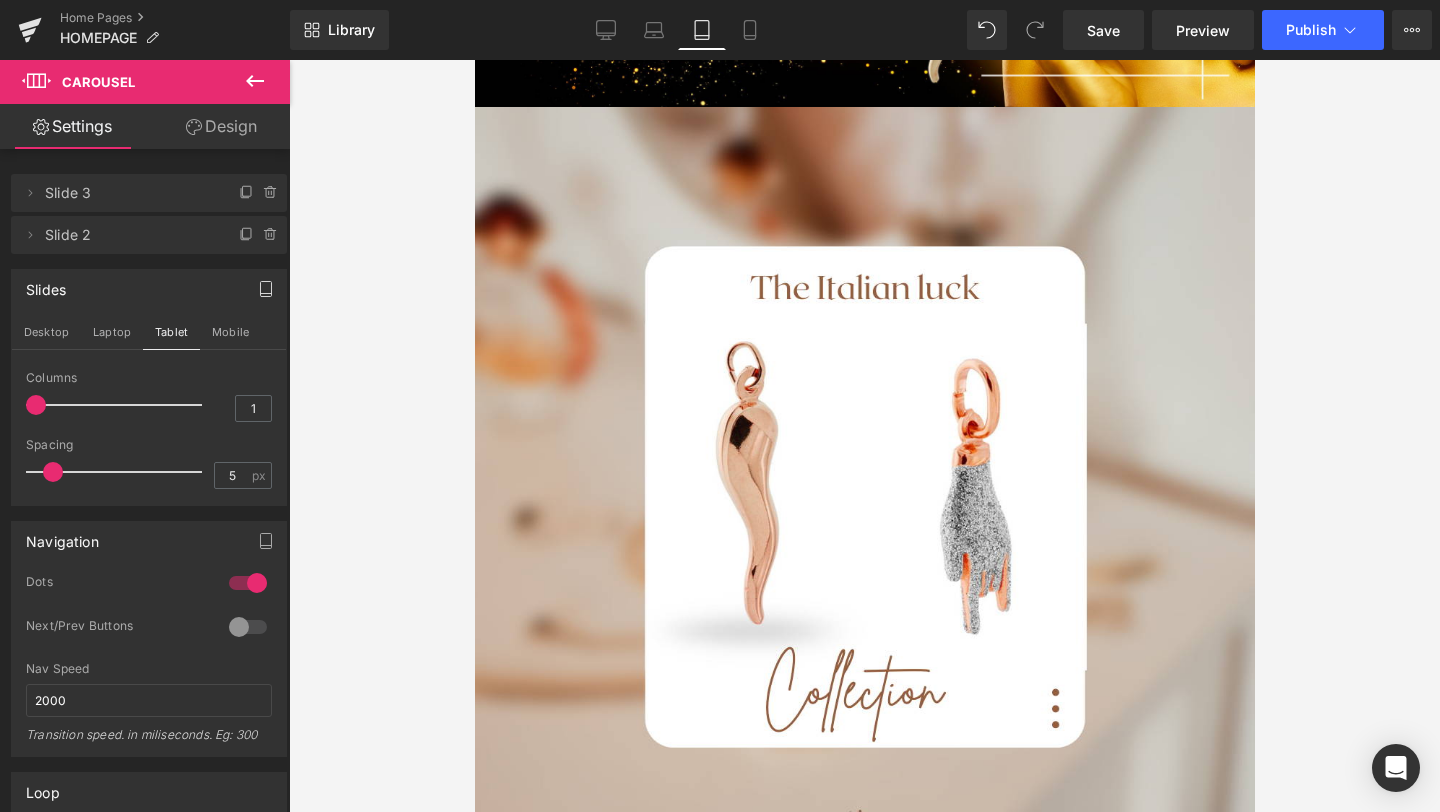 scroll, scrollTop: 1636, scrollLeft: 0, axis: vertical 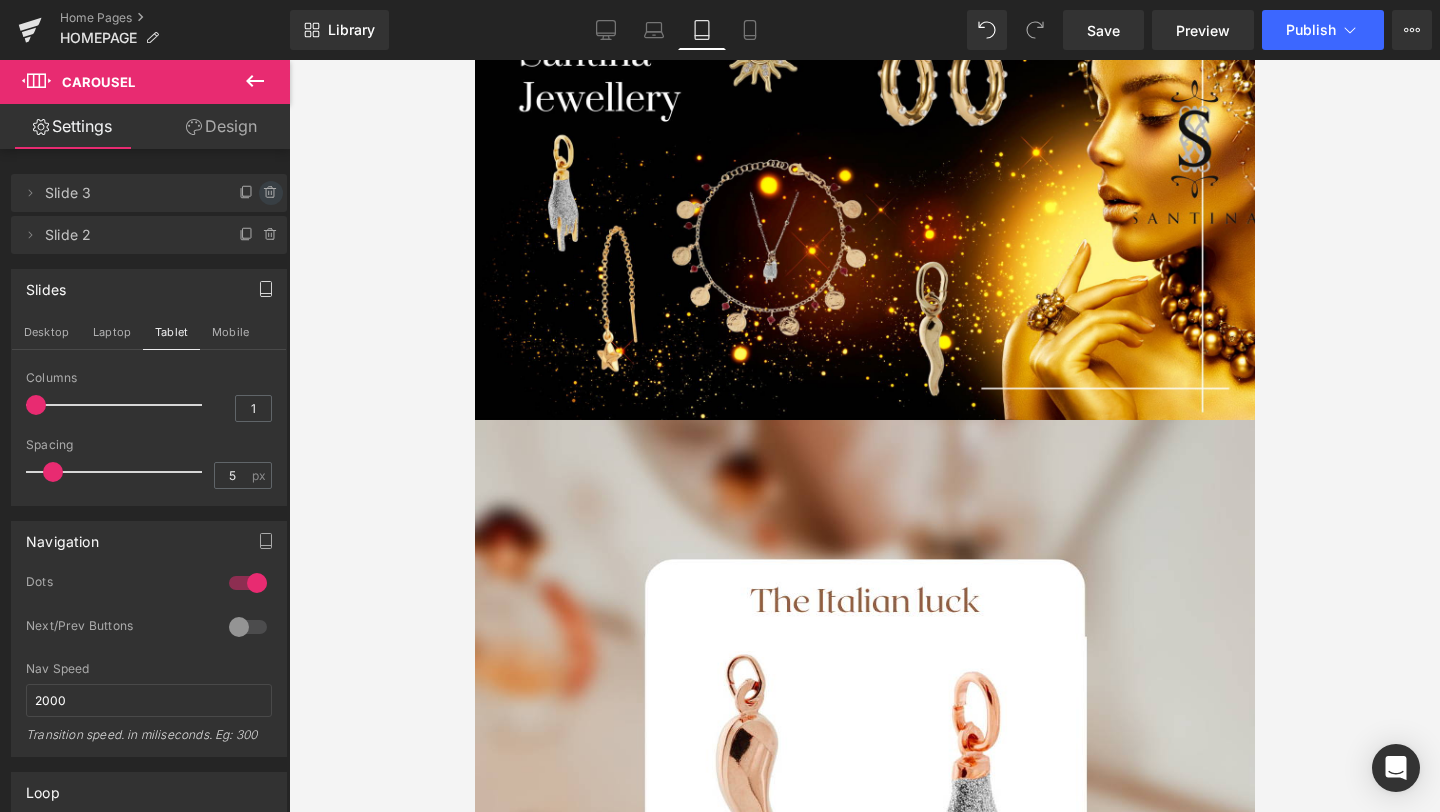 click 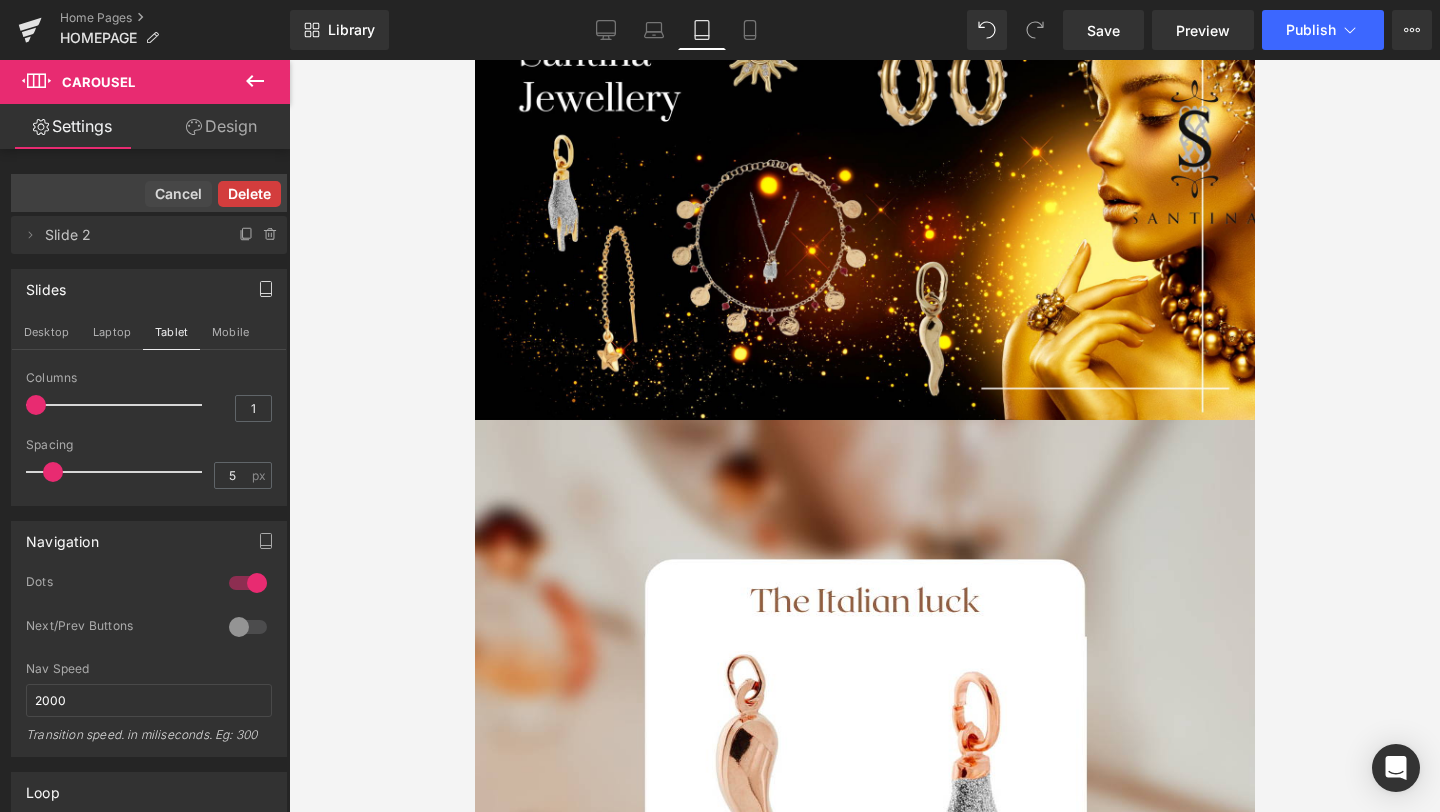 click on "Delete" at bounding box center (249, 194) 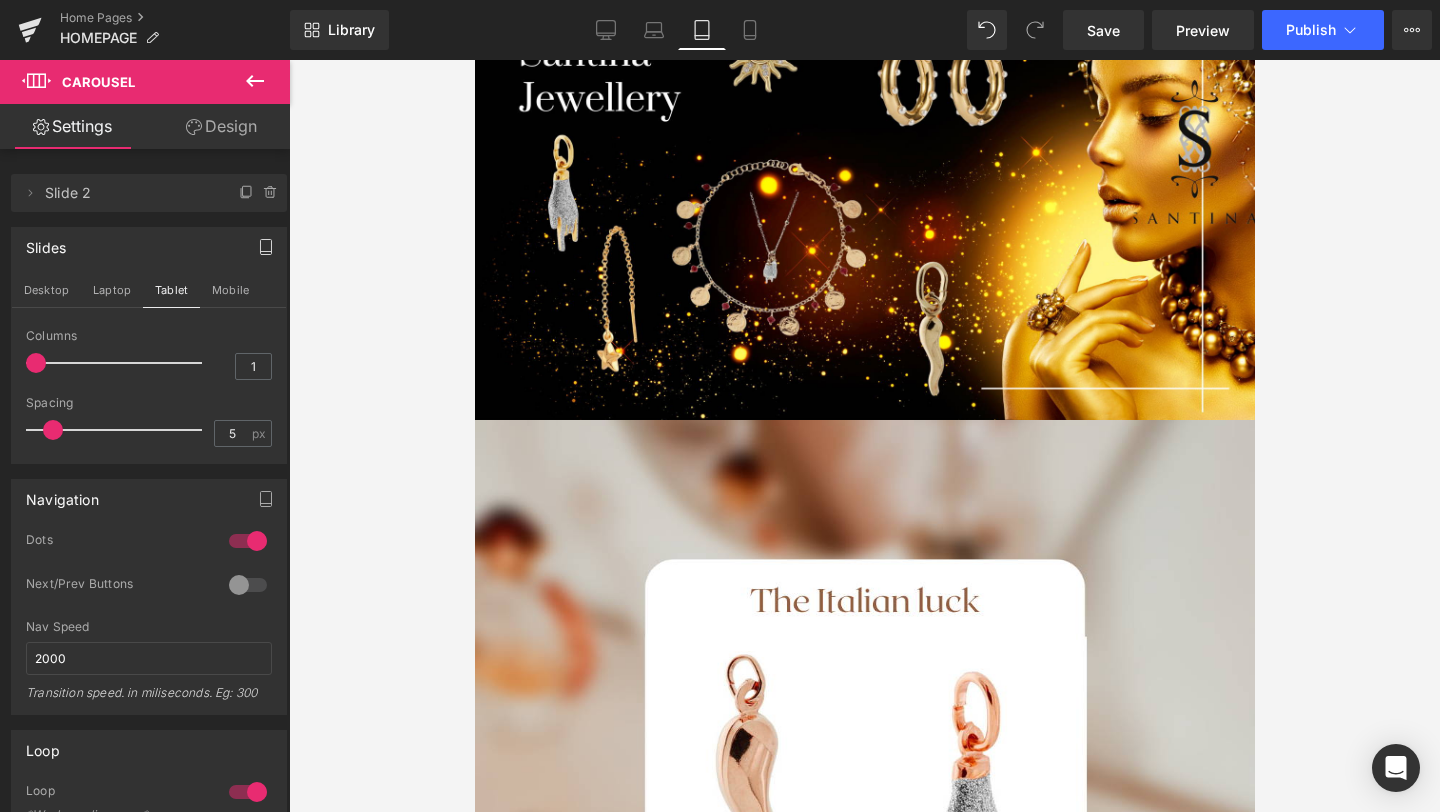 click on "Slide 2" at bounding box center [129, 193] 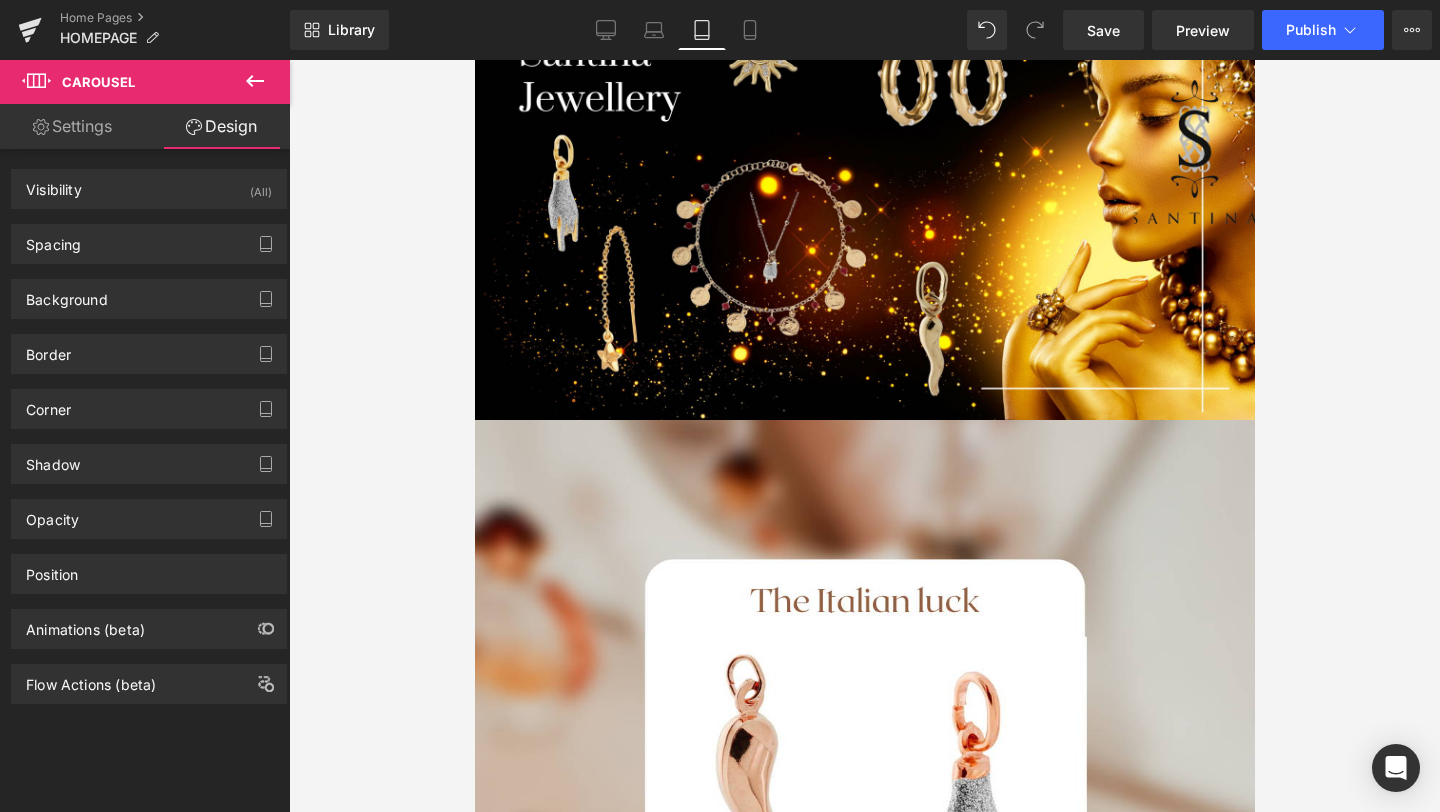 click 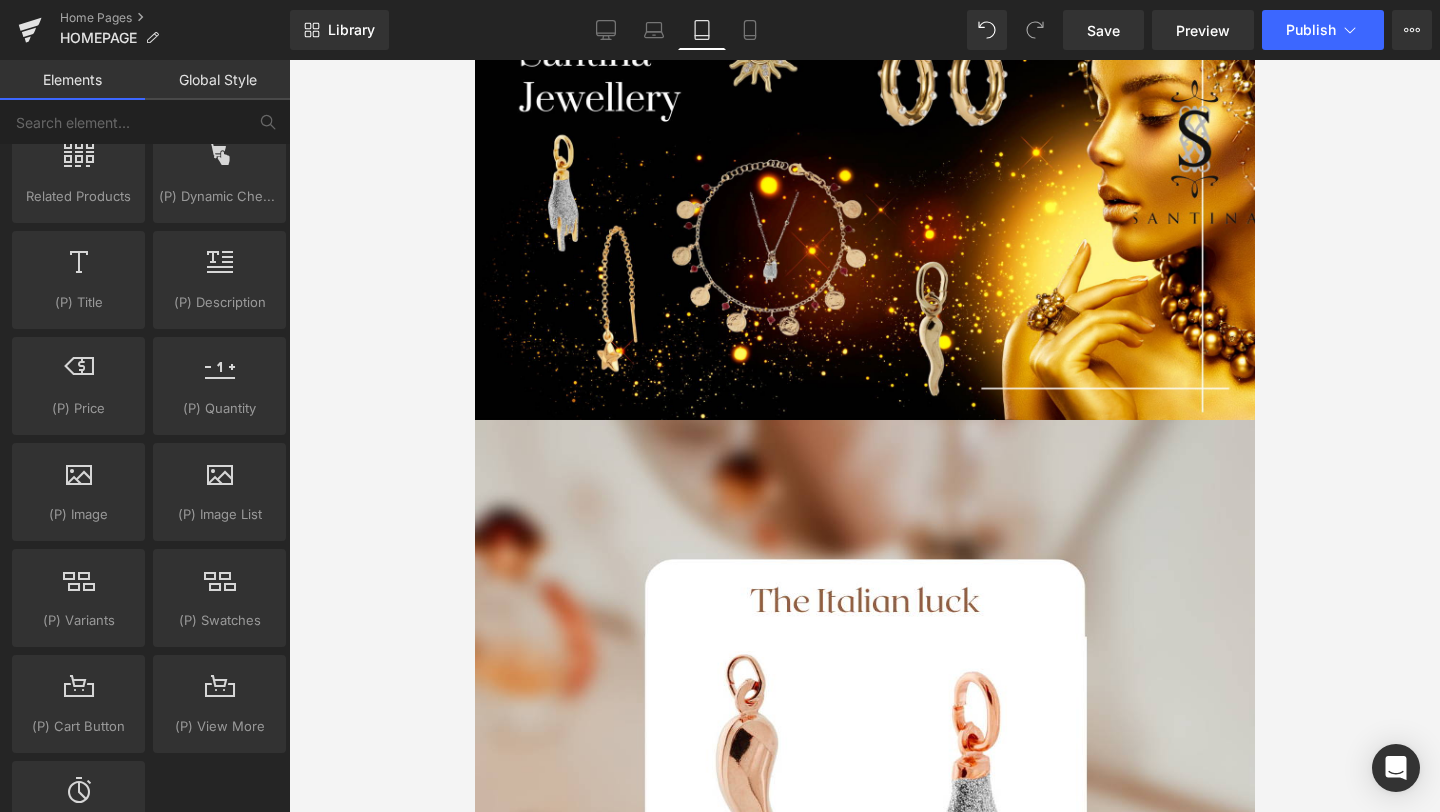 scroll, scrollTop: 1807, scrollLeft: 0, axis: vertical 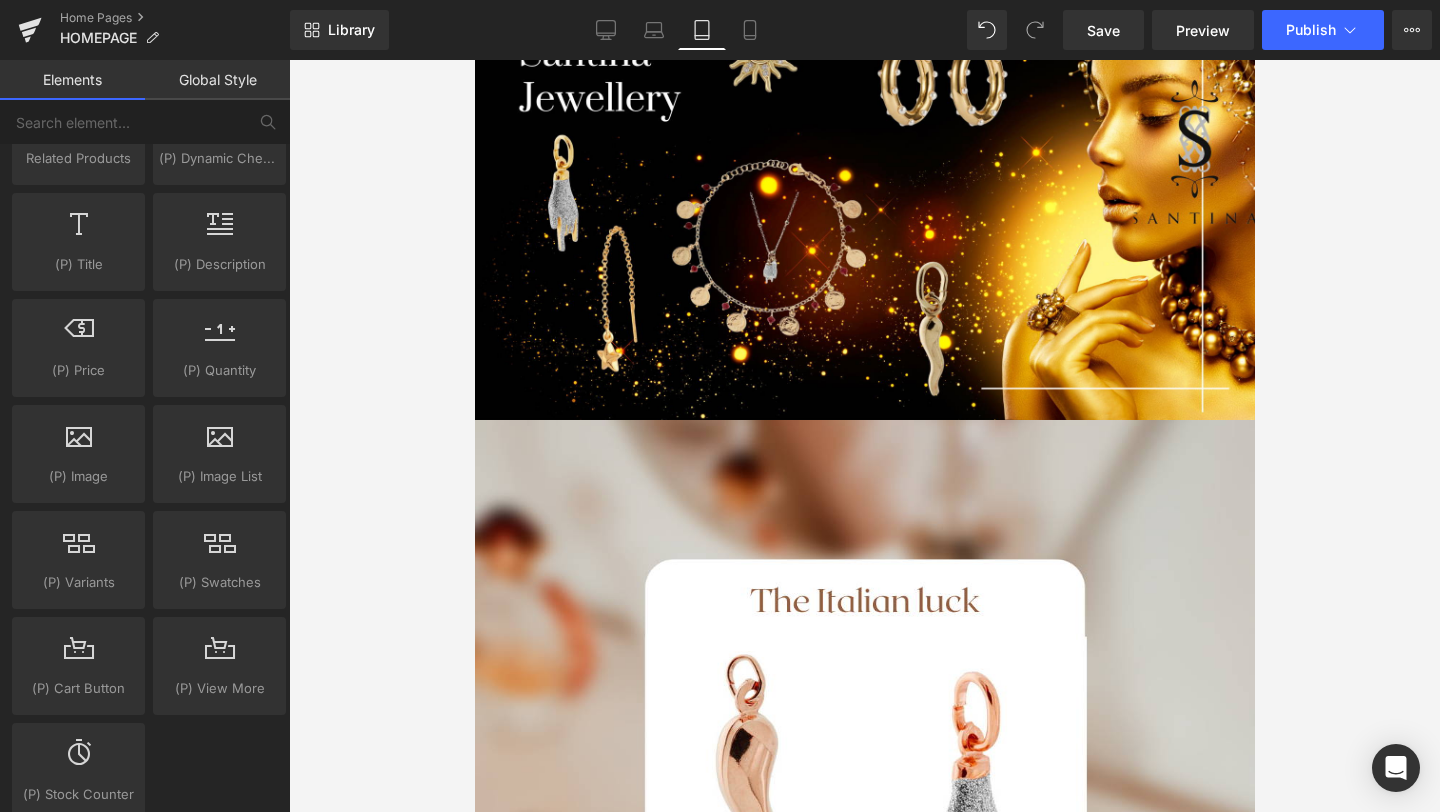 click at bounding box center [78, 443] 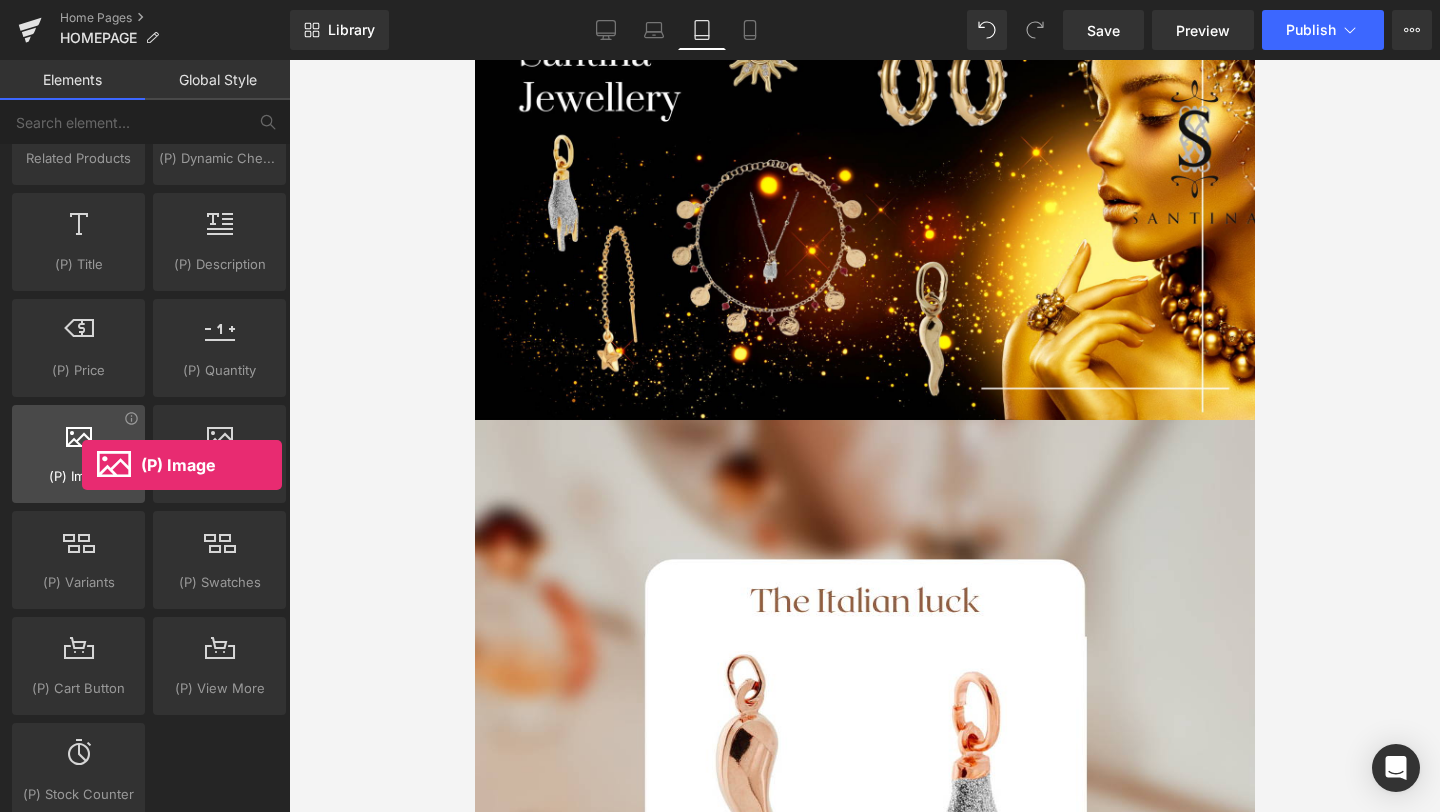 click on "(P) Image  products, goods, sells, images, photos, thumbnails" at bounding box center (78, 454) 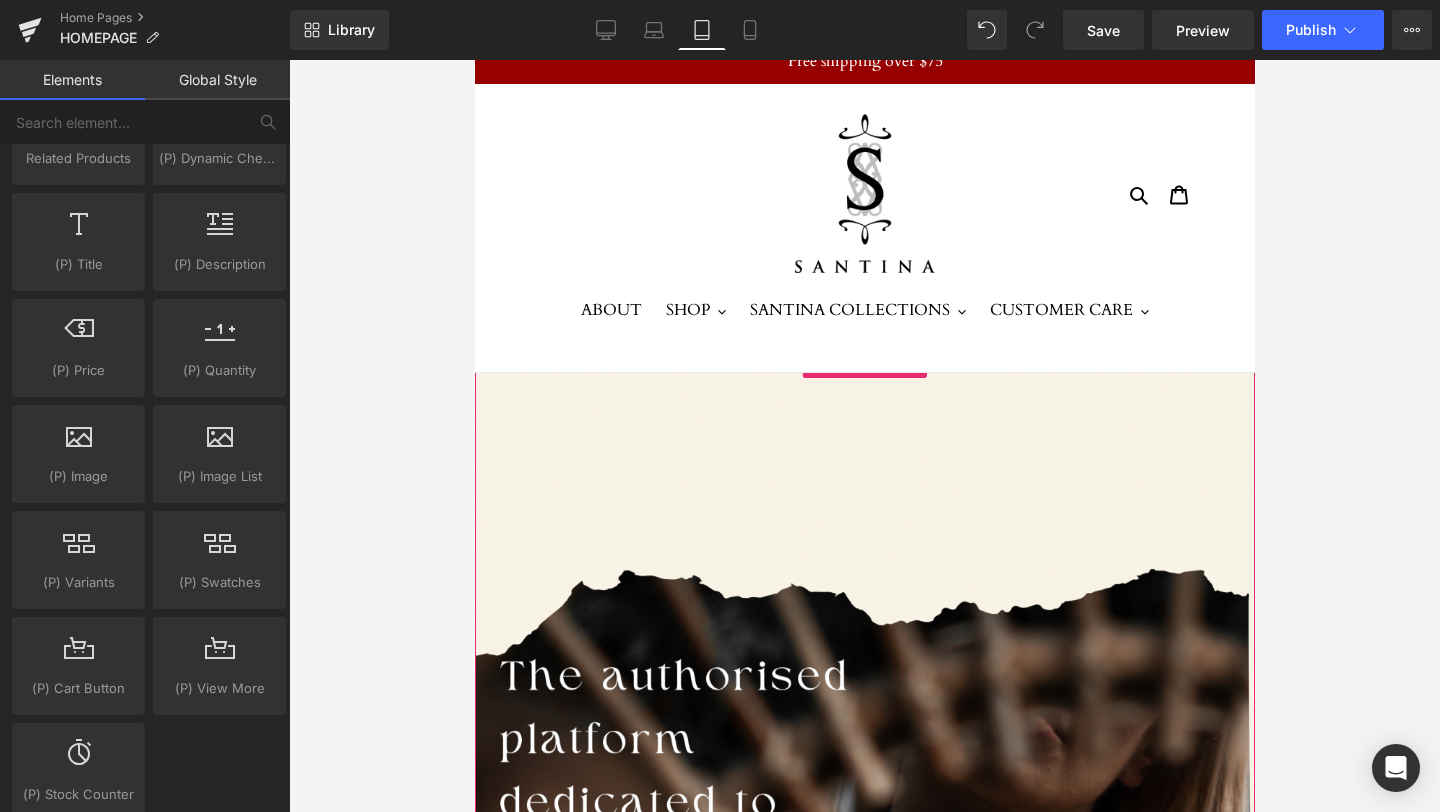 scroll, scrollTop: 0, scrollLeft: 0, axis: both 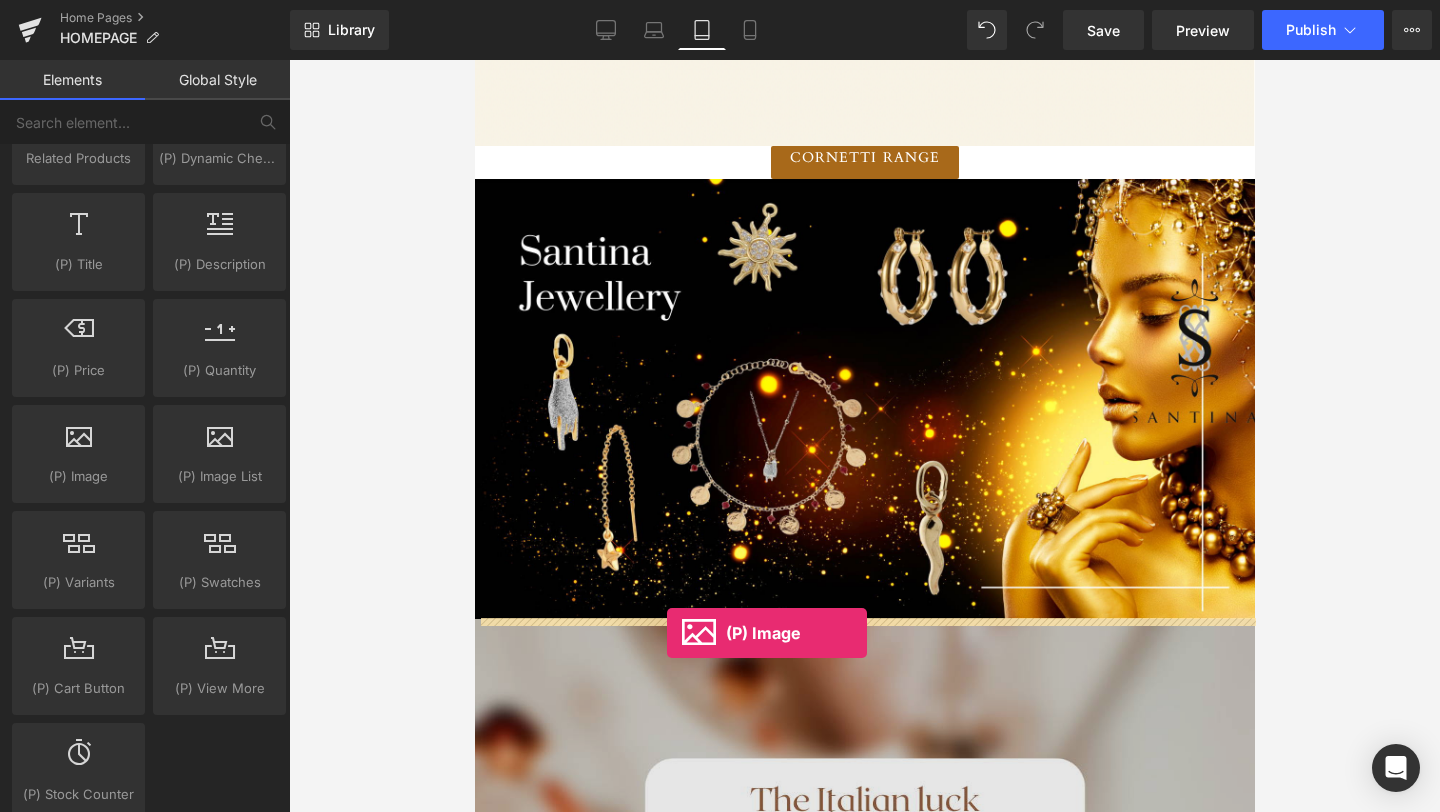 drag, startPoint x: 553, startPoint y: 532, endPoint x: 673, endPoint y: 628, distance: 153.67499 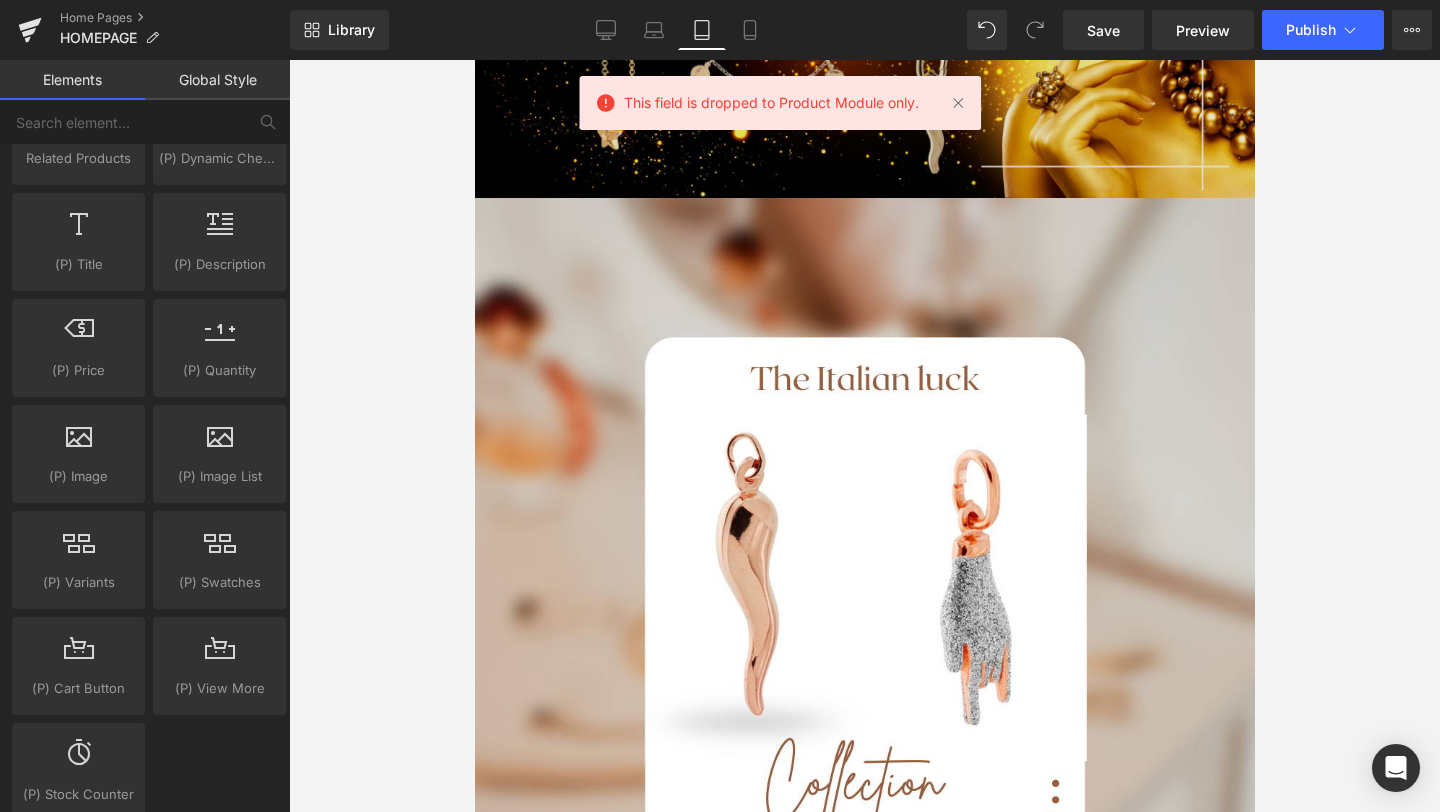 scroll, scrollTop: 1750, scrollLeft: 0, axis: vertical 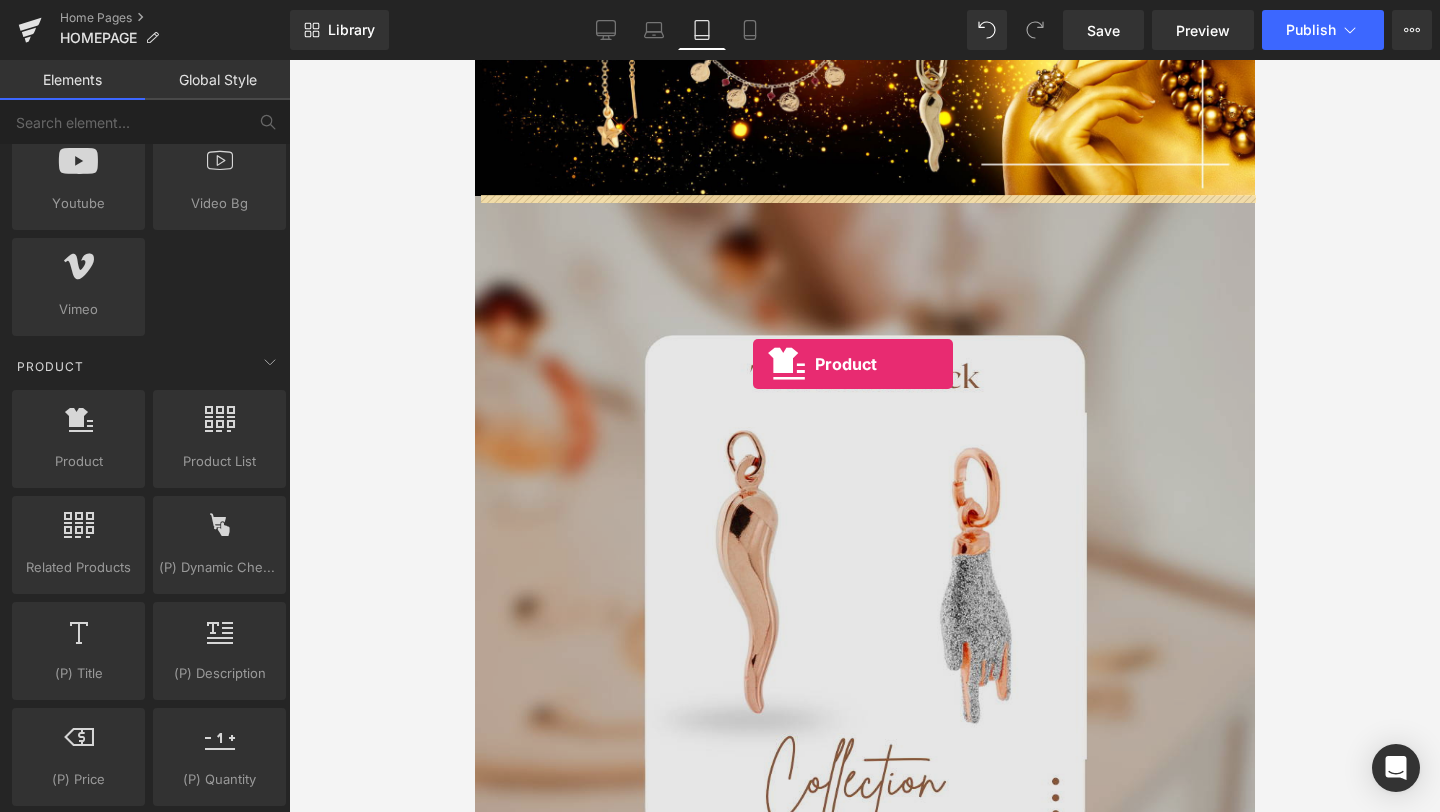 drag, startPoint x: 578, startPoint y: 520, endPoint x: 752, endPoint y: 364, distance: 233.69211 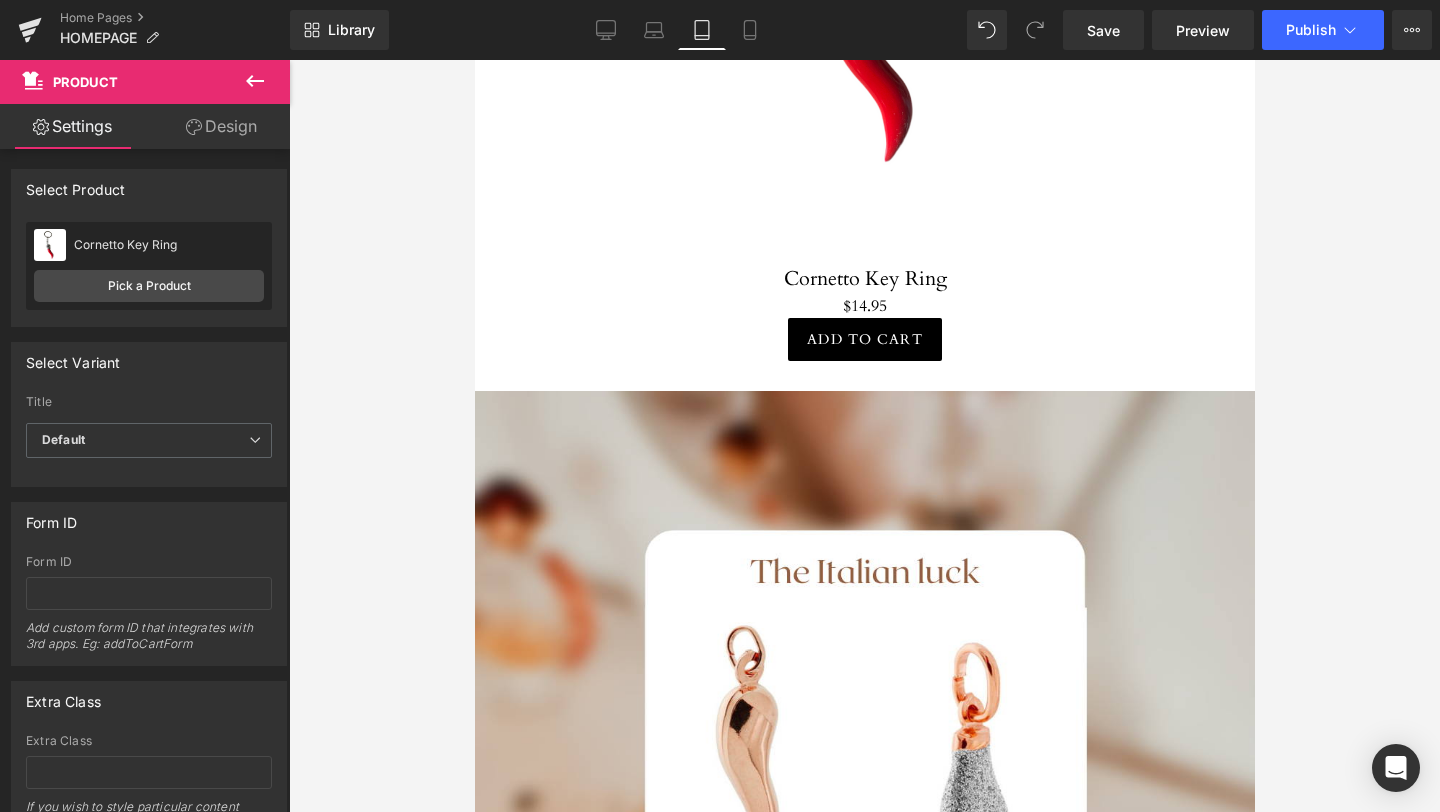 scroll, scrollTop: 2161, scrollLeft: 0, axis: vertical 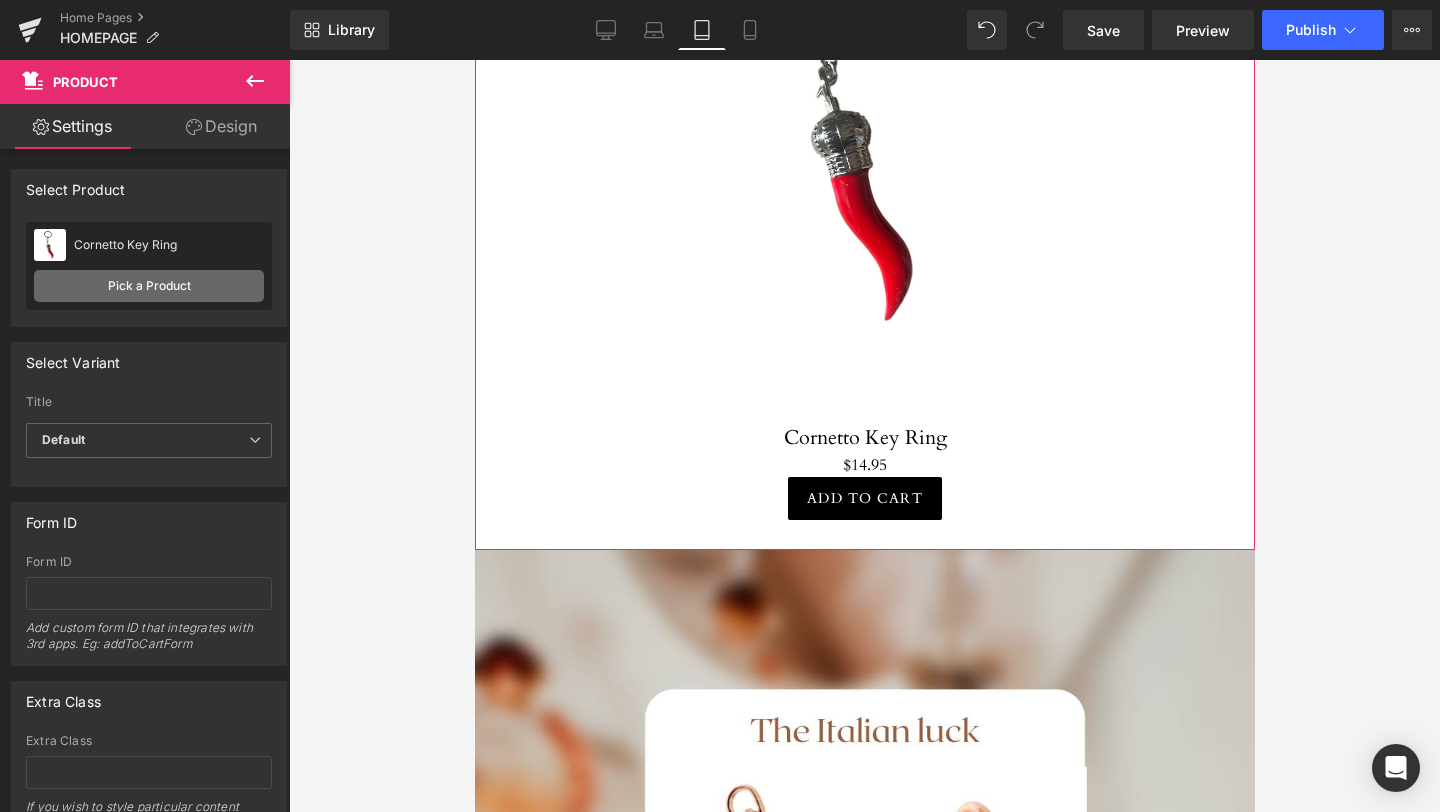 click on "Pick a Product" at bounding box center (149, 286) 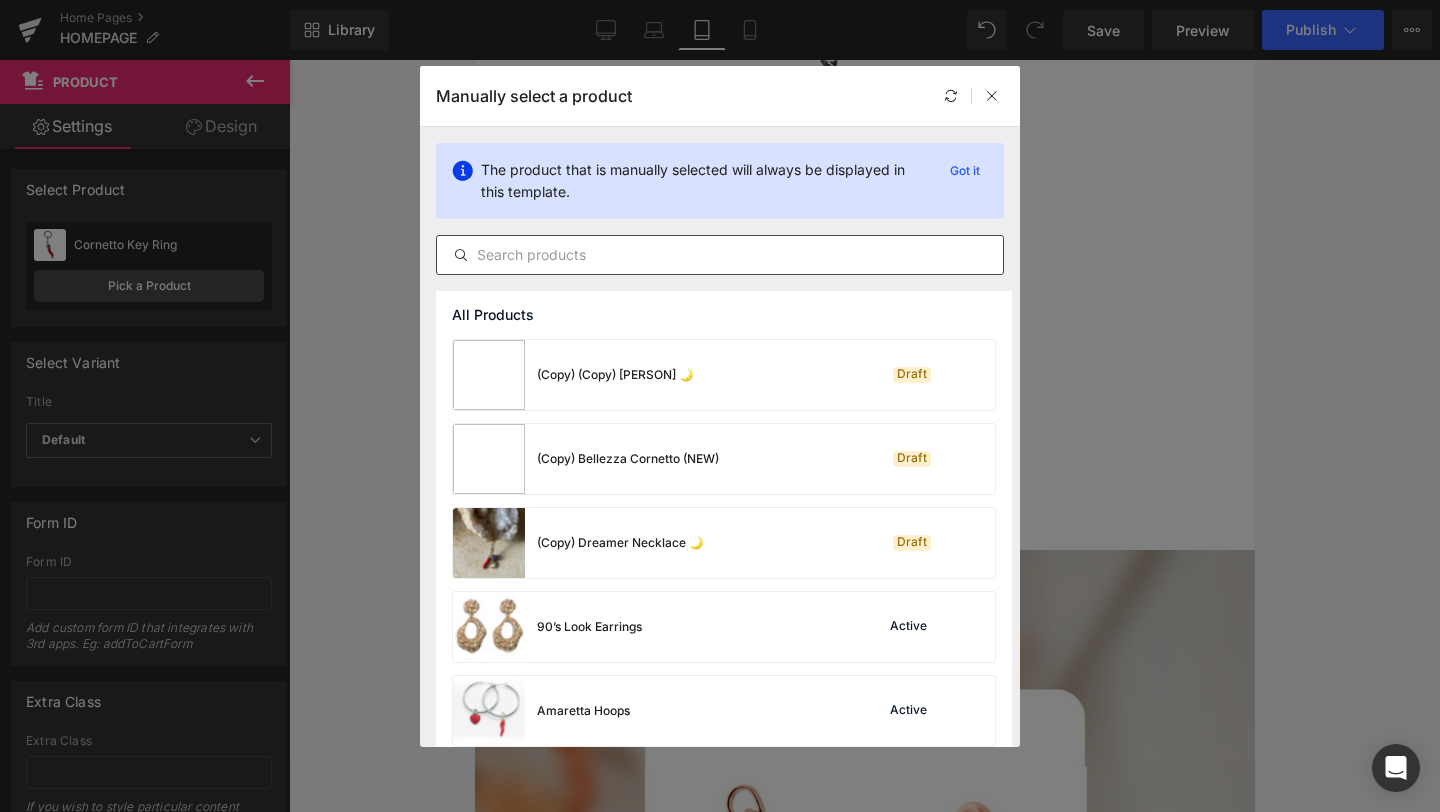 click at bounding box center (720, 255) 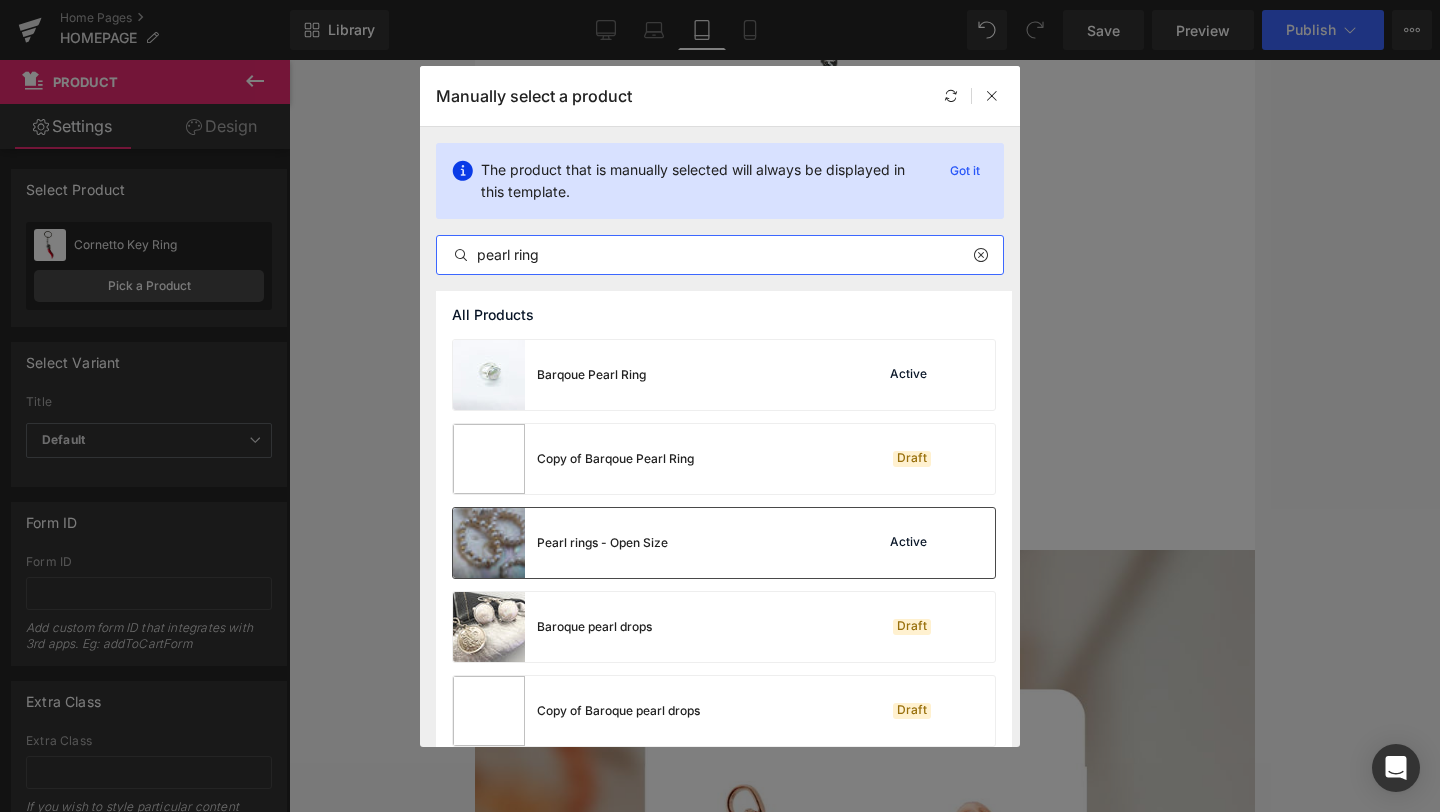 type on "pearl ring" 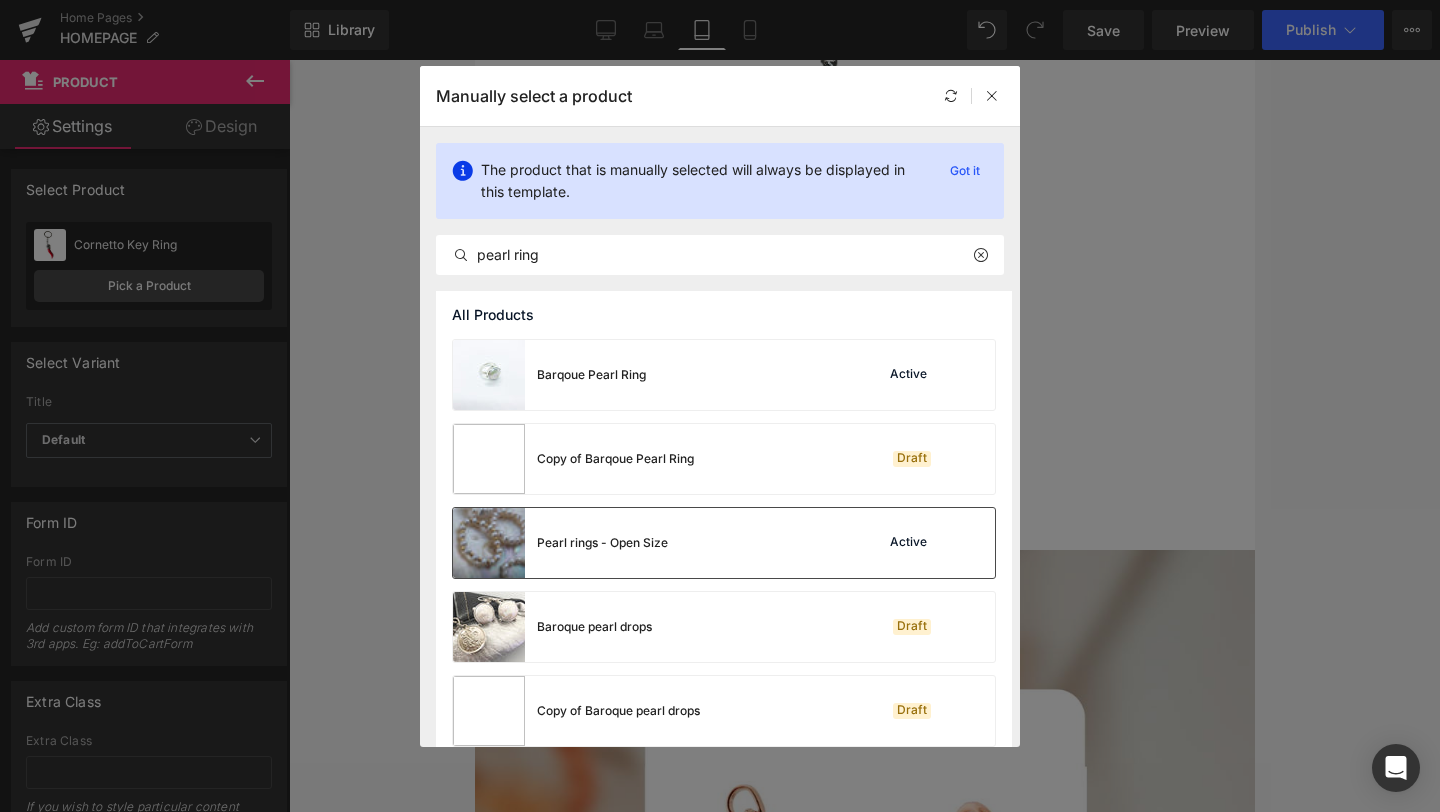 click at bounding box center [489, 543] 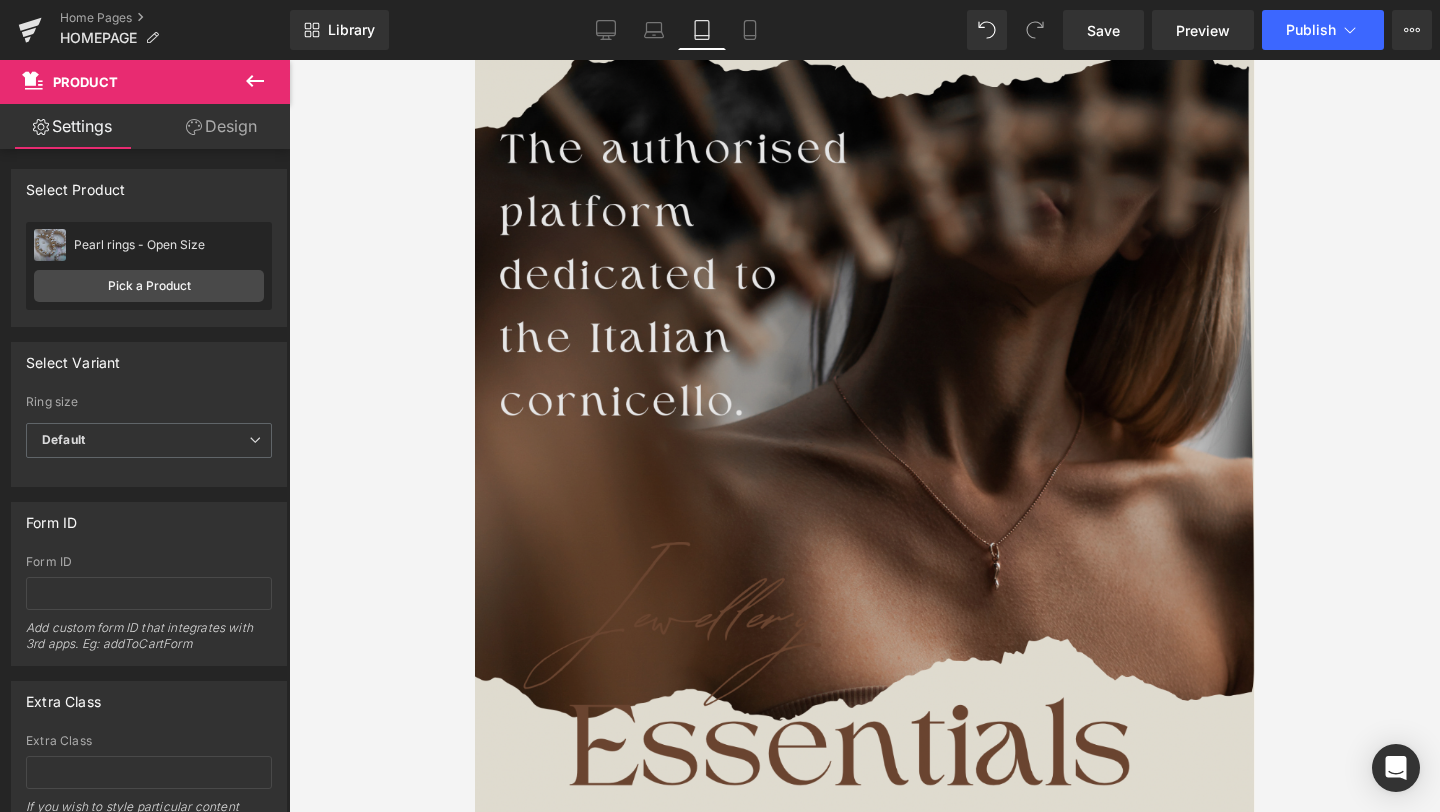 scroll, scrollTop: 803, scrollLeft: 0, axis: vertical 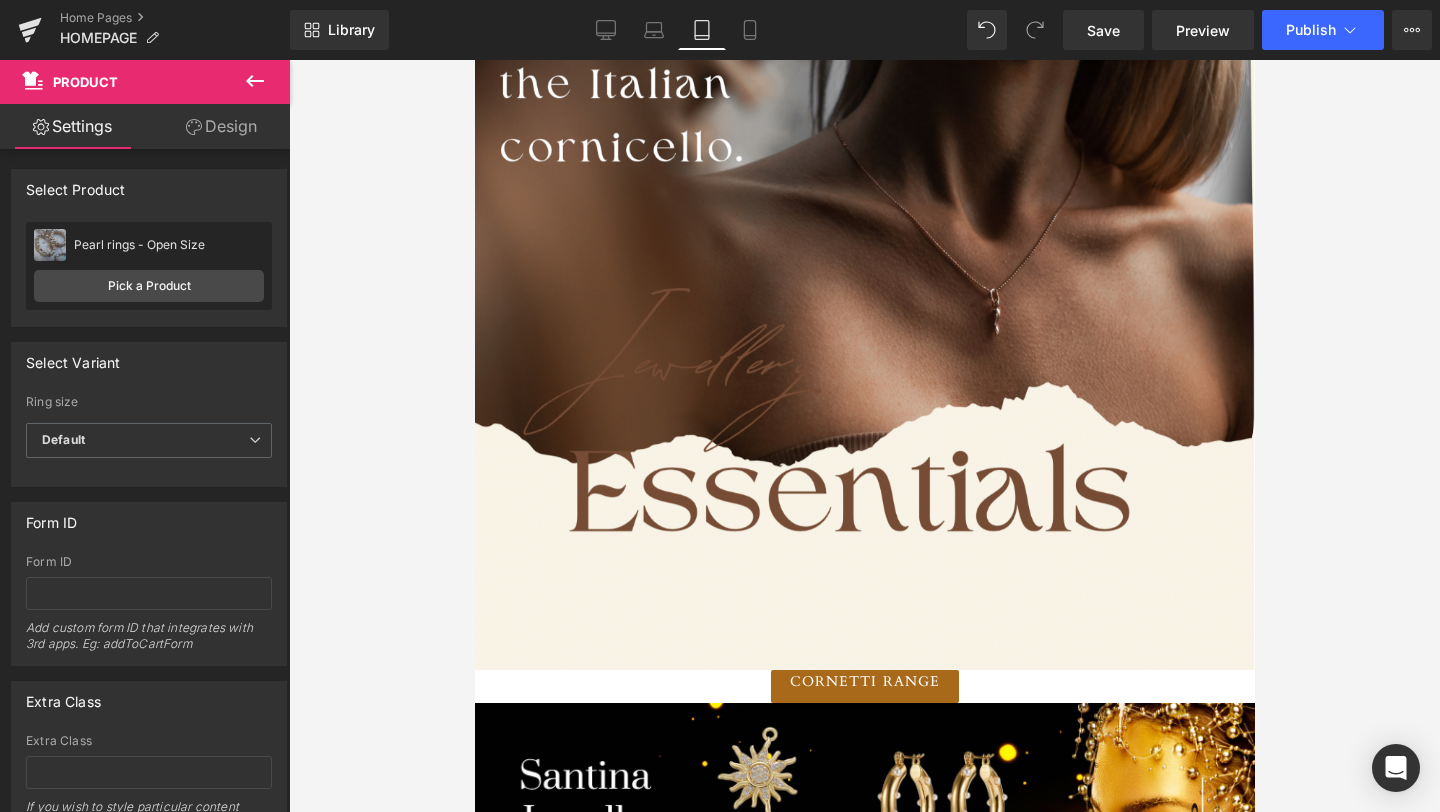 click 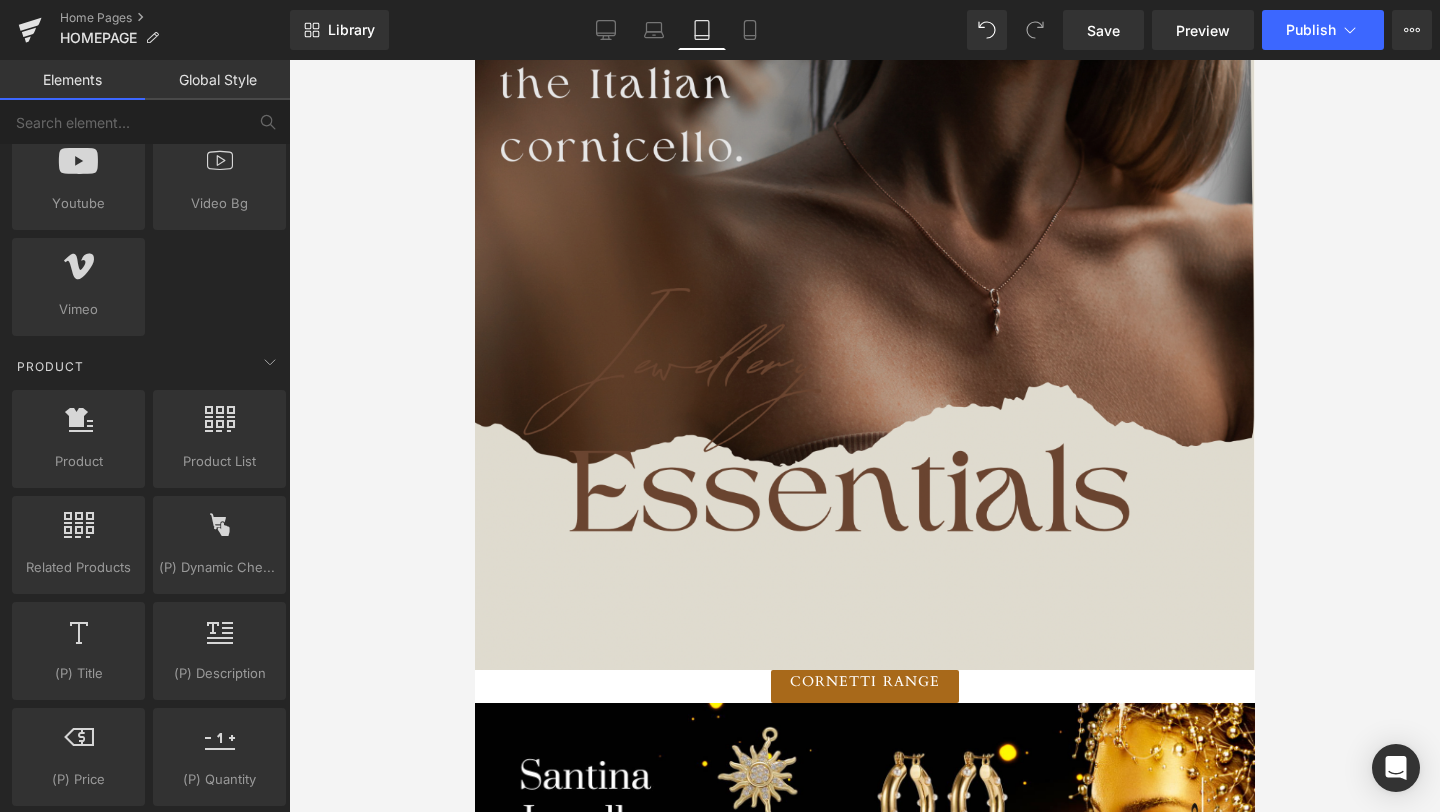 click at bounding box center [864, 118] 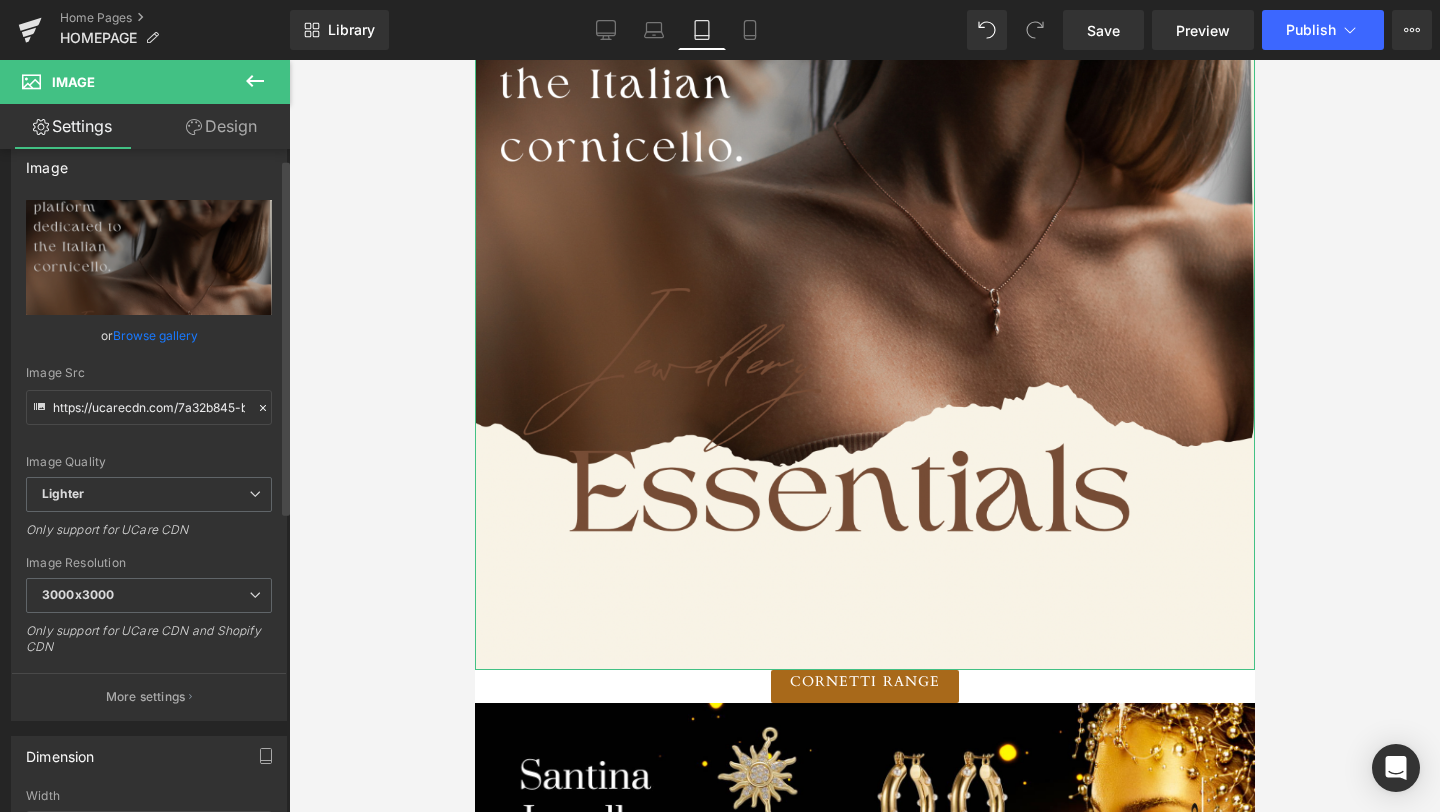 scroll, scrollTop: 18, scrollLeft: 0, axis: vertical 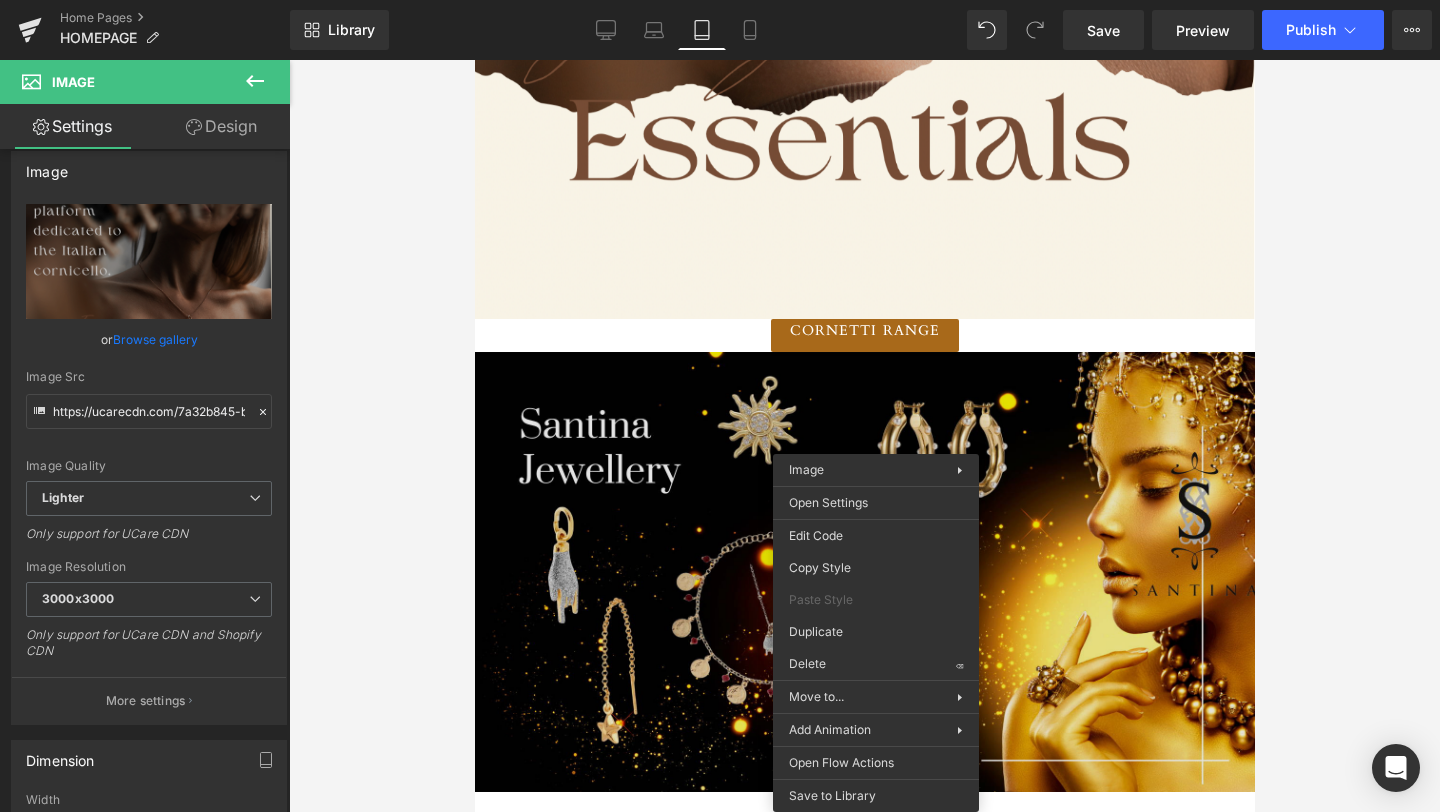 click at bounding box center (864, 571) 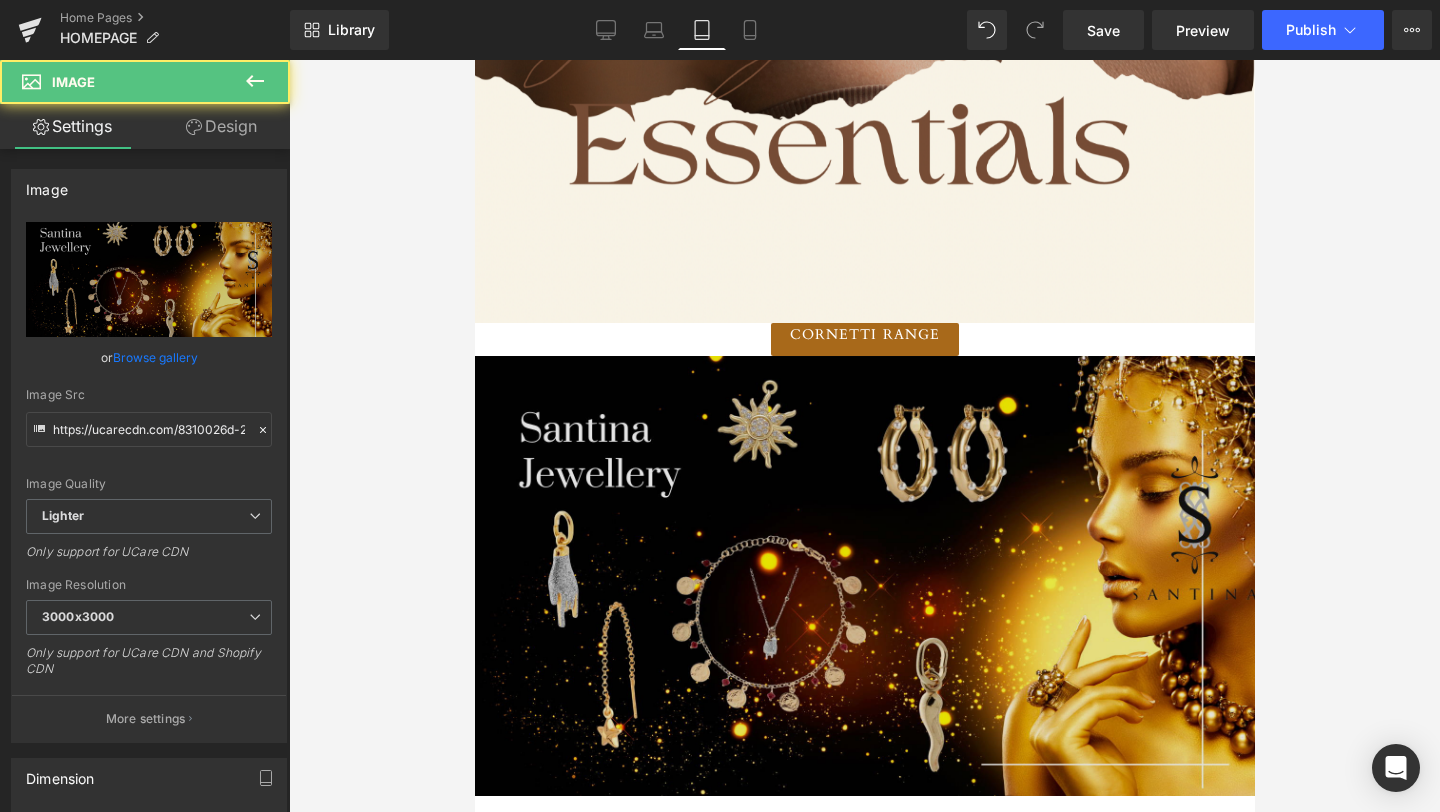 scroll, scrollTop: 1157, scrollLeft: 0, axis: vertical 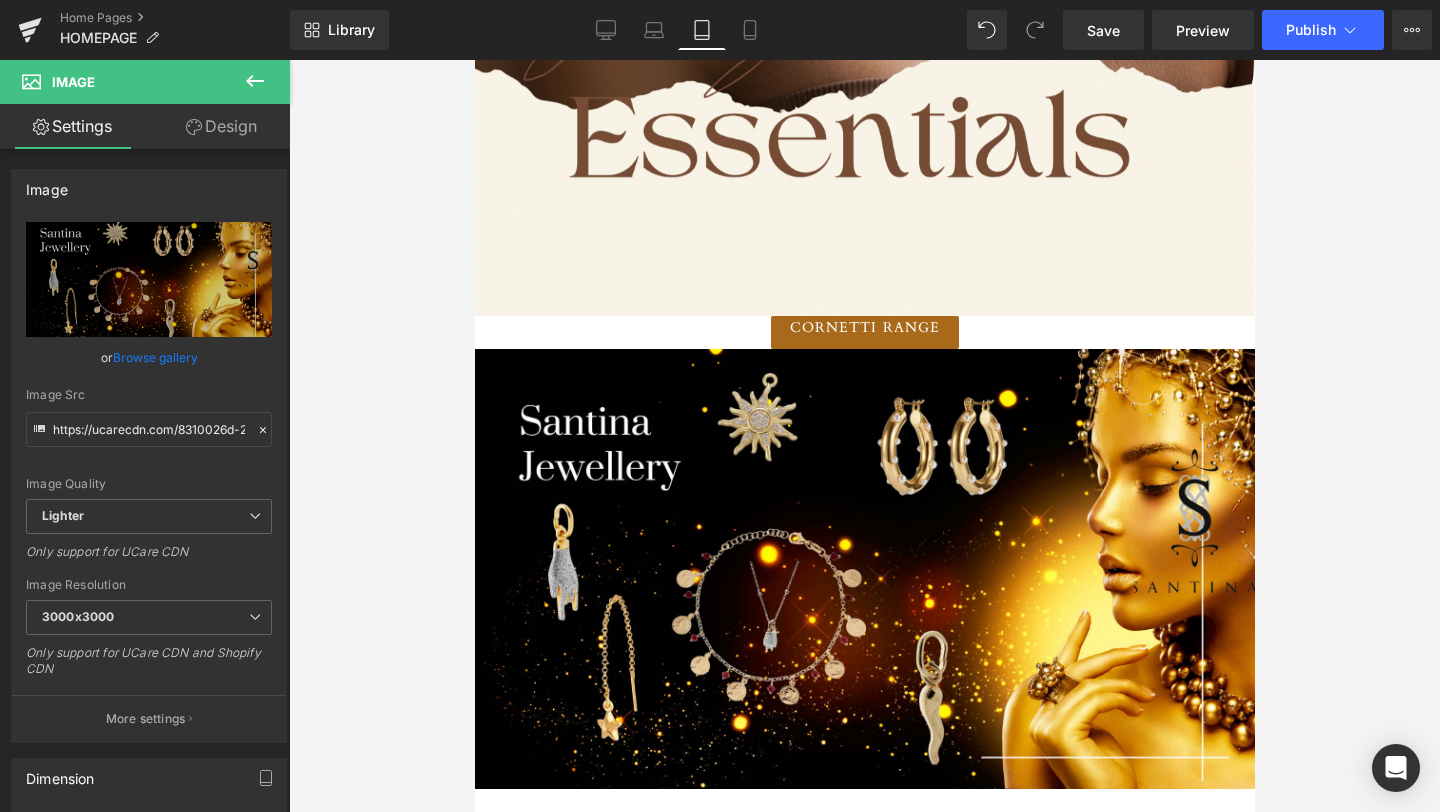click 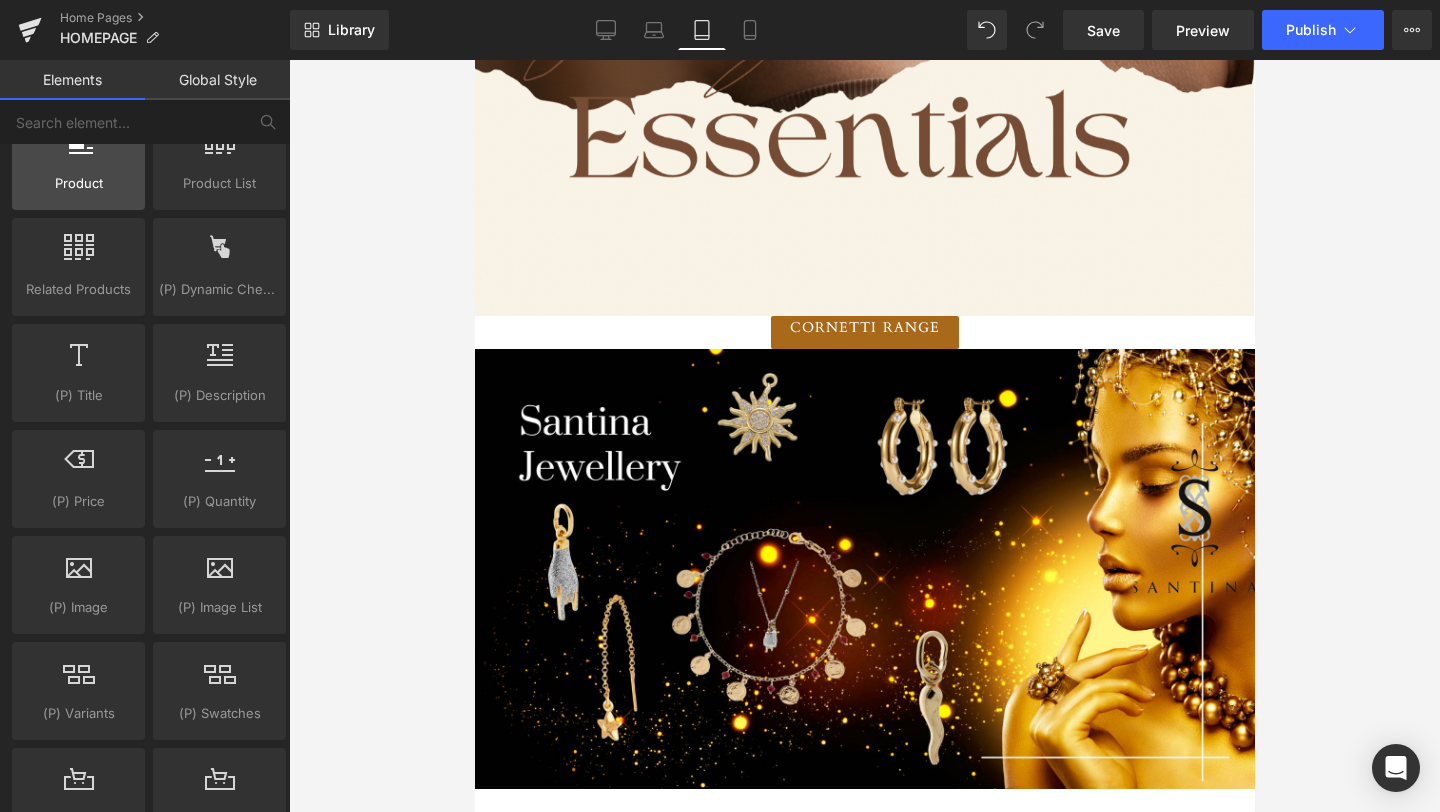 scroll, scrollTop: 1675, scrollLeft: 0, axis: vertical 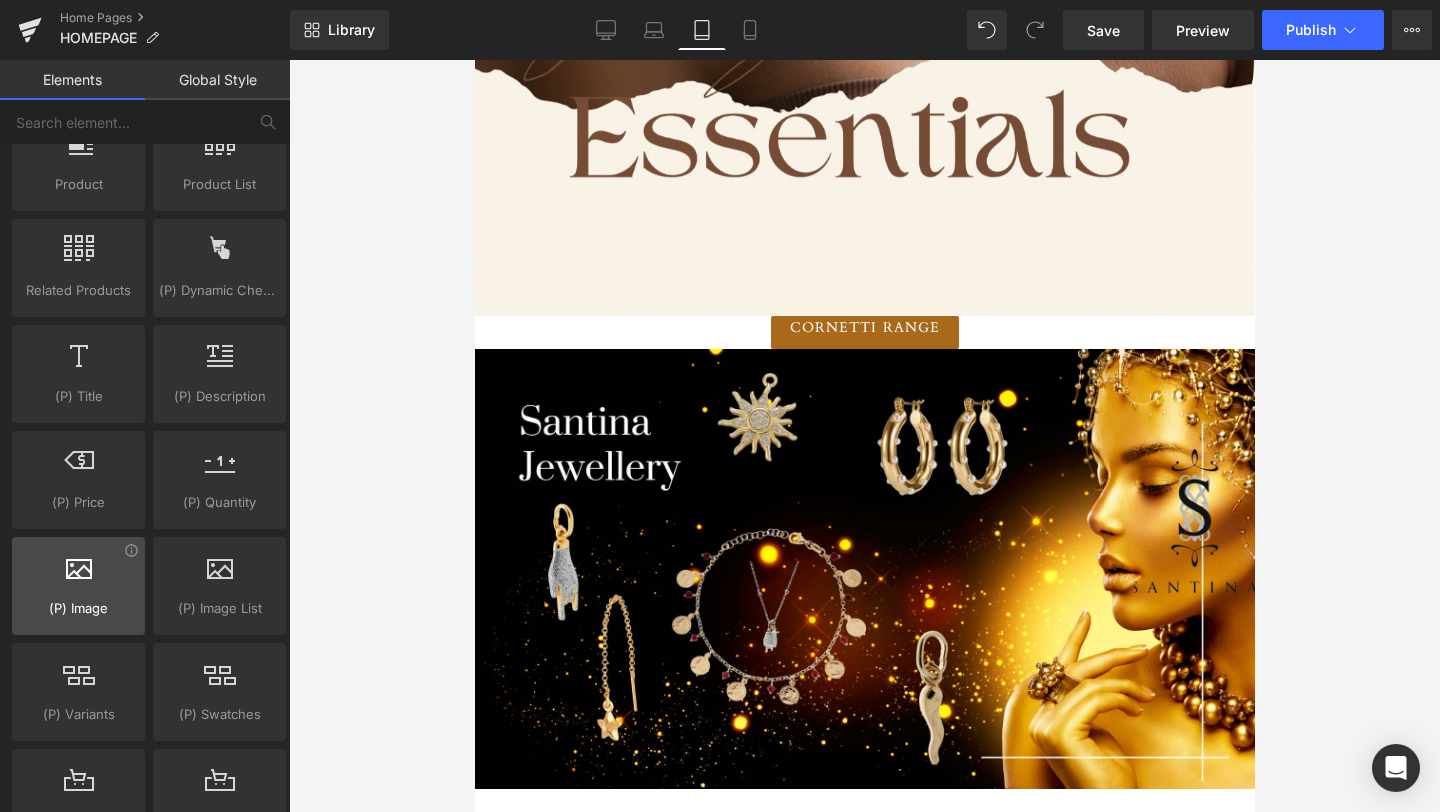 click at bounding box center (79, 566) 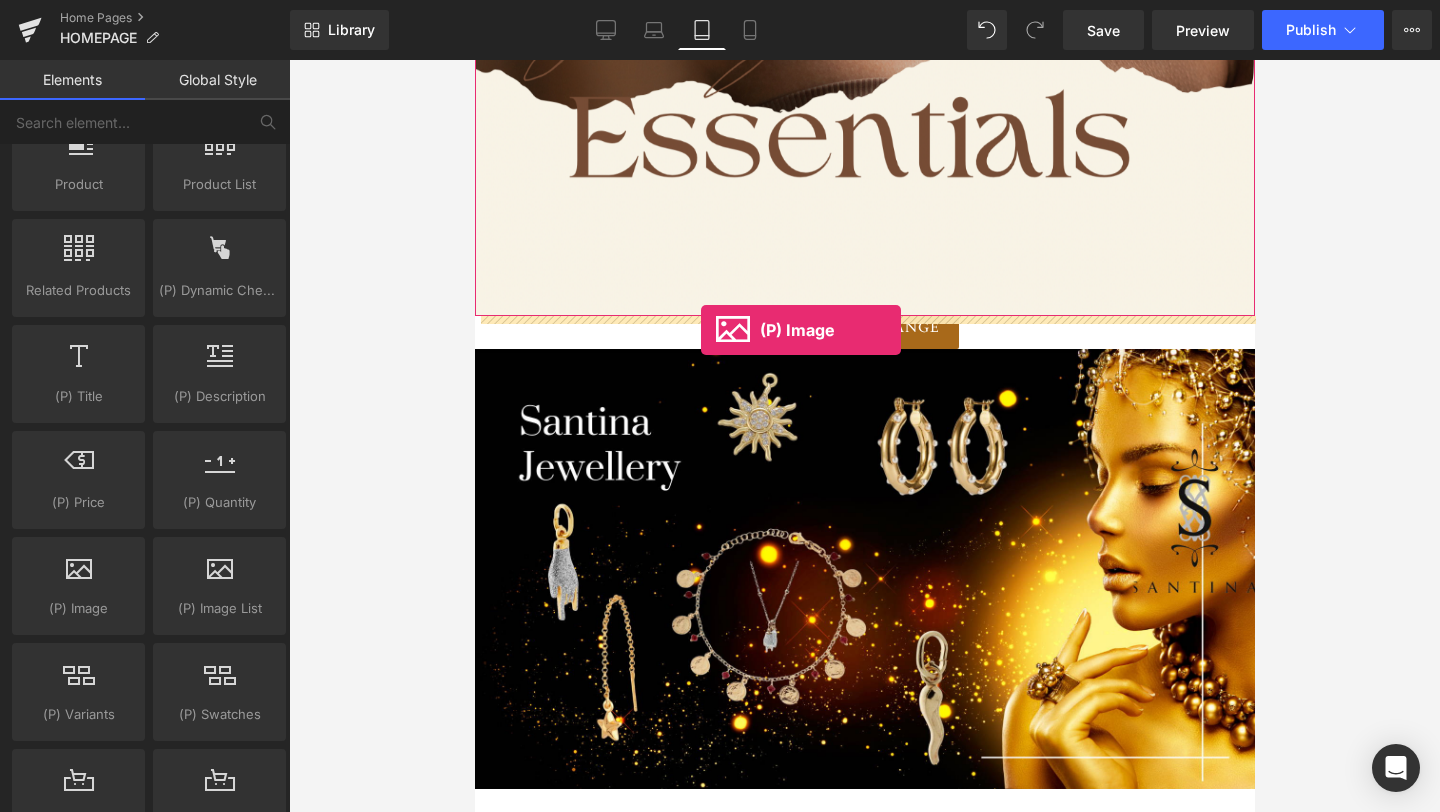 drag, startPoint x: 545, startPoint y: 635, endPoint x: 703, endPoint y: 330, distance: 343.49527 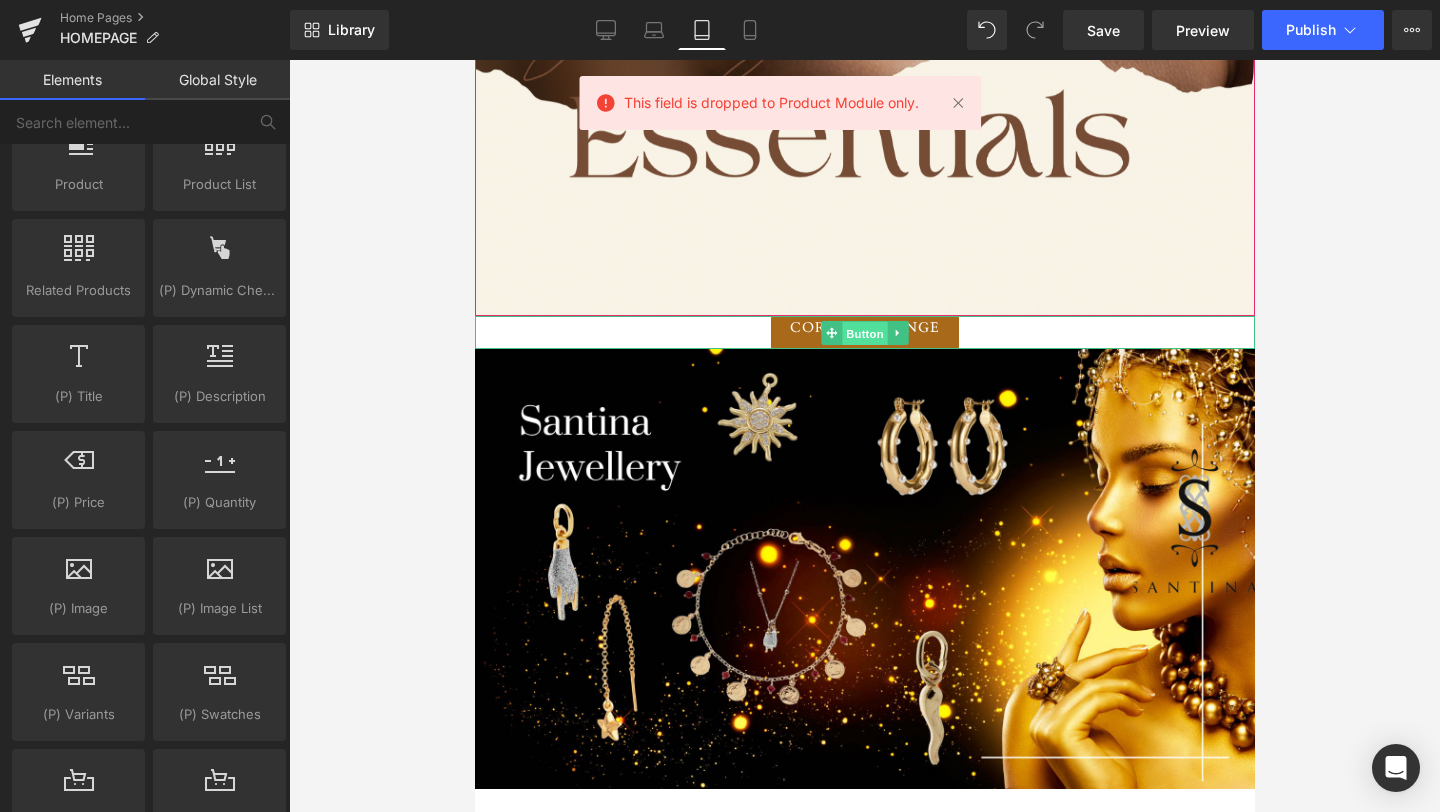 click on "Button" at bounding box center [864, 334] 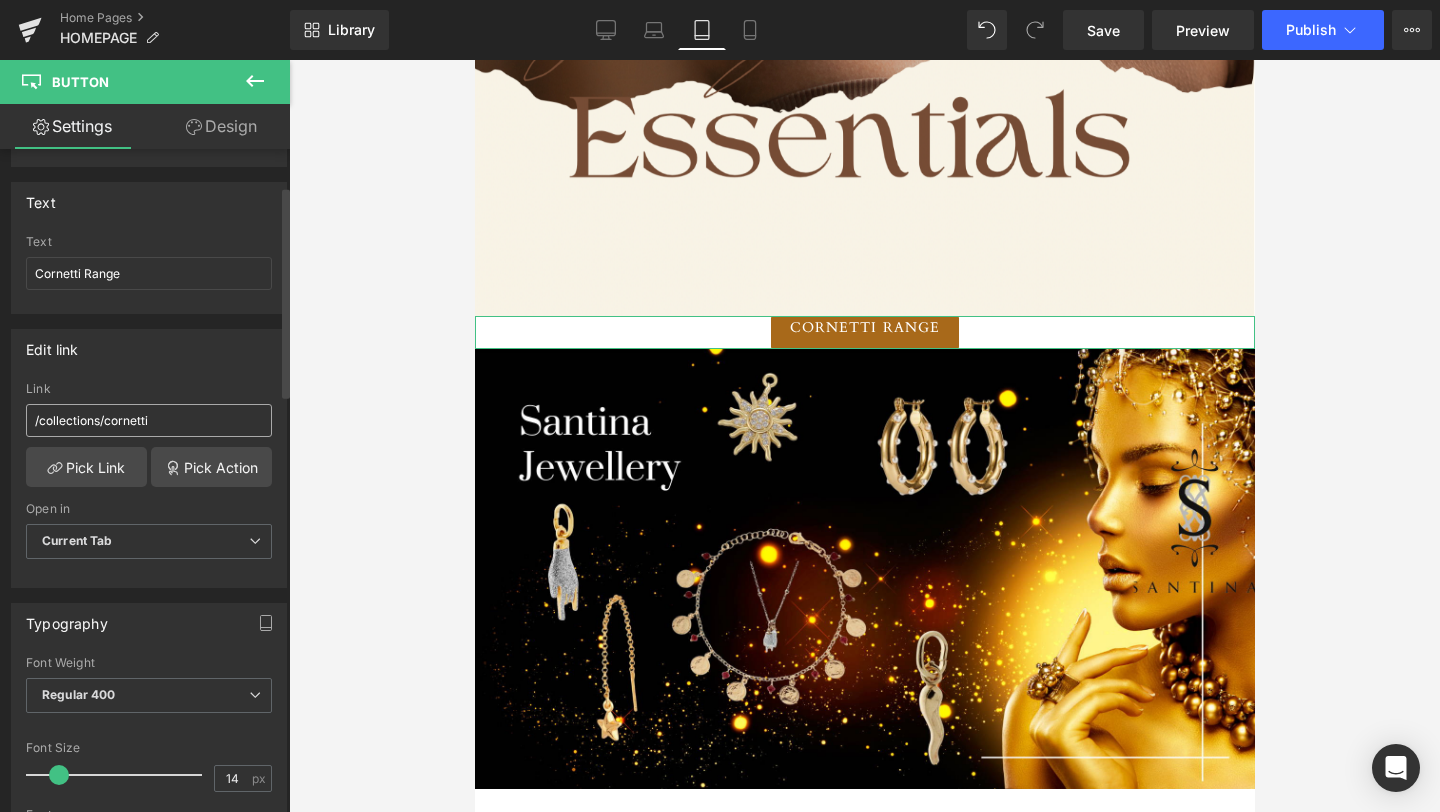 scroll, scrollTop: 145, scrollLeft: 0, axis: vertical 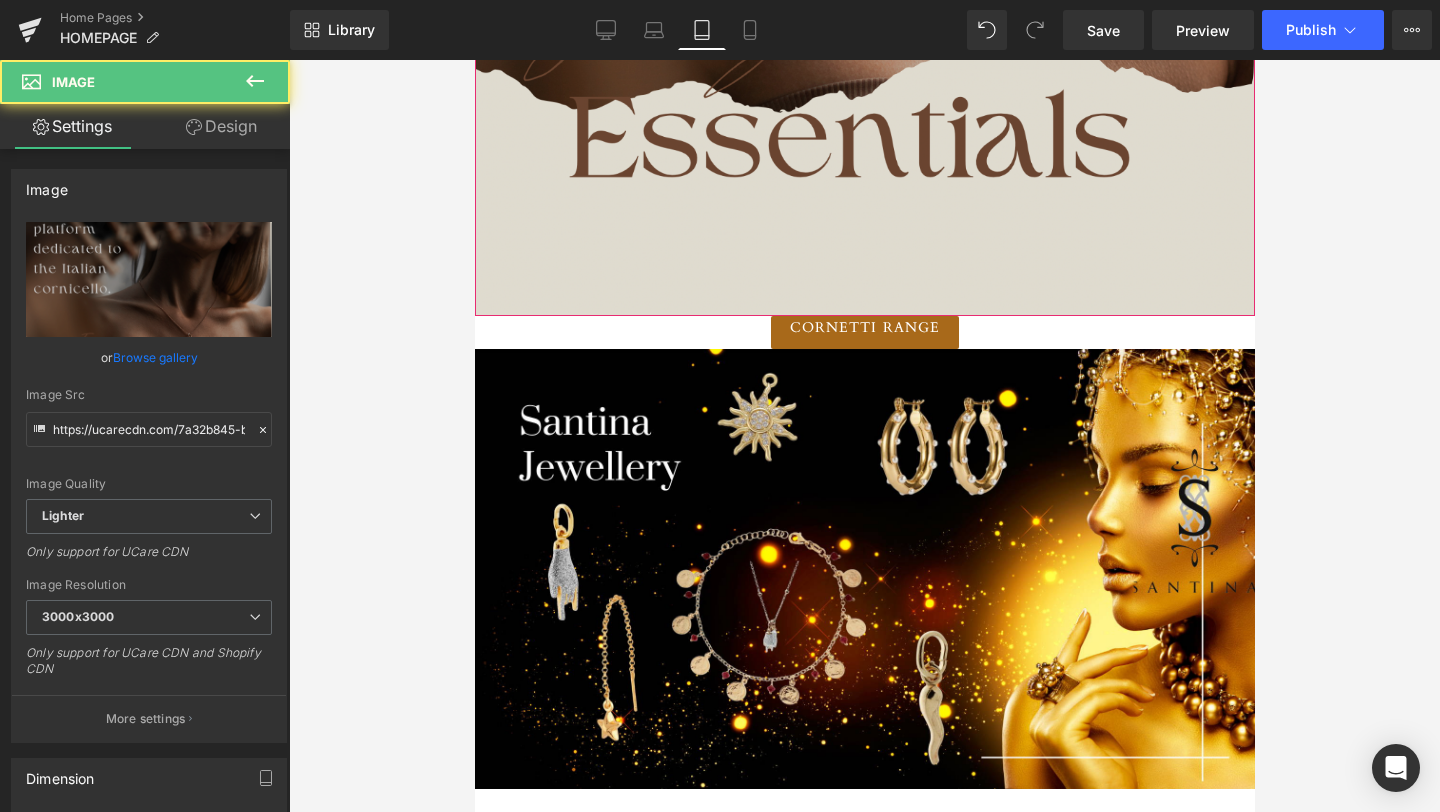 click at bounding box center (864, -236) 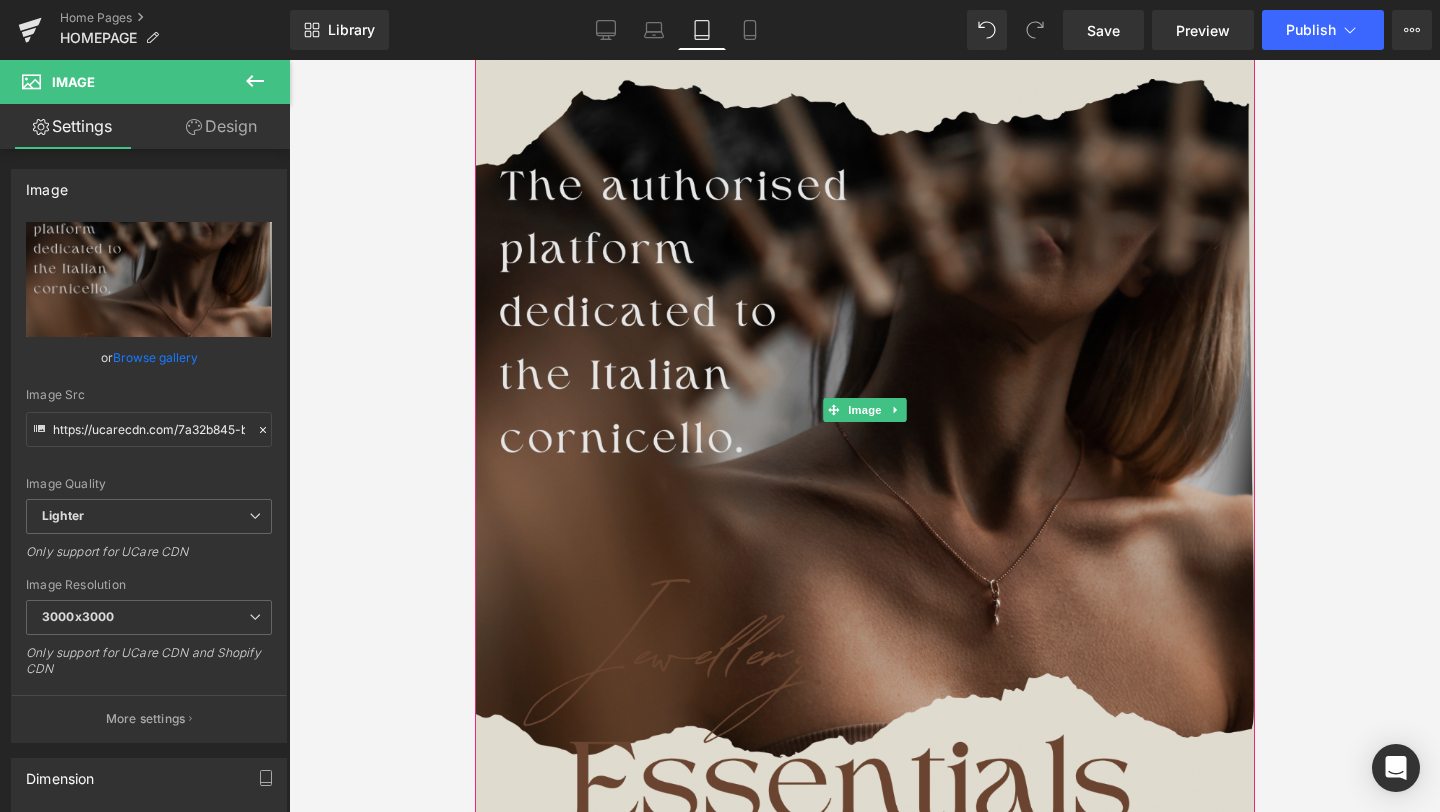 scroll, scrollTop: 0, scrollLeft: 0, axis: both 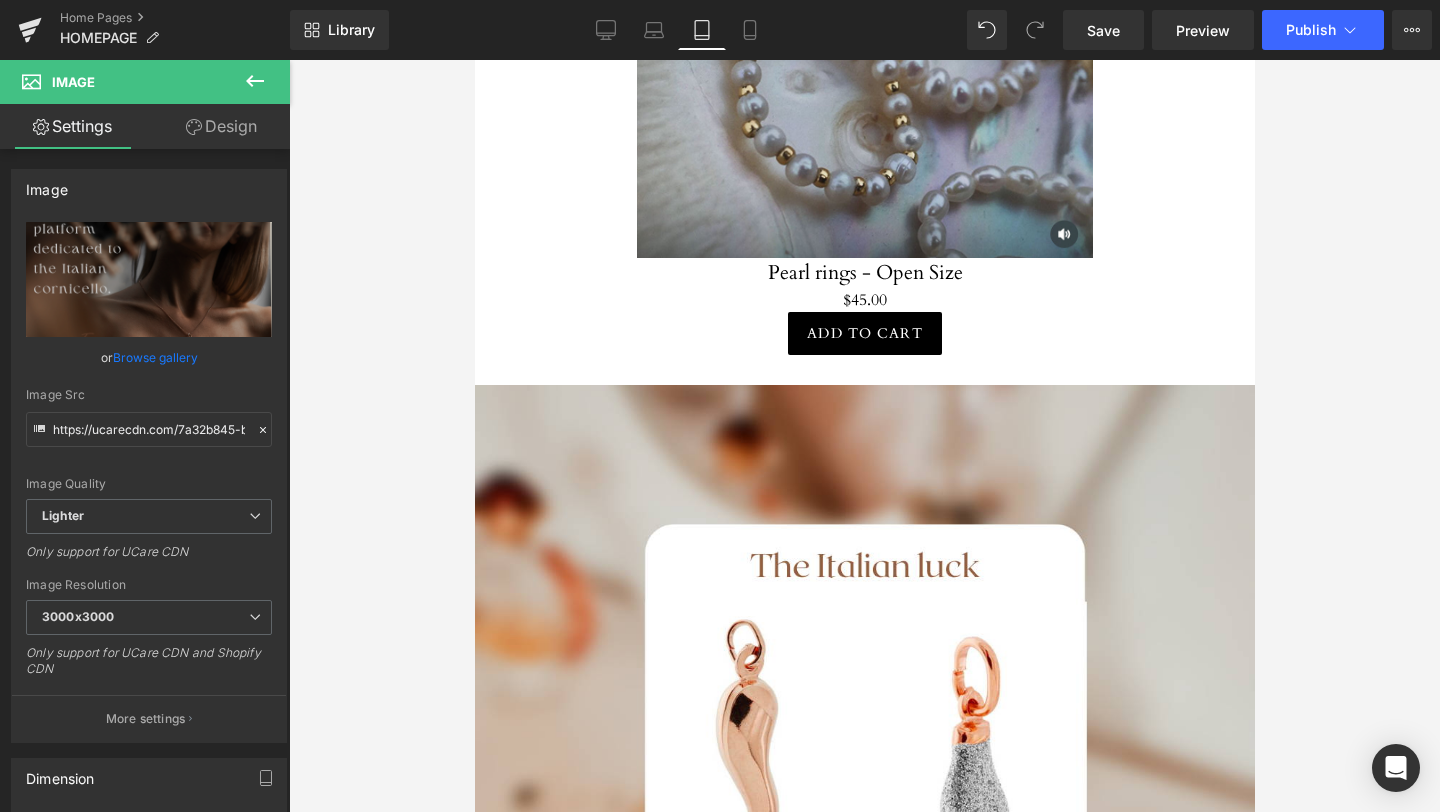 click 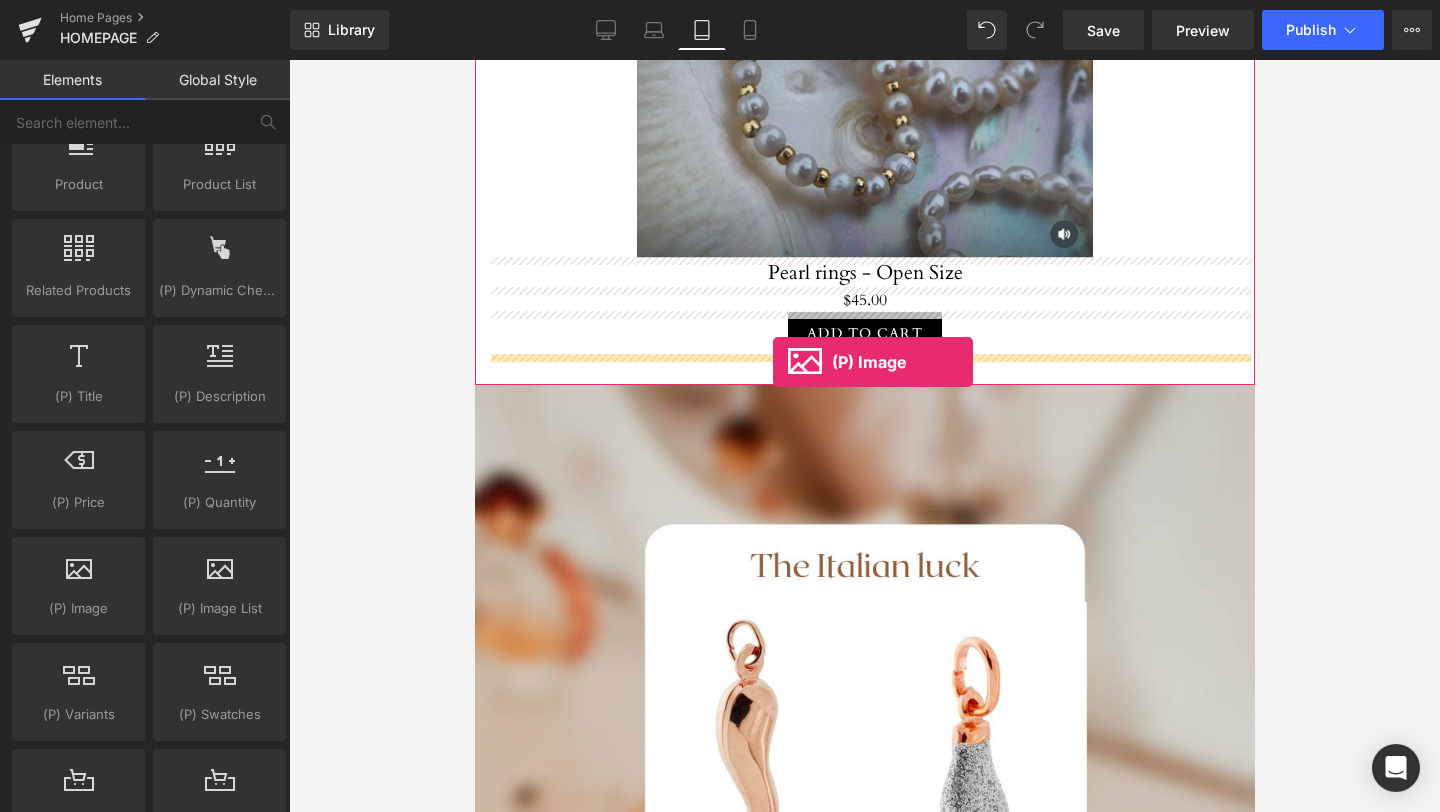 drag, startPoint x: 573, startPoint y: 650, endPoint x: 782, endPoint y: 366, distance: 352.61453 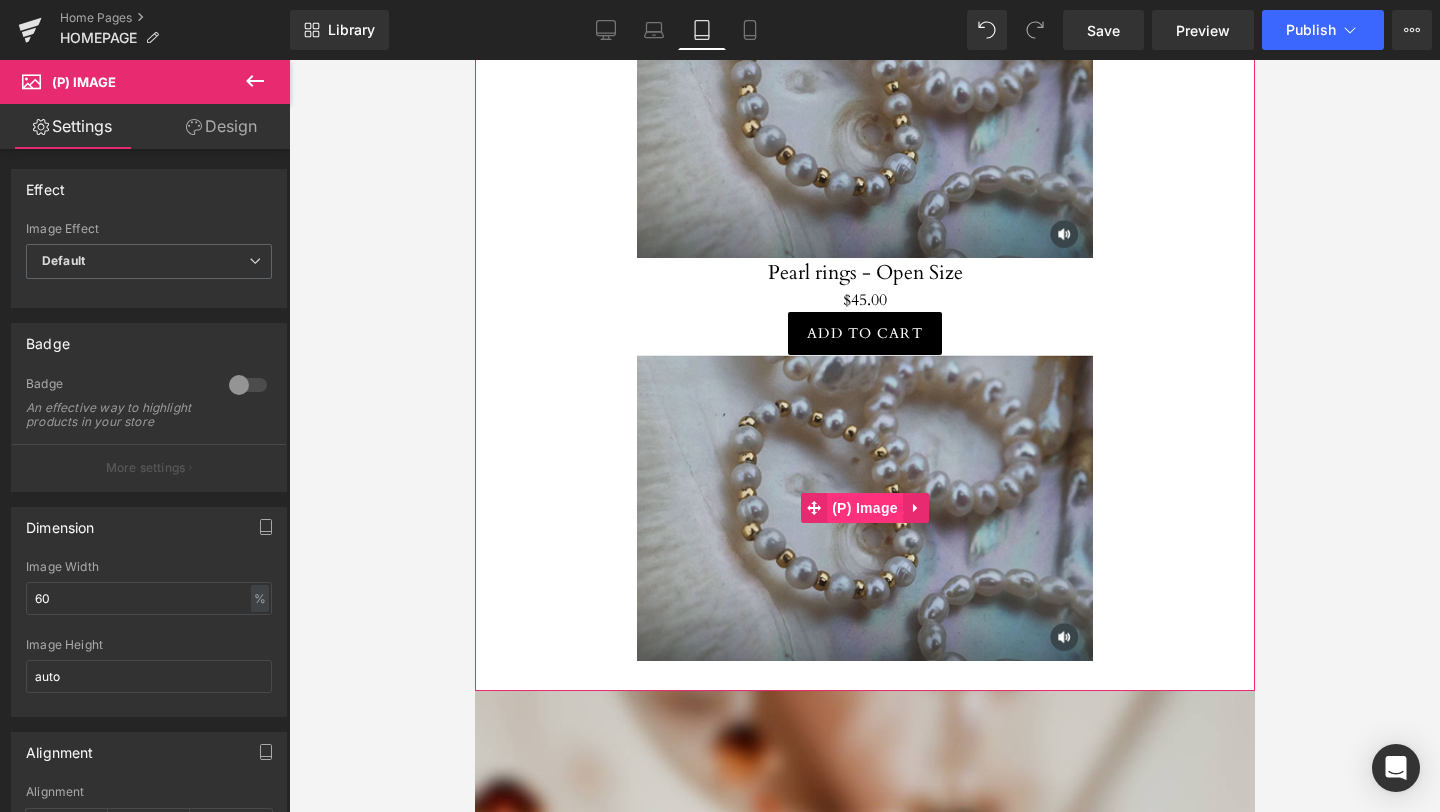 click on "(P) Image" at bounding box center [864, 508] 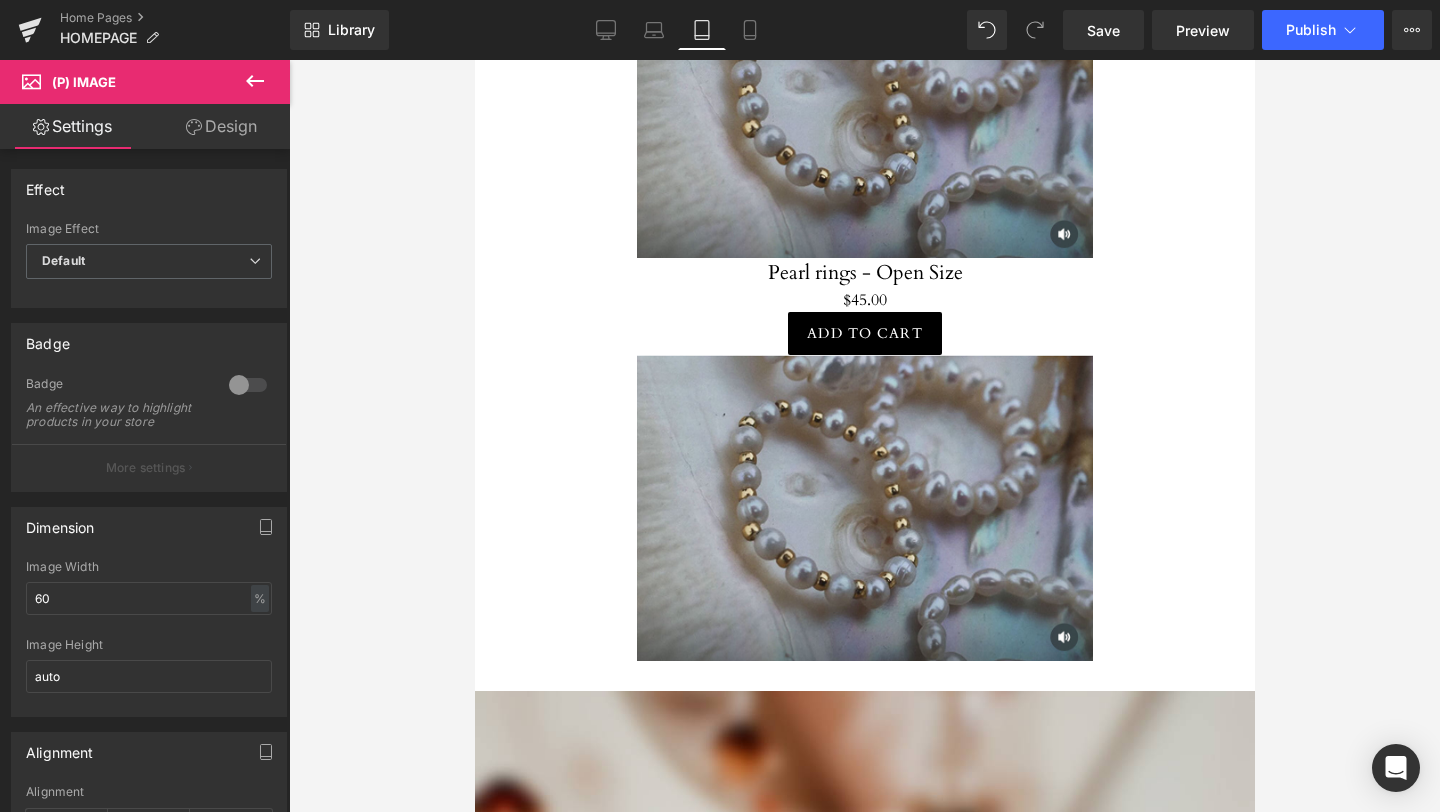 click 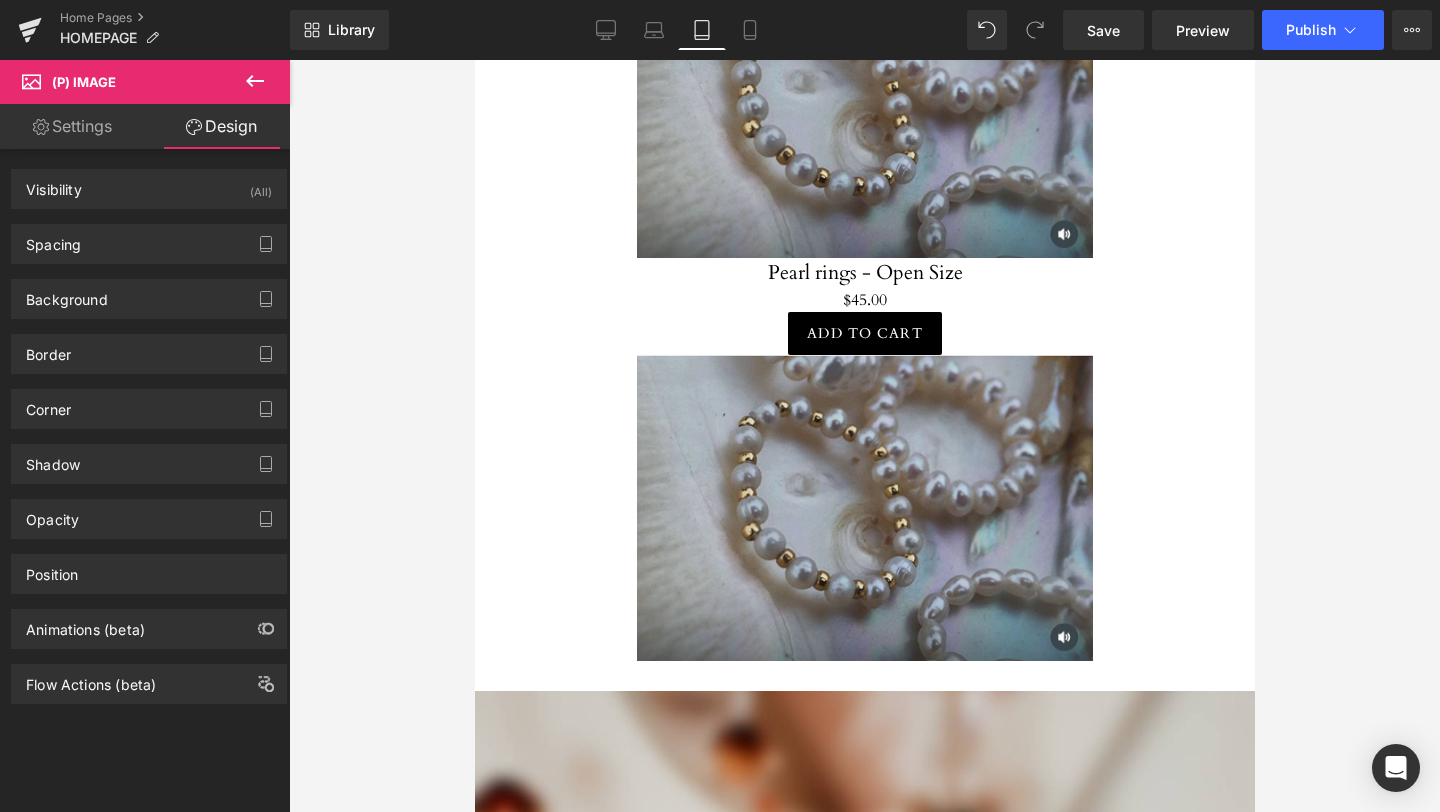 click on "Settings" at bounding box center [72, 126] 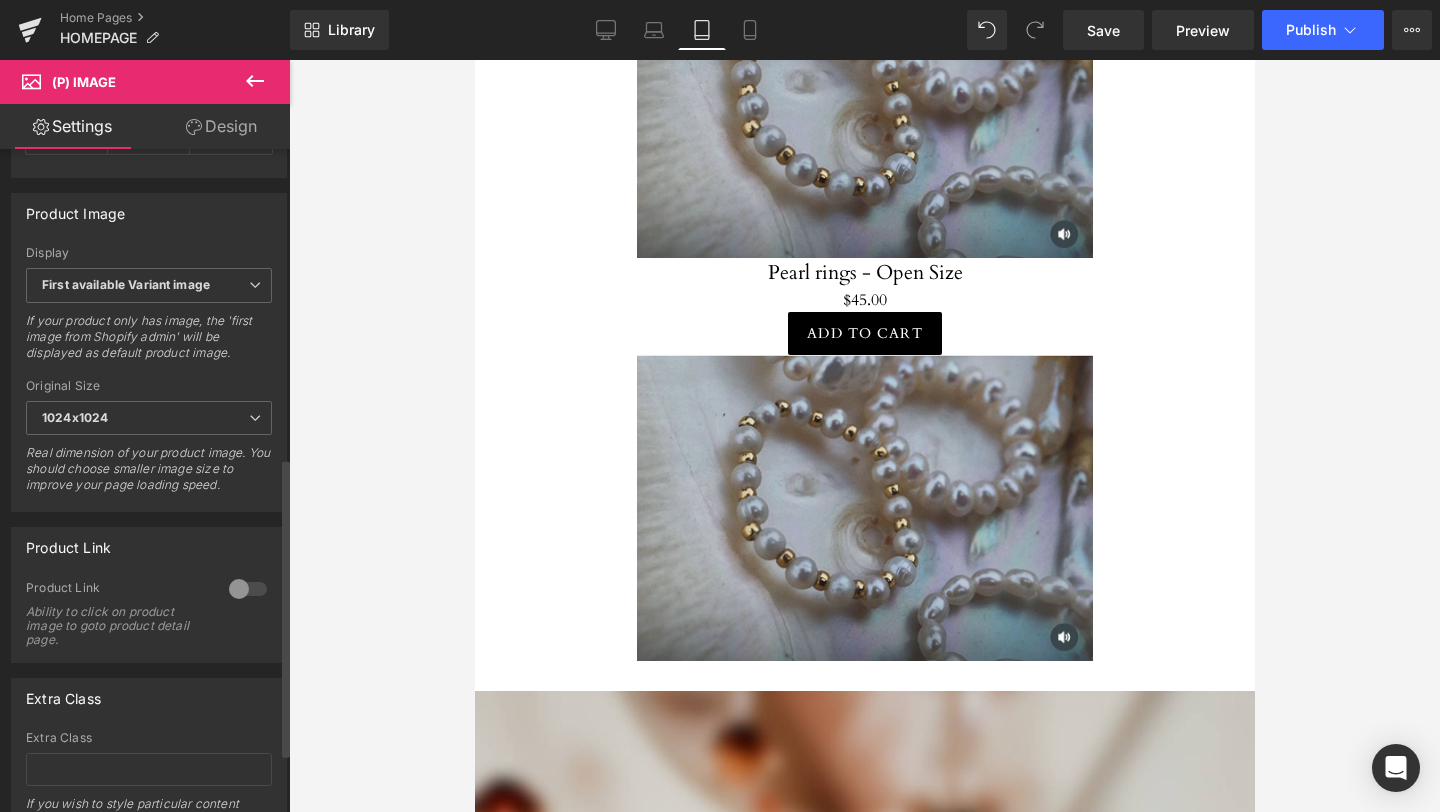 scroll, scrollTop: 681, scrollLeft: 0, axis: vertical 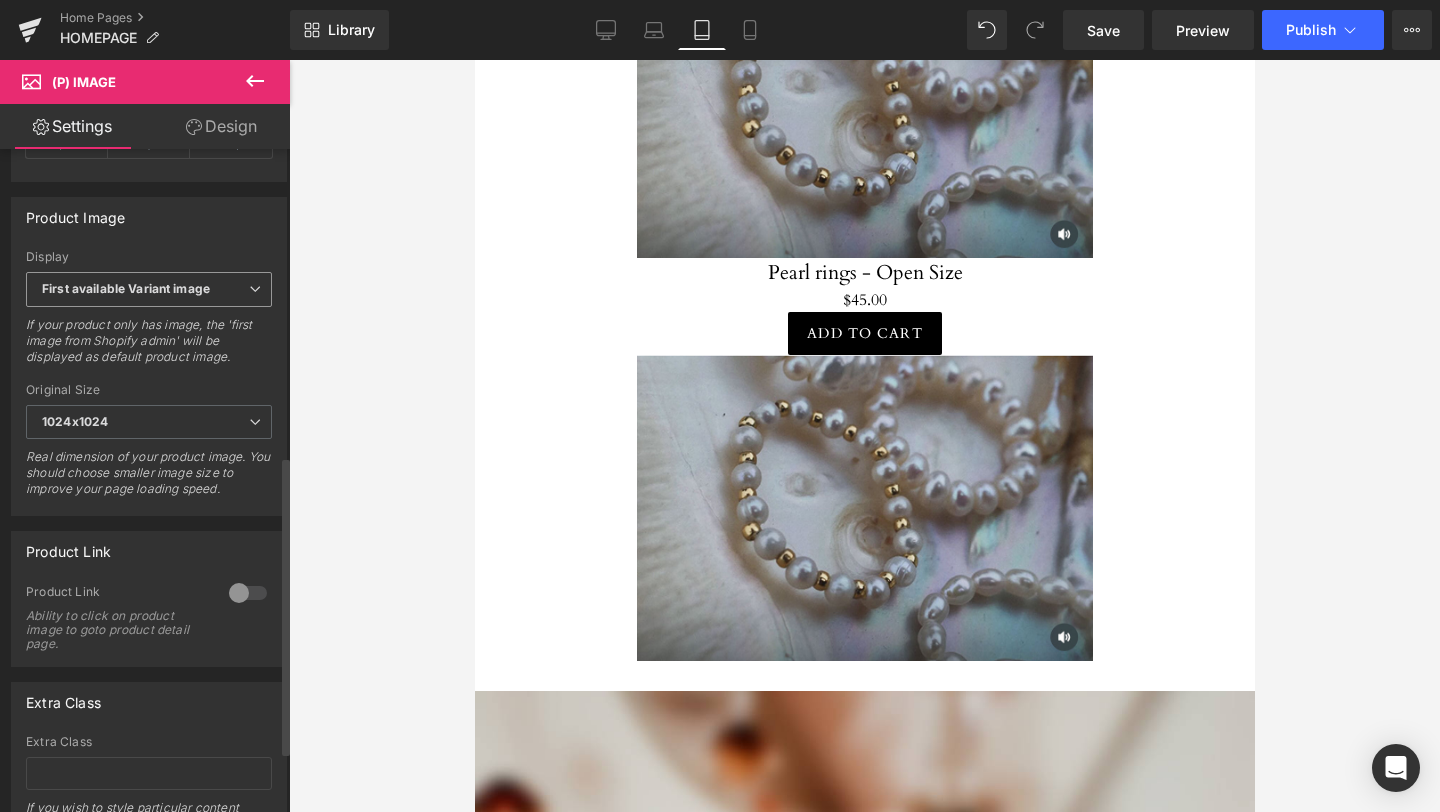 click on "First available Variant image
First available Variant image First image from Shopify admin First video from Shopify admin First 3D model from Shopify admin" at bounding box center [149, 294] 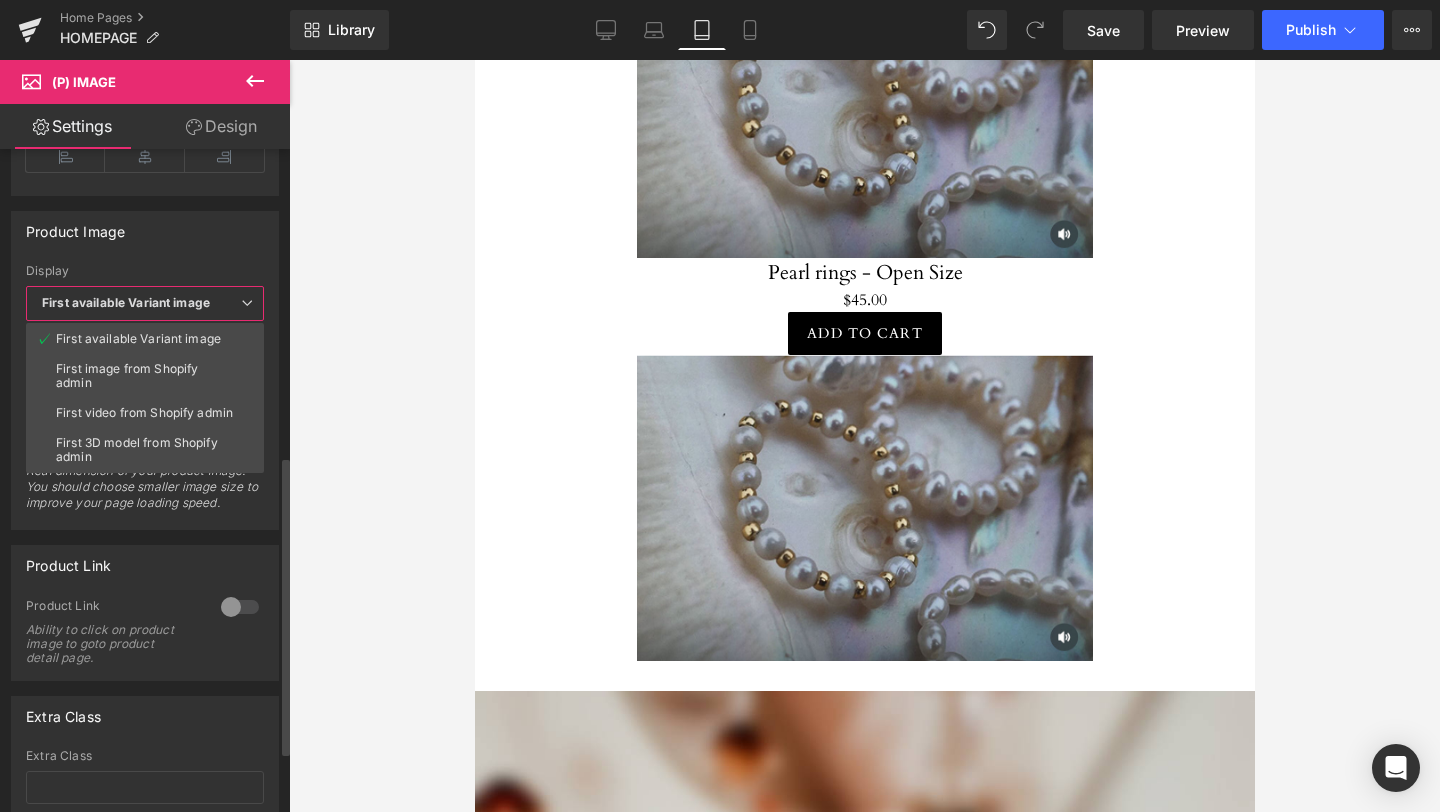 click on "First available Variant image" at bounding box center (126, 302) 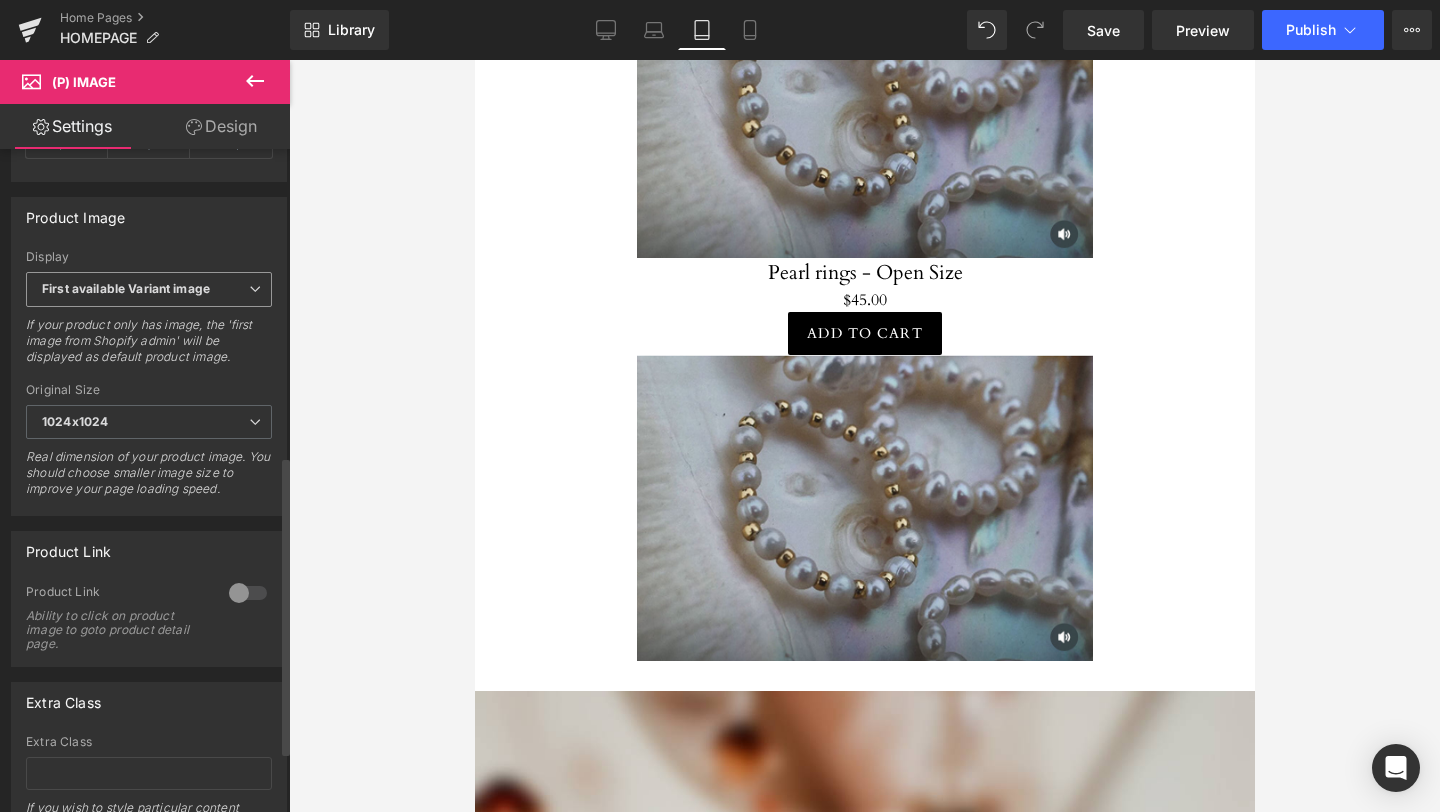 click on "First available Variant image" at bounding box center [126, 288] 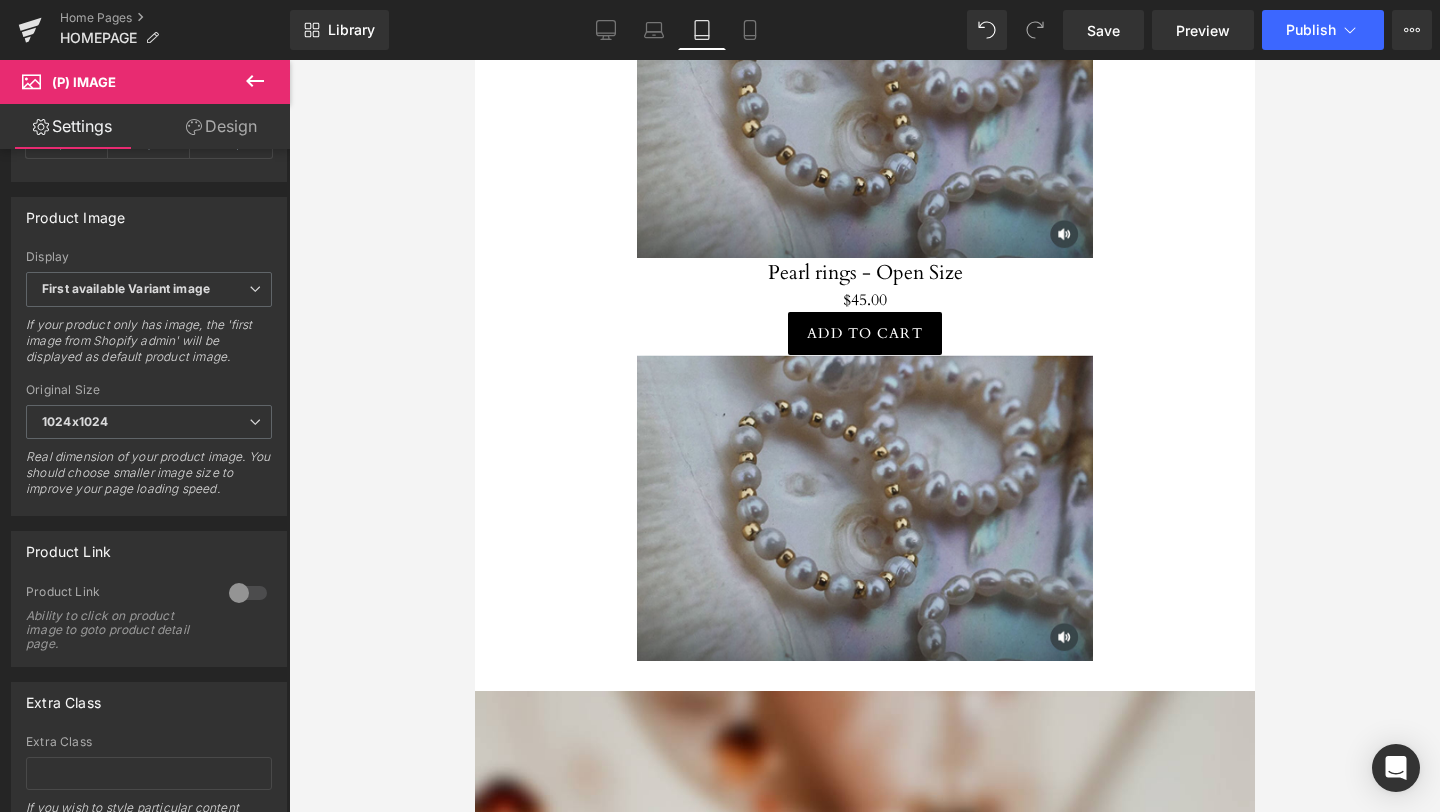 click on "Skip to content
Just added to your cart
Qty:
View cart ( )
Continue shopping
Submit
Close search
Free shipping over $75
Search
0" at bounding box center (864, 1162) 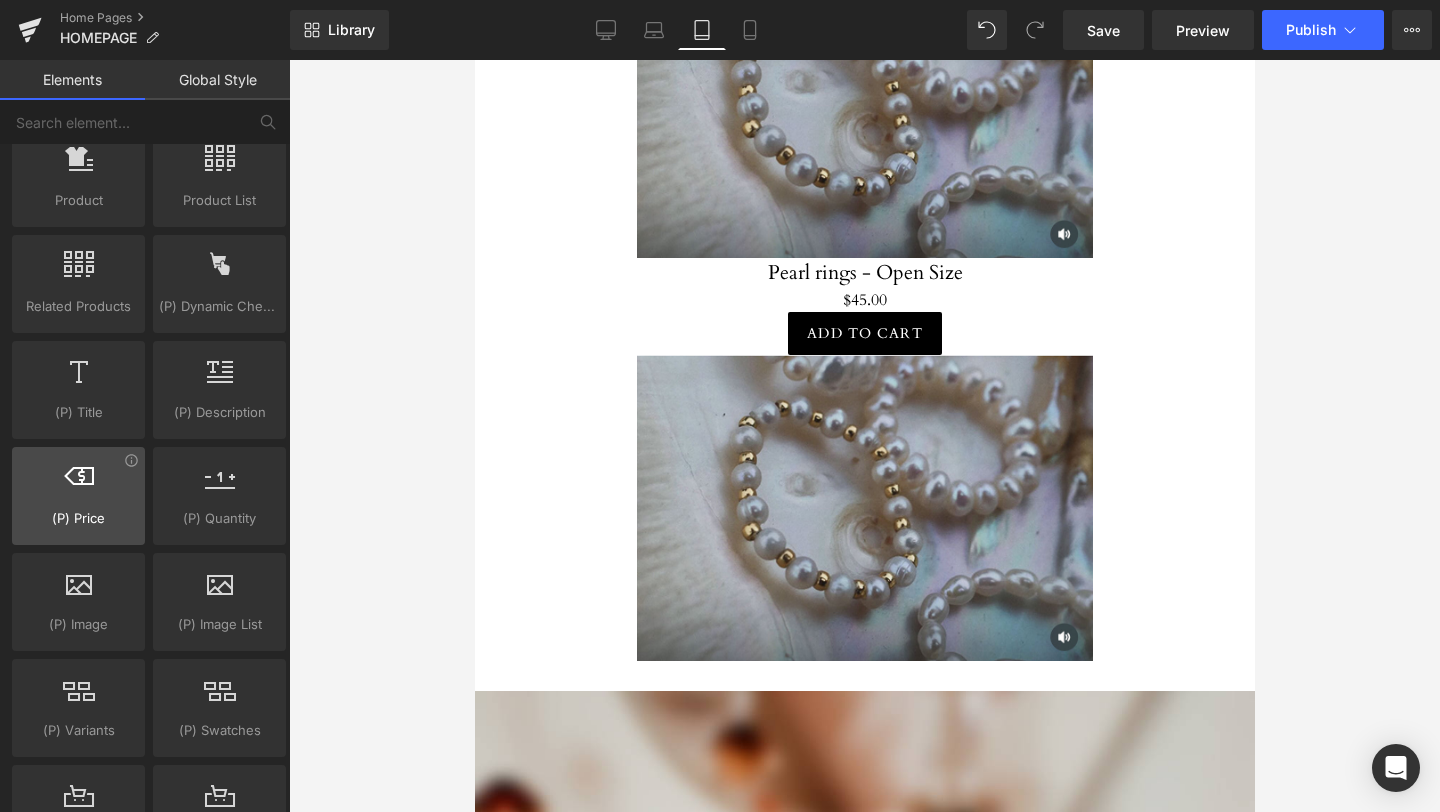scroll, scrollTop: 1658, scrollLeft: 0, axis: vertical 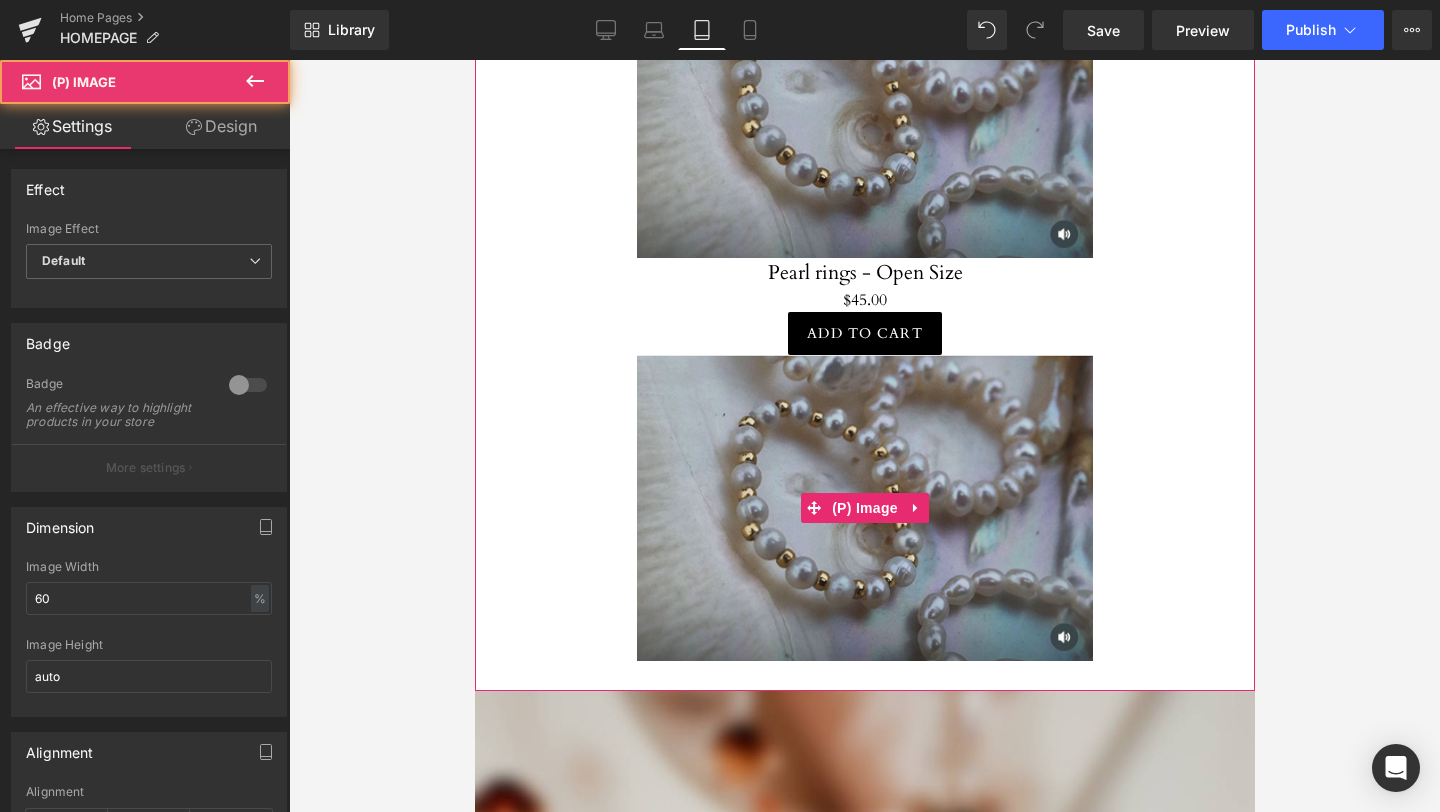 click at bounding box center (864, 508) 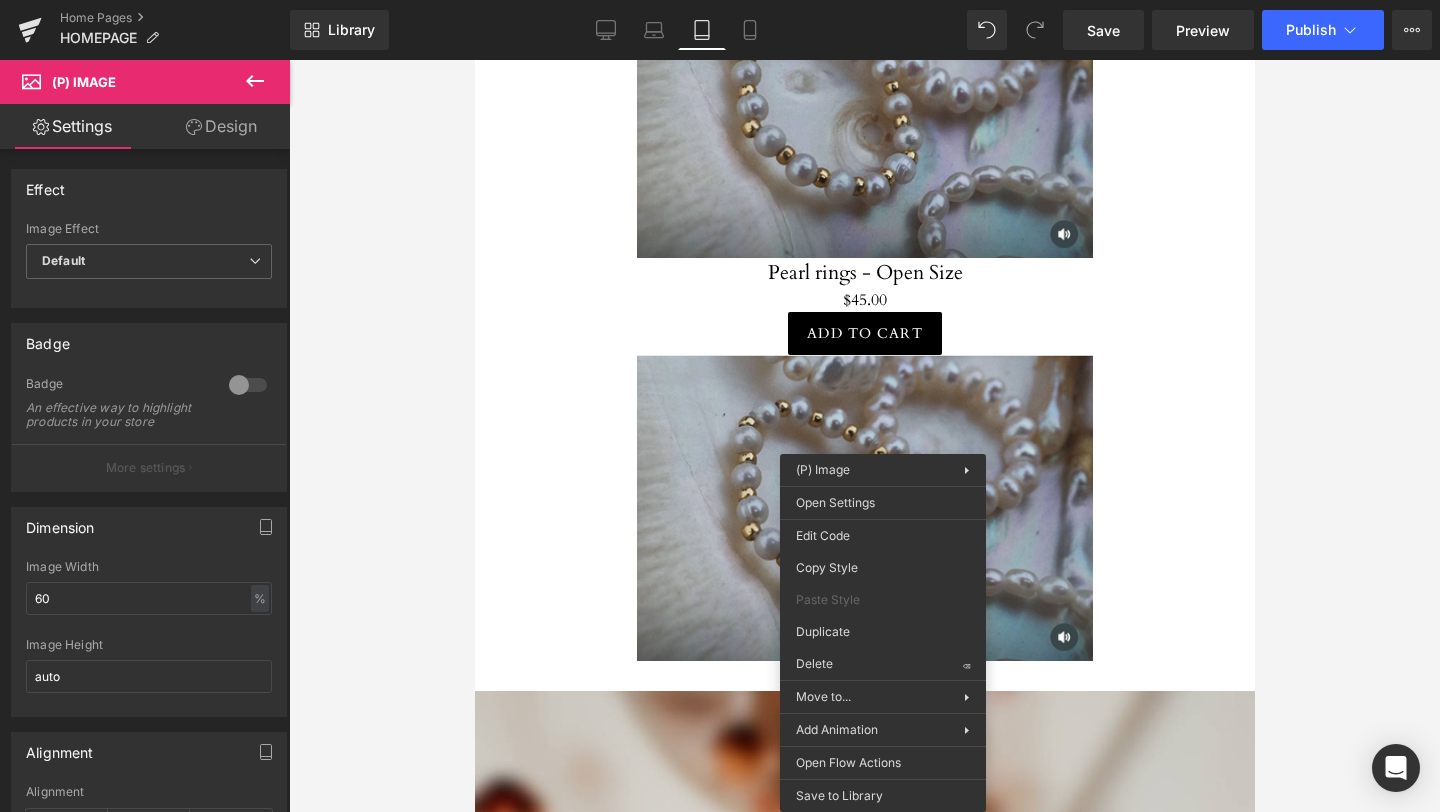 click at bounding box center [864, 508] 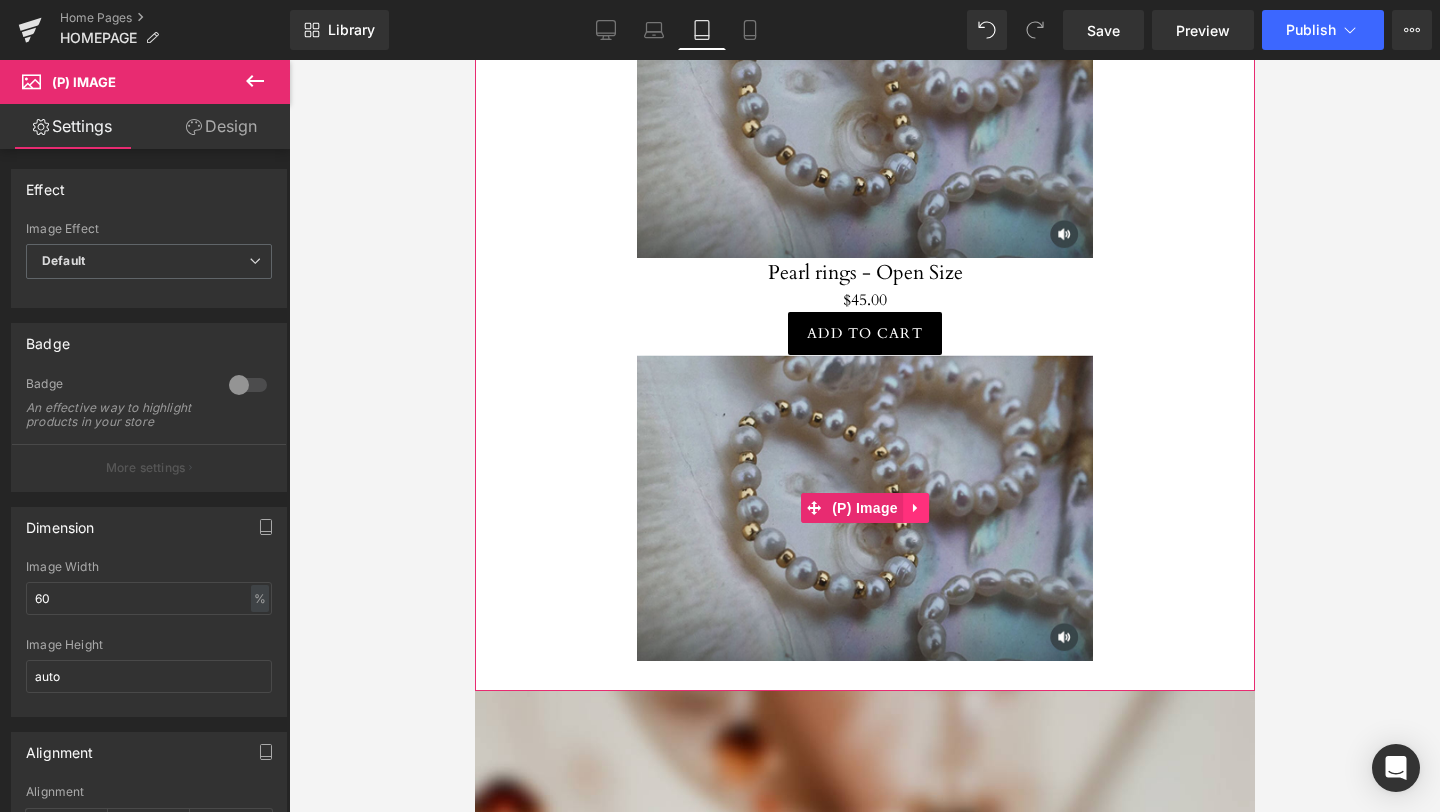 click at bounding box center [915, 508] 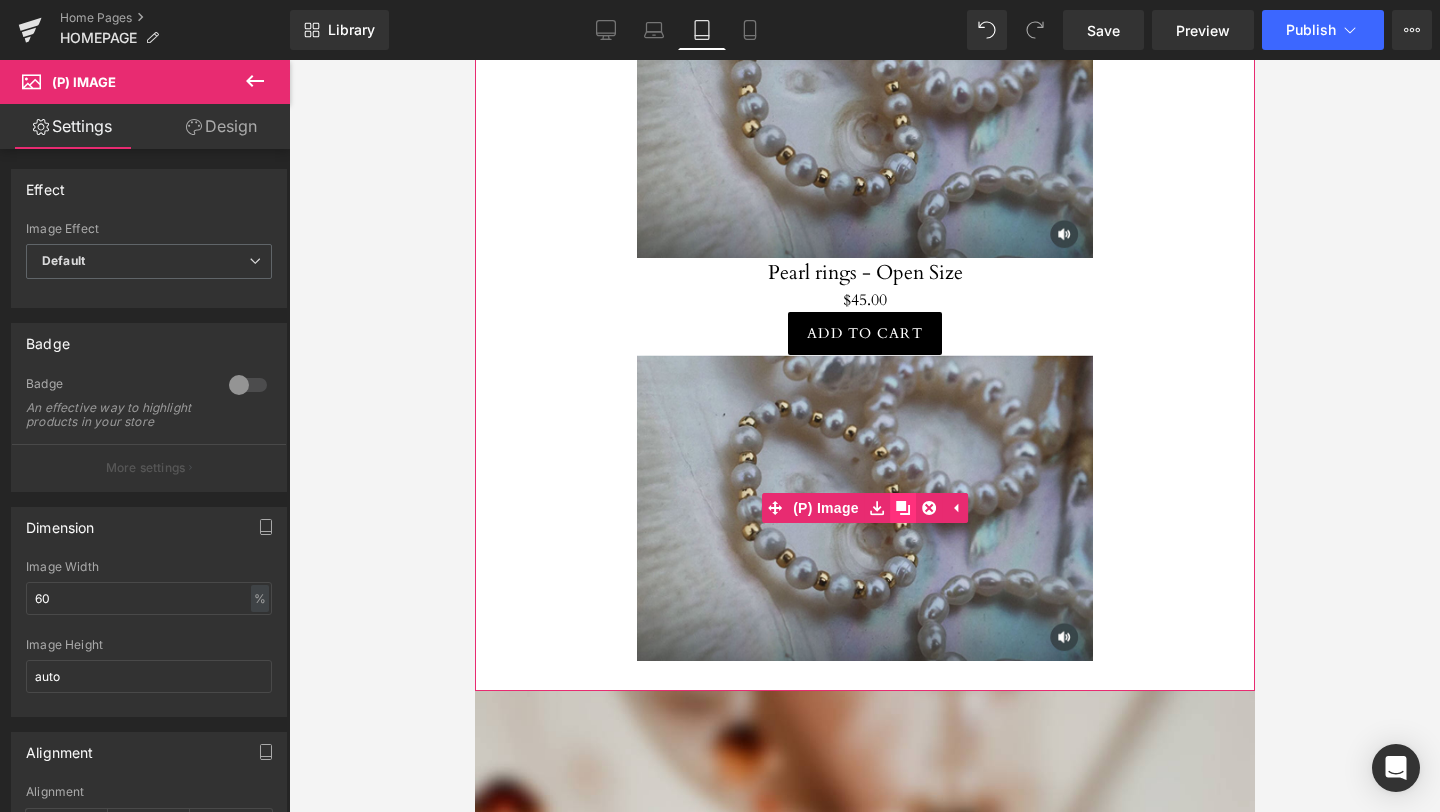 click 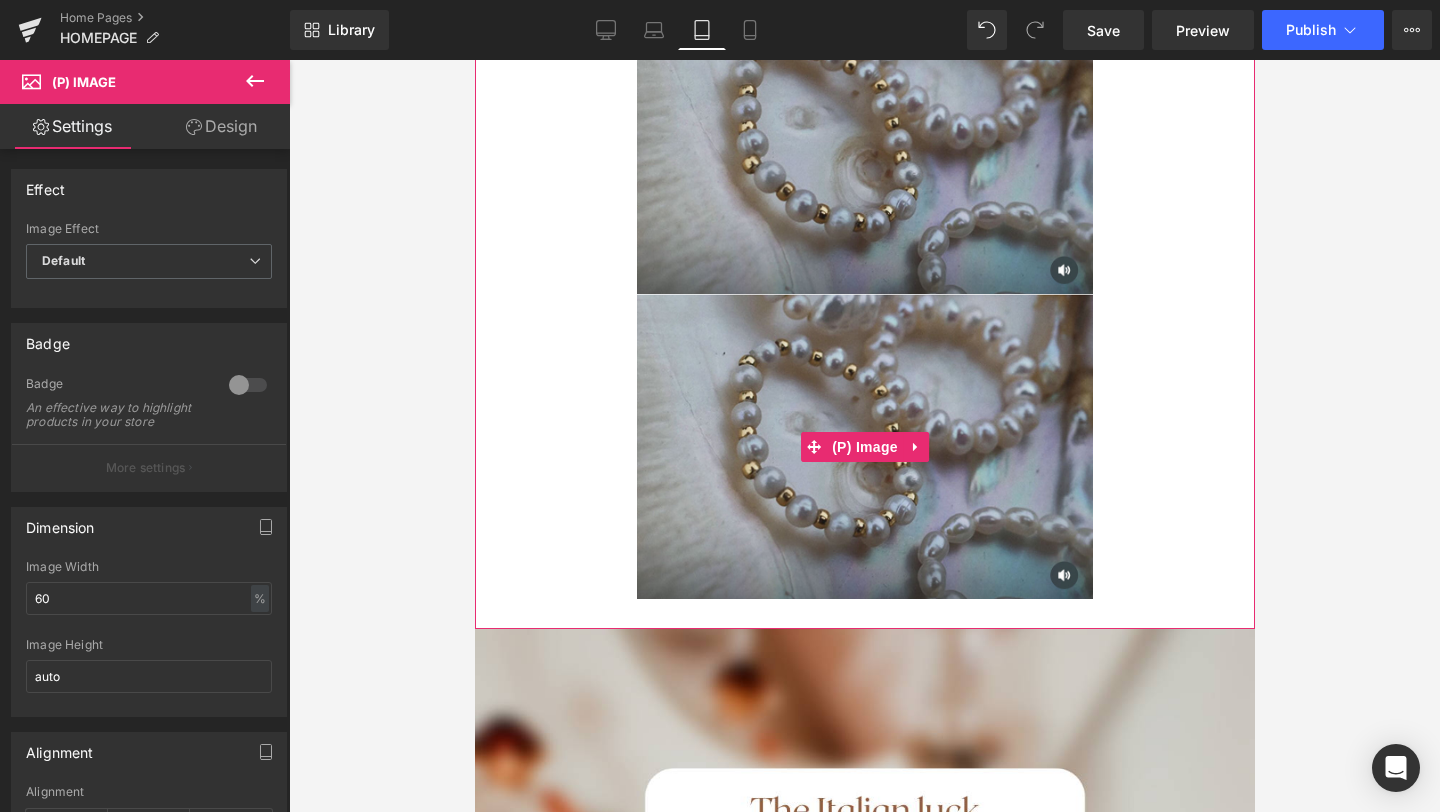 scroll, scrollTop: 2234, scrollLeft: 0, axis: vertical 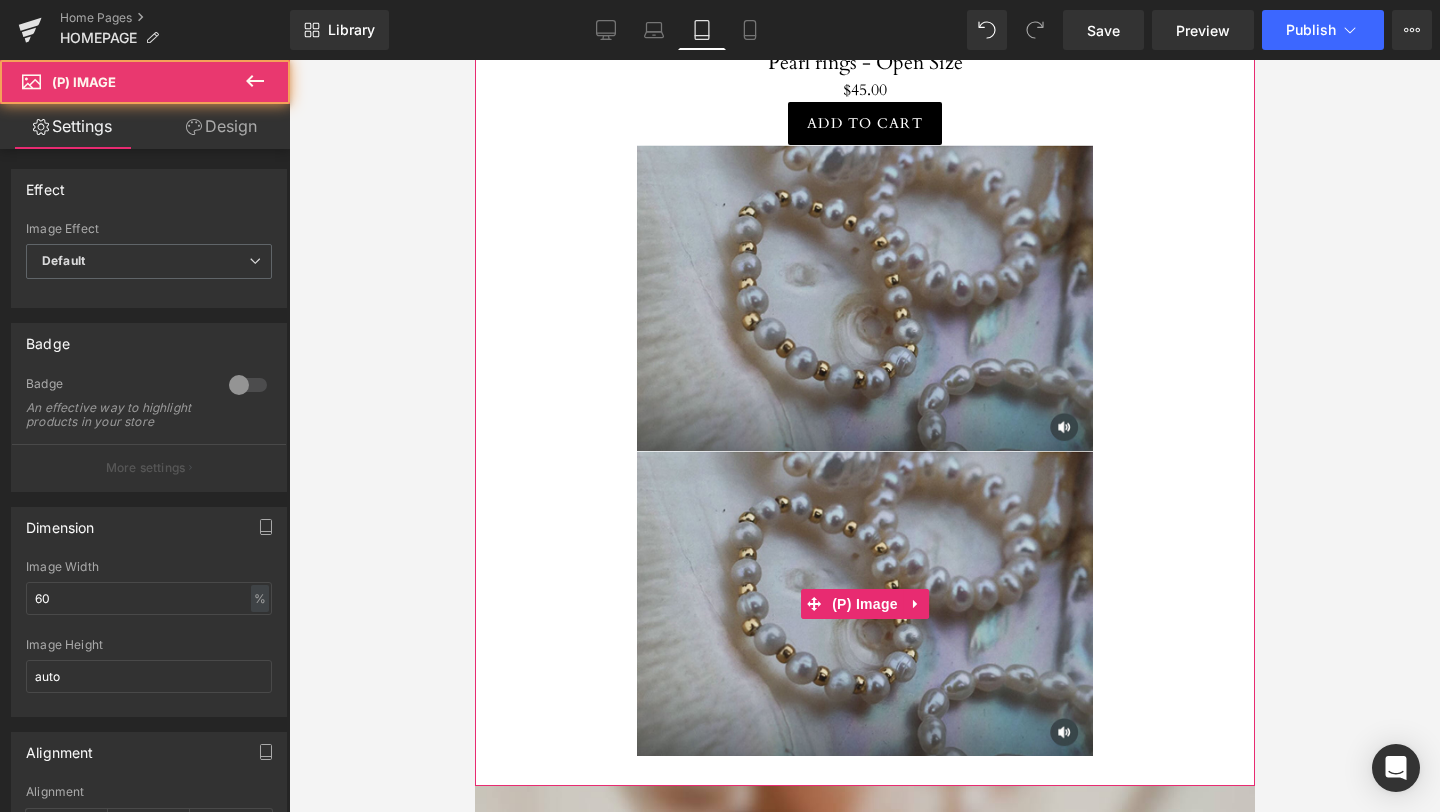 click at bounding box center [864, 604] 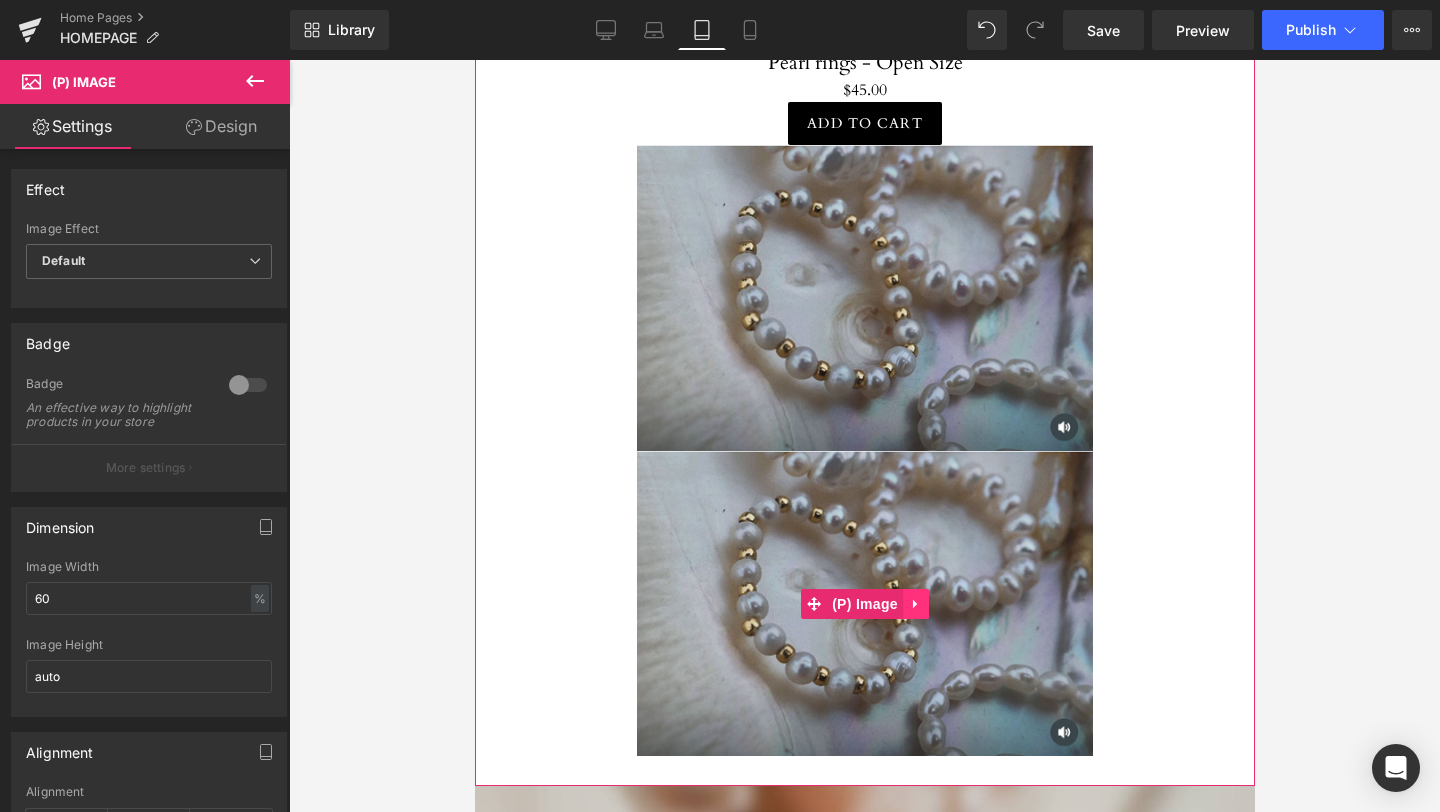 click 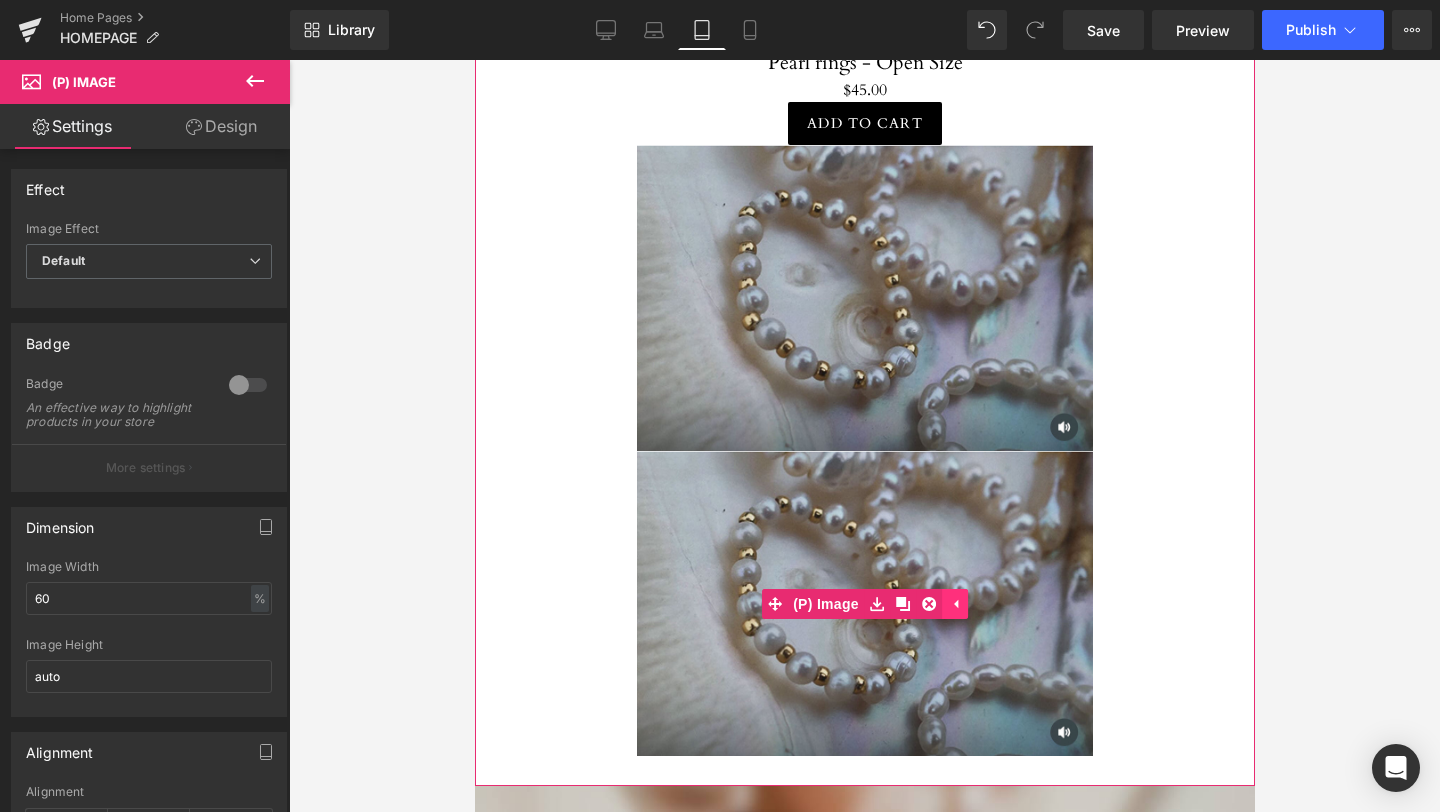 click at bounding box center (928, 604) 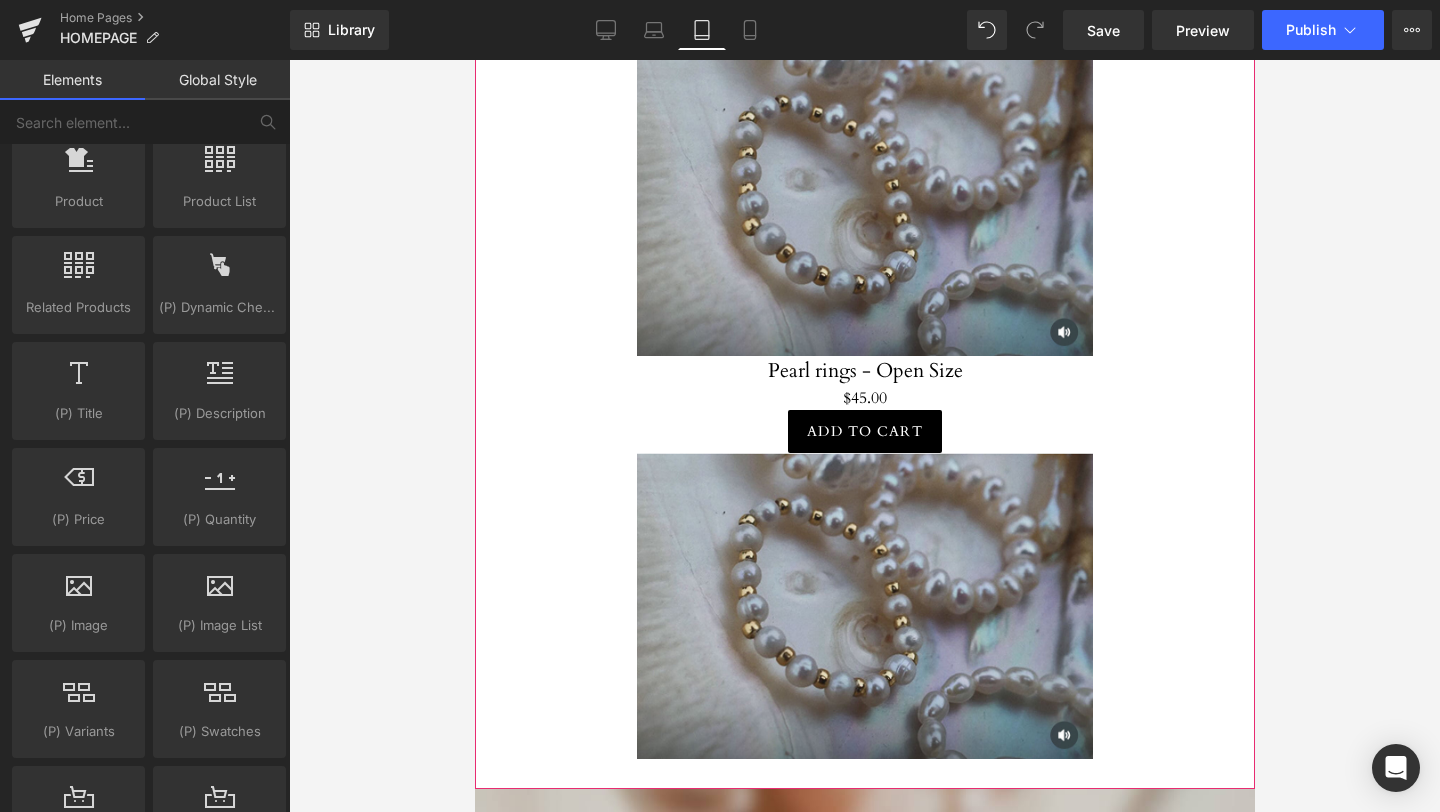 scroll, scrollTop: 1927, scrollLeft: 0, axis: vertical 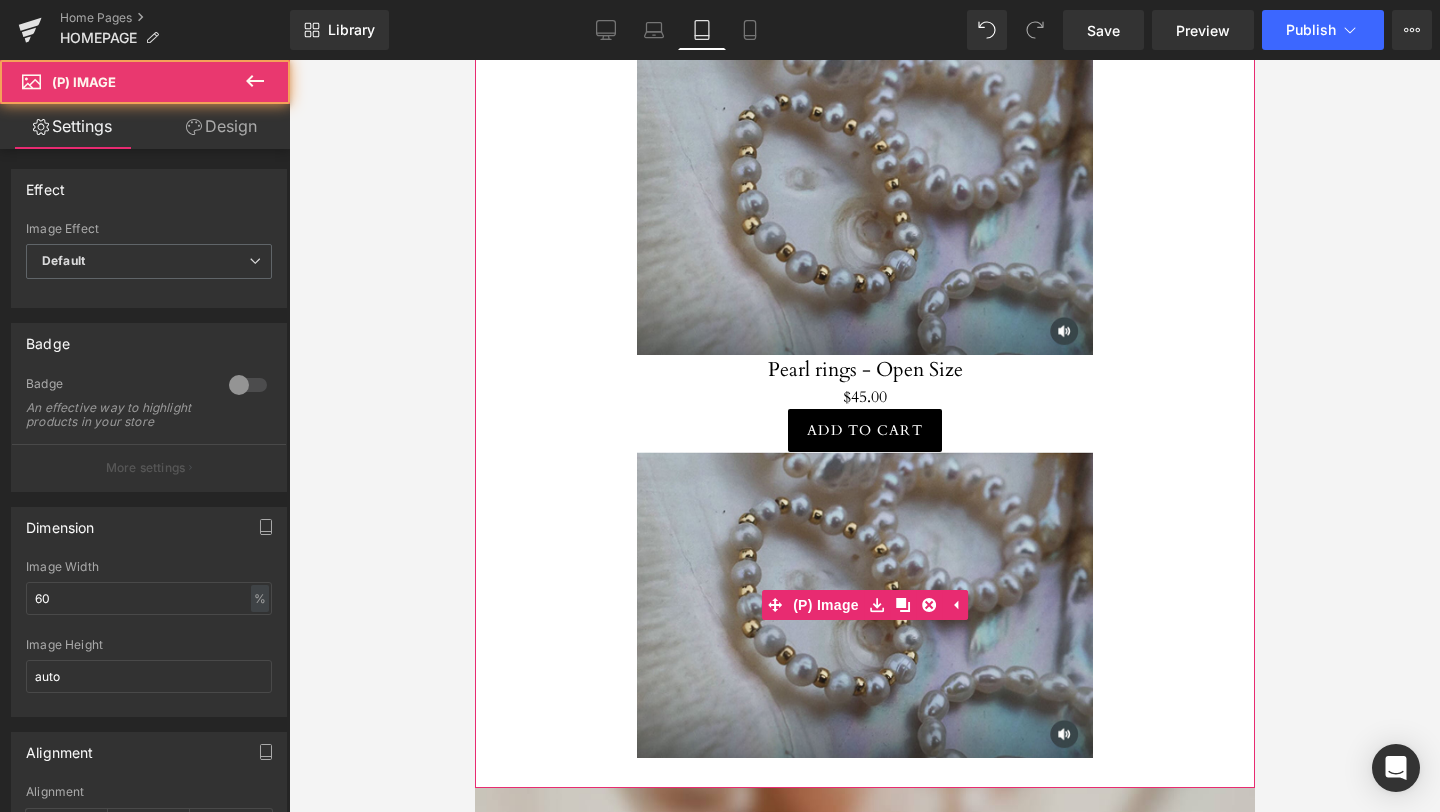 click at bounding box center [864, 605] 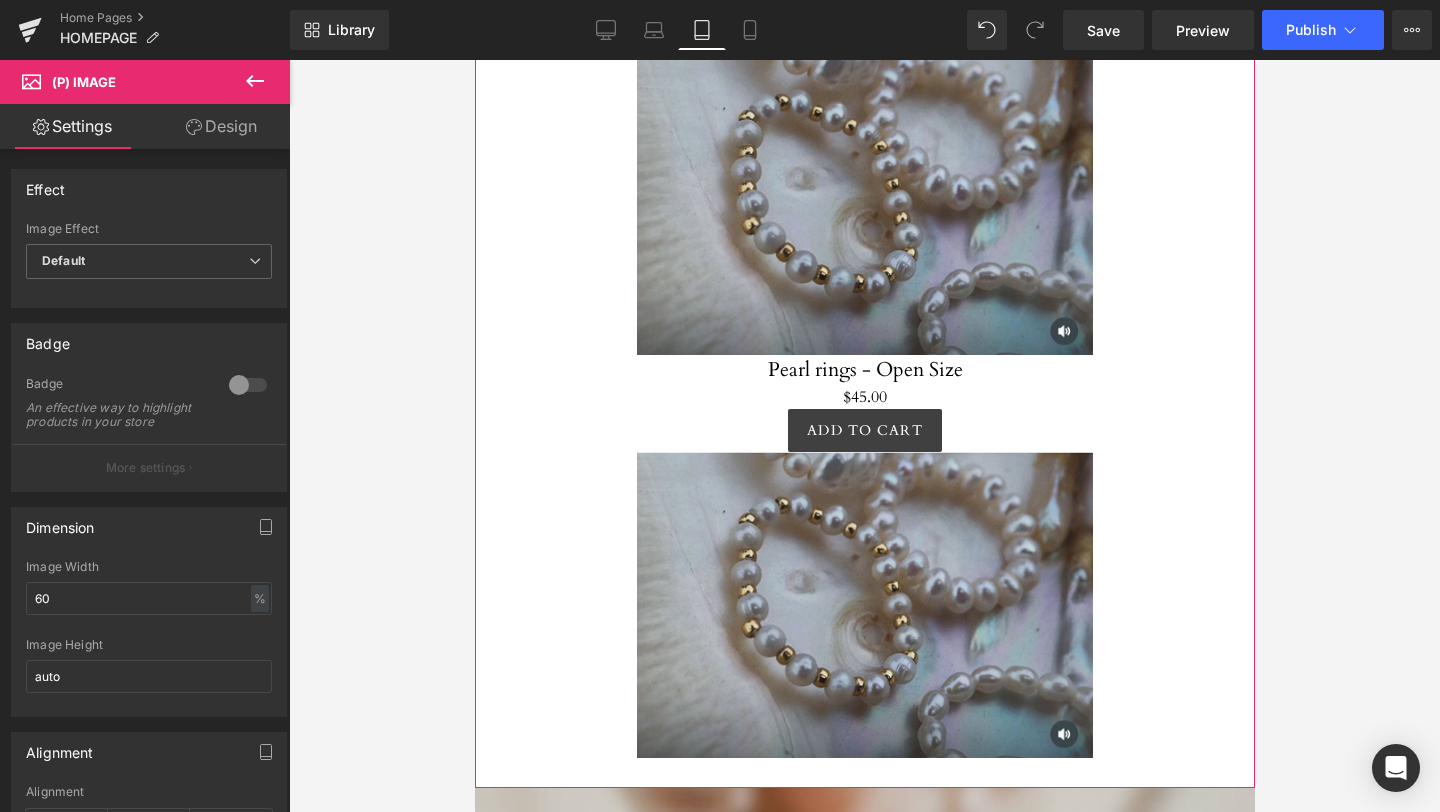 click on "Add To Cart
(P) Cart Button" at bounding box center [864, 430] 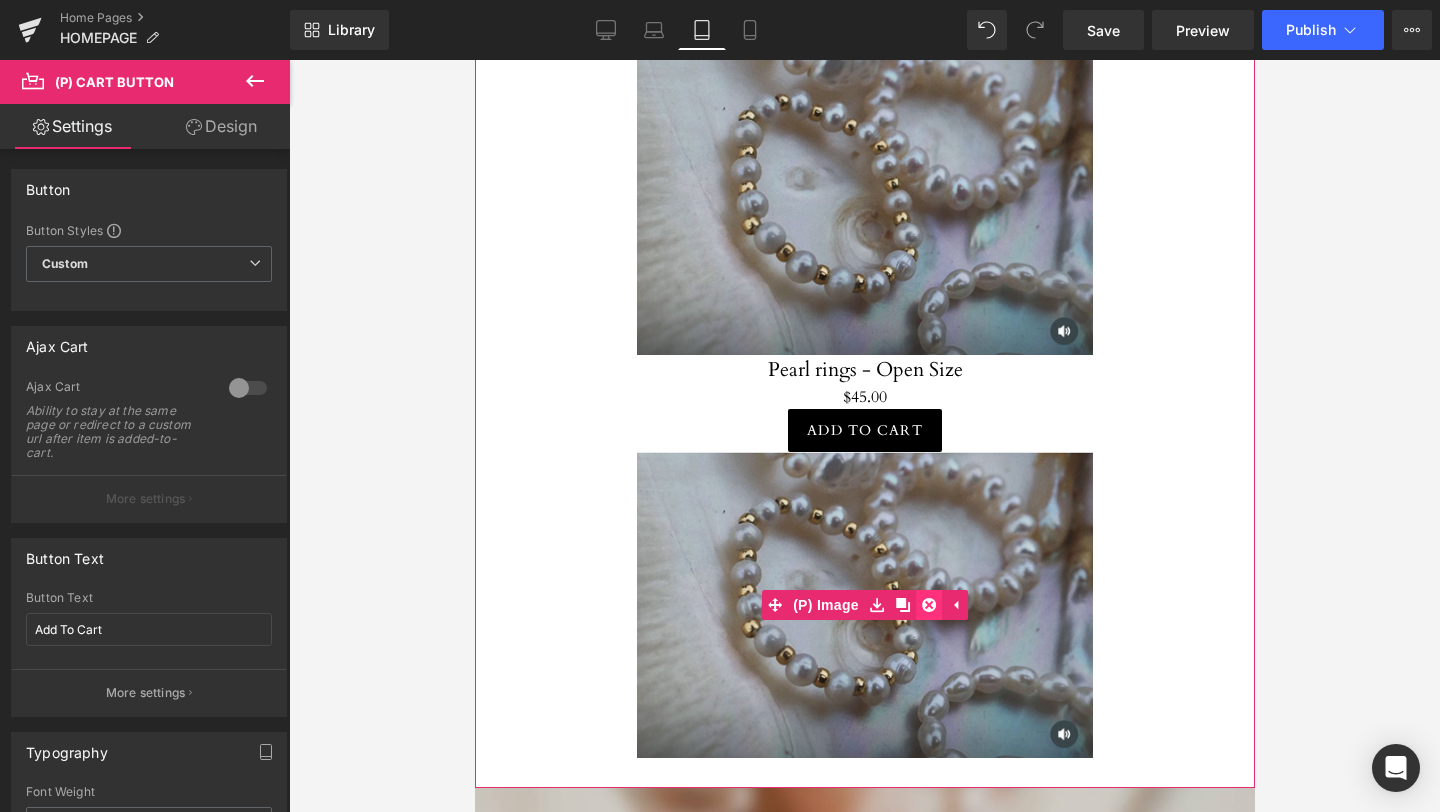 click 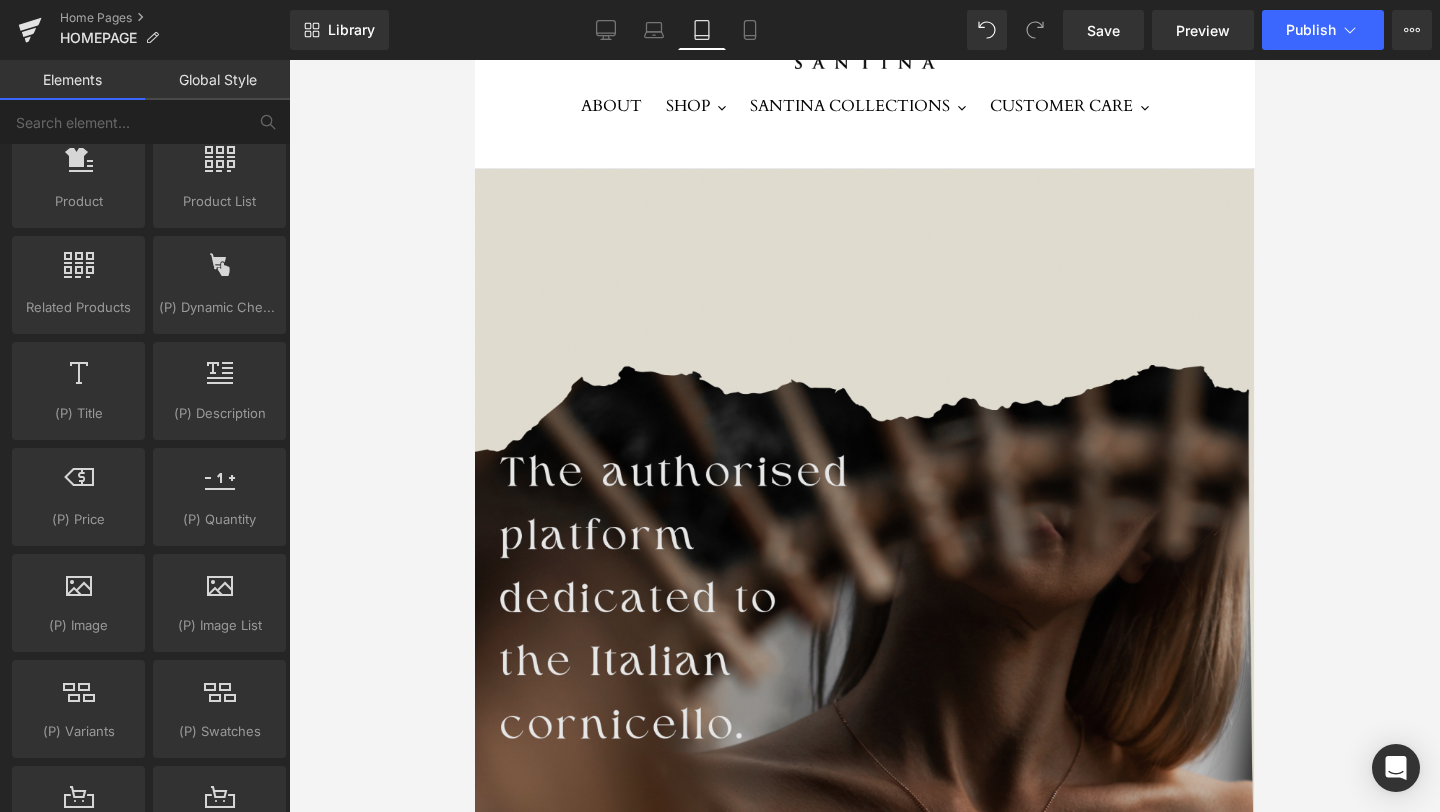 scroll, scrollTop: 0, scrollLeft: 0, axis: both 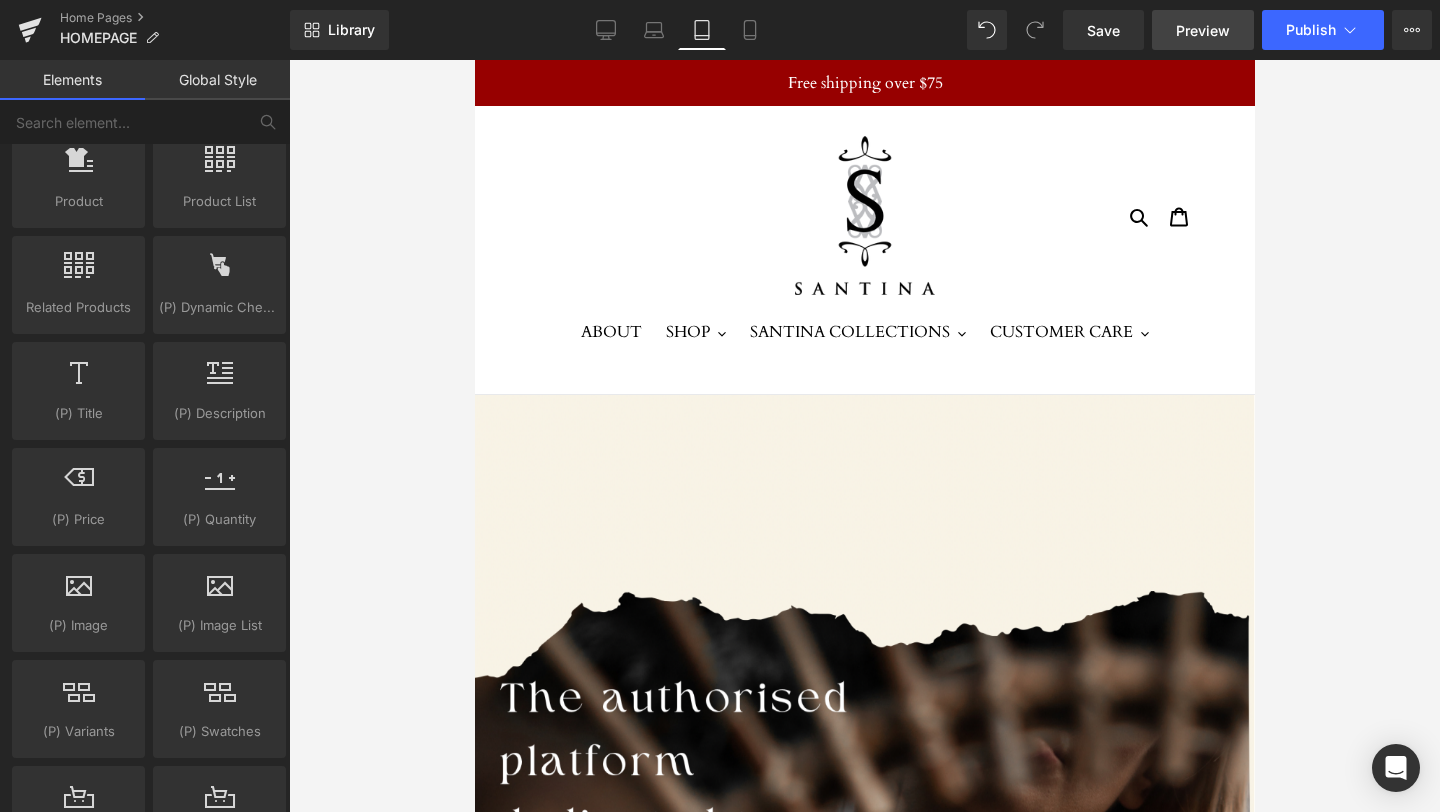 click on "Preview" at bounding box center [1203, 30] 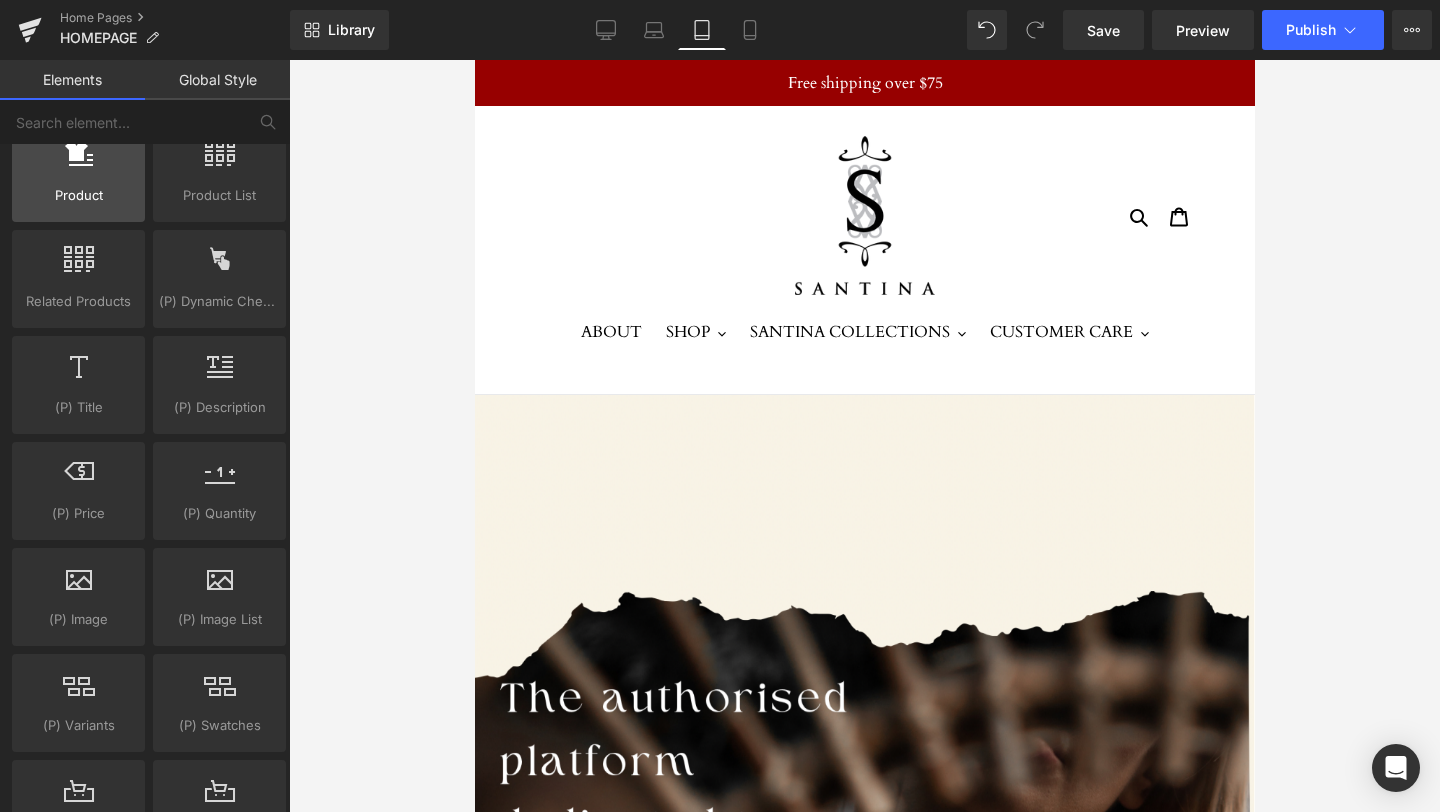 scroll, scrollTop: 1659, scrollLeft: 0, axis: vertical 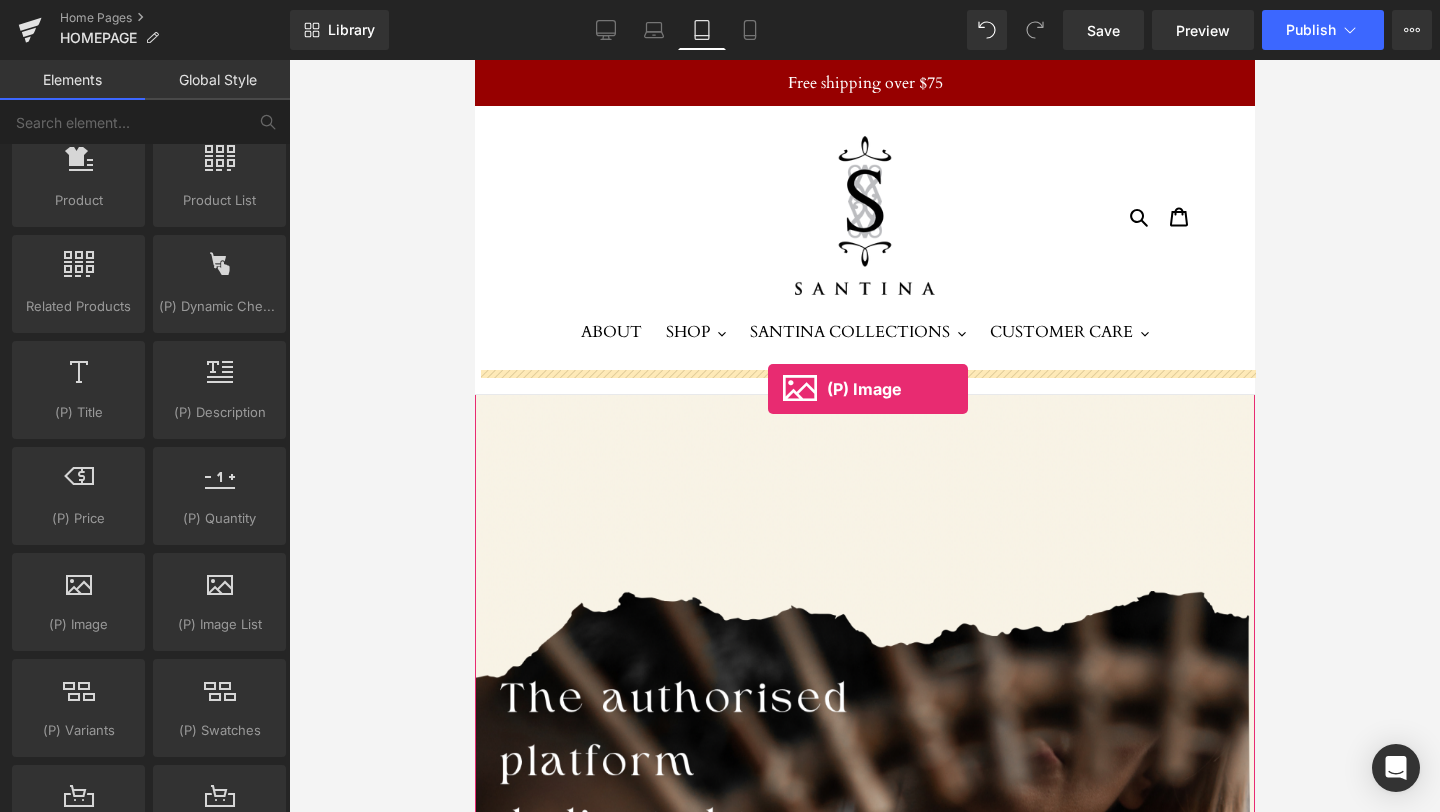 drag, startPoint x: 524, startPoint y: 660, endPoint x: 771, endPoint y: 388, distance: 367.41394 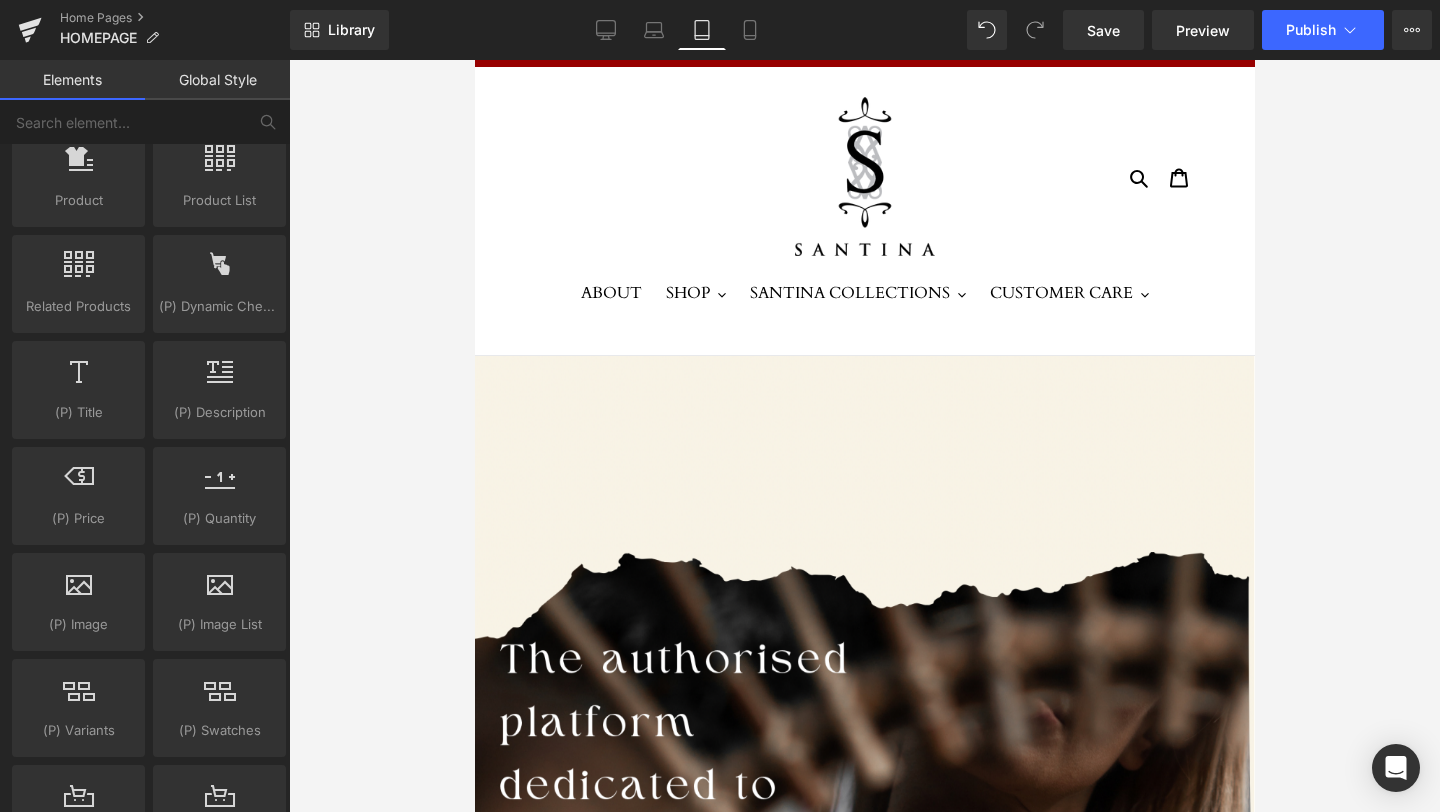 scroll, scrollTop: 0, scrollLeft: 0, axis: both 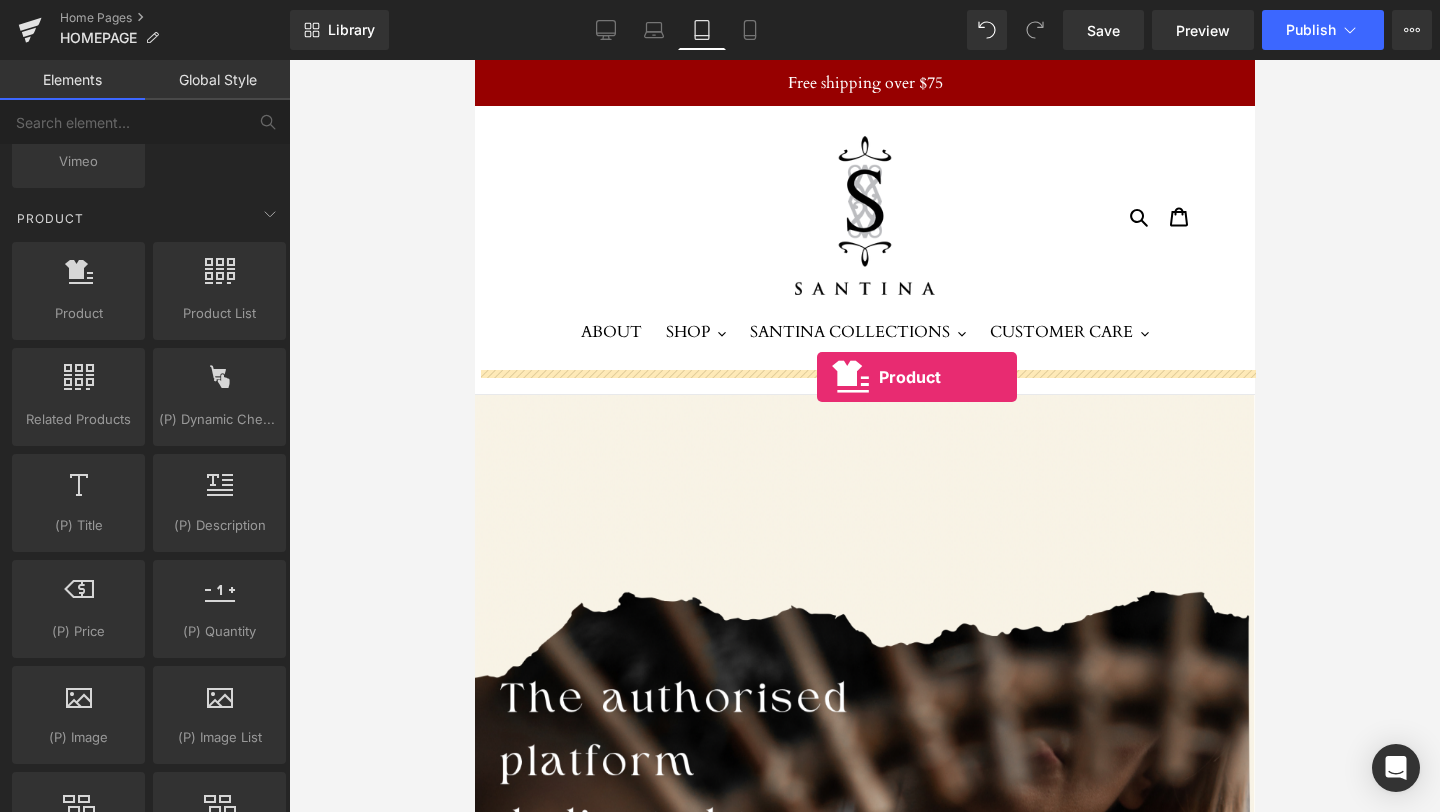 drag, startPoint x: 522, startPoint y: 369, endPoint x: 816, endPoint y: 377, distance: 294.10883 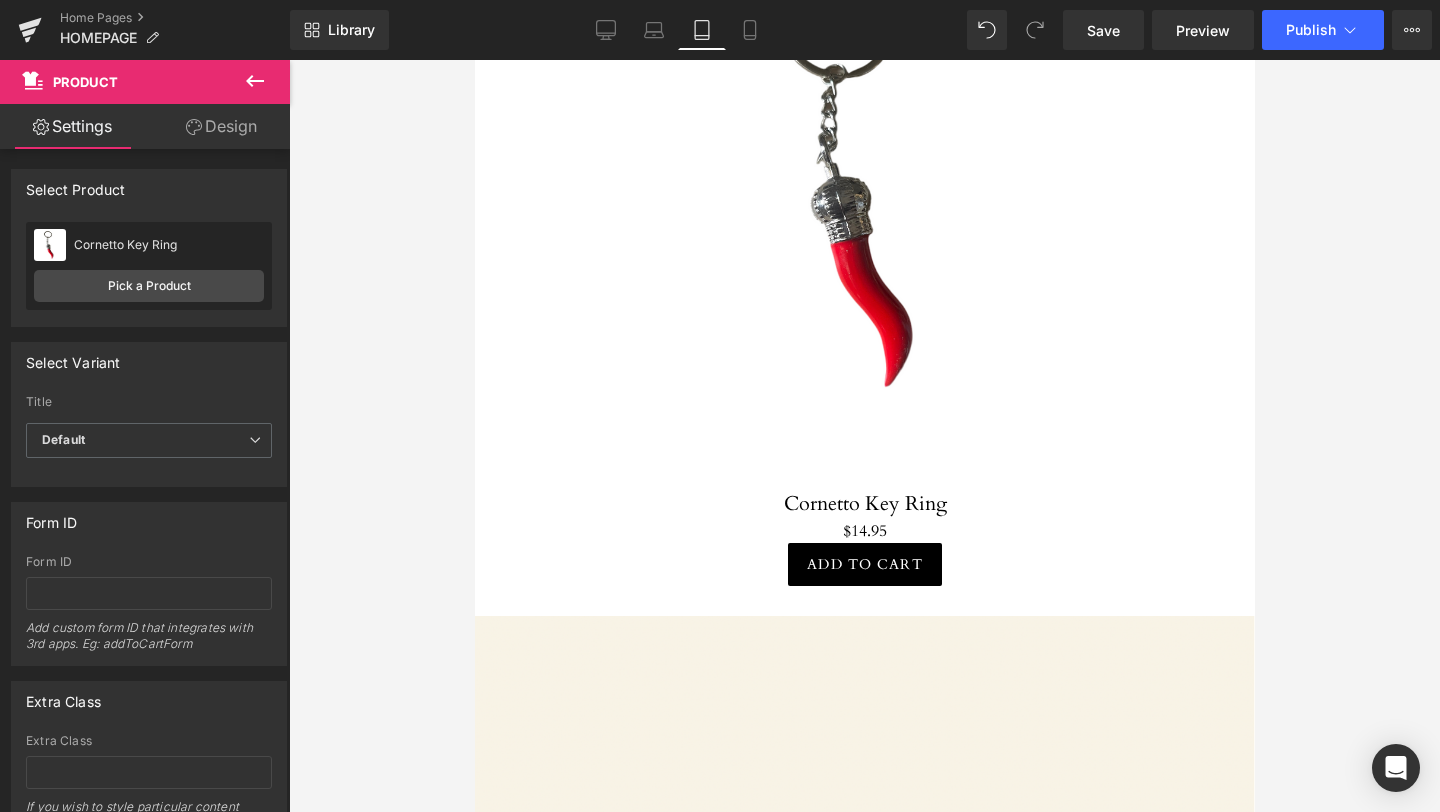 scroll, scrollTop: 507, scrollLeft: 0, axis: vertical 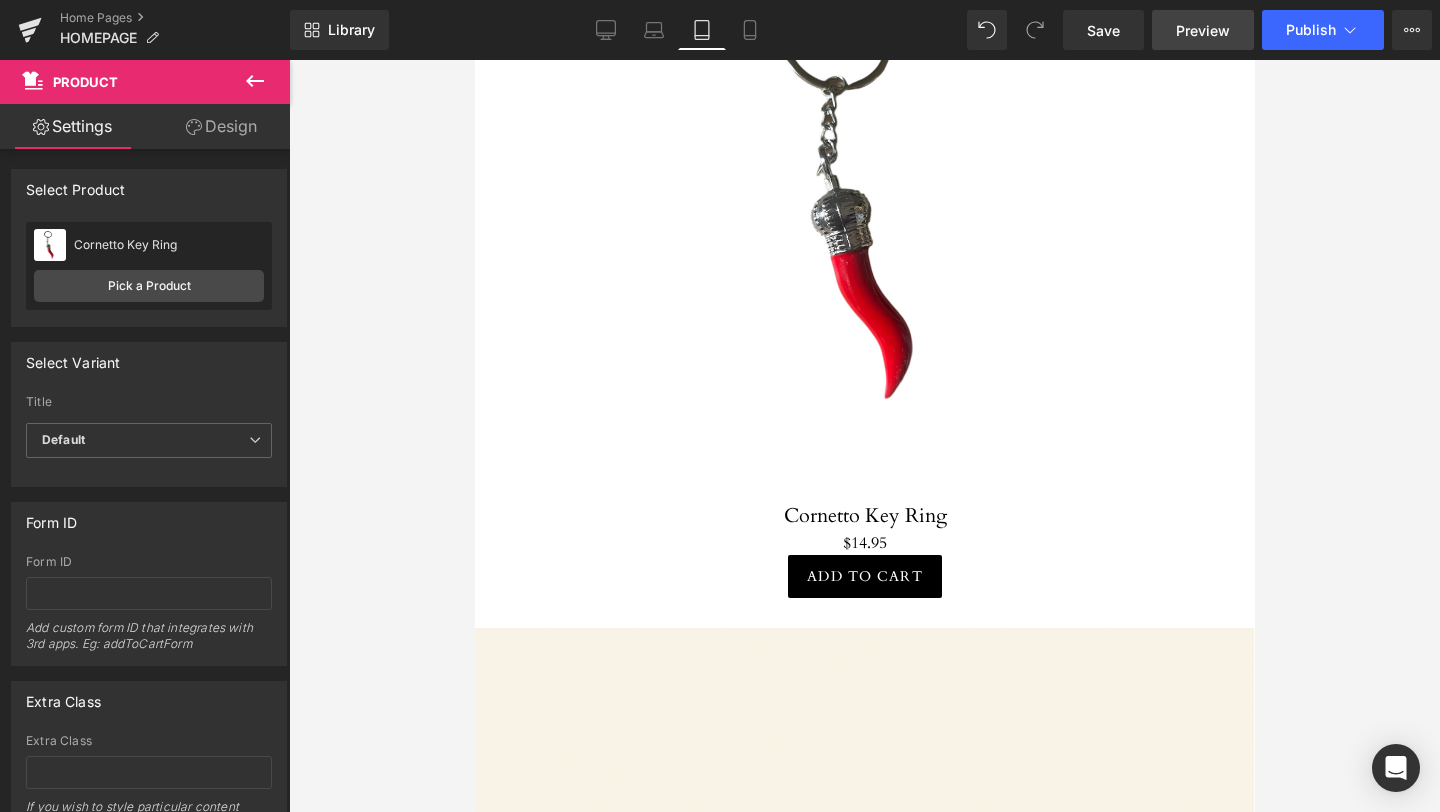click on "Preview" at bounding box center (1203, 30) 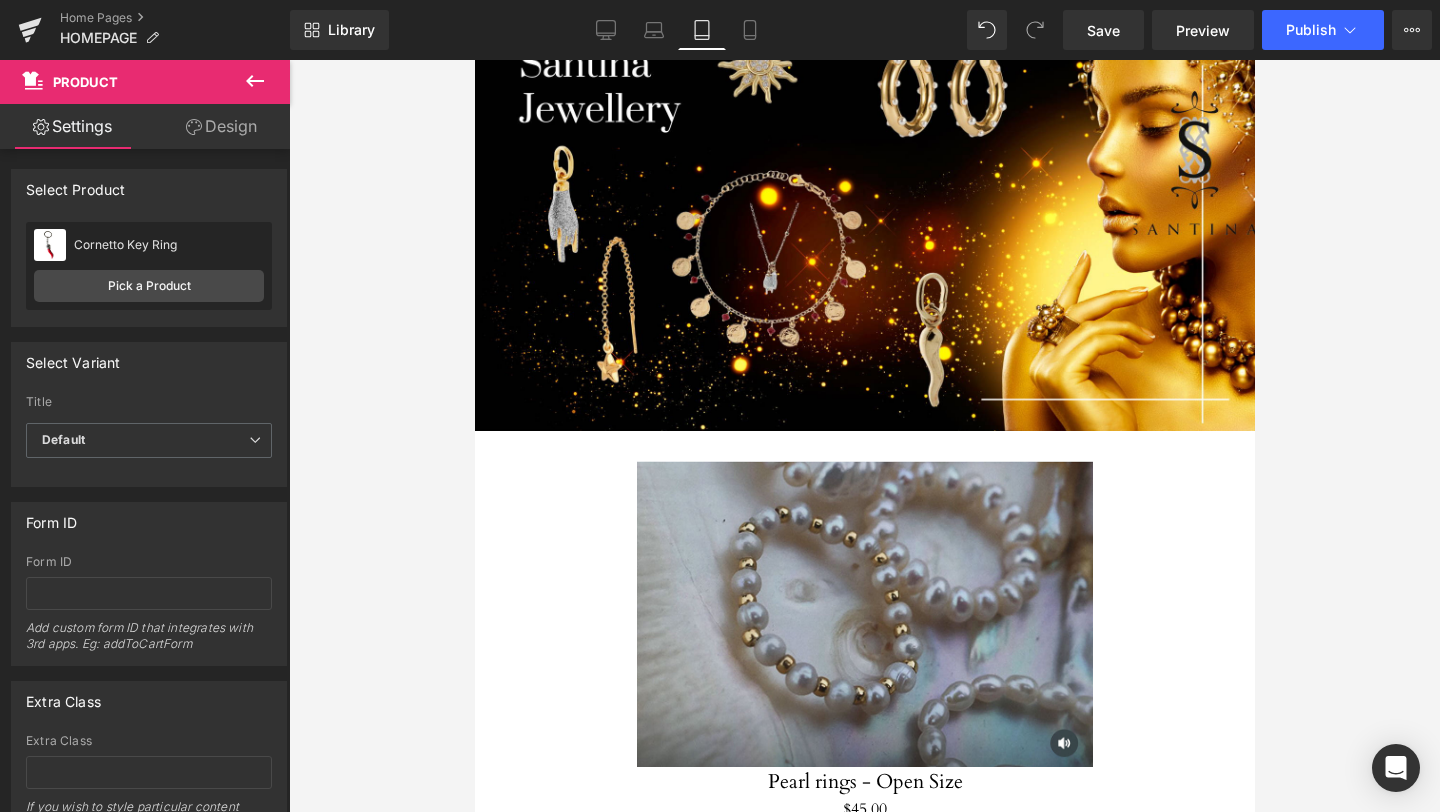 scroll, scrollTop: 2502, scrollLeft: 0, axis: vertical 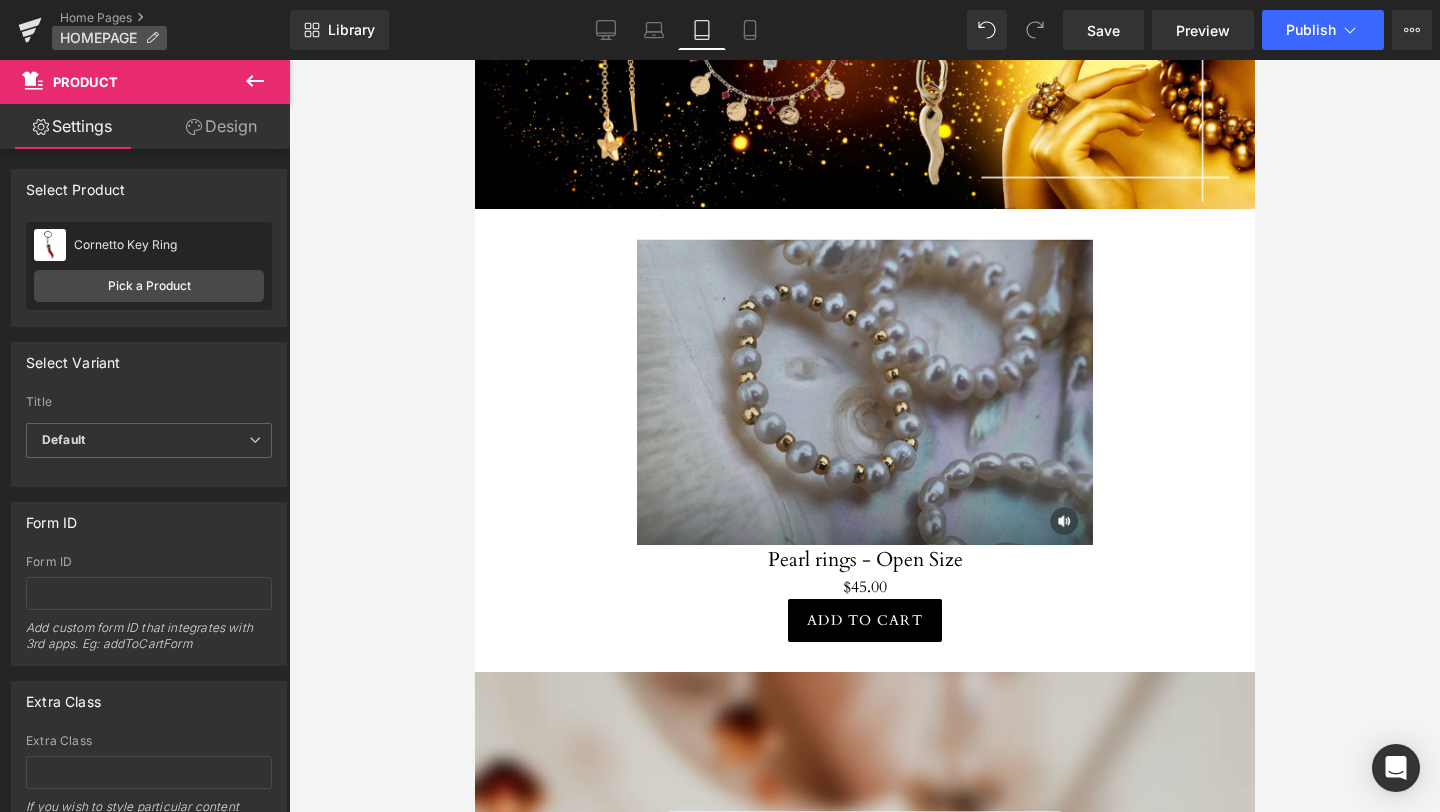 click on "HOMEPAGE" at bounding box center (98, 38) 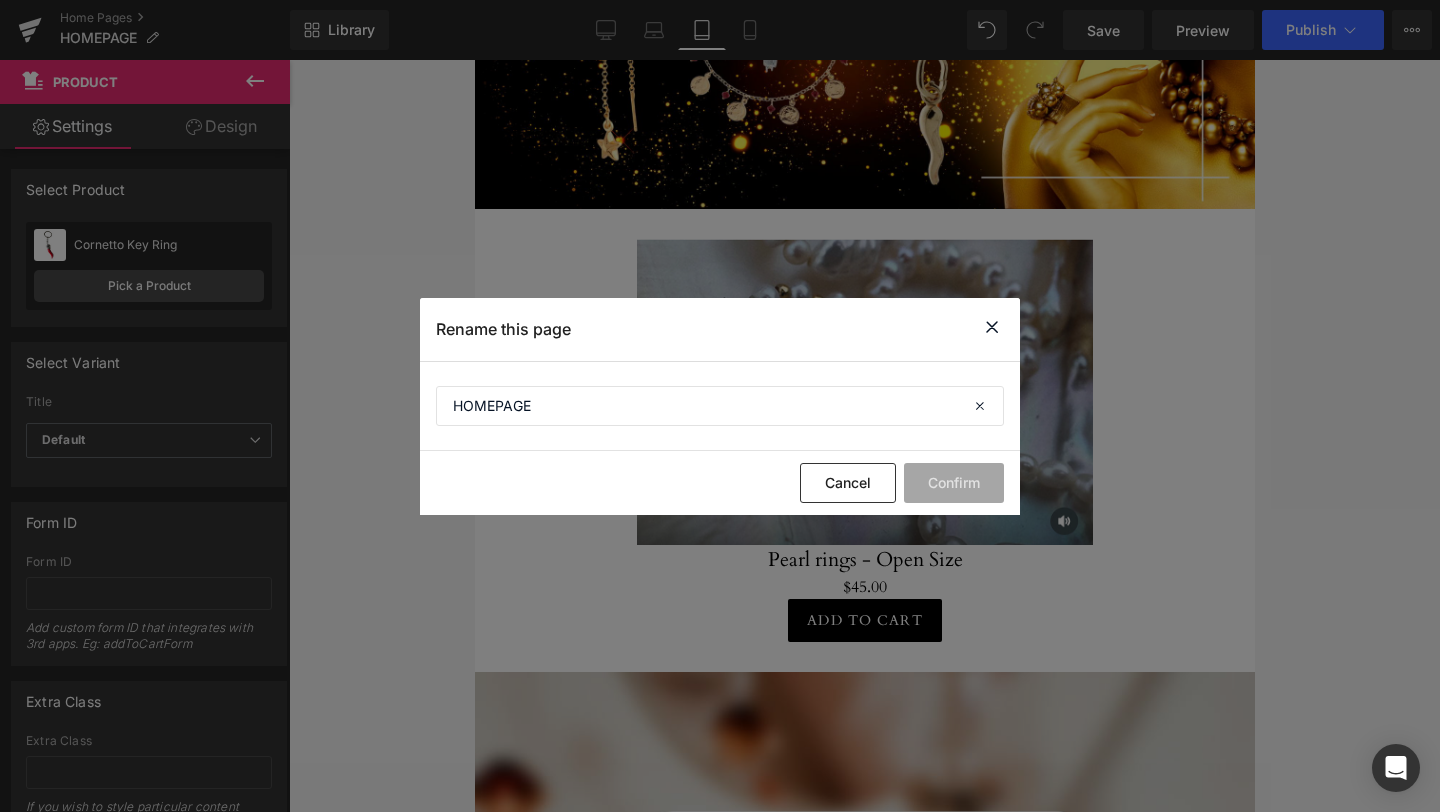 click on "Rename this page" 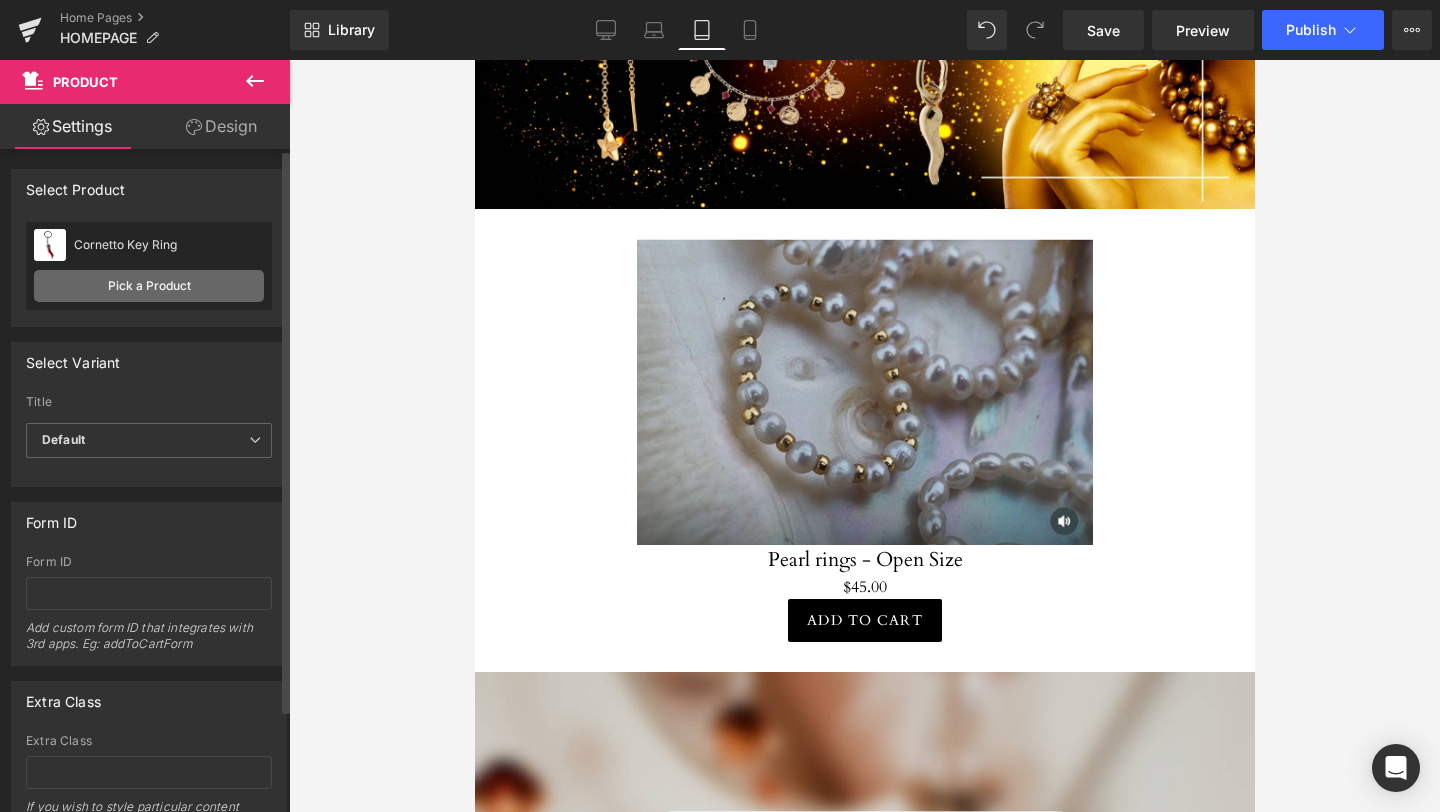 click on "Pick a Product" at bounding box center (149, 286) 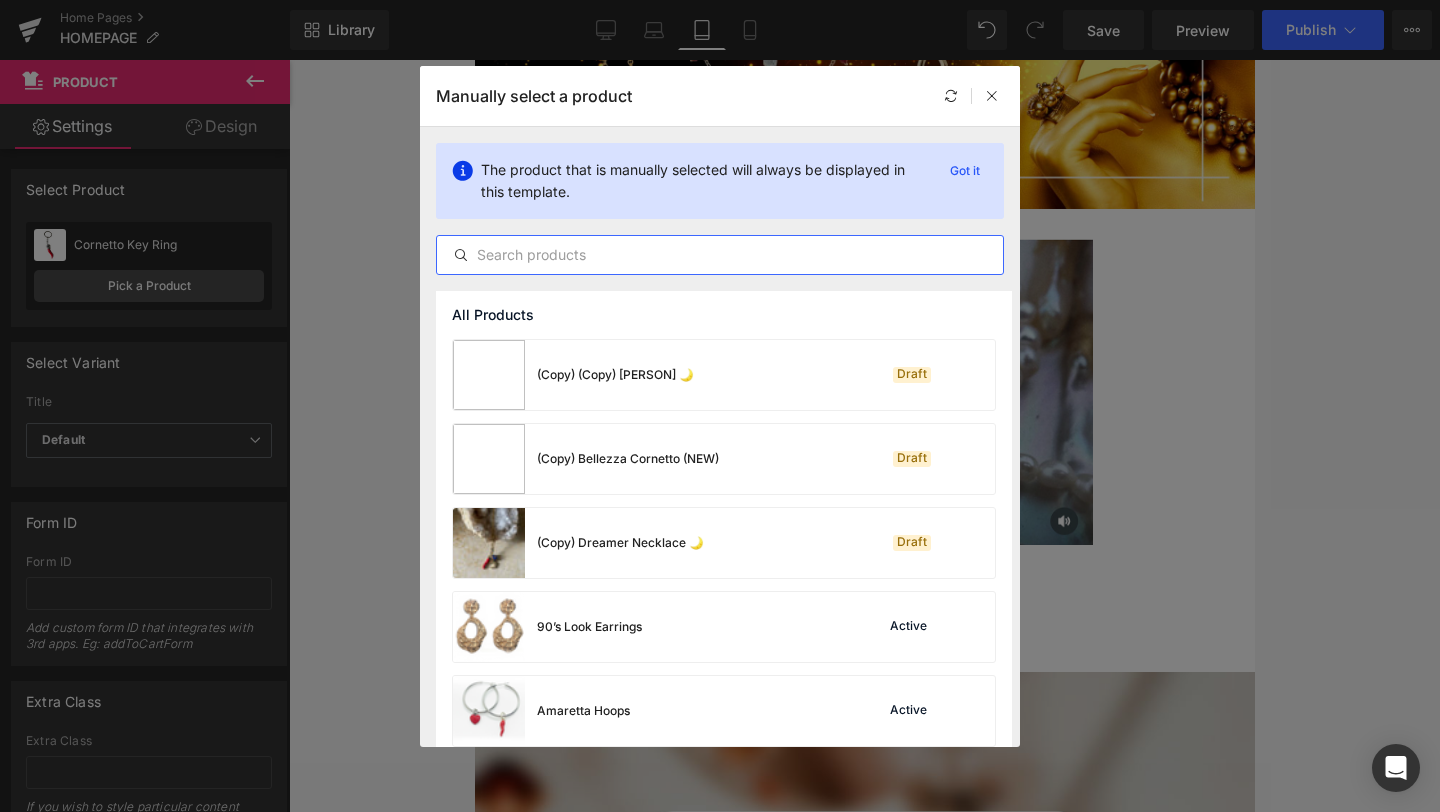 click at bounding box center [720, 255] 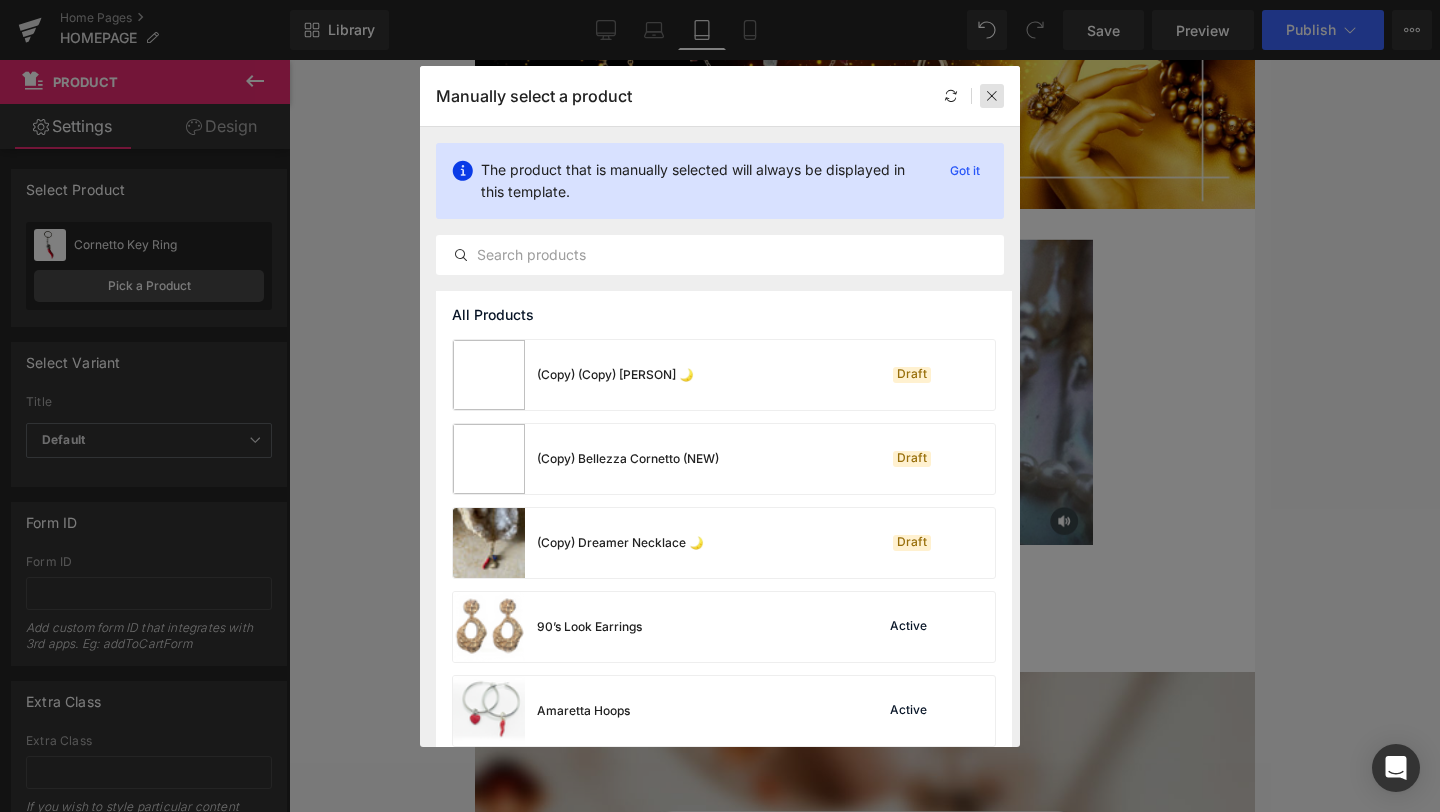 click at bounding box center [992, 96] 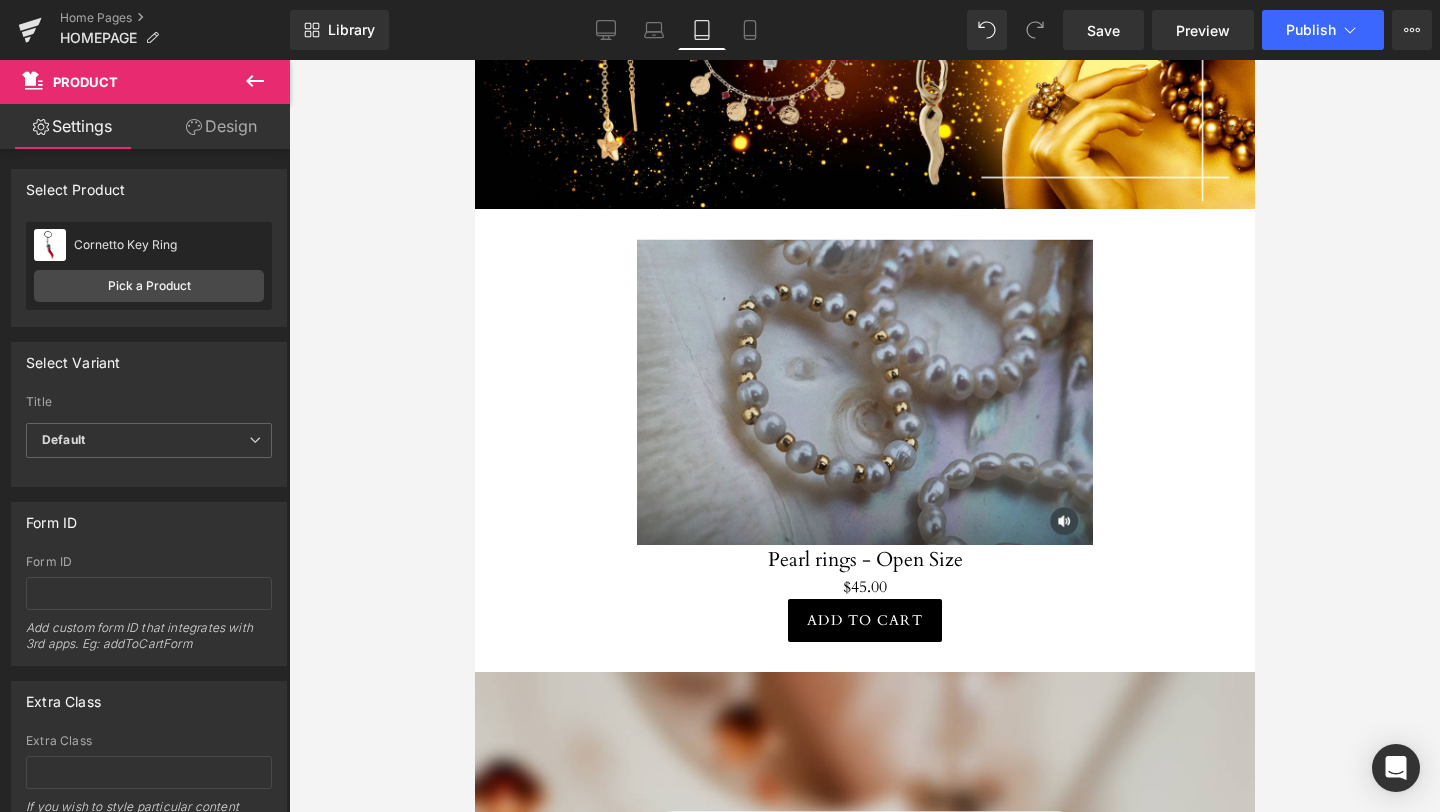 click 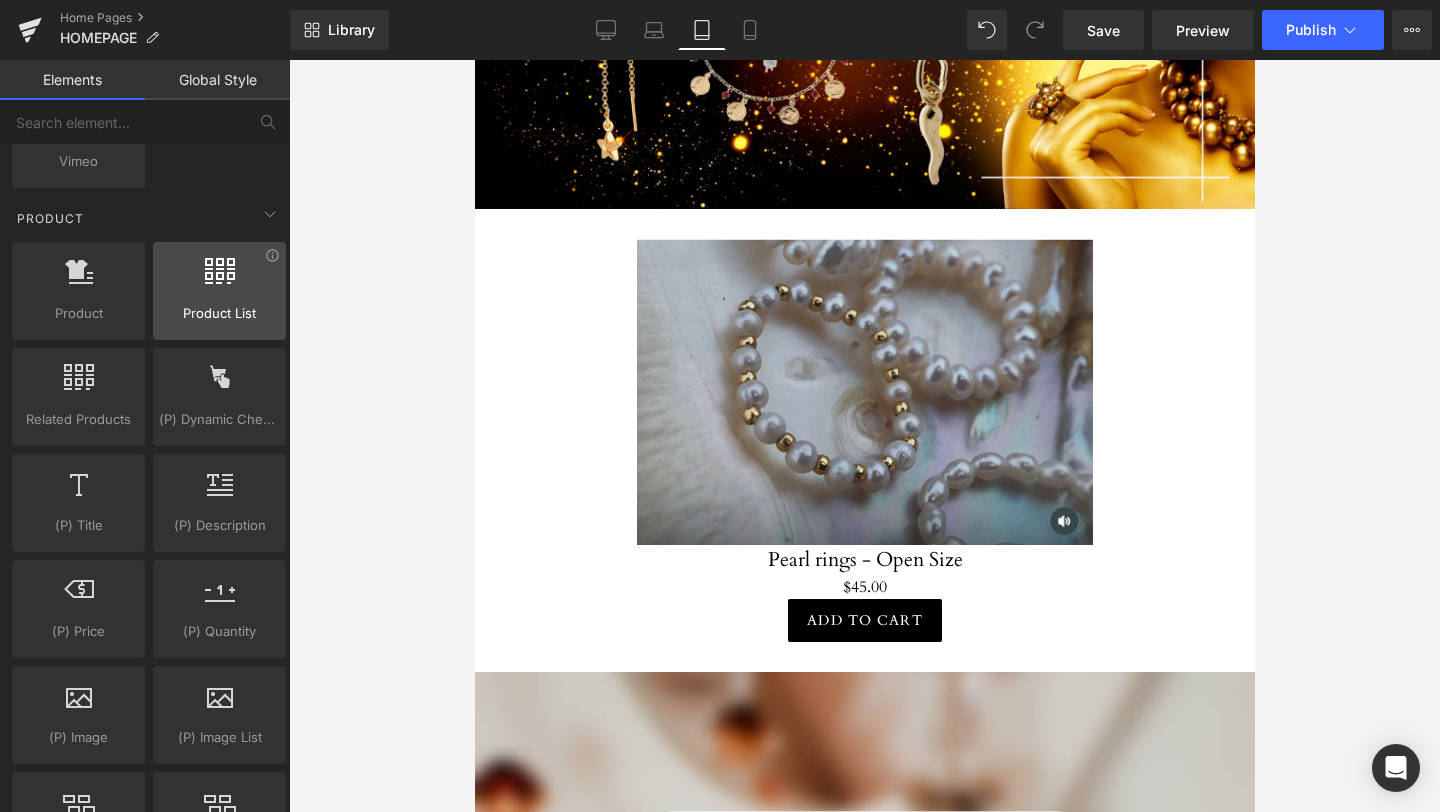 click on "Product List  products, lists, collections, goods, sells" at bounding box center (219, 291) 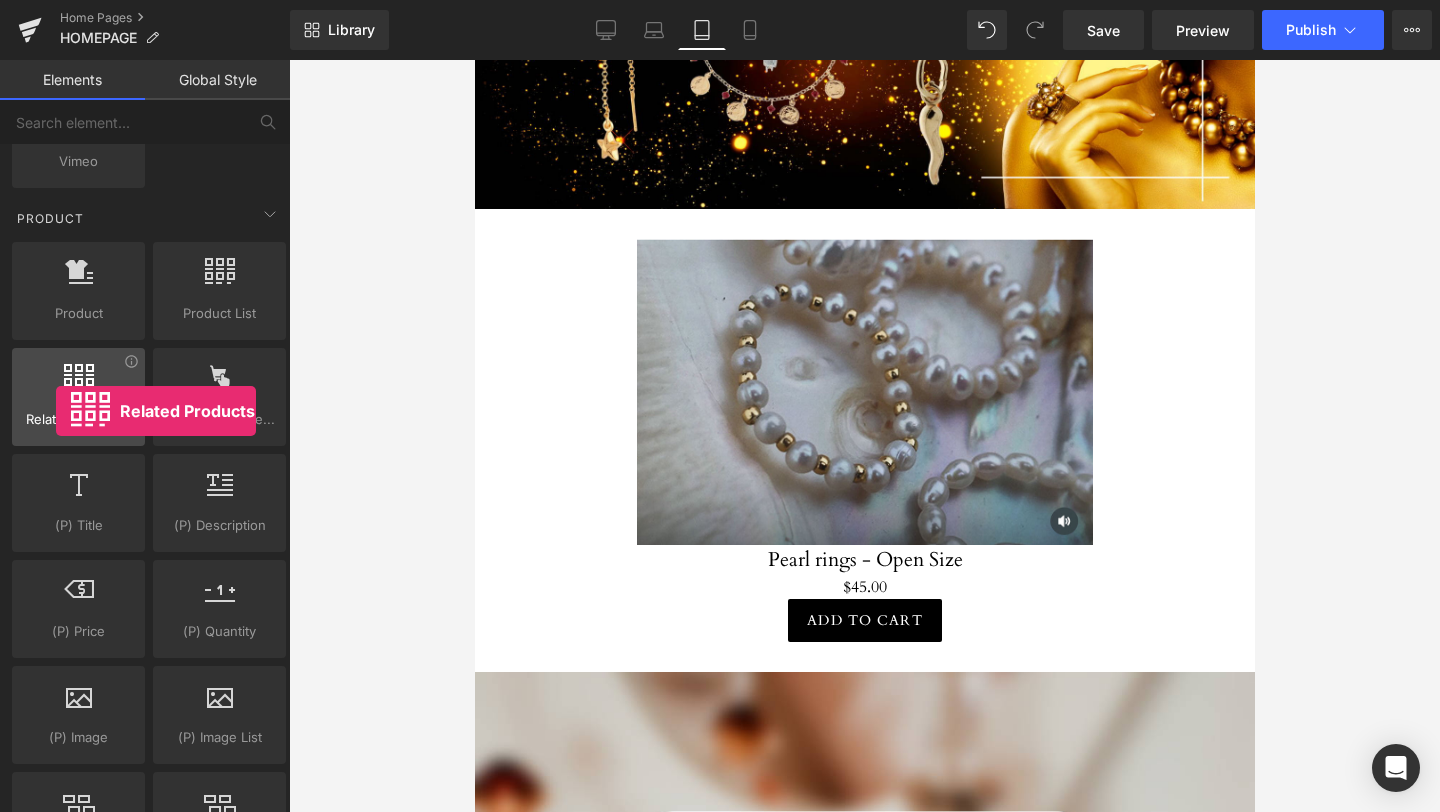 click on "Related Products" at bounding box center [78, 419] 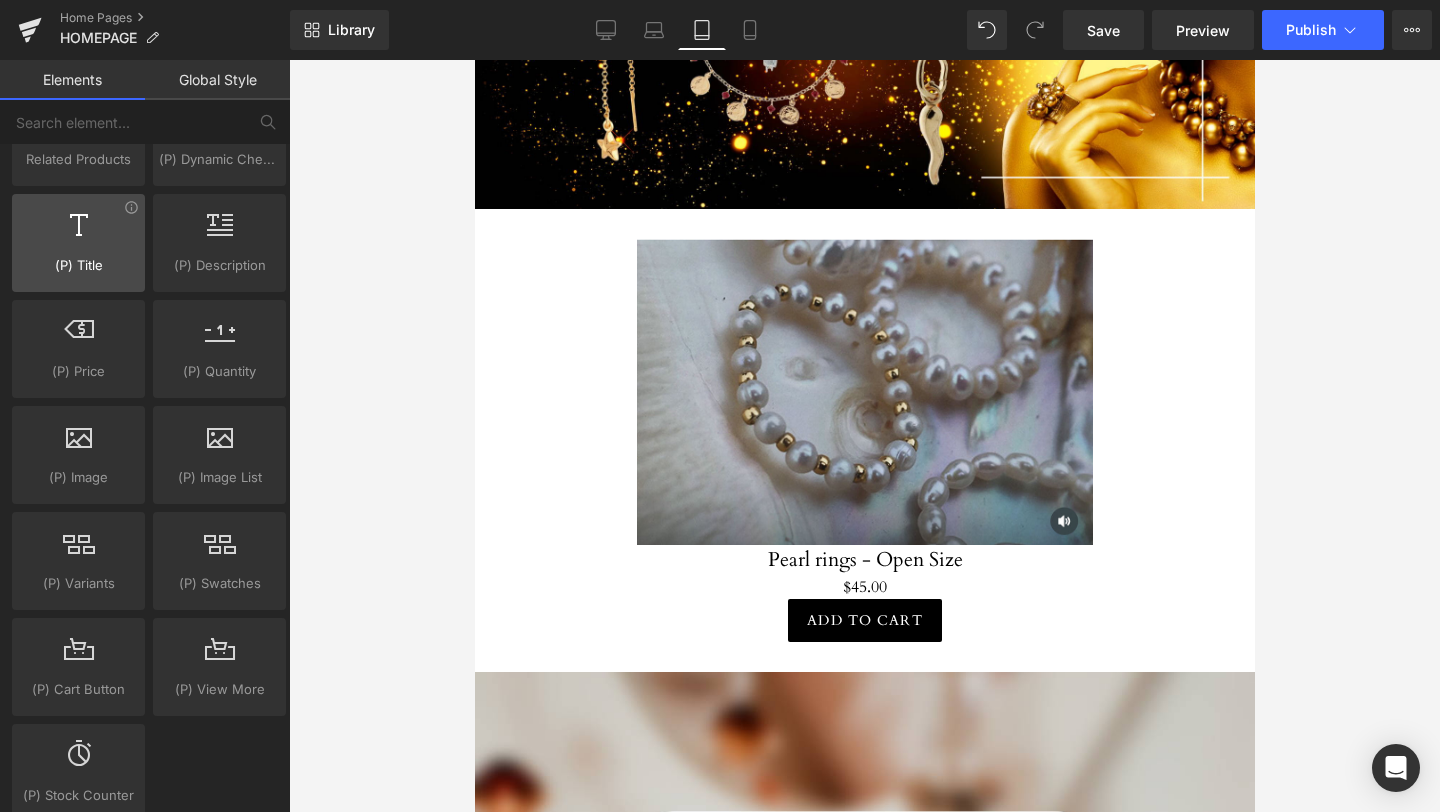 scroll, scrollTop: 1807, scrollLeft: 0, axis: vertical 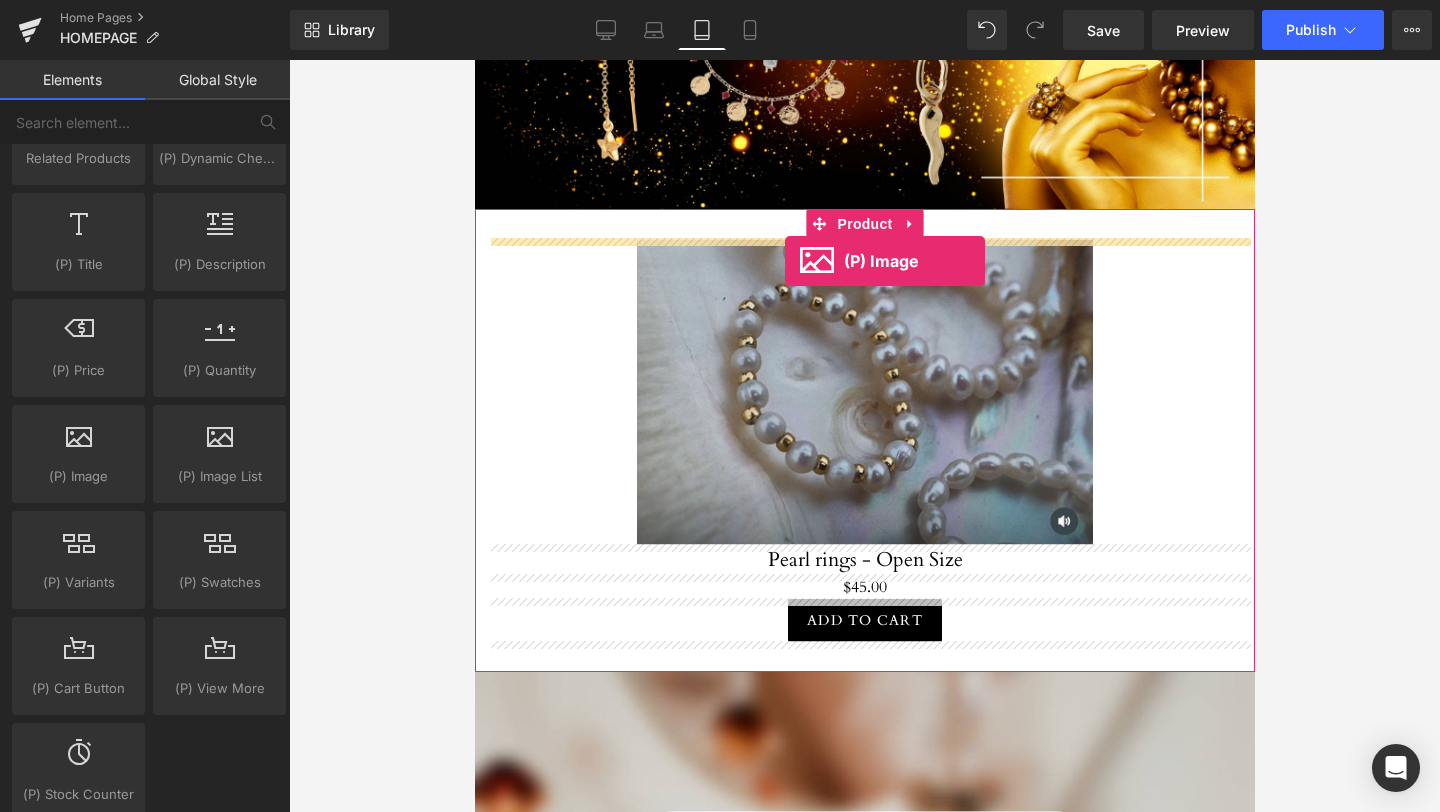 drag, startPoint x: 561, startPoint y: 516, endPoint x: 785, endPoint y: 260, distance: 340.16467 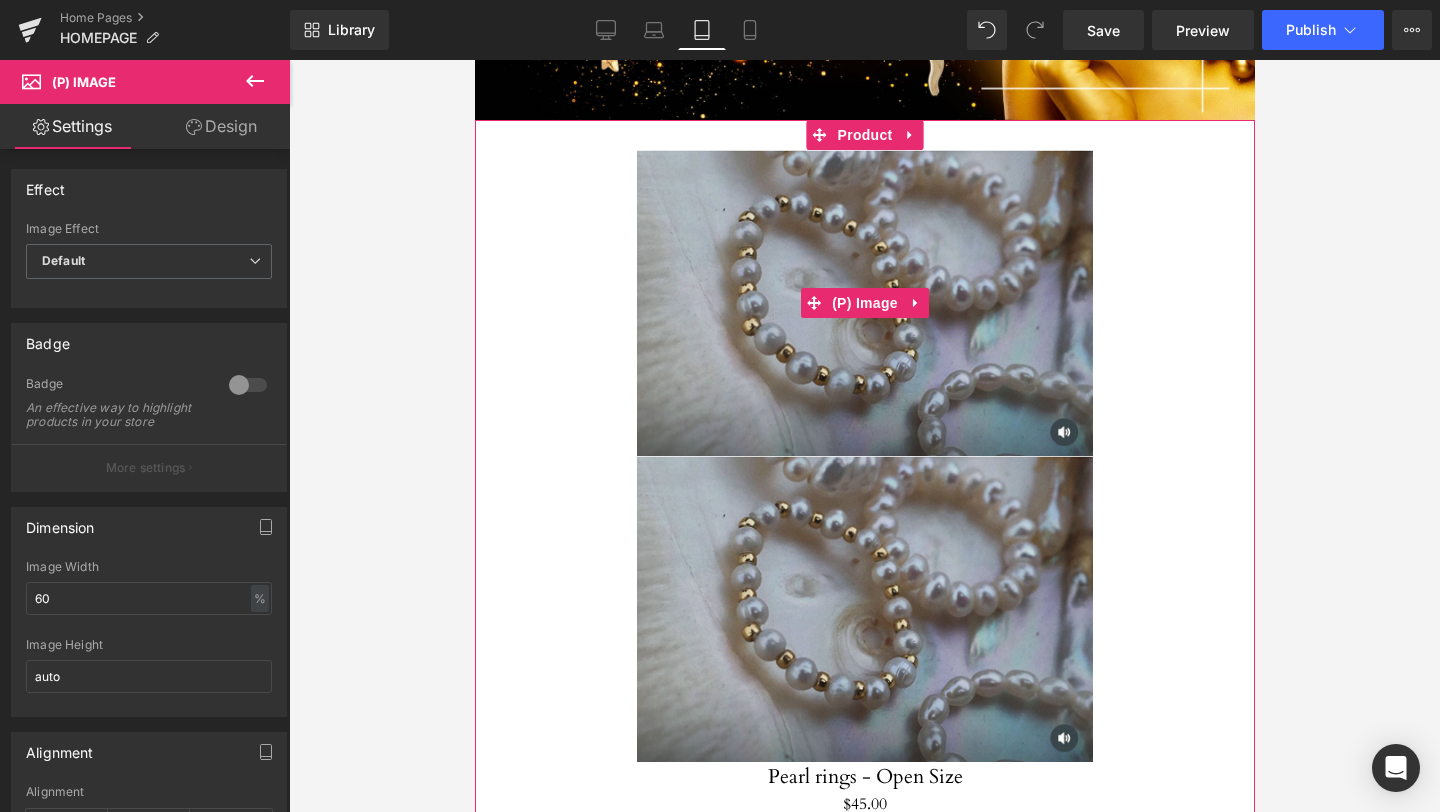 scroll, scrollTop: 2588, scrollLeft: 0, axis: vertical 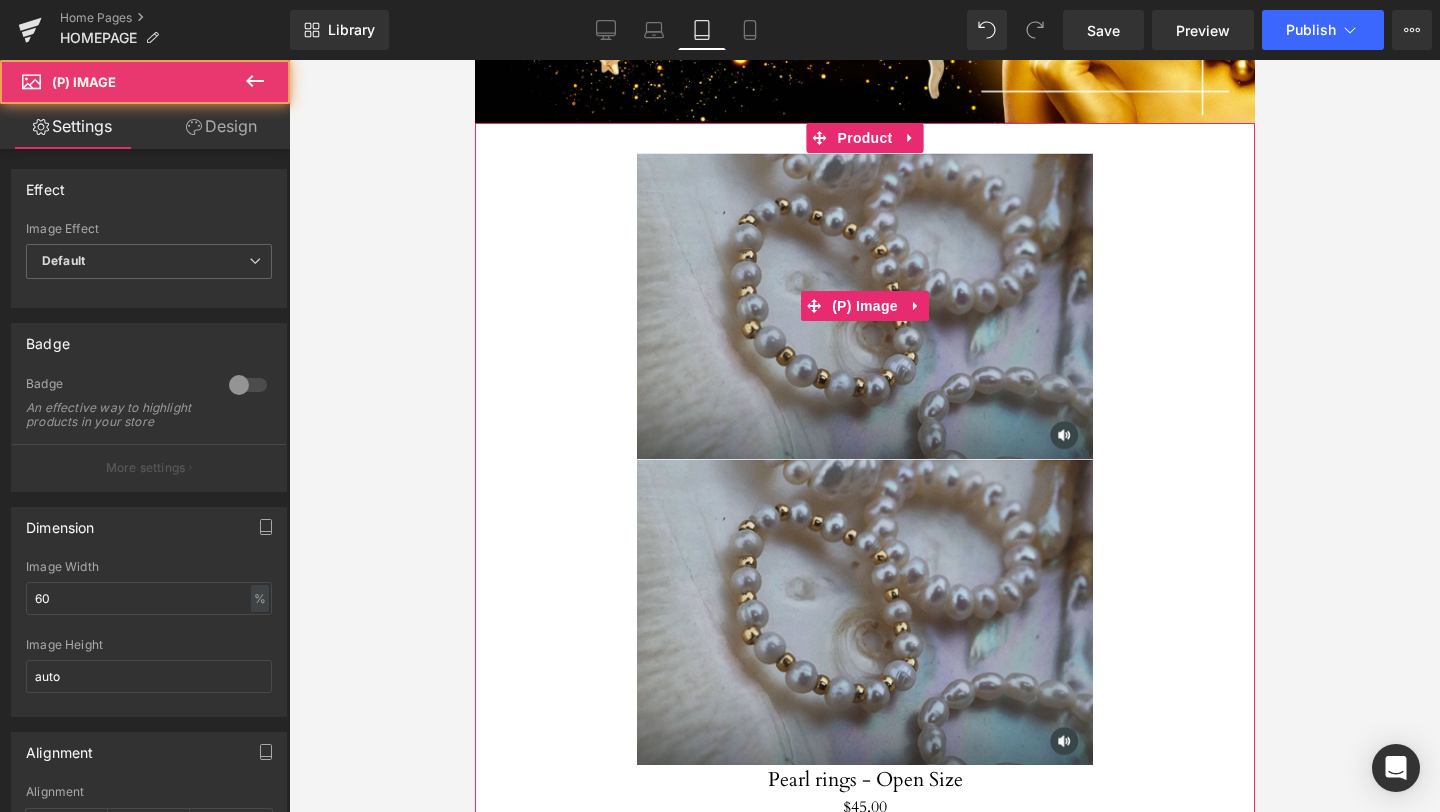 click at bounding box center (864, 306) 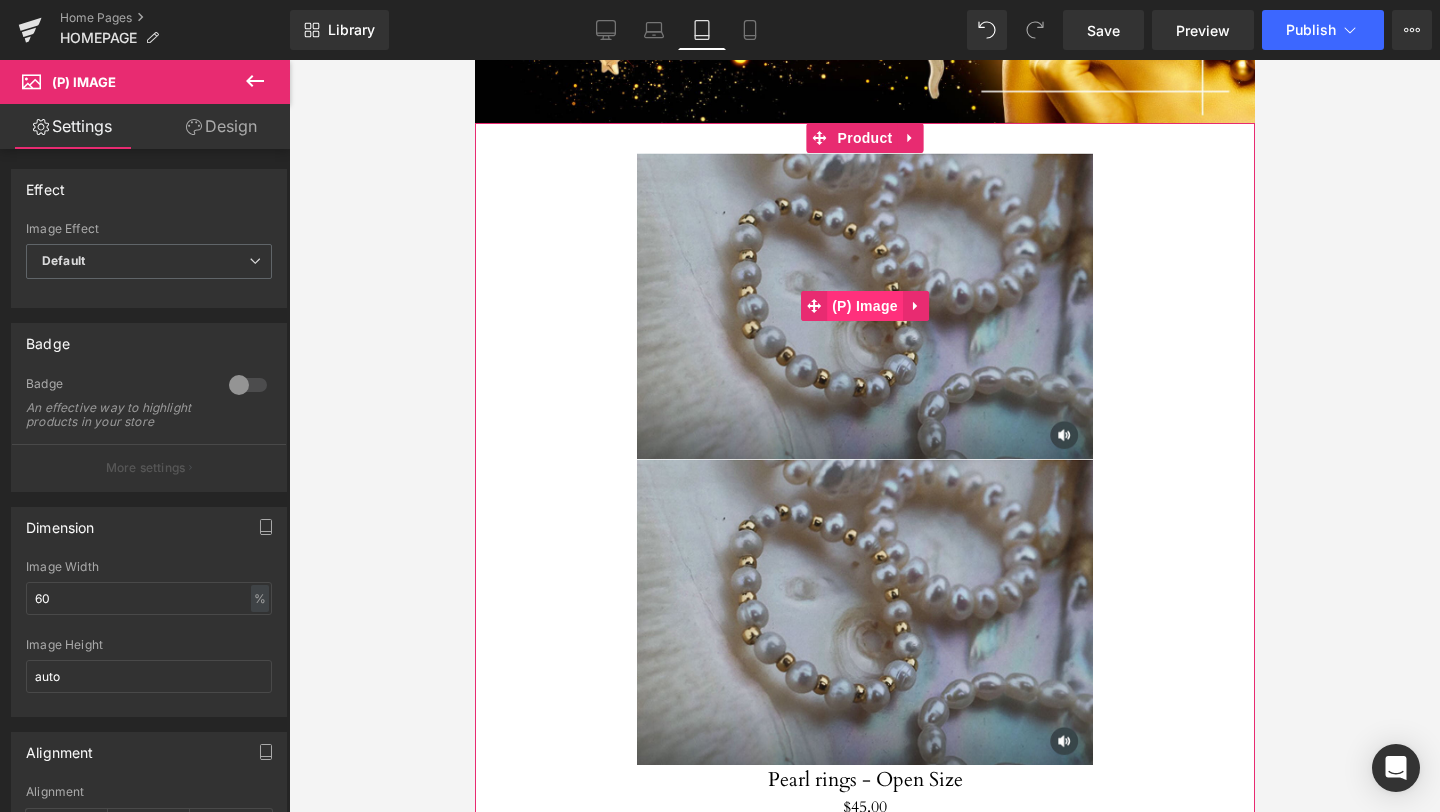 click on "(P) Image" at bounding box center [864, 306] 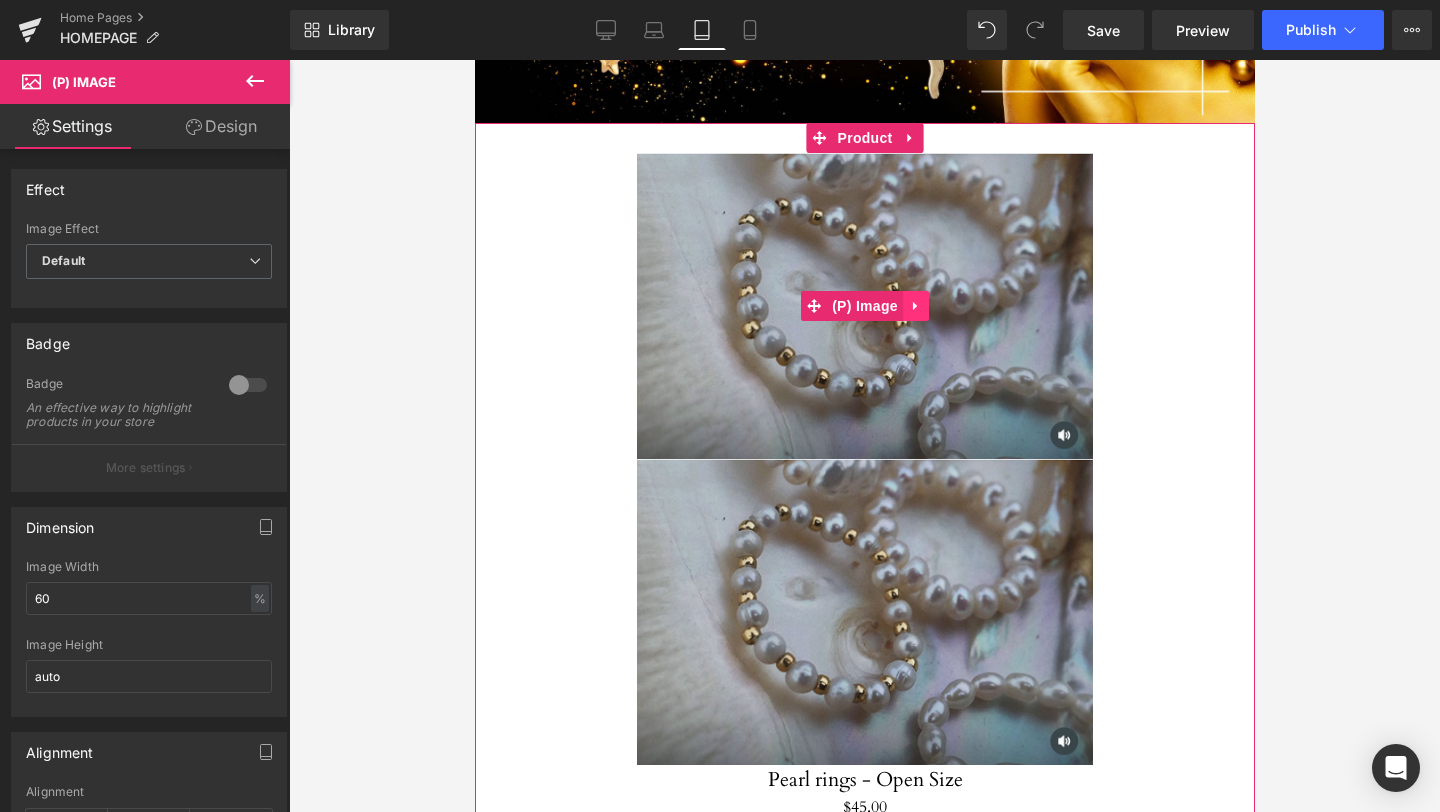 click at bounding box center (915, 306) 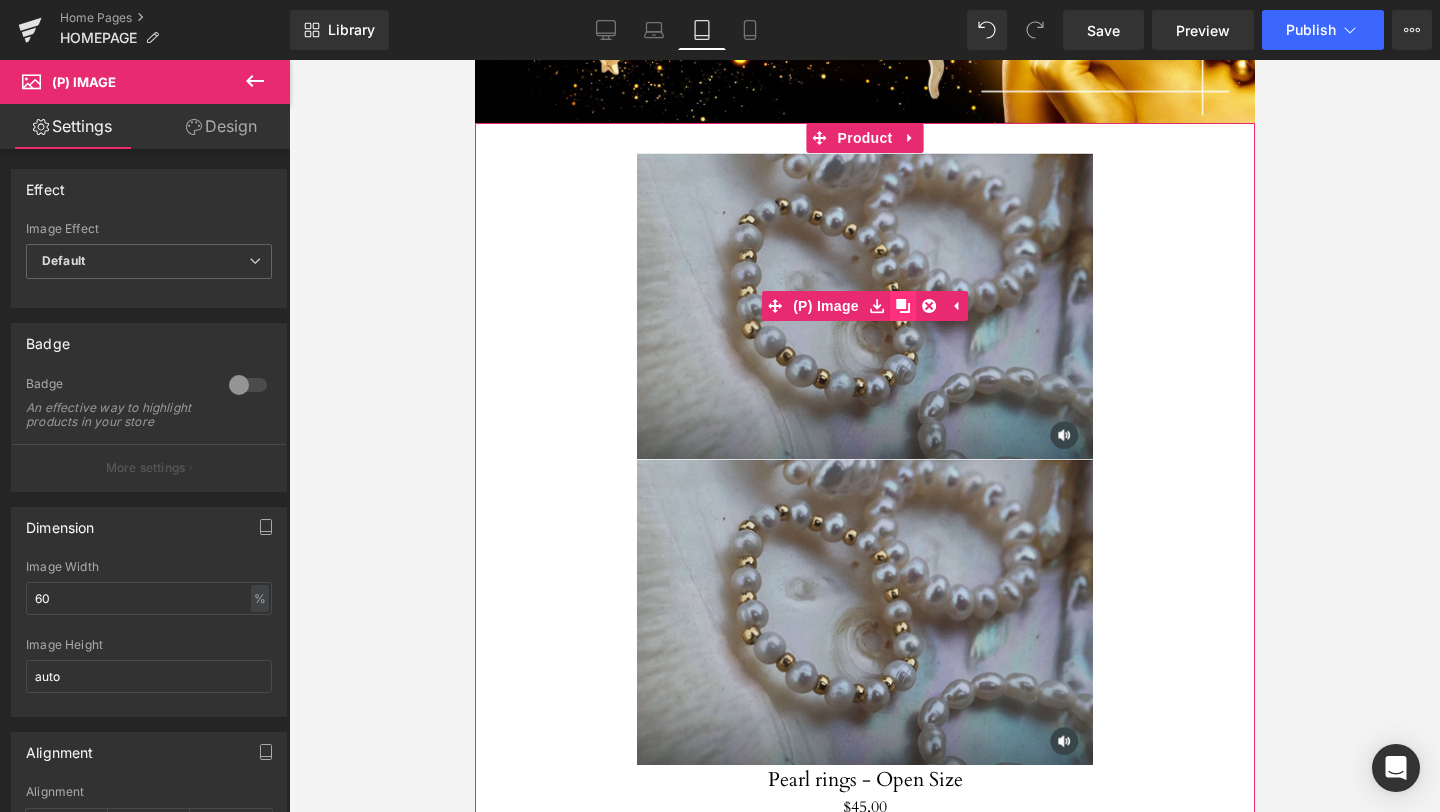 click 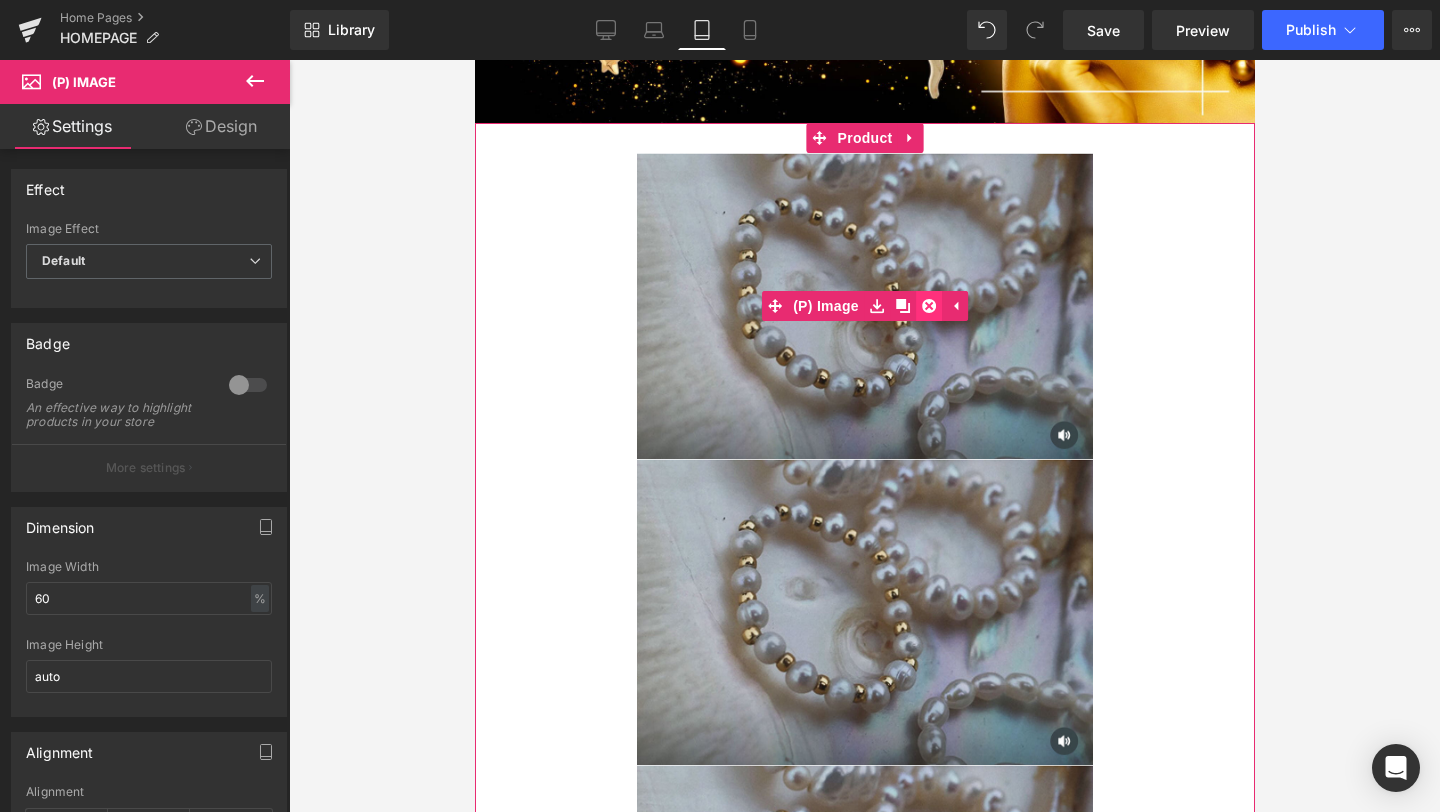 click 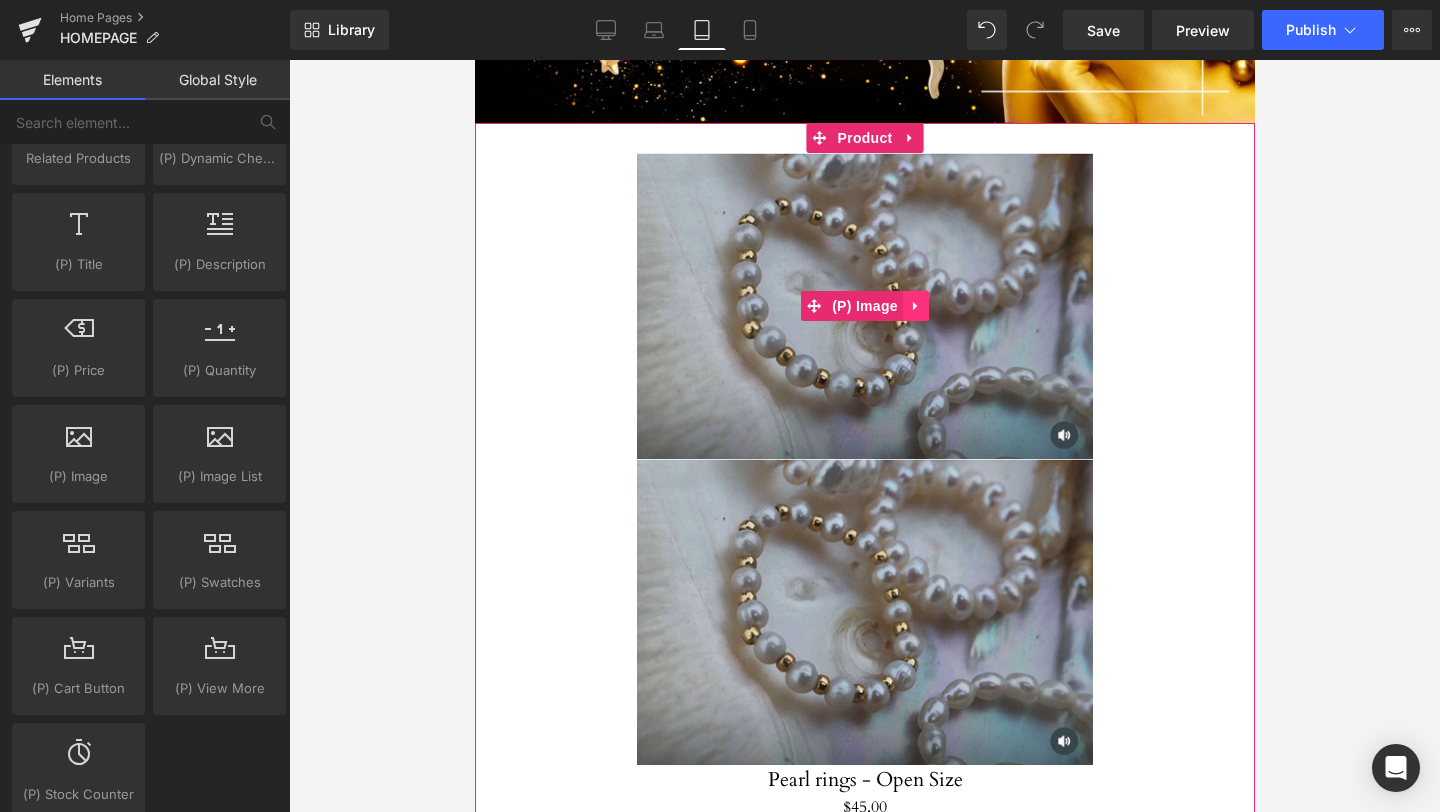 click 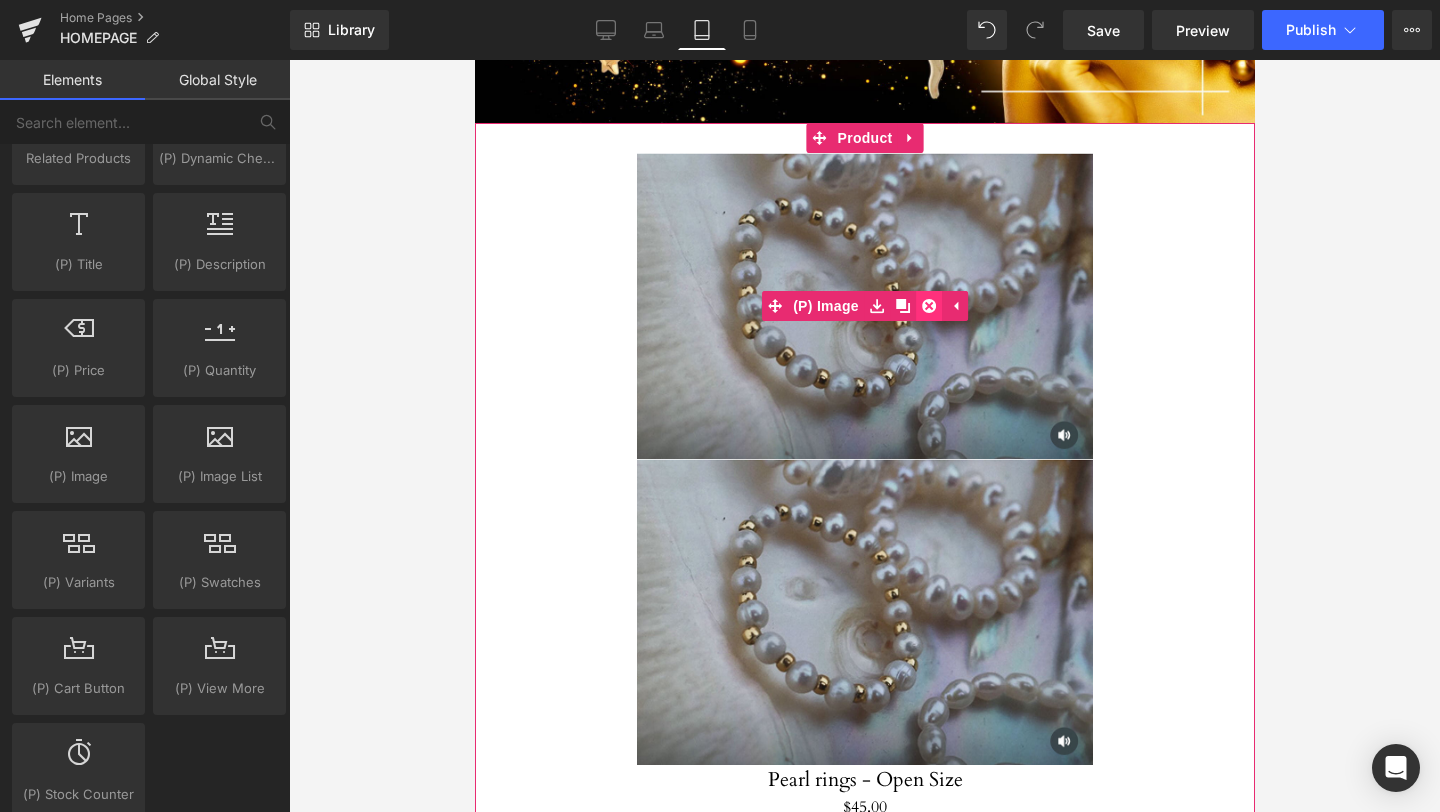 click at bounding box center (928, 306) 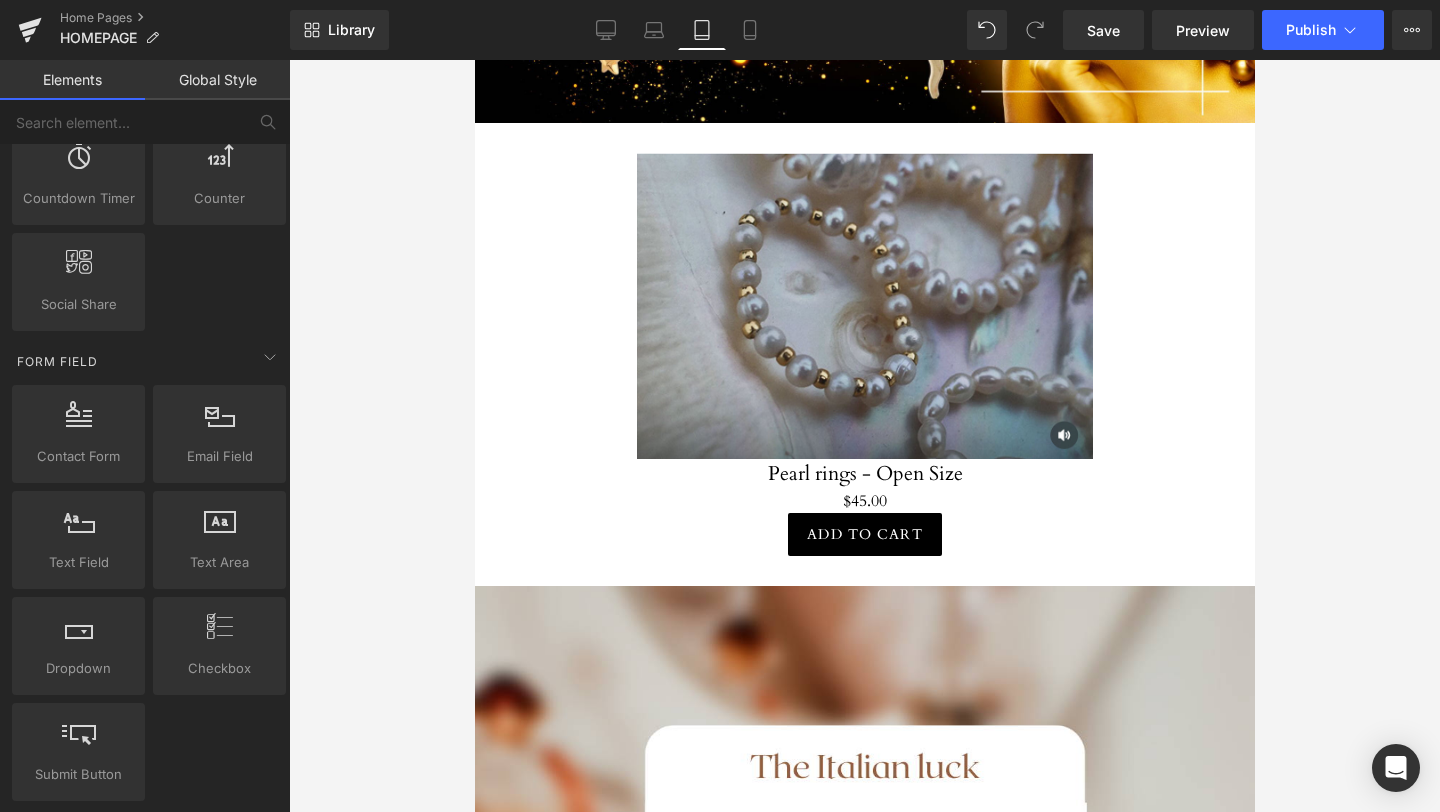 scroll, scrollTop: 2553, scrollLeft: 0, axis: vertical 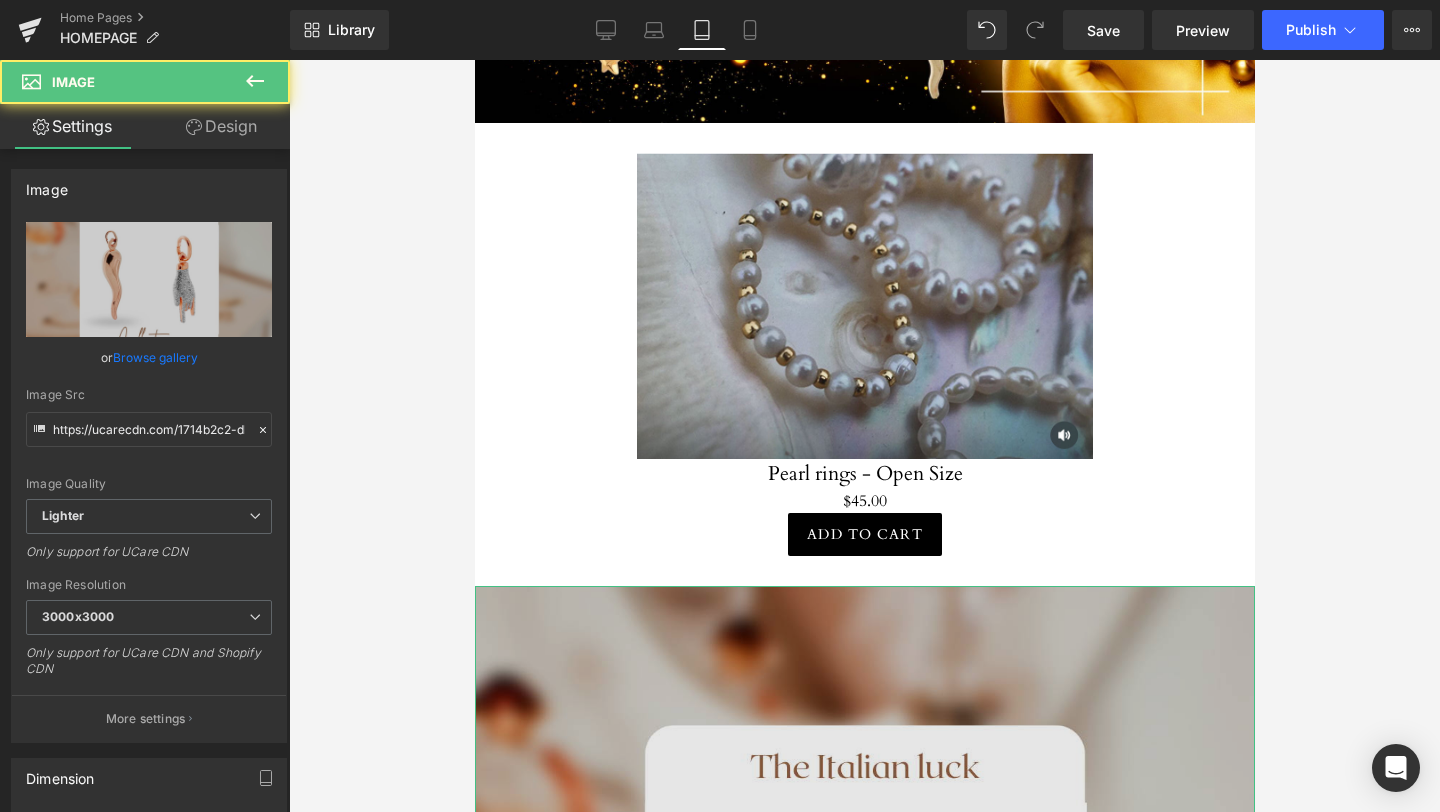 click at bounding box center (864, 976) 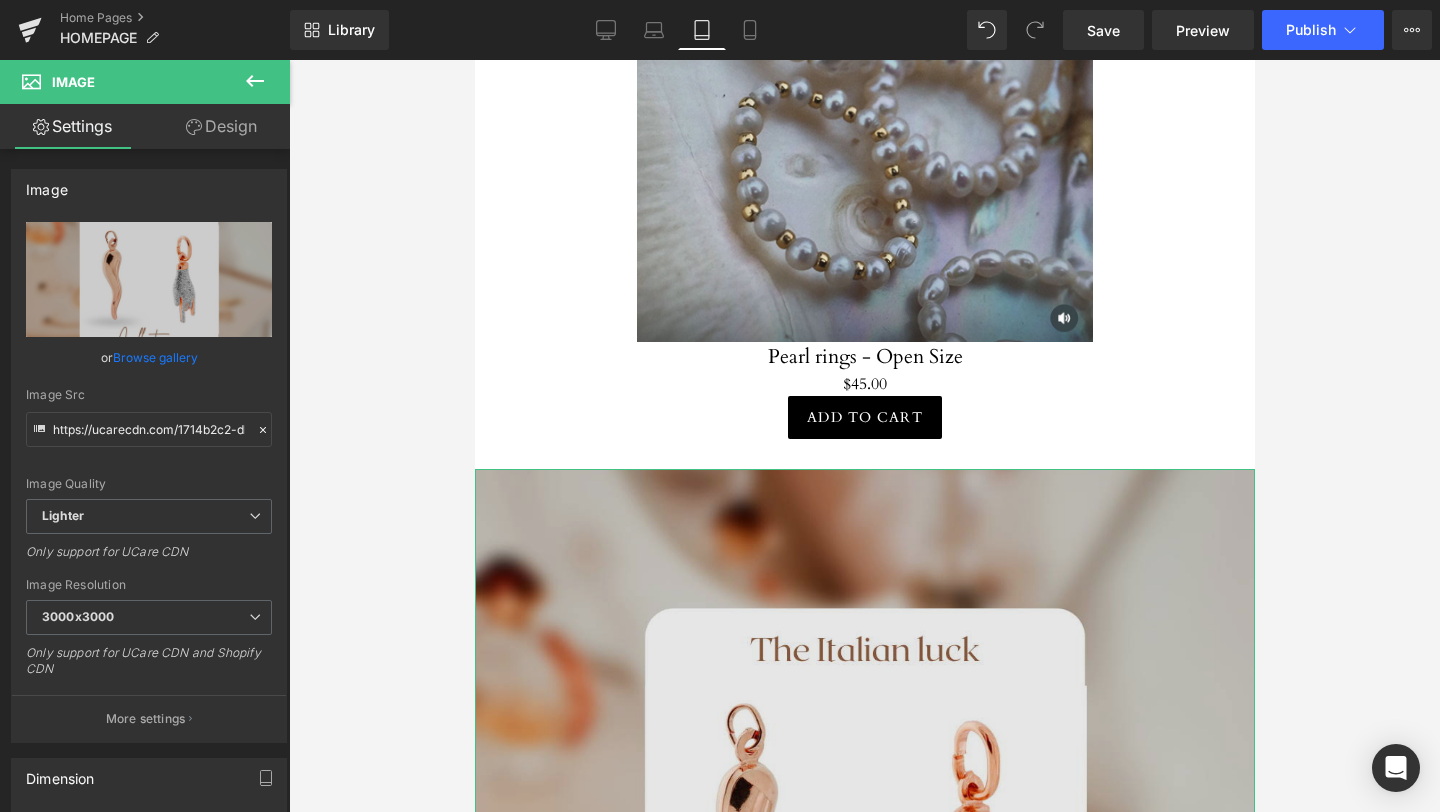 scroll, scrollTop: 2743, scrollLeft: 0, axis: vertical 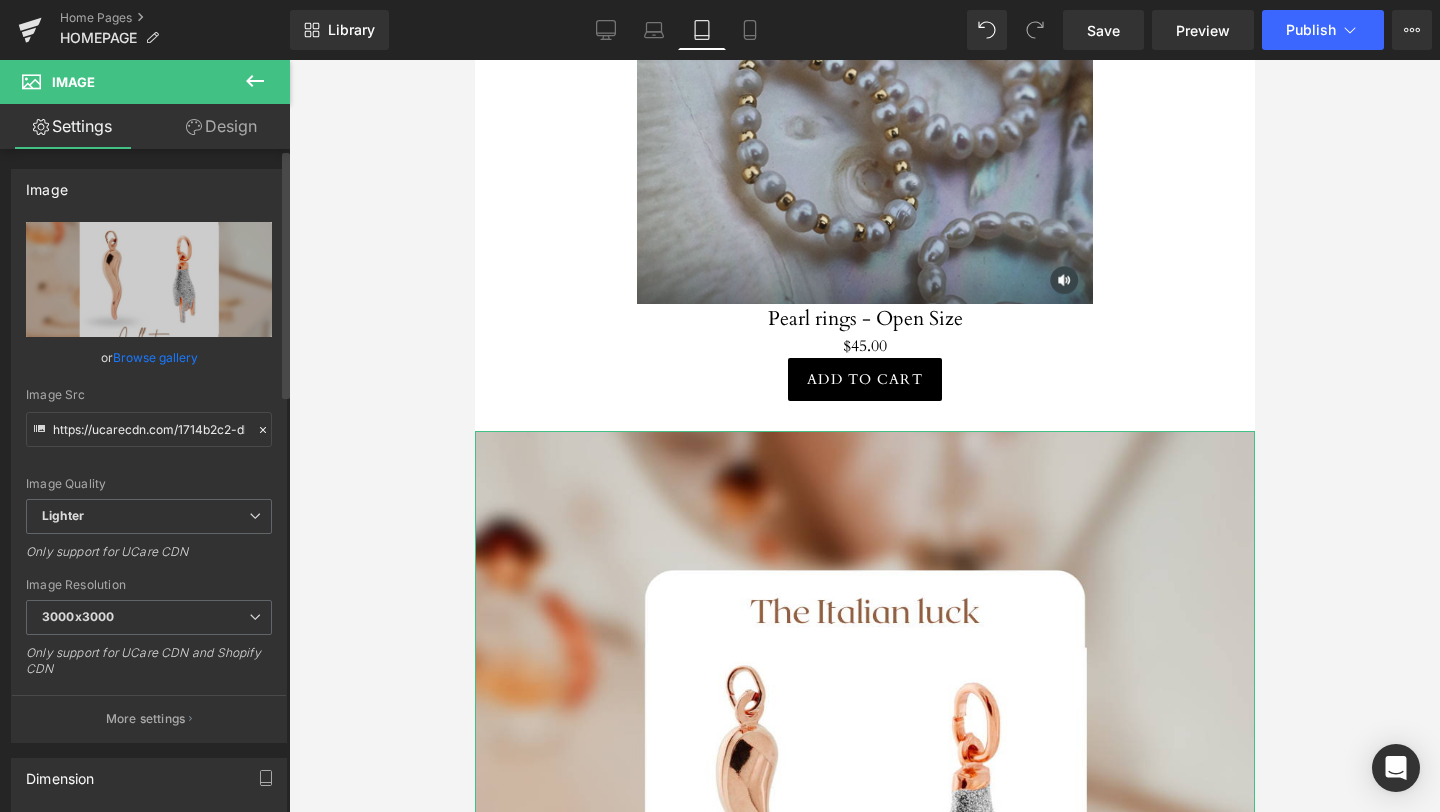 click on "Browse gallery" at bounding box center (155, 357) 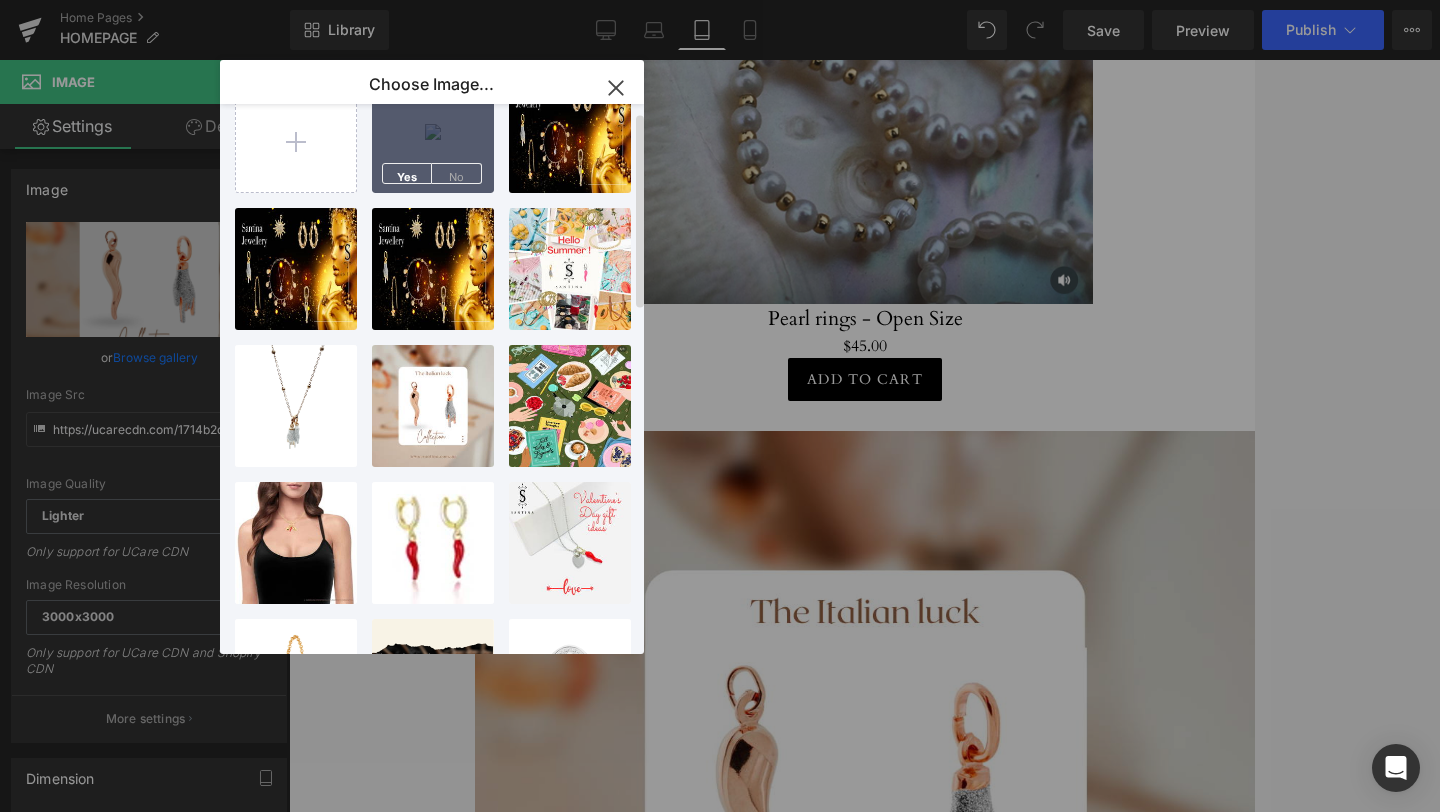 scroll, scrollTop: 0, scrollLeft: 0, axis: both 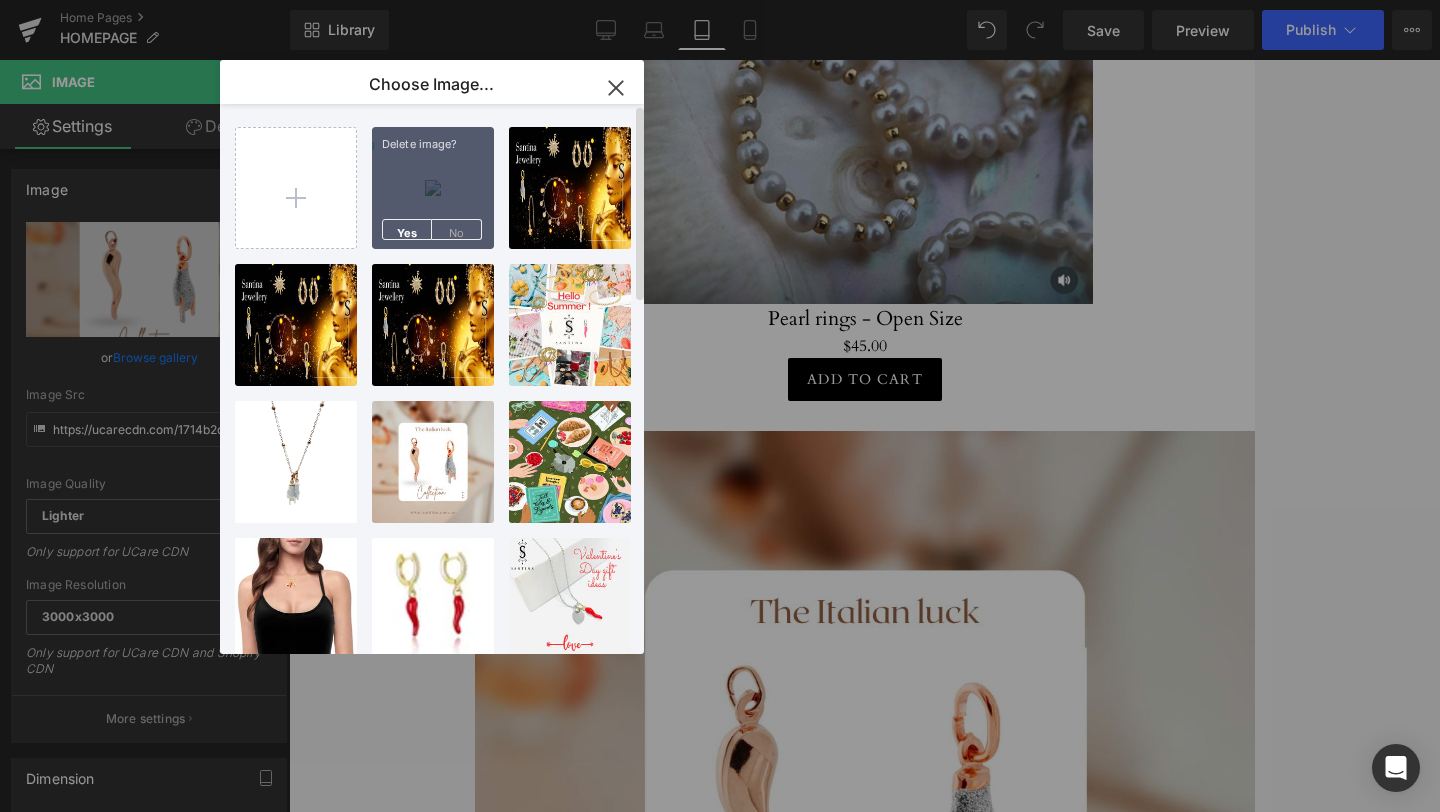 click on "Delete image? Yes No" at bounding box center (433, 188) 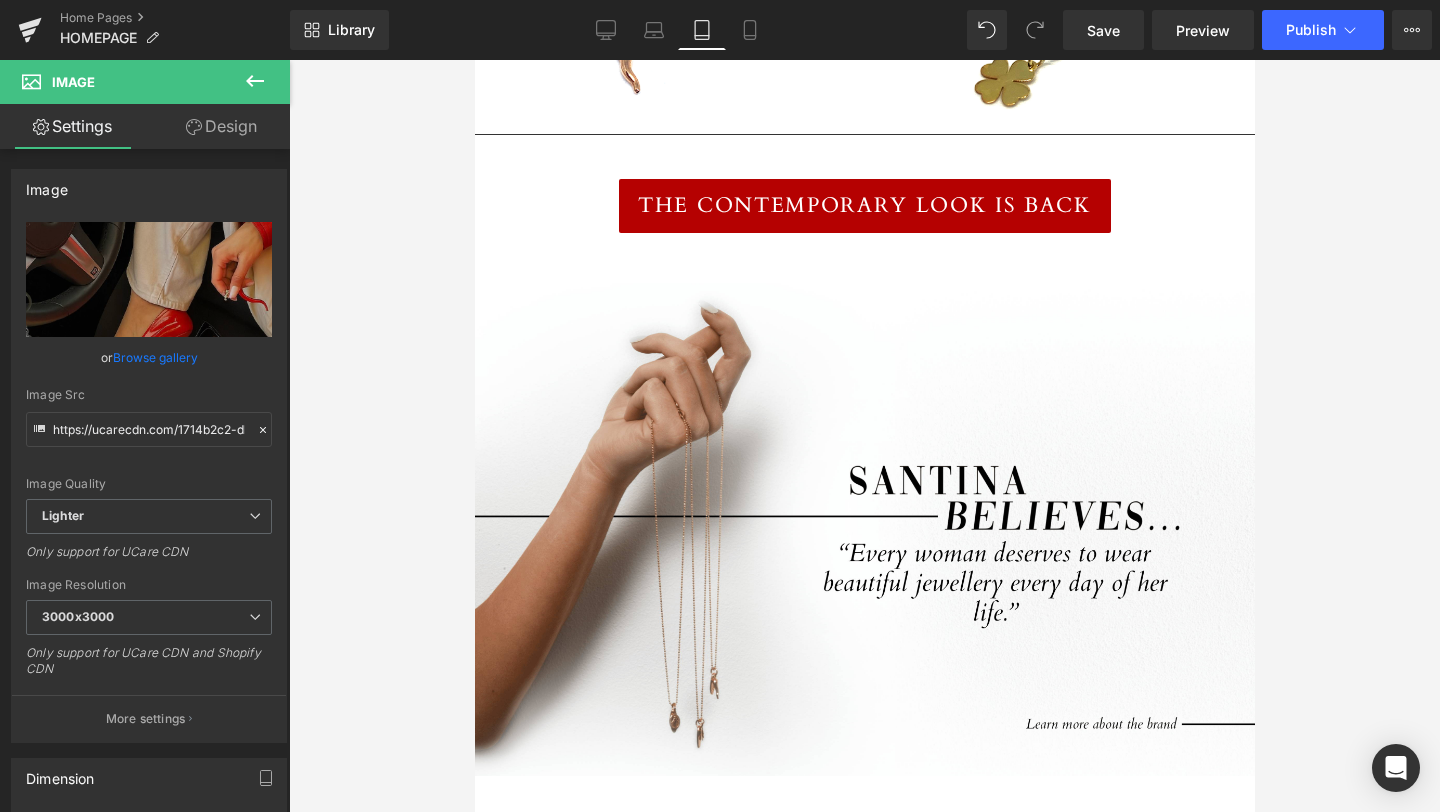 scroll, scrollTop: 4609, scrollLeft: 0, axis: vertical 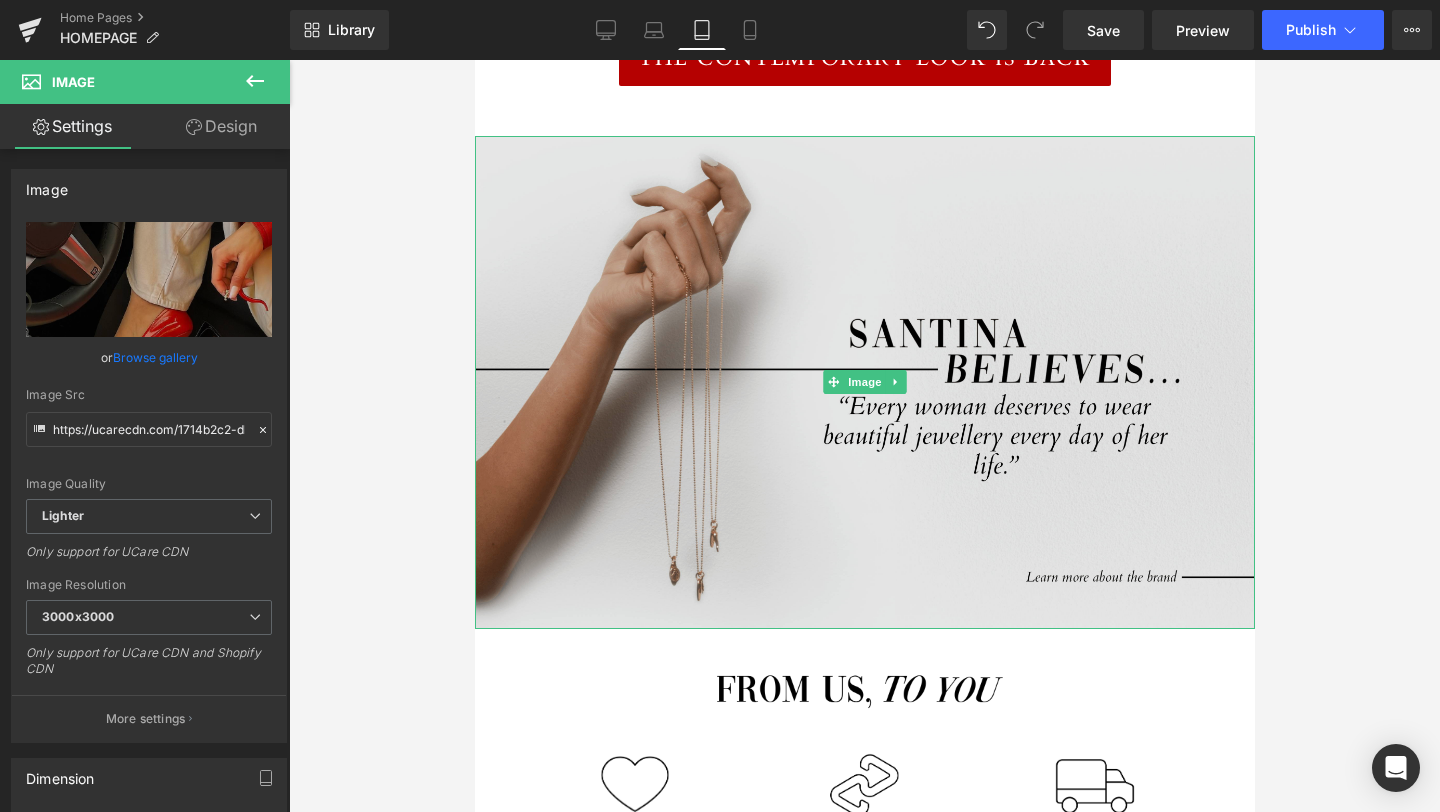 click at bounding box center [864, 382] 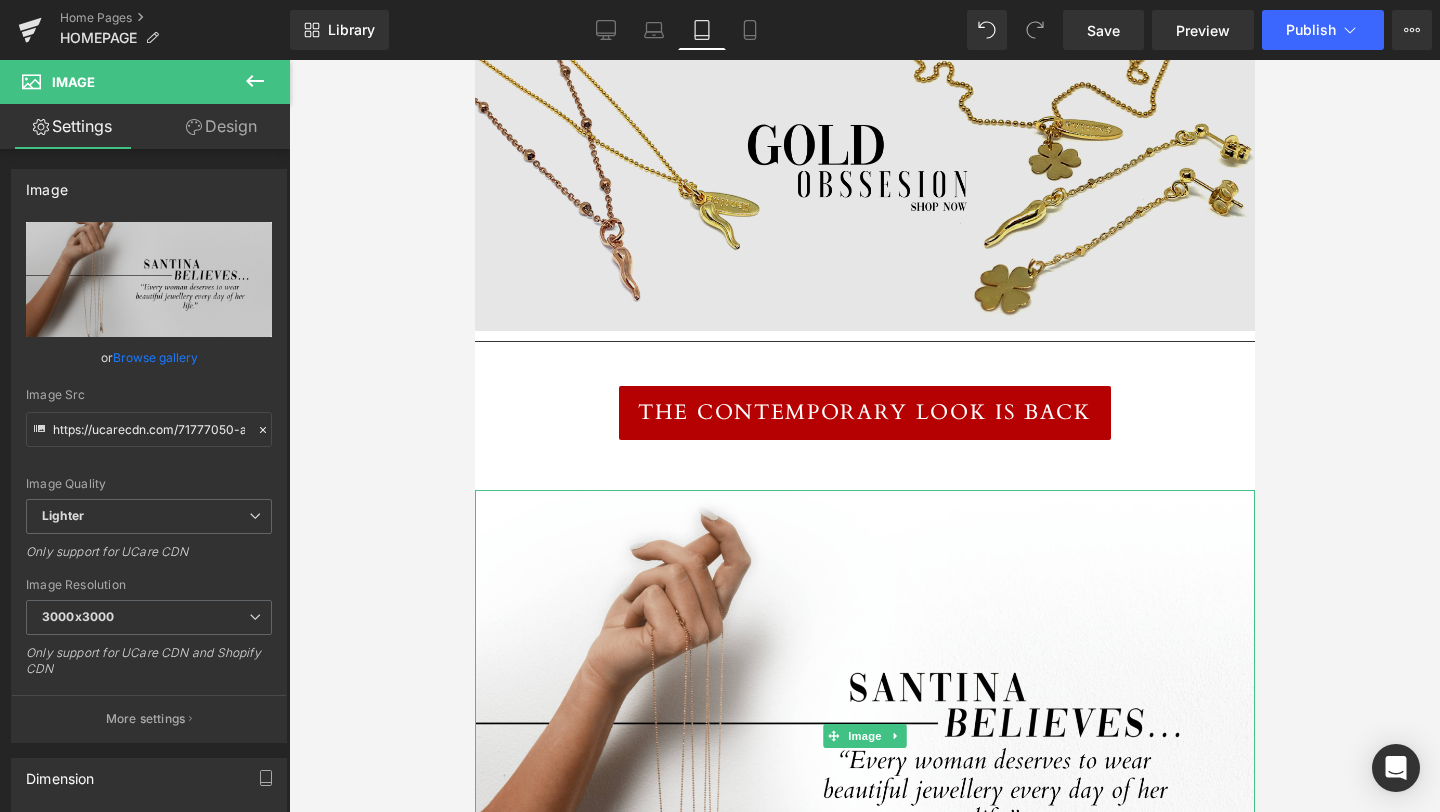 scroll, scrollTop: 4194, scrollLeft: 0, axis: vertical 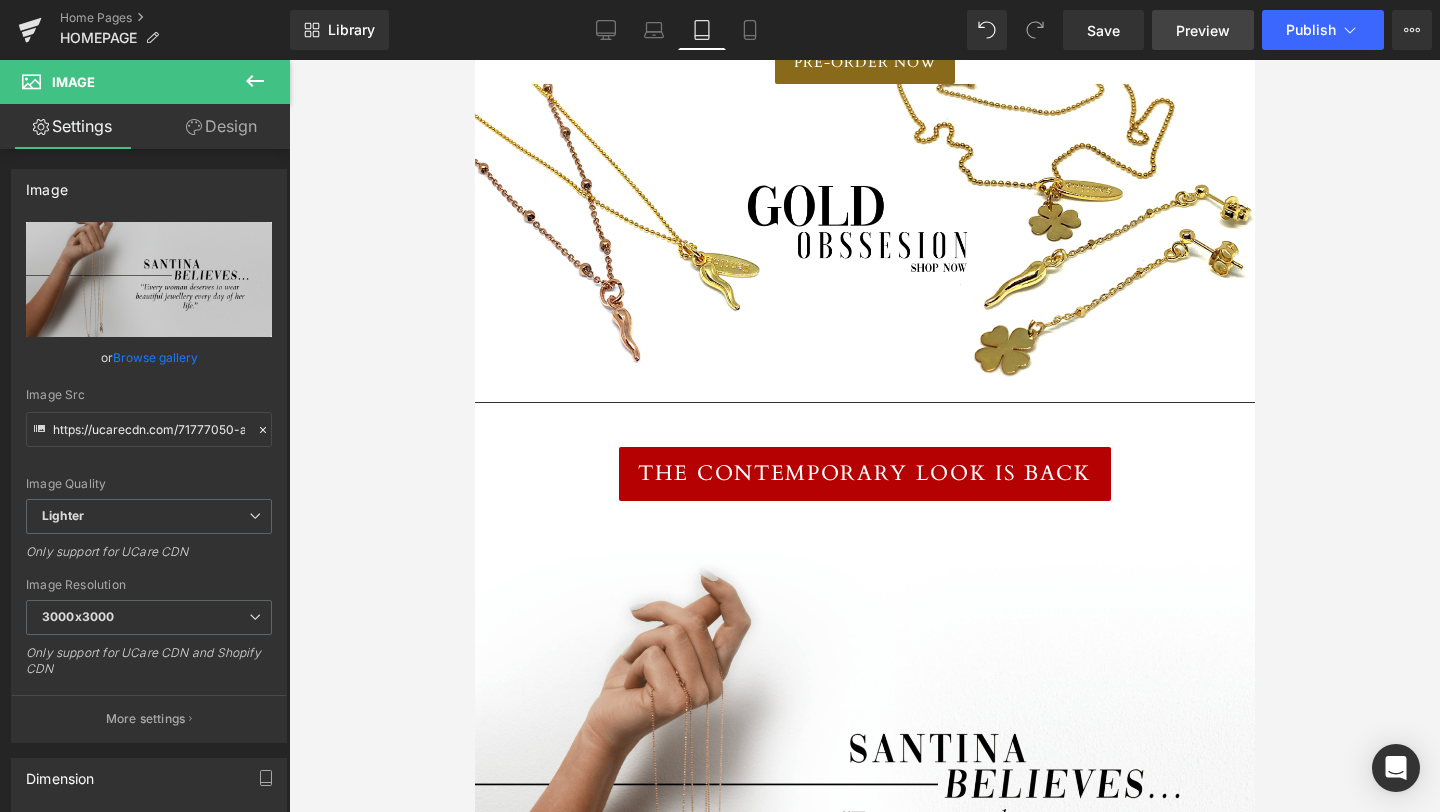click on "Preview" at bounding box center (1203, 30) 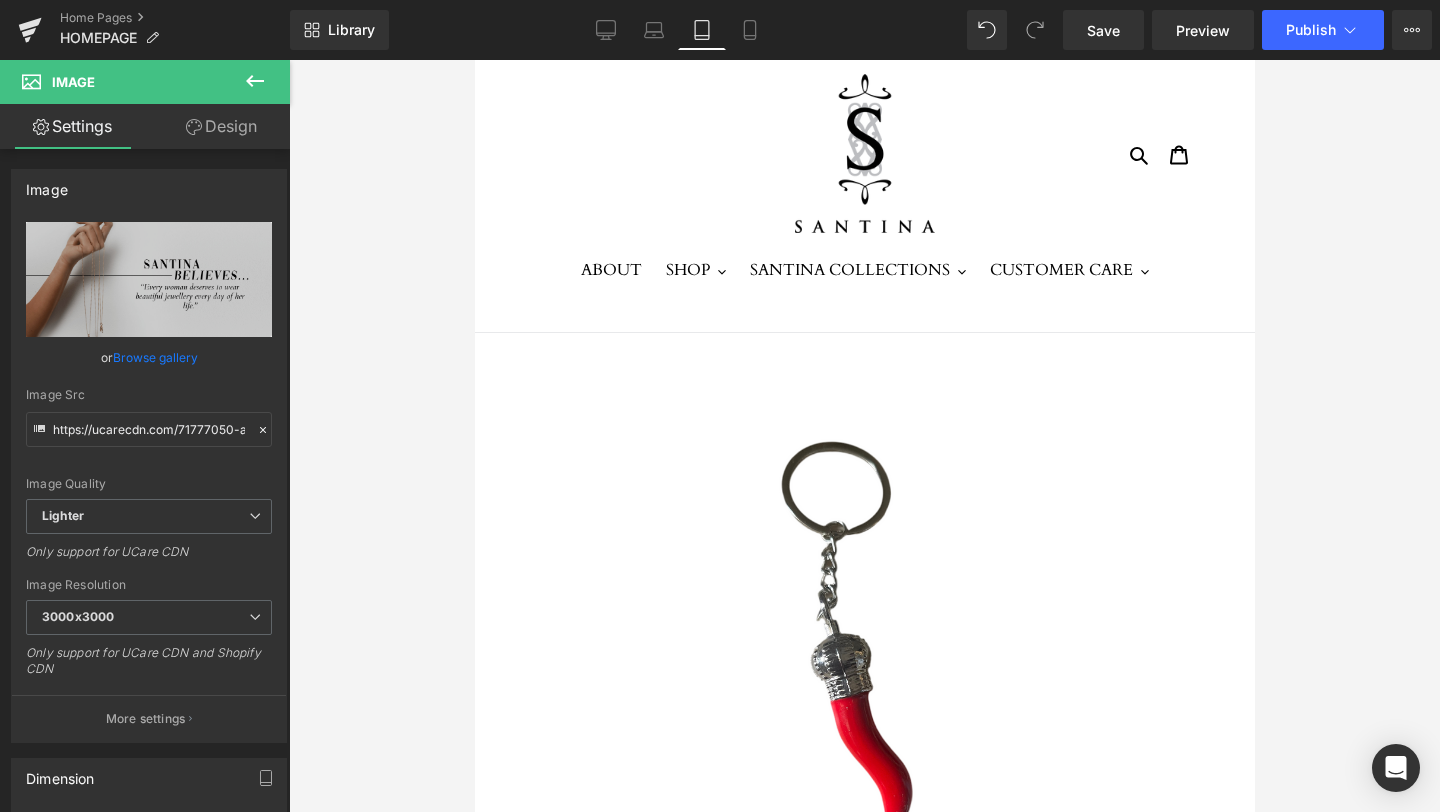 scroll, scrollTop: 0, scrollLeft: 0, axis: both 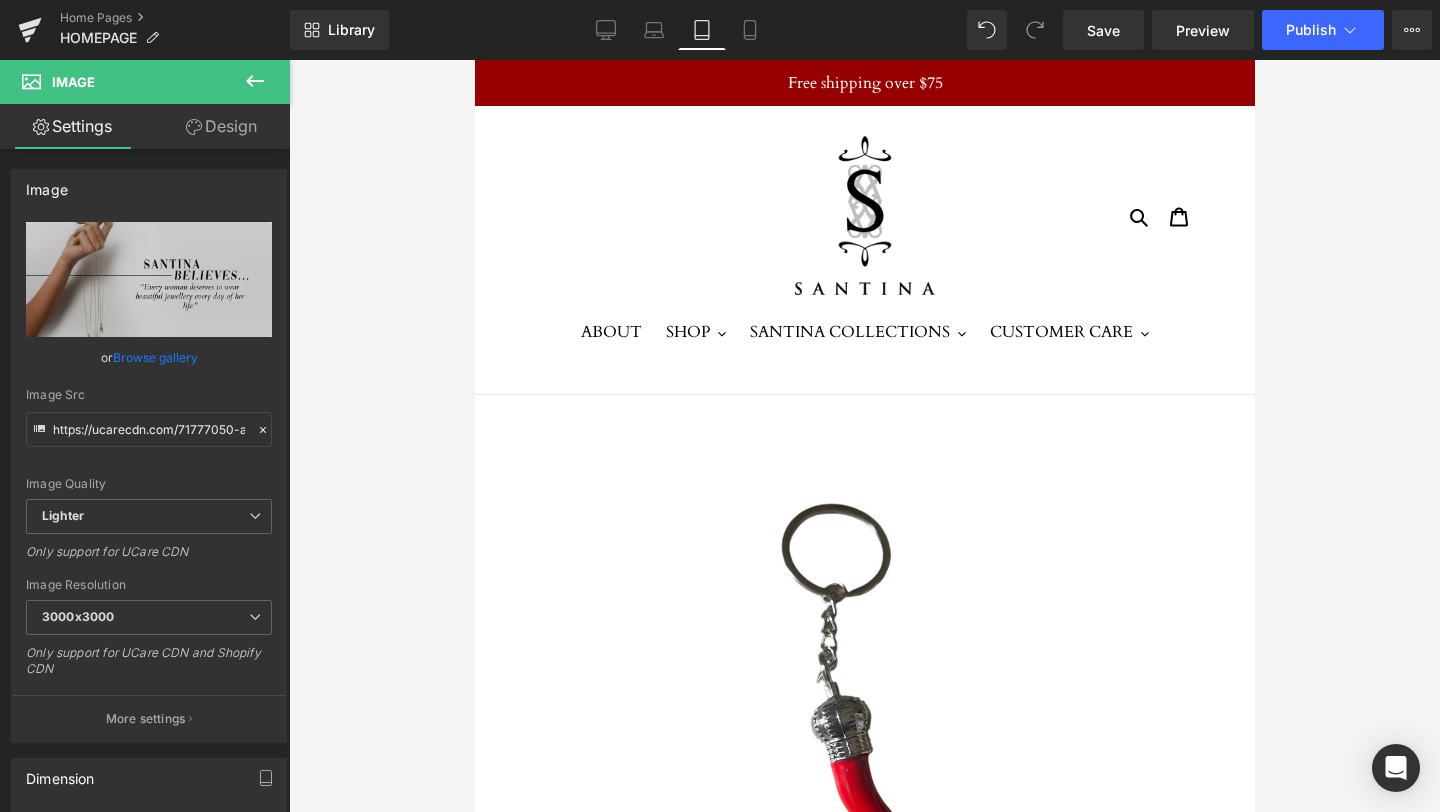 click at bounding box center [864, 704] 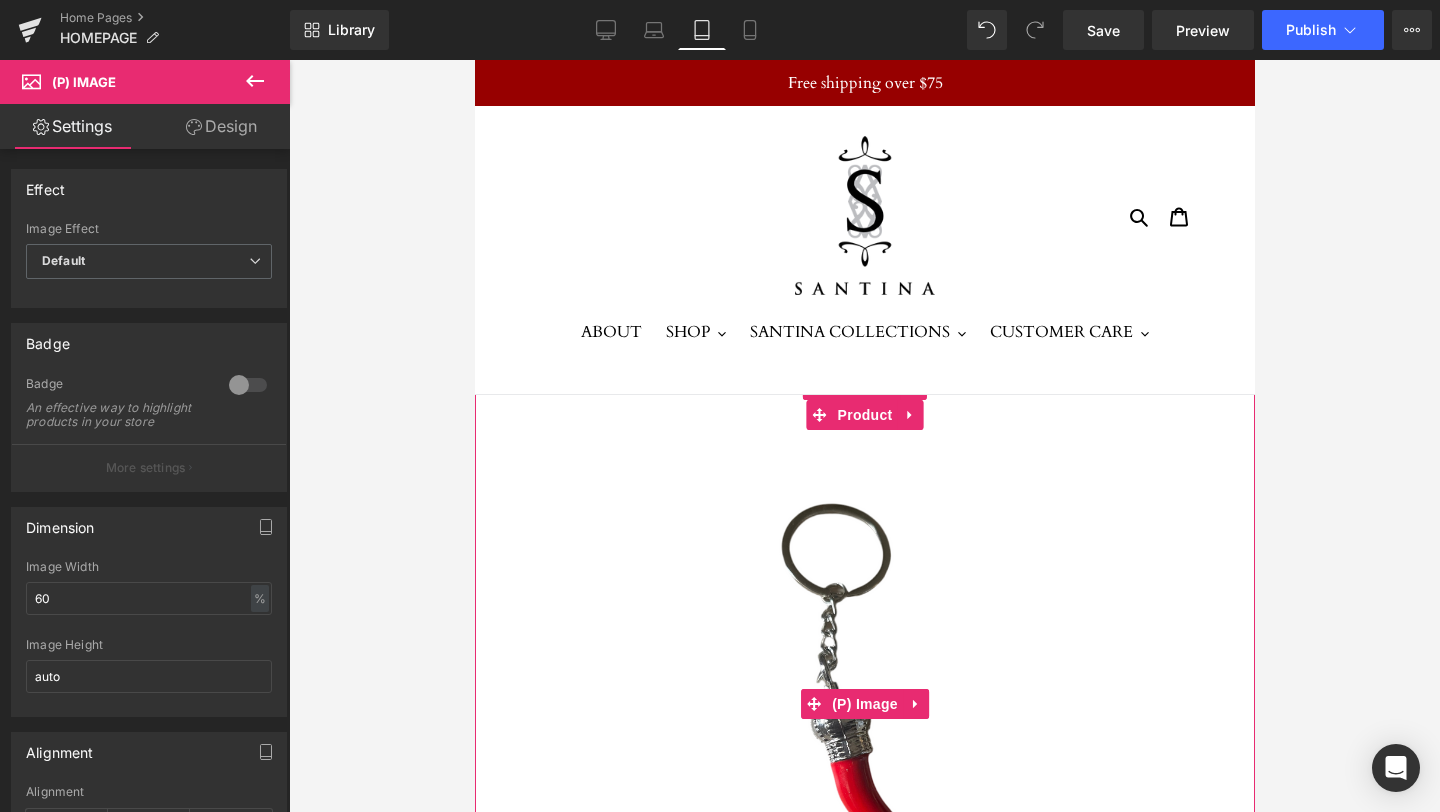 click on "Sale Off" at bounding box center [864, 704] 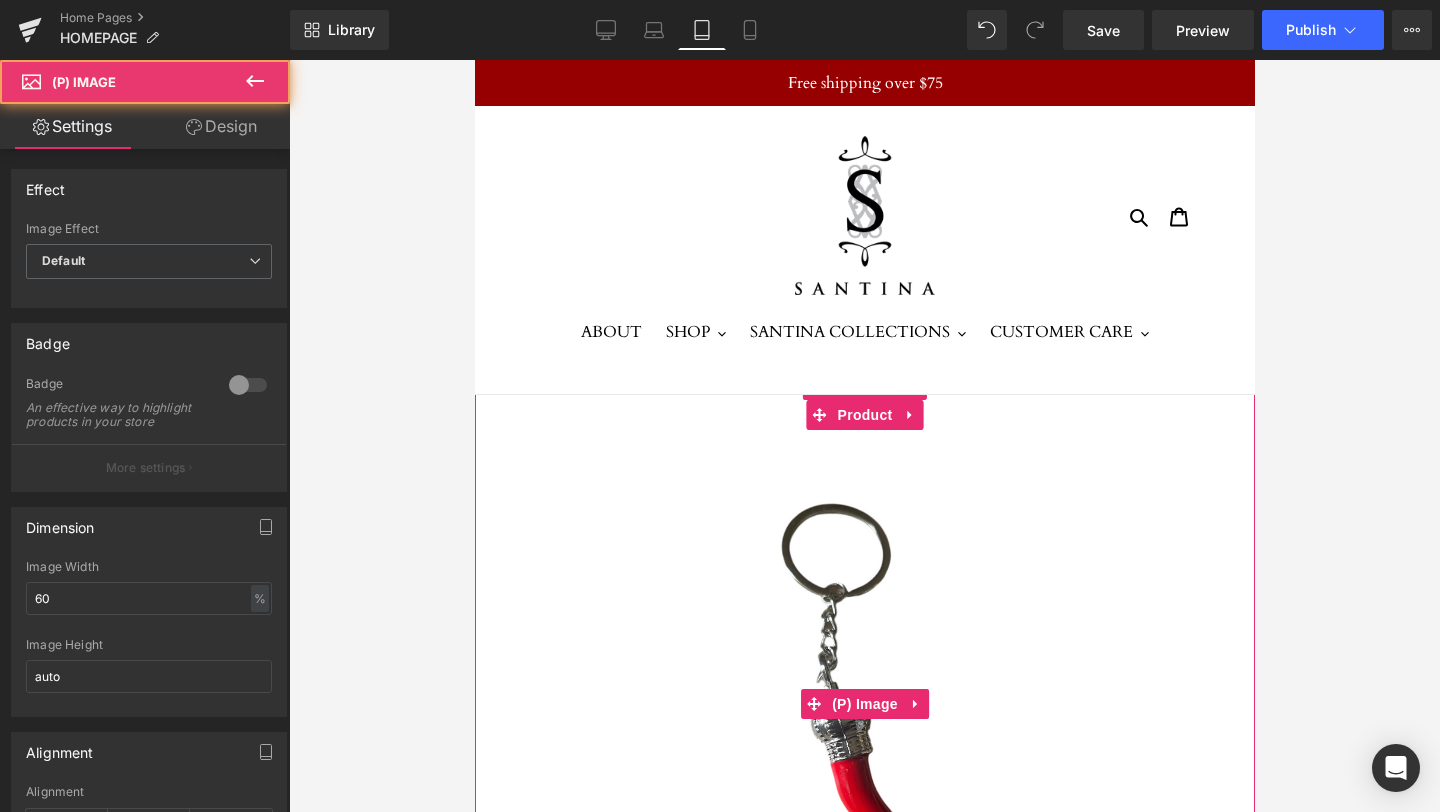 click at bounding box center (864, 704) 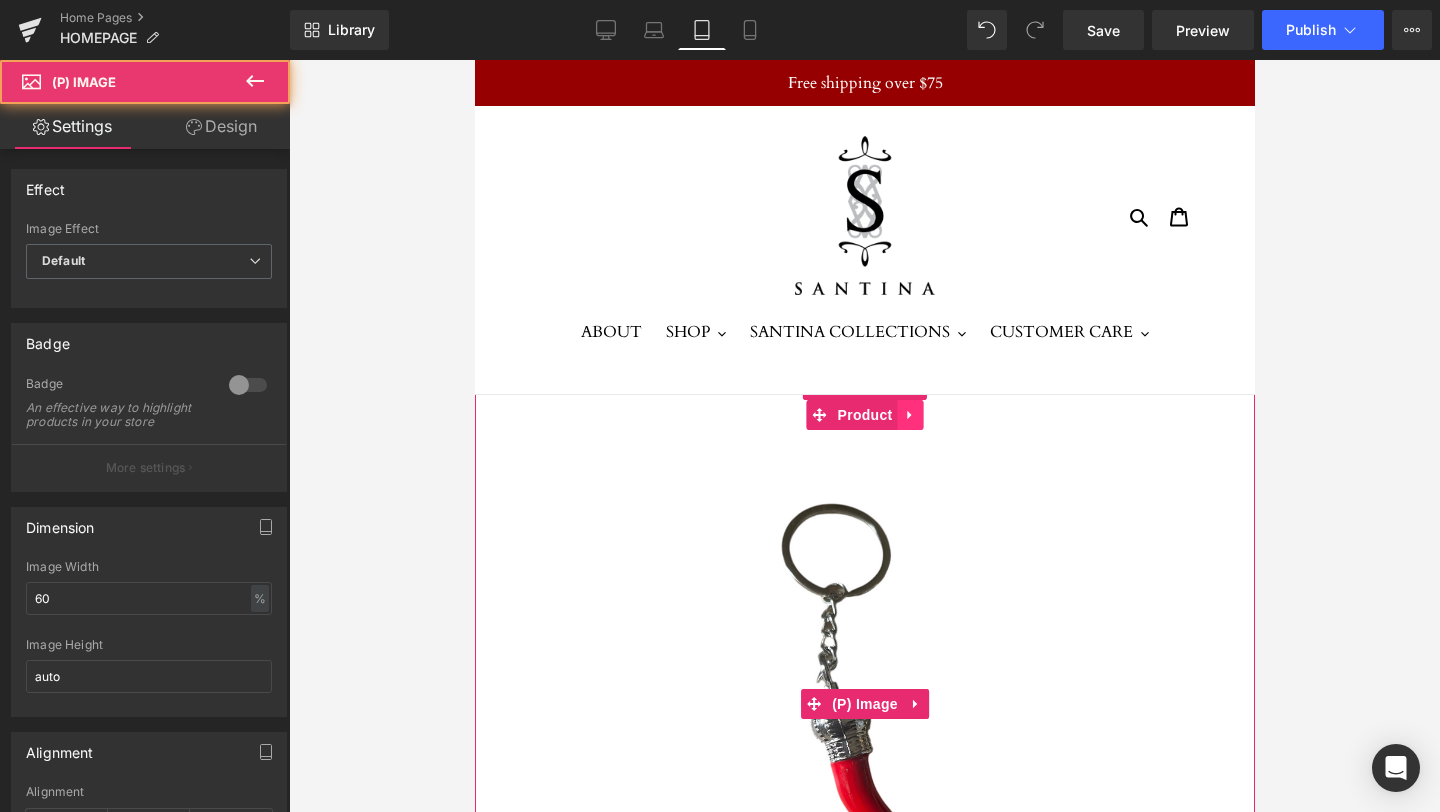 click at bounding box center [910, 415] 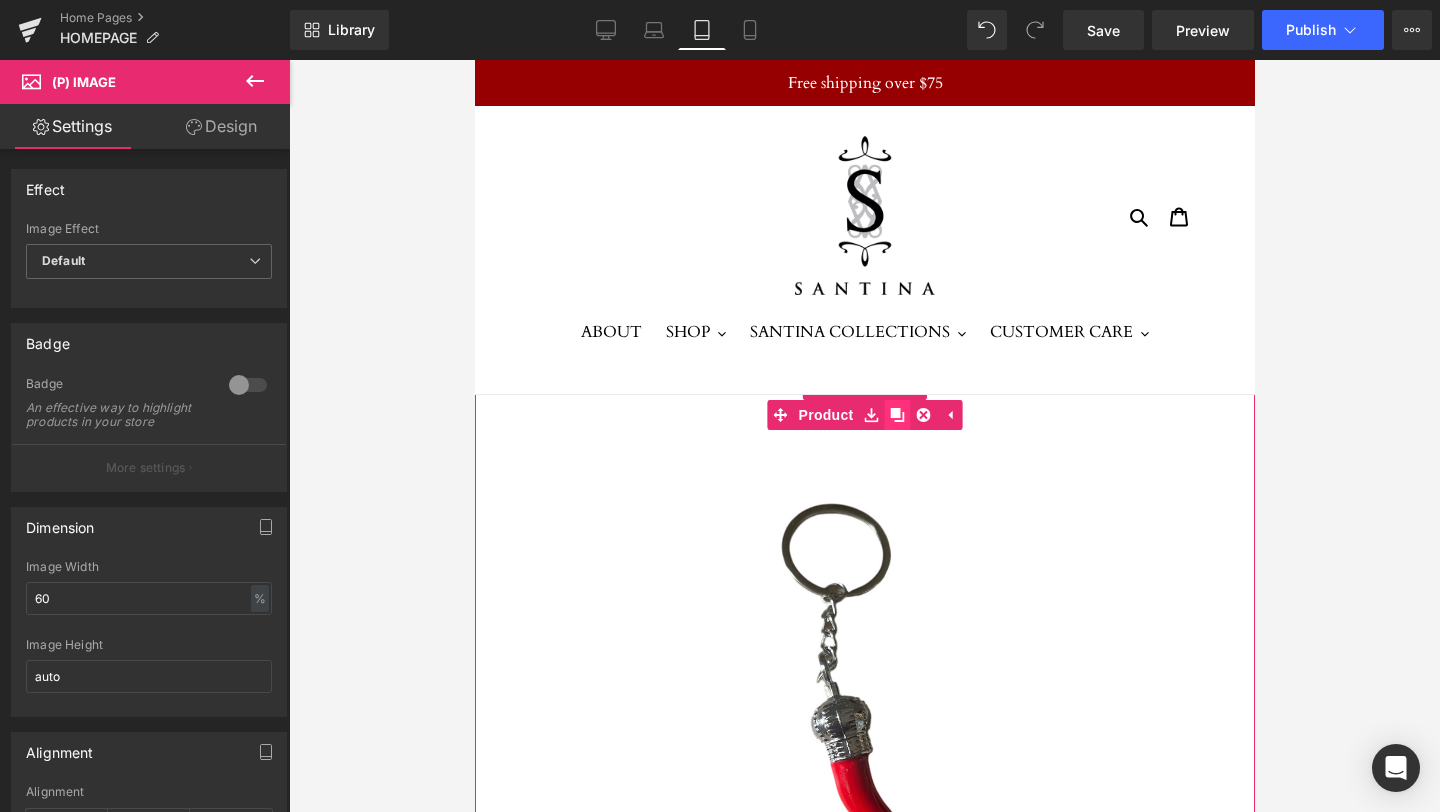 click 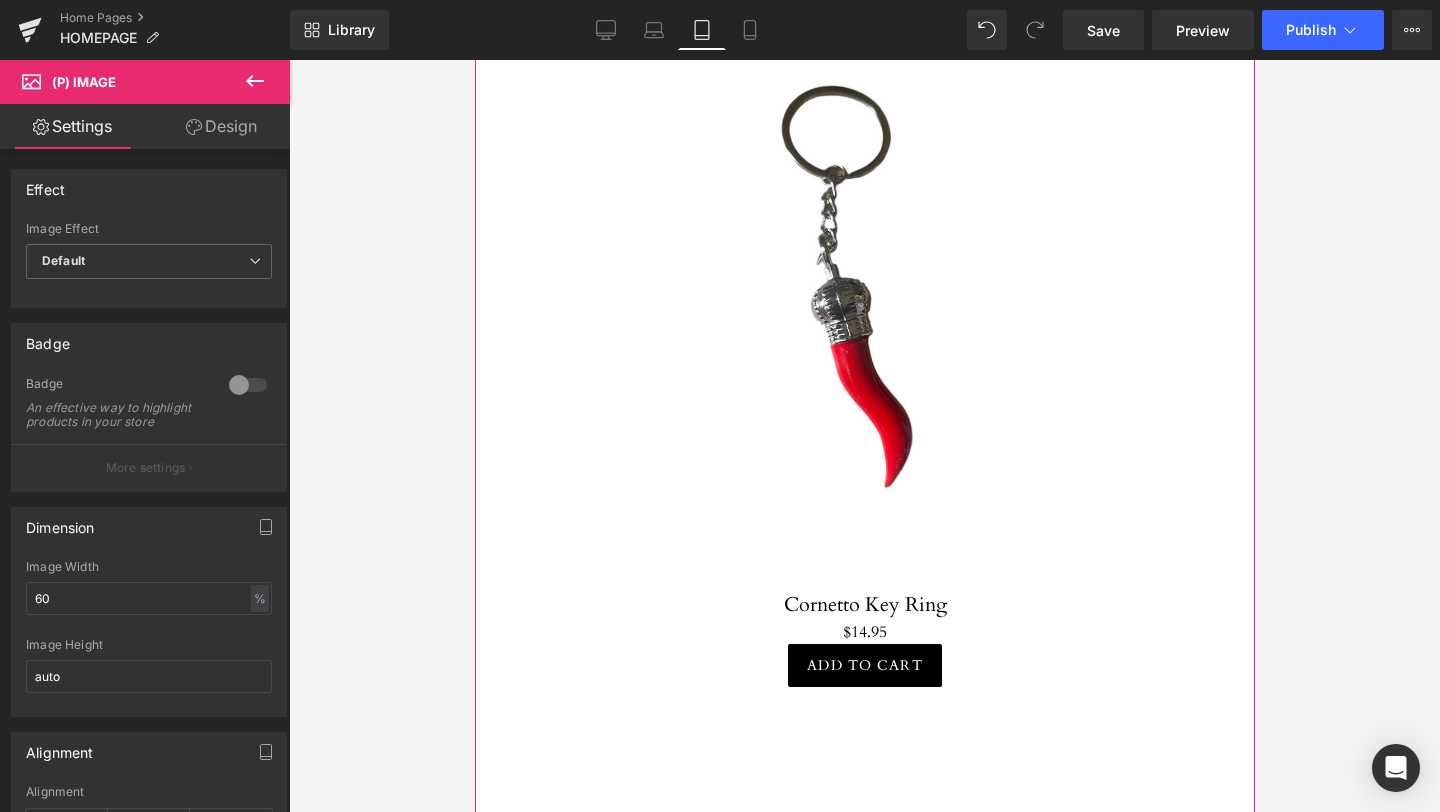 scroll, scrollTop: 0, scrollLeft: 0, axis: both 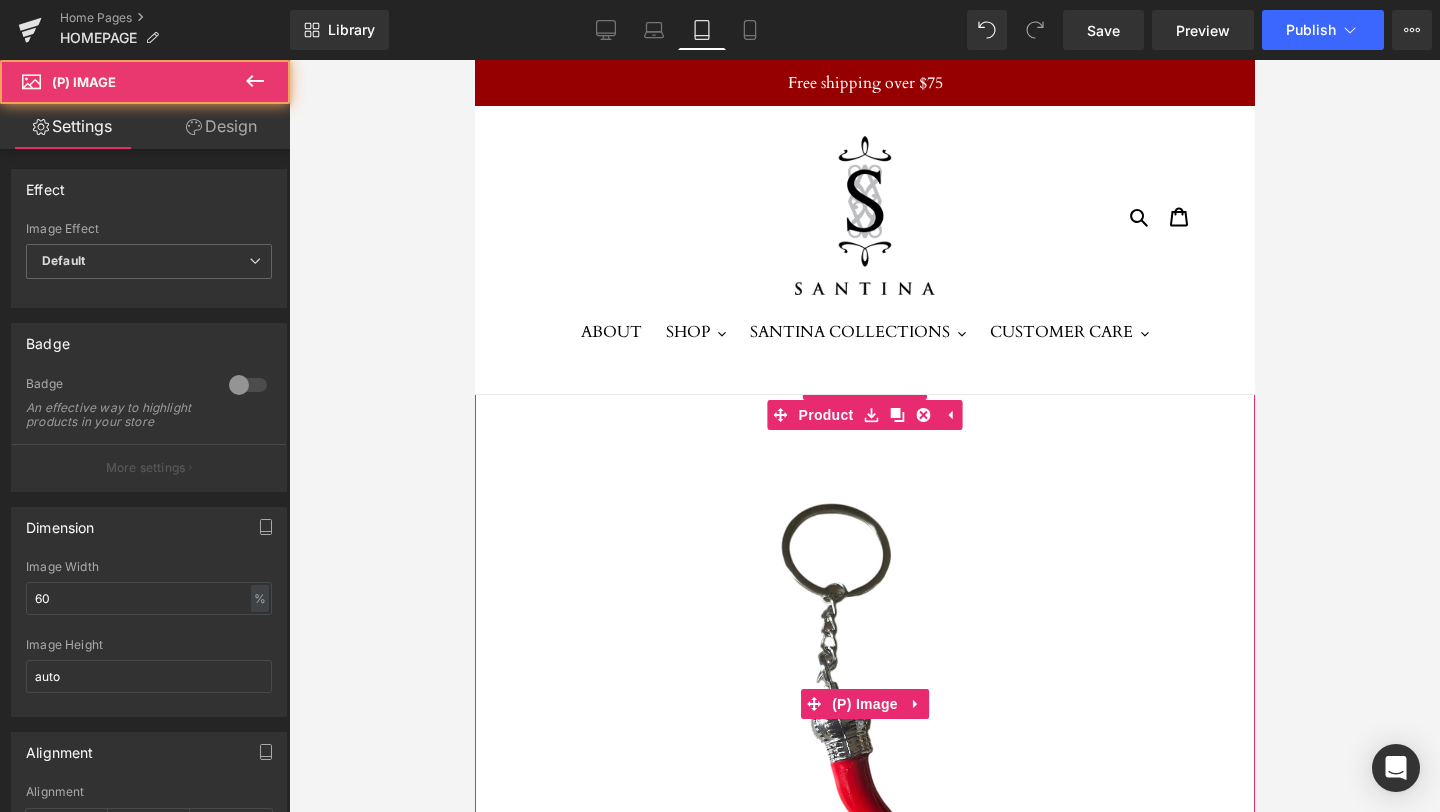 click at bounding box center [864, 704] 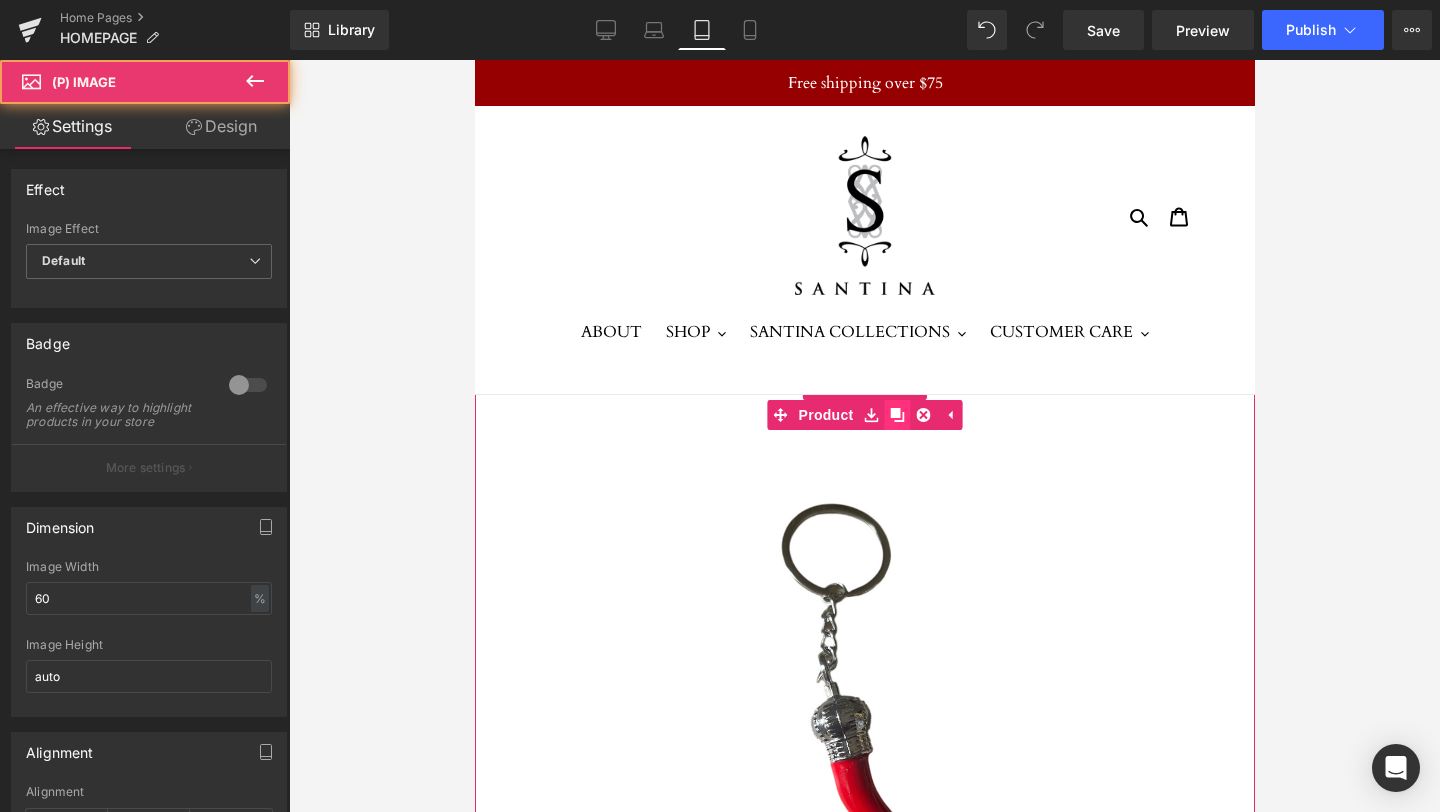 click 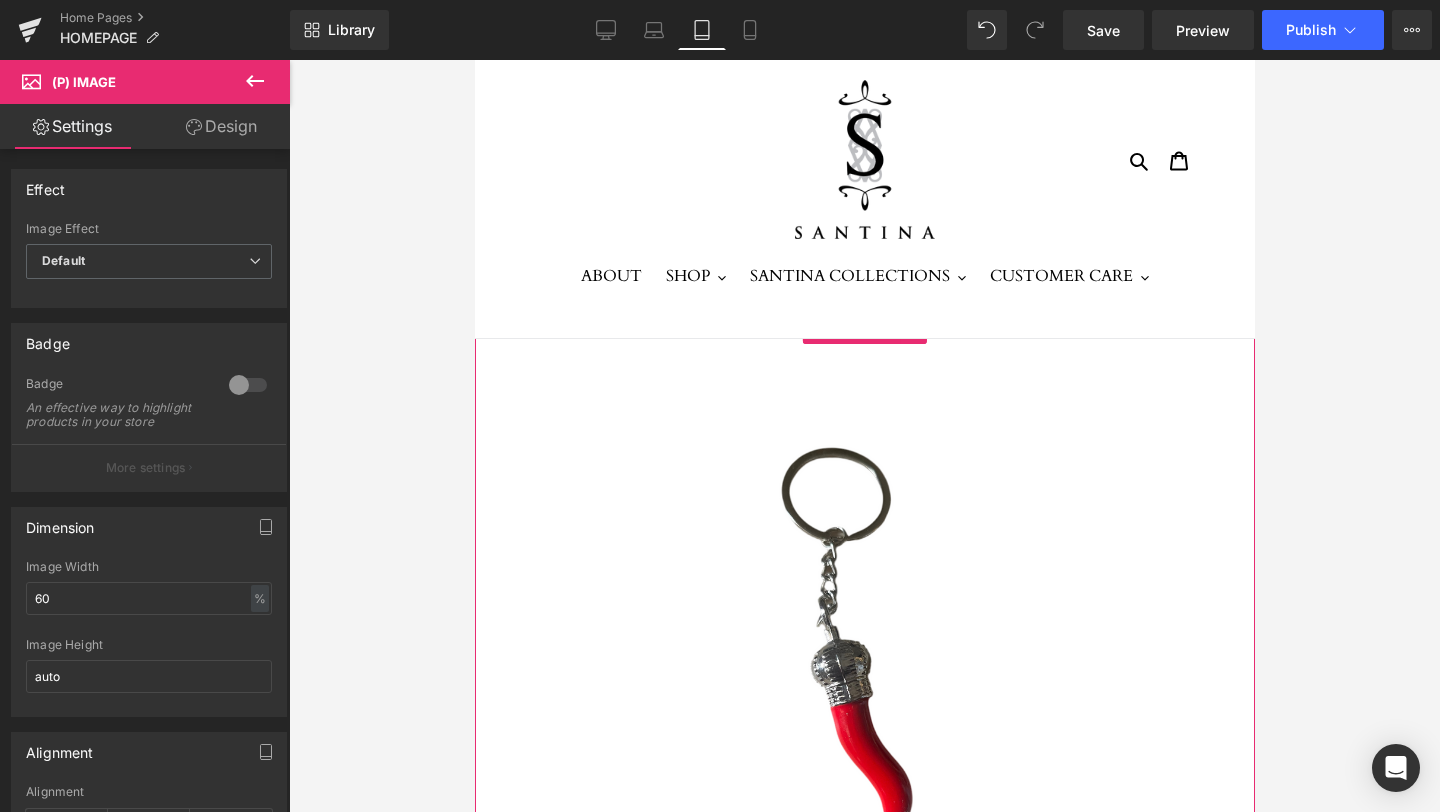 scroll, scrollTop: 0, scrollLeft: 0, axis: both 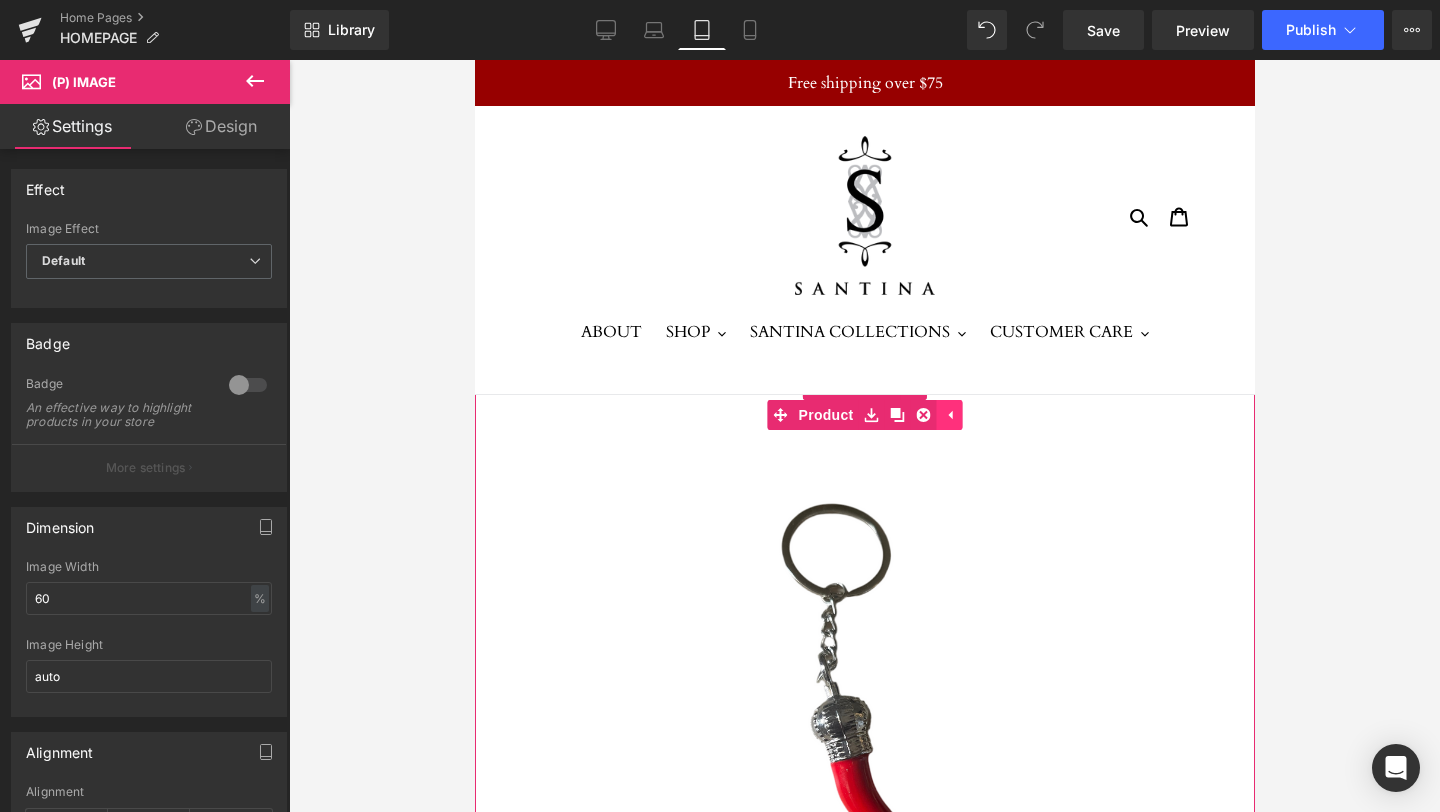 click 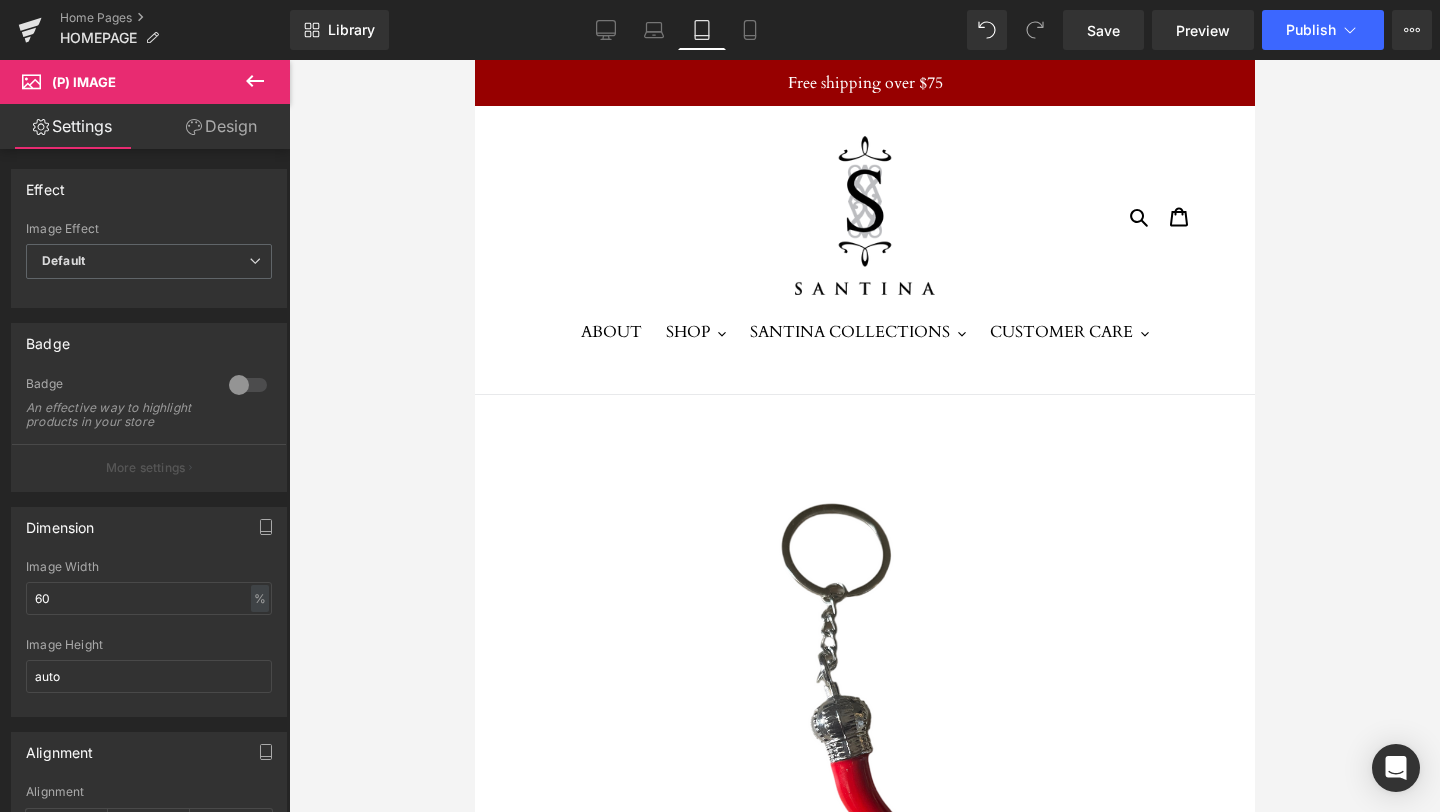 click on "Sale Off" at bounding box center [864, 704] 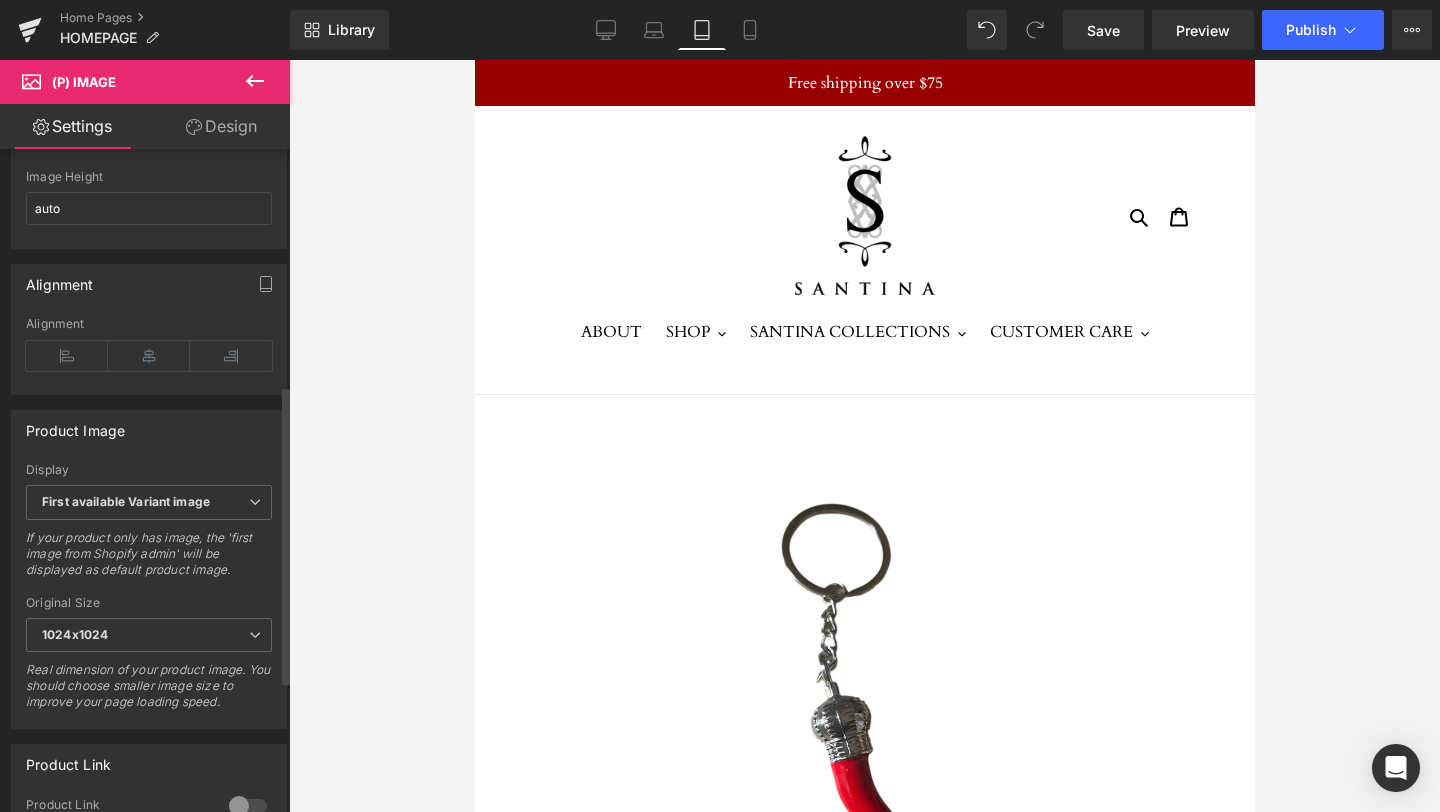 scroll, scrollTop: 524, scrollLeft: 0, axis: vertical 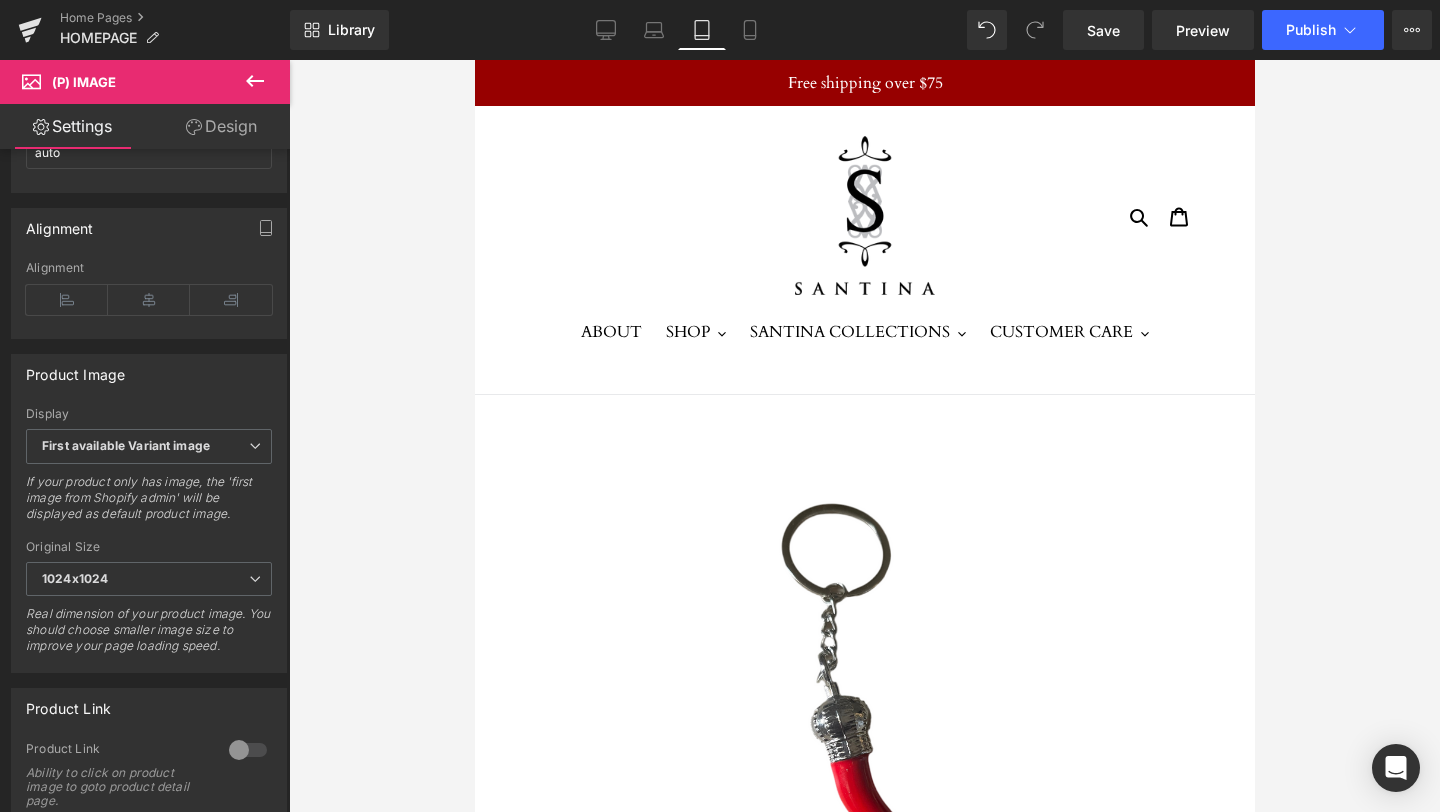 click on "Sale Off" at bounding box center (864, 704) 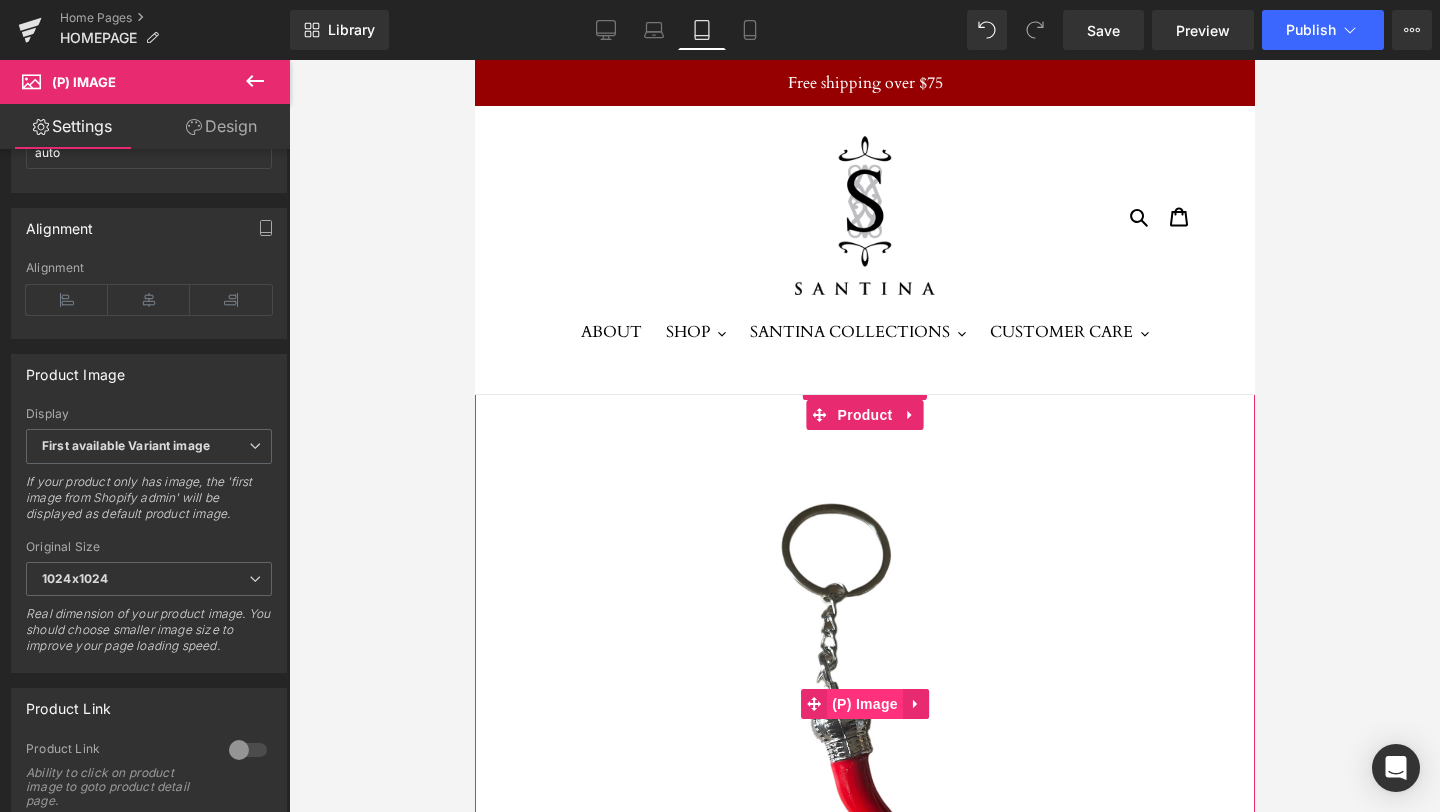 click on "(P) Image" at bounding box center [864, 704] 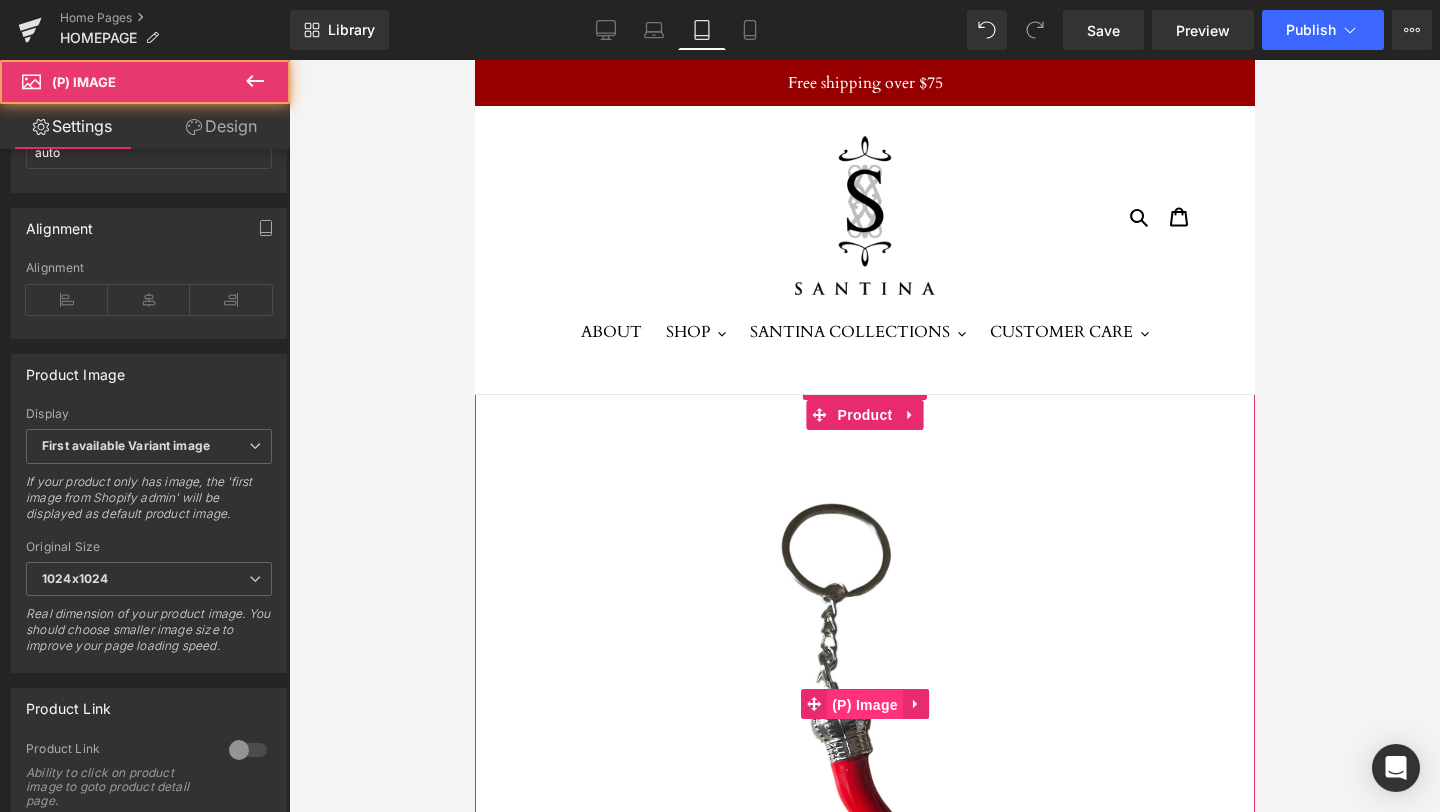 click on "(P) Image" at bounding box center (864, 705) 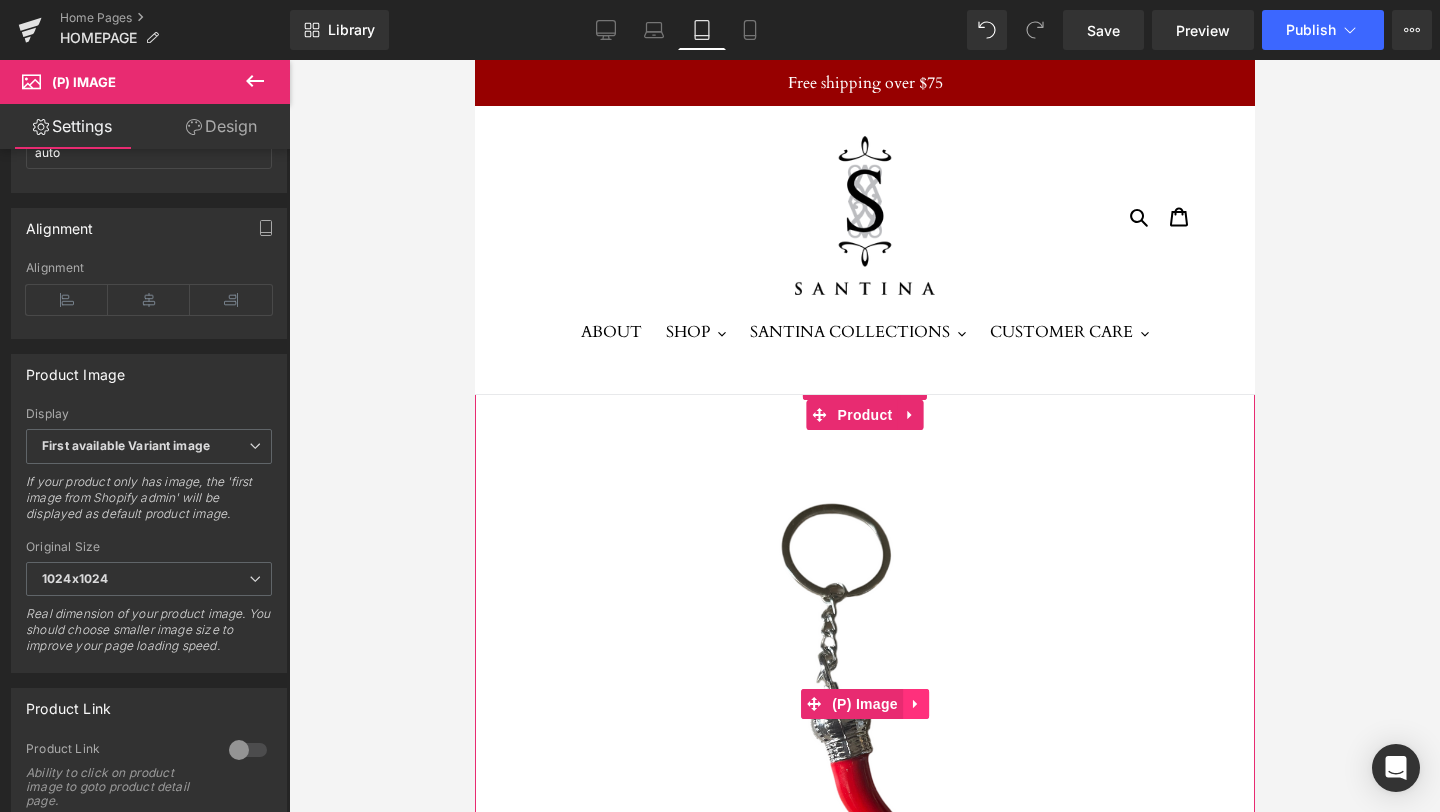 click 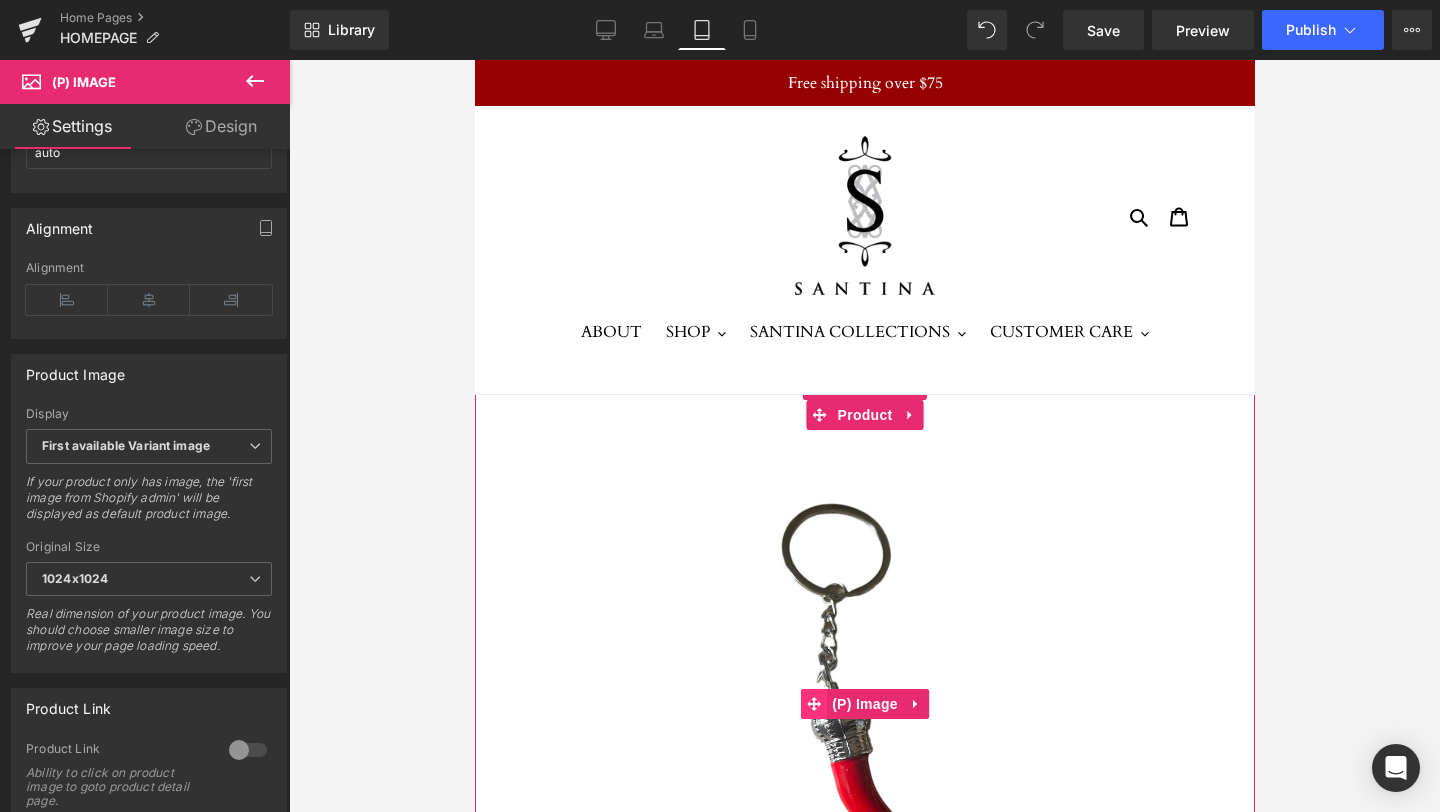 click on "(P) Image" at bounding box center (851, 704) 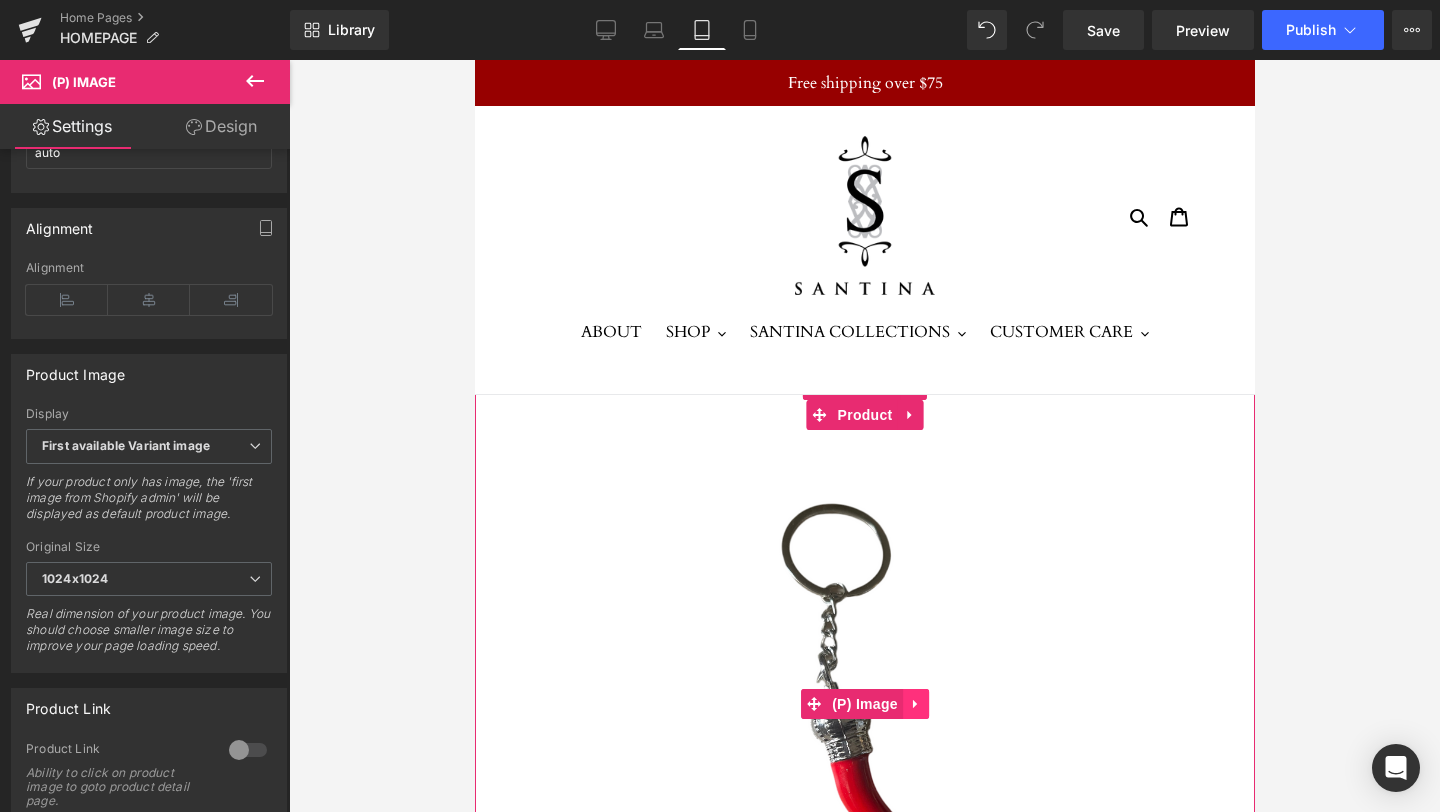 click 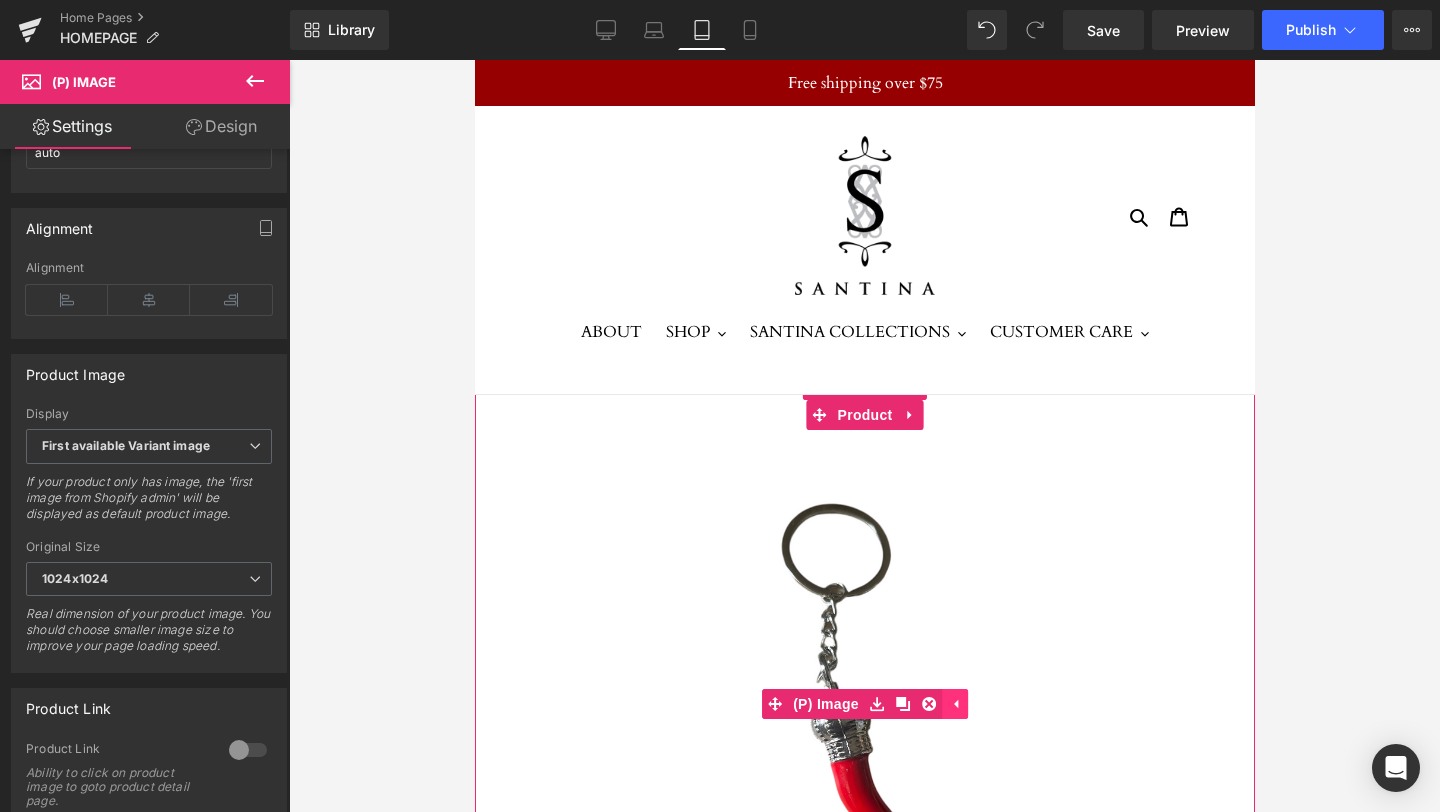 click 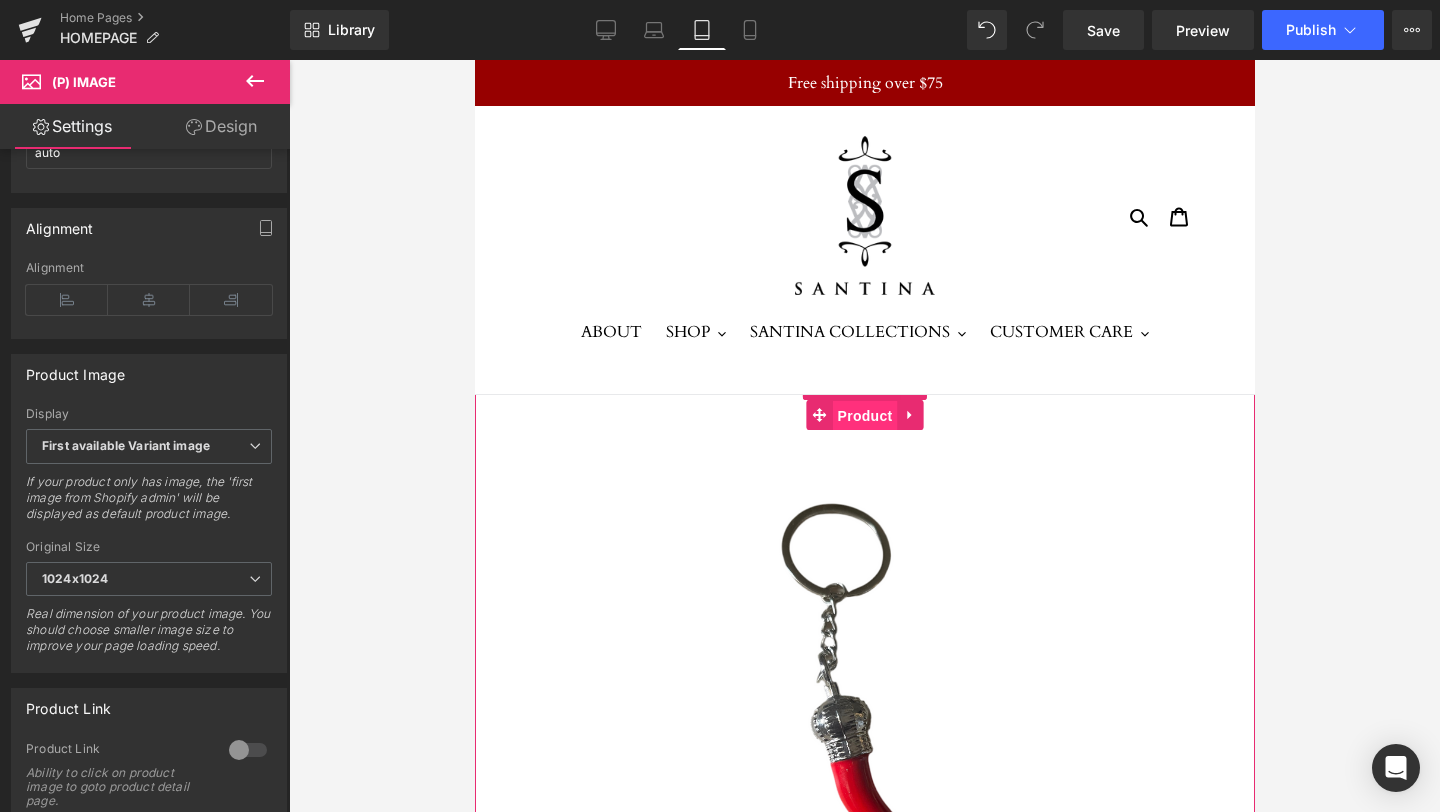 click on "Product" at bounding box center [864, 416] 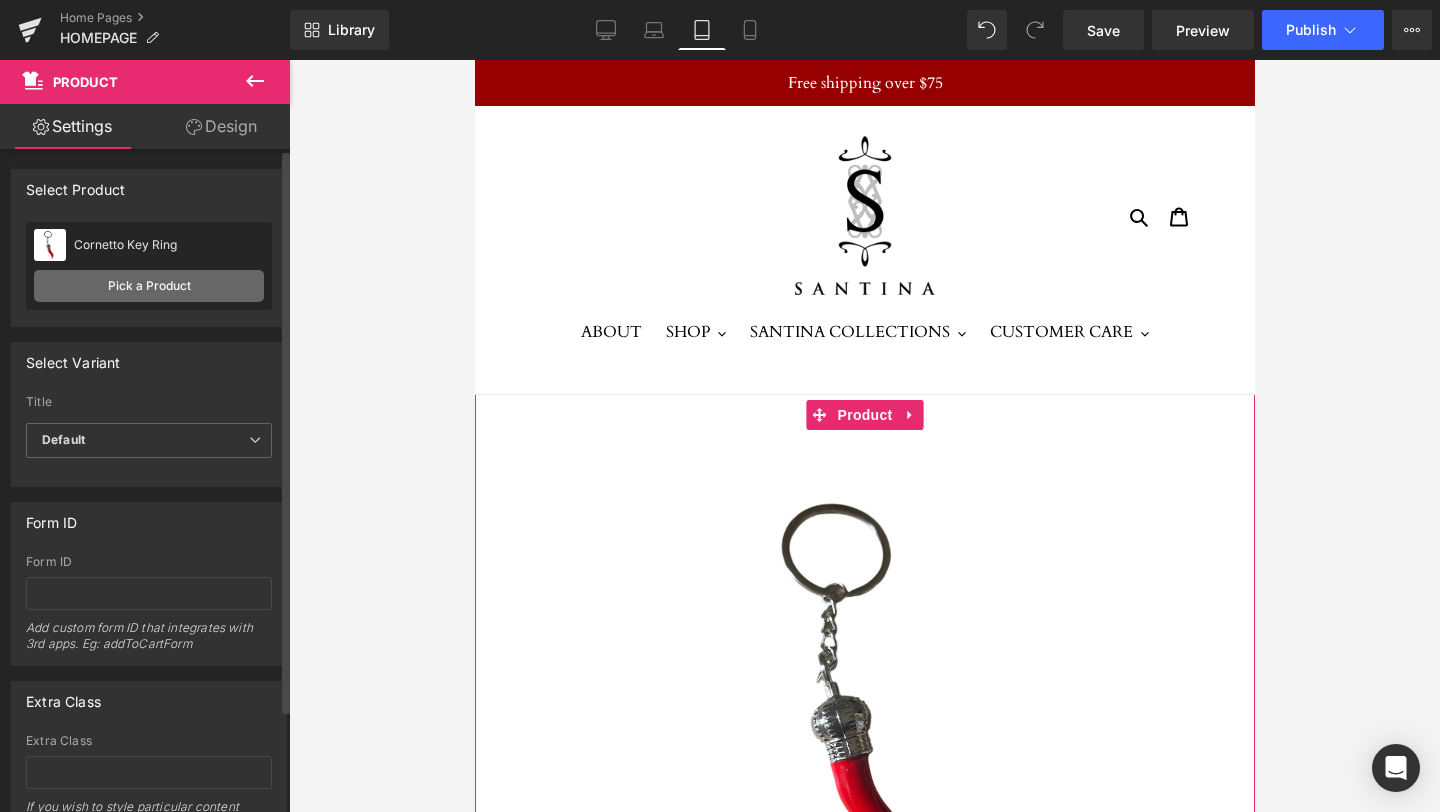 click on "Pick a Product" at bounding box center (149, 286) 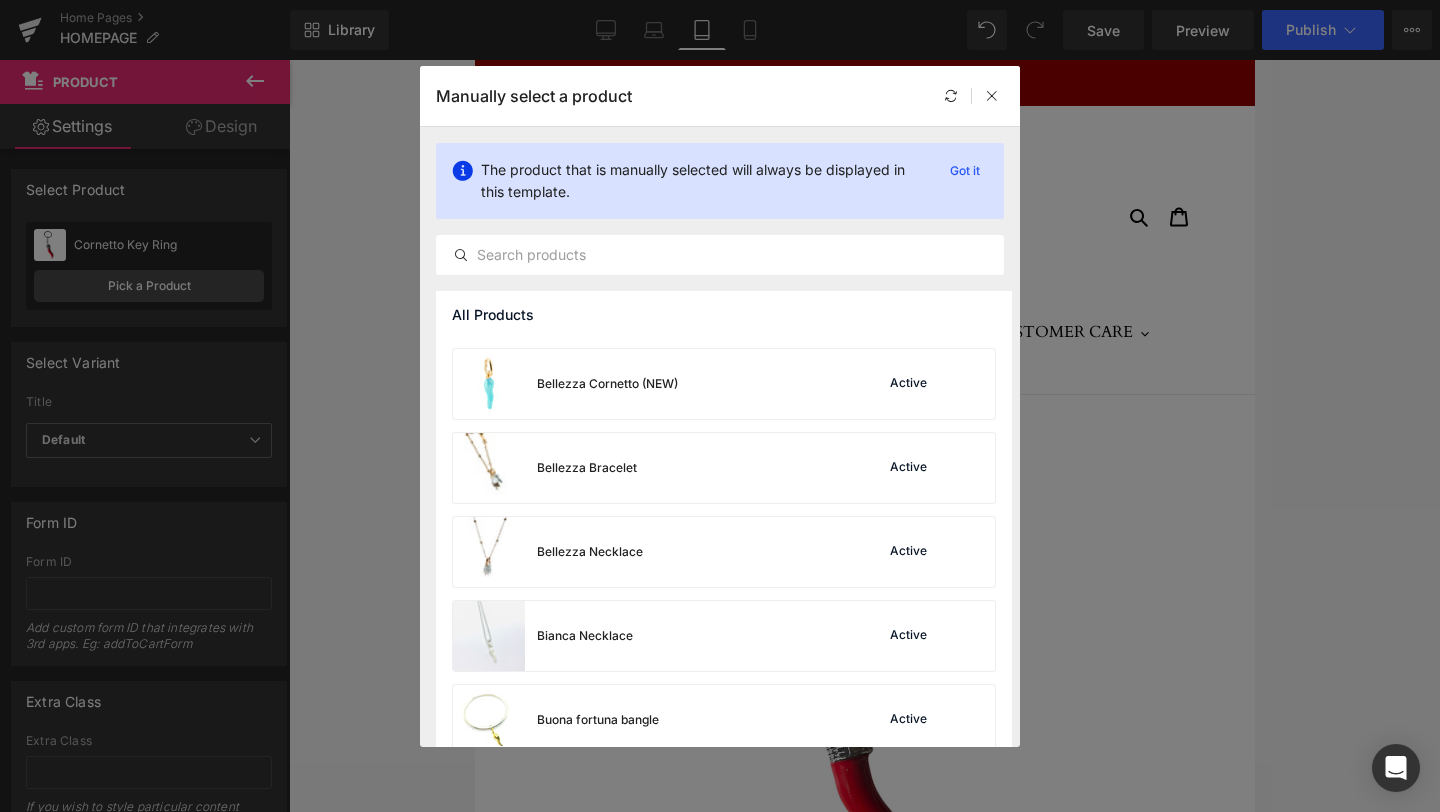 scroll, scrollTop: 1830, scrollLeft: 0, axis: vertical 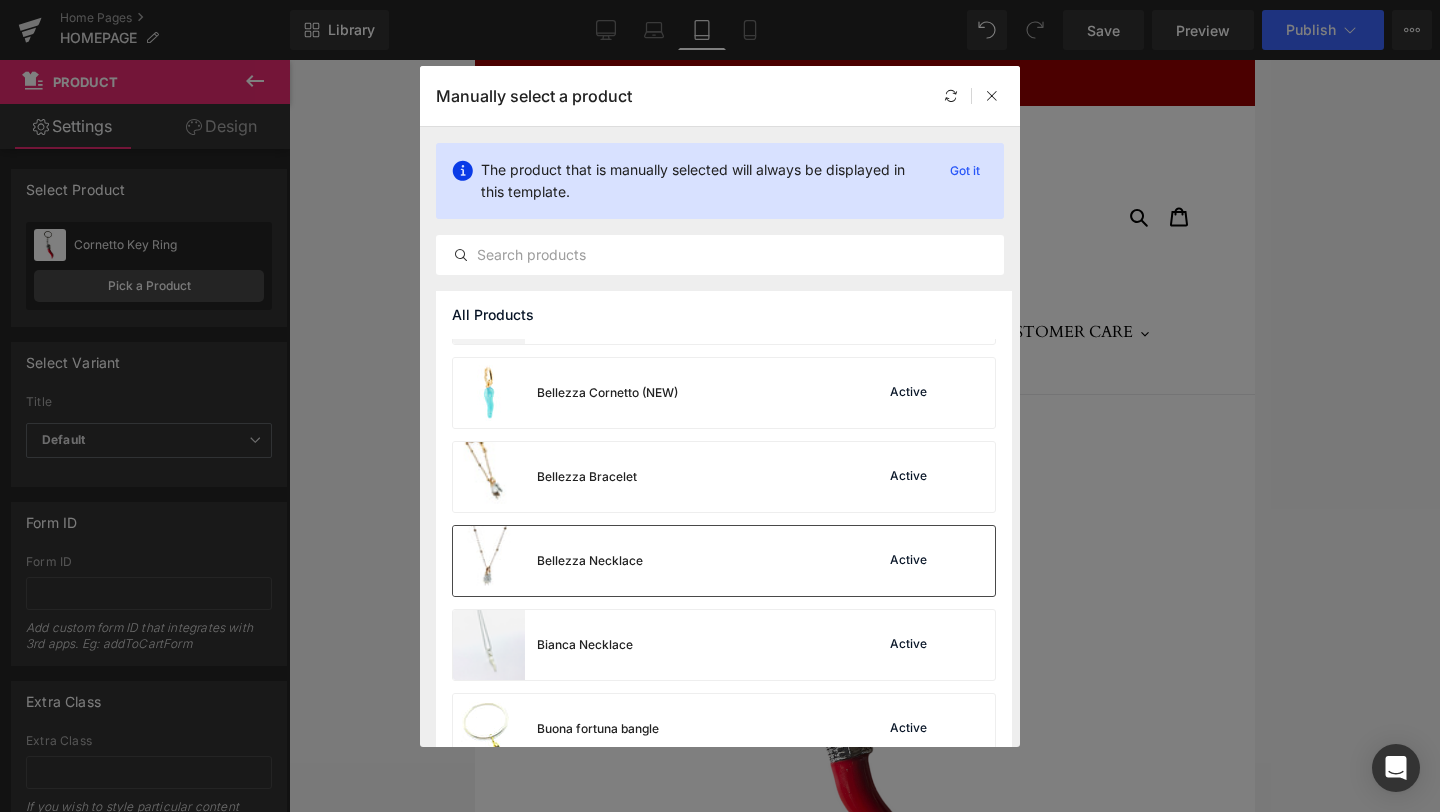 click on "Bellezza Necklace" at bounding box center (590, 561) 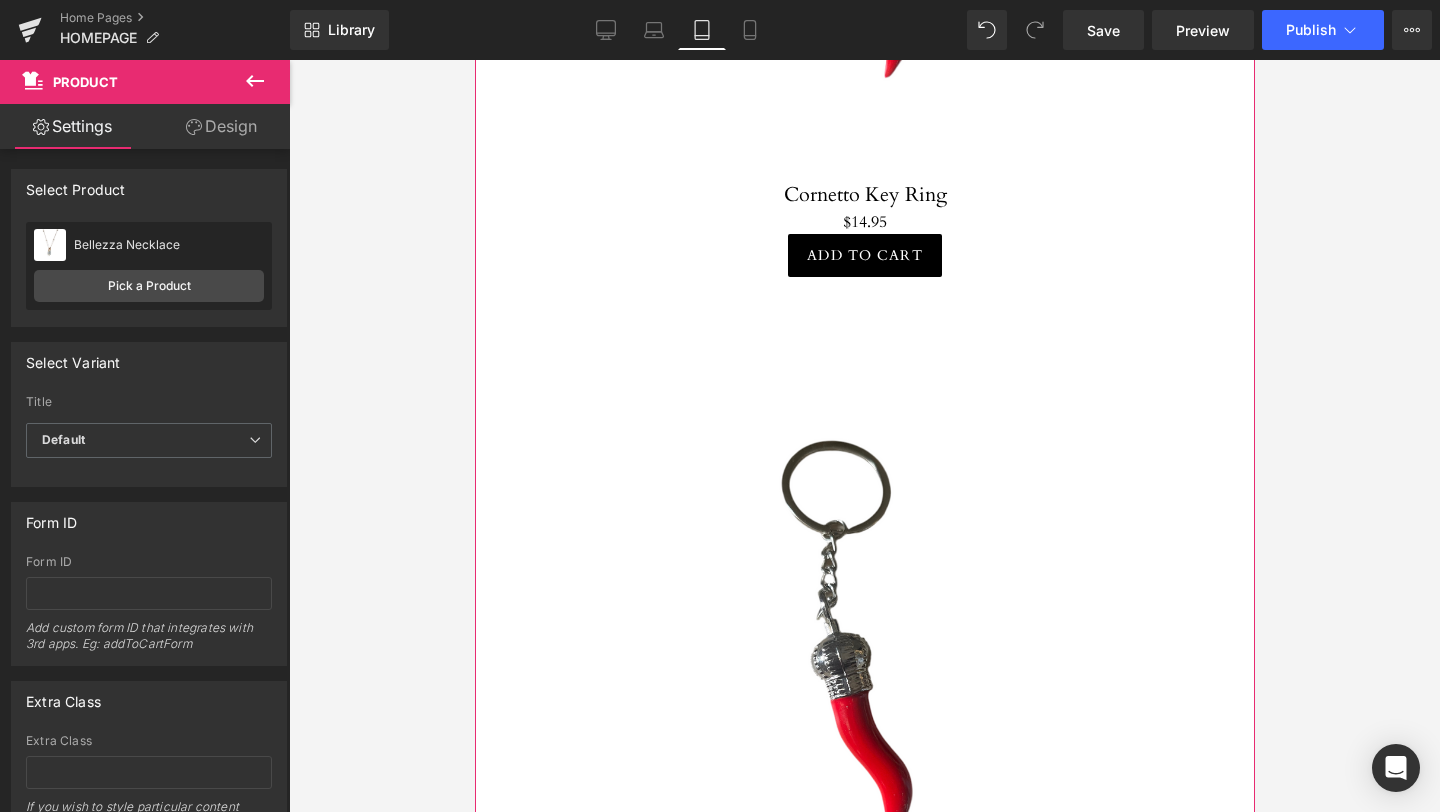 scroll, scrollTop: 1411, scrollLeft: 0, axis: vertical 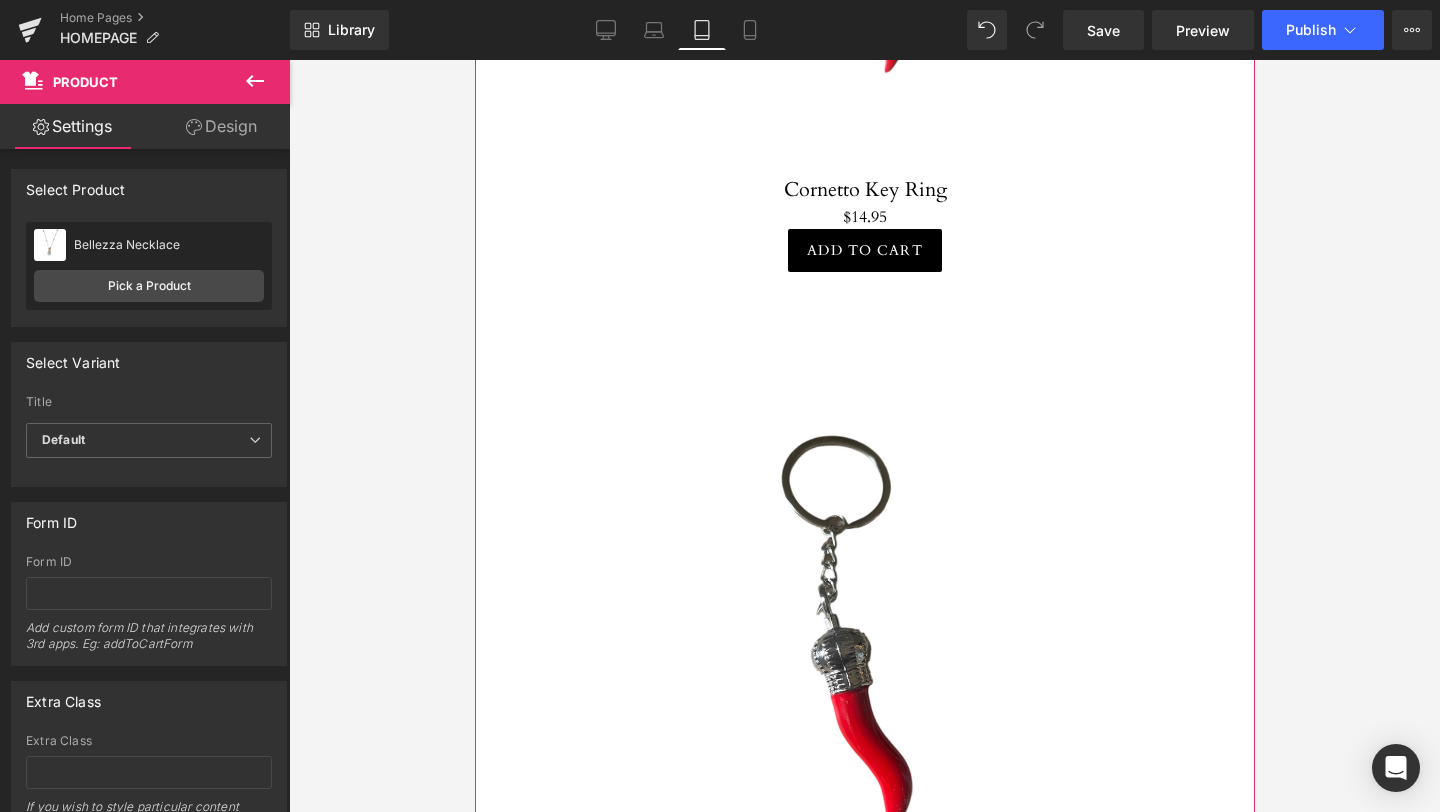 click at bounding box center [864, 636] 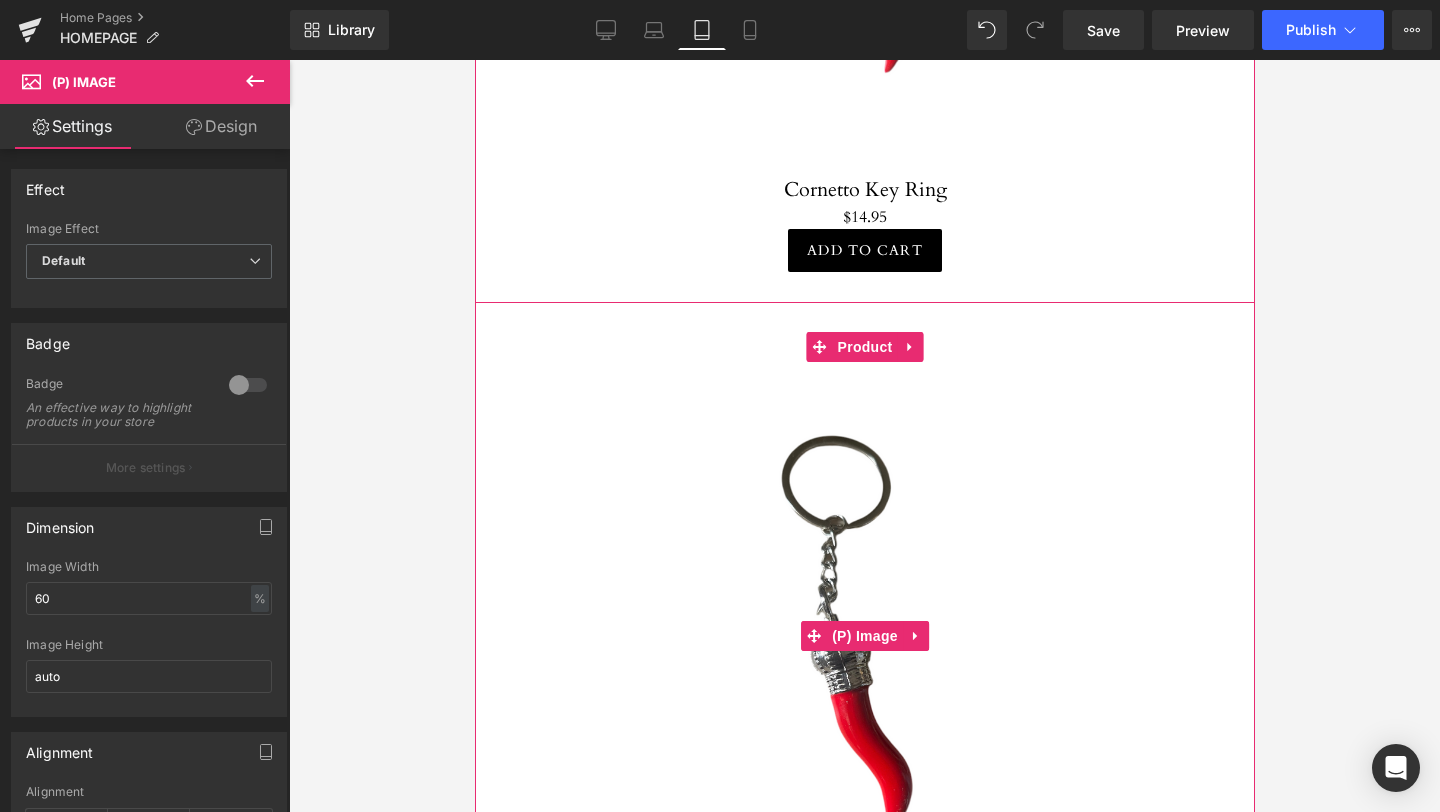 click at bounding box center [864, 636] 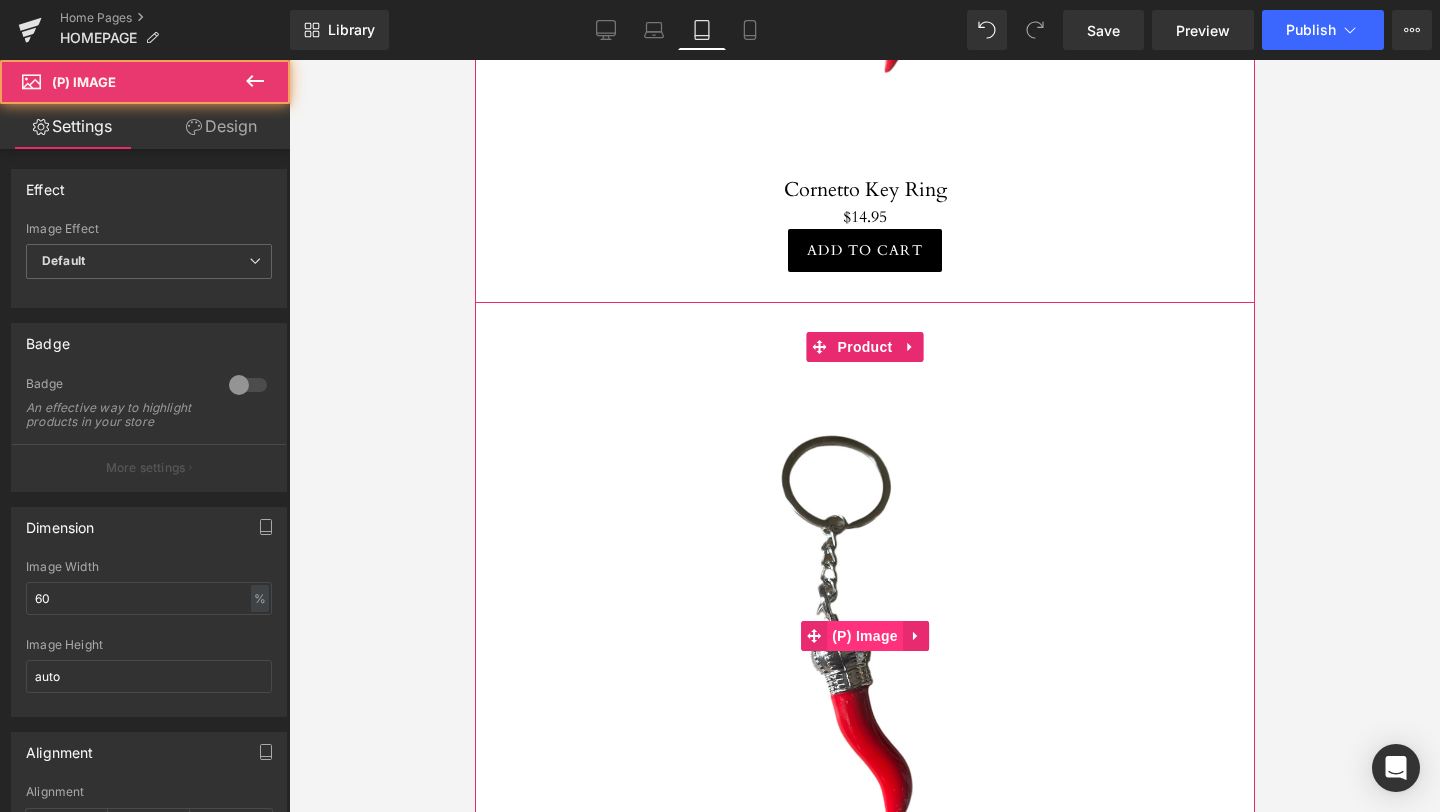click on "(P) Image" at bounding box center (864, 636) 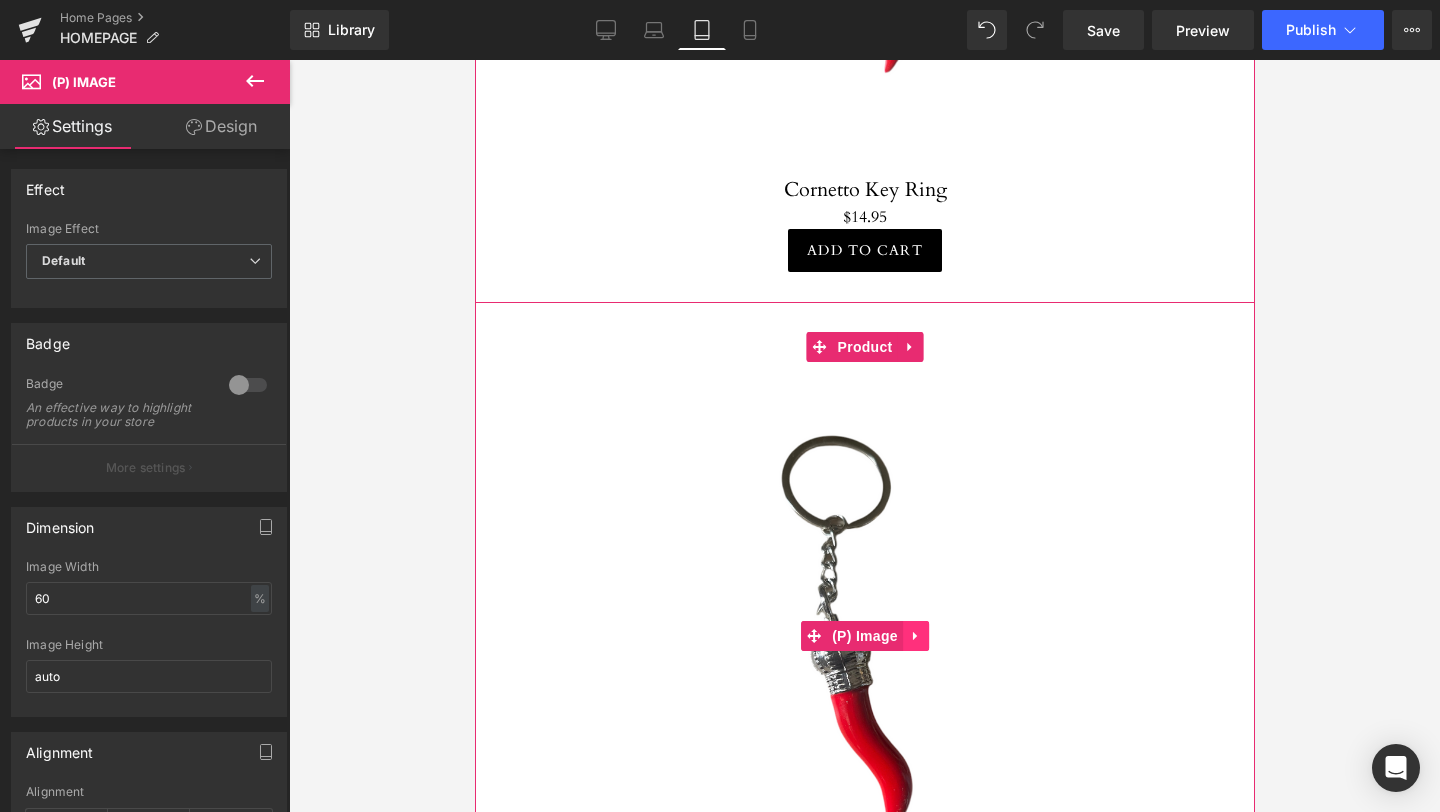 click at bounding box center [915, 636] 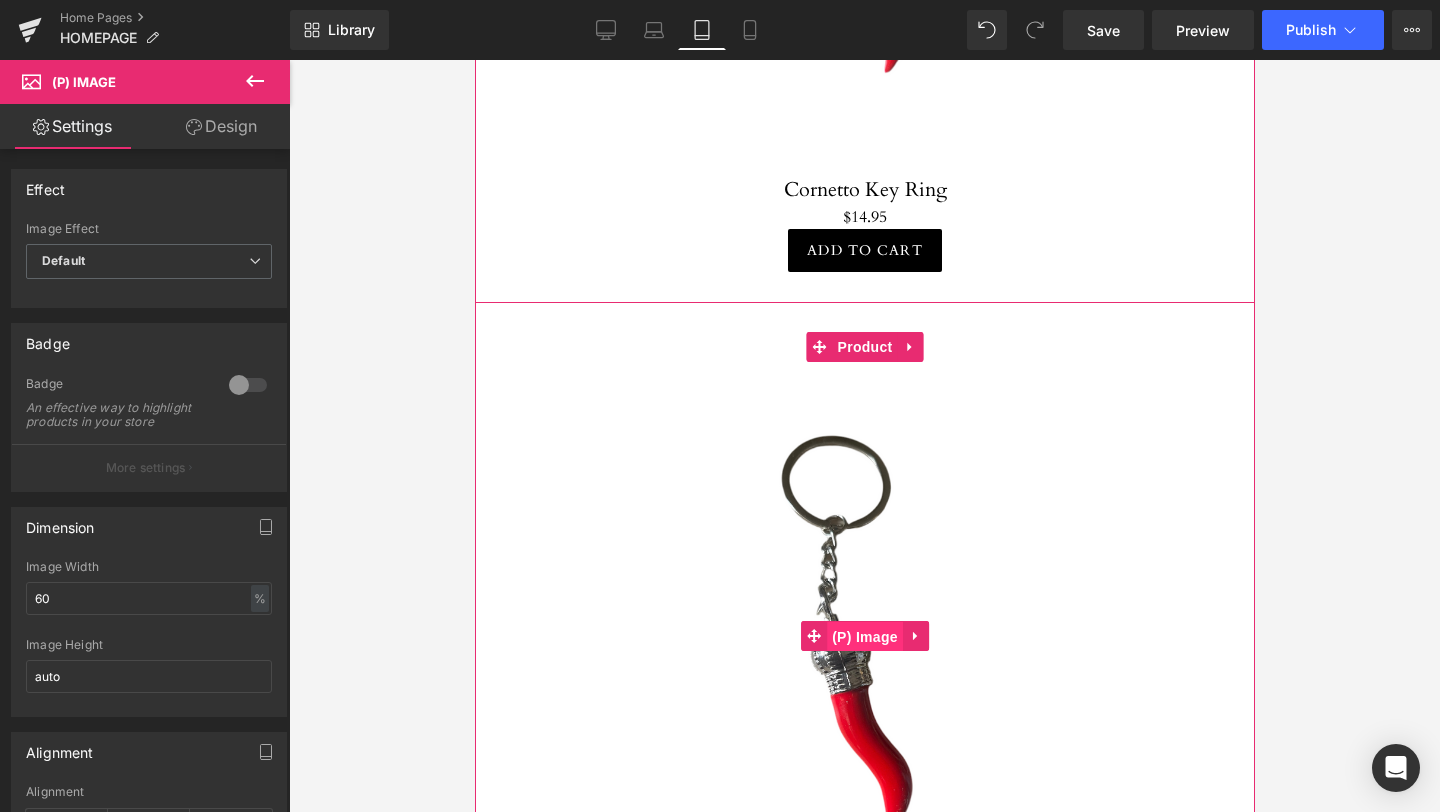 click on "(P) Image" at bounding box center (864, 637) 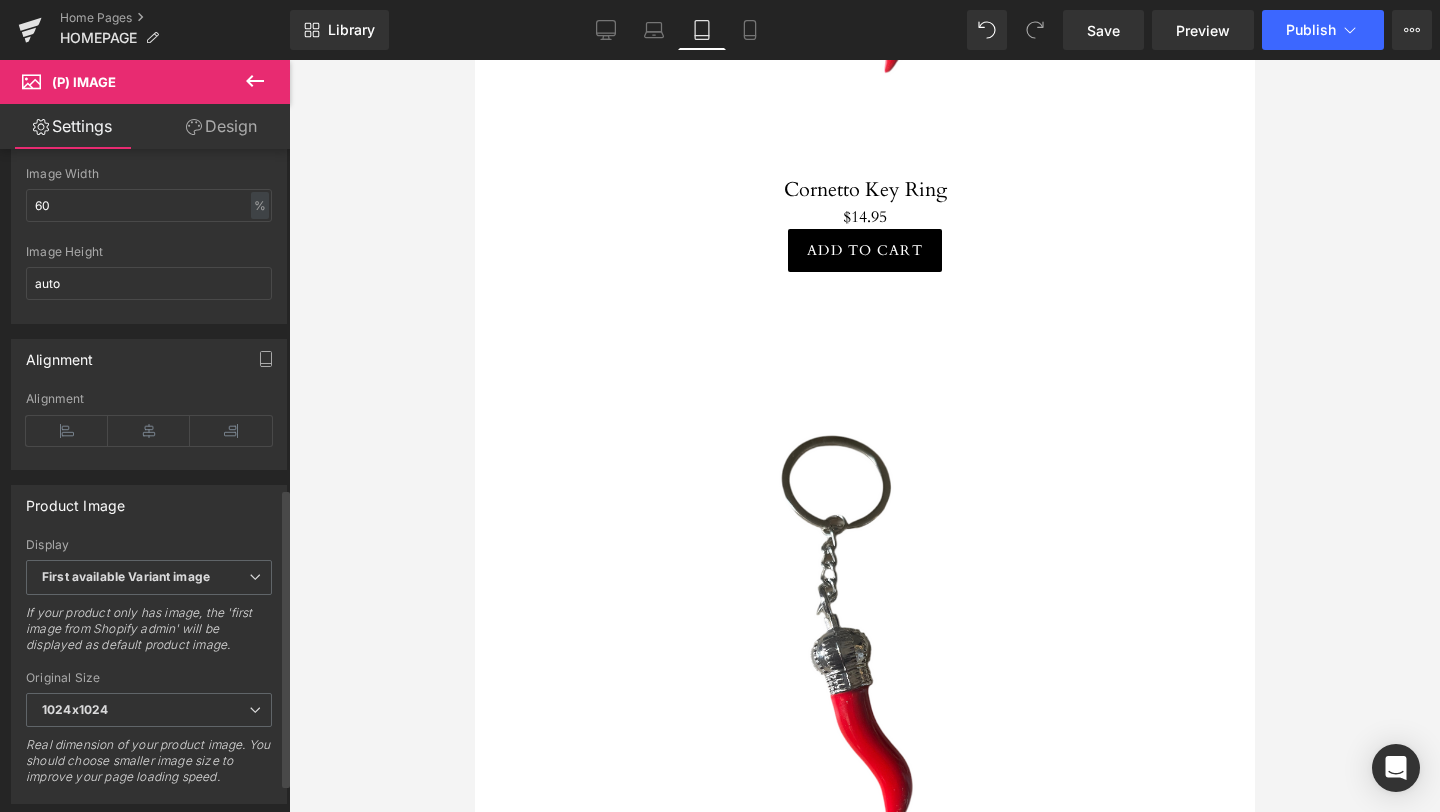 scroll, scrollTop: 129, scrollLeft: 0, axis: vertical 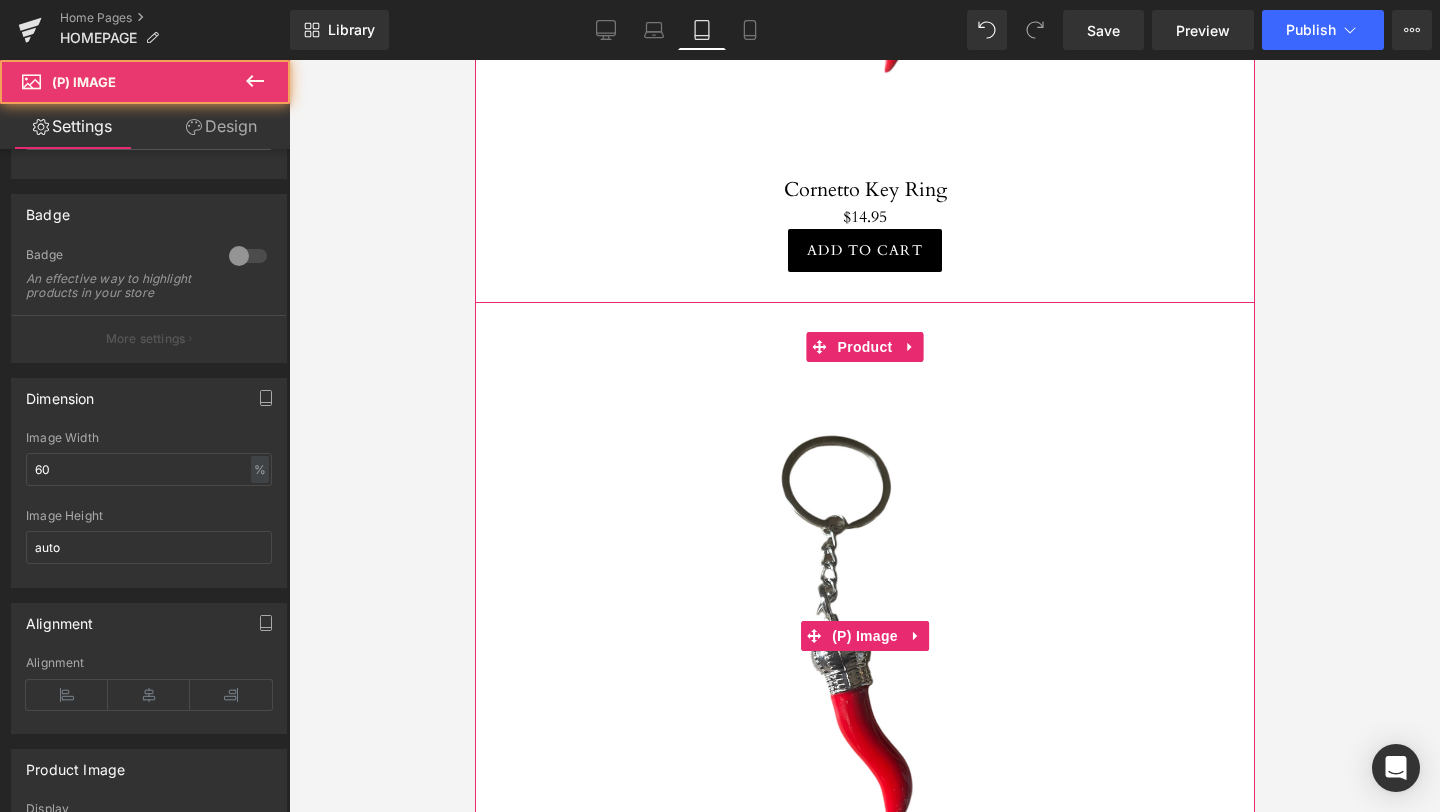 click at bounding box center (864, 636) 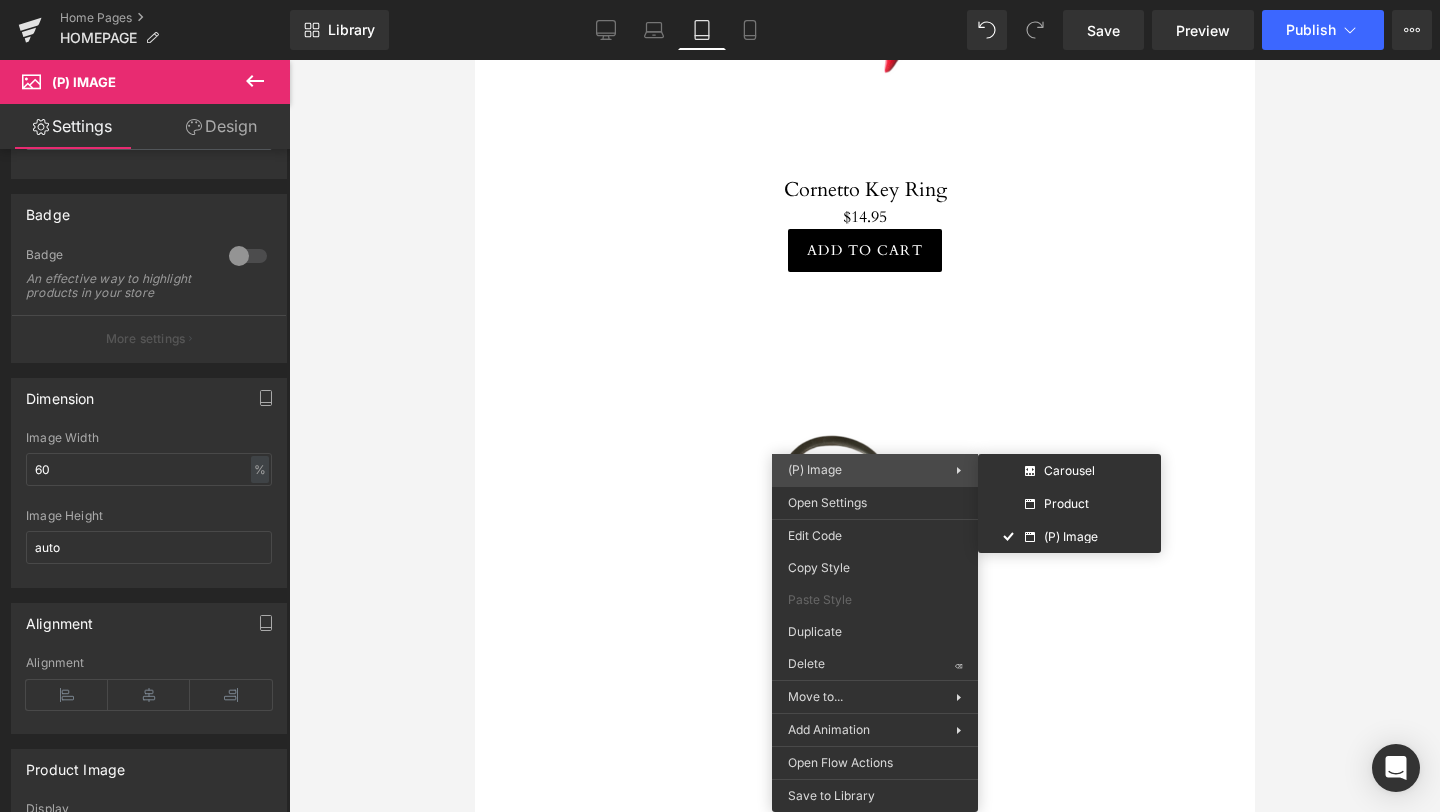 click on "(P) Image Carousel Product (P) Image" at bounding box center [875, 470] 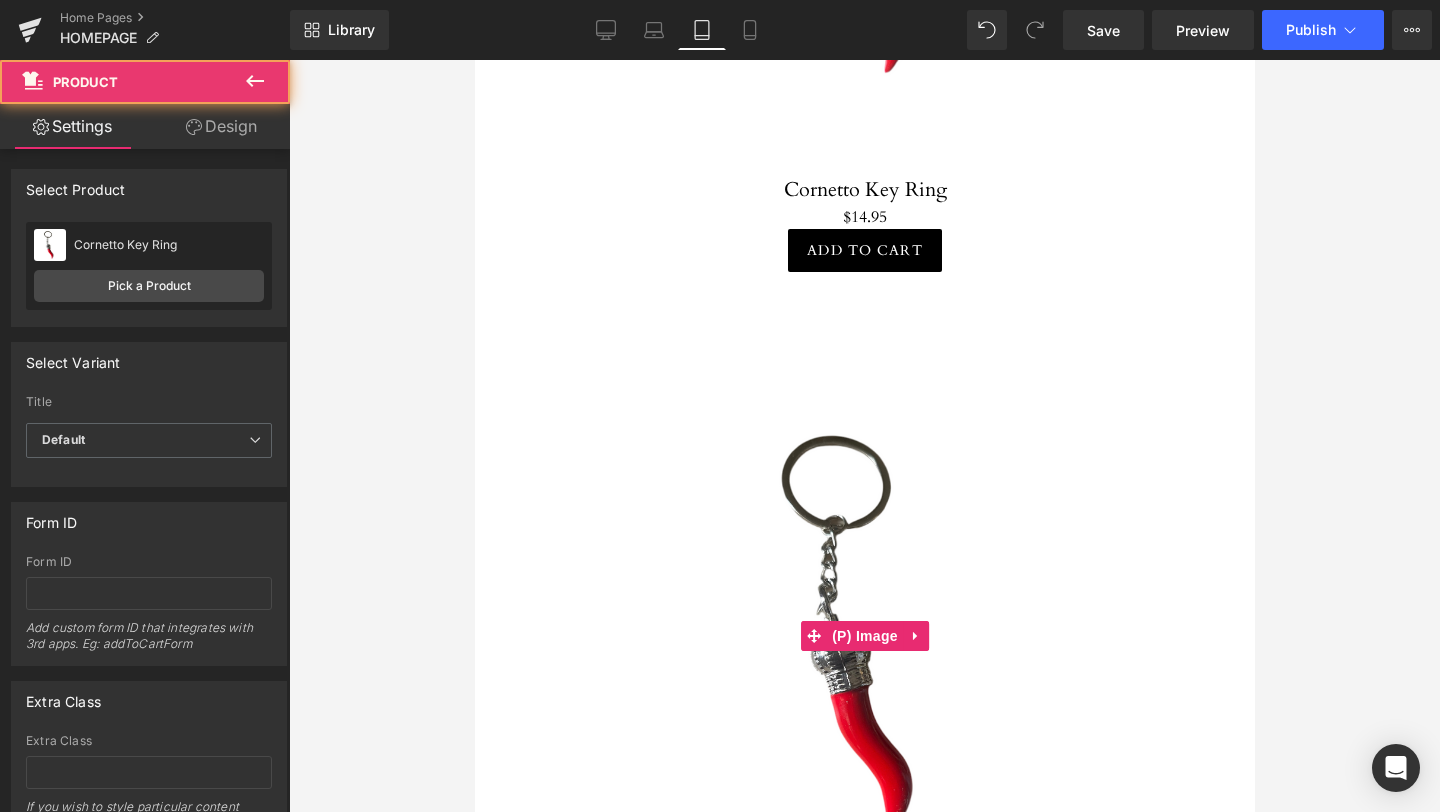 drag, startPoint x: 1525, startPoint y: 571, endPoint x: 1050, endPoint y: 511, distance: 478.77448 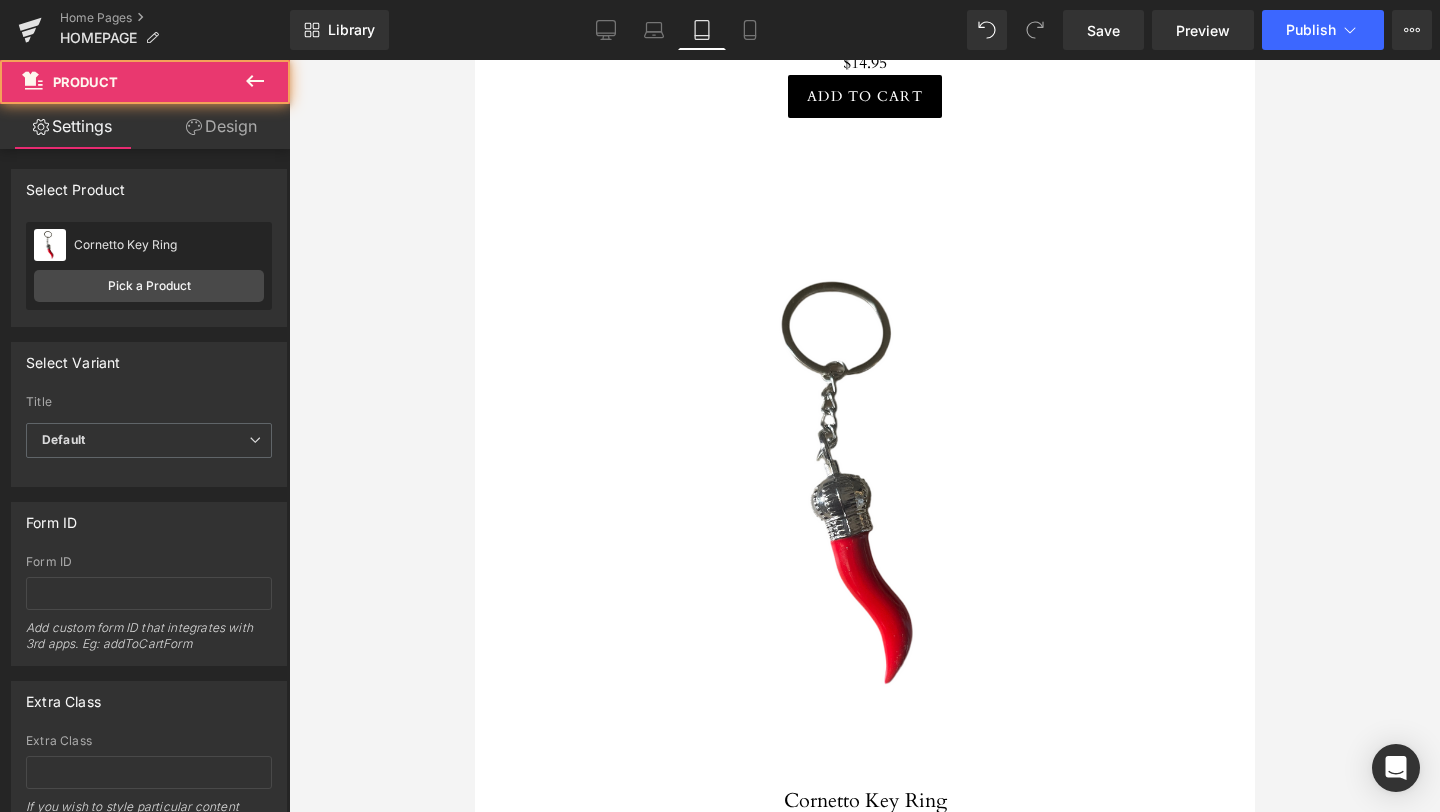 scroll, scrollTop: 1573, scrollLeft: 0, axis: vertical 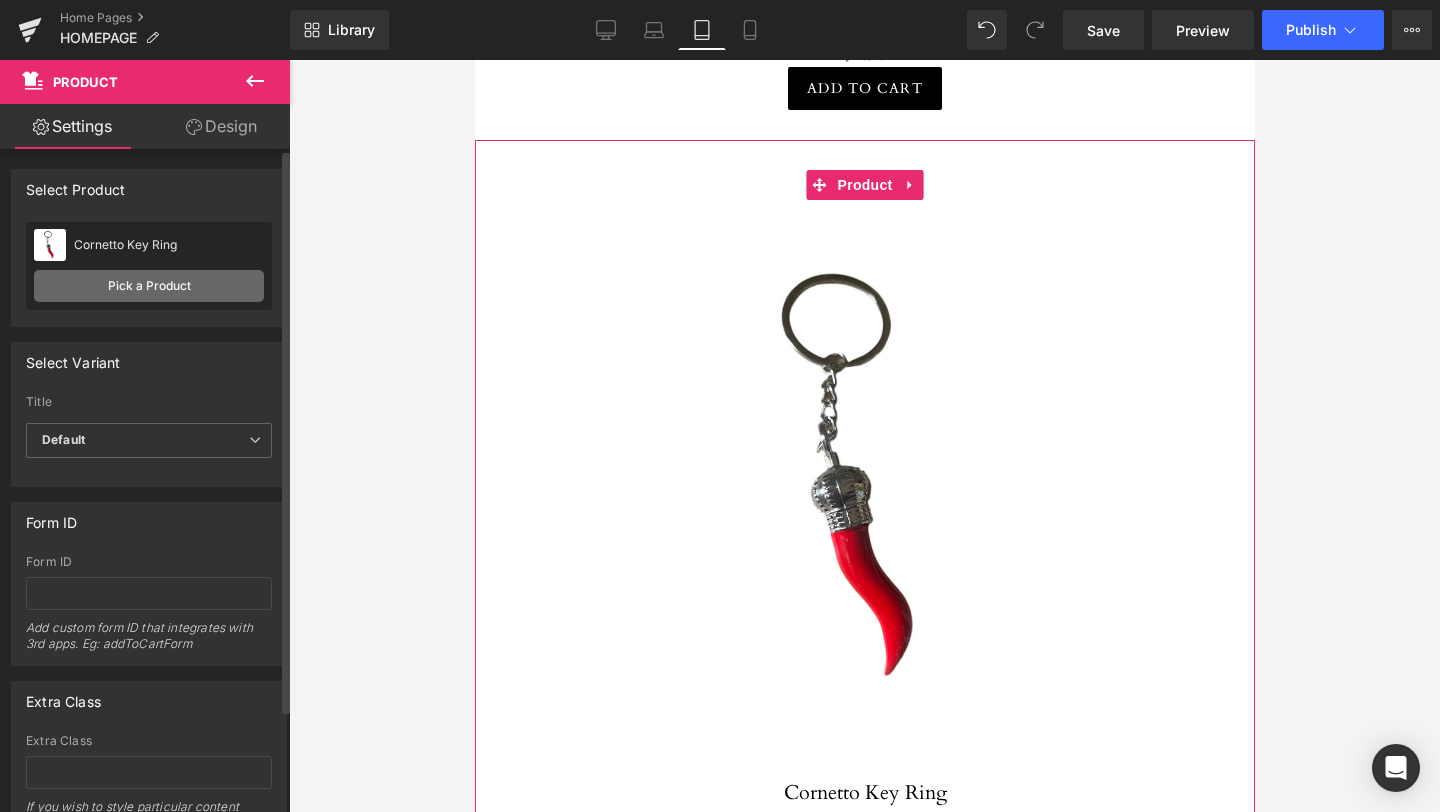click on "Pick a Product" at bounding box center (149, 286) 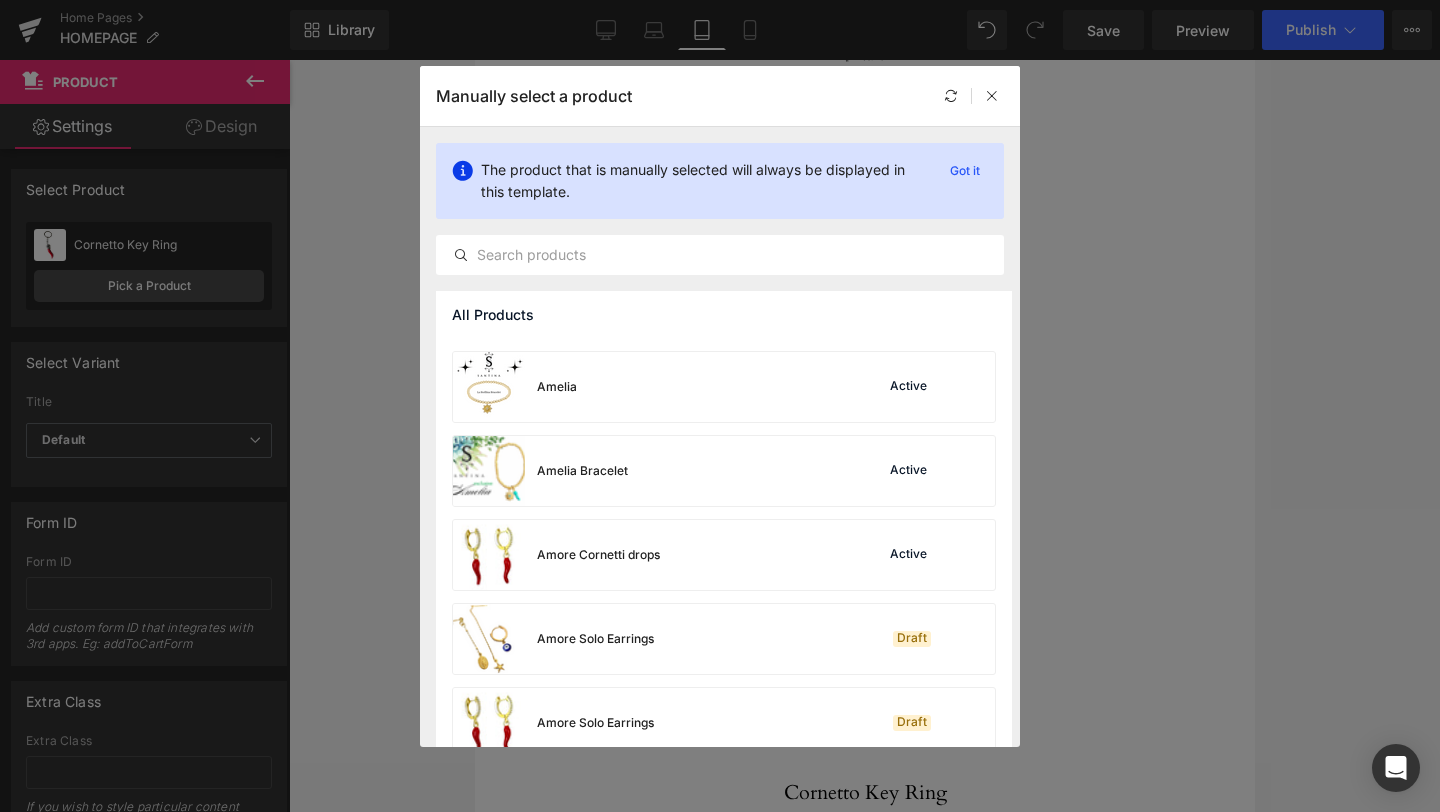 scroll, scrollTop: 721, scrollLeft: 0, axis: vertical 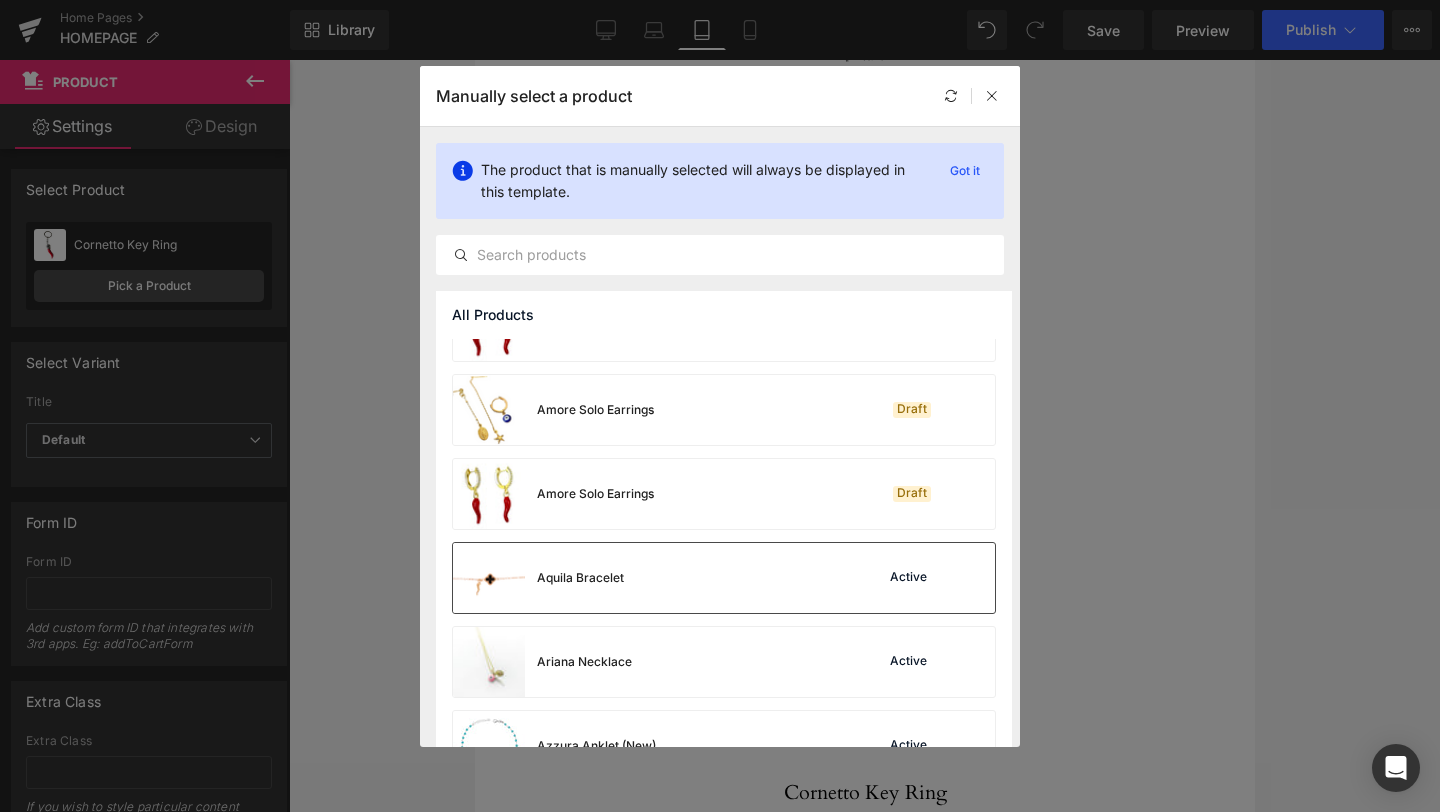 click on "Aquila Bracelet" at bounding box center (580, 578) 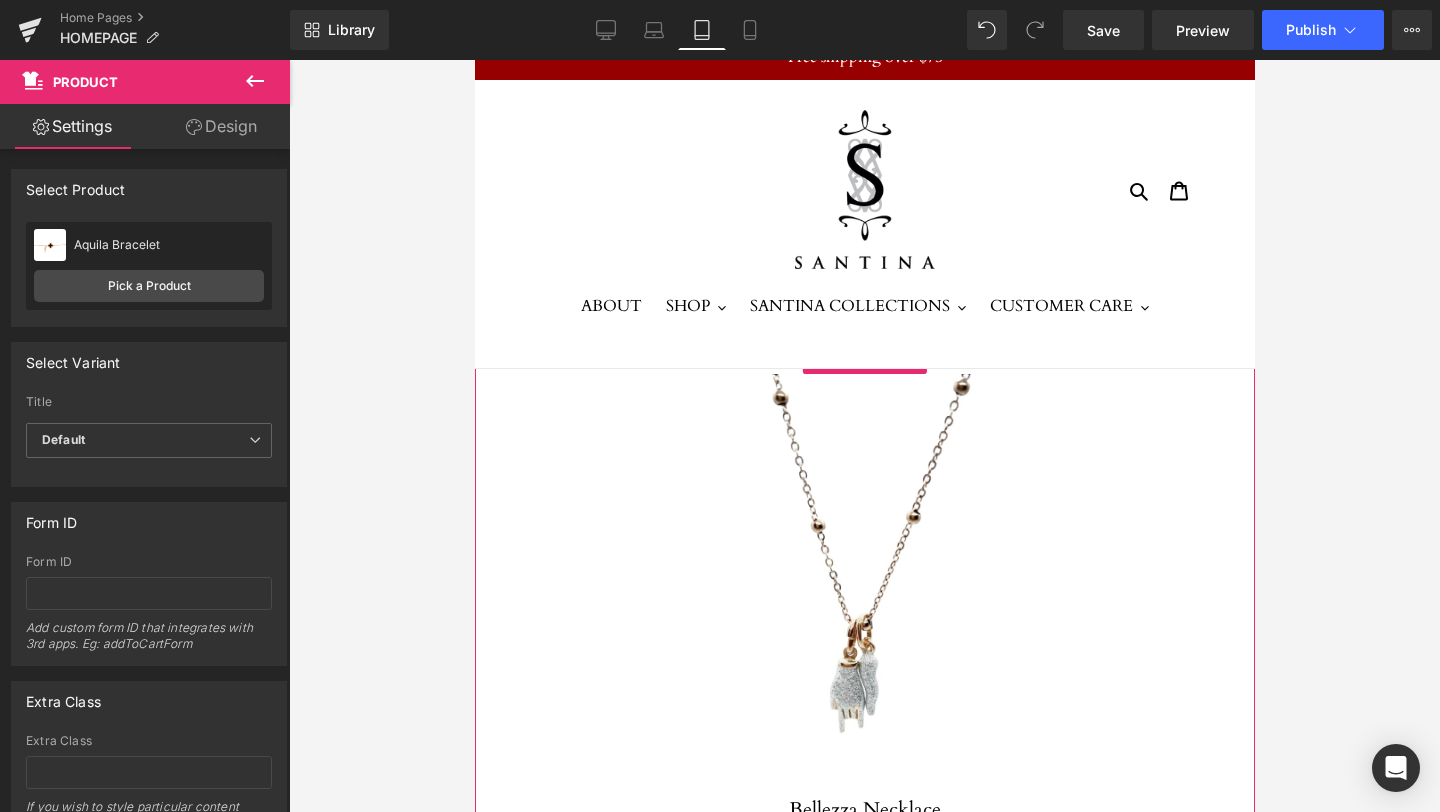 scroll, scrollTop: 0, scrollLeft: 0, axis: both 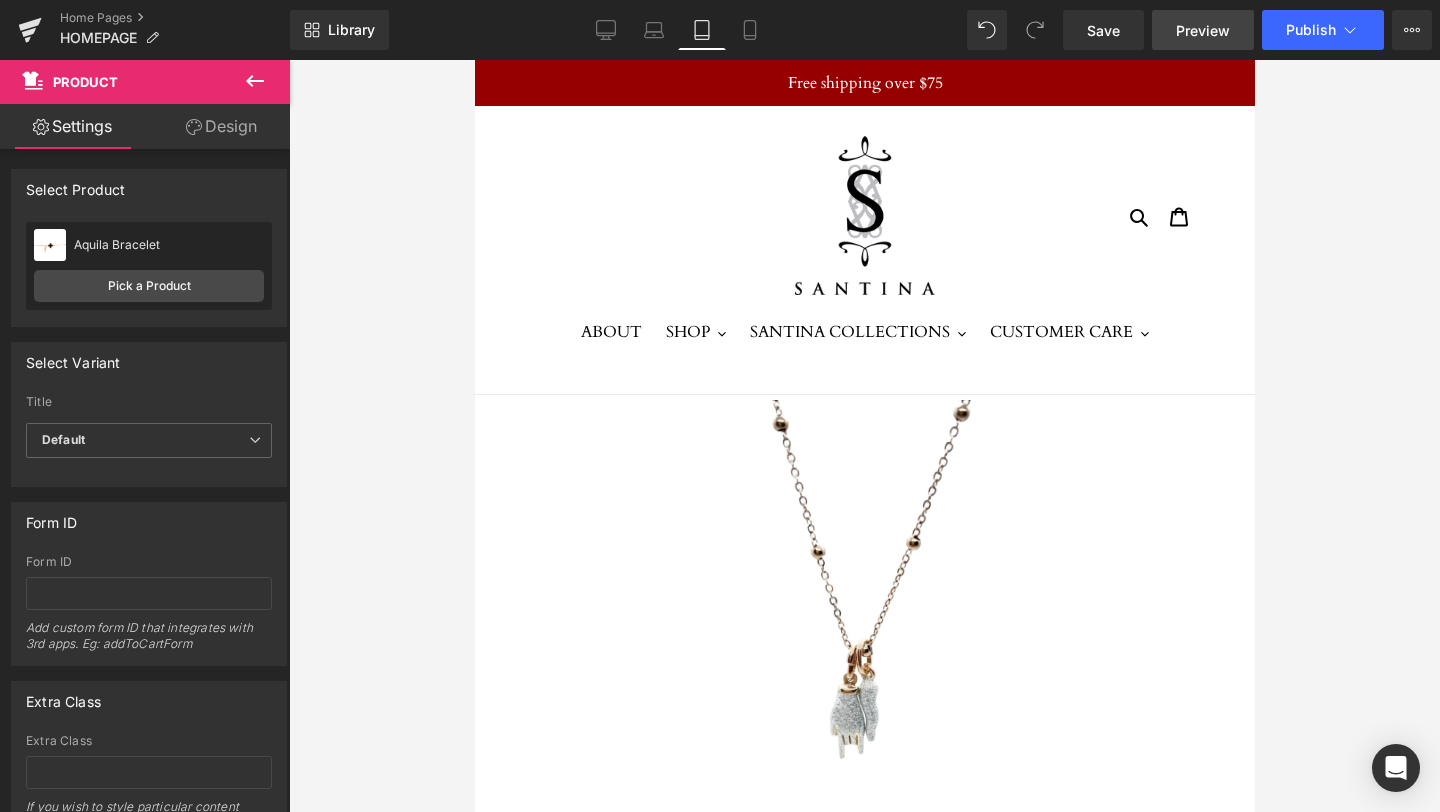 click on "Preview" at bounding box center [1203, 30] 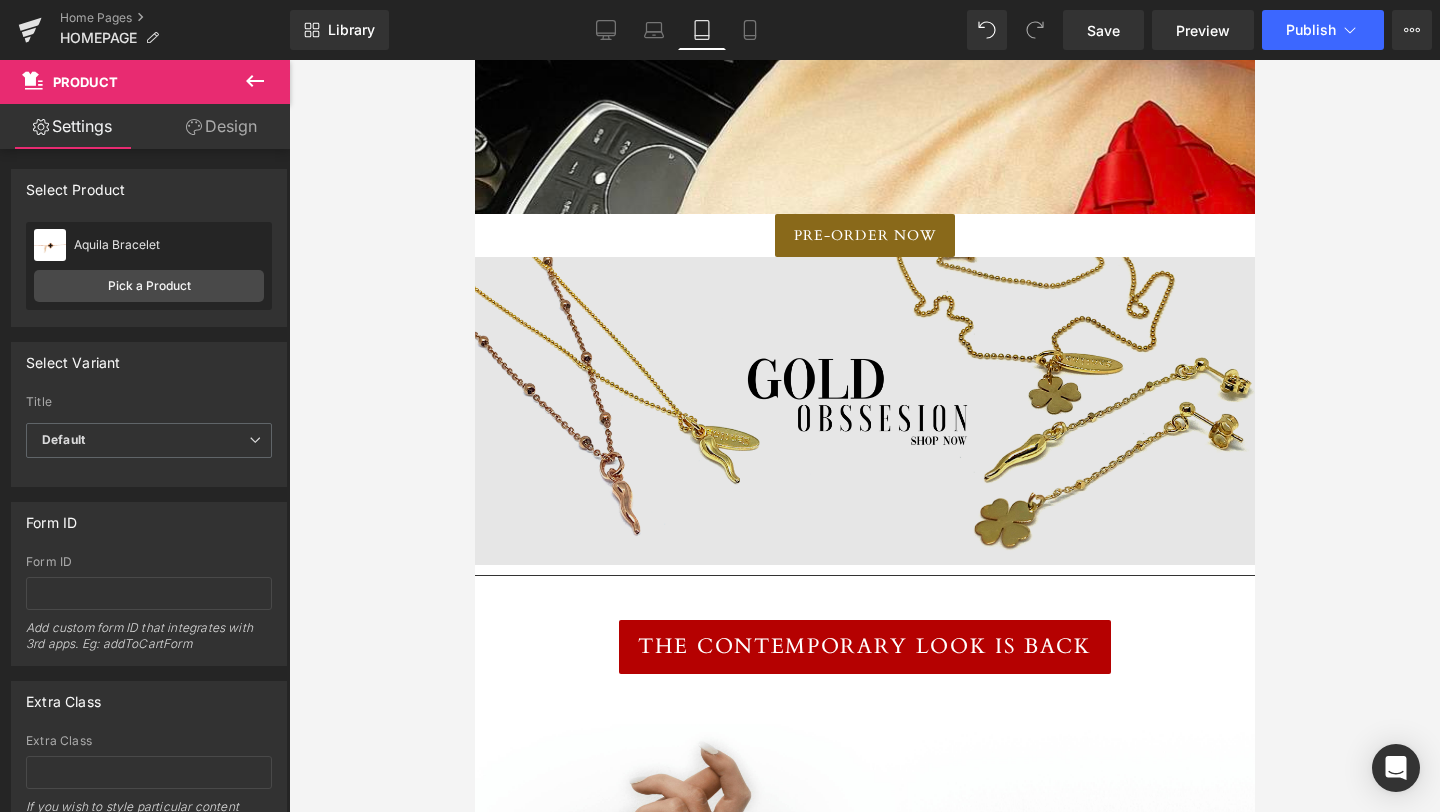 scroll, scrollTop: 5176, scrollLeft: 0, axis: vertical 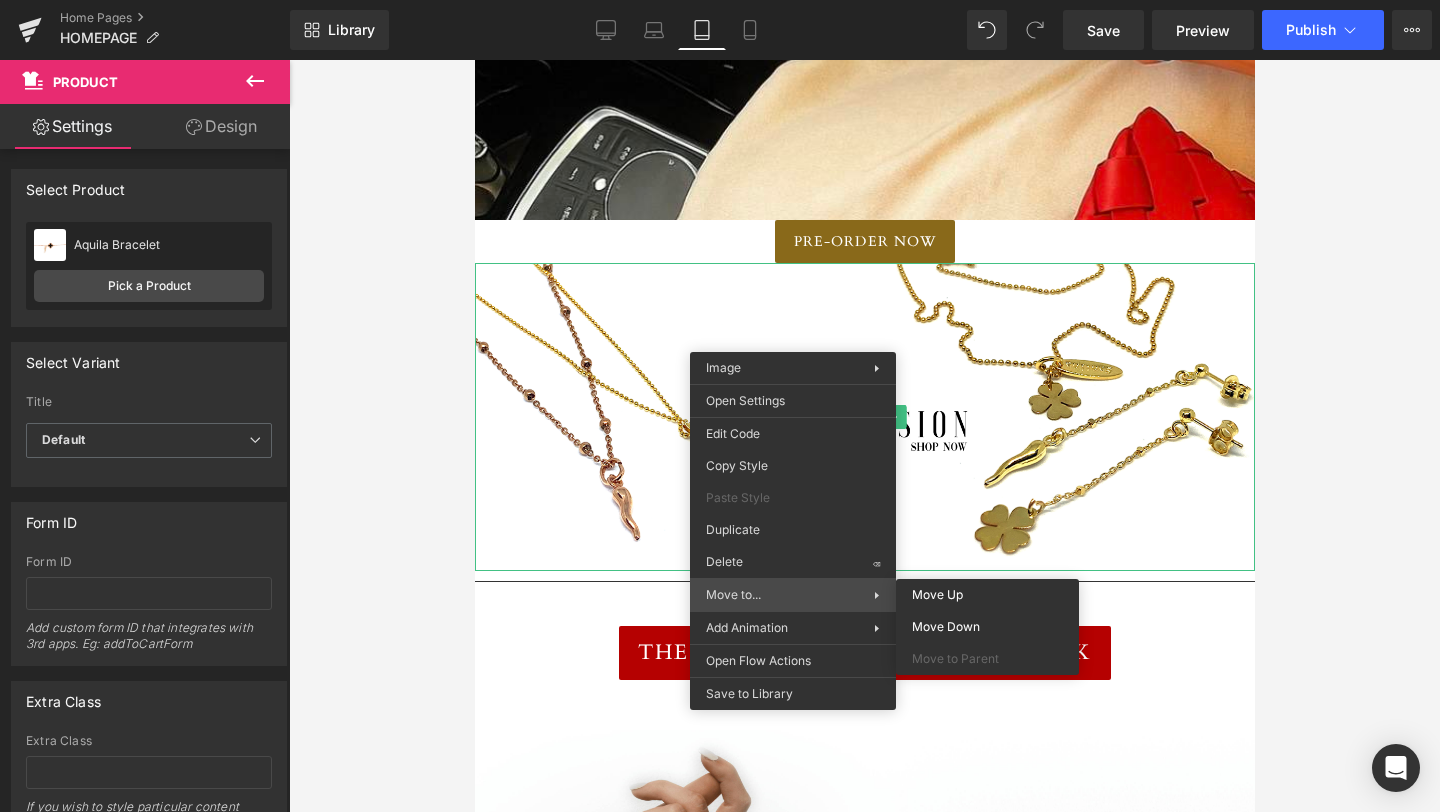 click on "Move to..." at bounding box center (790, 595) 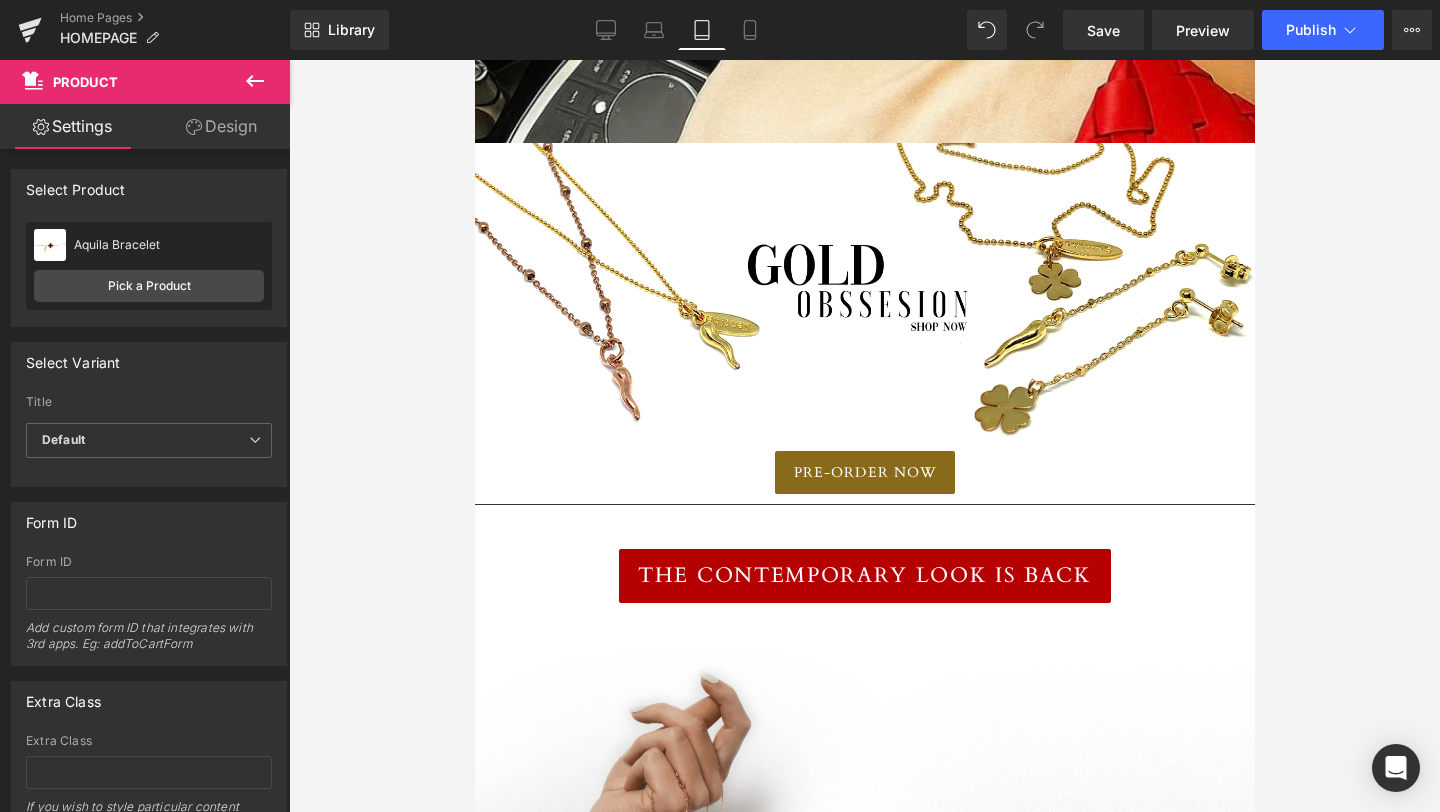 scroll, scrollTop: 5256, scrollLeft: 0, axis: vertical 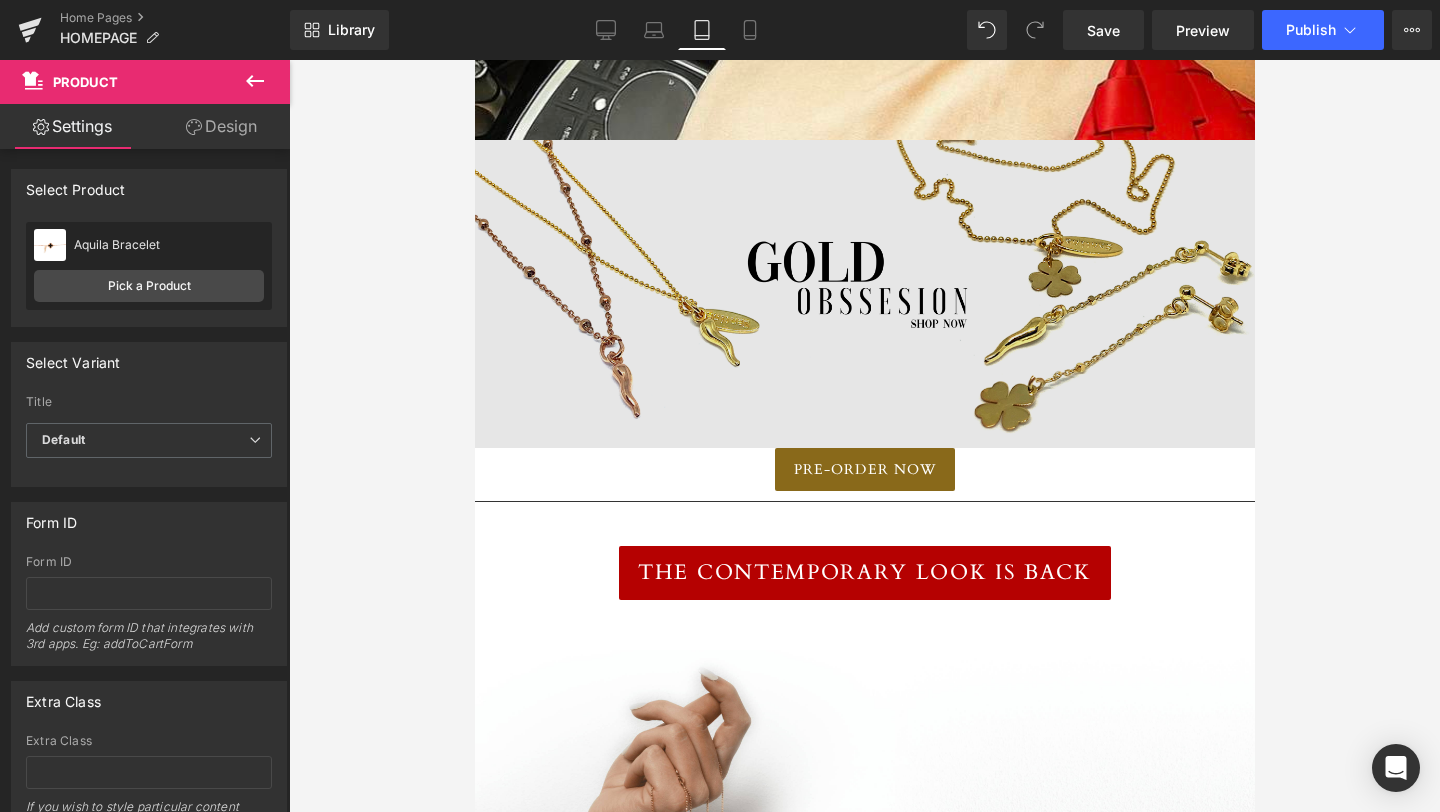 click at bounding box center [864, 294] 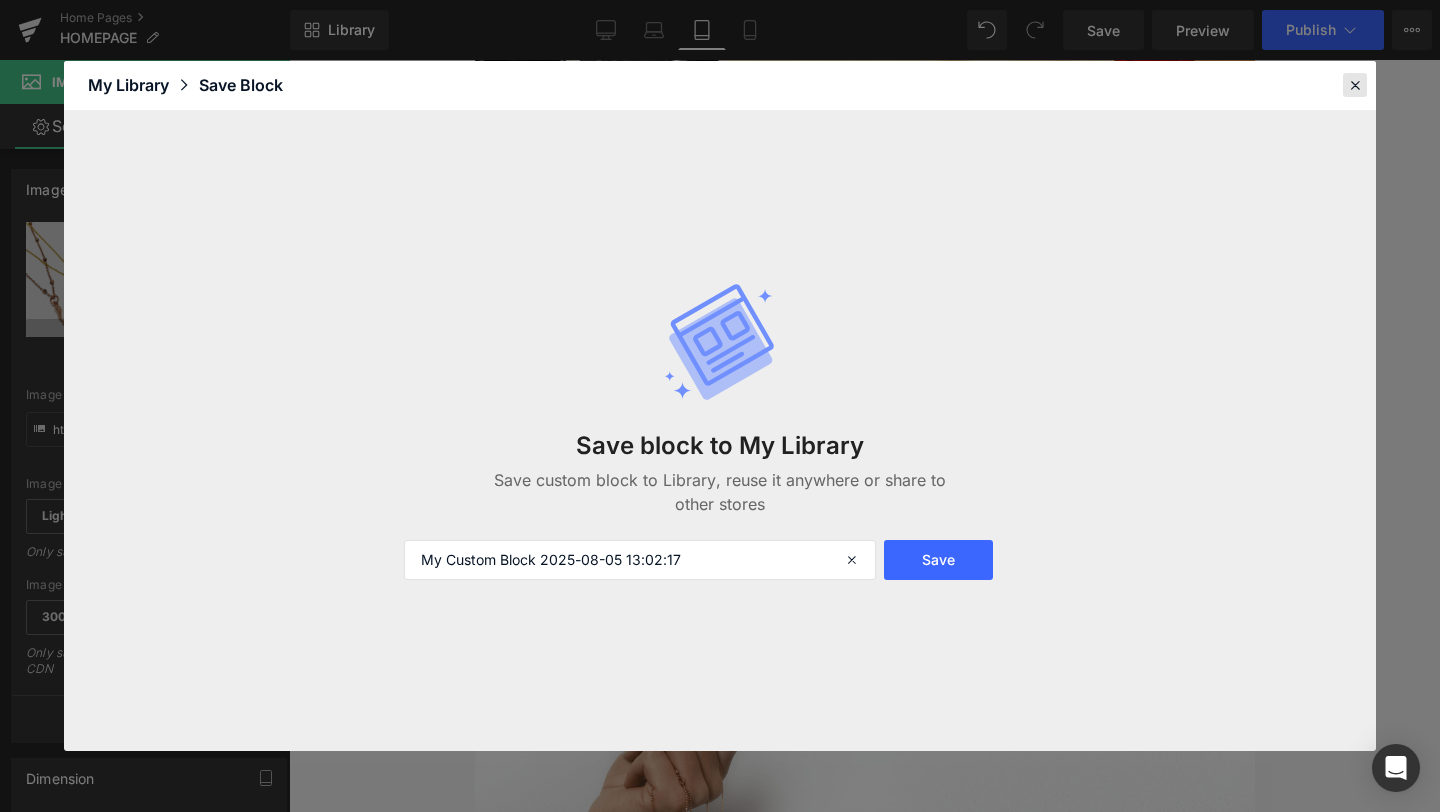 click at bounding box center [1355, 85] 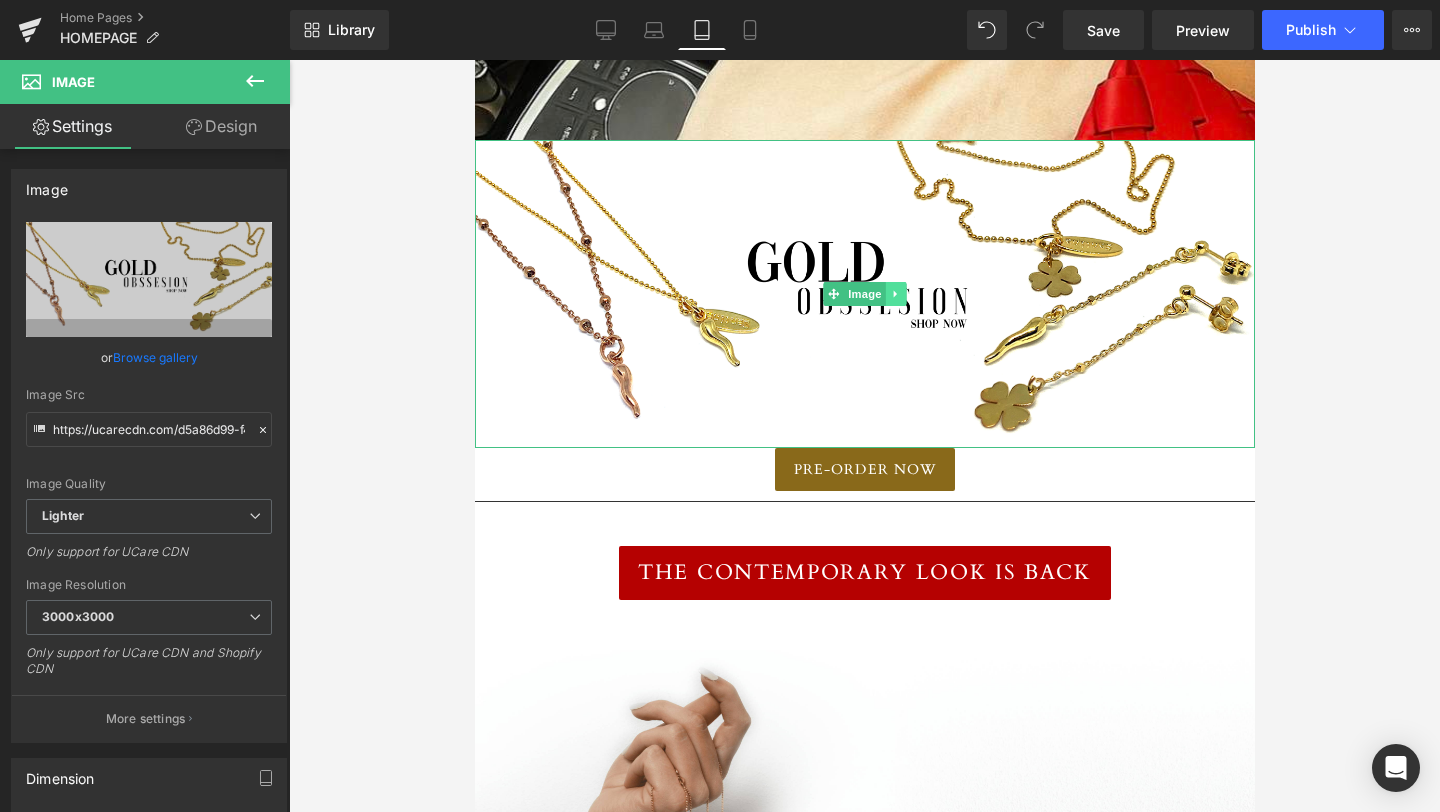 click 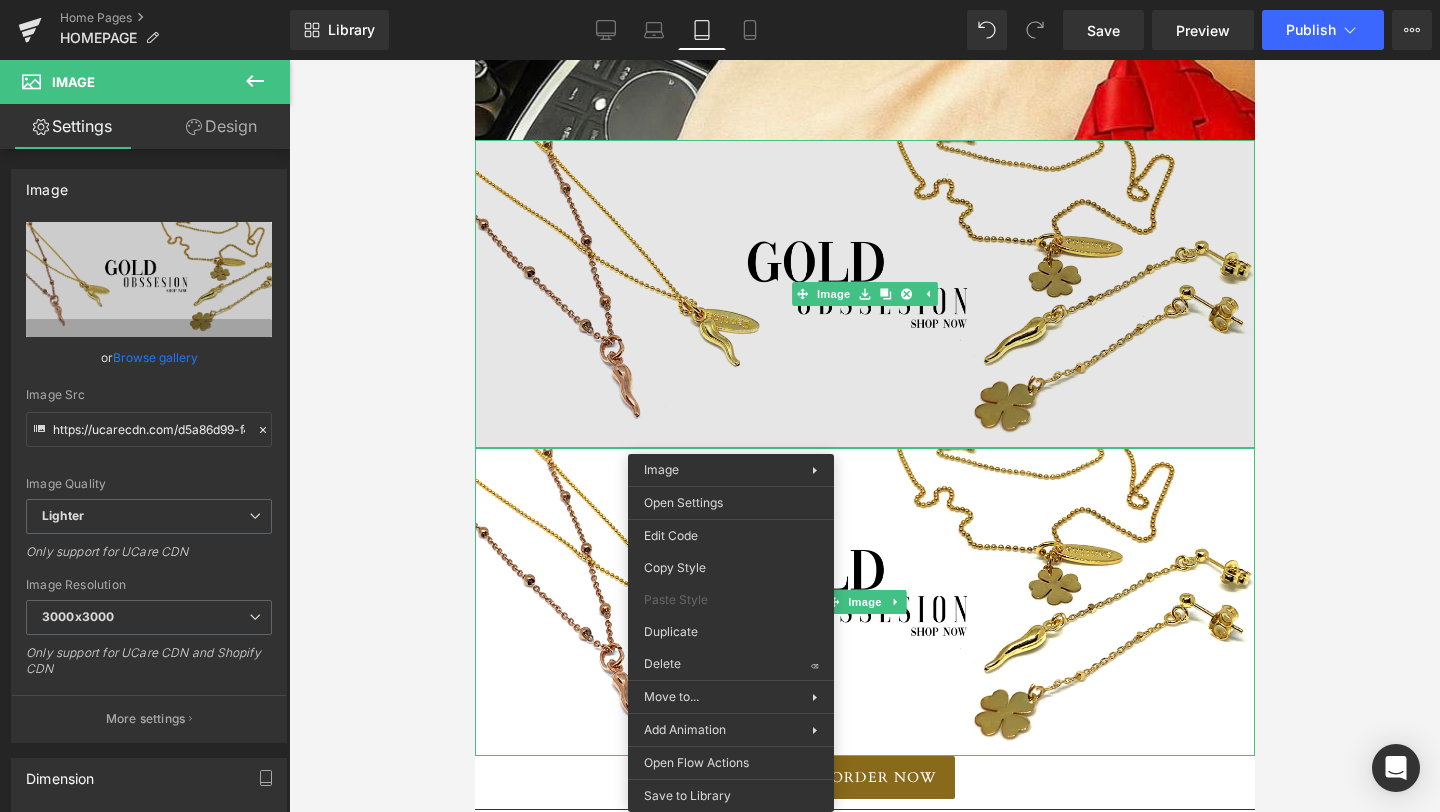 drag, startPoint x: 730, startPoint y: 540, endPoint x: 582, endPoint y: 200, distance: 370.8153 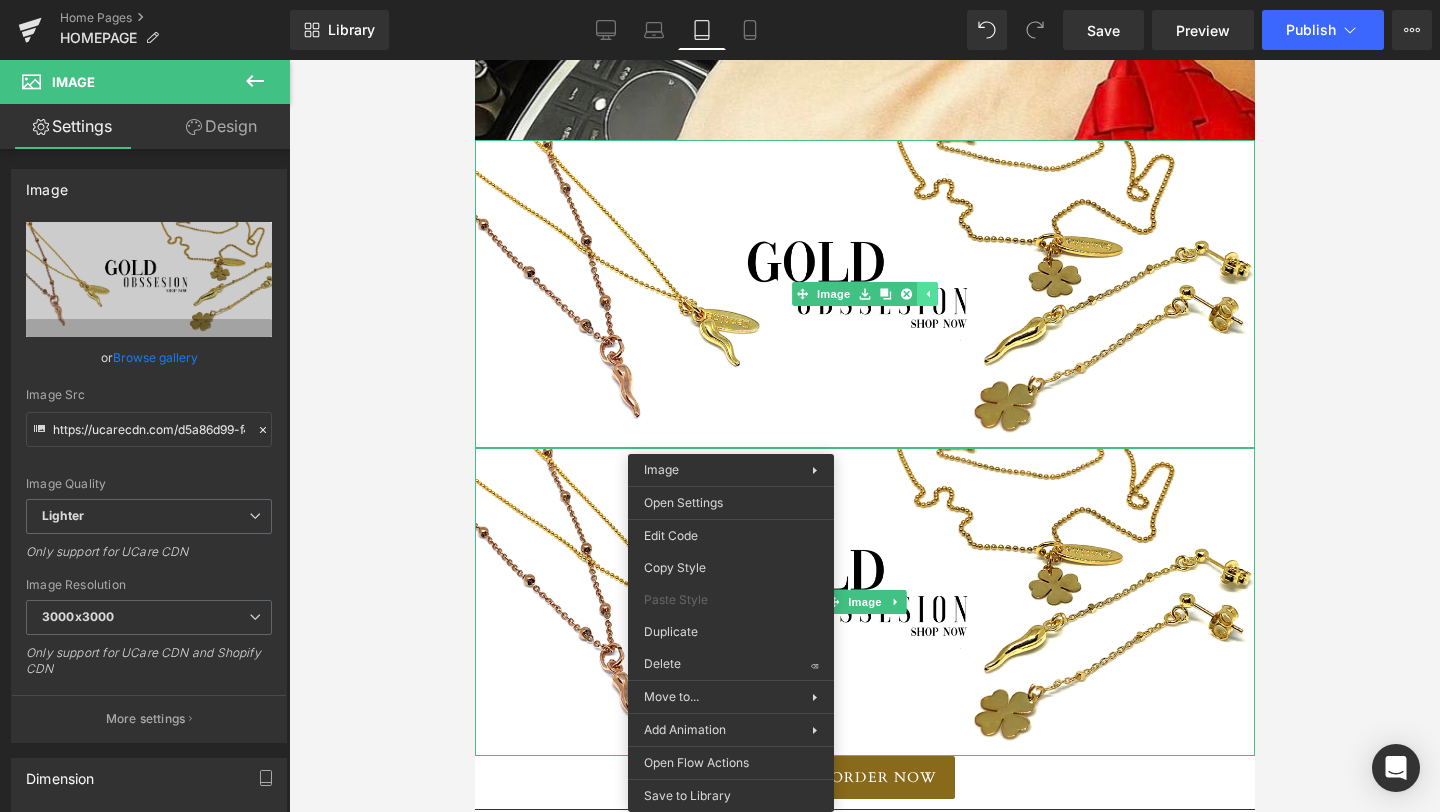 click 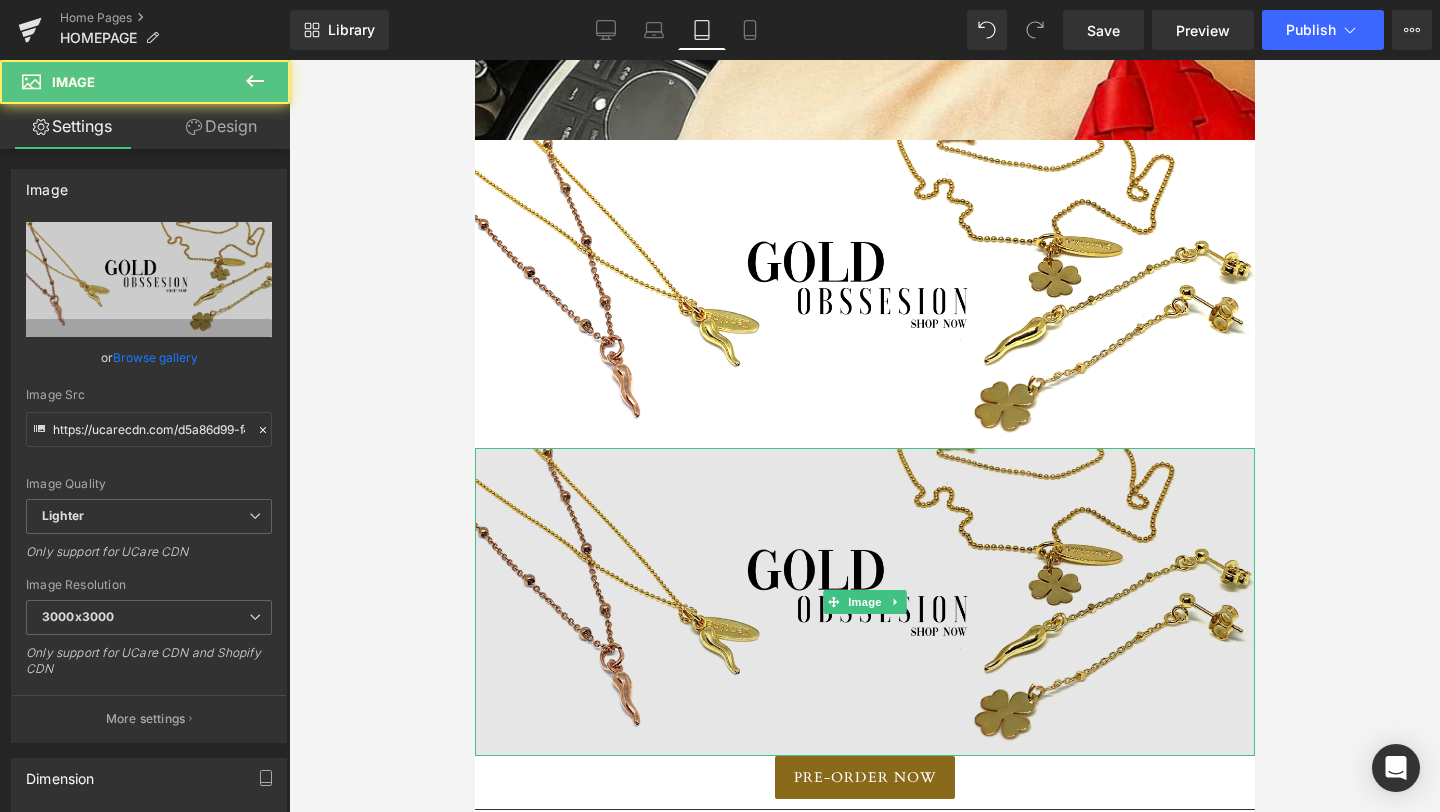 click at bounding box center [864, 602] 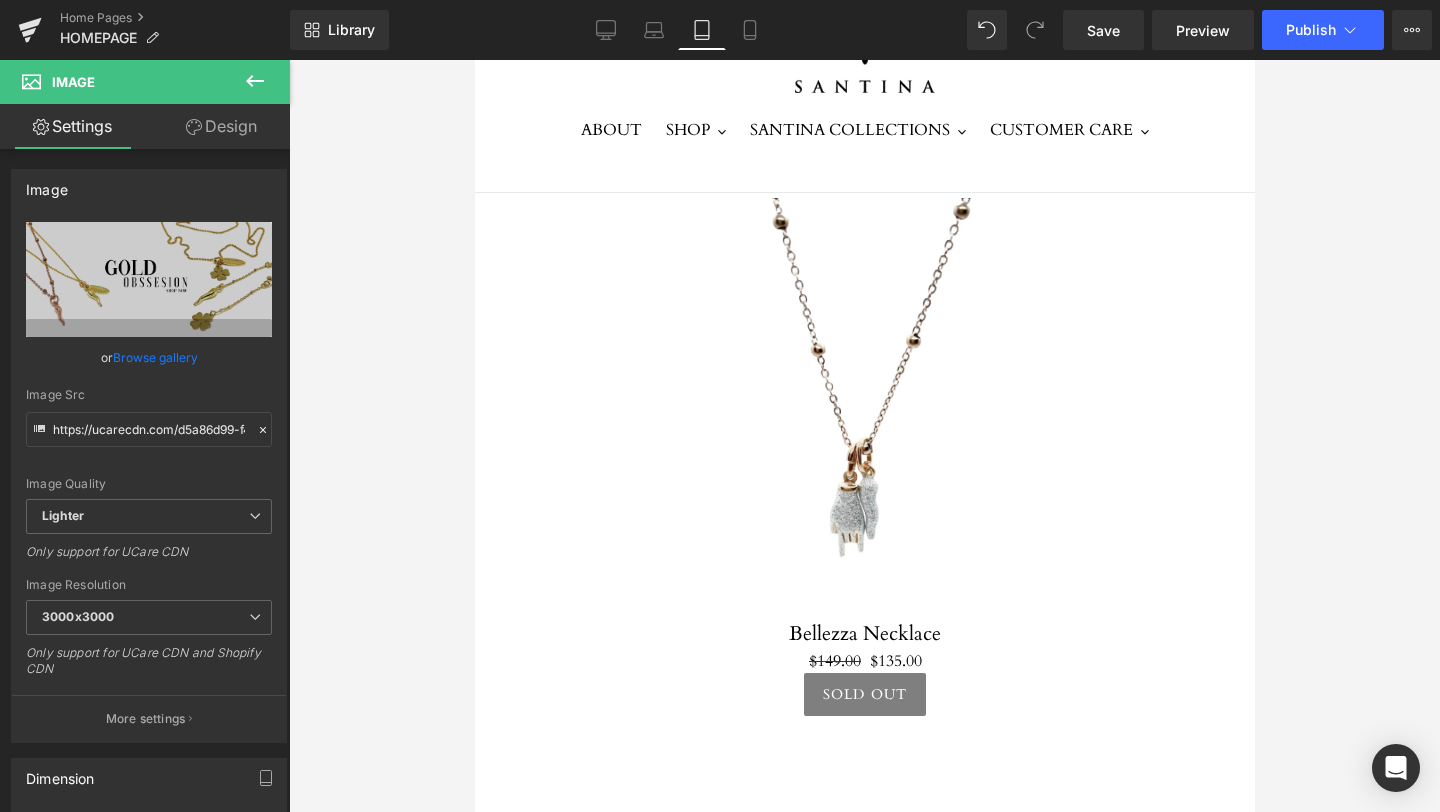 scroll, scrollTop: 21, scrollLeft: 0, axis: vertical 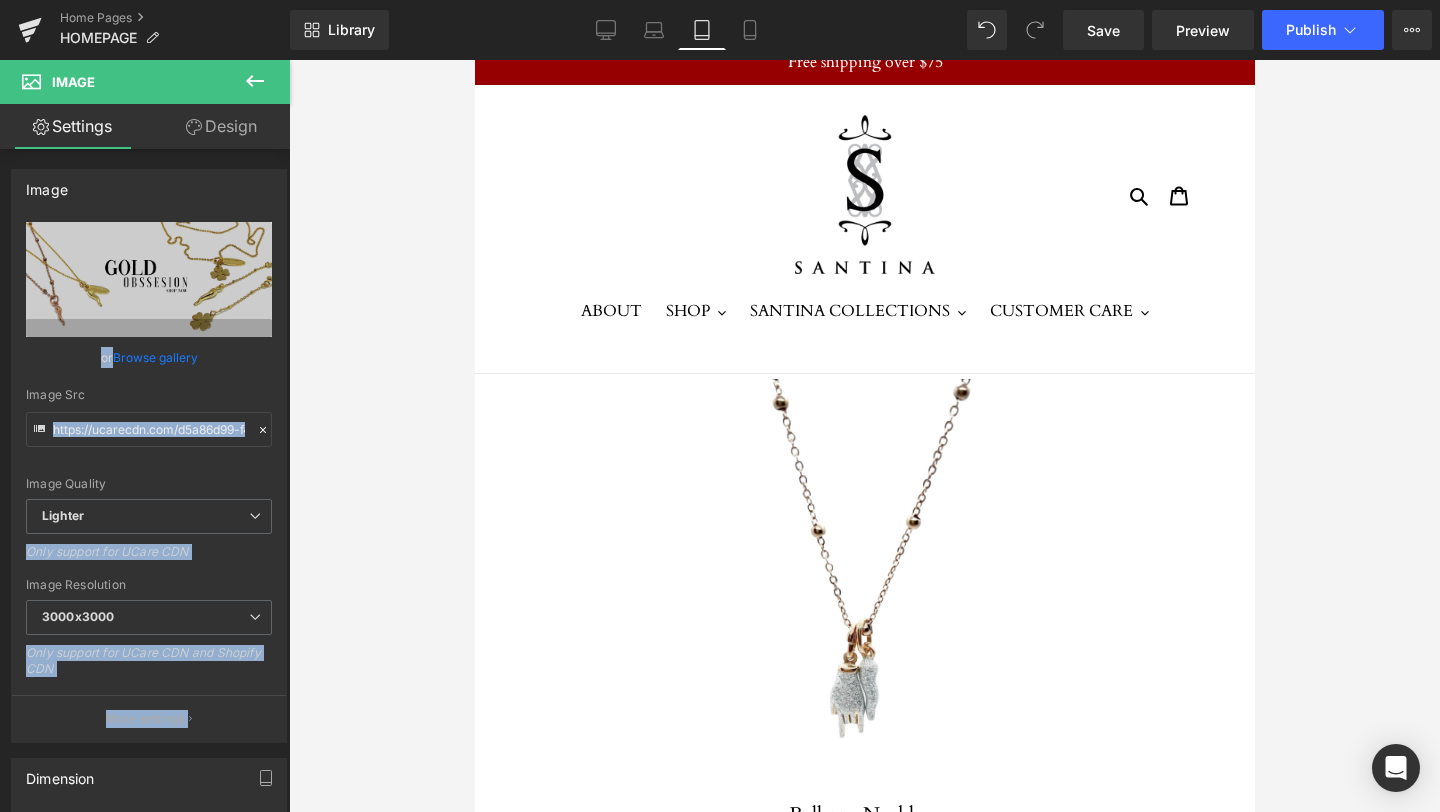 drag, startPoint x: 640, startPoint y: 366, endPoint x: 764, endPoint y: 347, distance: 125.4472 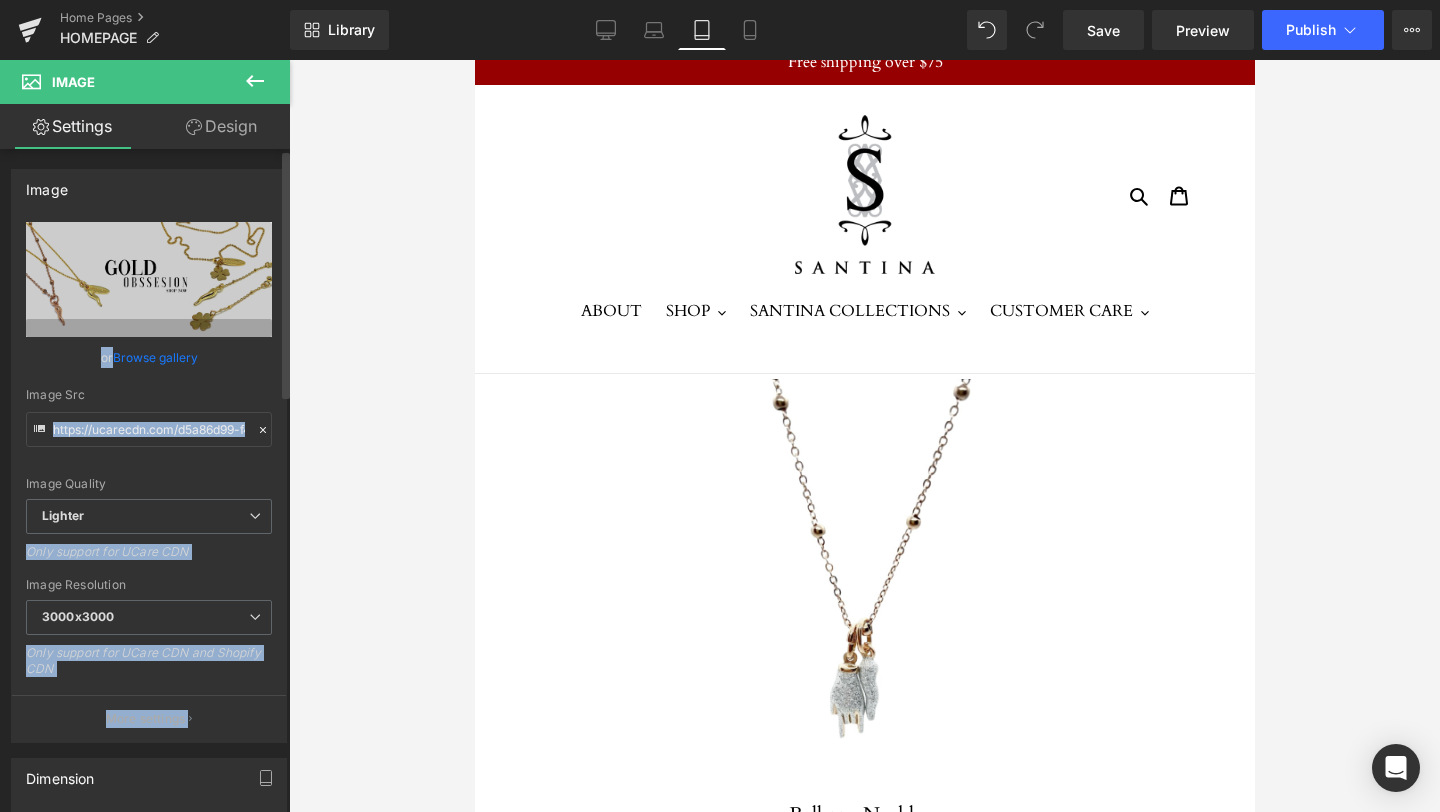 click on "Image Src" at bounding box center [149, 395] 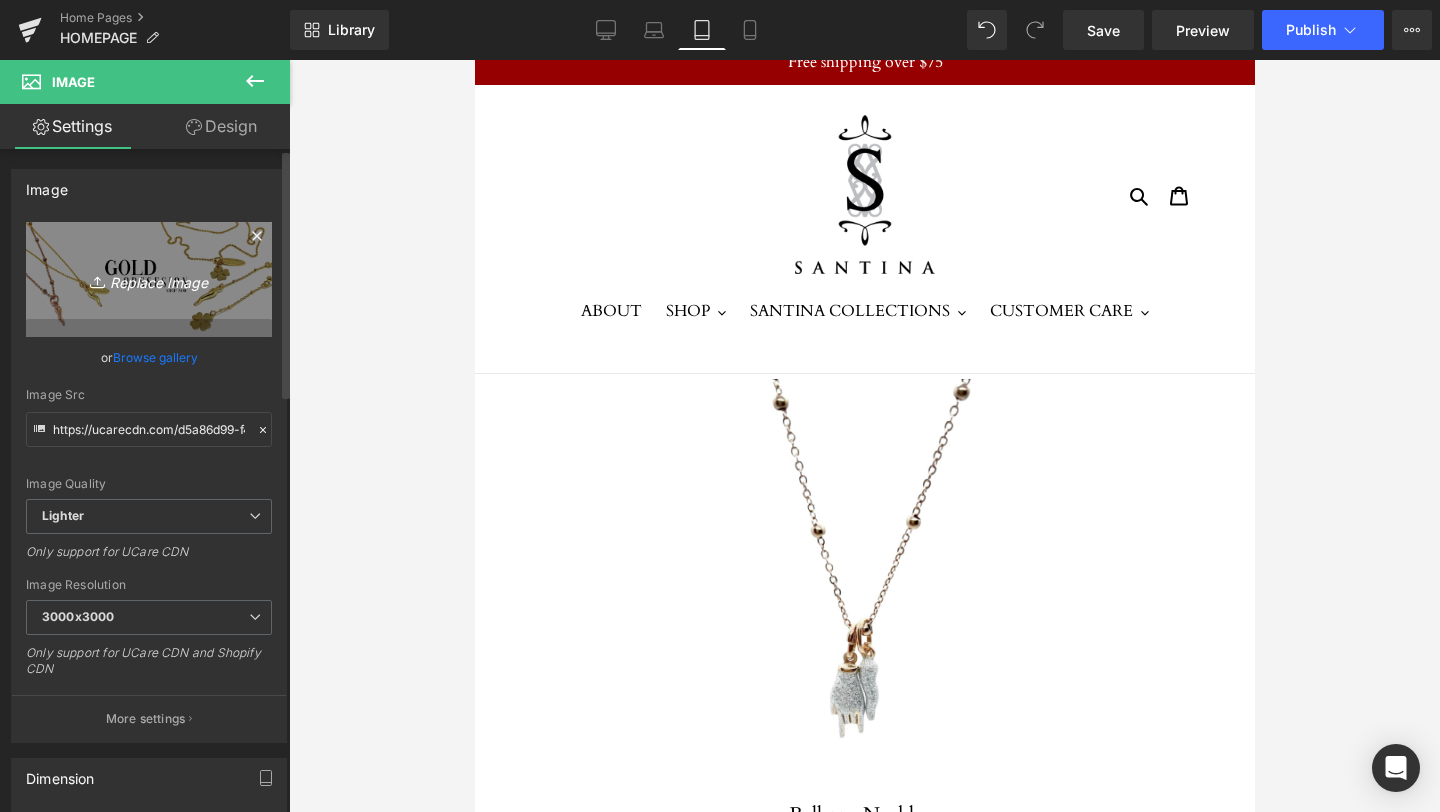 click on "Replace Image" at bounding box center [149, 279] 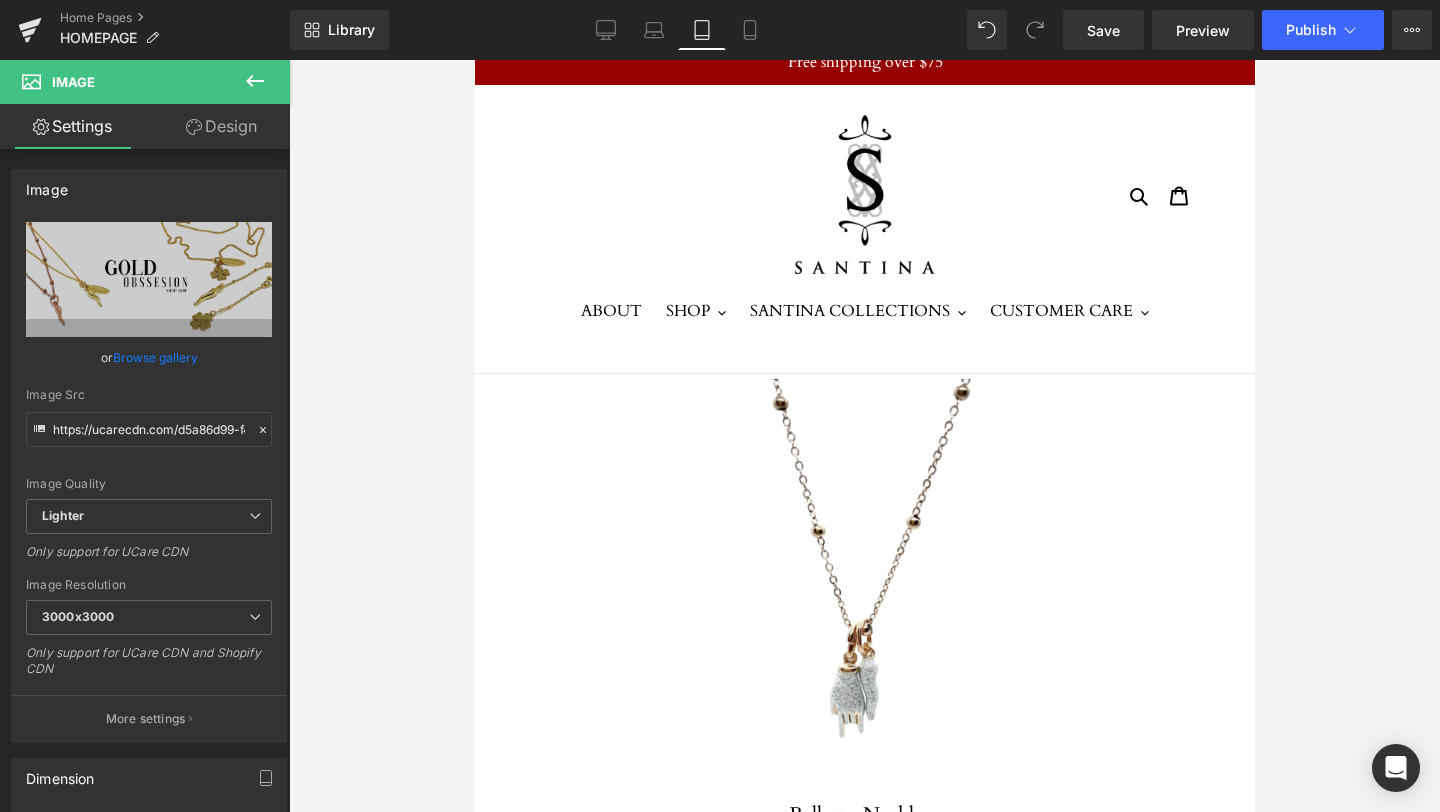 click 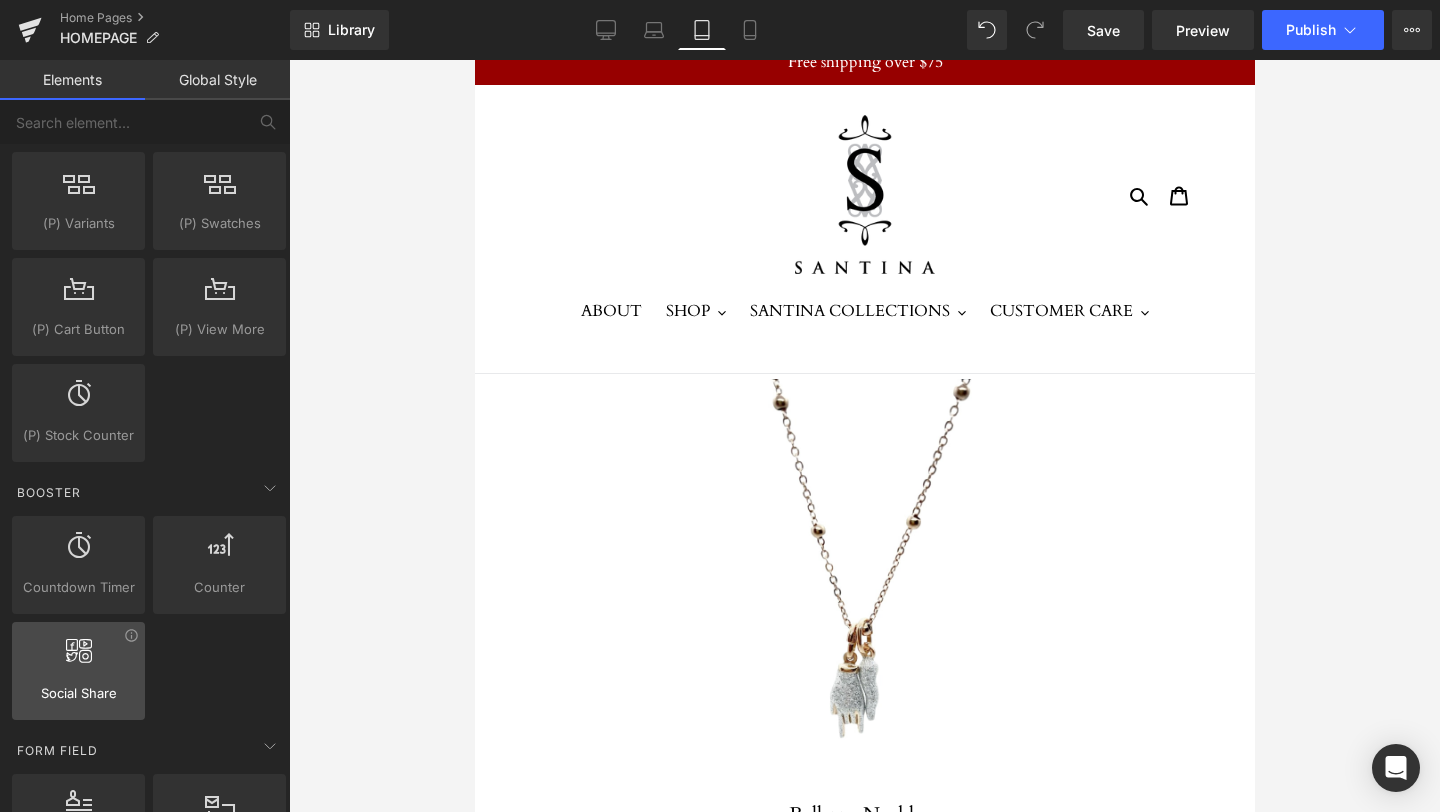 scroll, scrollTop: 1998, scrollLeft: 0, axis: vertical 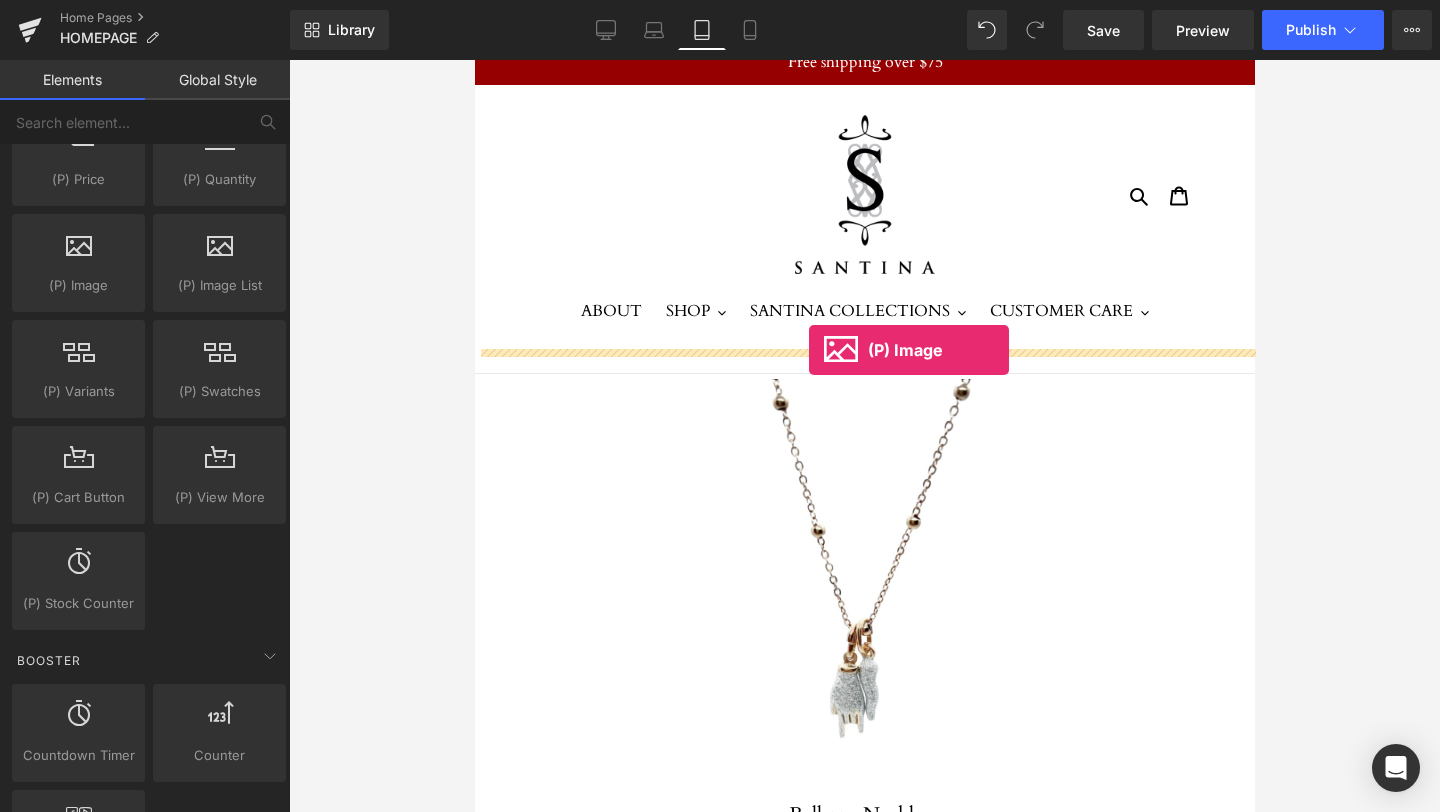 drag, startPoint x: 563, startPoint y: 314, endPoint x: 807, endPoint y: 348, distance: 246.35747 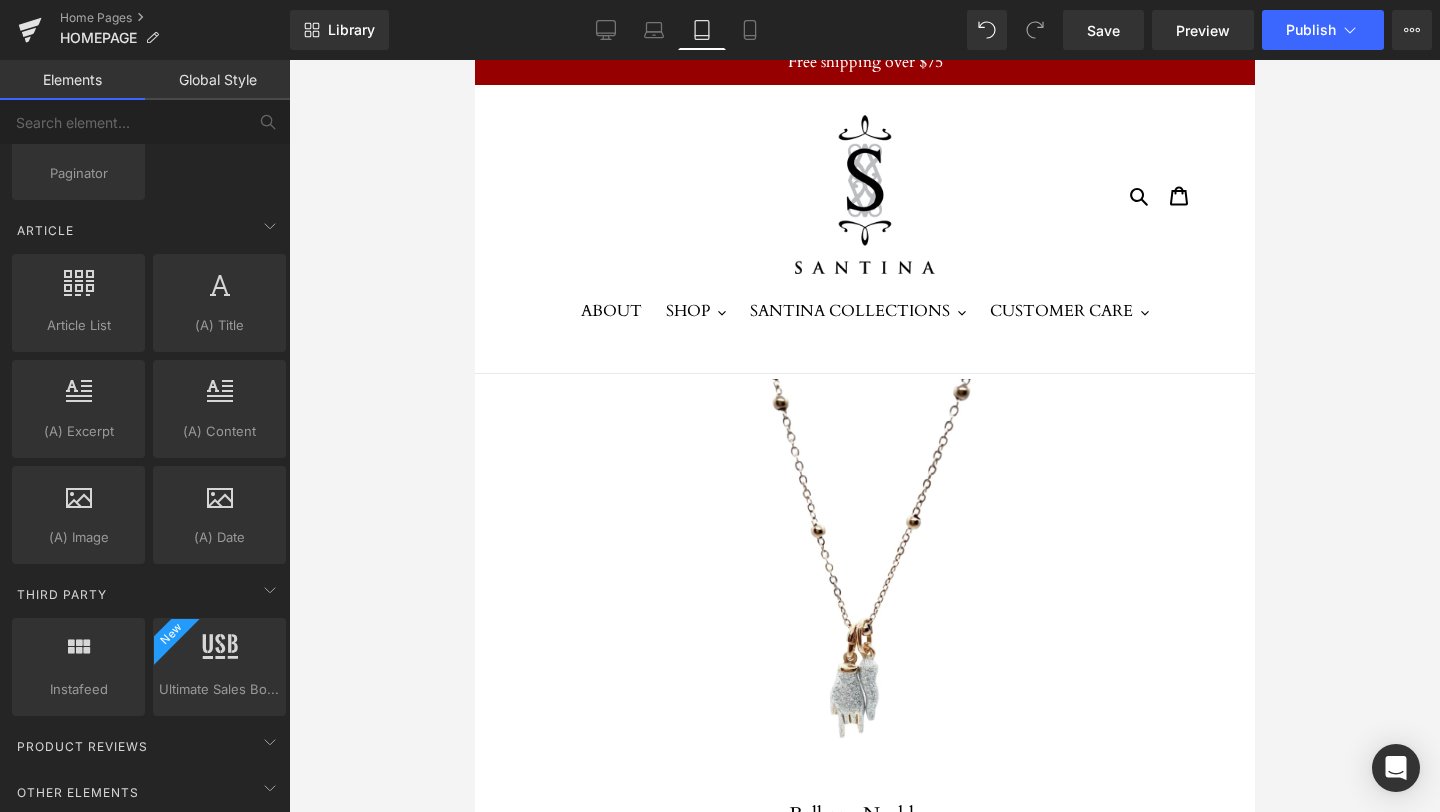 scroll, scrollTop: 3638, scrollLeft: 0, axis: vertical 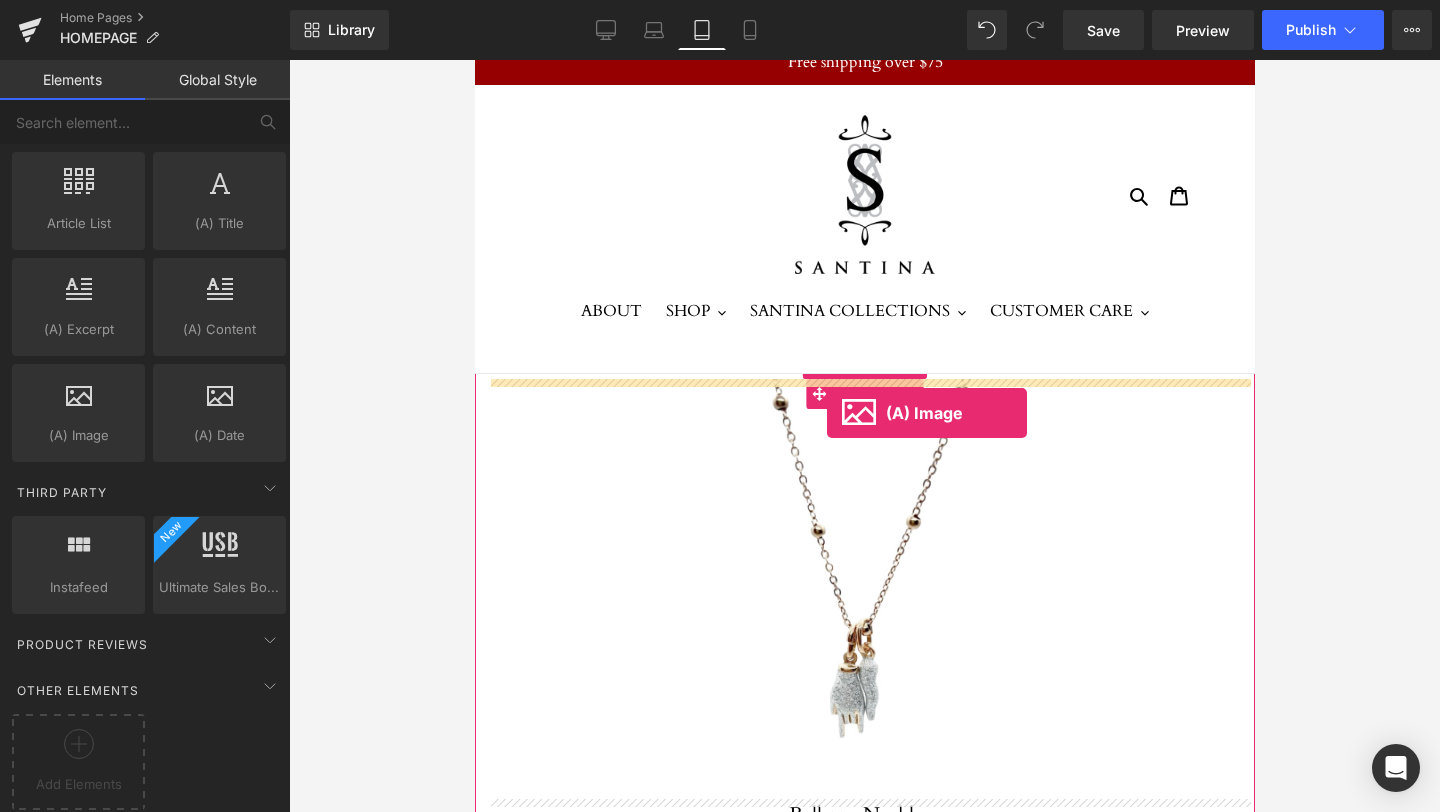 drag, startPoint x: 559, startPoint y: 502, endPoint x: 825, endPoint y: 413, distance: 280.4942 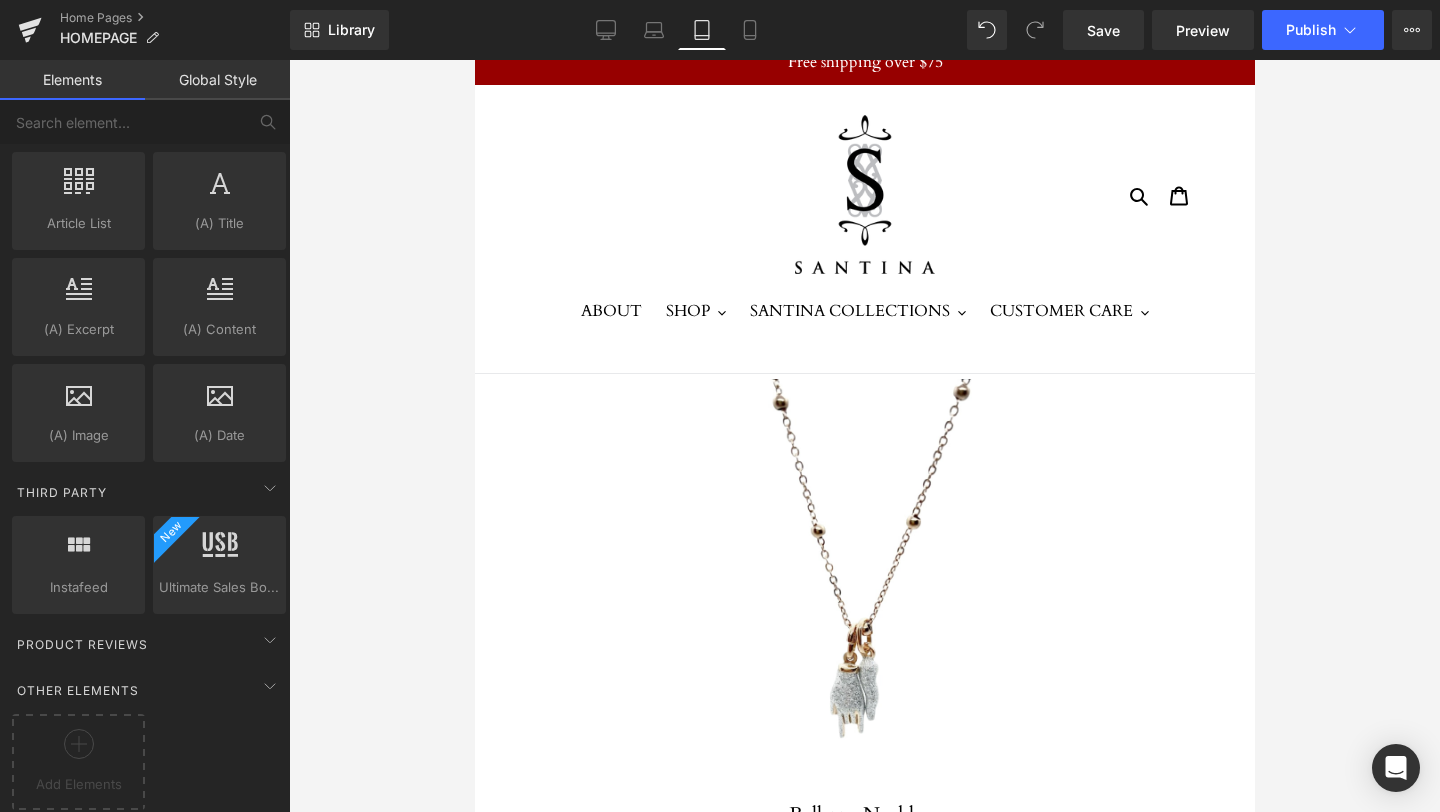 scroll, scrollTop: 0, scrollLeft: 0, axis: both 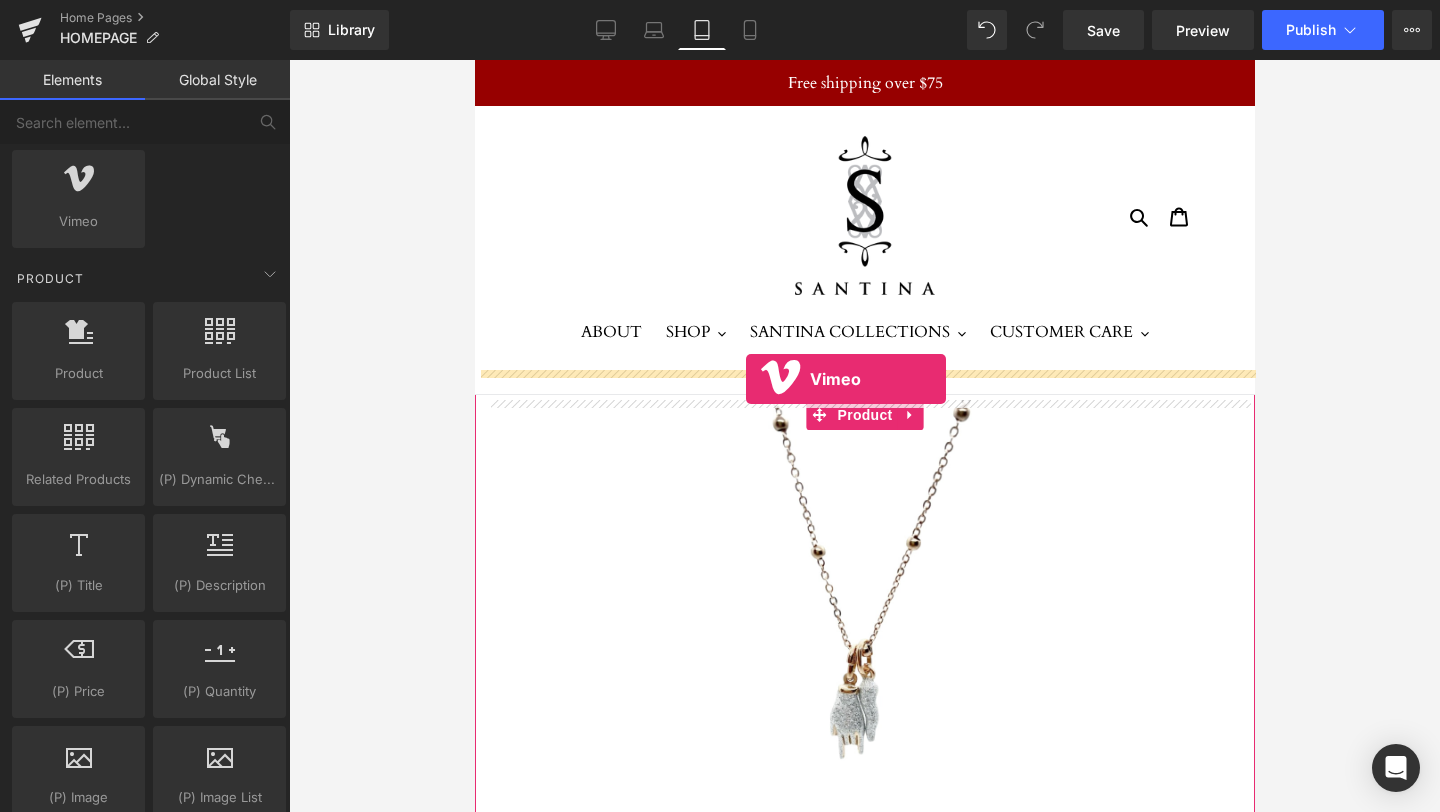 drag, startPoint x: 544, startPoint y: 269, endPoint x: 744, endPoint y: 380, distance: 228.73784 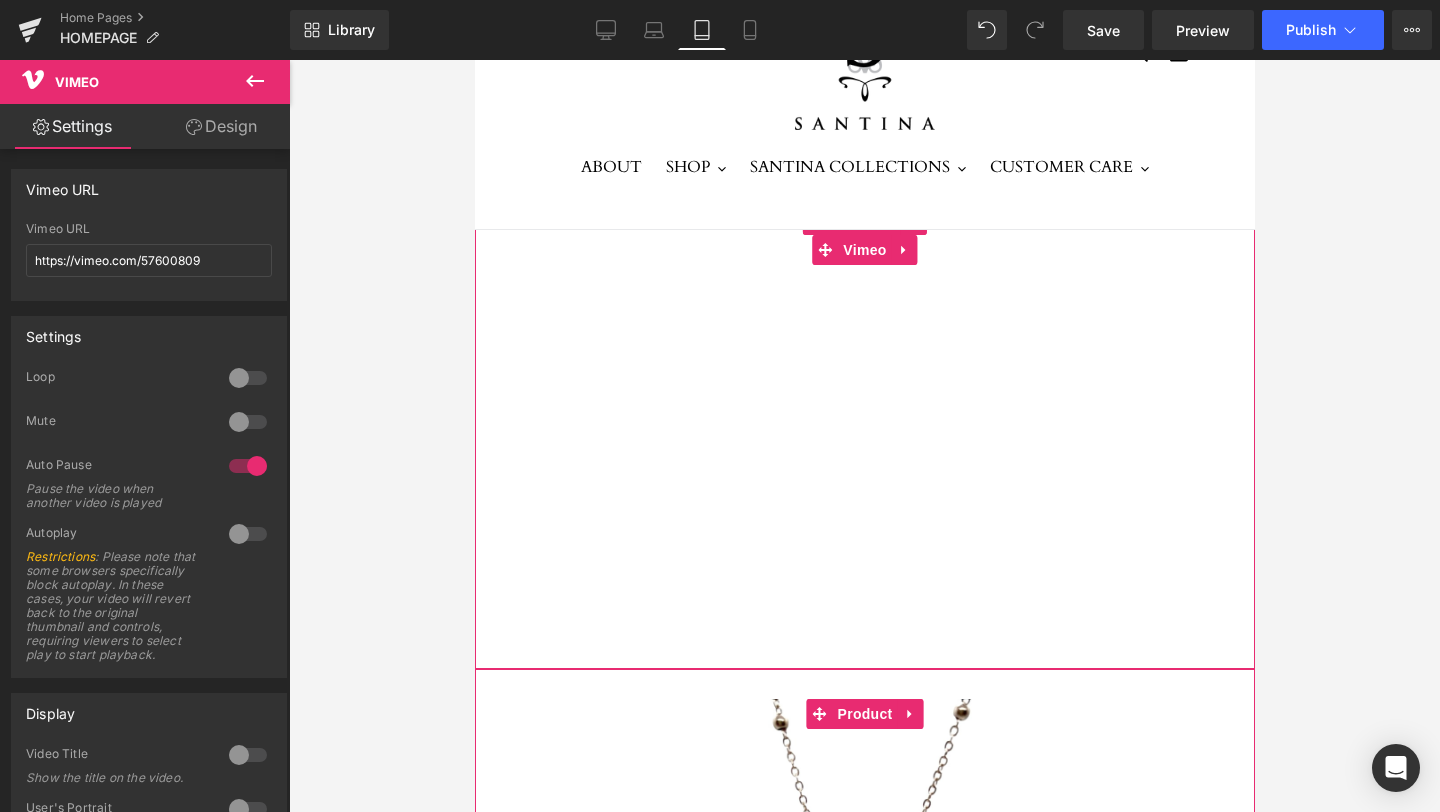 scroll, scrollTop: 180, scrollLeft: 0, axis: vertical 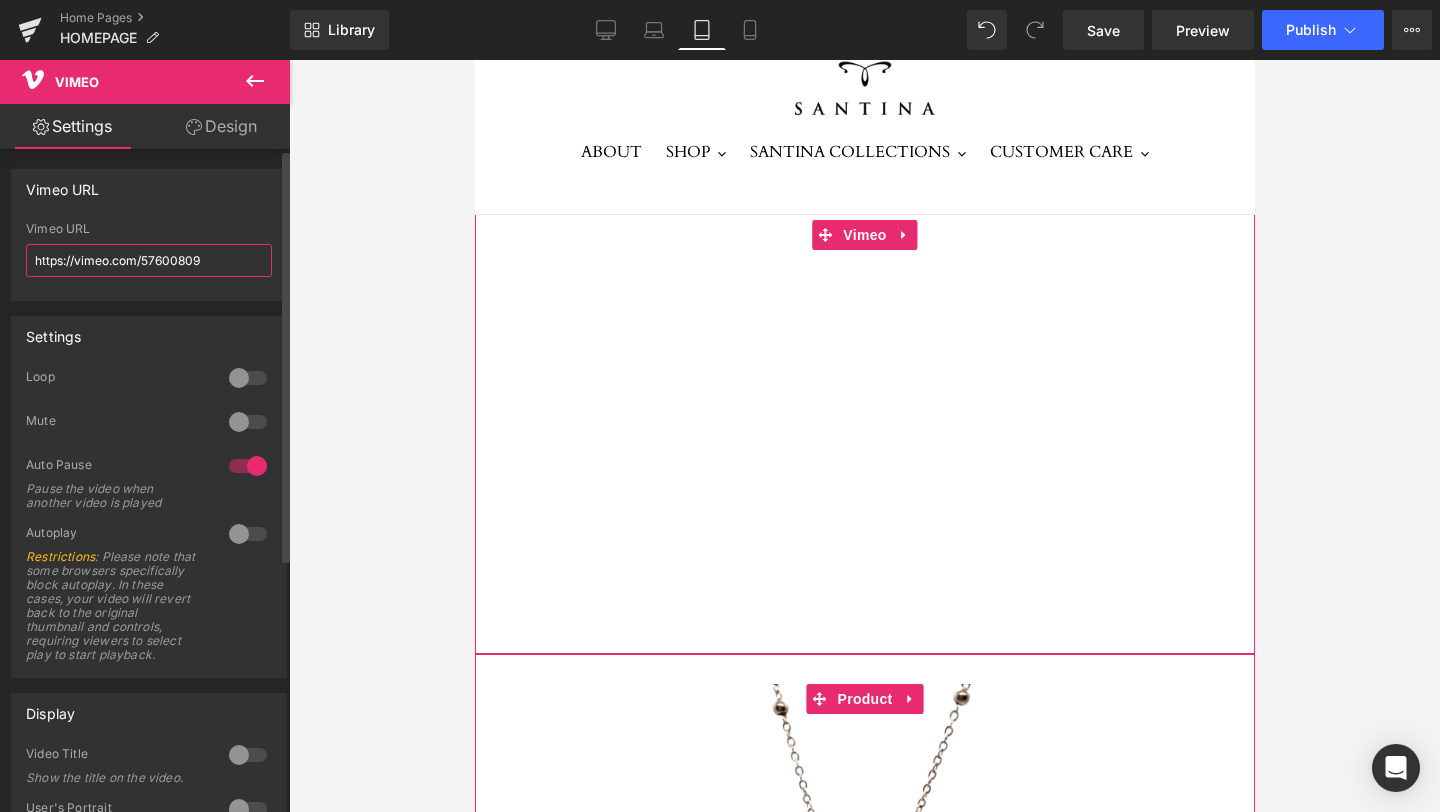 drag, startPoint x: 216, startPoint y: 262, endPoint x: 0, endPoint y: 231, distance: 218.2132 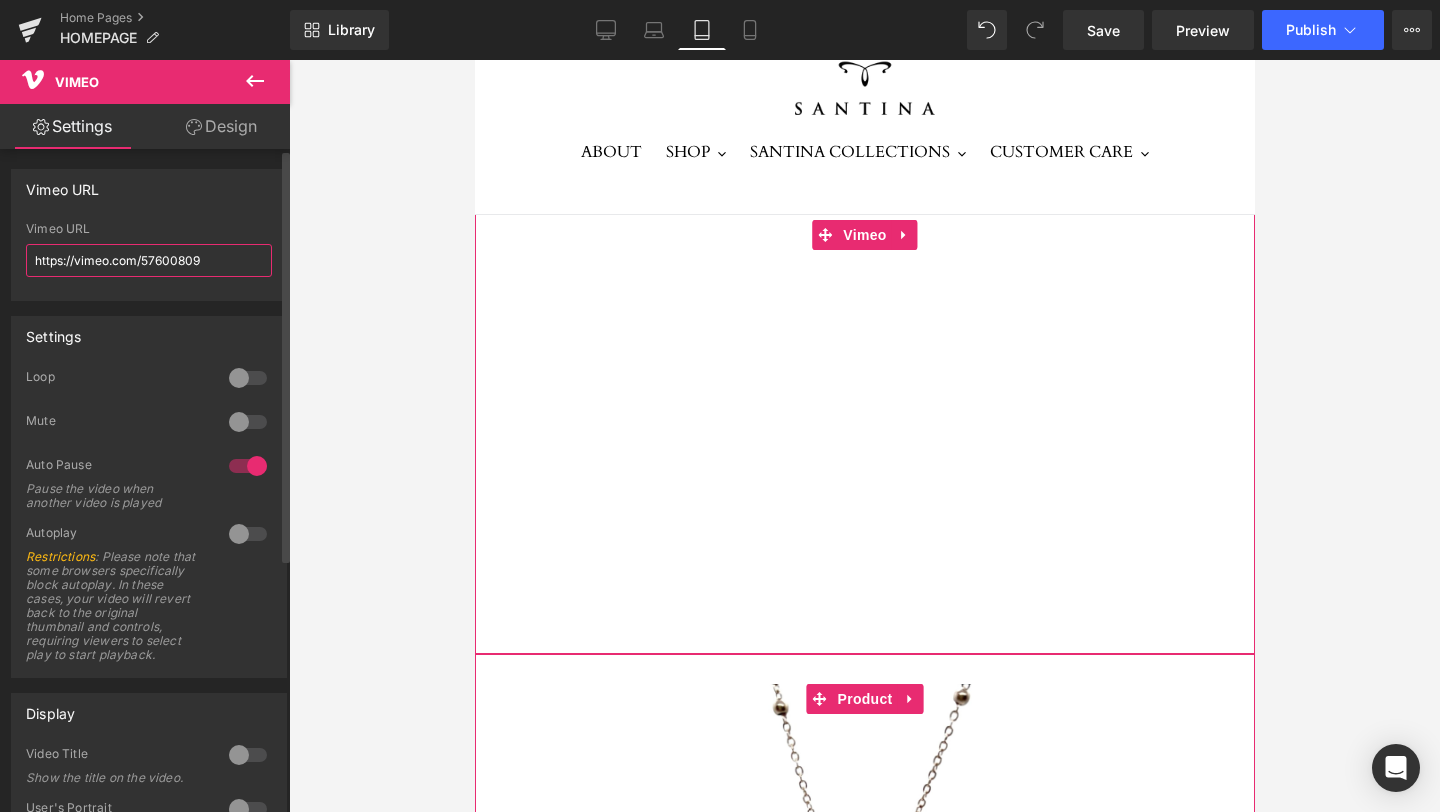 click on "https://vimeo.com/57600809" at bounding box center [149, 260] 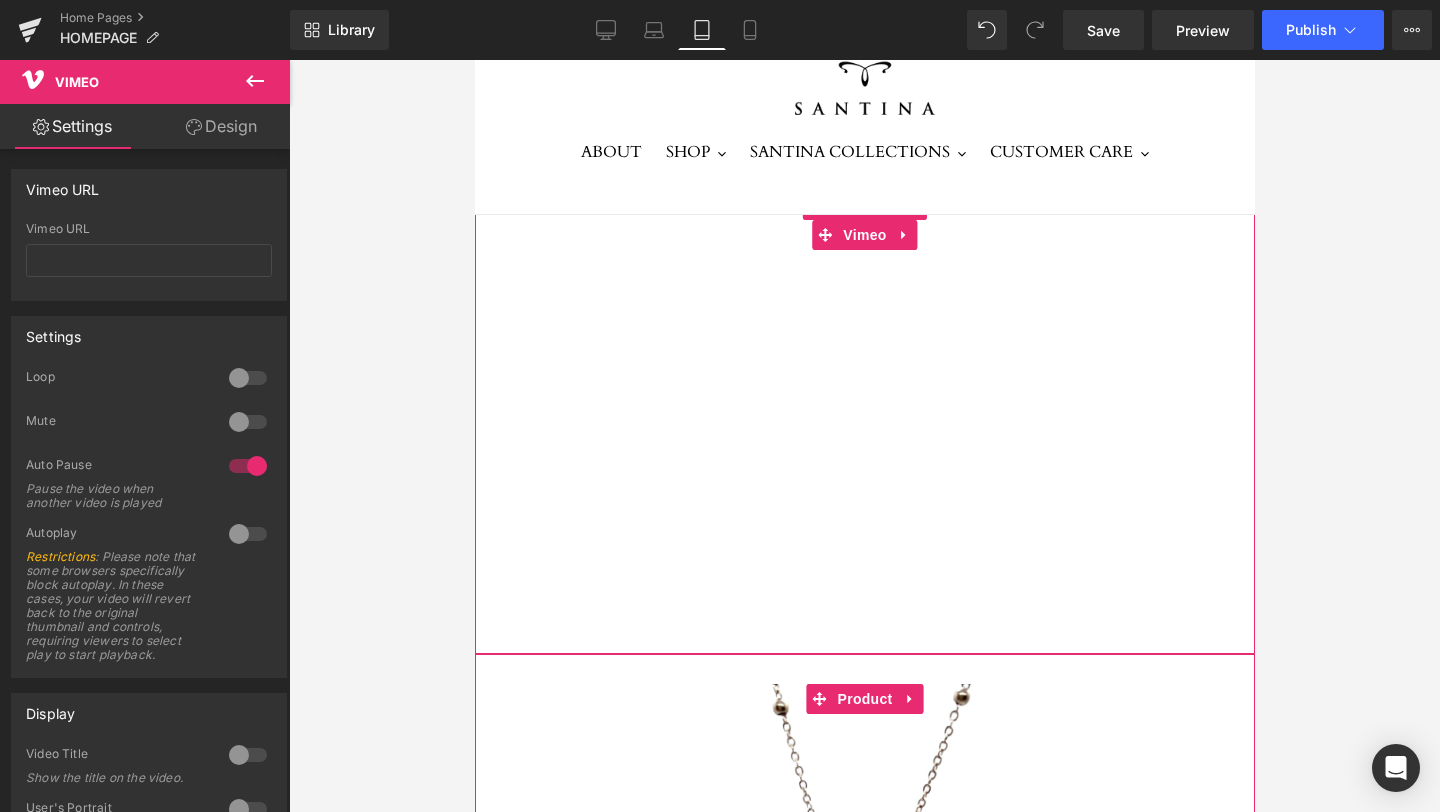 click 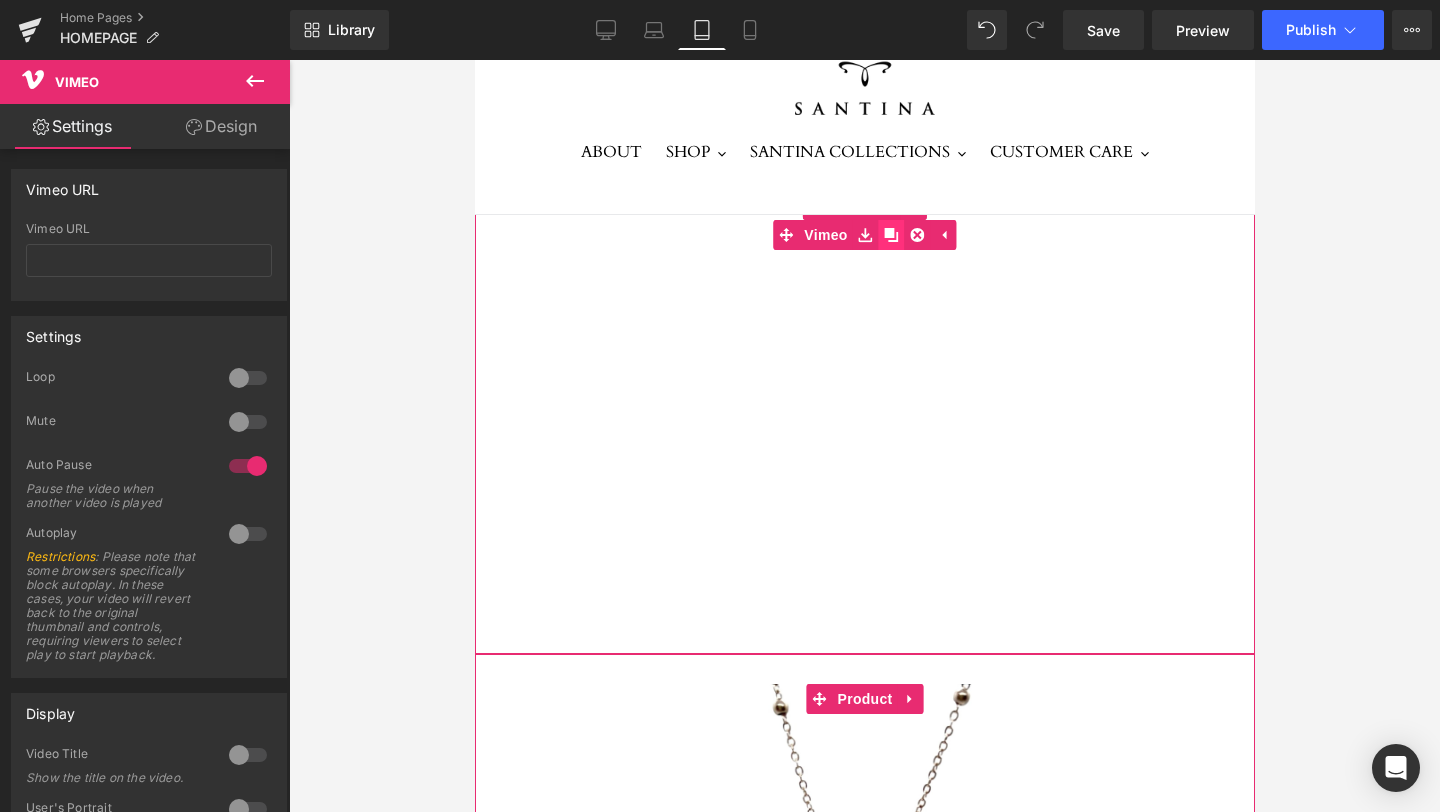 click 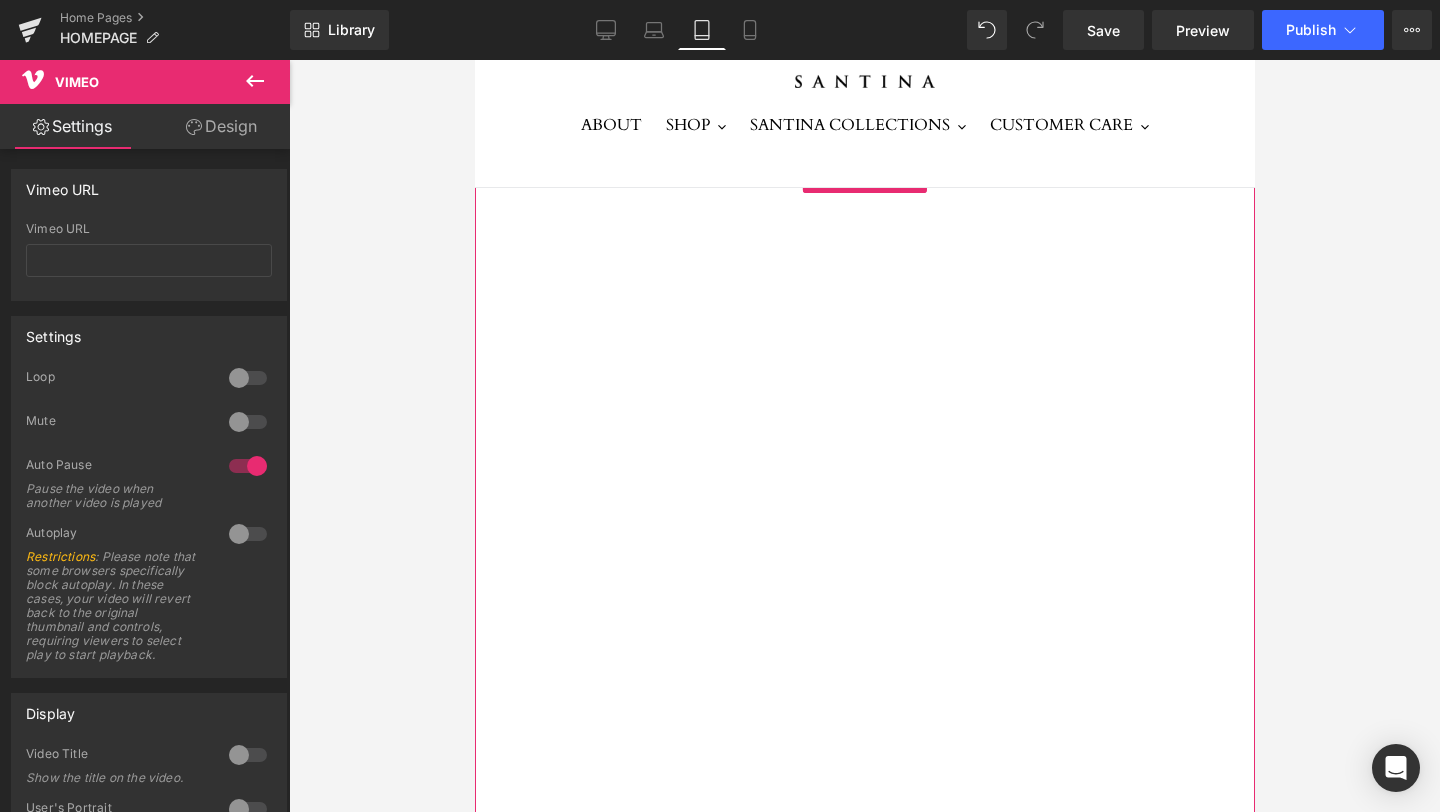 scroll, scrollTop: 0, scrollLeft: 0, axis: both 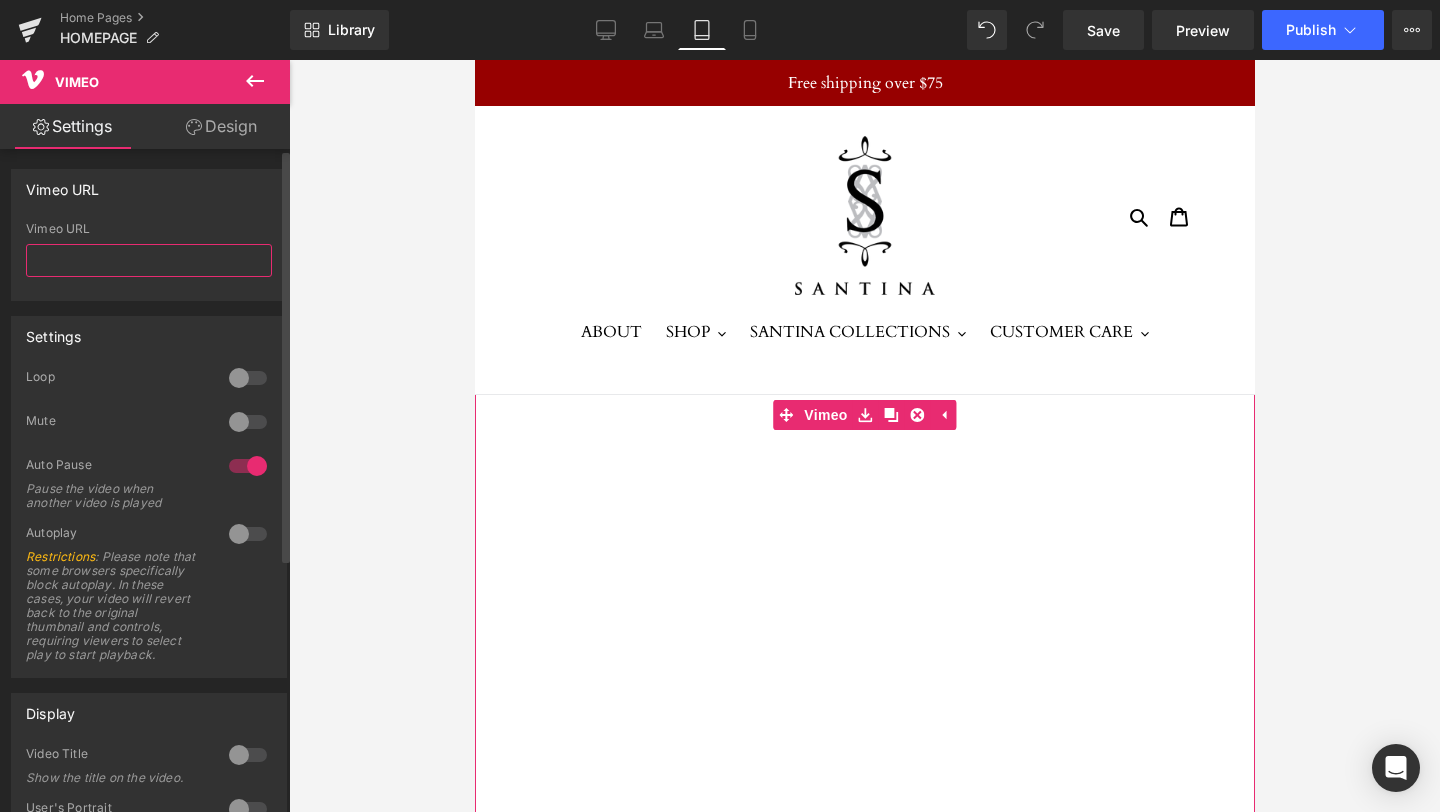 click at bounding box center (149, 260) 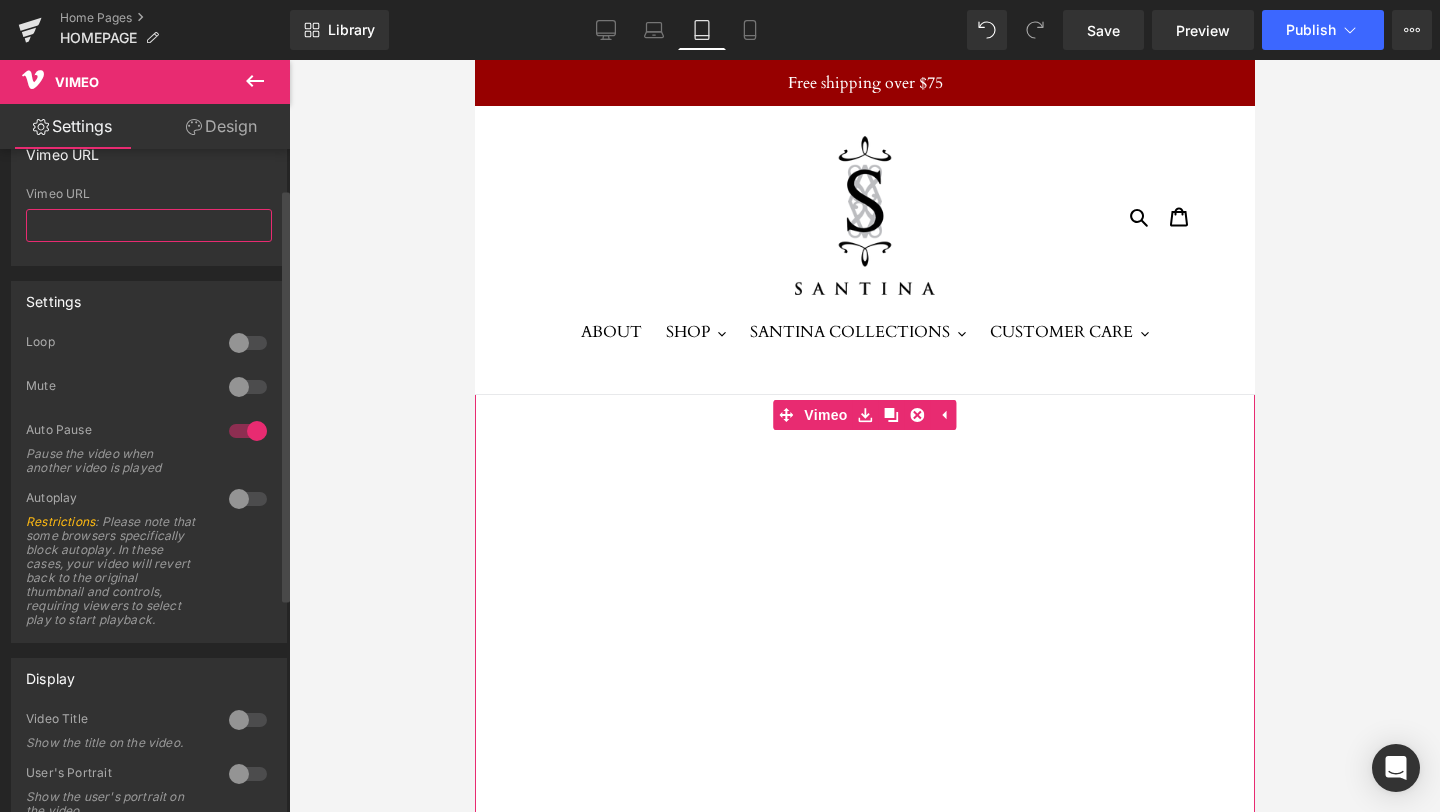 scroll, scrollTop: 0, scrollLeft: 0, axis: both 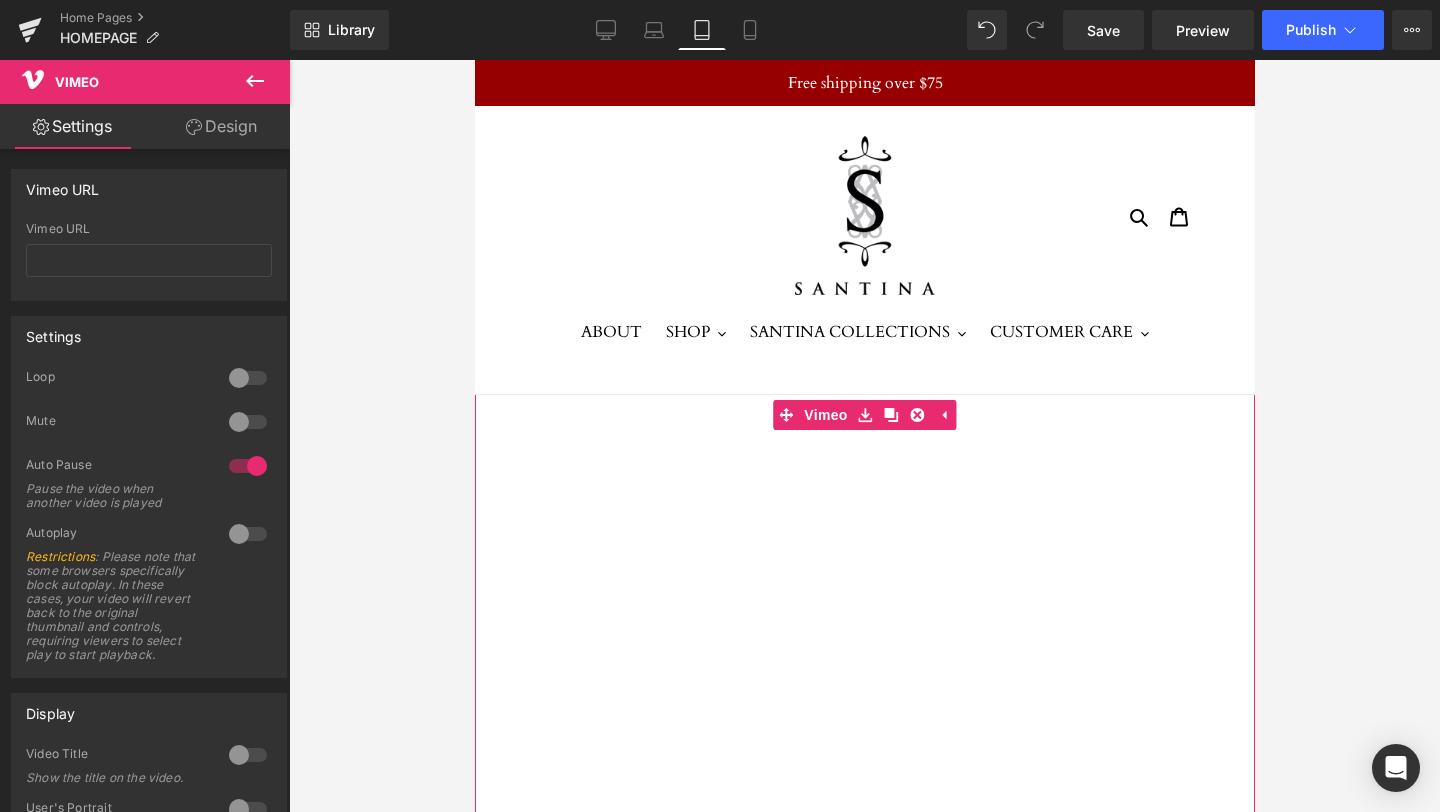 click on "Design" at bounding box center [221, 126] 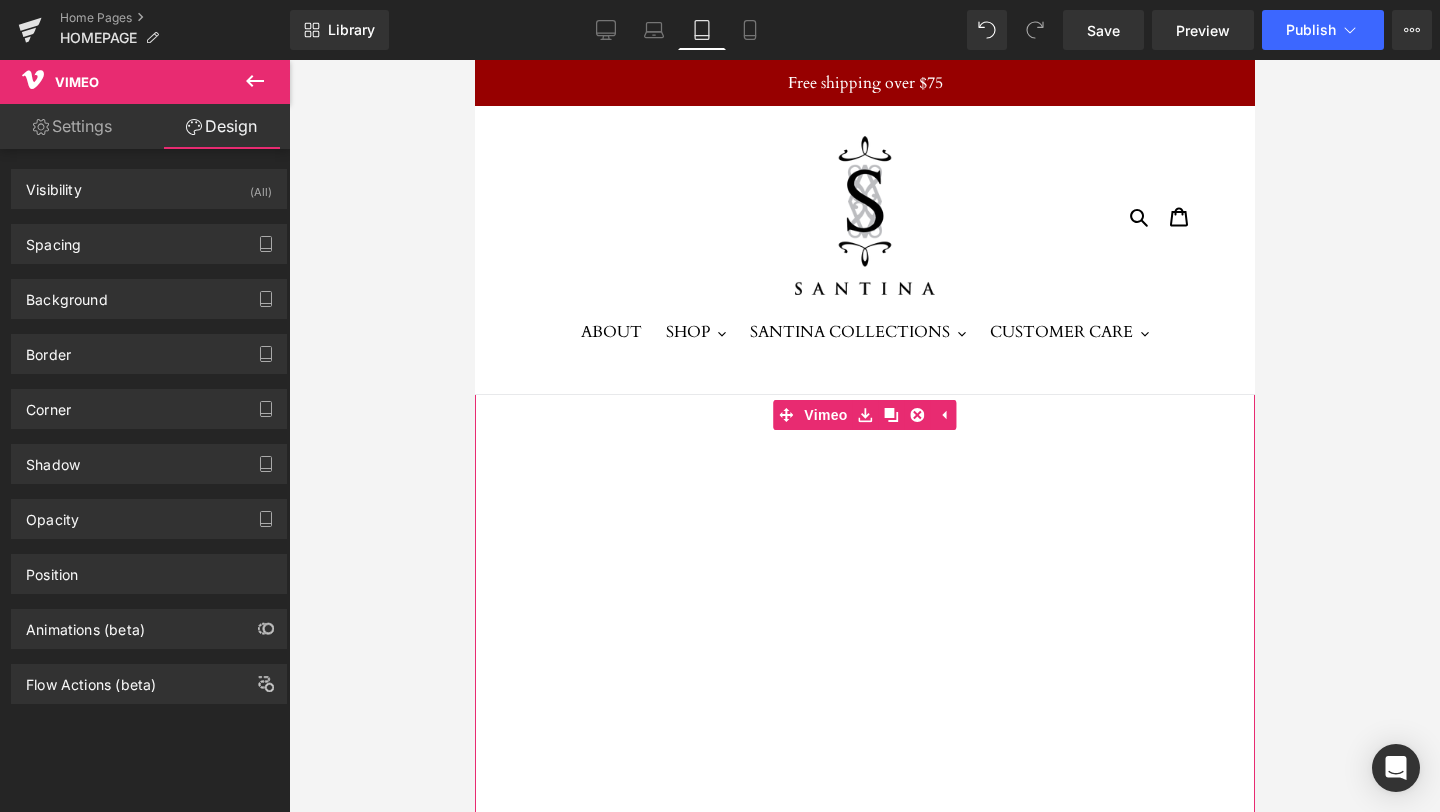 click on "Settings" at bounding box center (72, 126) 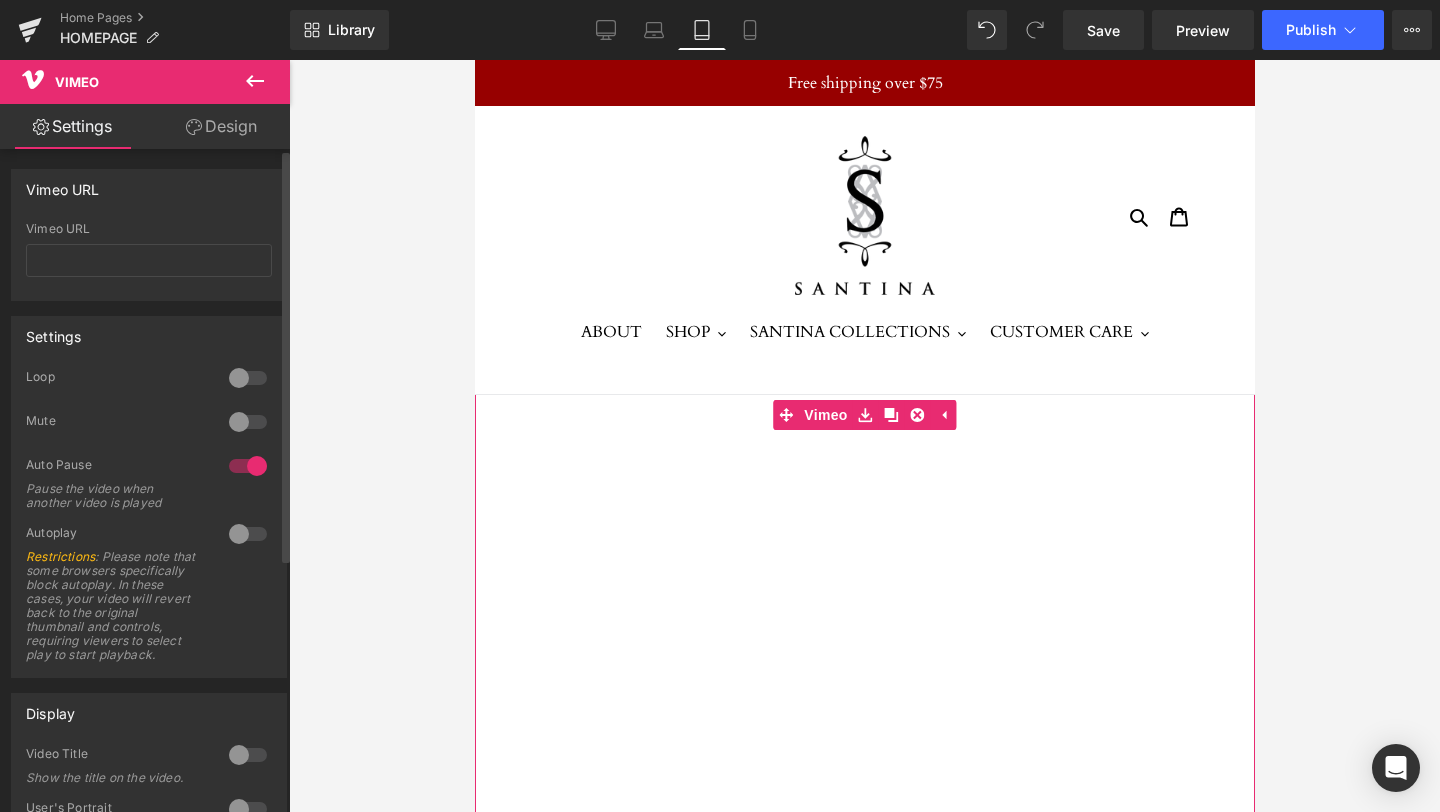 click on "Vimeo URL" at bounding box center (149, 261) 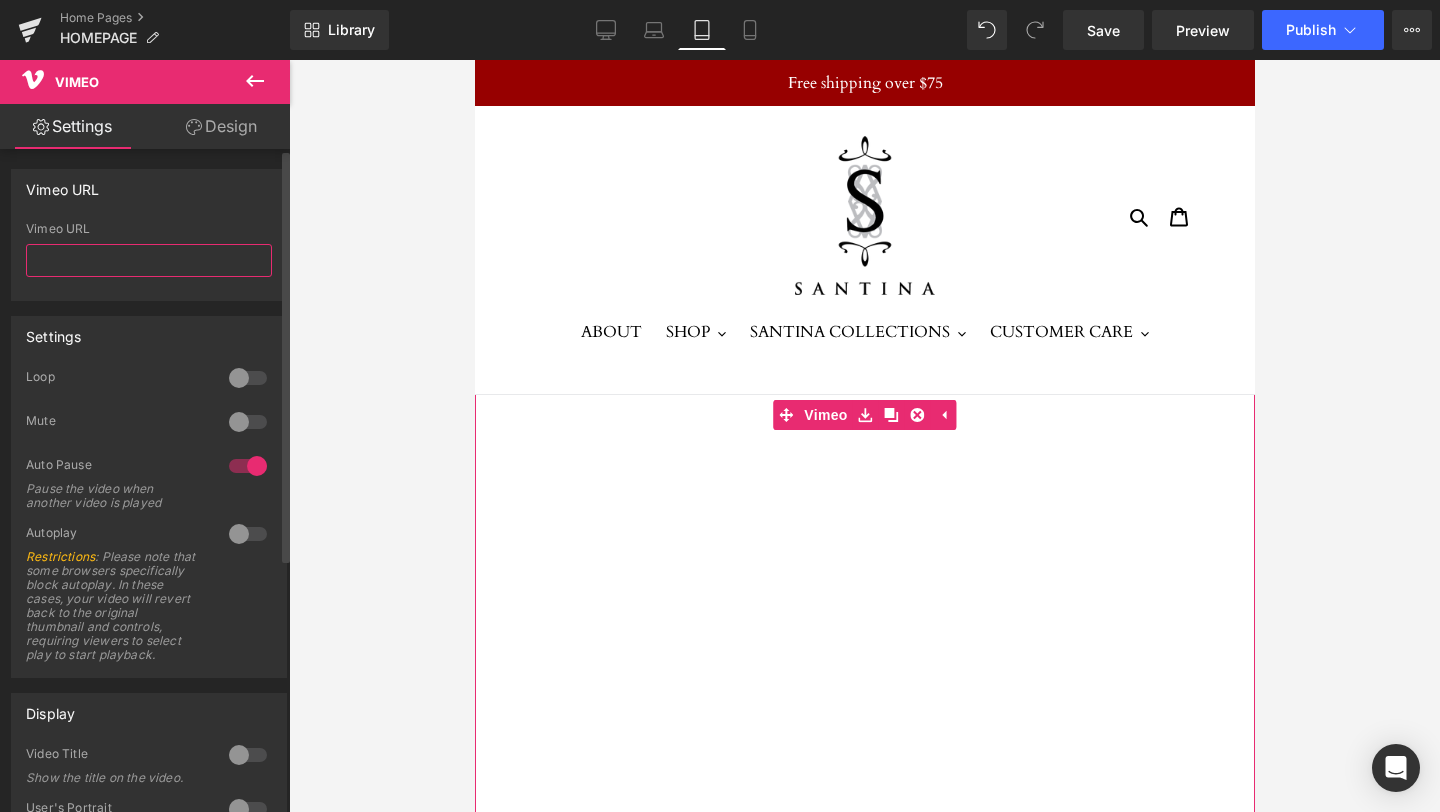 click at bounding box center (149, 260) 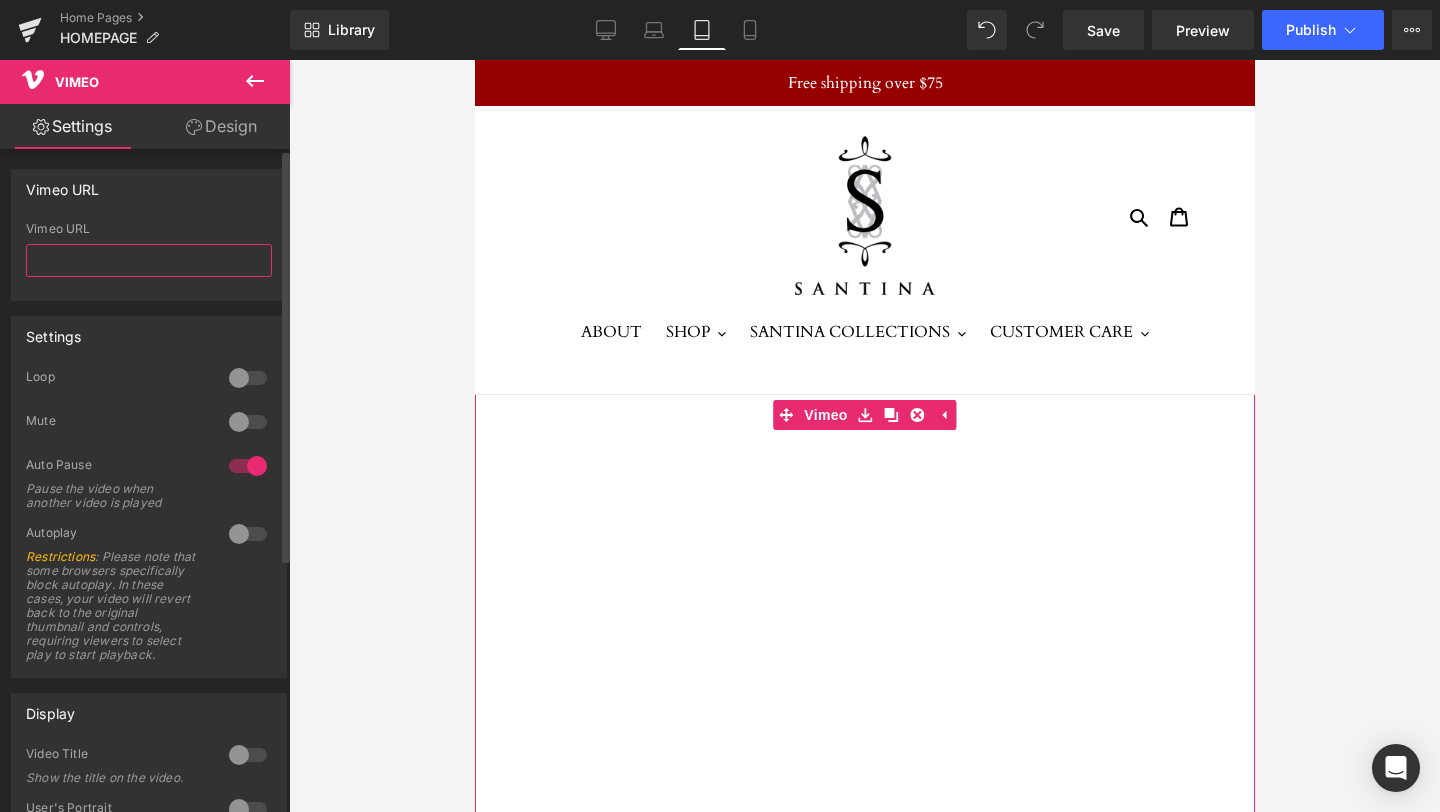 click at bounding box center (149, 260) 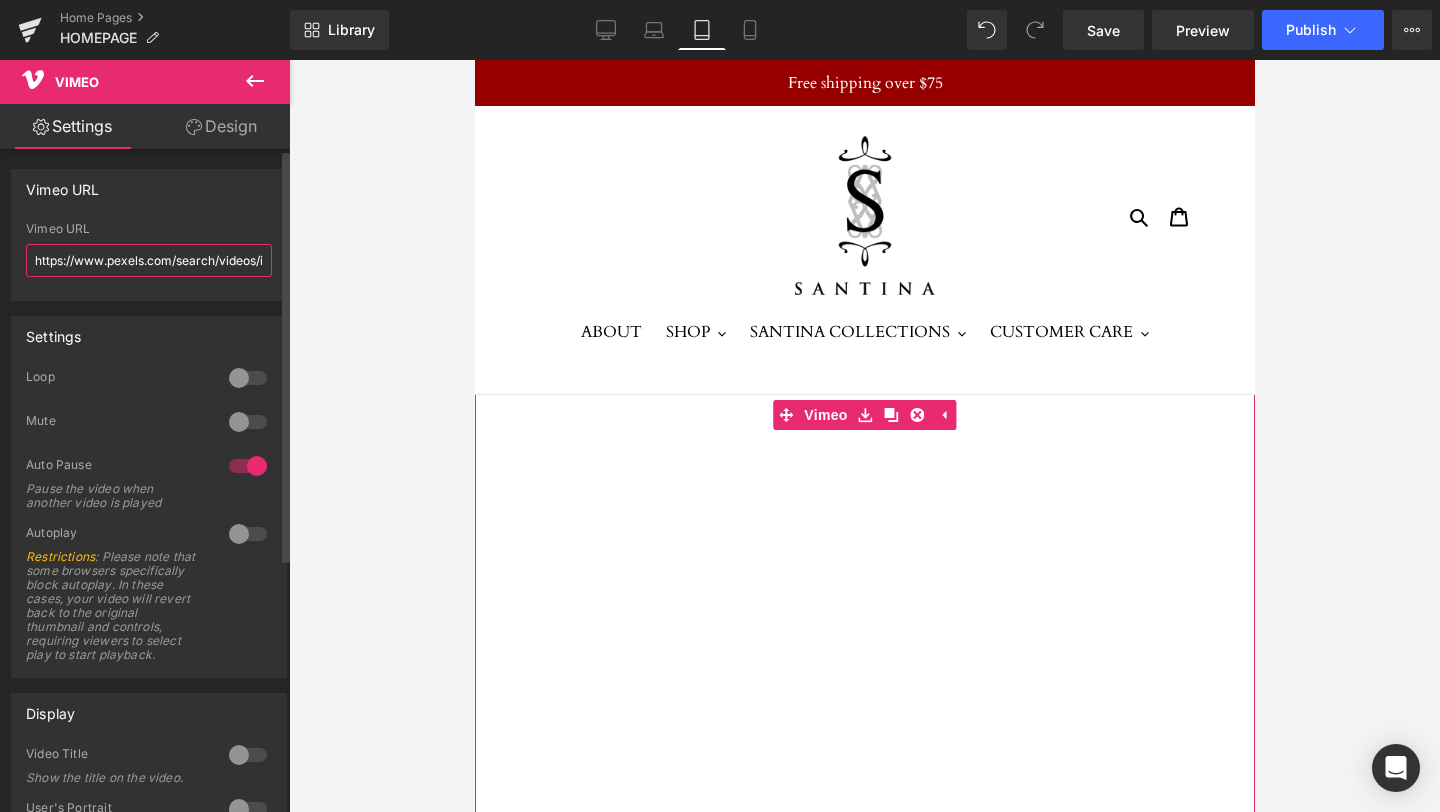 scroll, scrollTop: 0, scrollLeft: 90, axis: horizontal 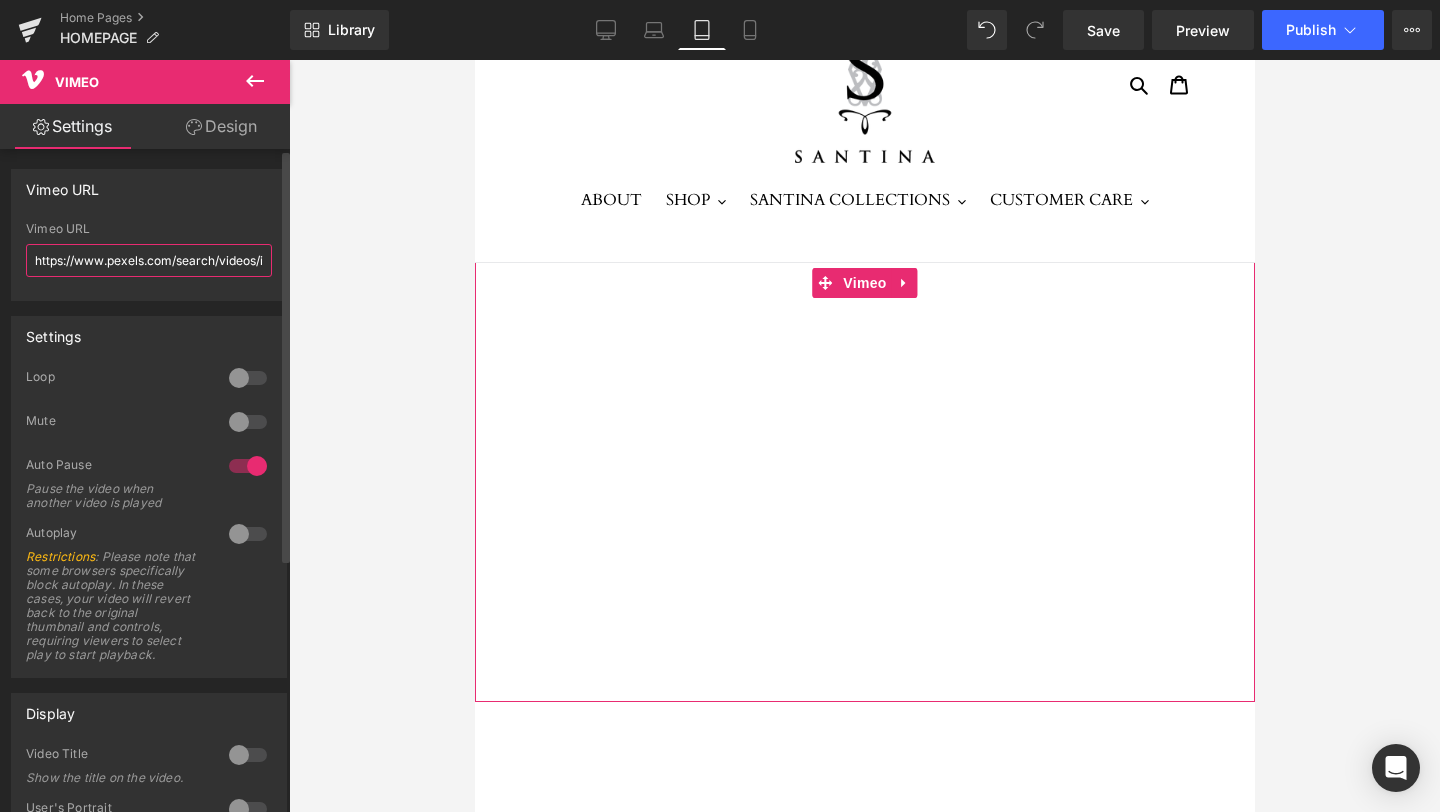 click on "https://www.pexels.com/search/videos/italy%20roma/" at bounding box center (149, 260) 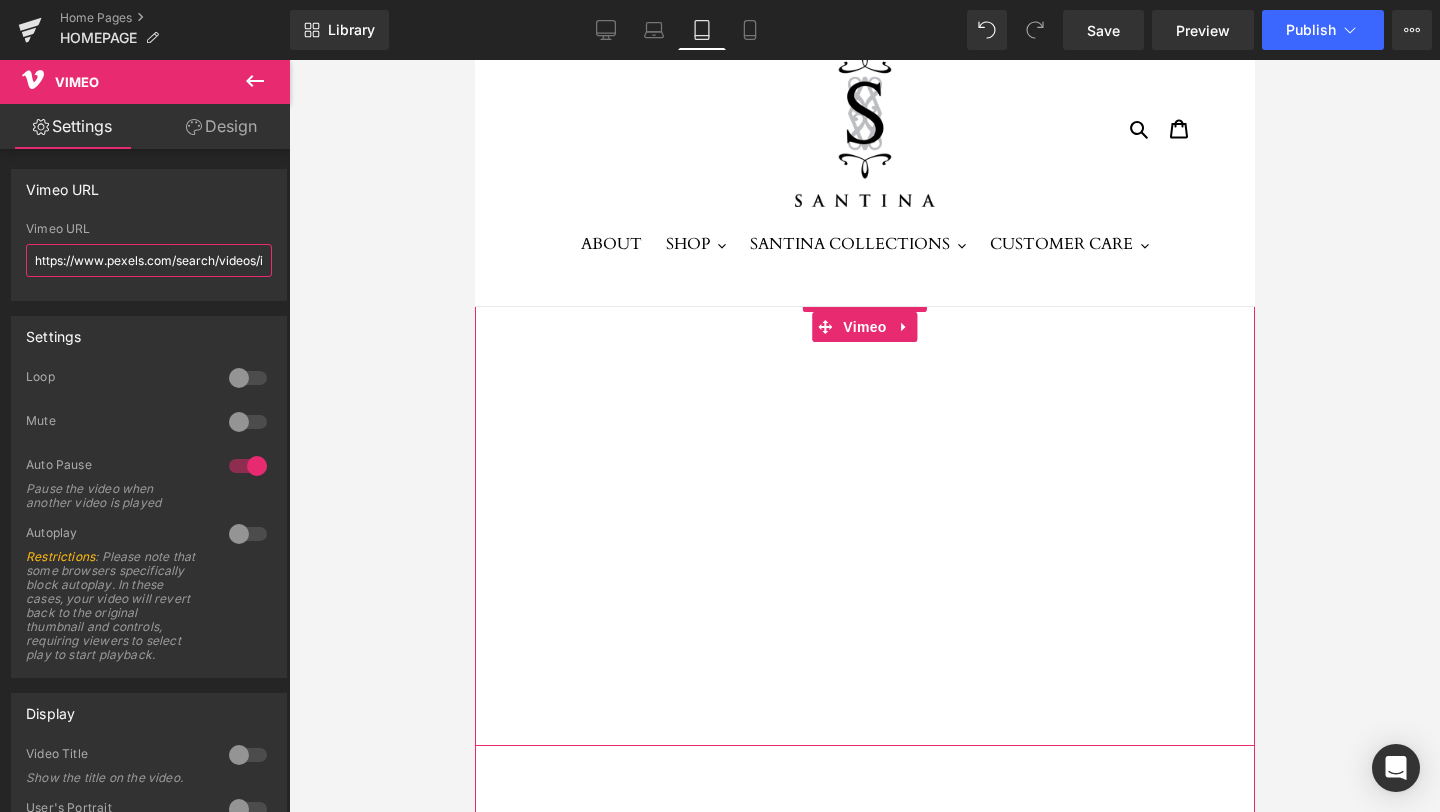 scroll, scrollTop: 84, scrollLeft: 0, axis: vertical 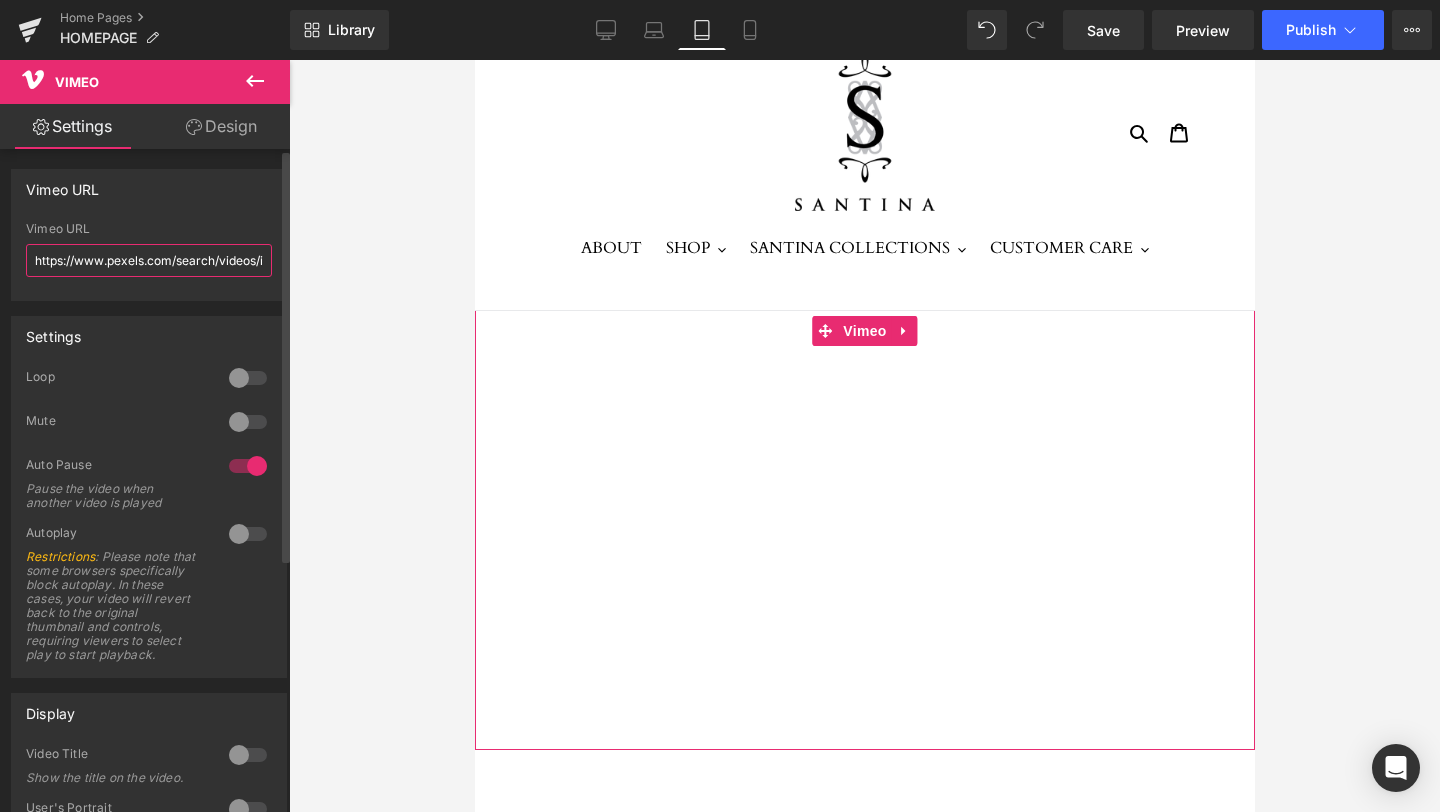 drag, startPoint x: 256, startPoint y: 249, endPoint x: 0, endPoint y: 260, distance: 256.2362 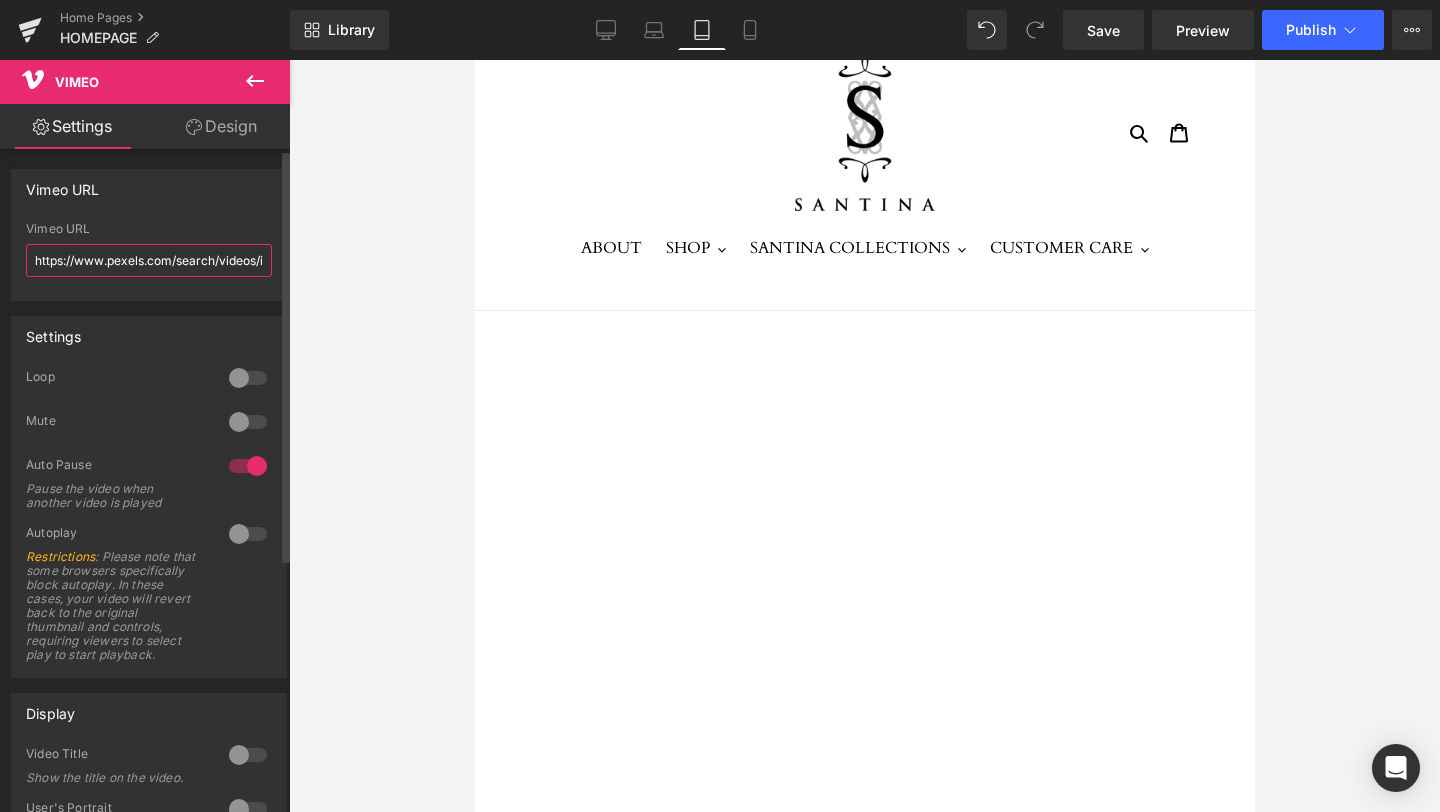drag, startPoint x: 244, startPoint y: 261, endPoint x: 0, endPoint y: 255, distance: 244.07376 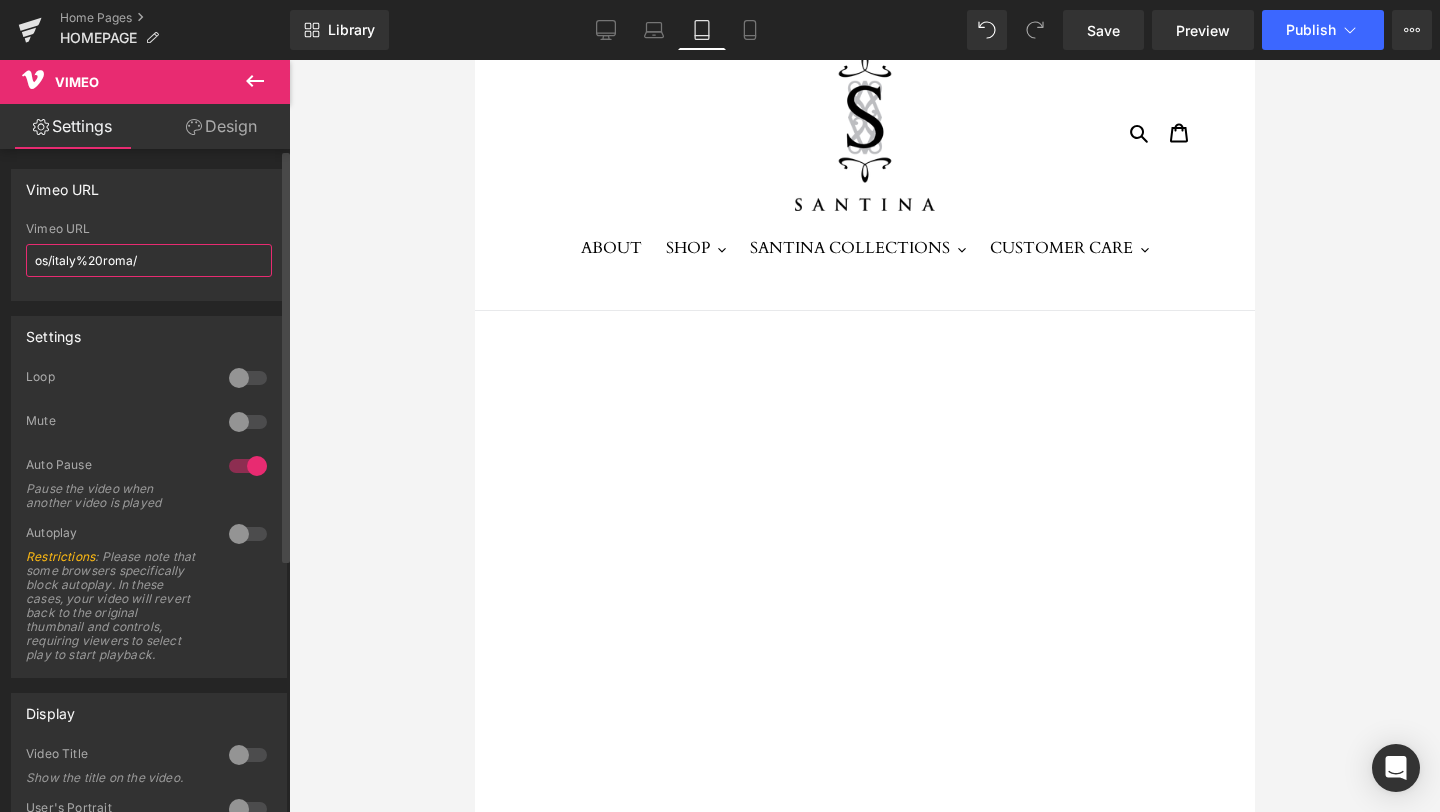 drag, startPoint x: 151, startPoint y: 262, endPoint x: 0, endPoint y: 255, distance: 151.16217 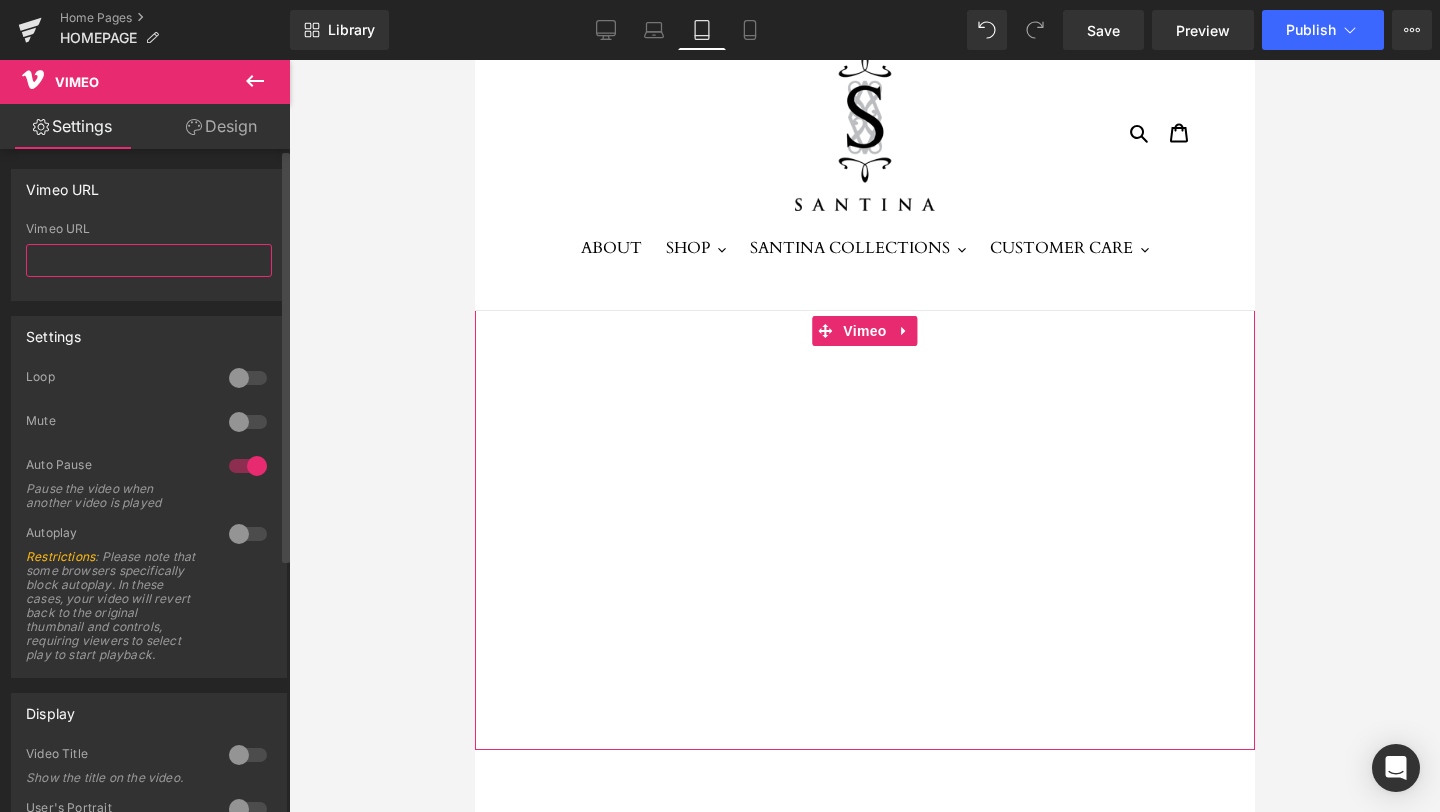 paste on "https://www.pexels.com/video/stunning-view-of-castel-sant-angelo-in-rome-31524442/" 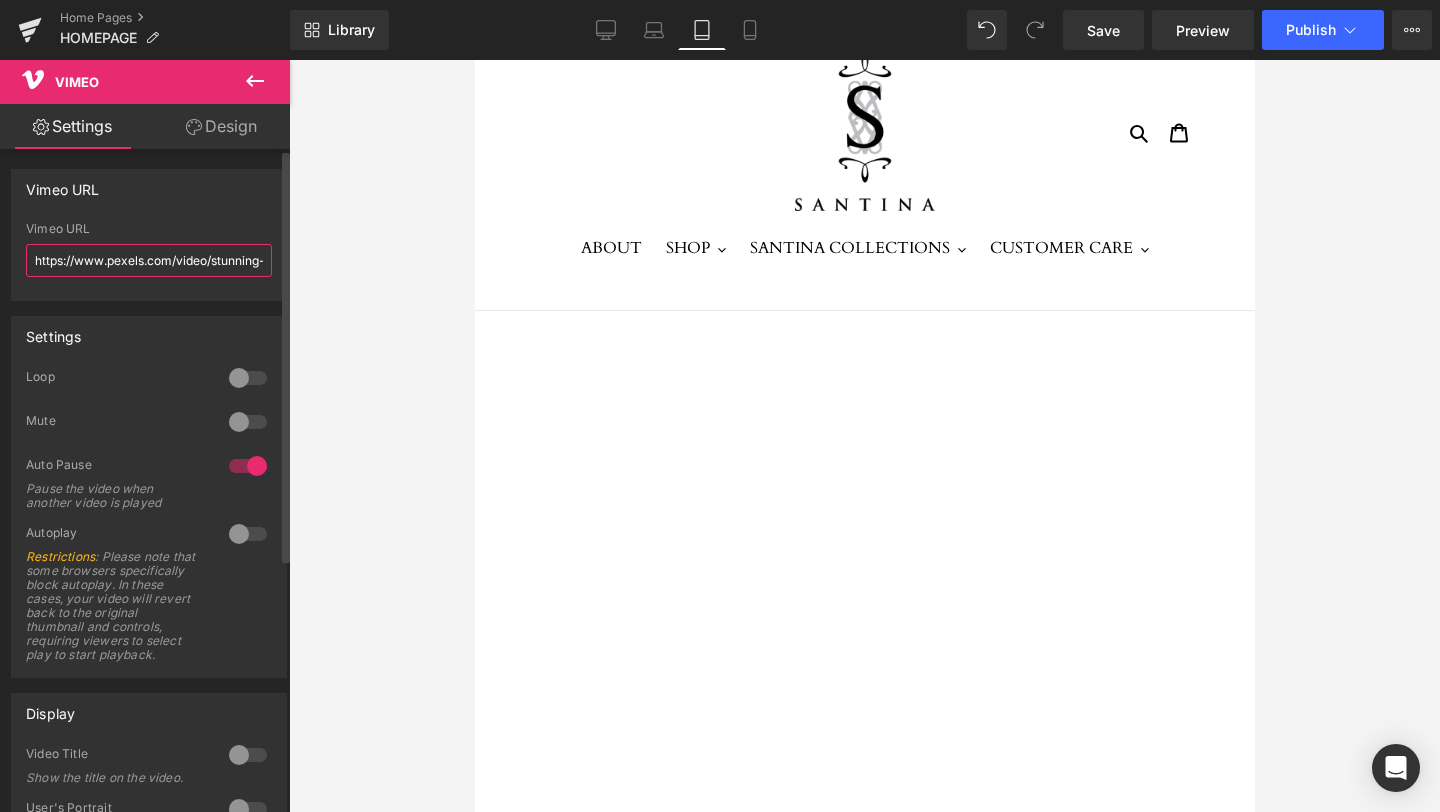 scroll, scrollTop: 0, scrollLeft: 286, axis: horizontal 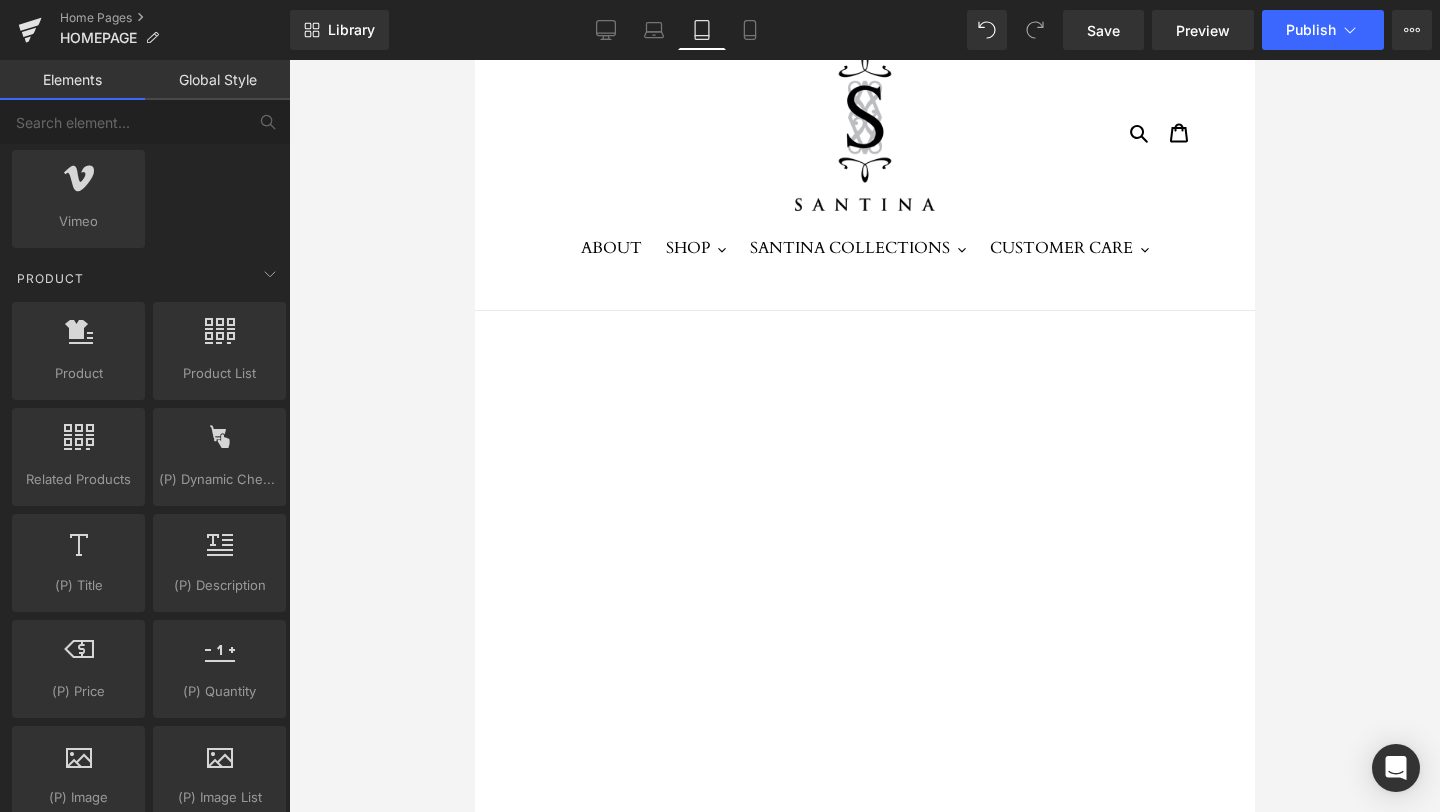 click at bounding box center (864, 436) 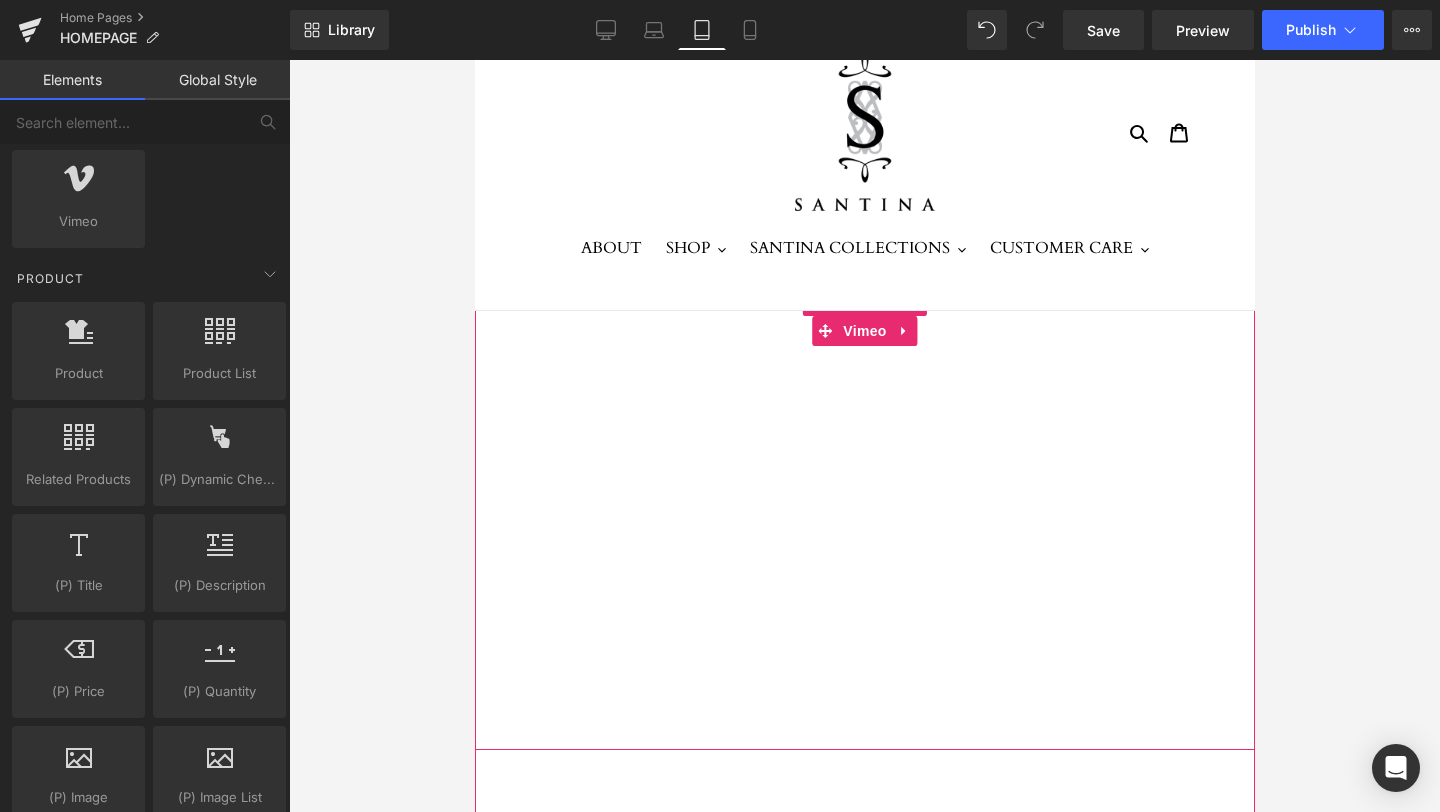 click at bounding box center [864, 518] 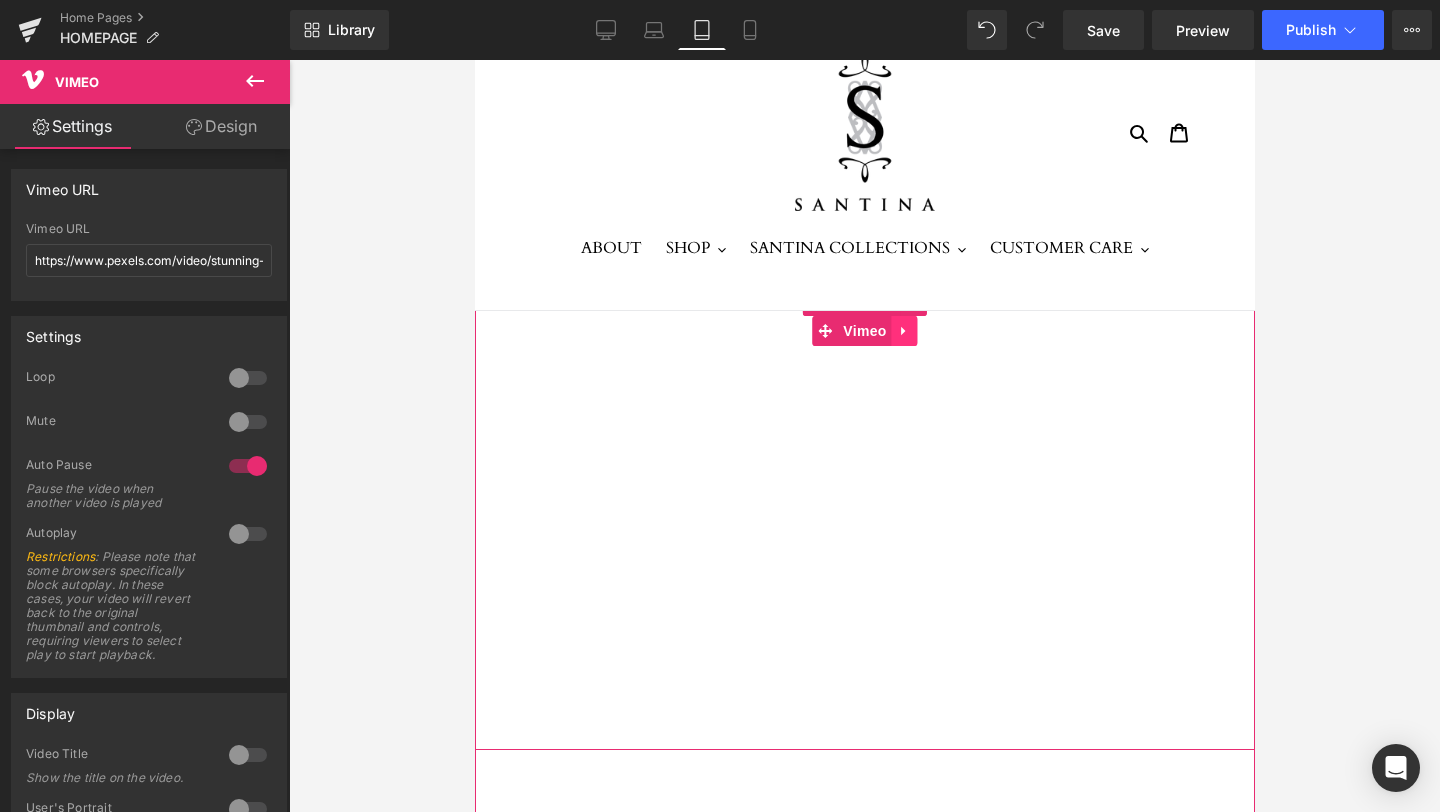 click at bounding box center [904, 331] 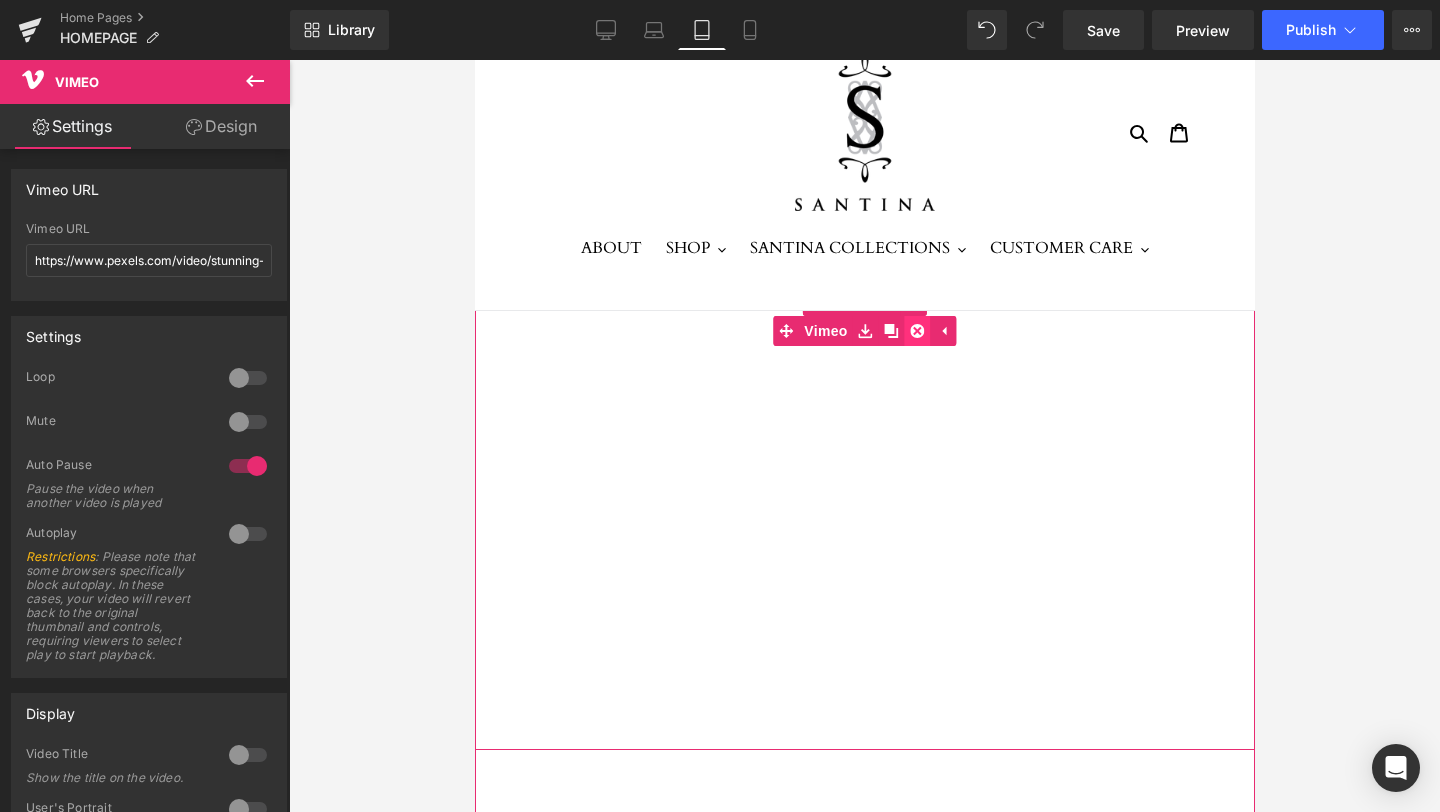 click 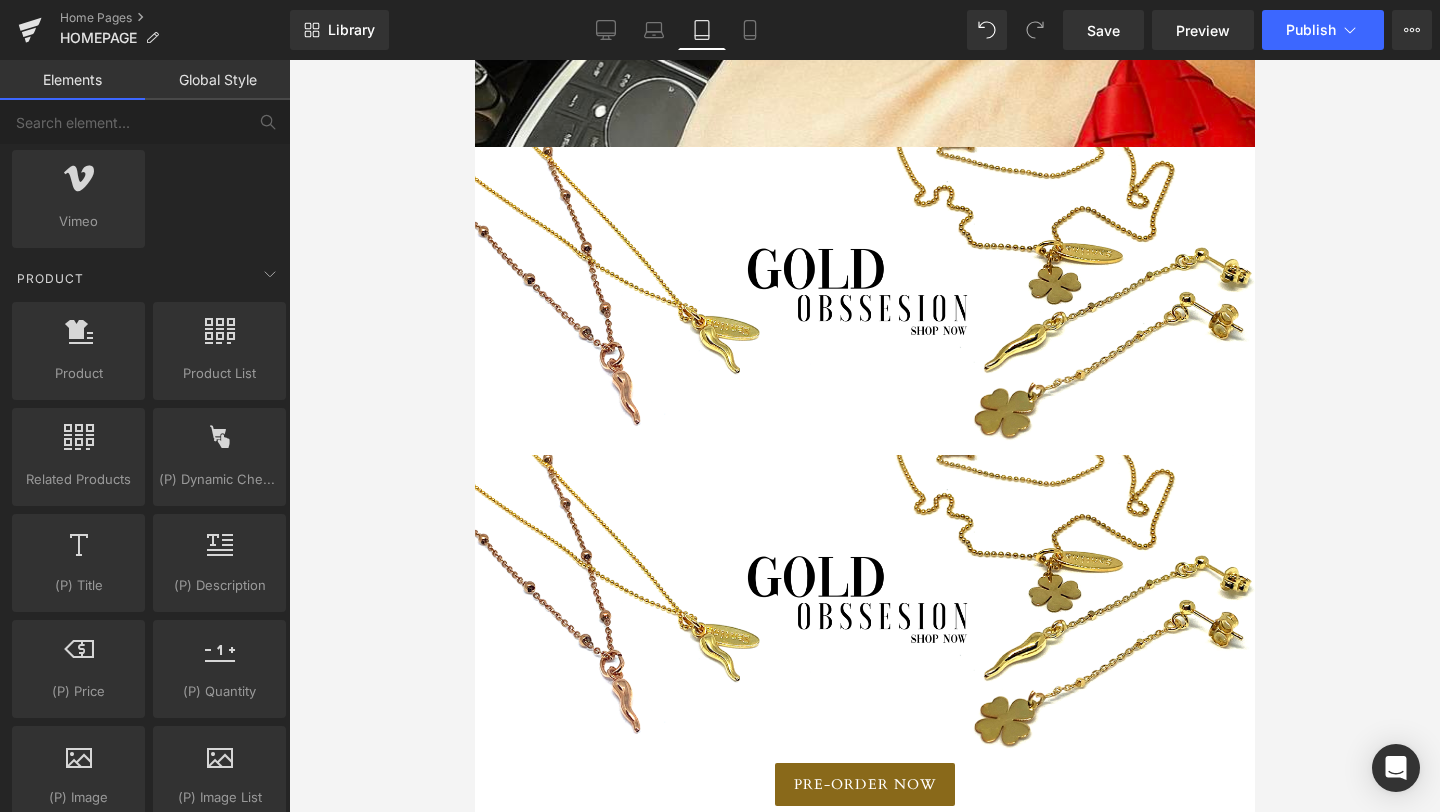 scroll, scrollTop: 5720, scrollLeft: 0, axis: vertical 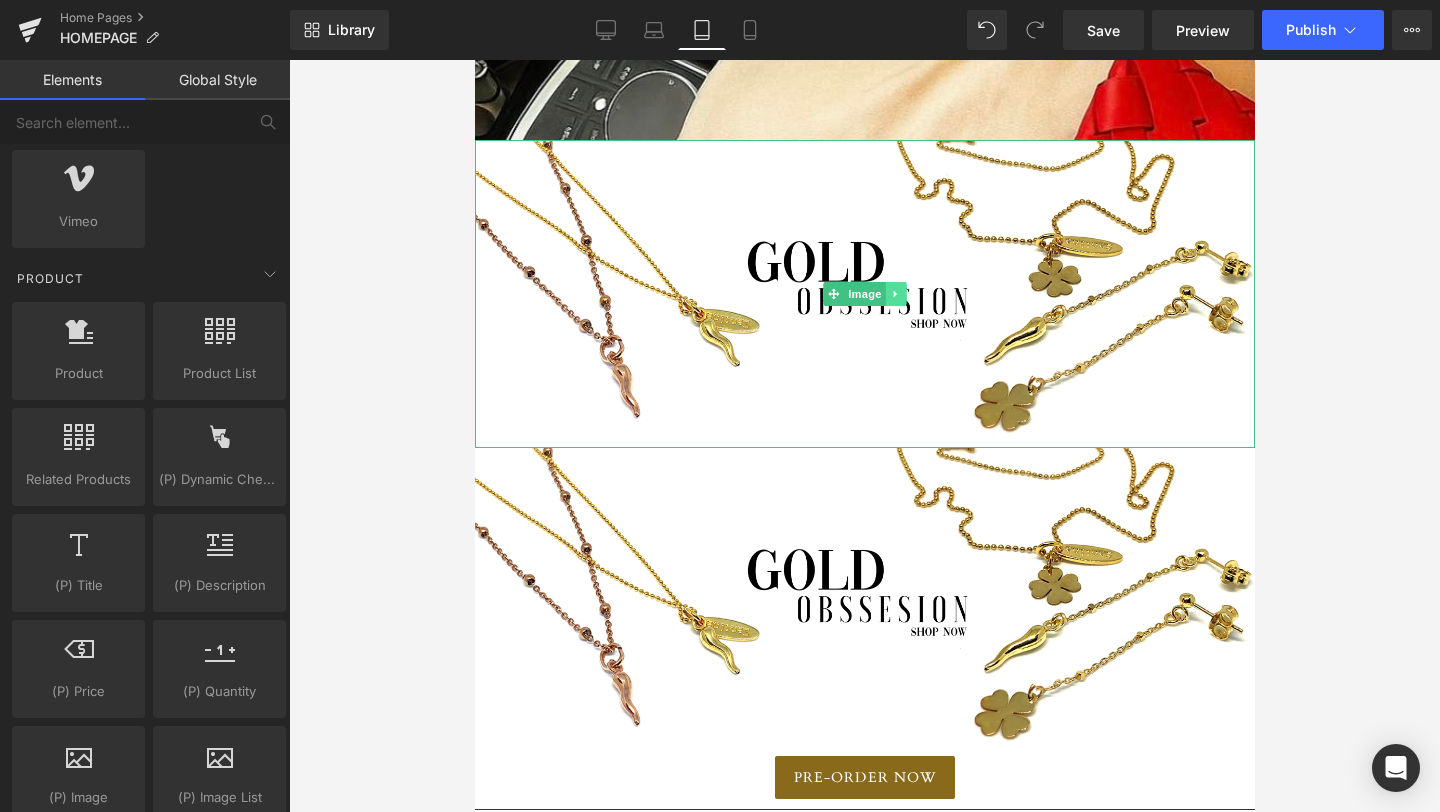 click 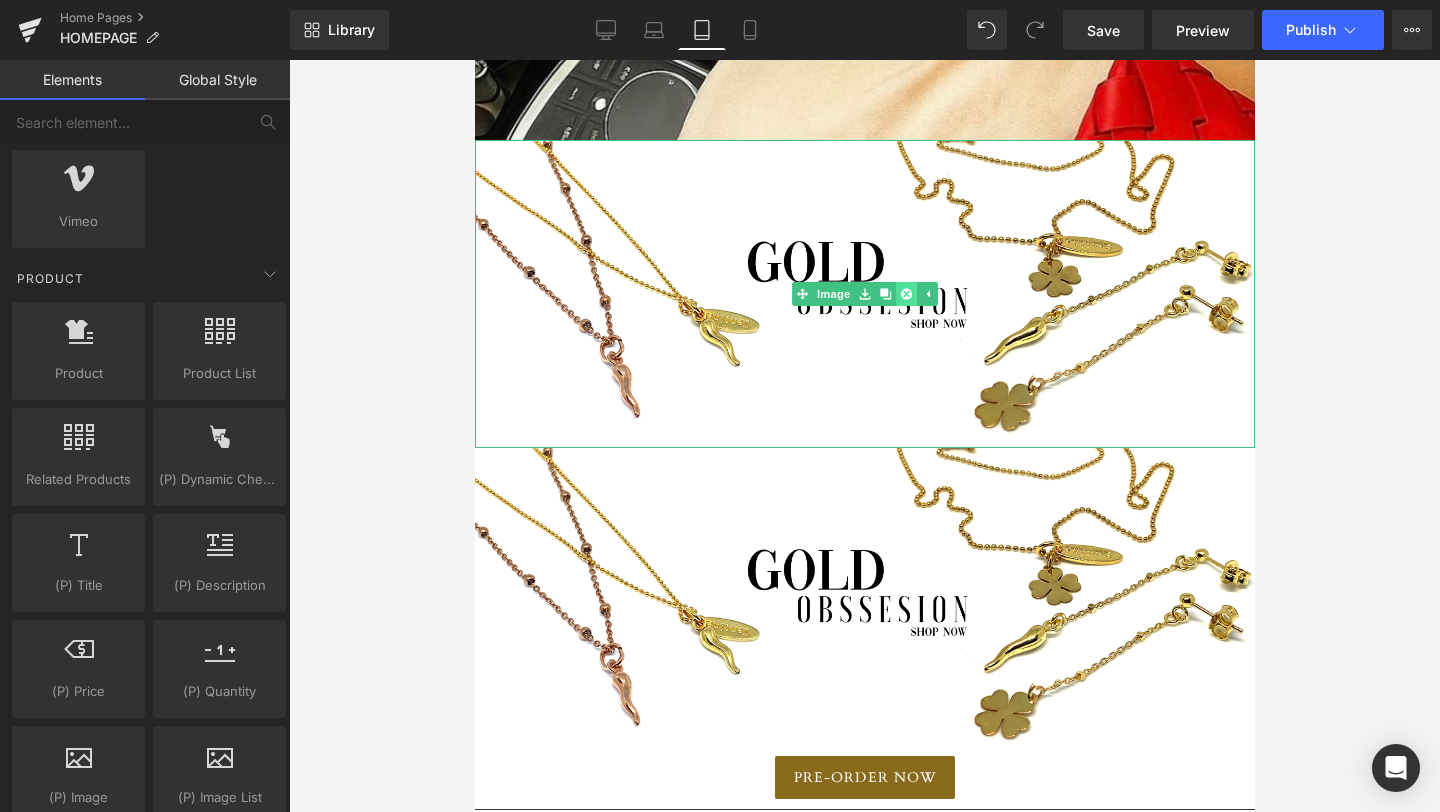 click 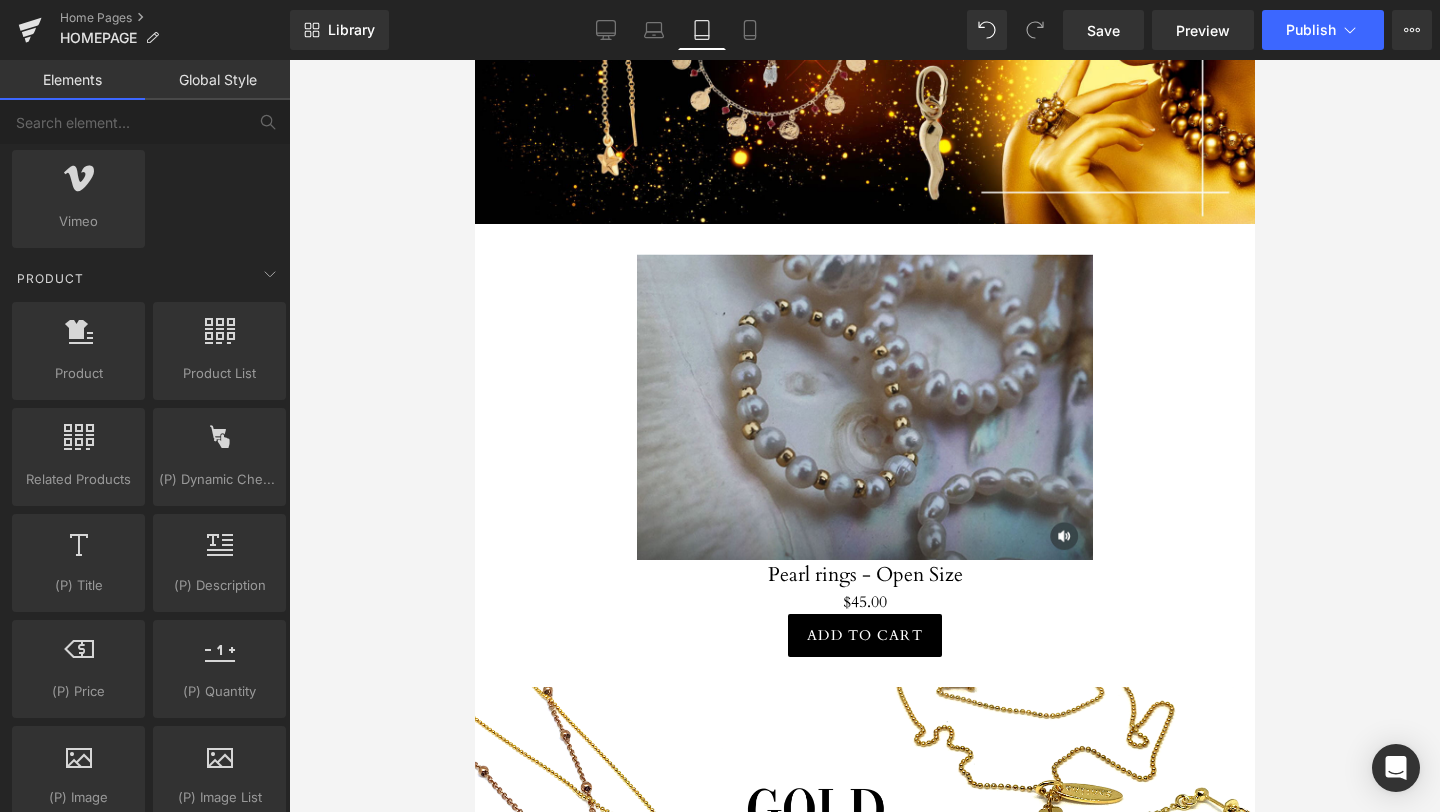 scroll, scrollTop: 4126, scrollLeft: 0, axis: vertical 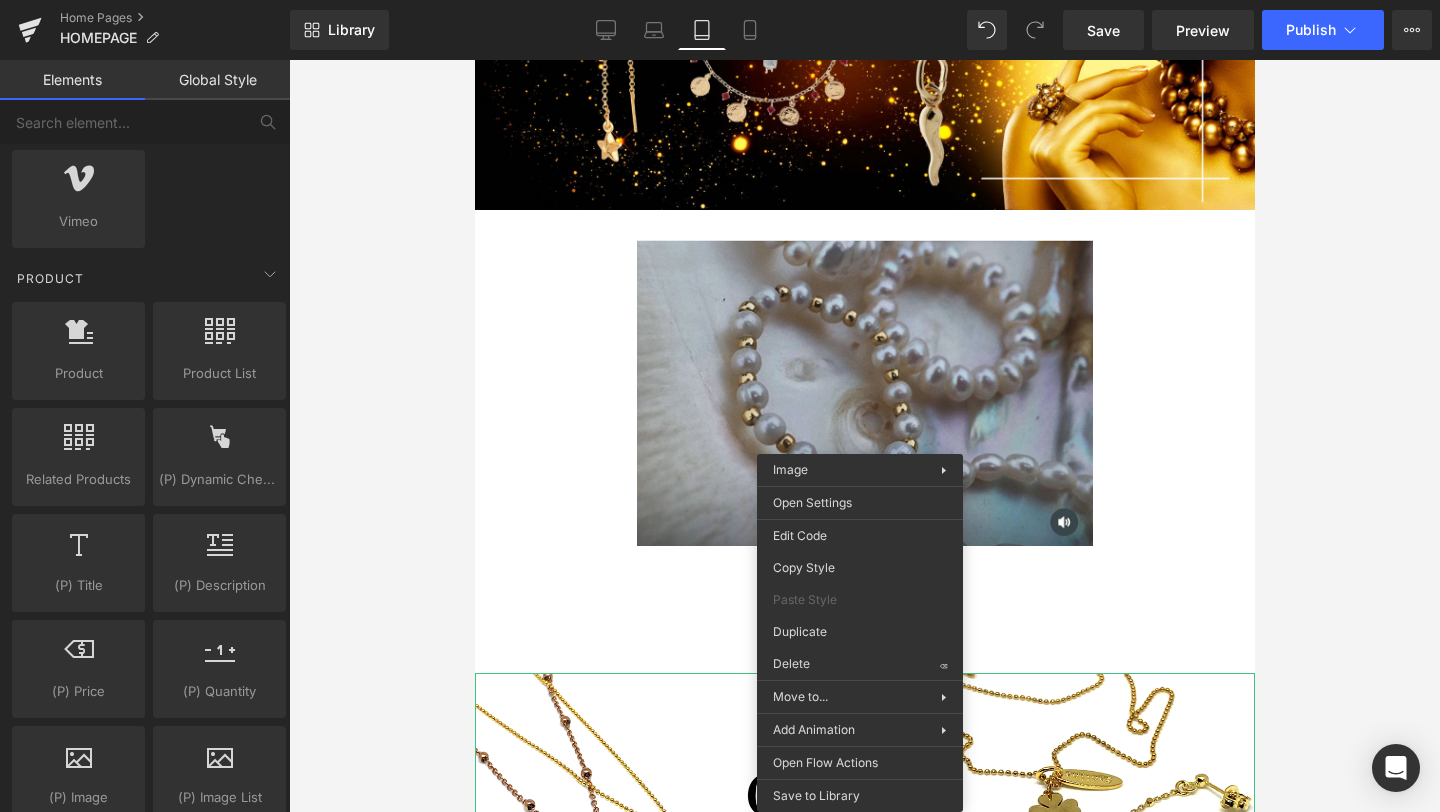 drag, startPoint x: 1475, startPoint y: 750, endPoint x: 1001, endPoint y: 690, distance: 477.78238 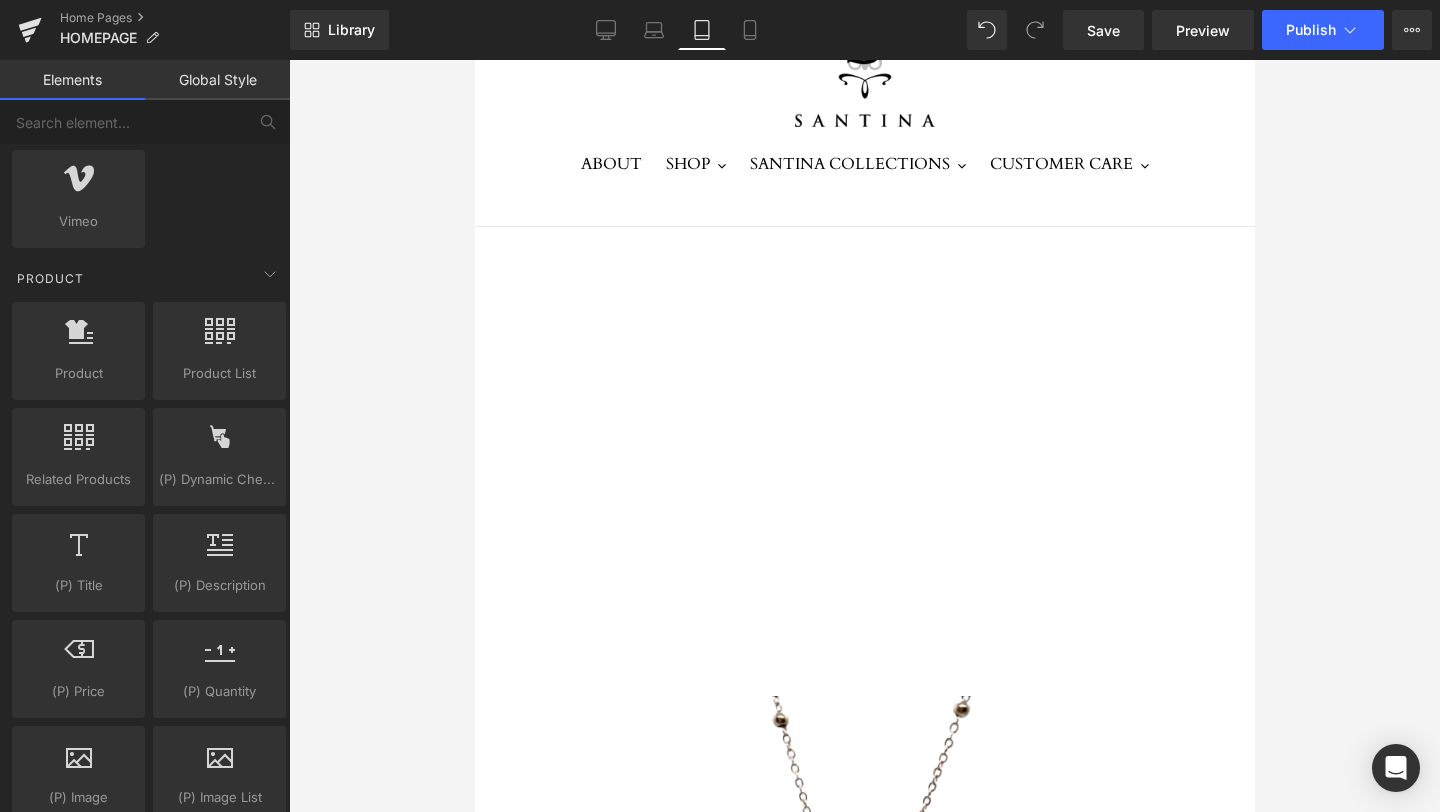 scroll, scrollTop: 188, scrollLeft: 0, axis: vertical 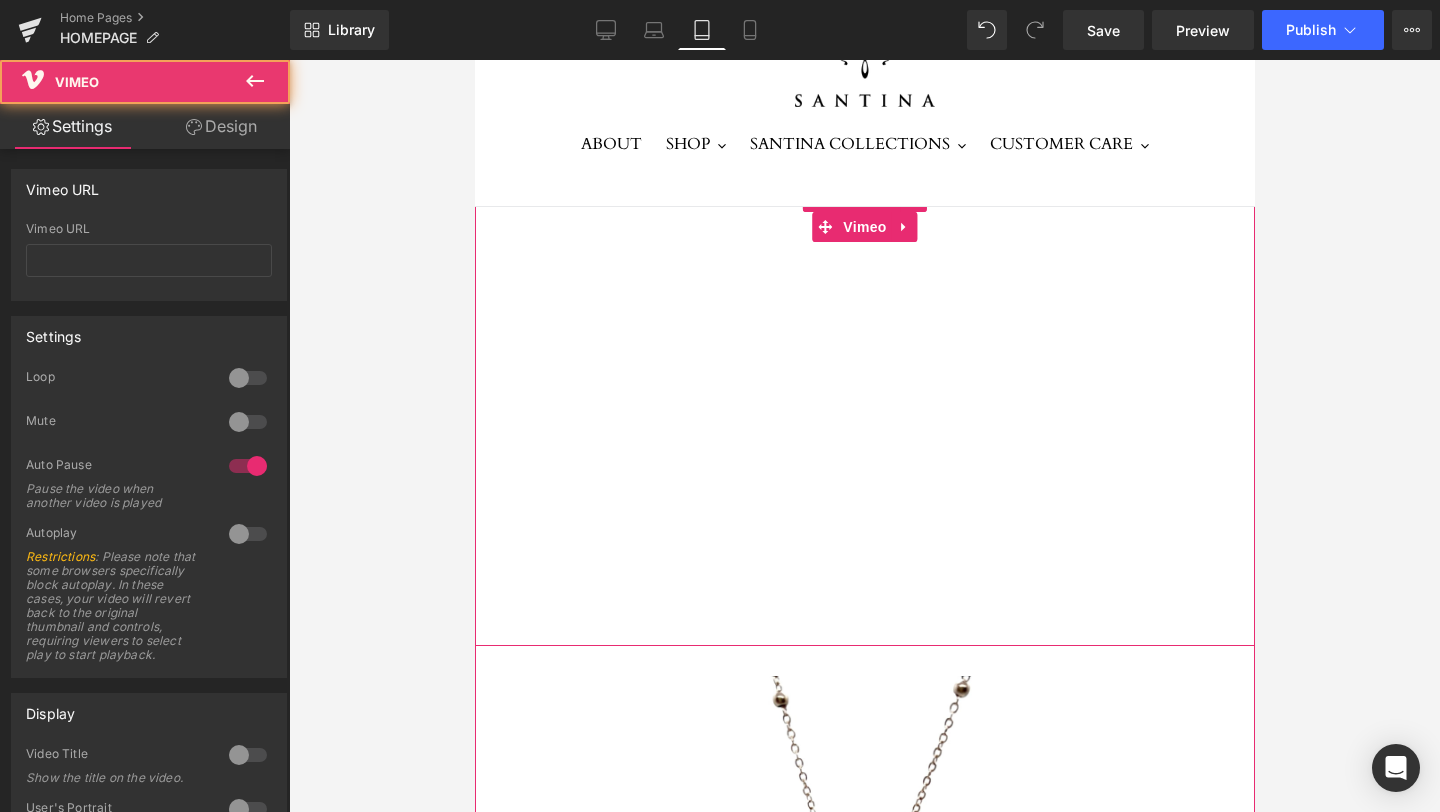 click at bounding box center [864, 414] 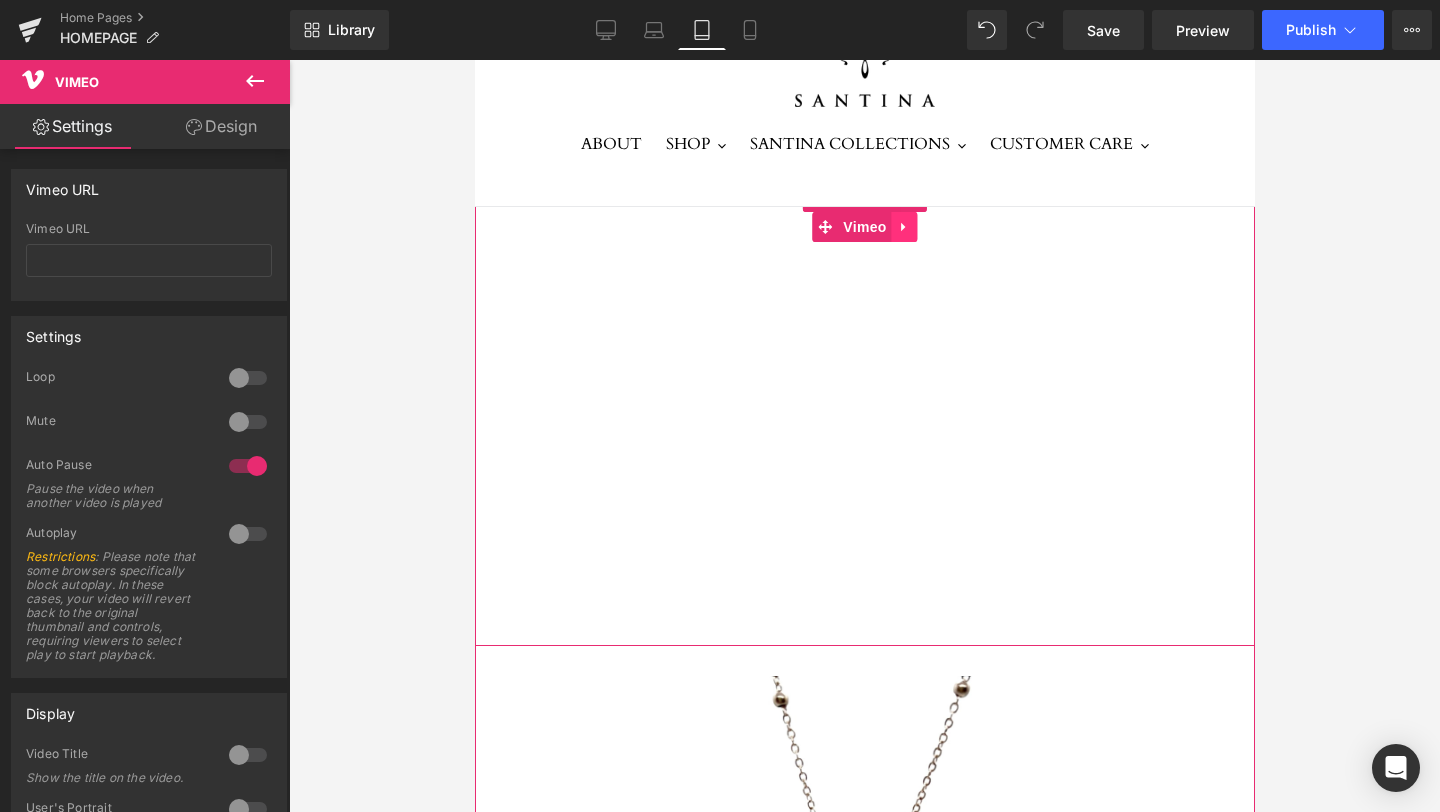 click 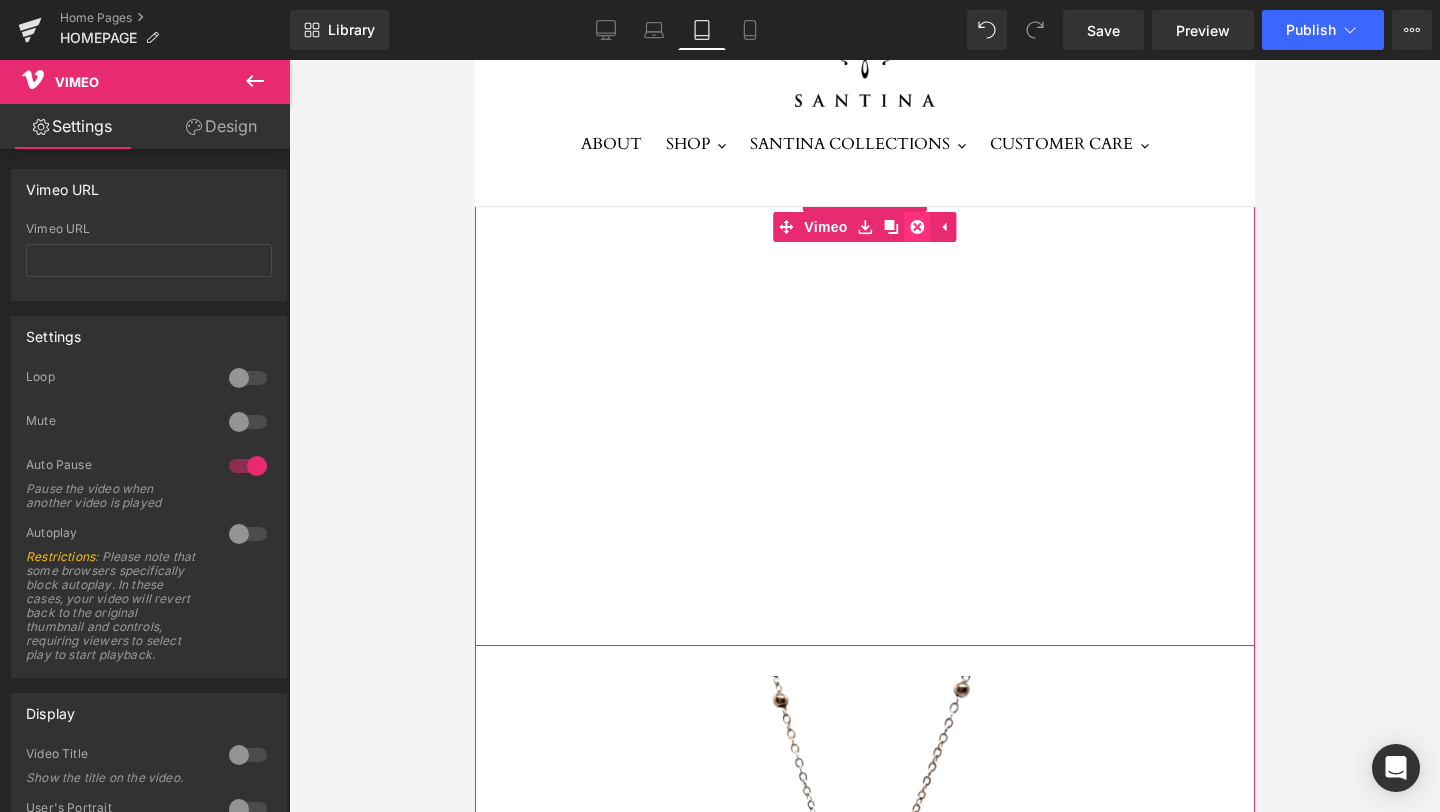 click 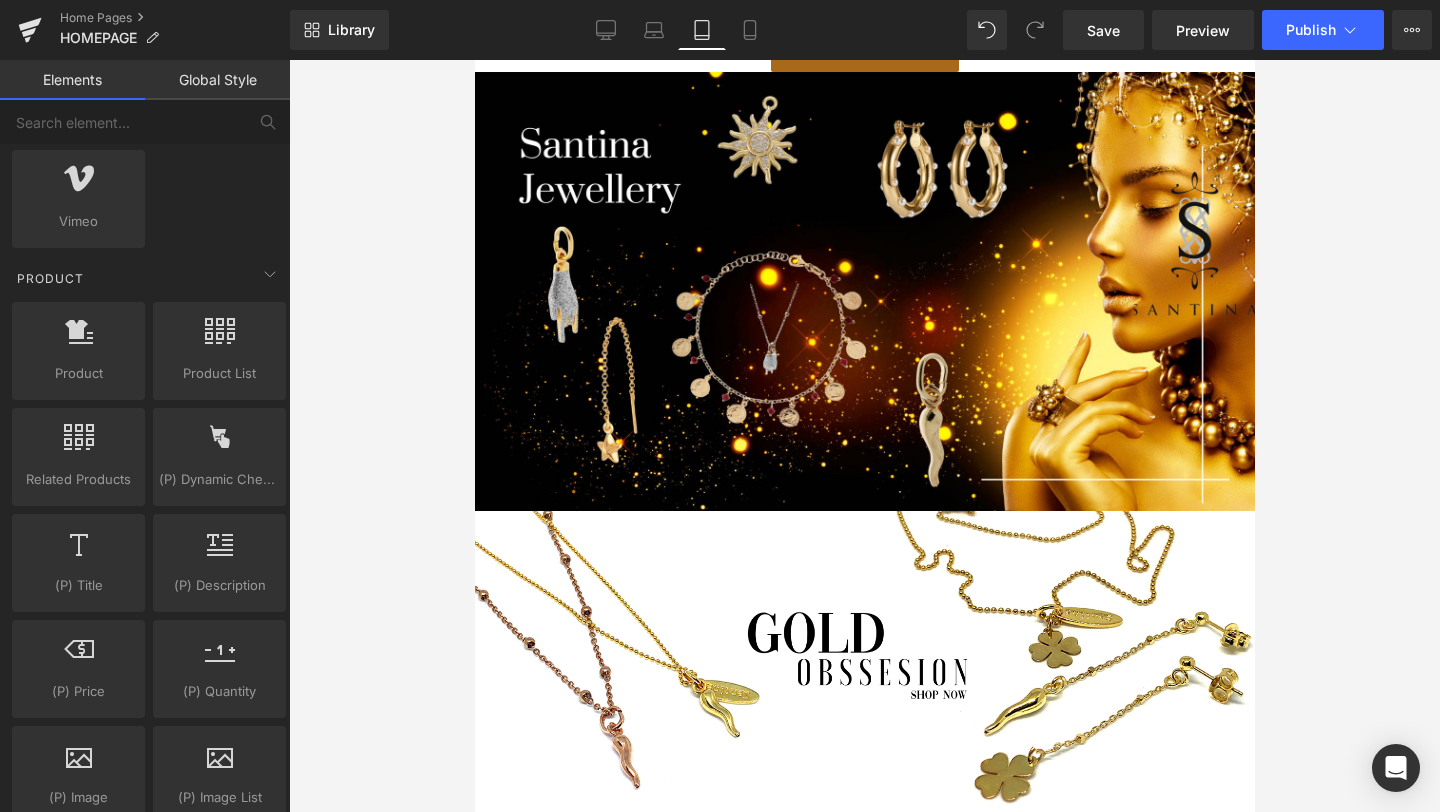 scroll, scrollTop: 3349, scrollLeft: 0, axis: vertical 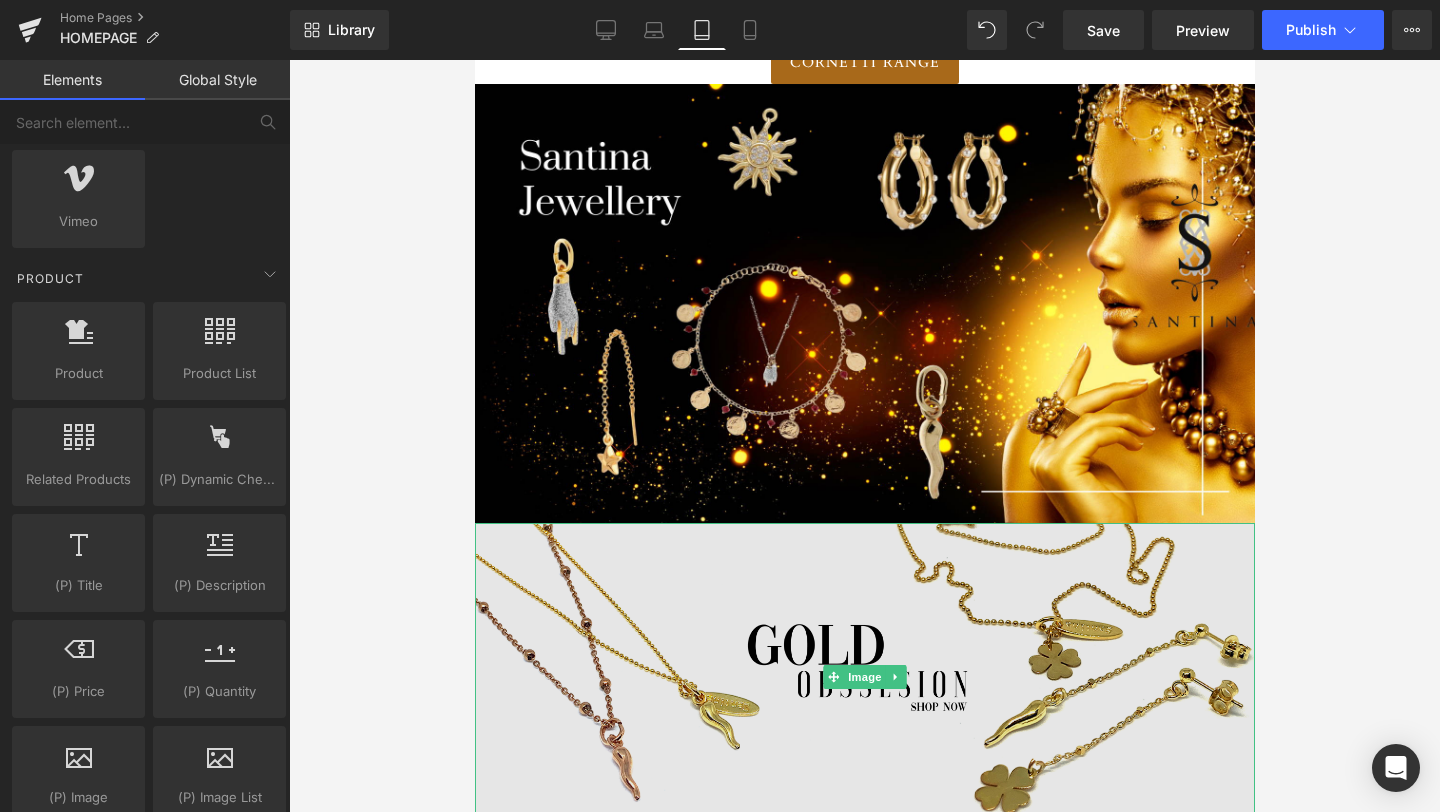 click at bounding box center [864, 677] 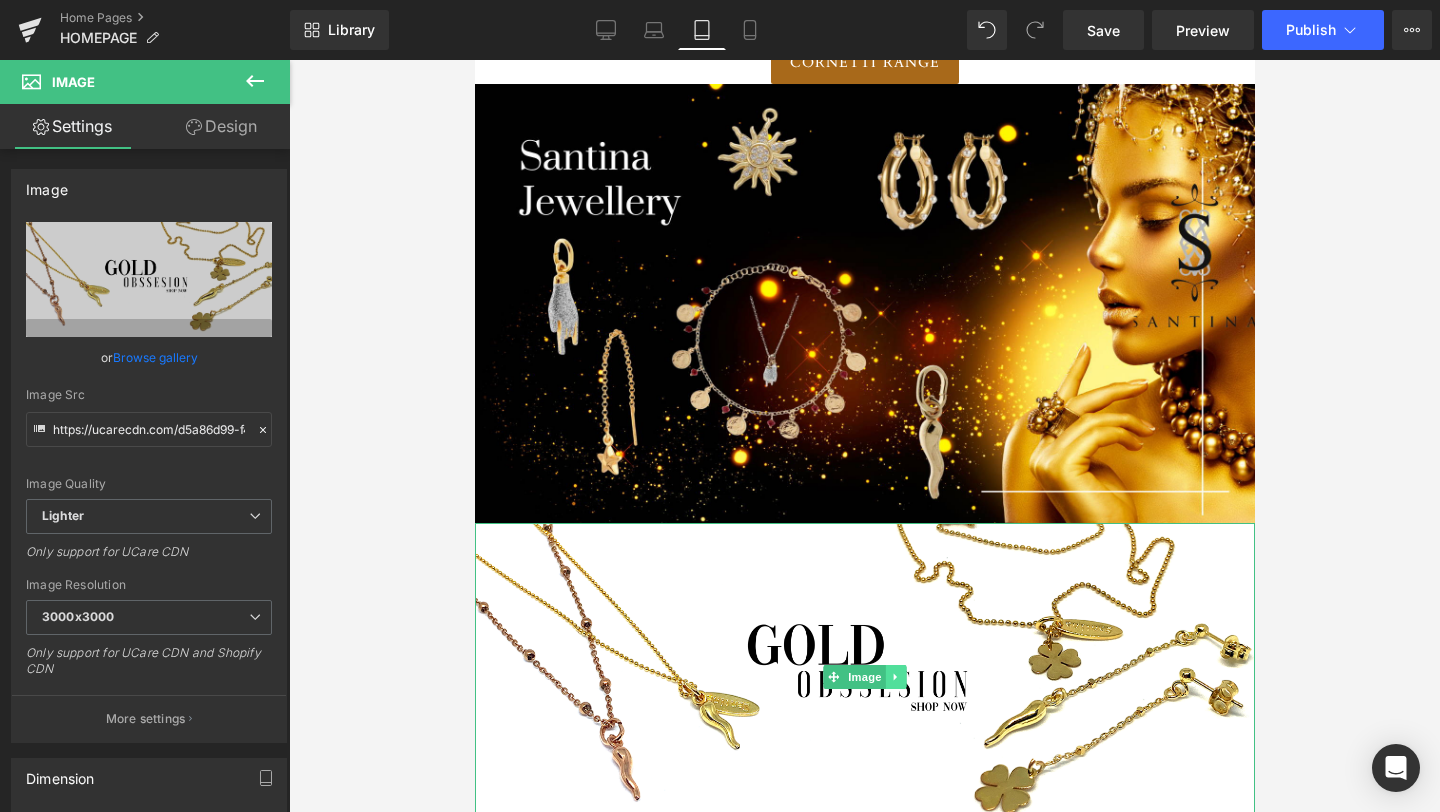 click 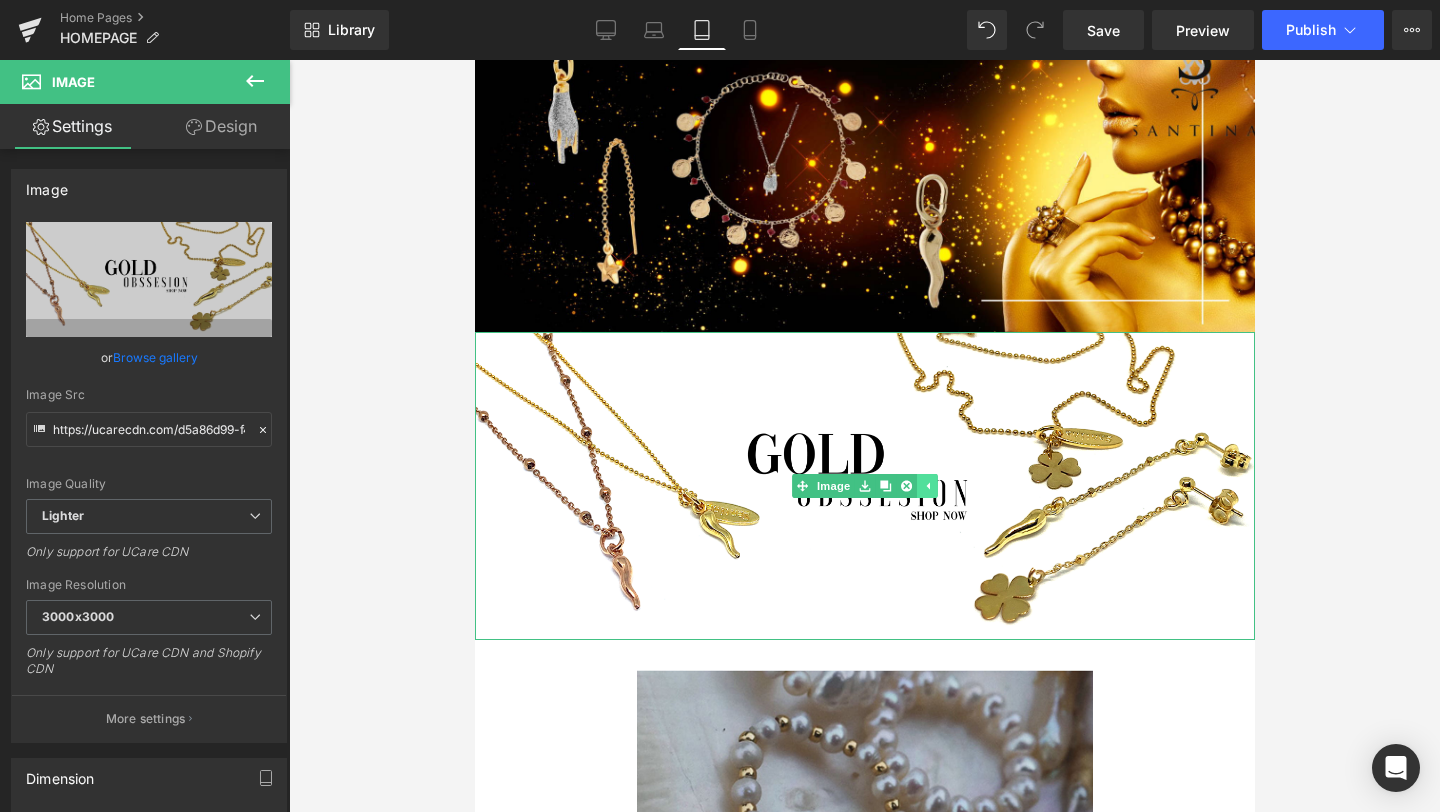 scroll, scrollTop: 3539, scrollLeft: 0, axis: vertical 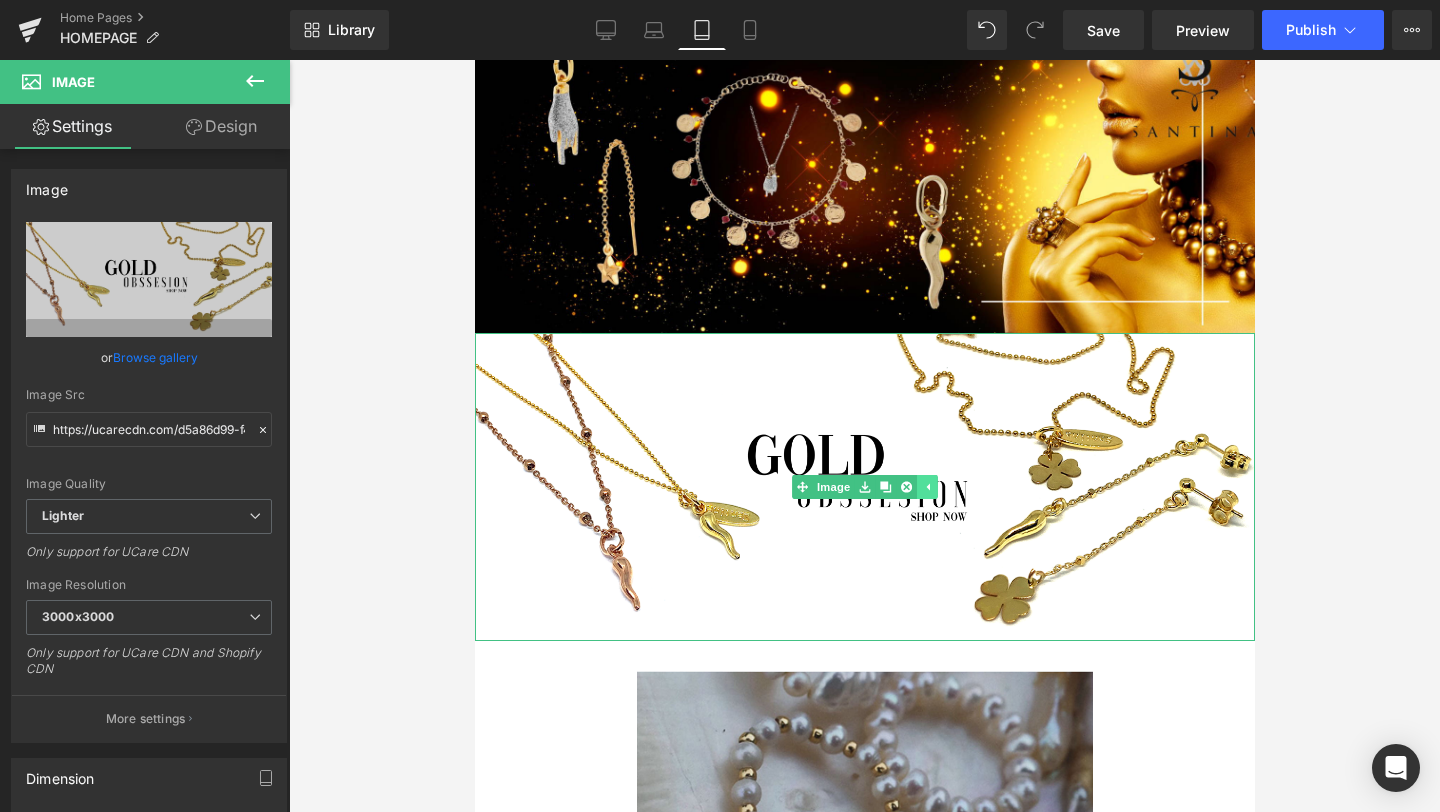 click at bounding box center (926, 487) 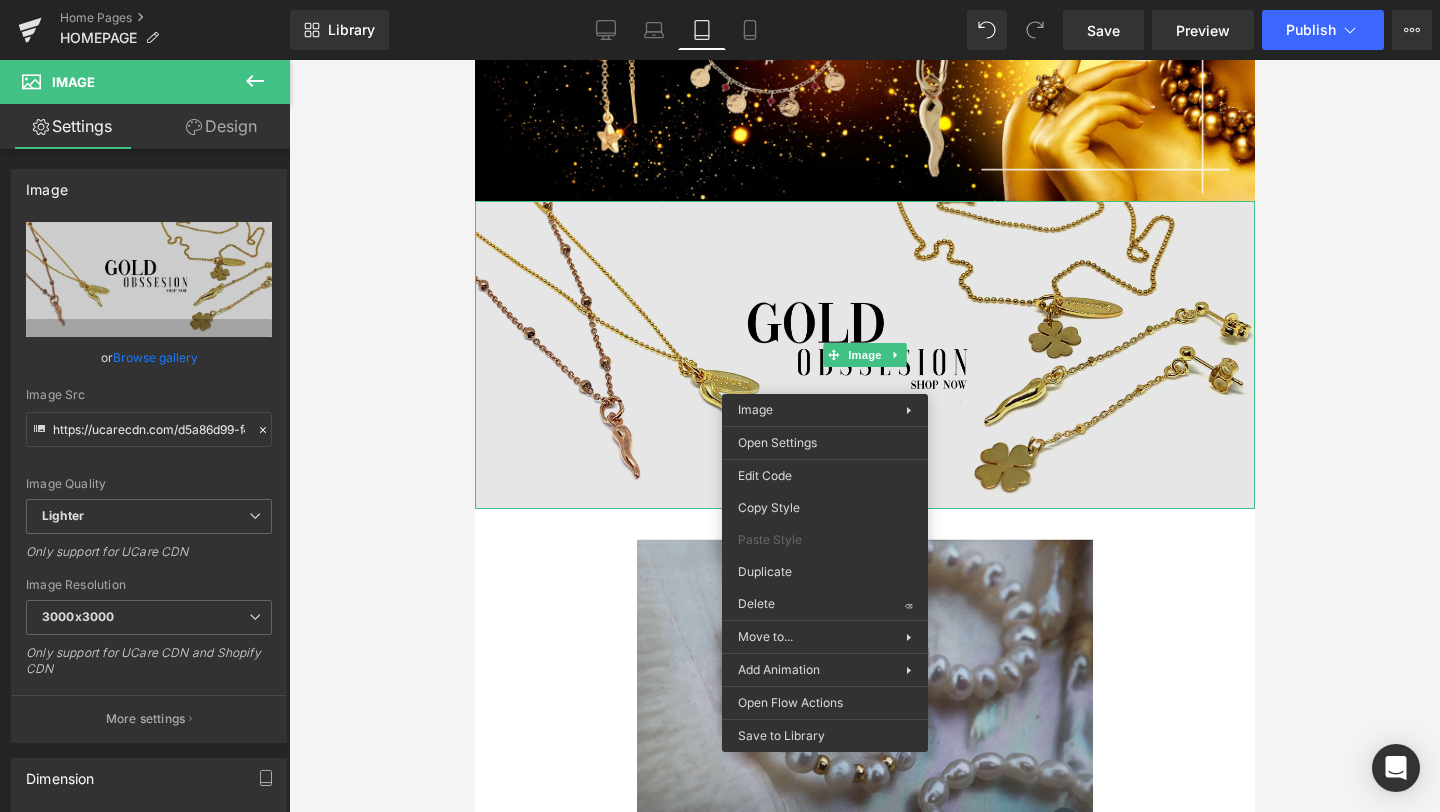 scroll, scrollTop: 3779, scrollLeft: 0, axis: vertical 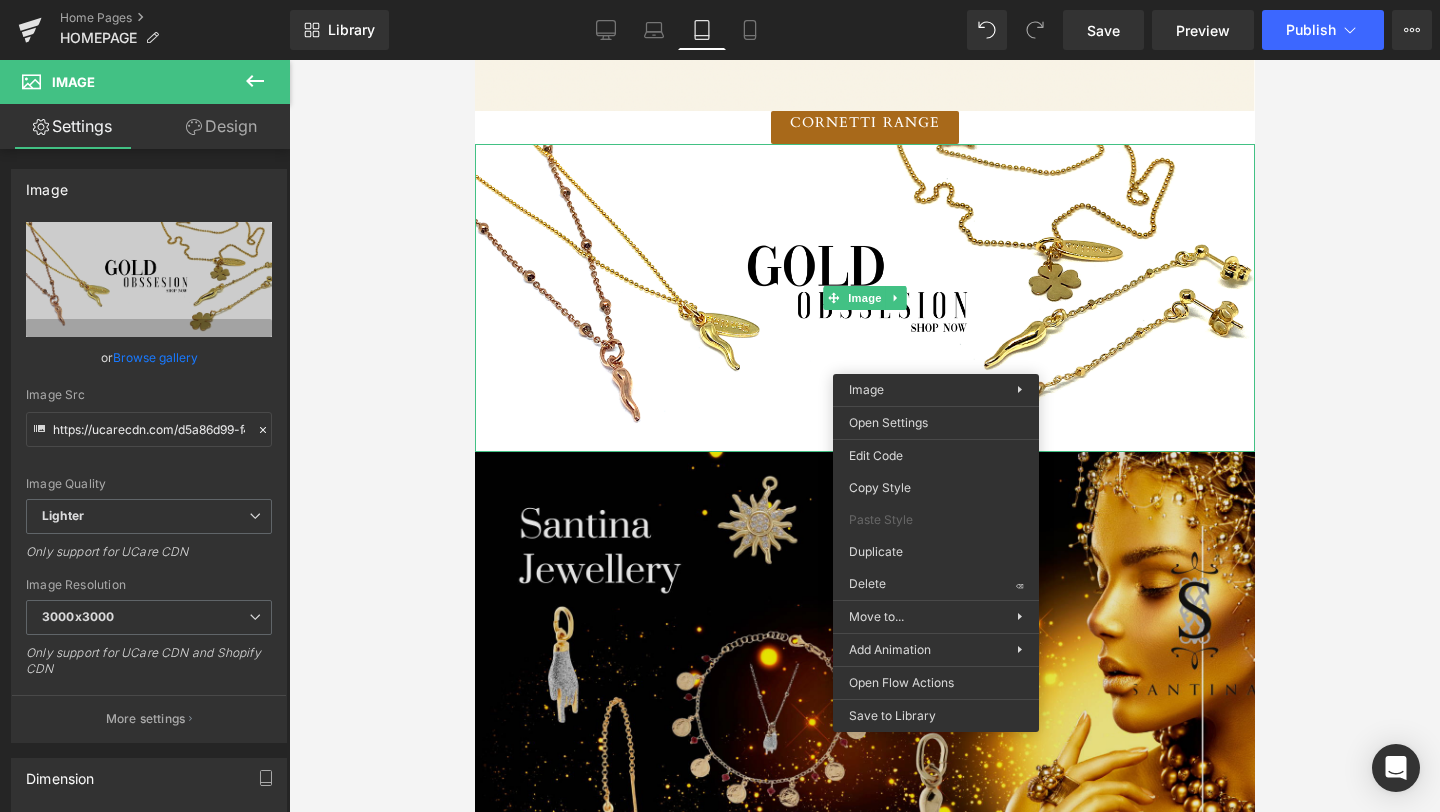drag, startPoint x: 1539, startPoint y: 664, endPoint x: 1064, endPoint y: 604, distance: 478.77448 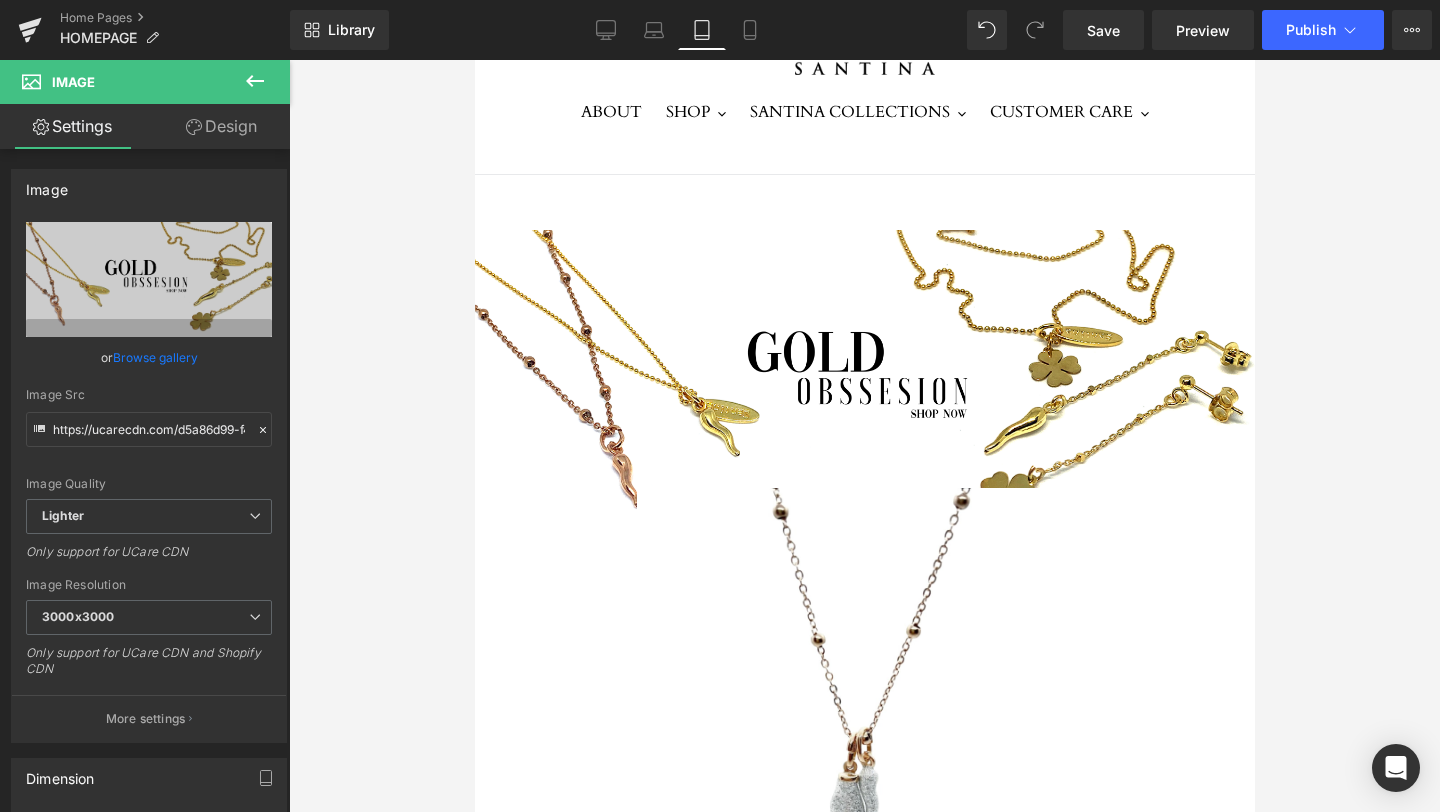 scroll, scrollTop: 206, scrollLeft: 0, axis: vertical 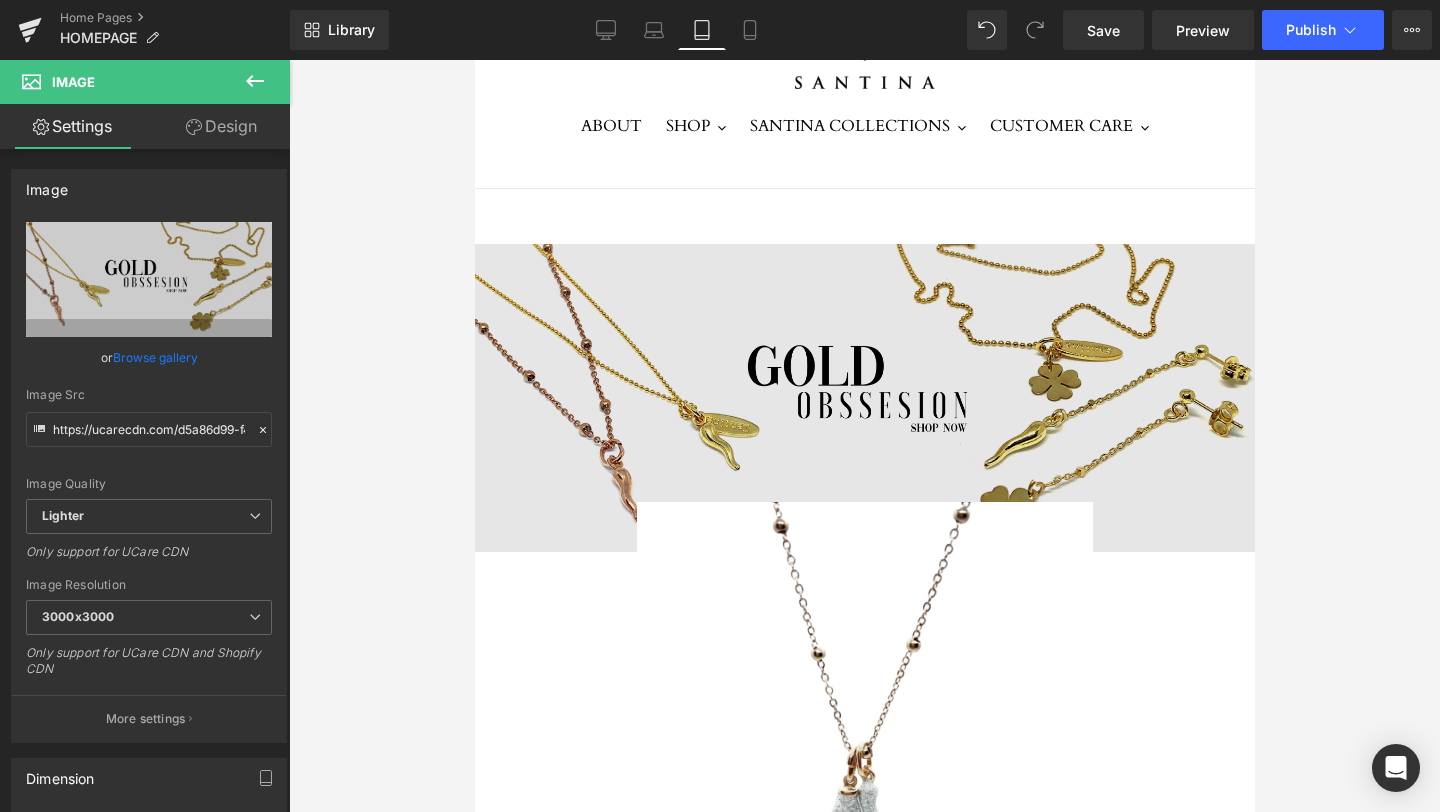 click at bounding box center [864, 398] 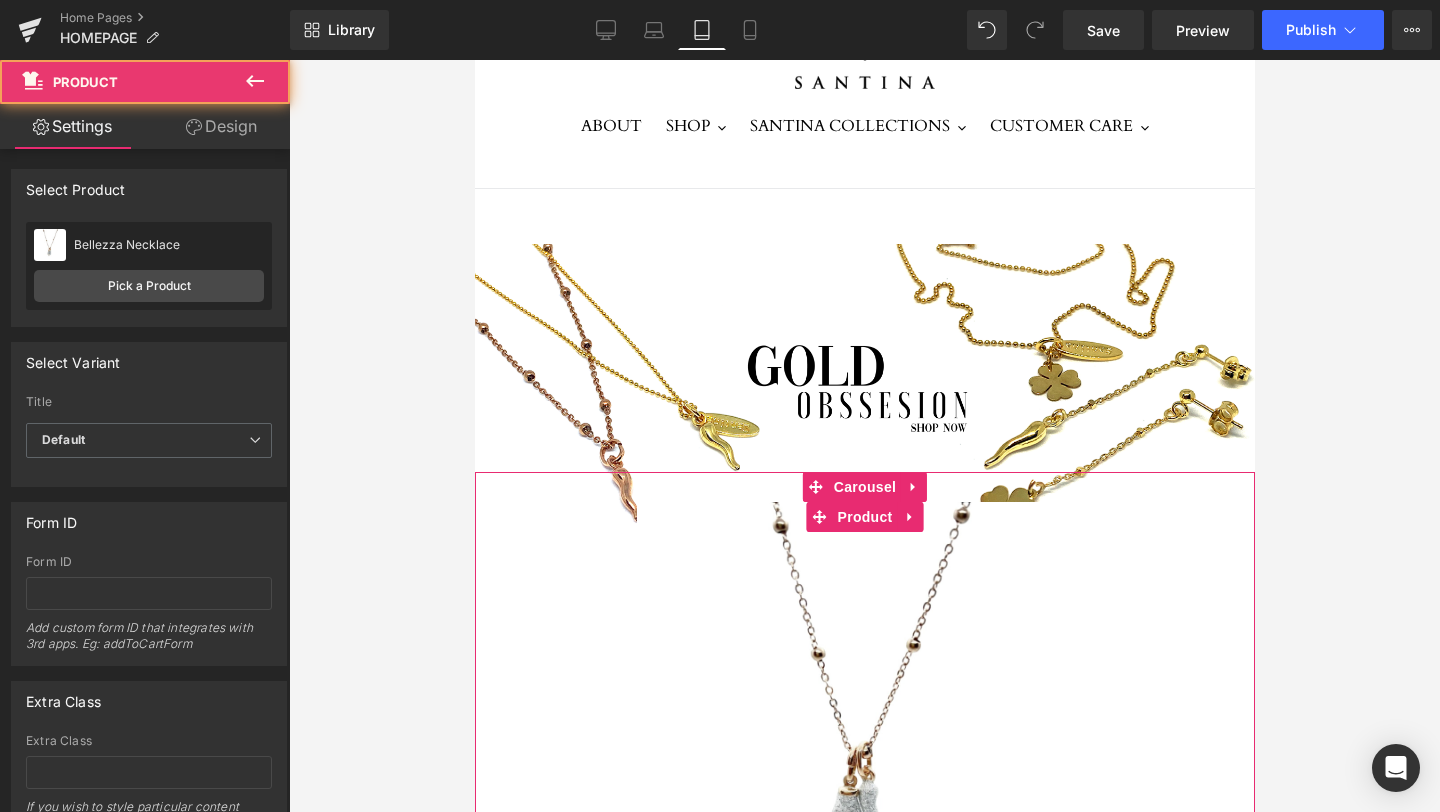 click on "Sale Off
(P) Image
Bellezza Necklace
(P) Title
$149.00
$135.00
(P) Price
Sold Out
(P) Cart Button
Product" at bounding box center [864, 760] 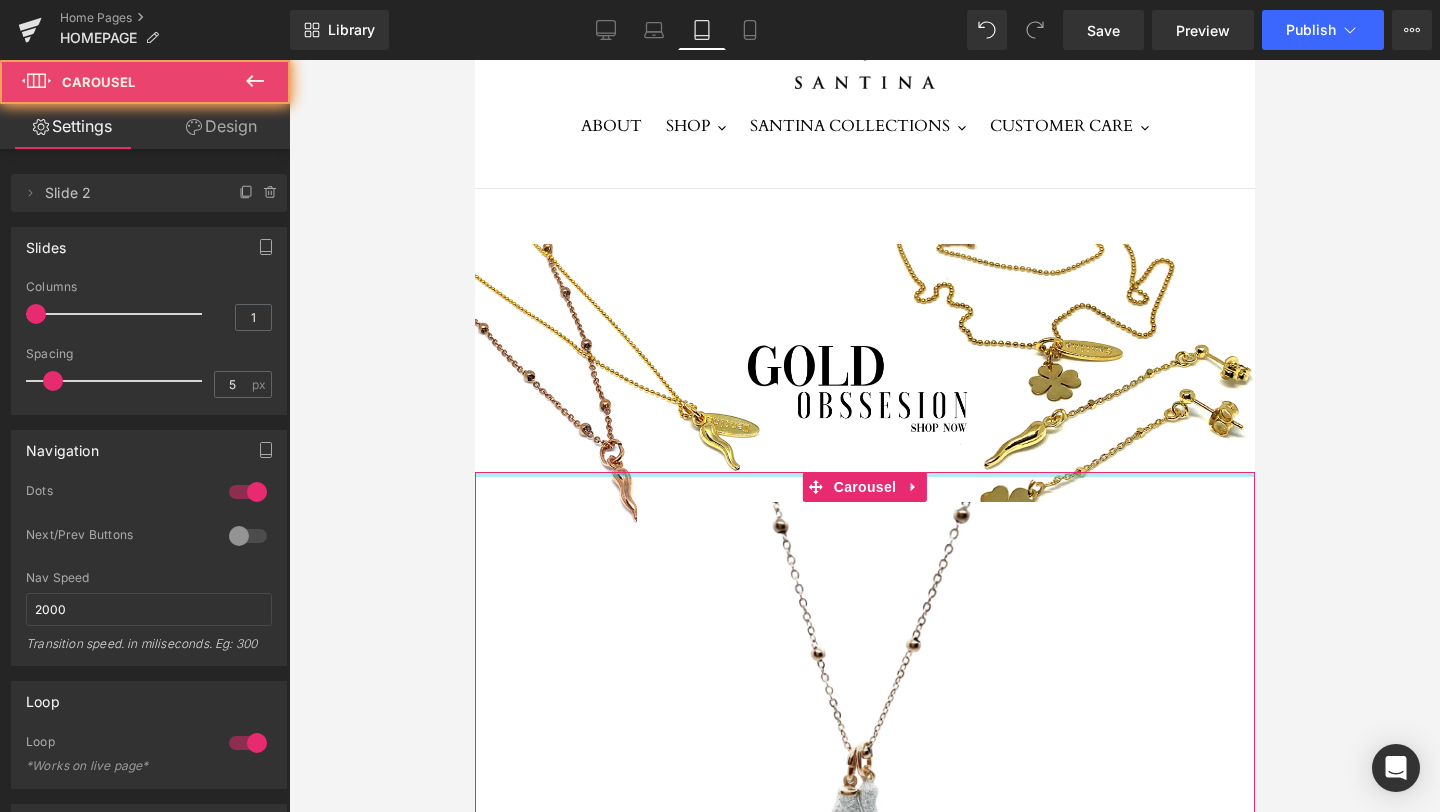 click at bounding box center [864, 474] 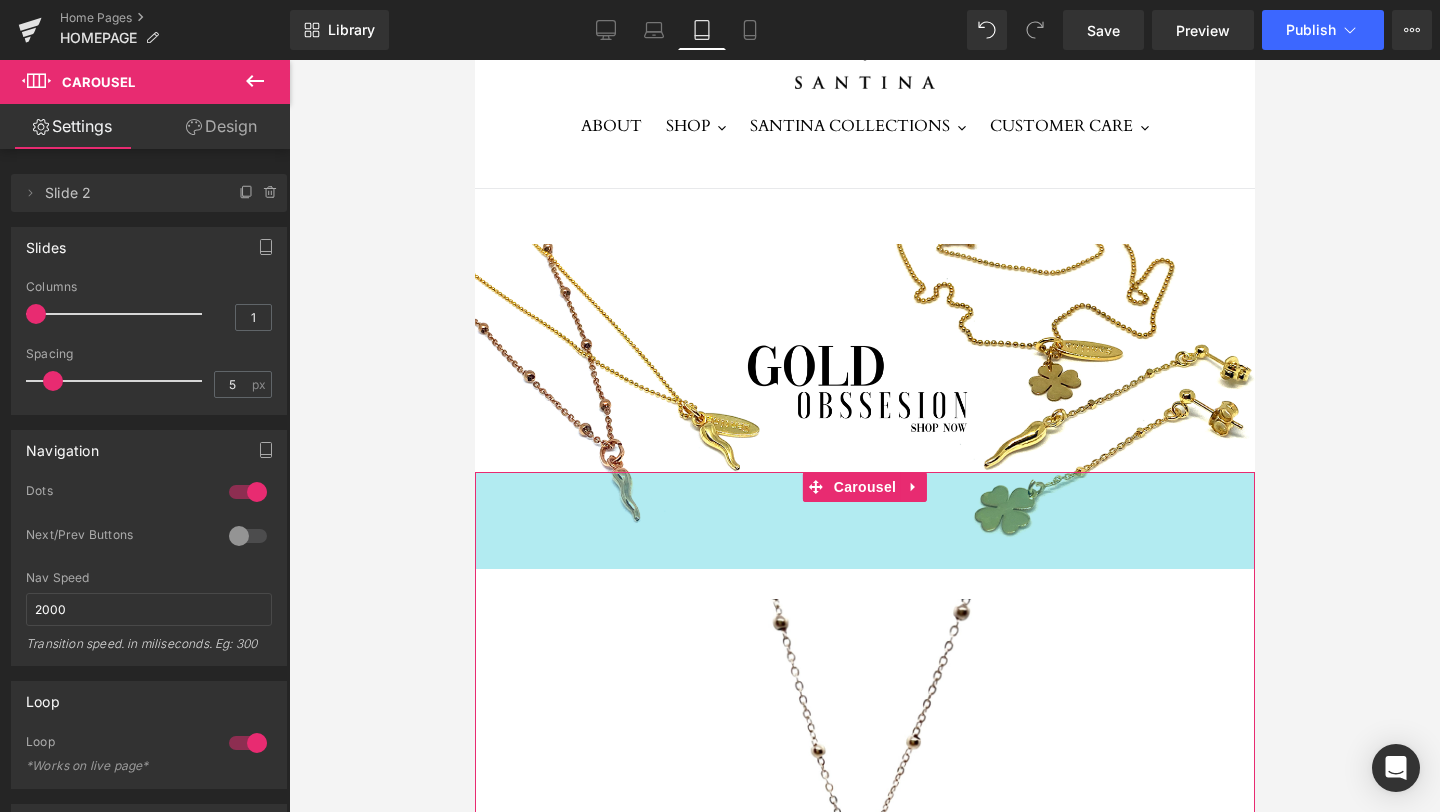 drag, startPoint x: 1104, startPoint y: 472, endPoint x: 1102, endPoint y: 568, distance: 96.02083 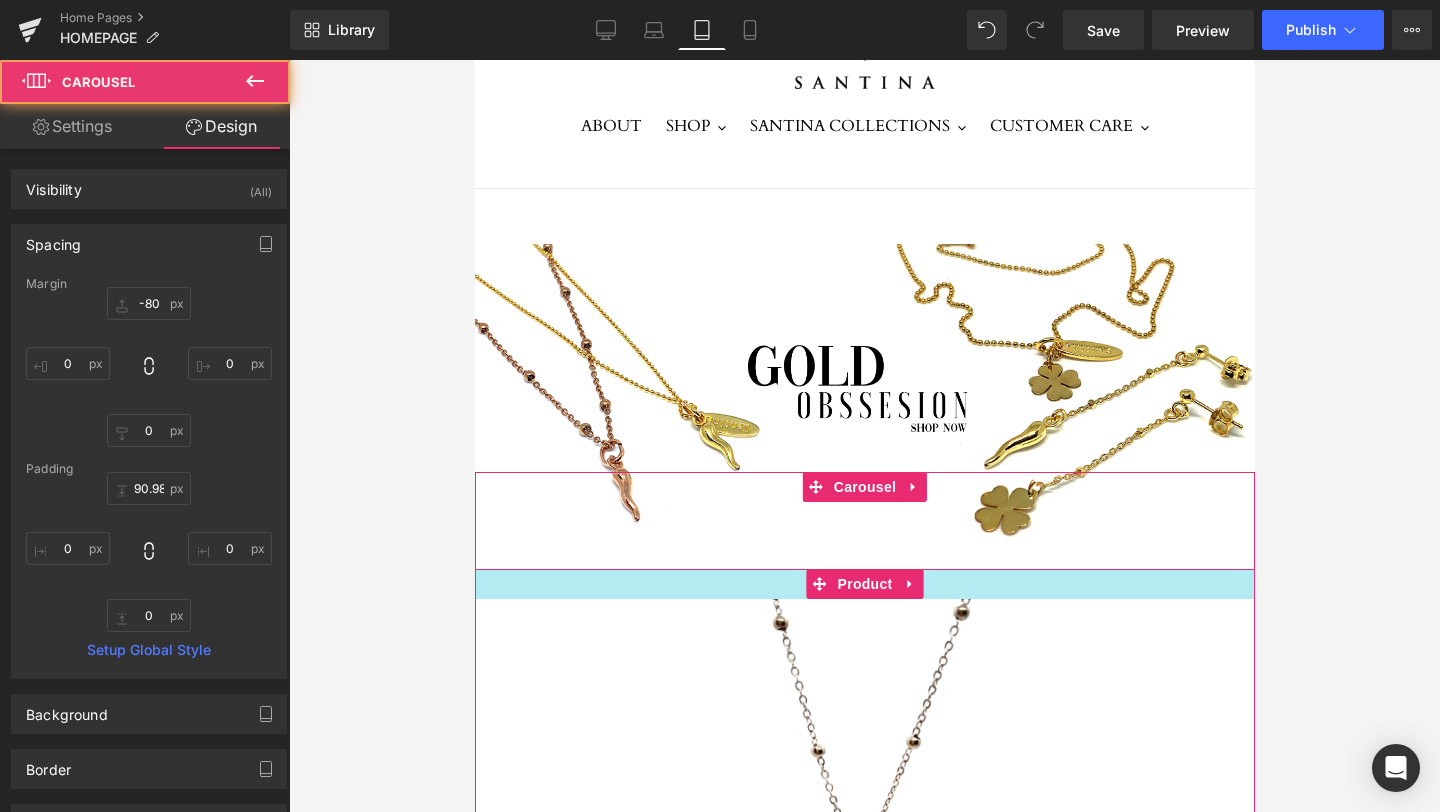 click at bounding box center (864, 584) 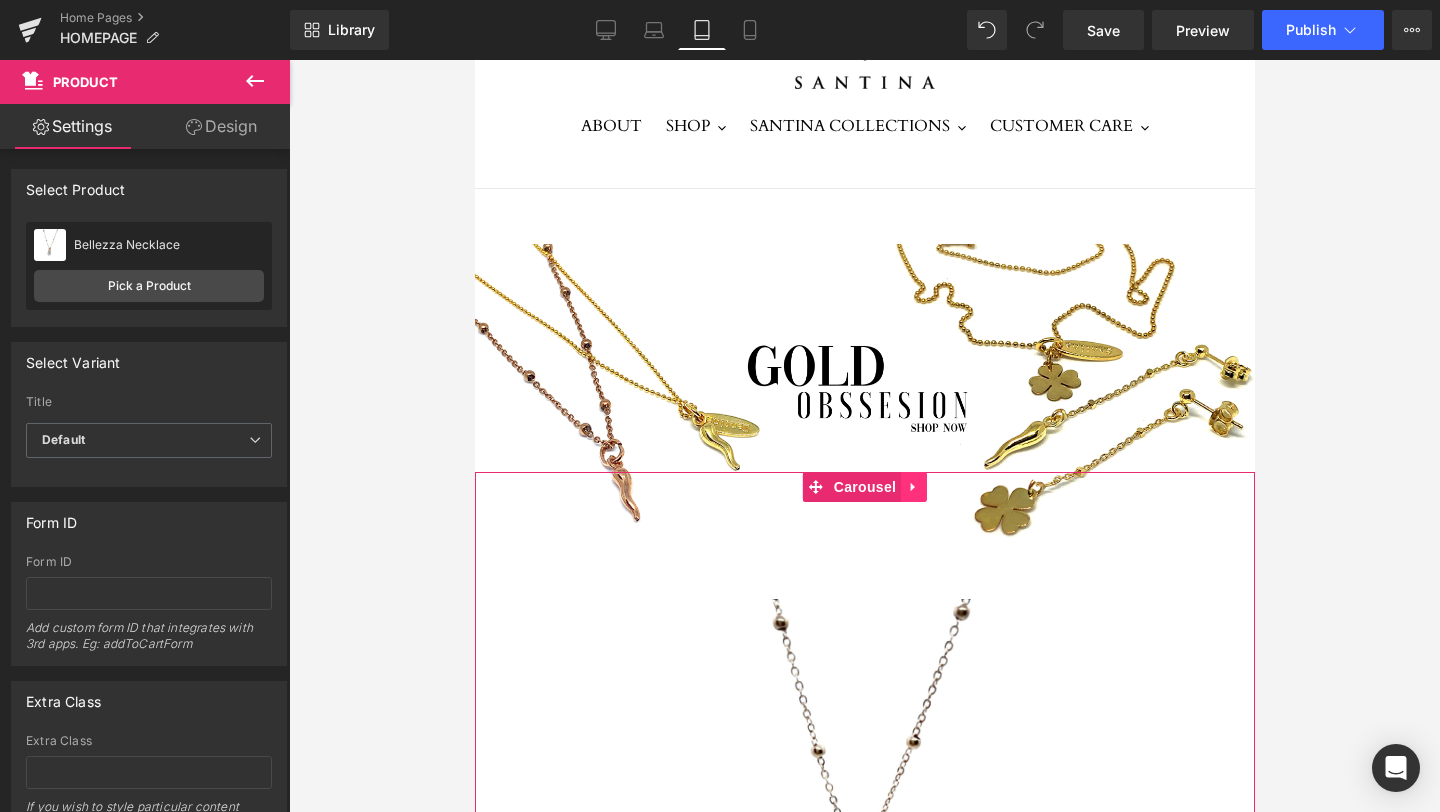 click 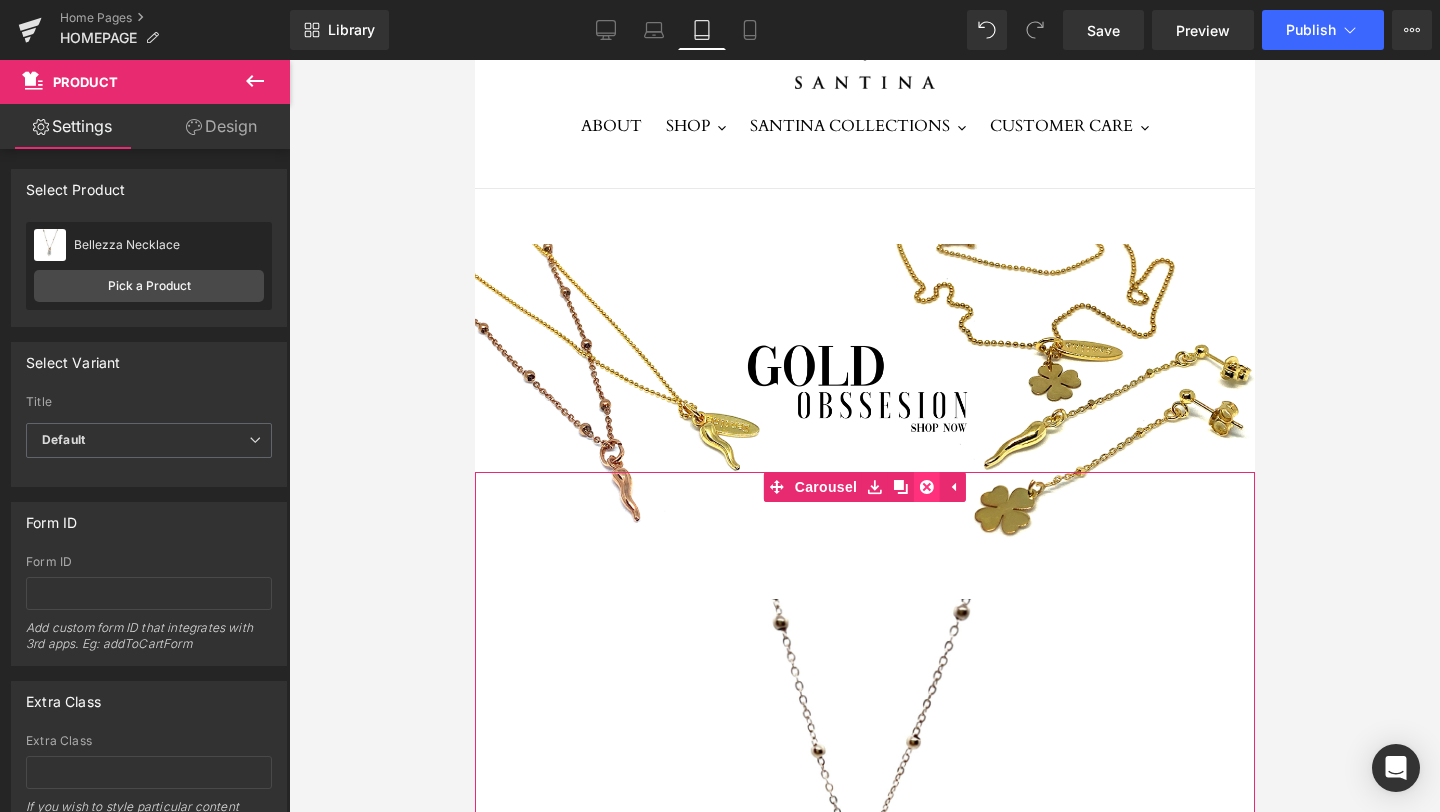 click 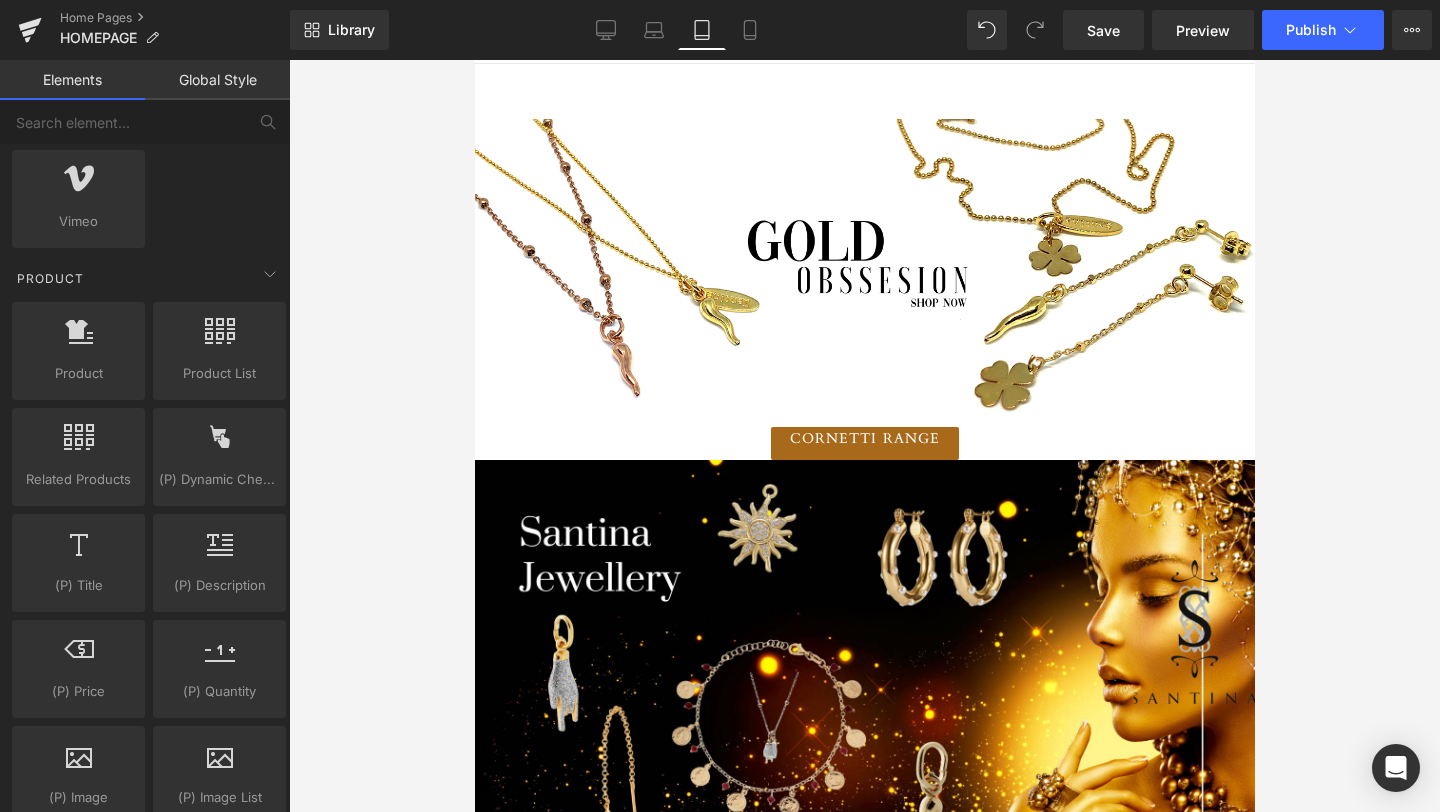 scroll, scrollTop: 329, scrollLeft: 0, axis: vertical 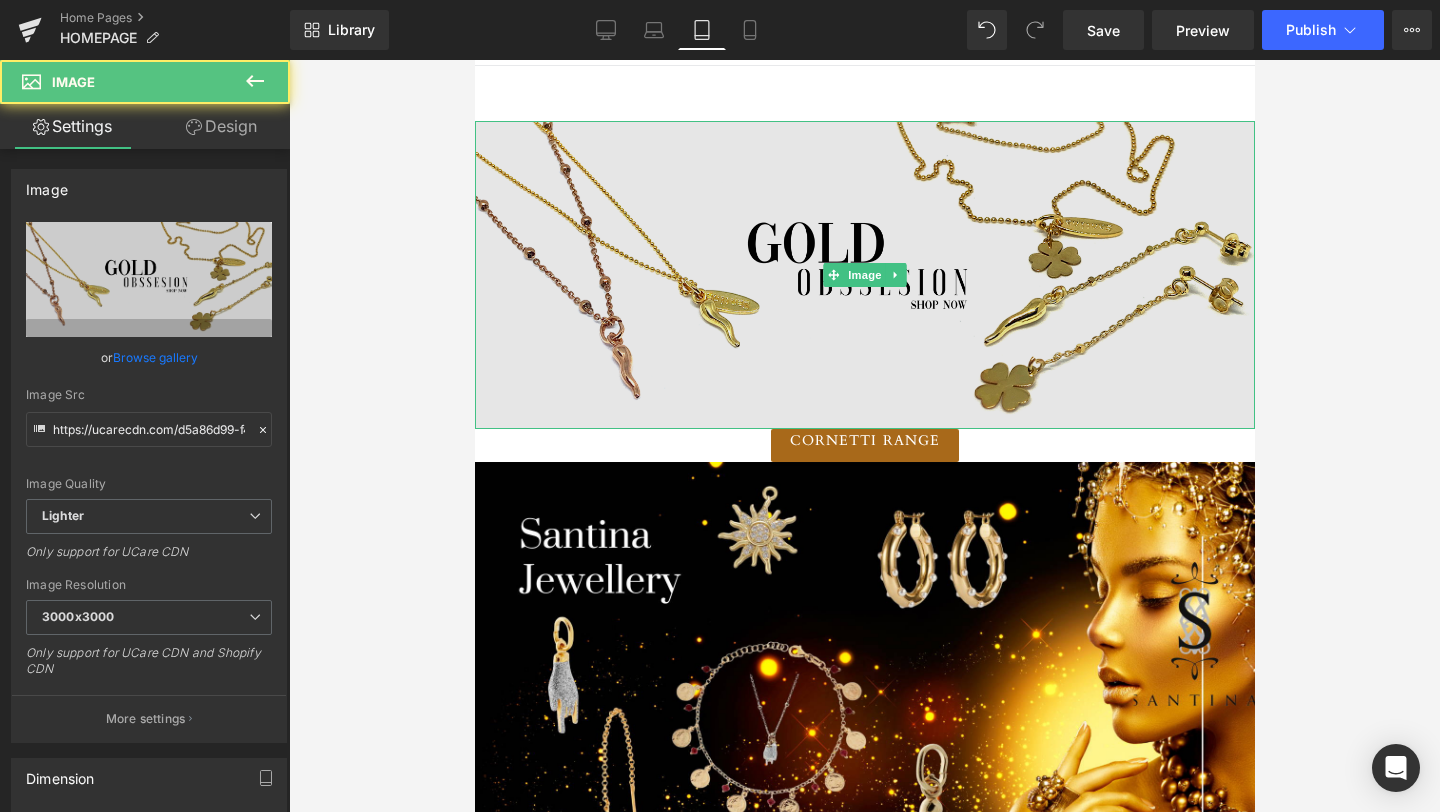 click at bounding box center [864, 275] 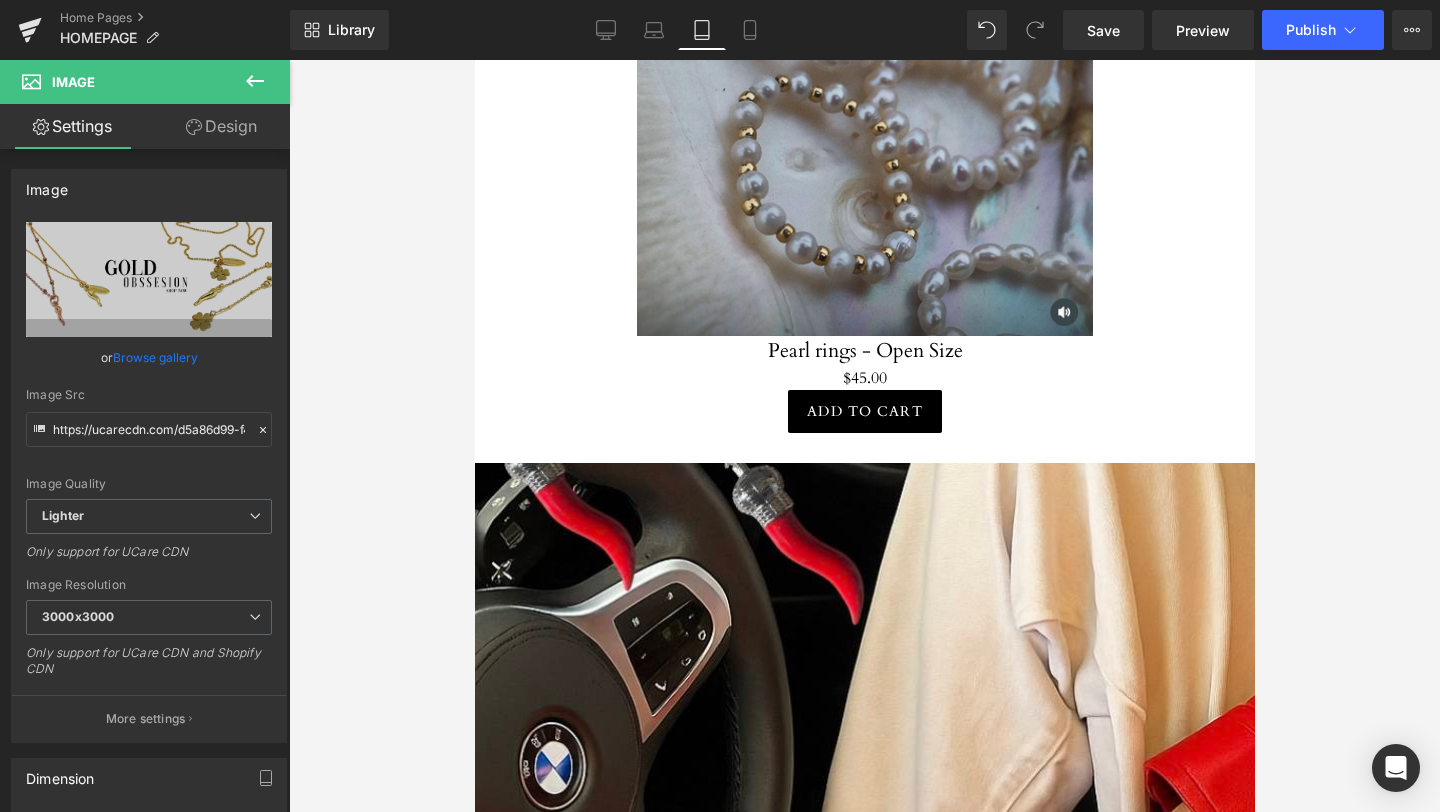 scroll, scrollTop: 1224, scrollLeft: 0, axis: vertical 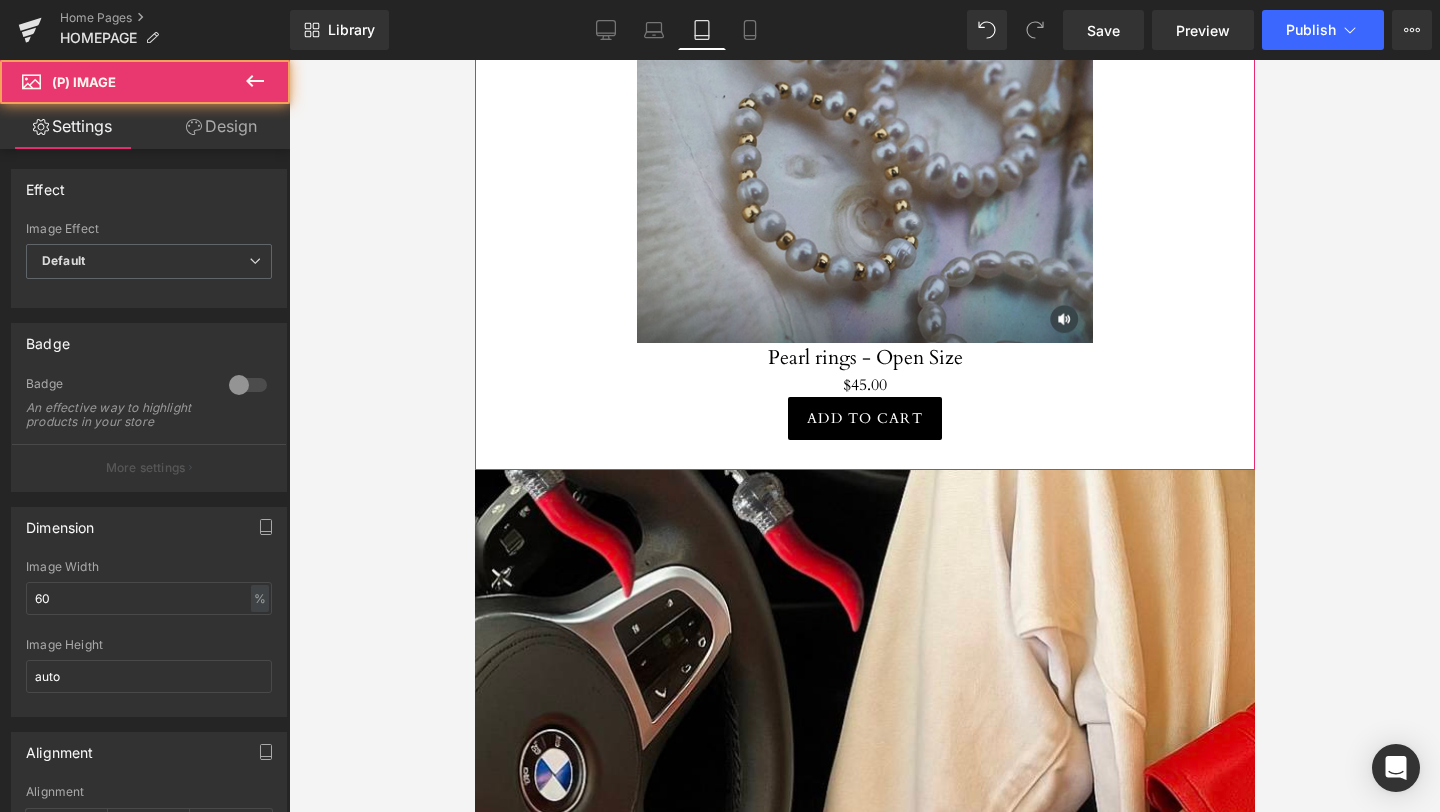 click at bounding box center (864, 190) 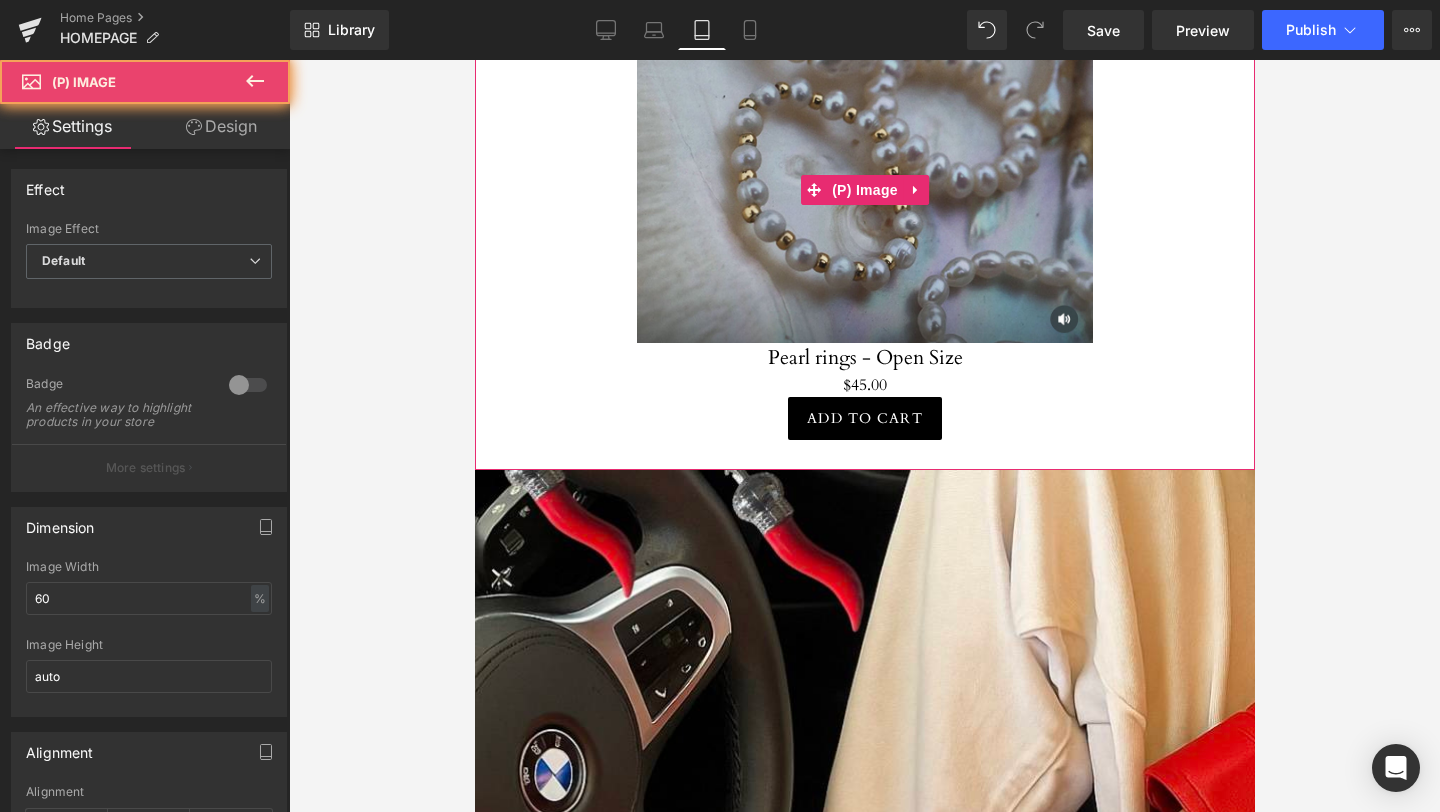 click at bounding box center (864, 190) 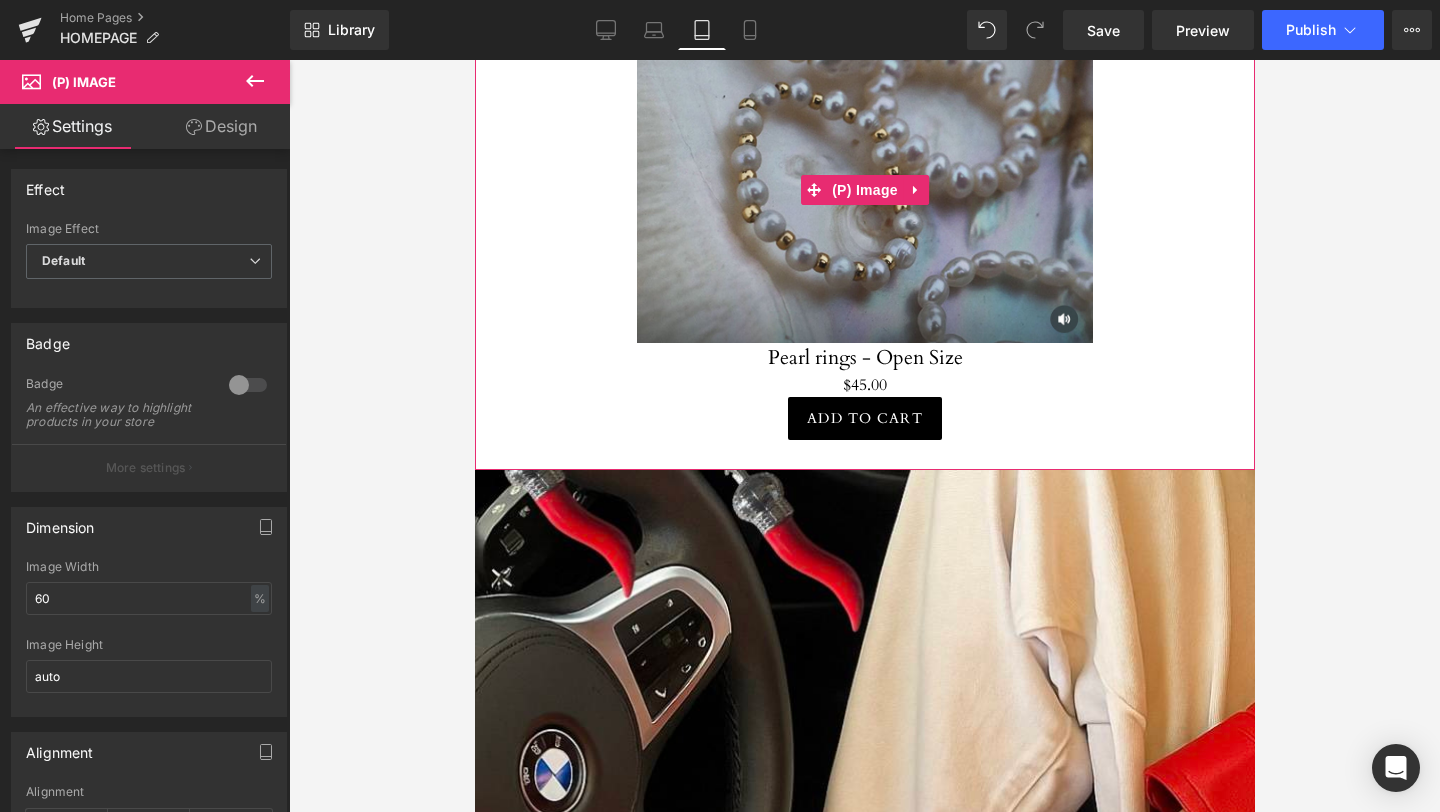 click at bounding box center (864, 190) 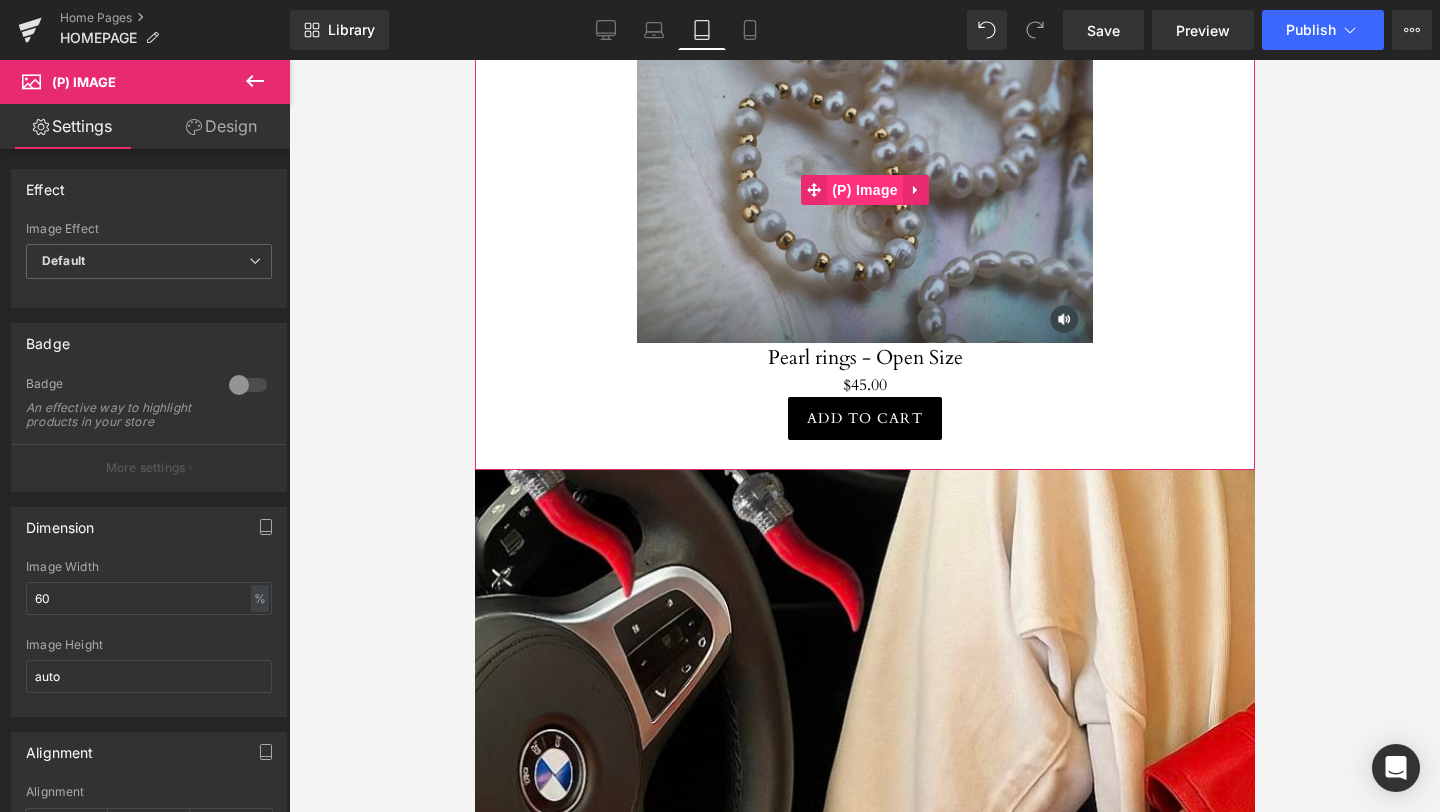 click on "(P) Image" at bounding box center [864, 190] 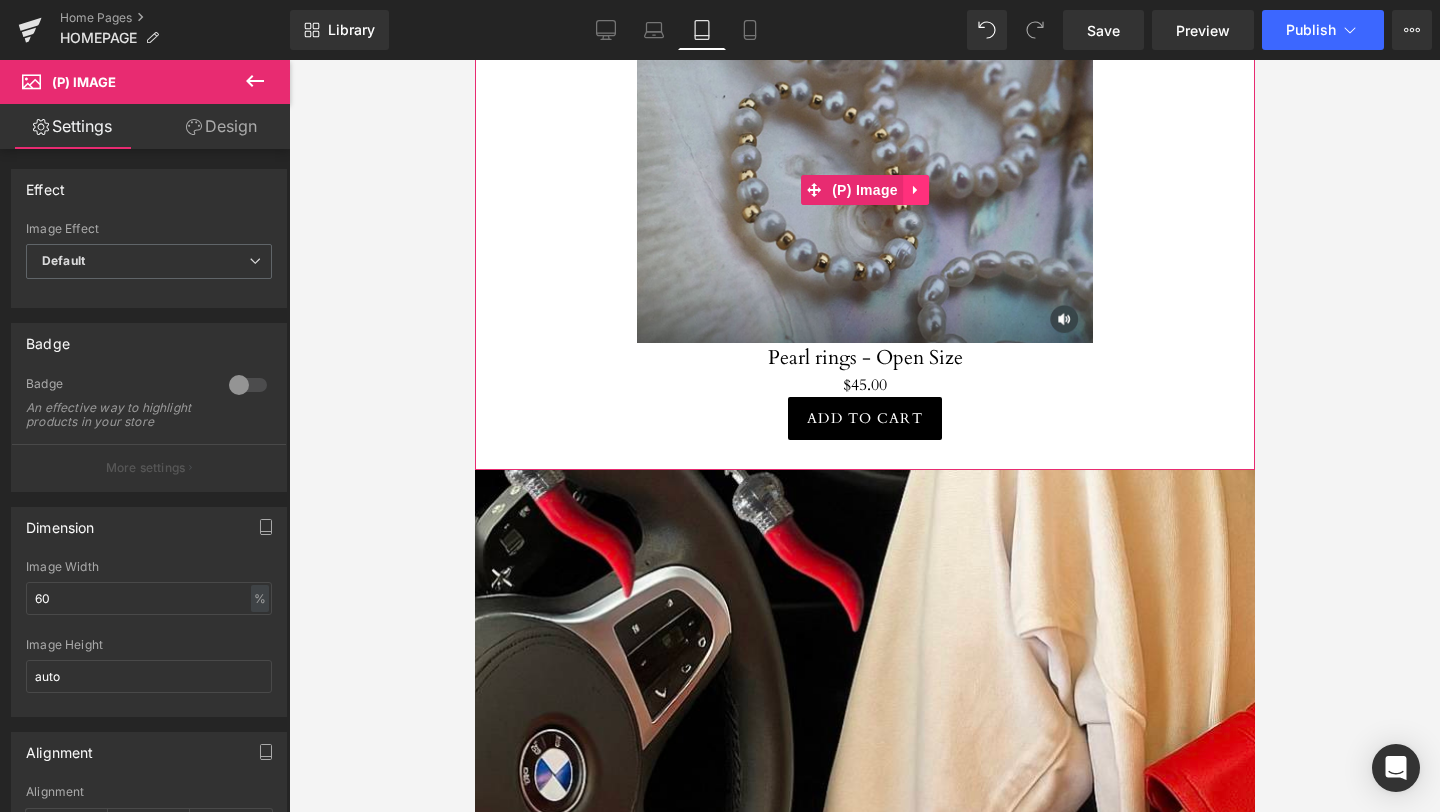 click 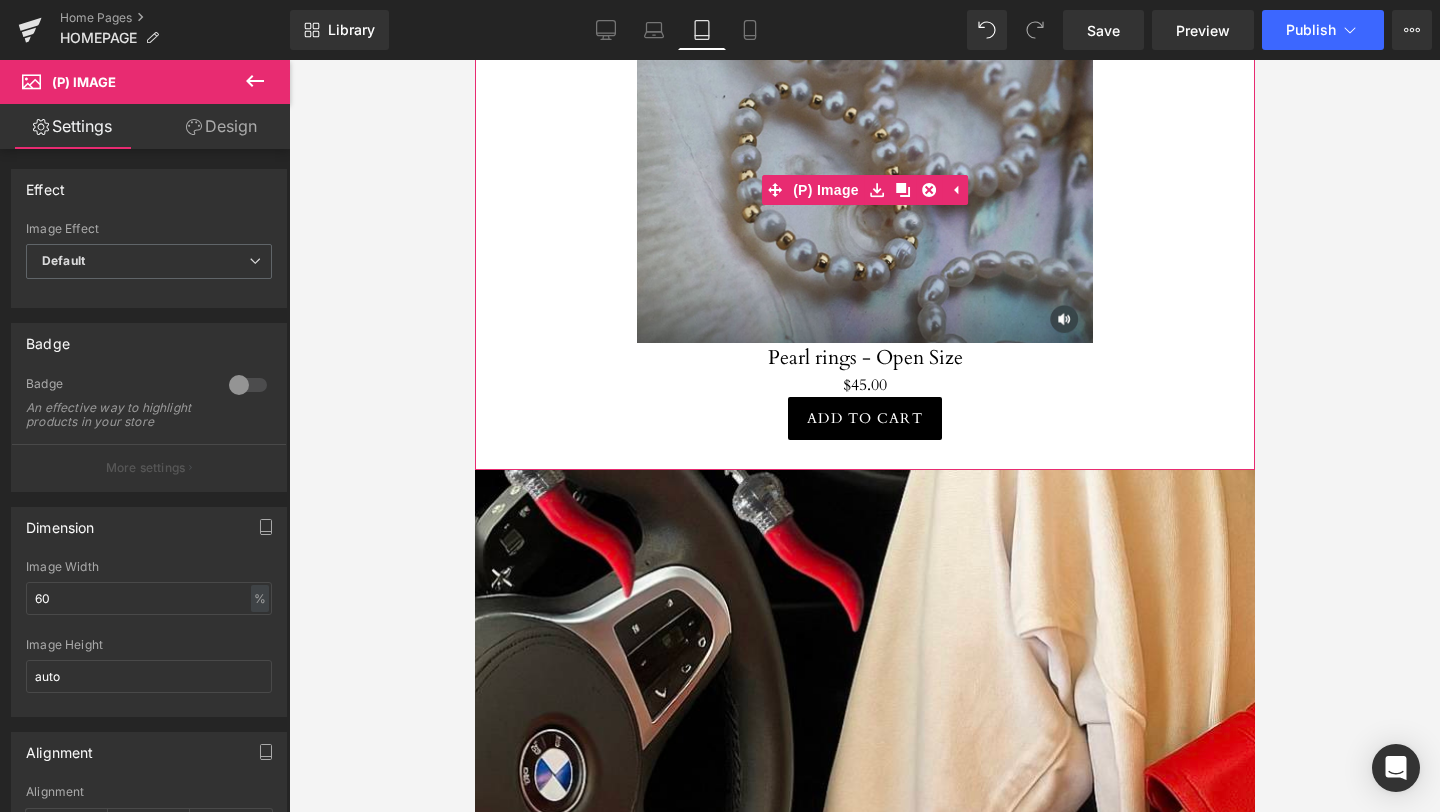 click at bounding box center (864, 190) 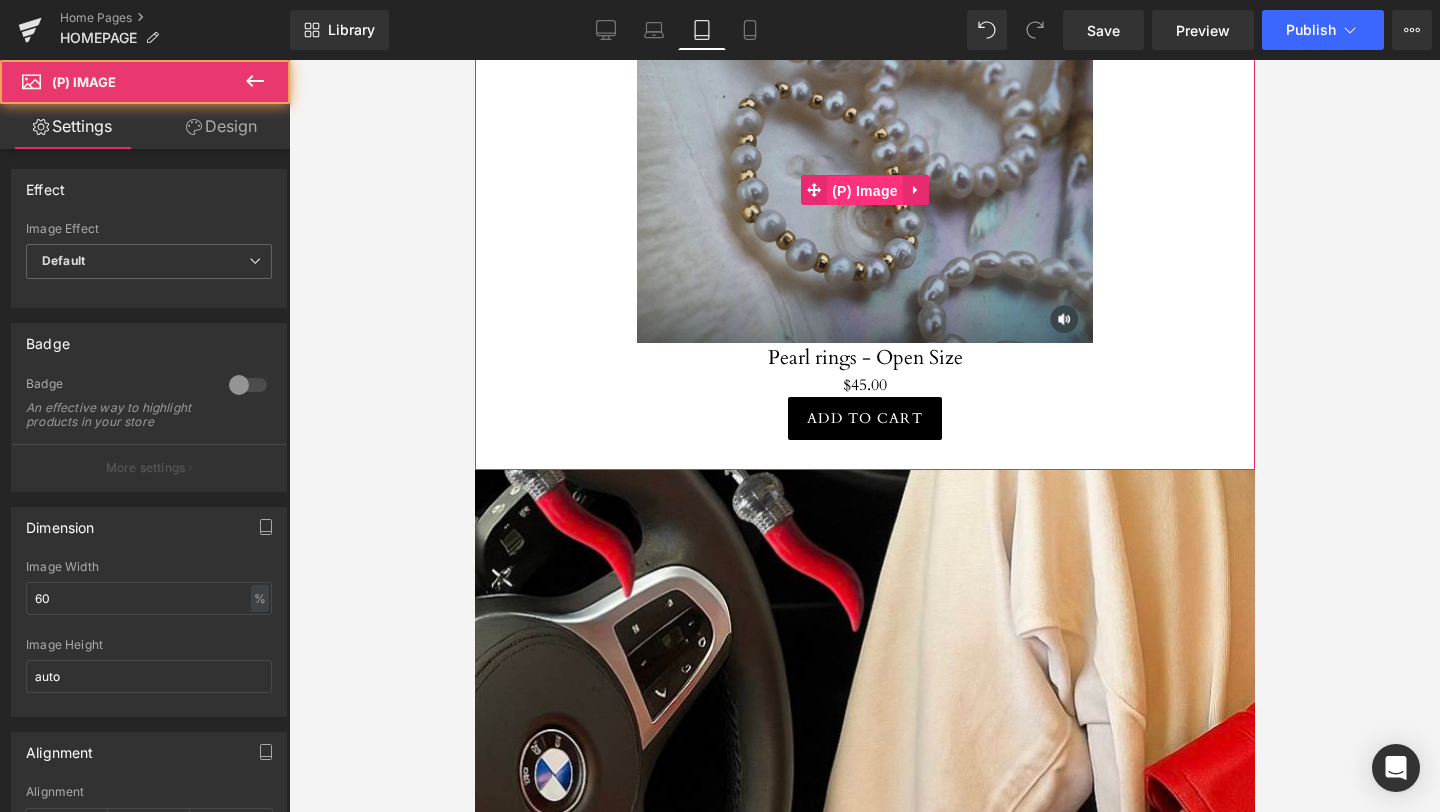 click on "(P) Image" at bounding box center (864, 191) 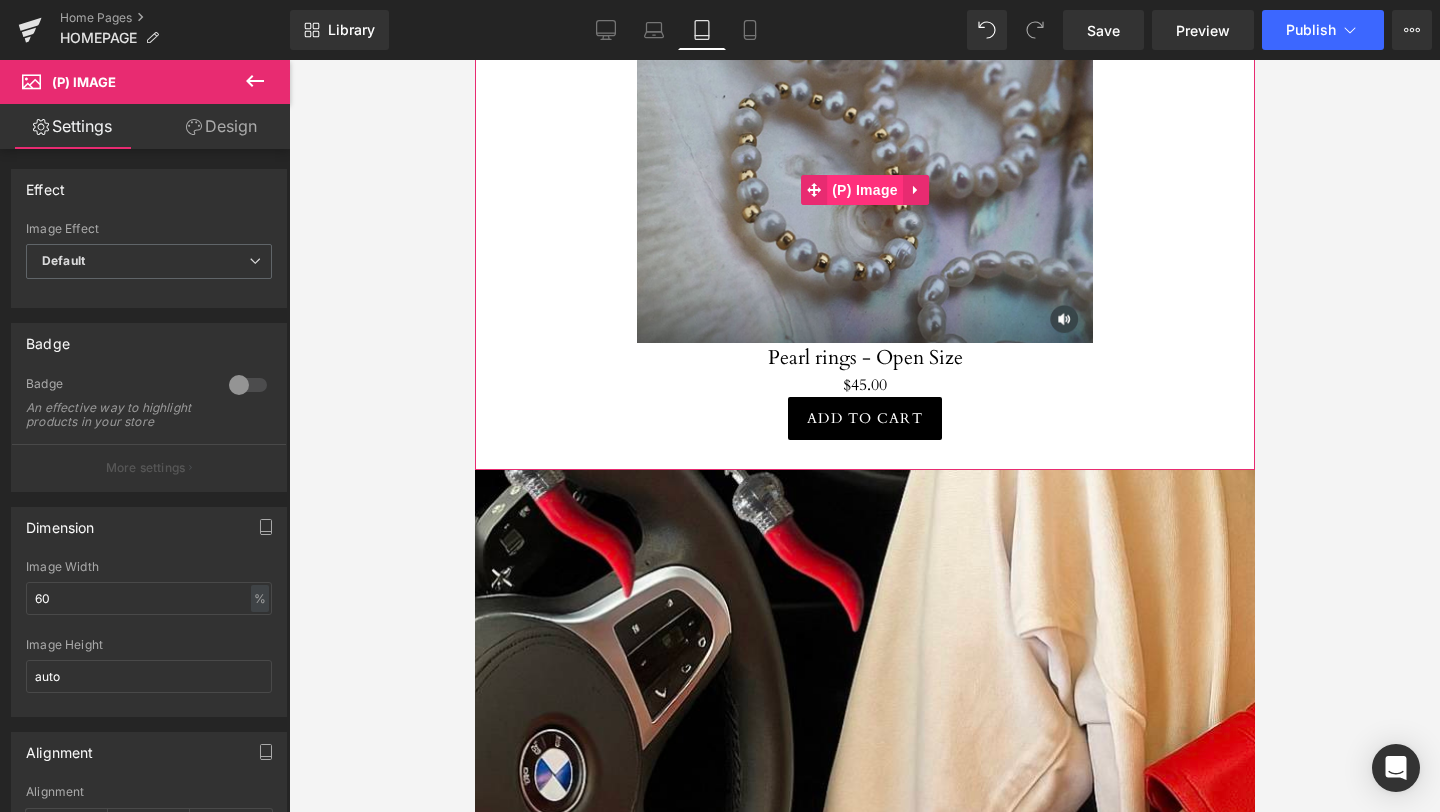 click on "(P) Image" at bounding box center (864, 190) 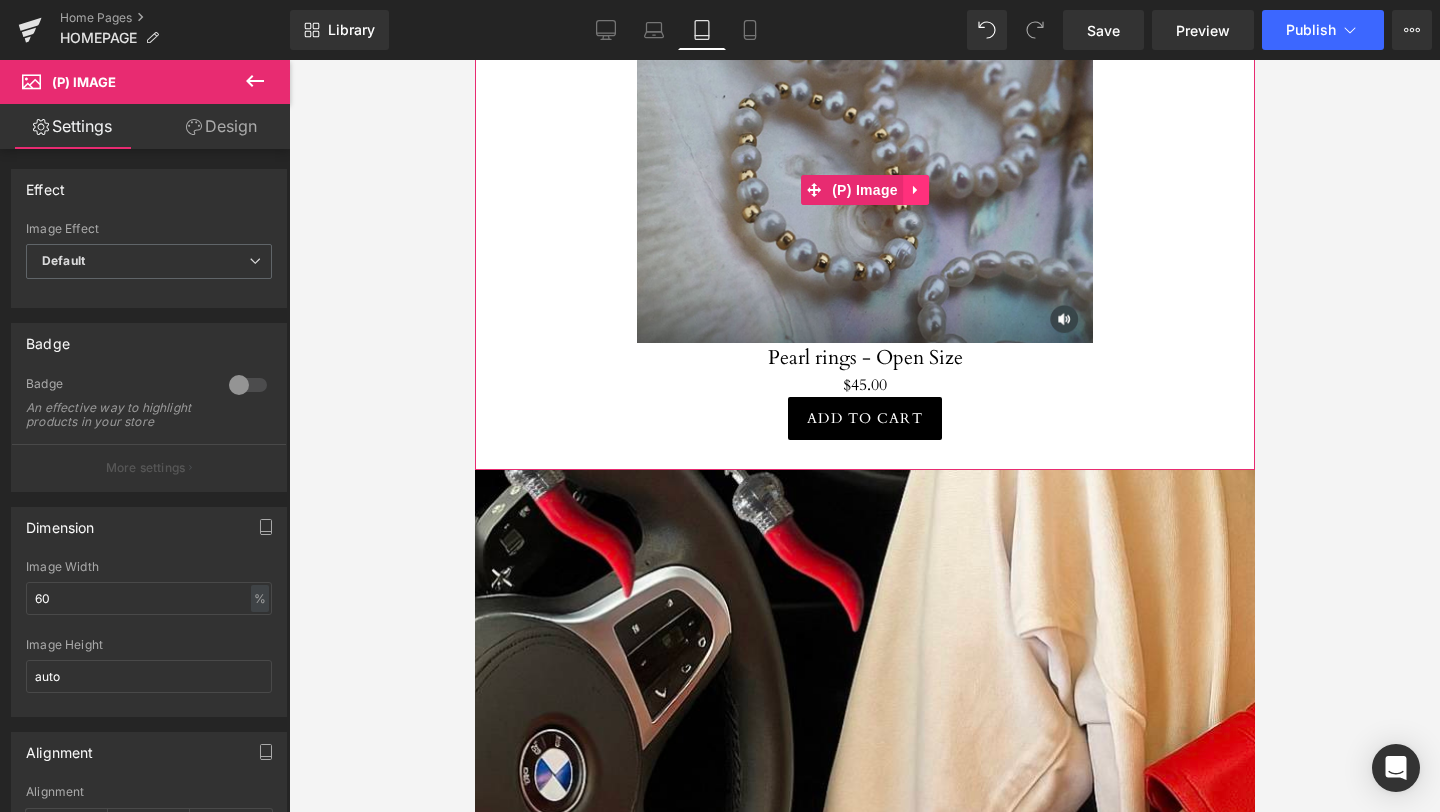 click 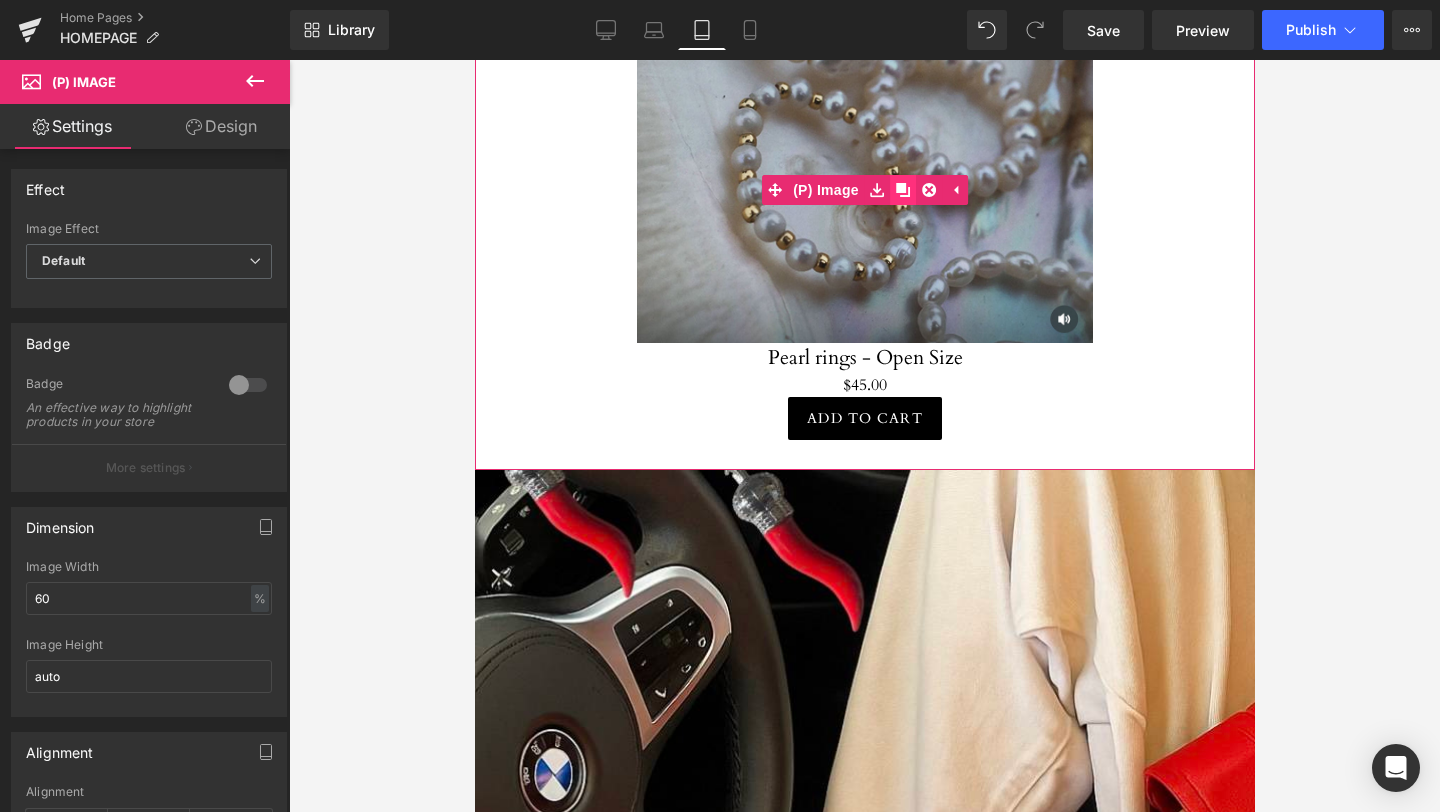 click 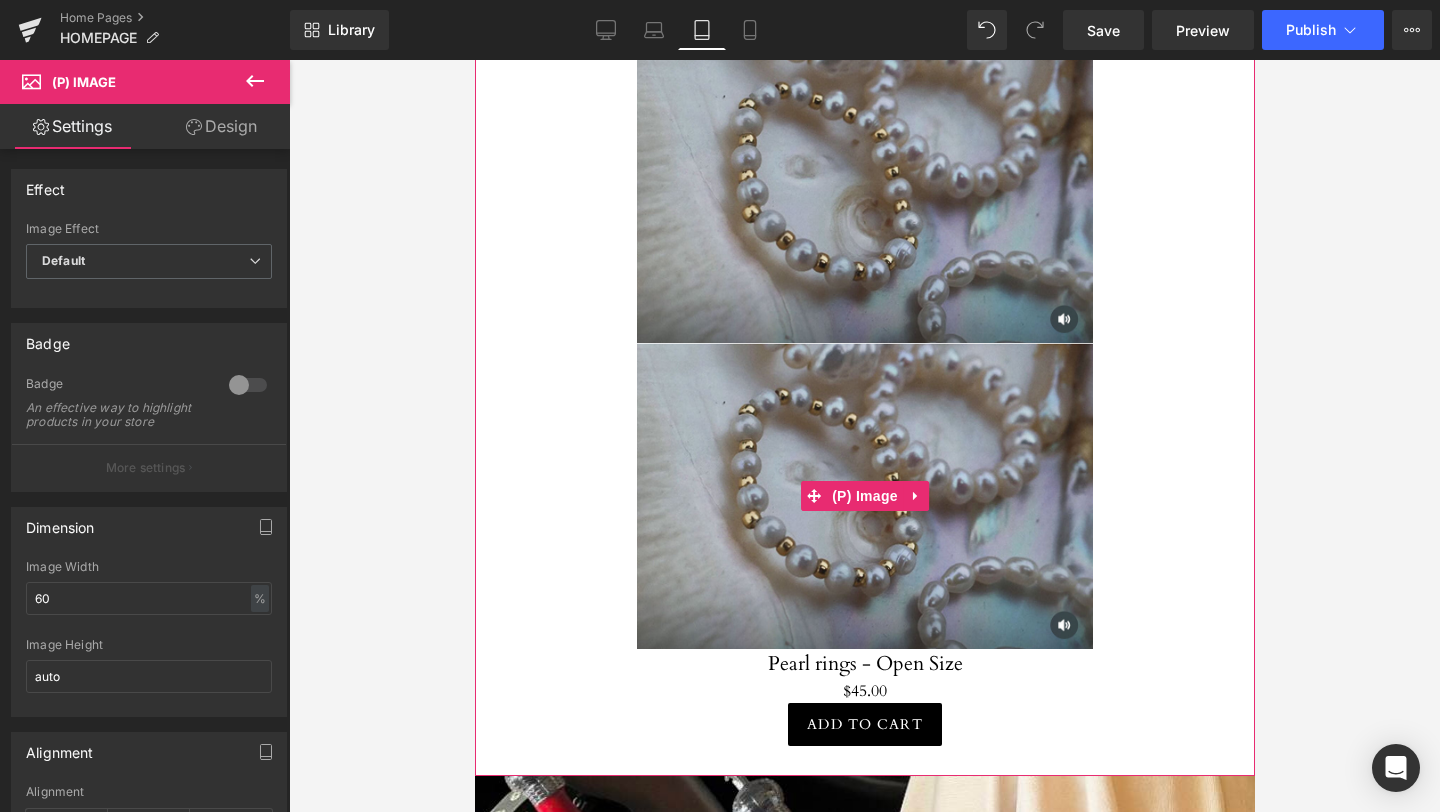 click at bounding box center [864, 496] 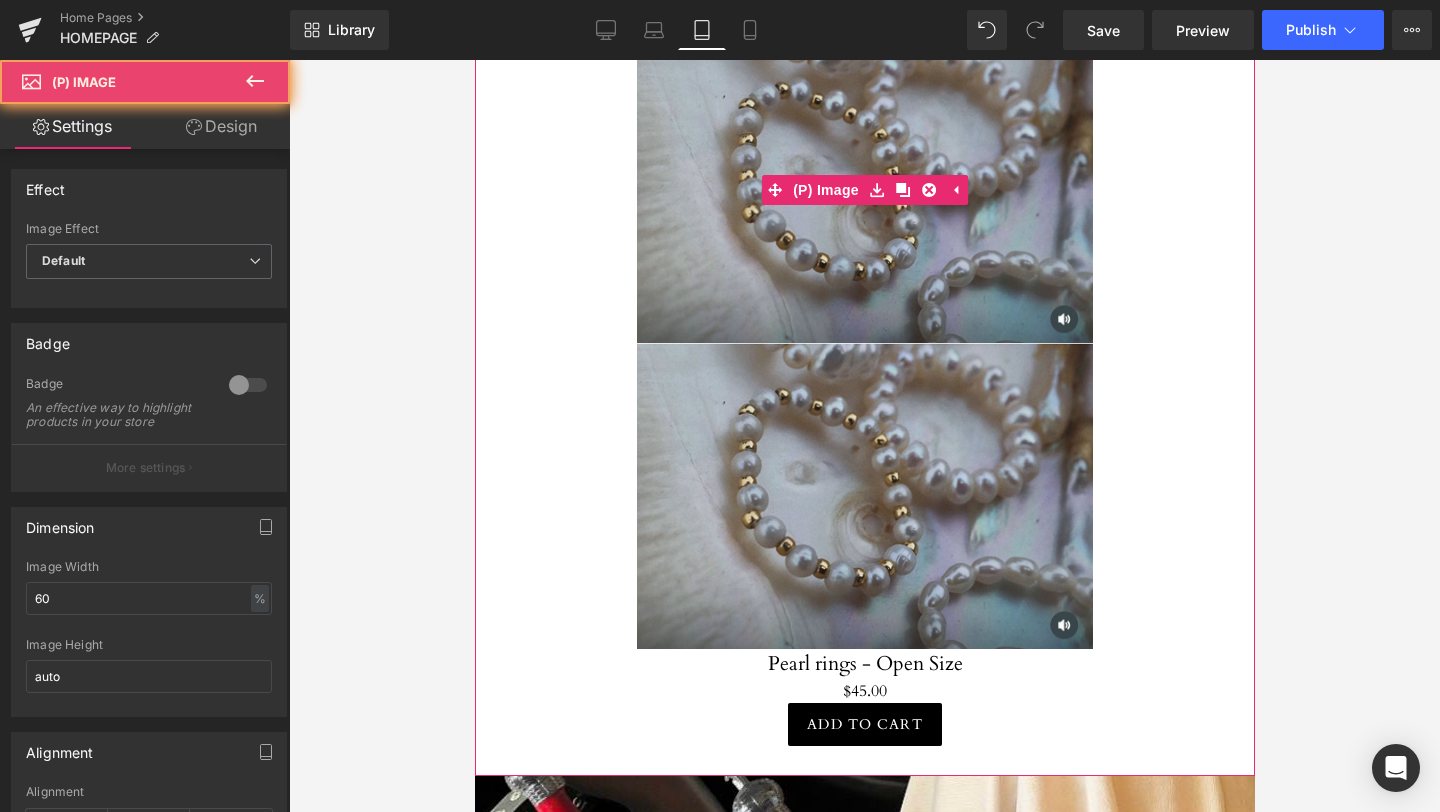 click at bounding box center [864, 190] 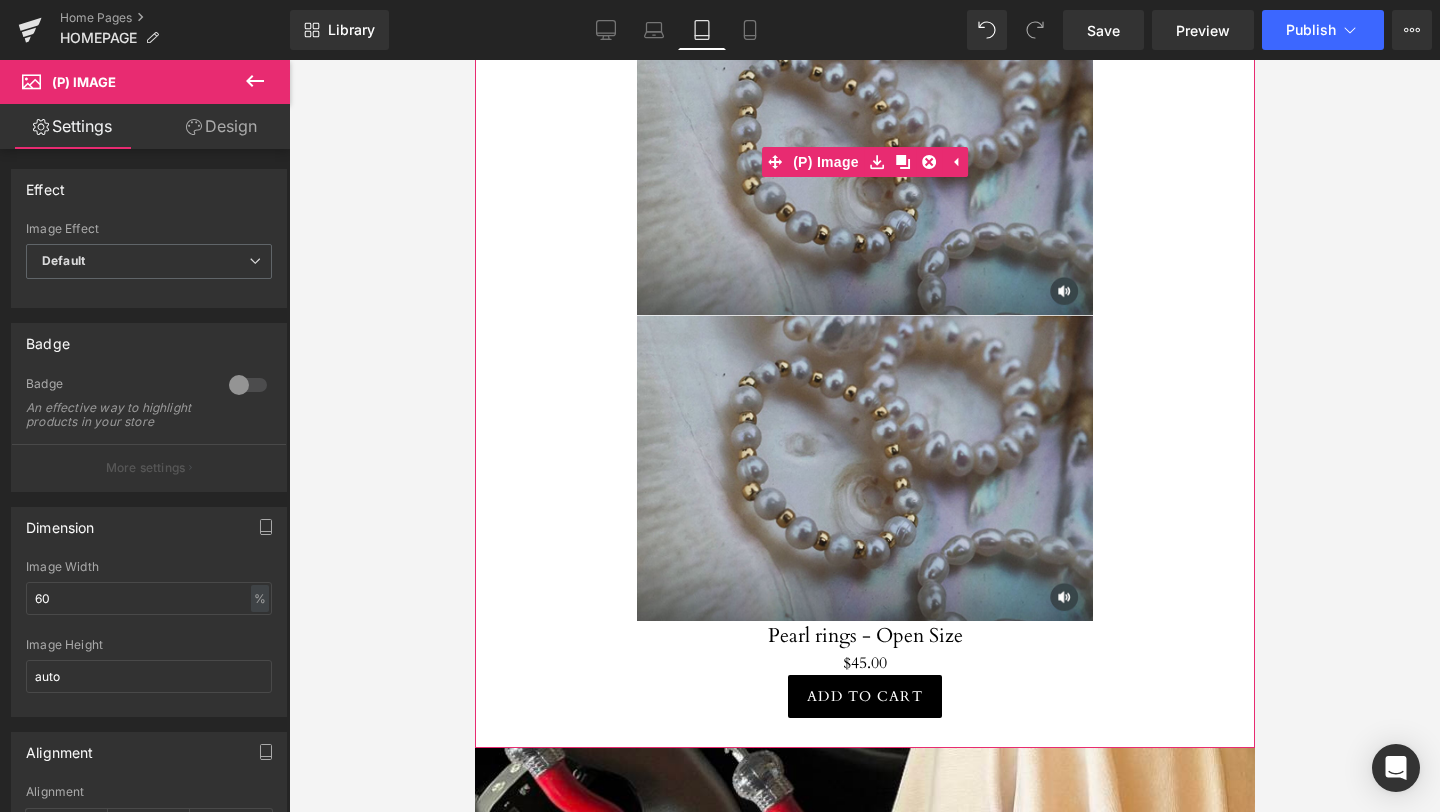 scroll, scrollTop: 1249, scrollLeft: 0, axis: vertical 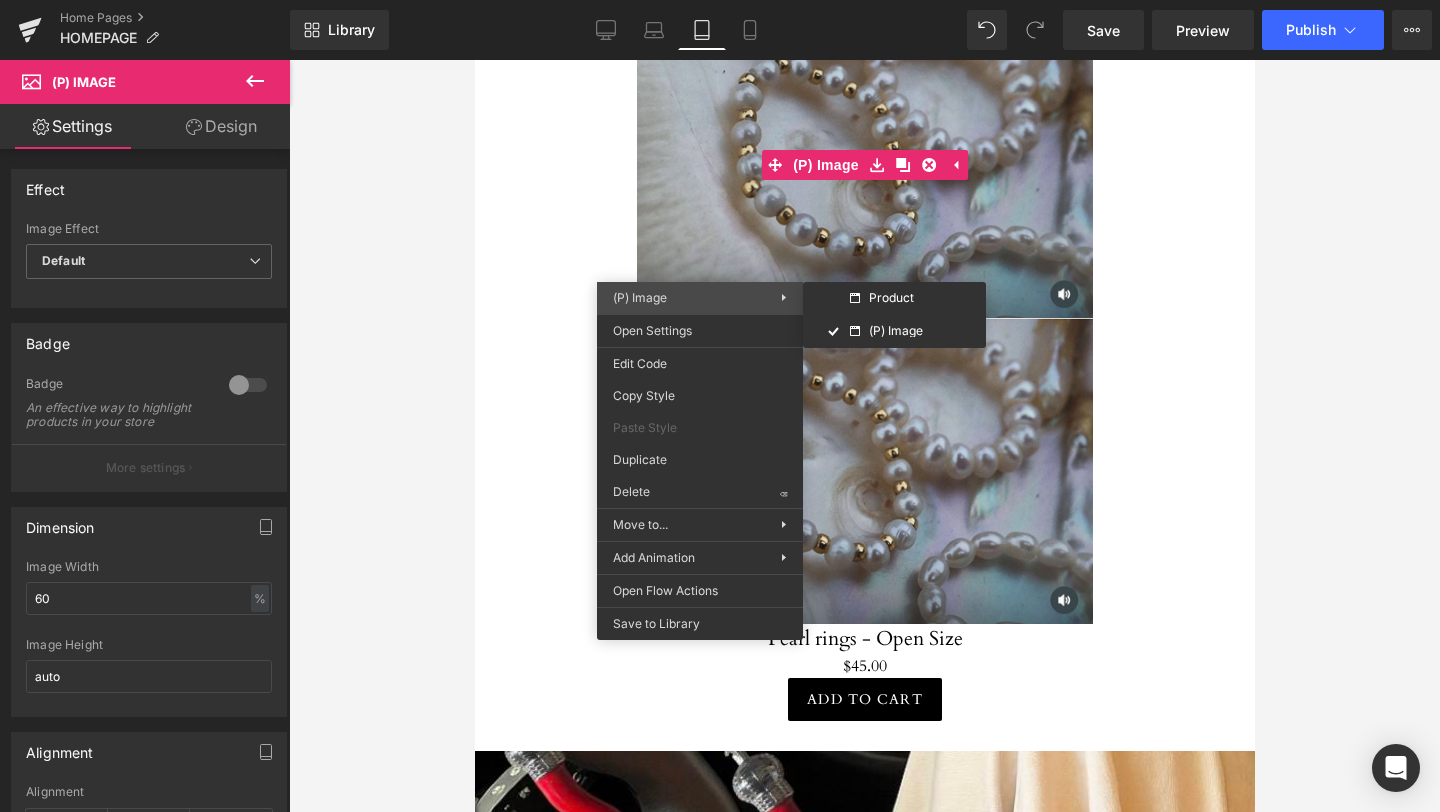 click on "(P) Image" at bounding box center [697, 298] 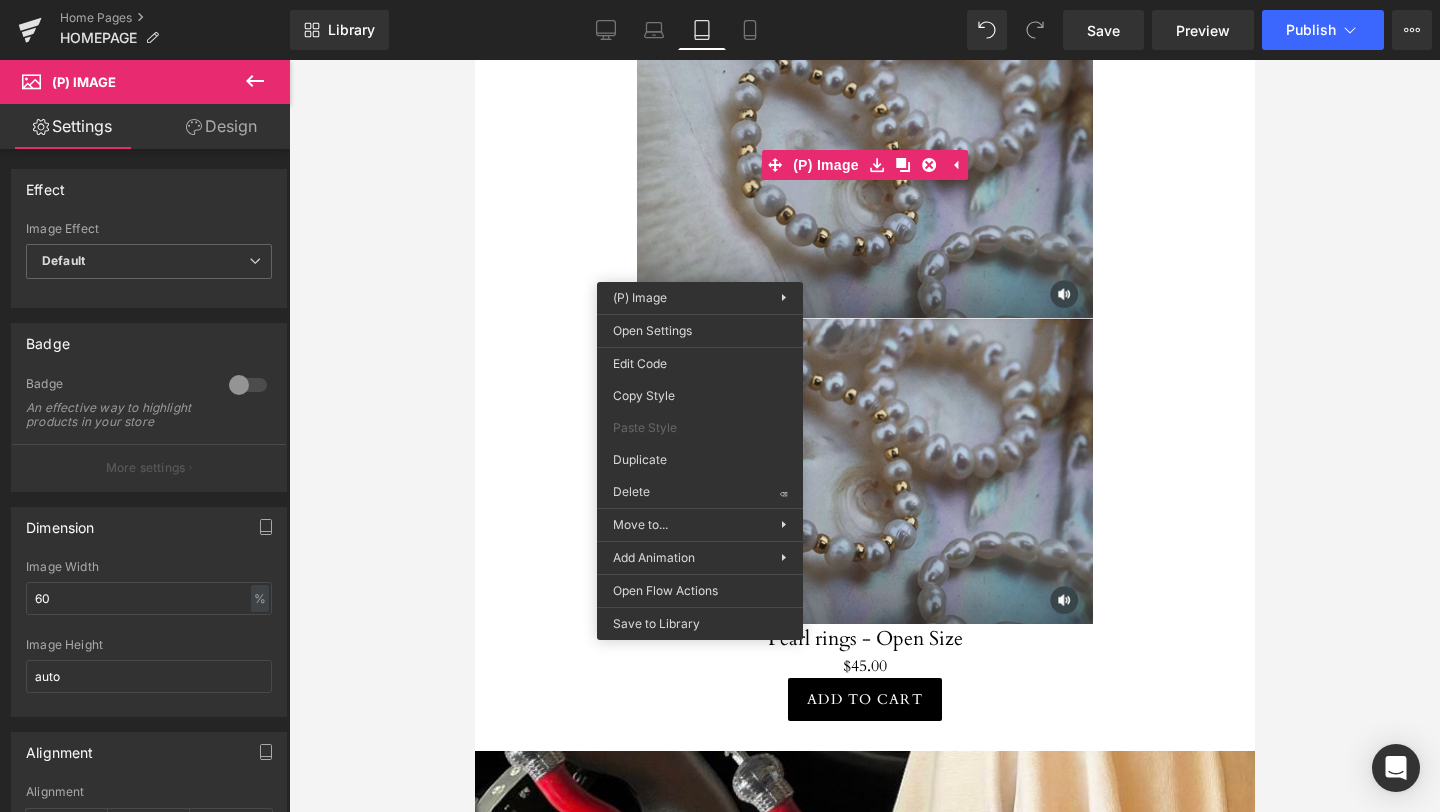 drag, startPoint x: 1332, startPoint y: 358, endPoint x: 858, endPoint y: 298, distance: 477.78238 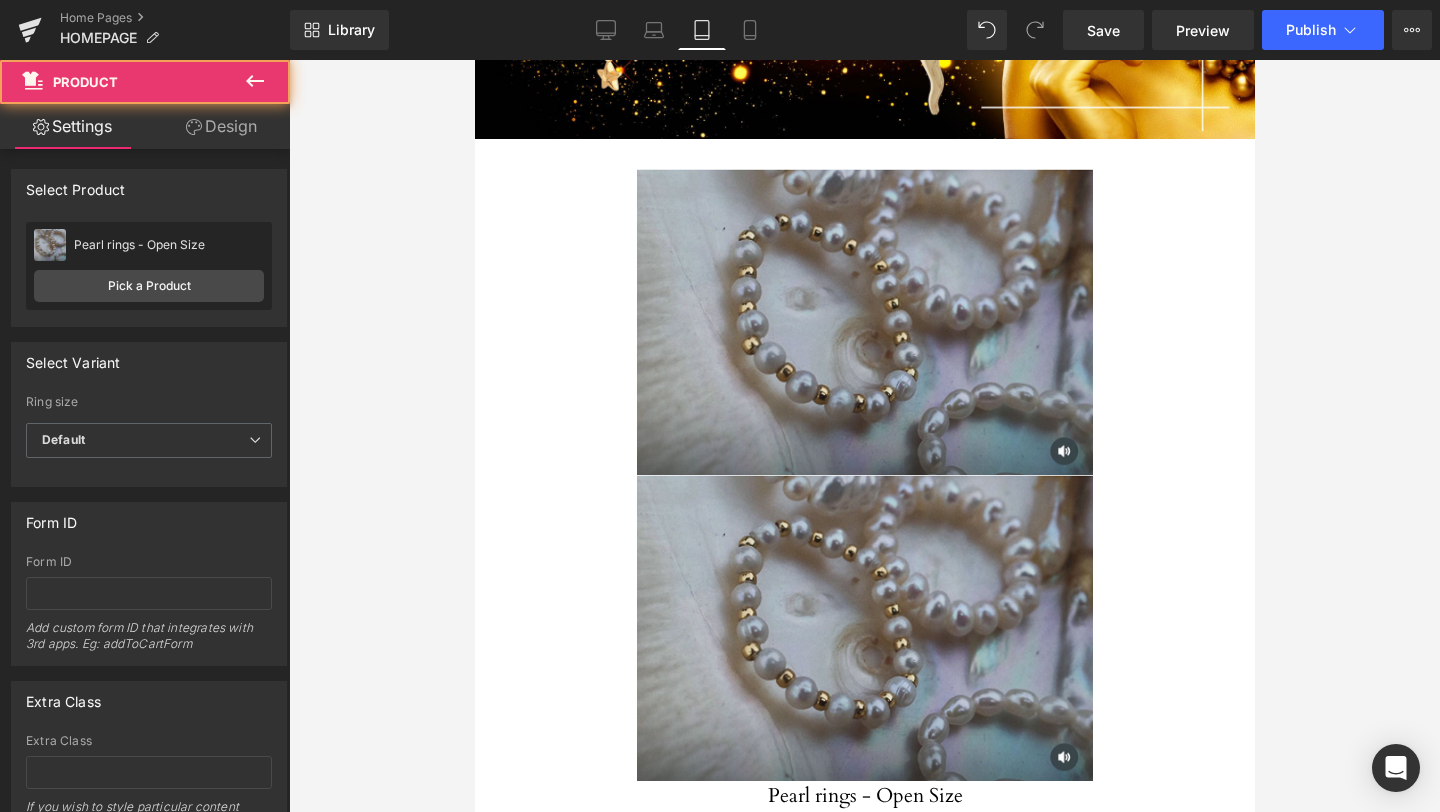 scroll, scrollTop: 1090, scrollLeft: 0, axis: vertical 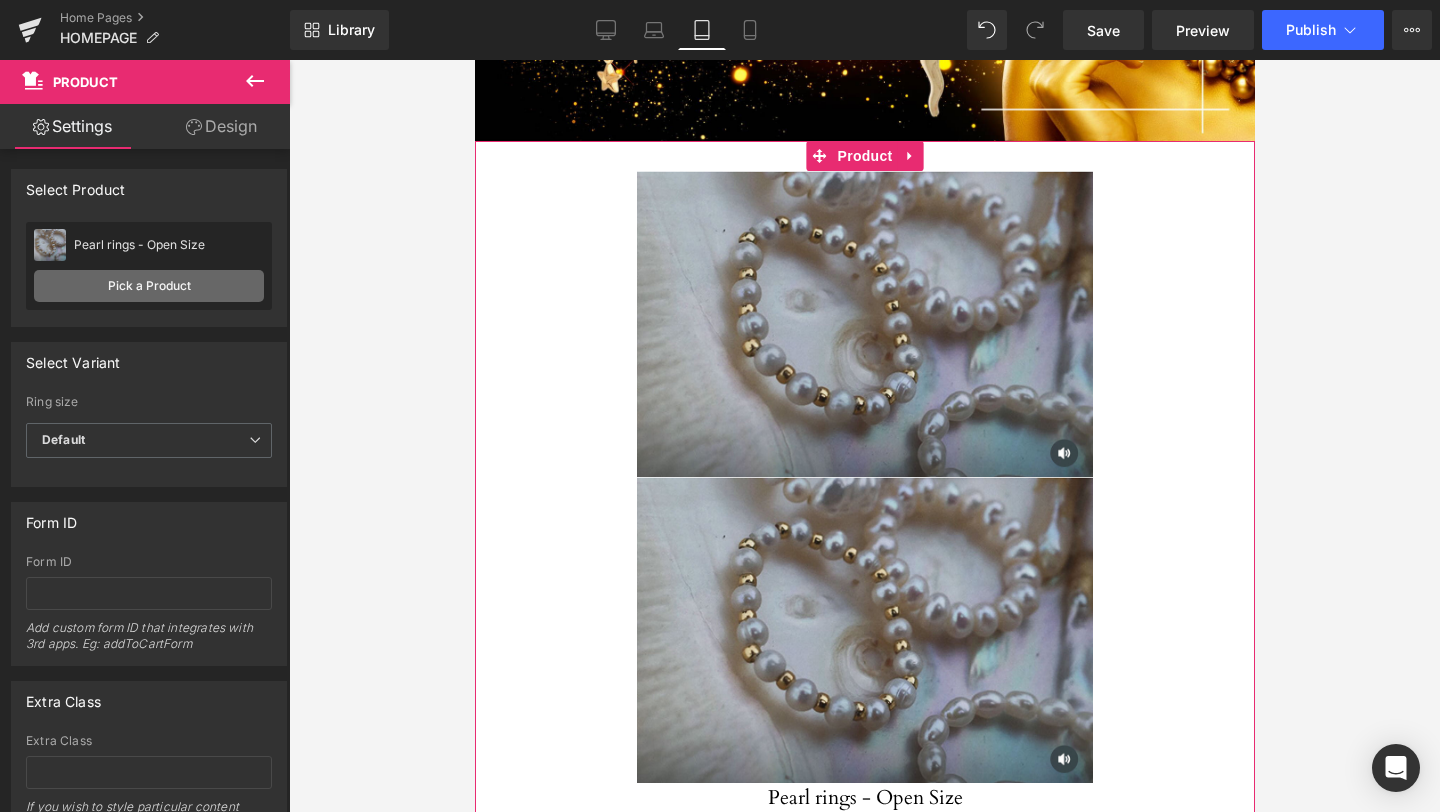 click on "Pick a Product" at bounding box center [149, 286] 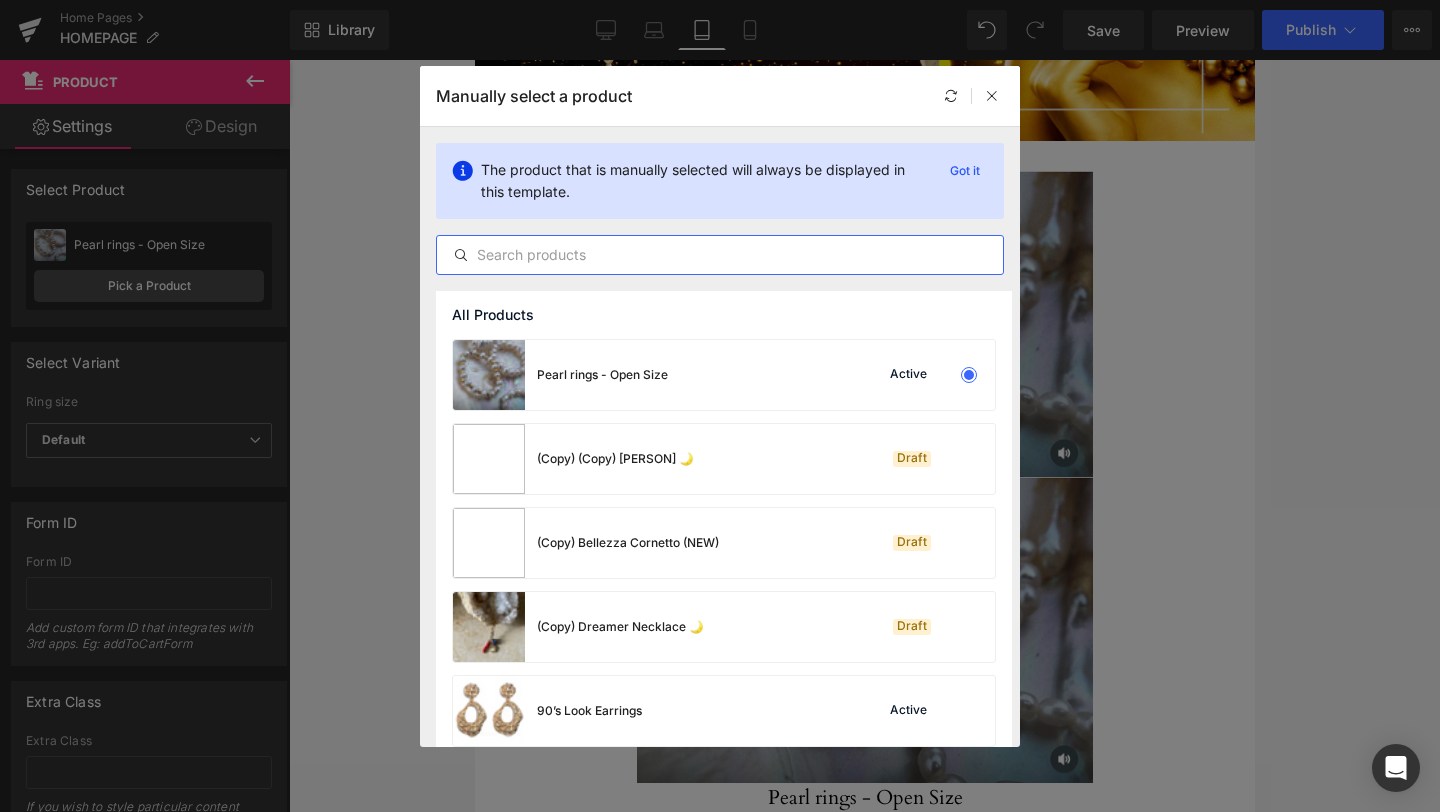 click at bounding box center [720, 255] 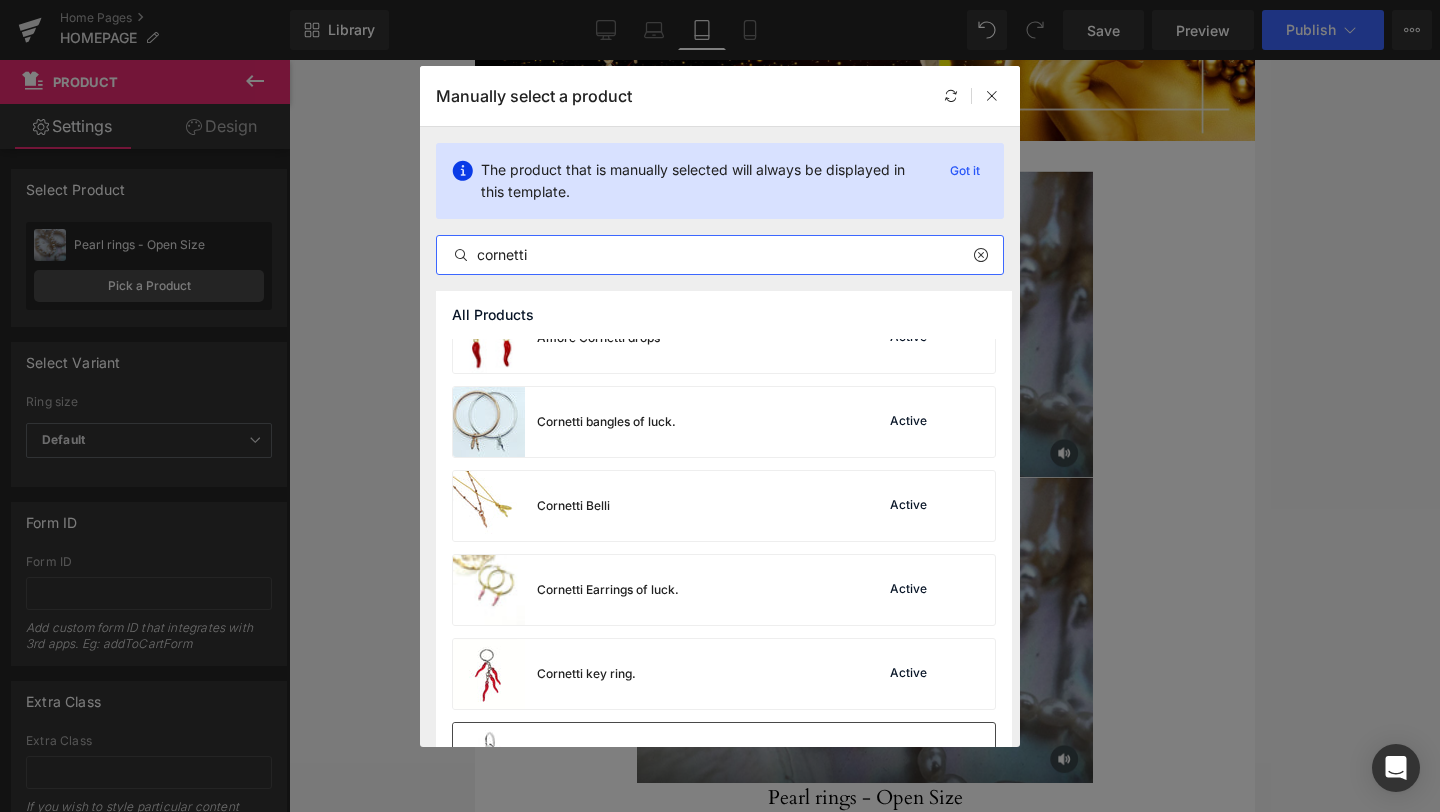 scroll, scrollTop: 0, scrollLeft: 0, axis: both 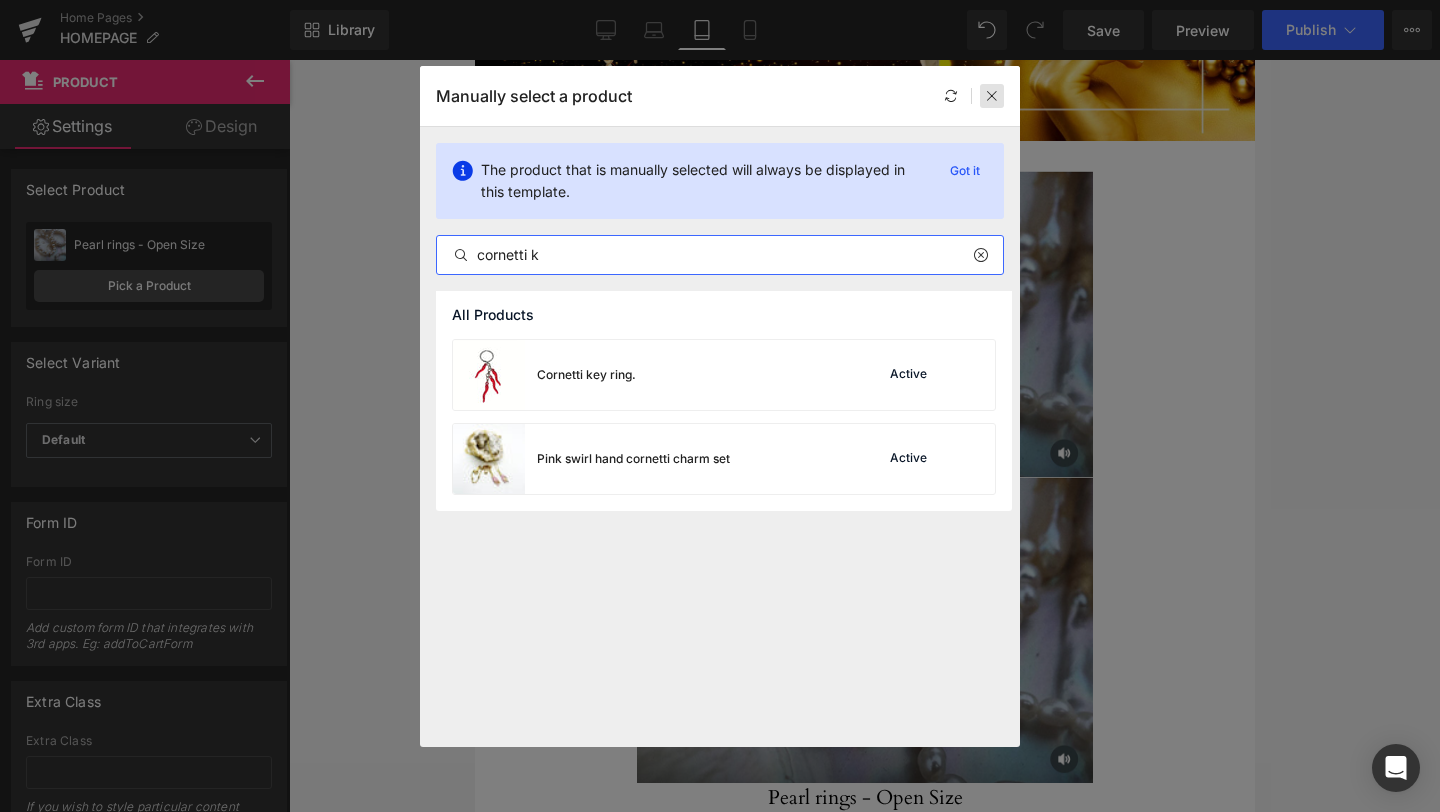type on "cornetti k" 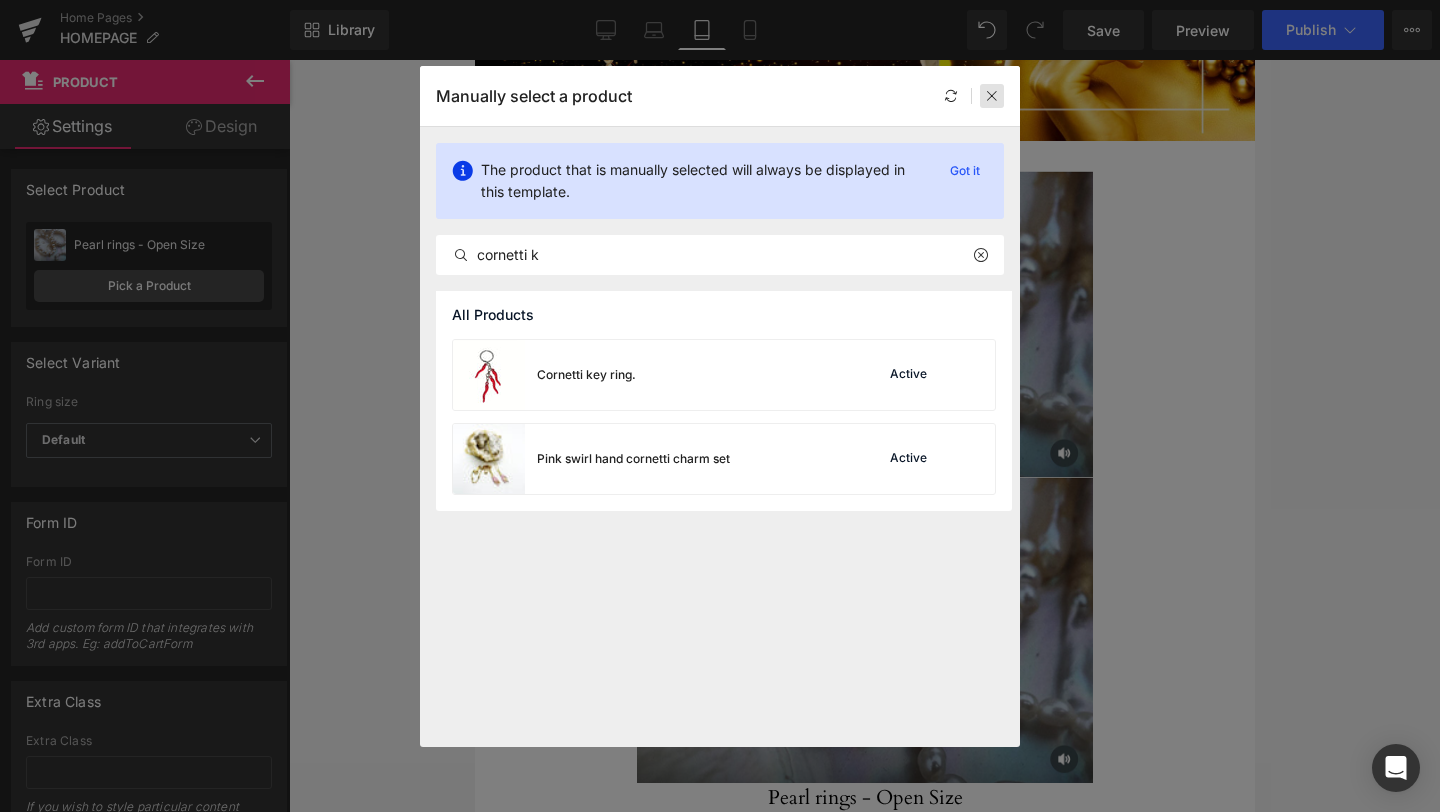 click at bounding box center [992, 96] 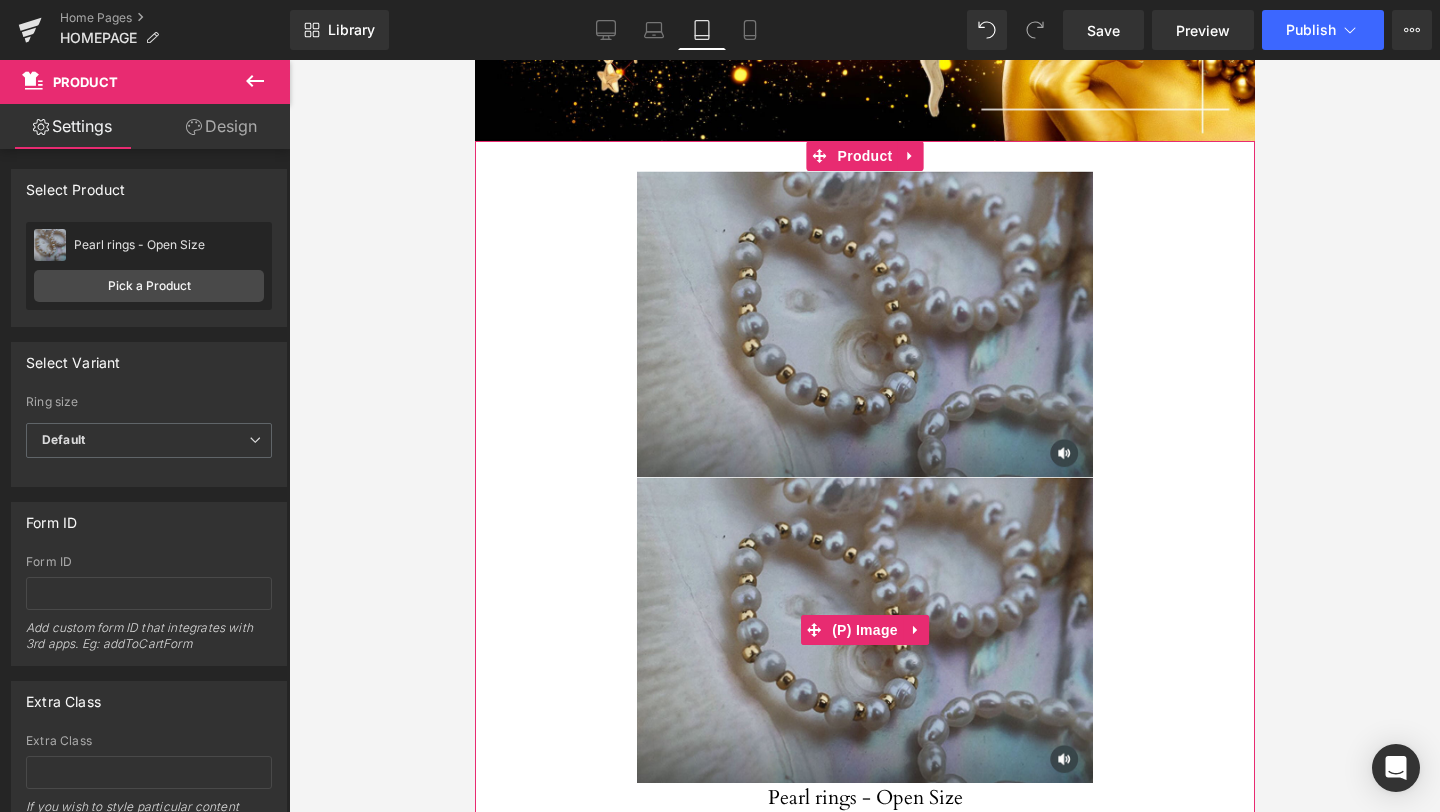 click at bounding box center [864, 630] 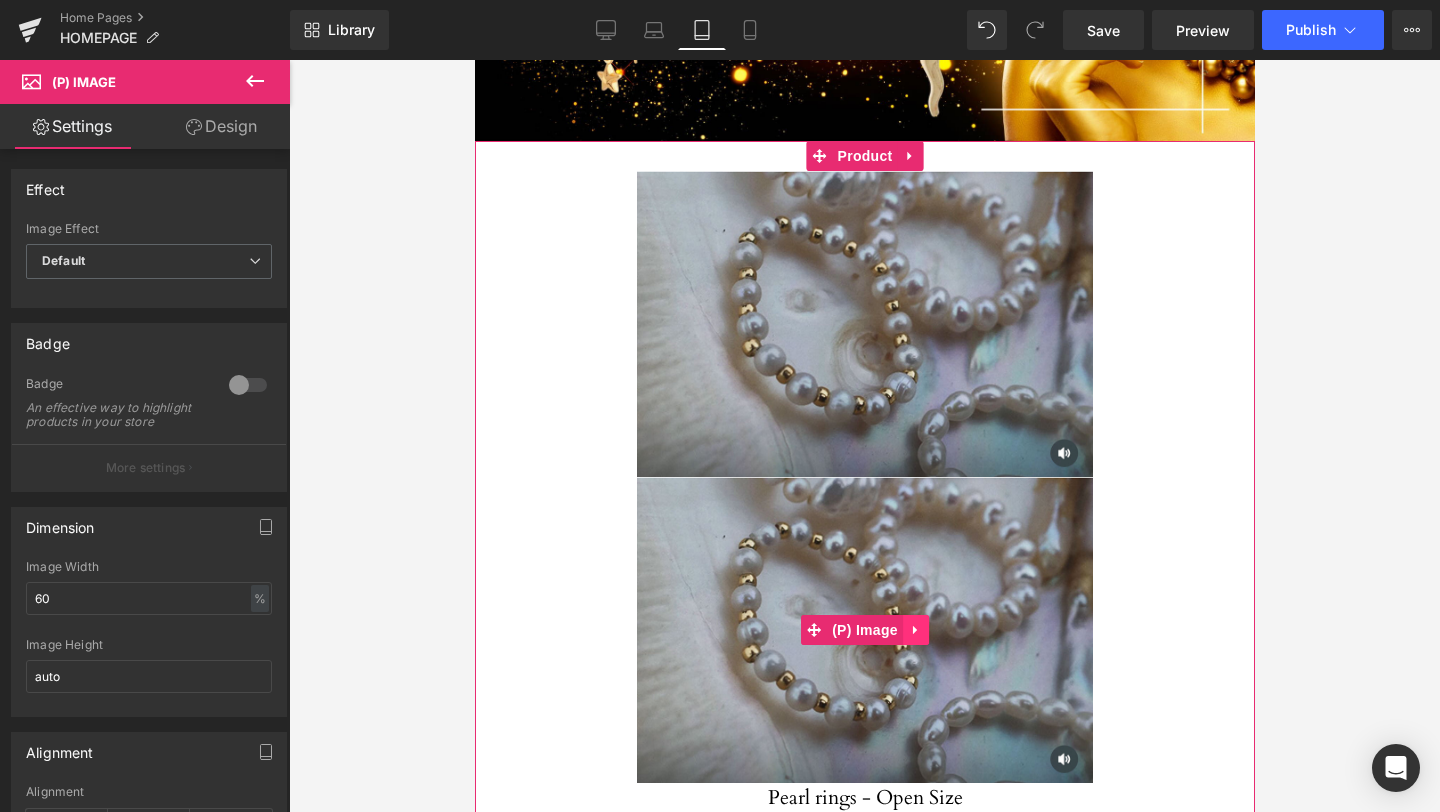 click 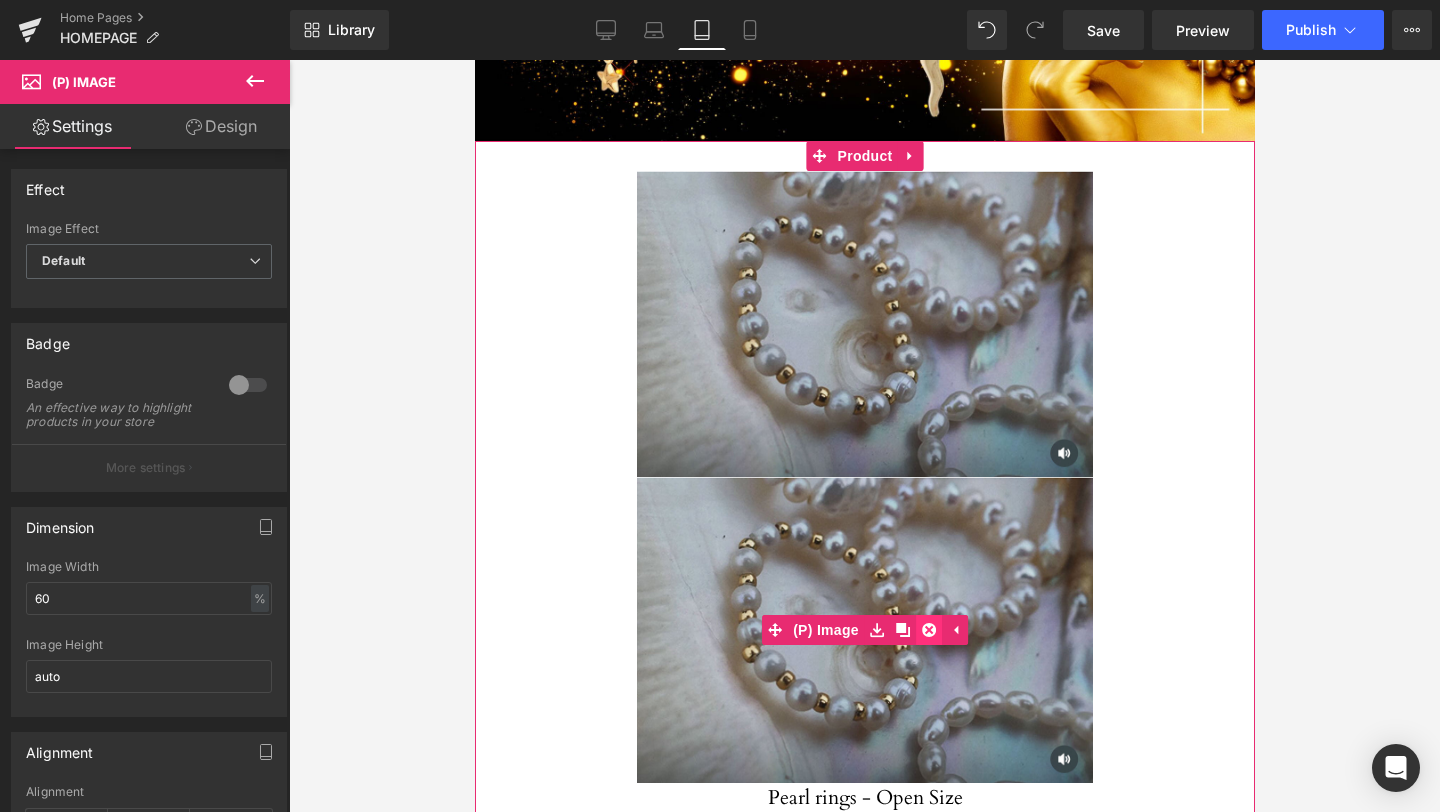click 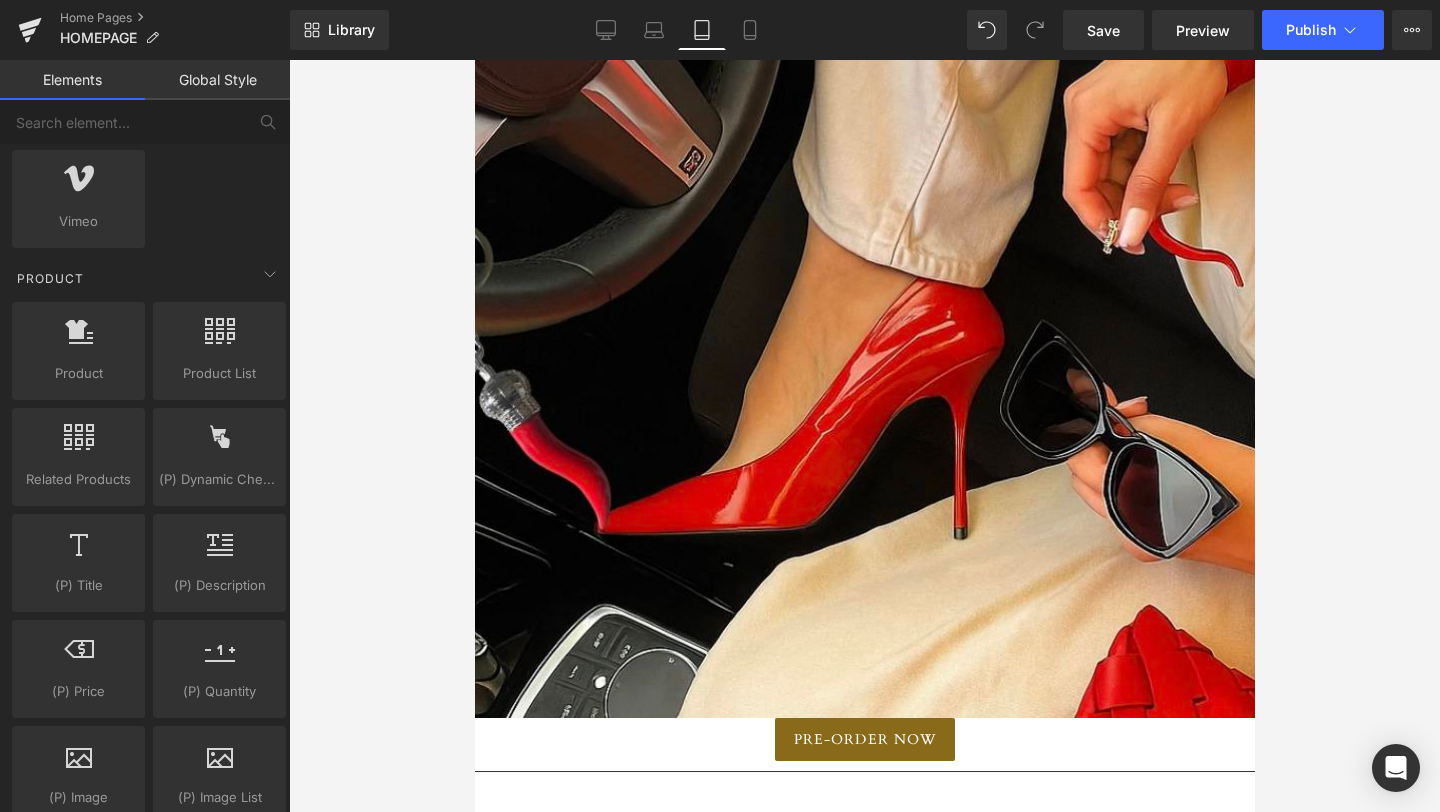scroll, scrollTop: 2039, scrollLeft: 0, axis: vertical 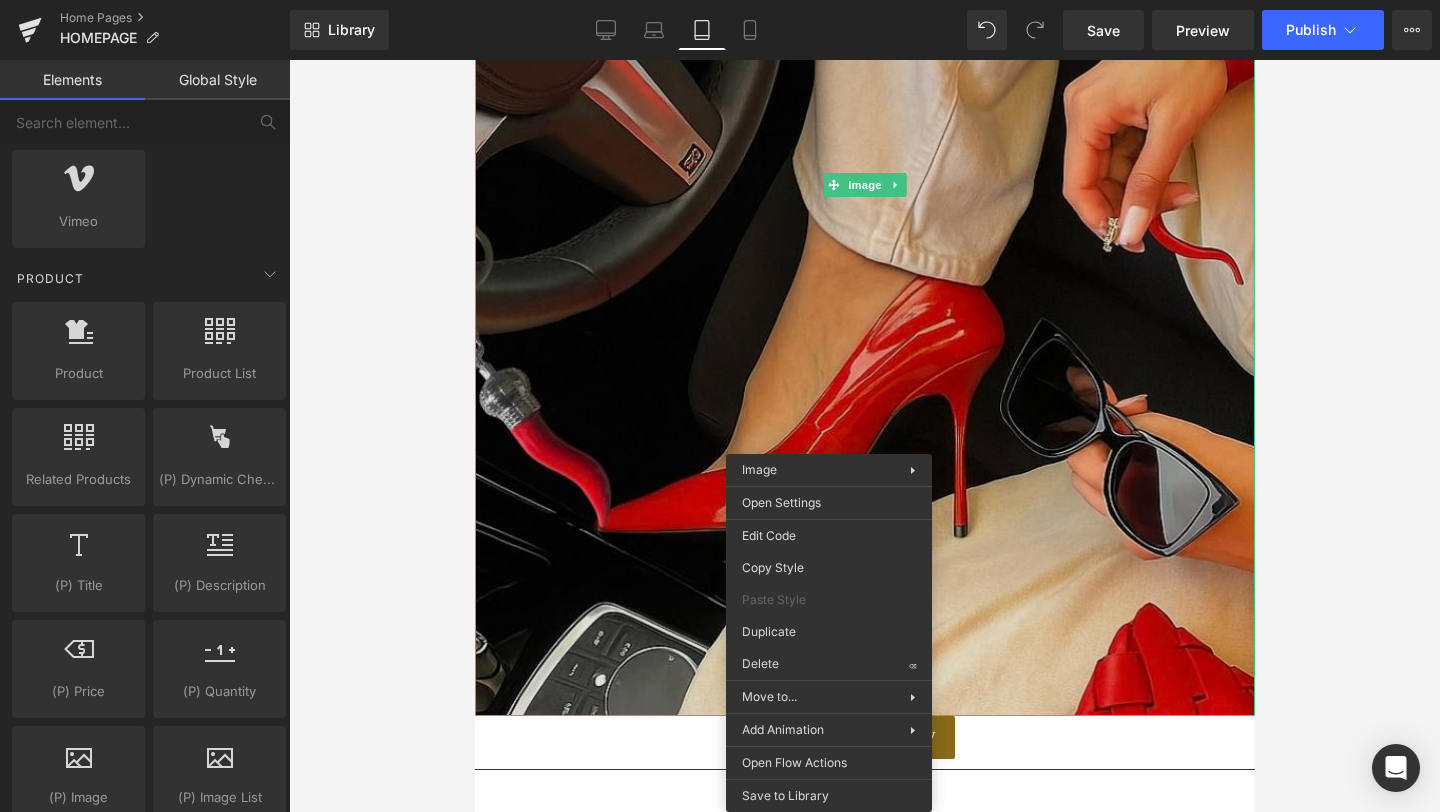 click at bounding box center (864, 185) 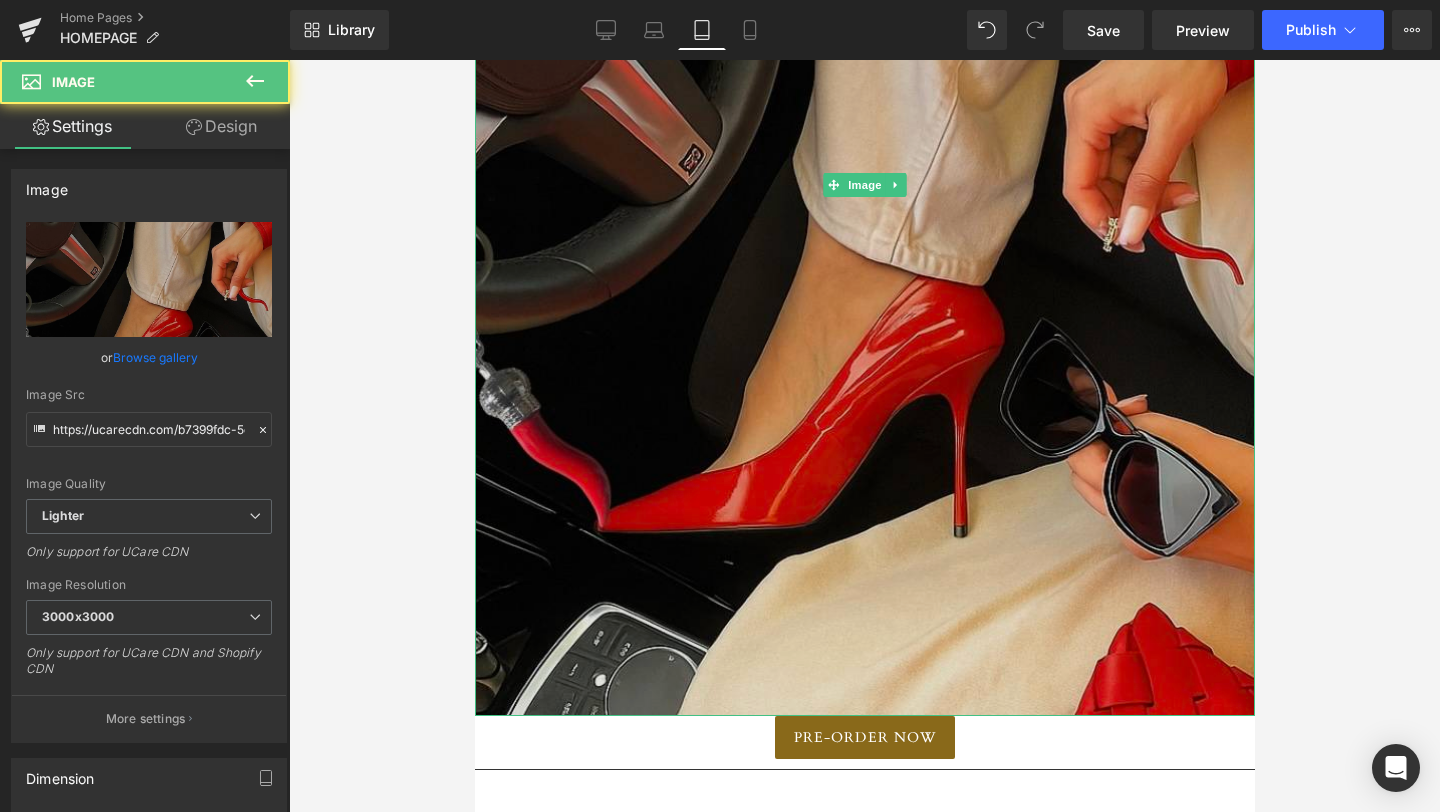 click at bounding box center [864, 185] 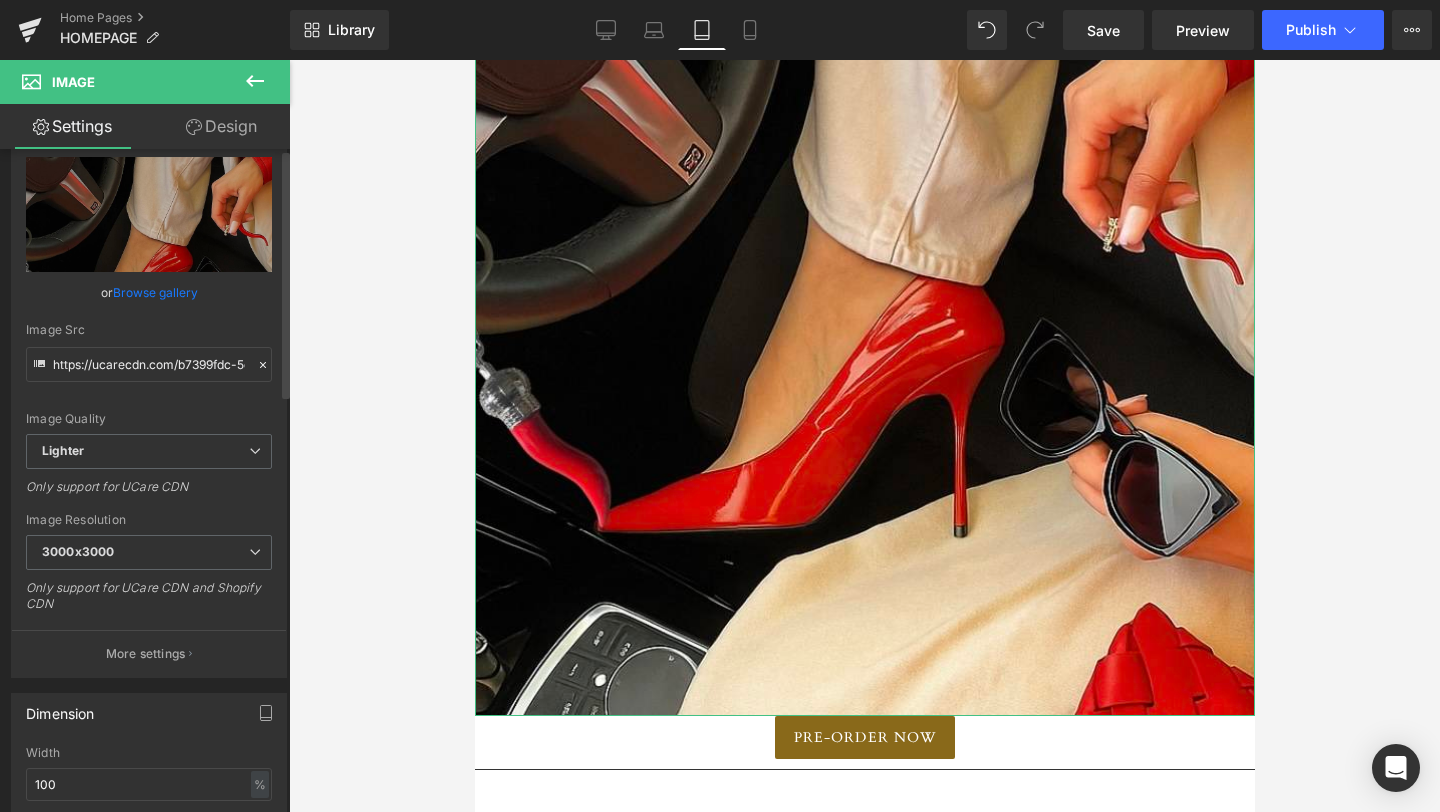 scroll, scrollTop: 0, scrollLeft: 0, axis: both 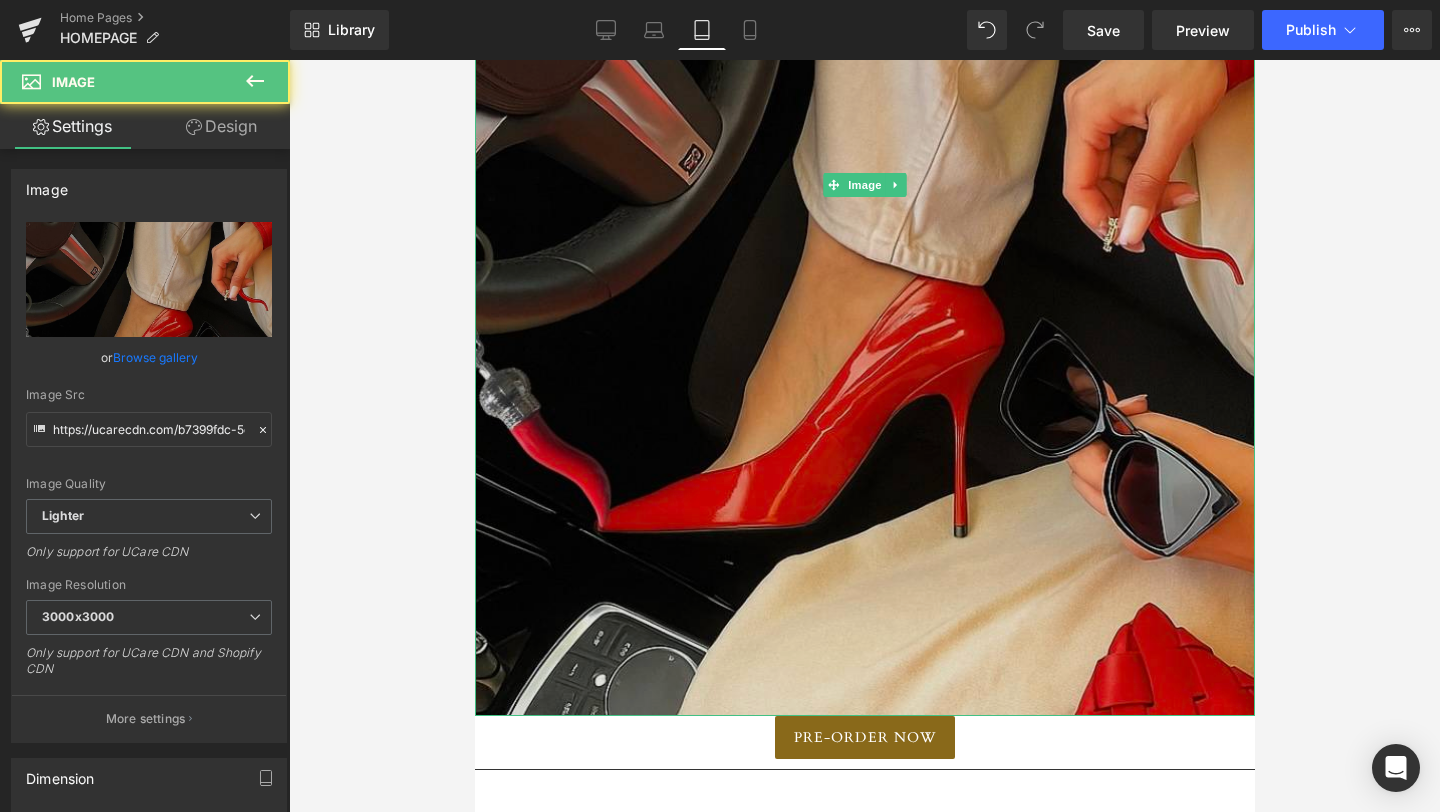 click at bounding box center (864, 185) 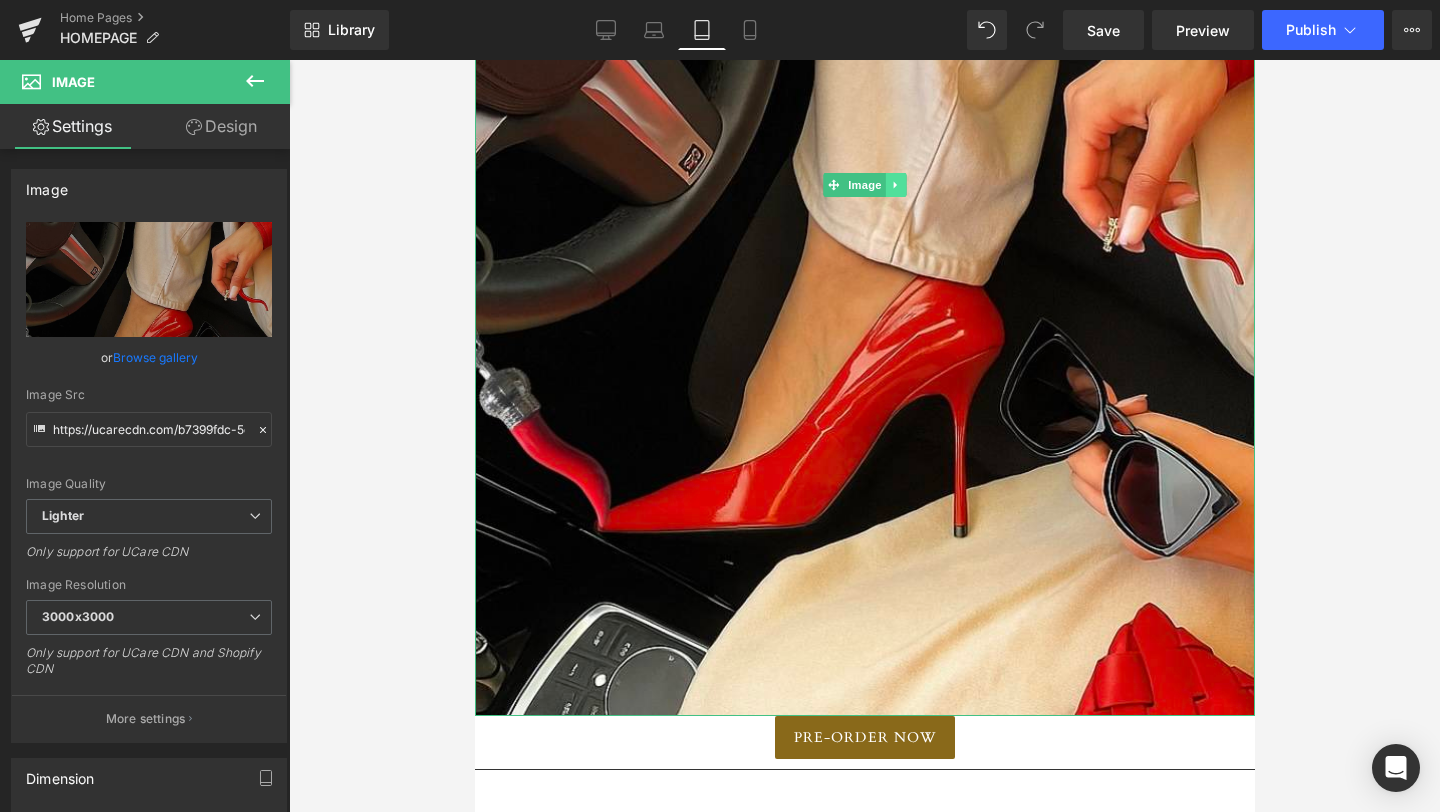 click at bounding box center (895, 185) 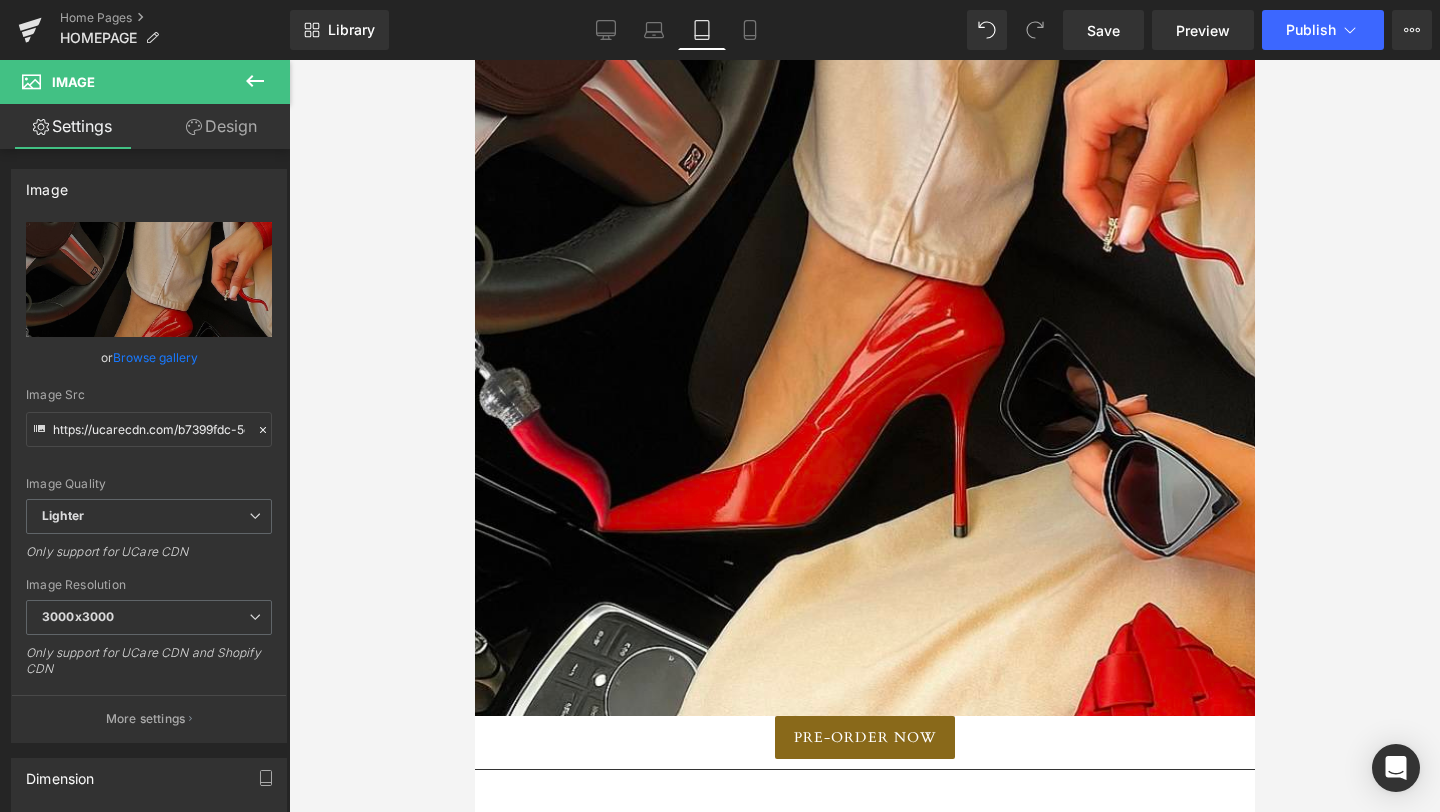 click 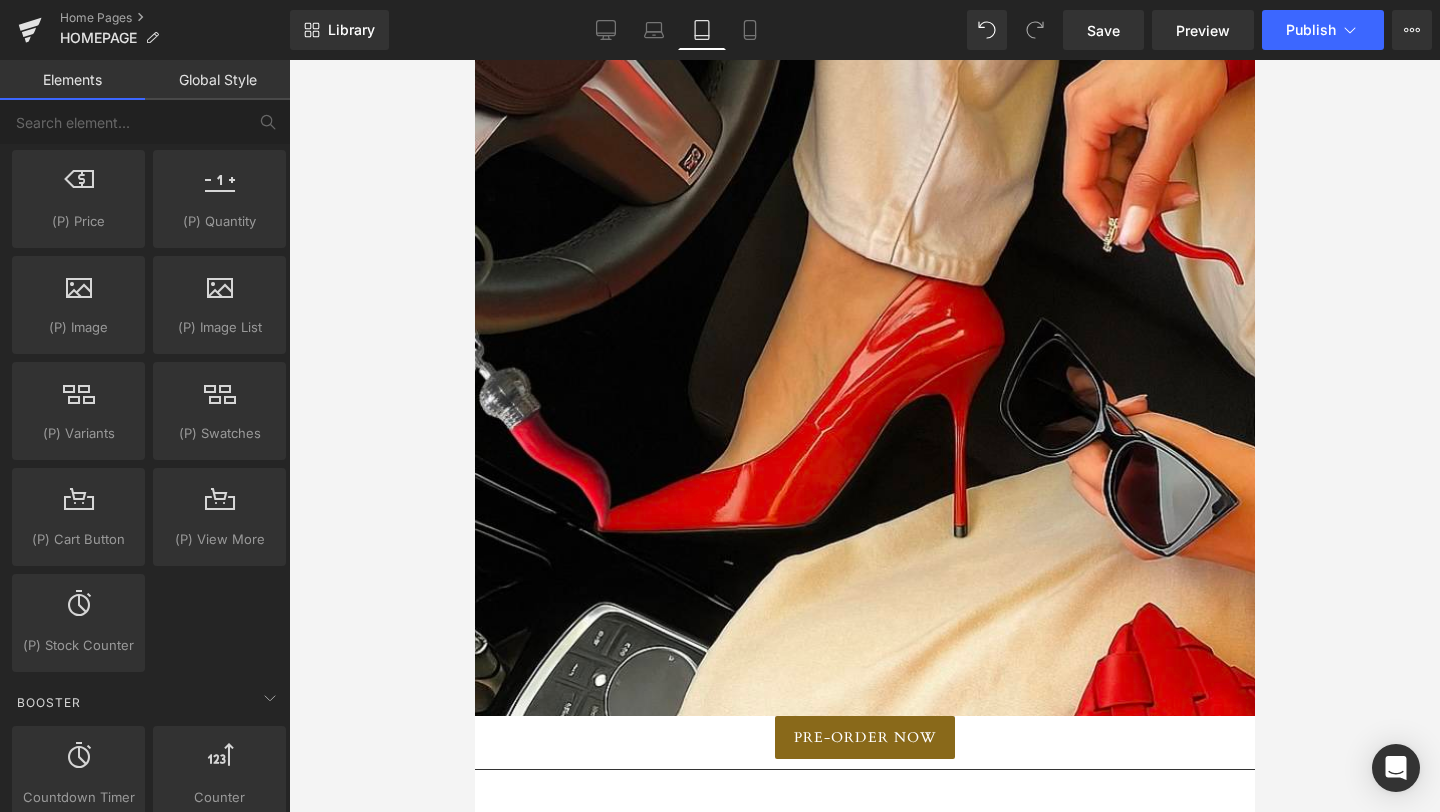 scroll, scrollTop: 2077, scrollLeft: 0, axis: vertical 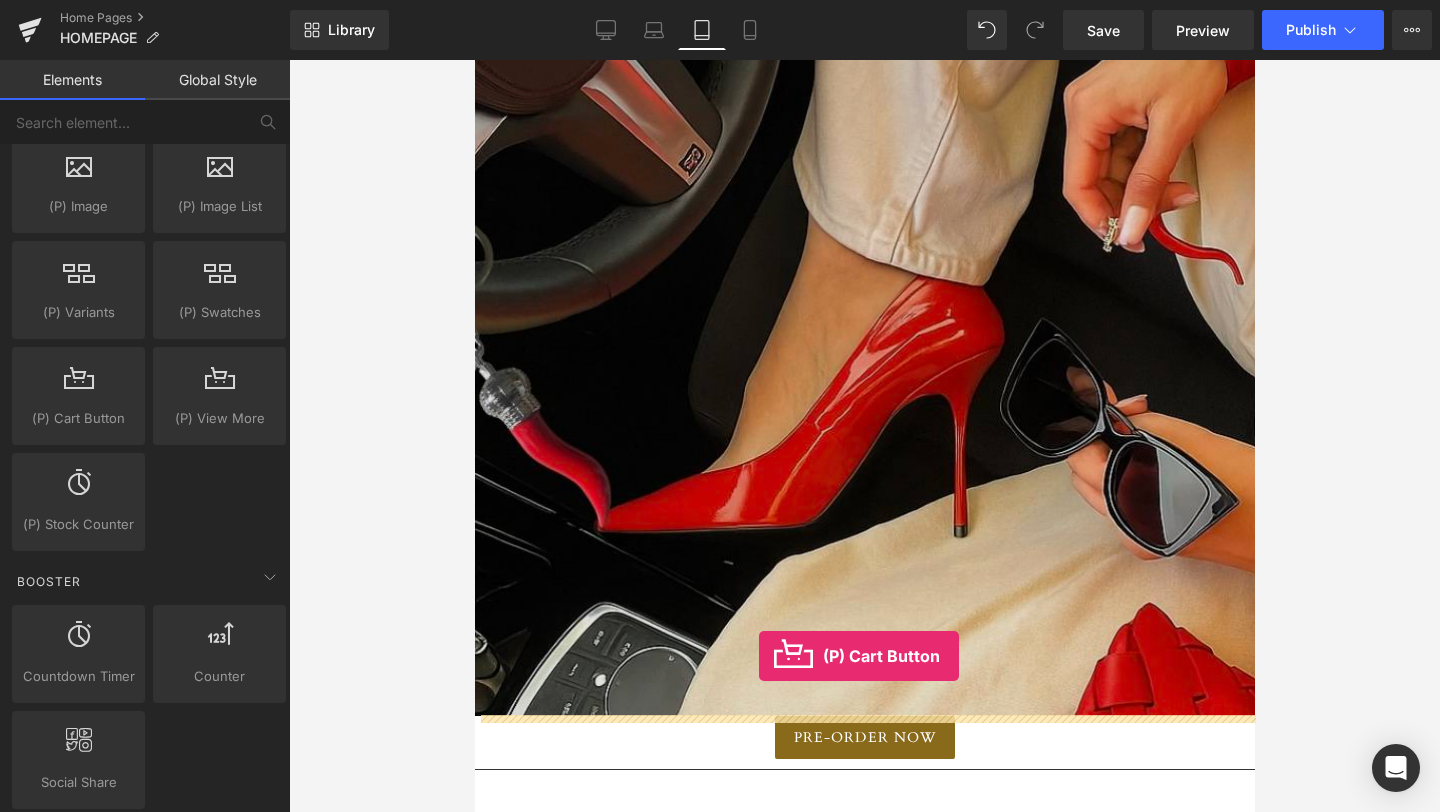 drag, startPoint x: 549, startPoint y: 451, endPoint x: 758, endPoint y: 656, distance: 292.75586 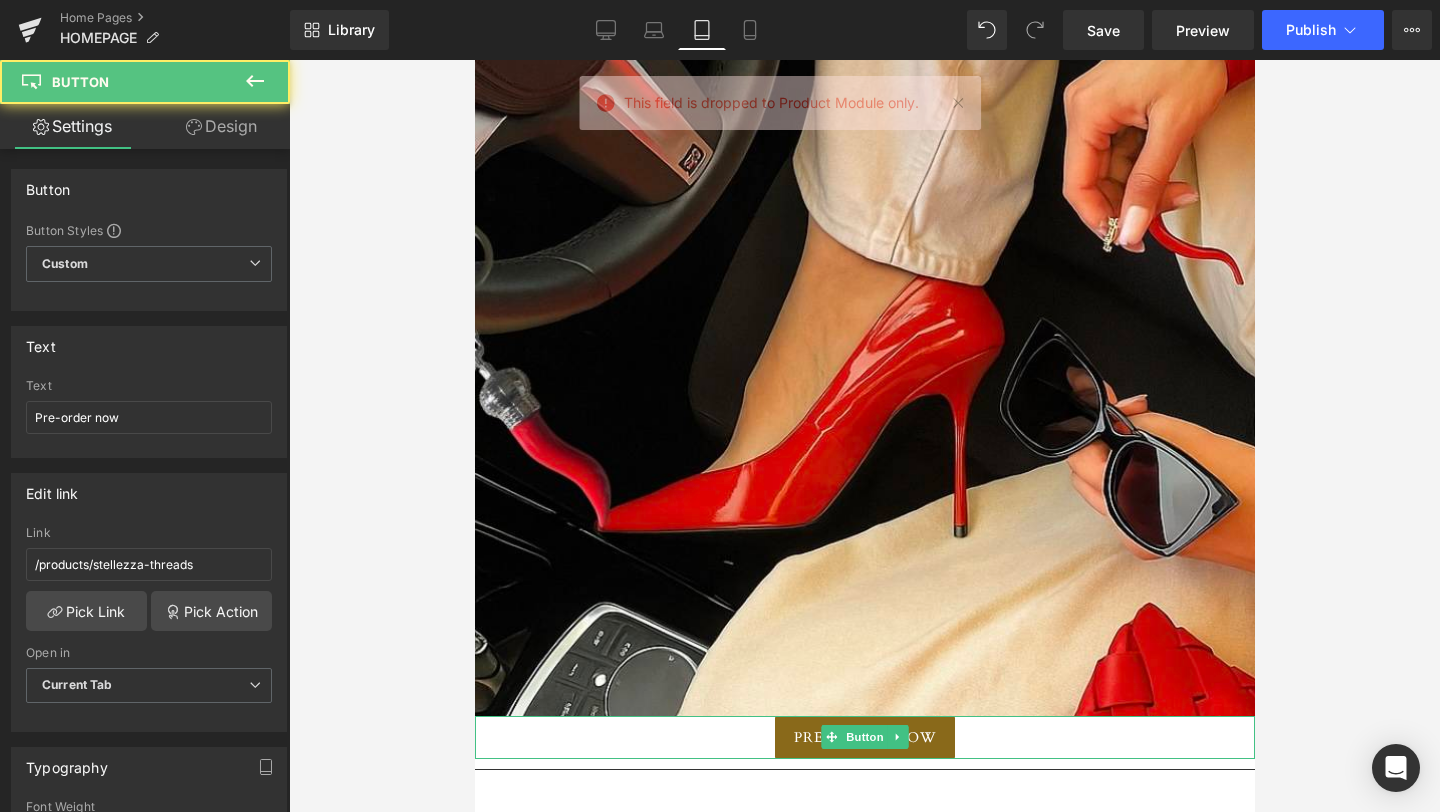 click on "Pre-order now" at bounding box center [864, 737] 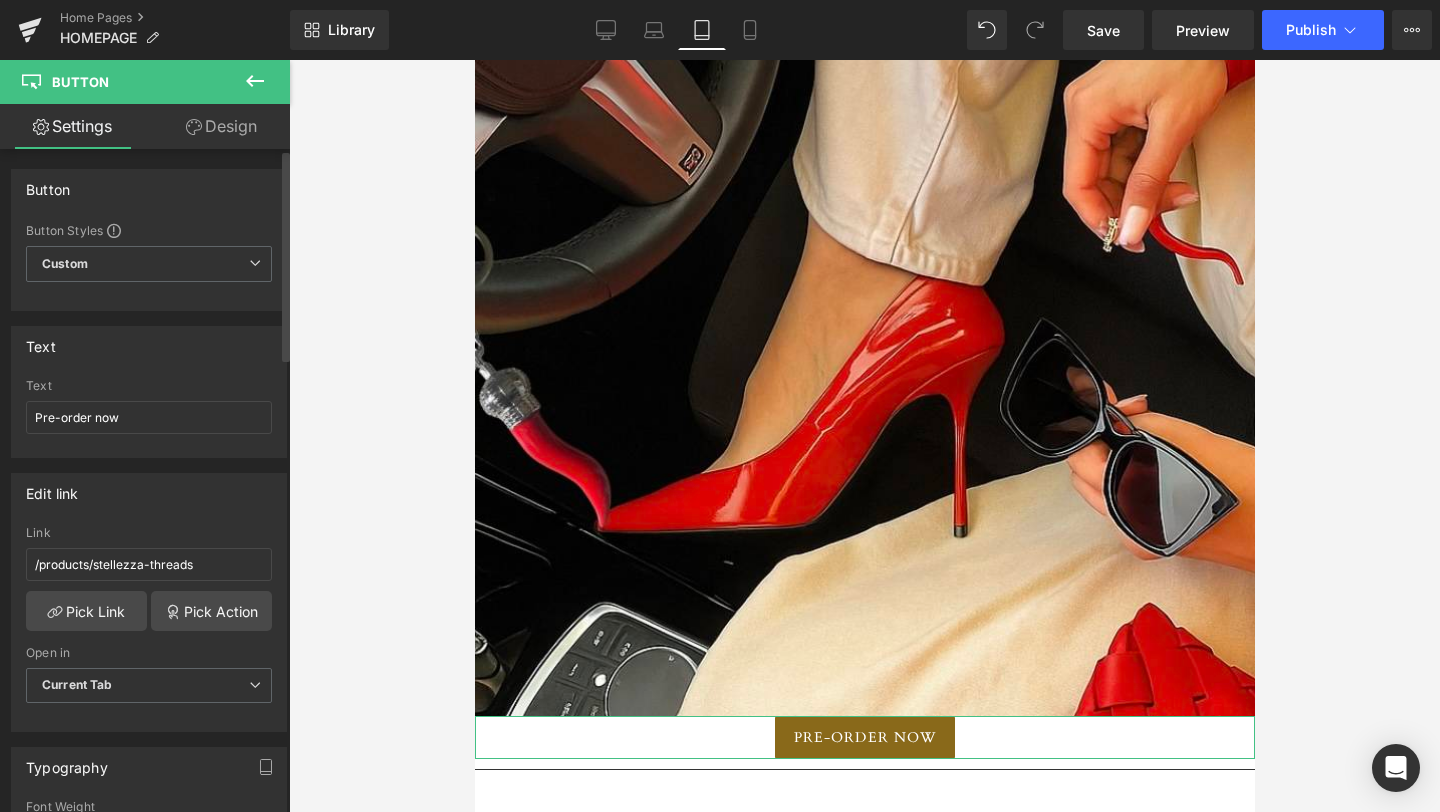 drag, startPoint x: 208, startPoint y: 569, endPoint x: 0, endPoint y: 547, distance: 209.16023 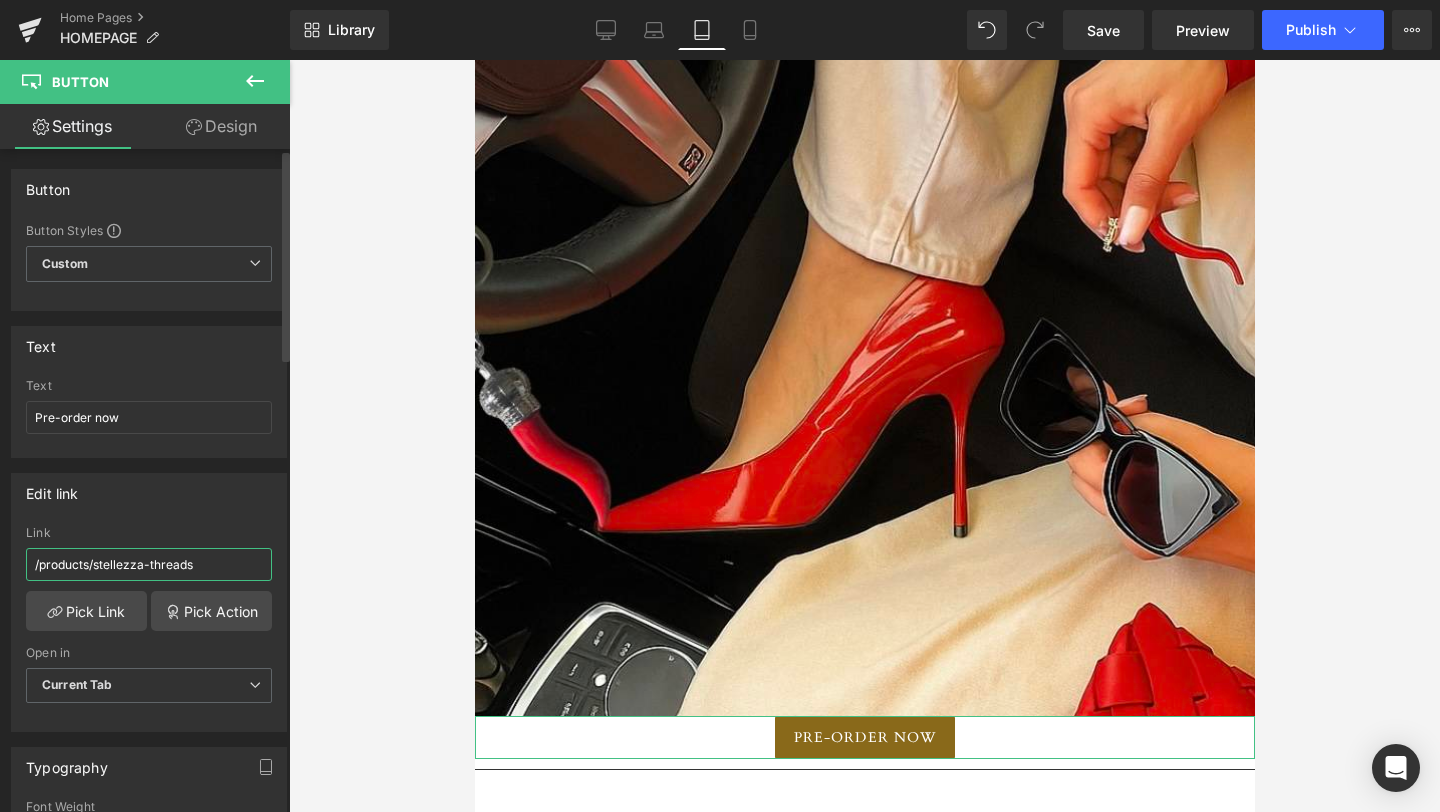 drag, startPoint x: 205, startPoint y: 568, endPoint x: 0, endPoint y: 555, distance: 205.41179 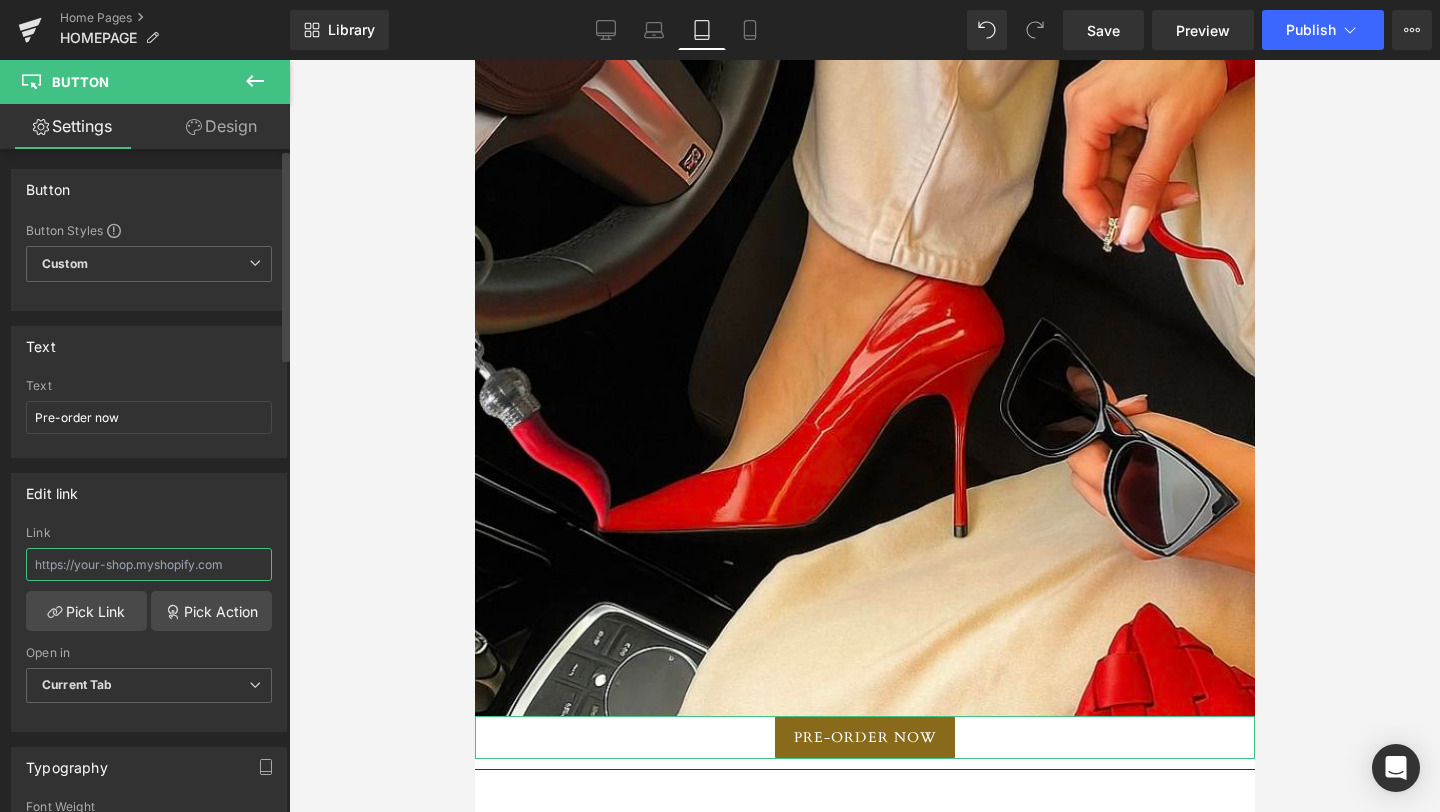 click at bounding box center [149, 564] 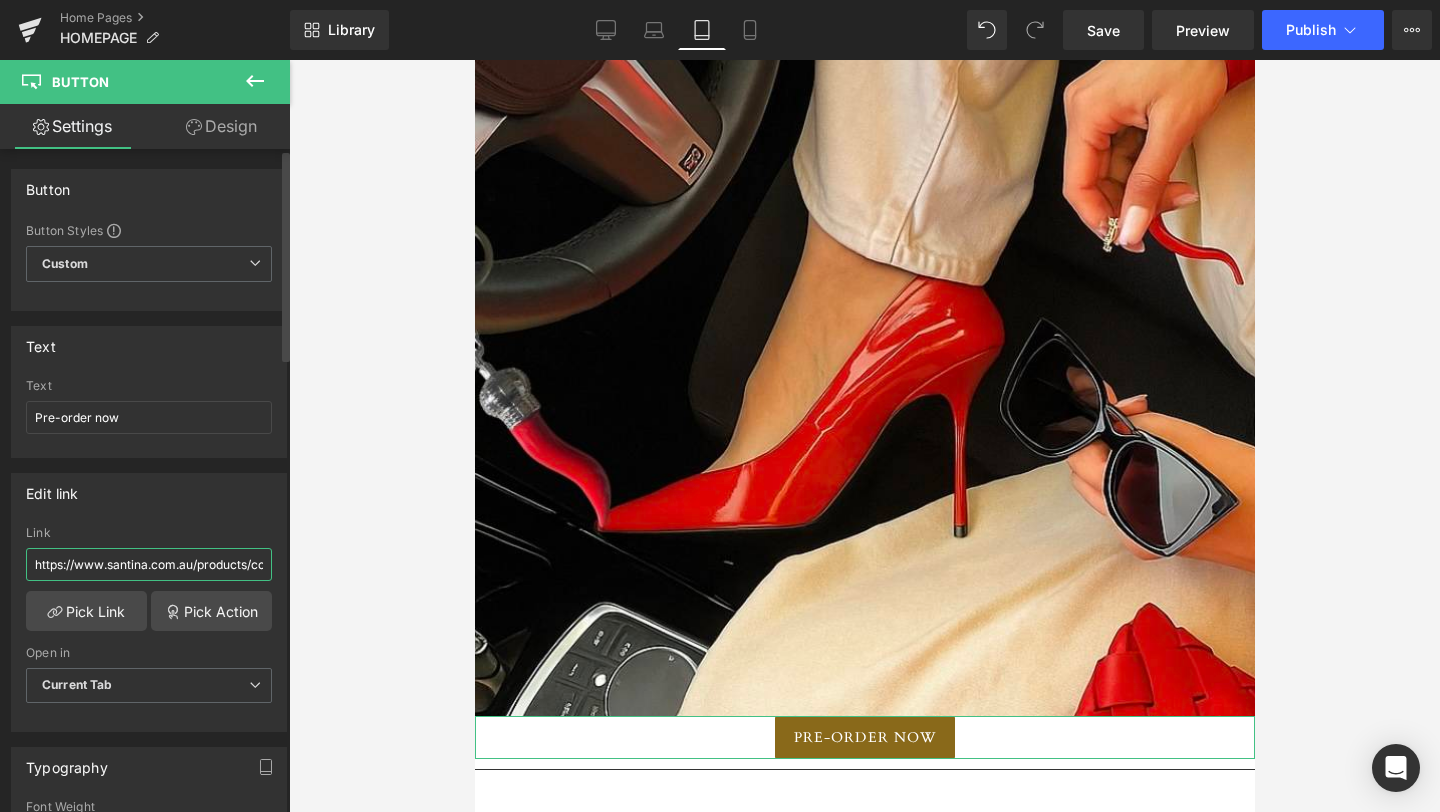 scroll, scrollTop: 0, scrollLeft: 345, axis: horizontal 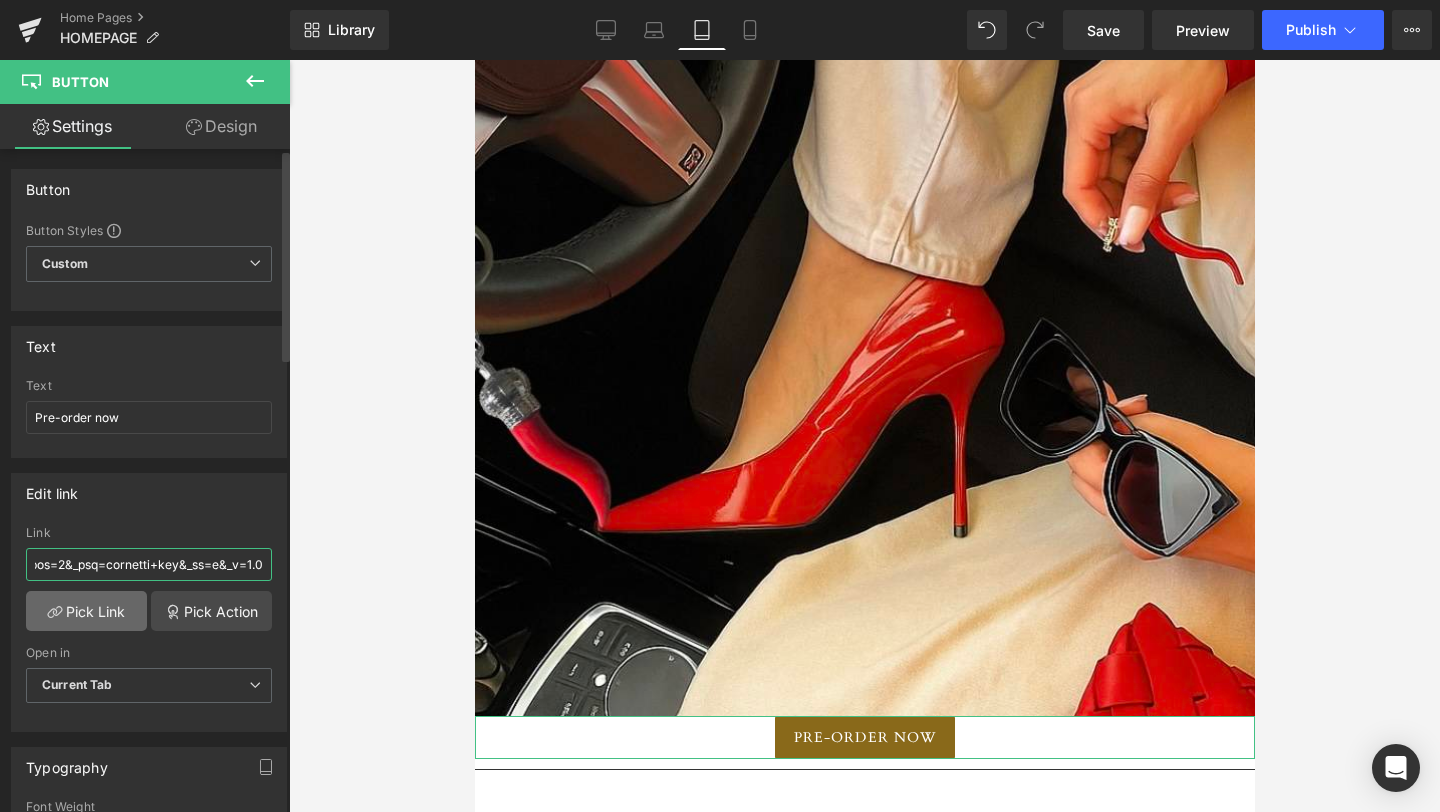 type on "https://www.santina.com.au/products/cornetto-key-ring?_pos=2&_psq=cornetti+key&_ss=e&_v=1.0" 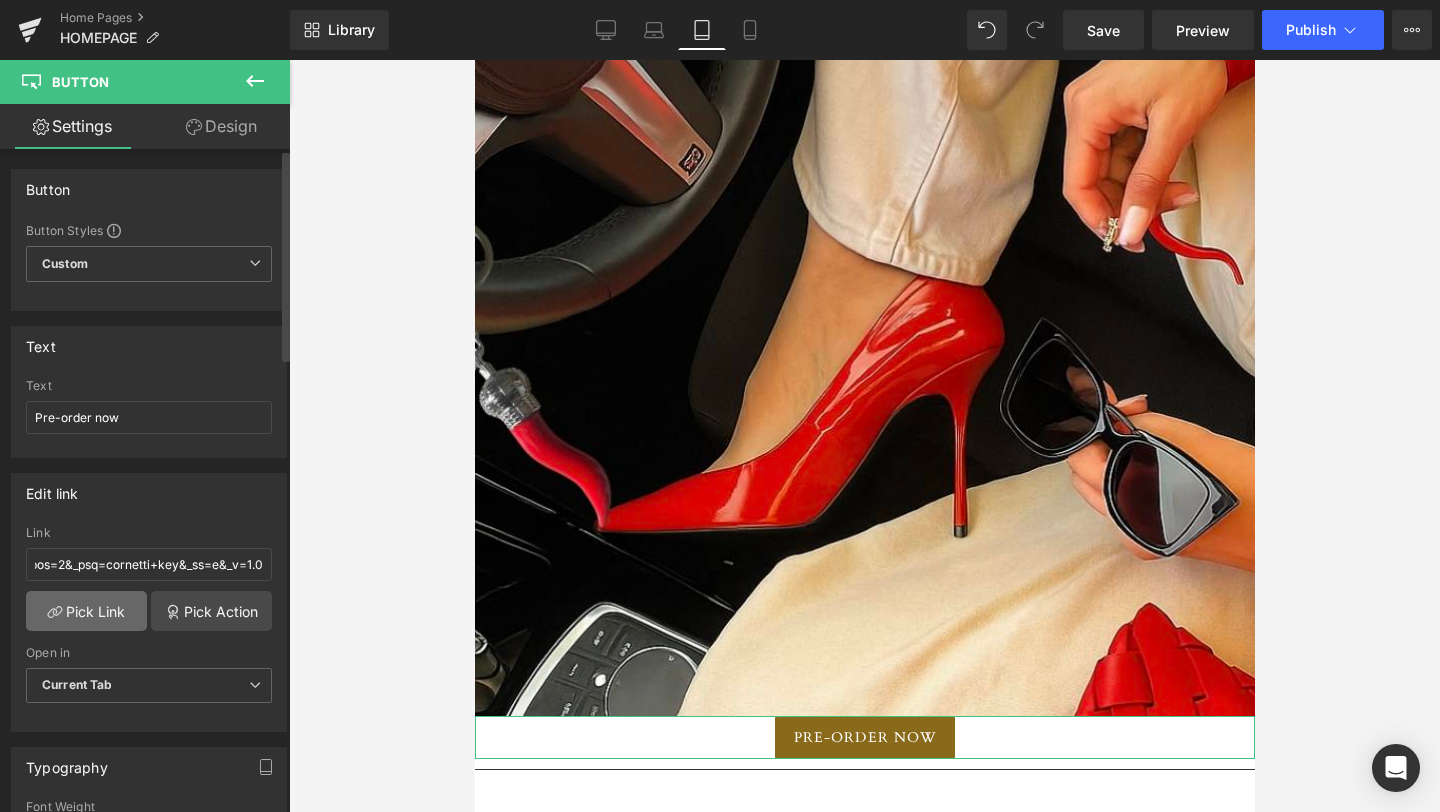 scroll, scrollTop: 0, scrollLeft: 0, axis: both 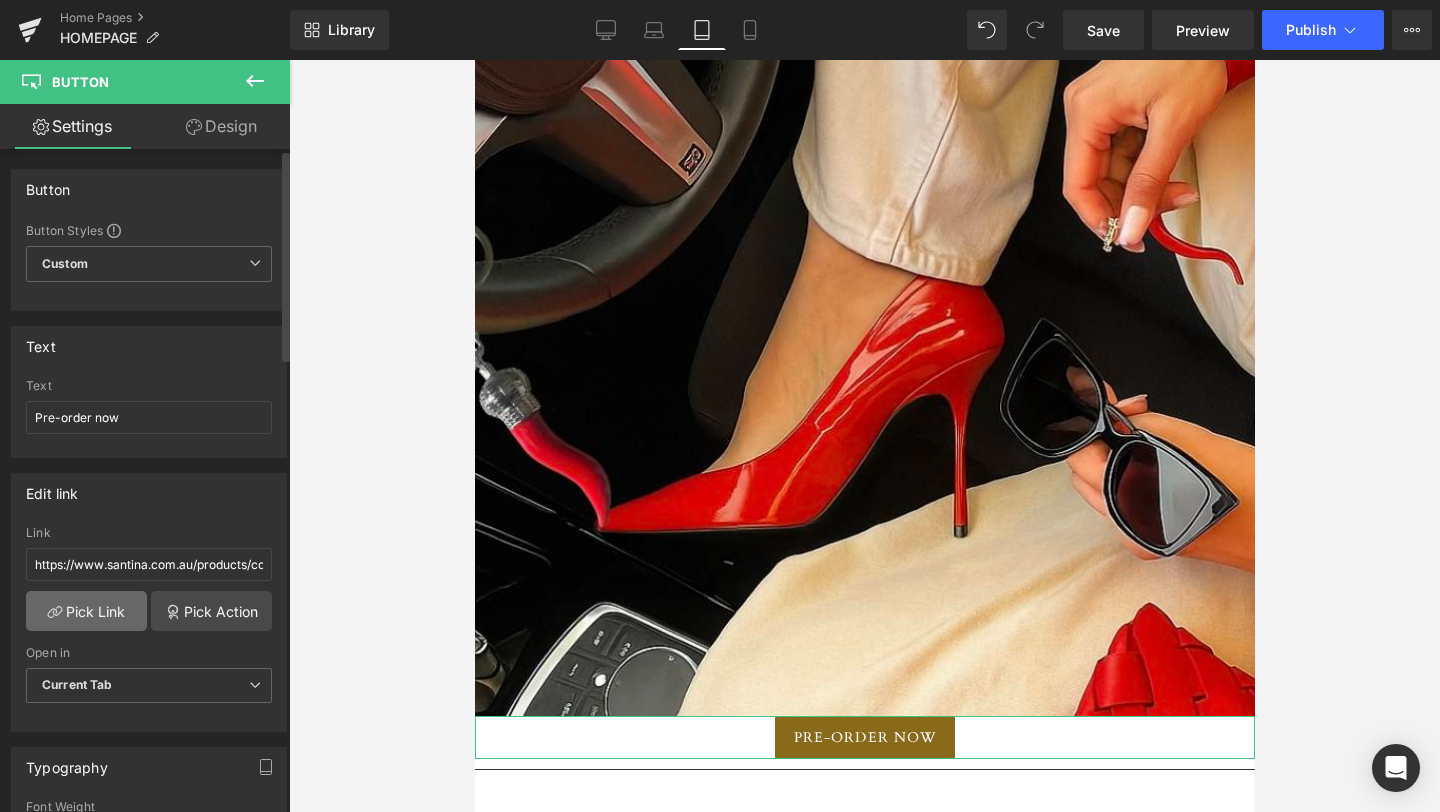 click on "Pick Link" at bounding box center [86, 611] 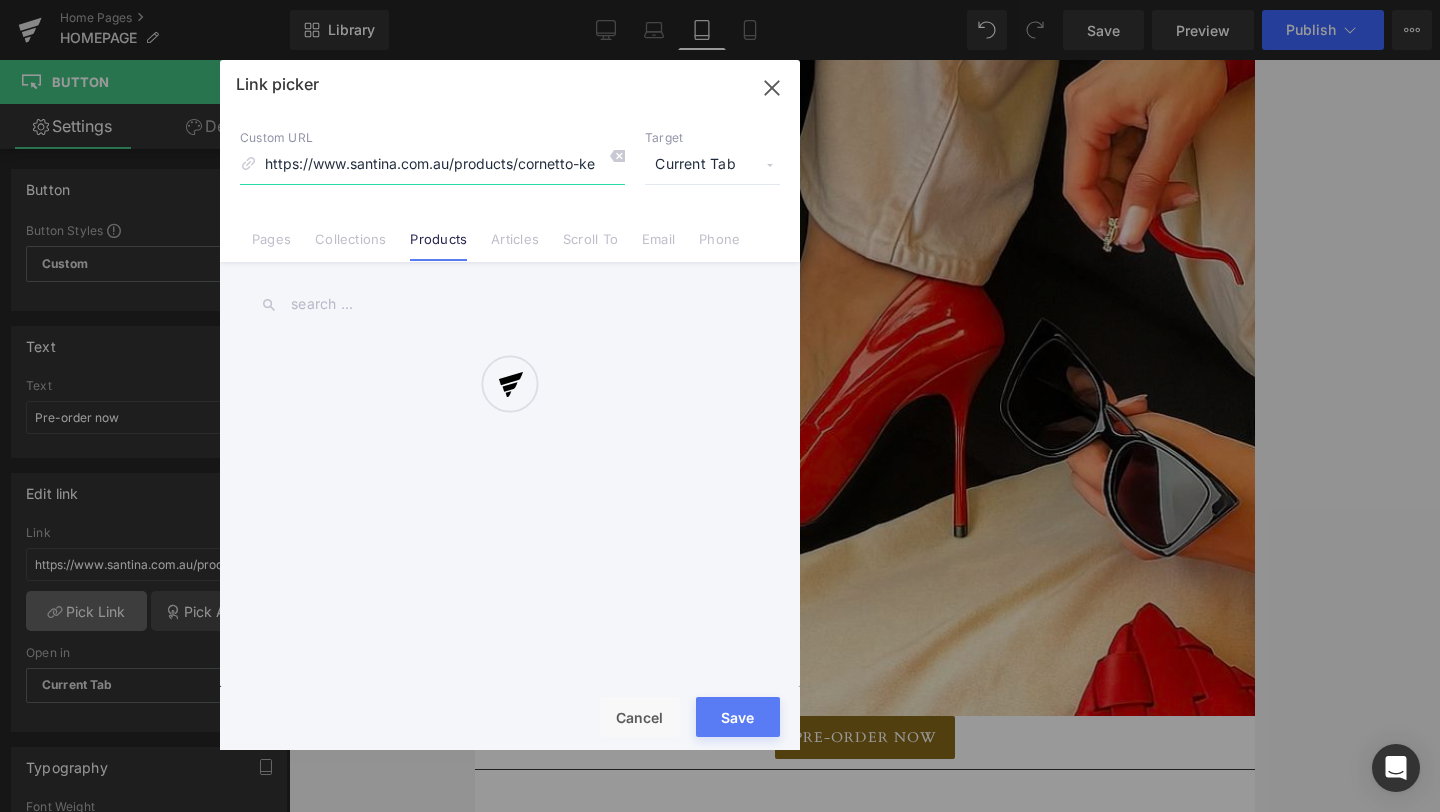 scroll, scrollTop: 0, scrollLeft: 310, axis: horizontal 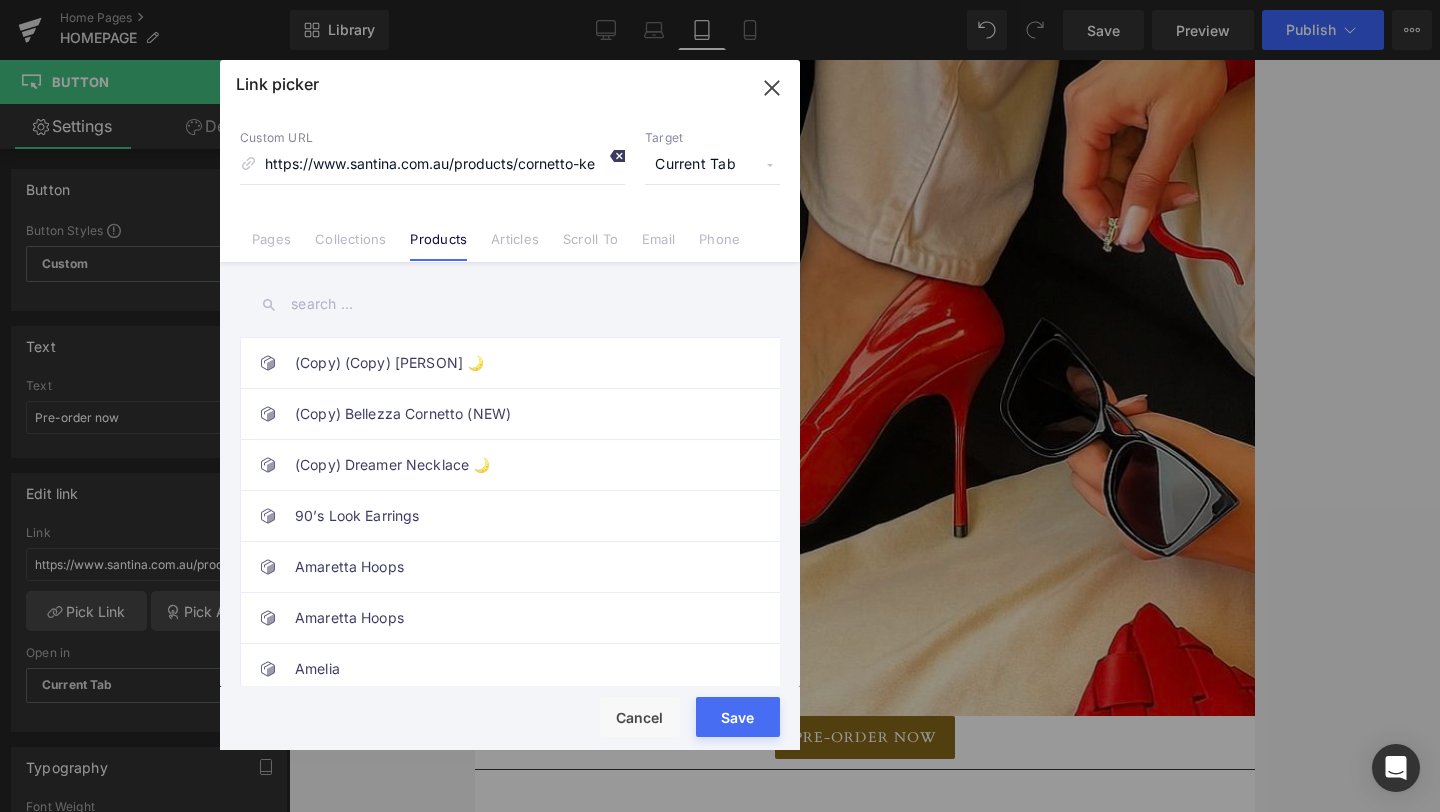 click 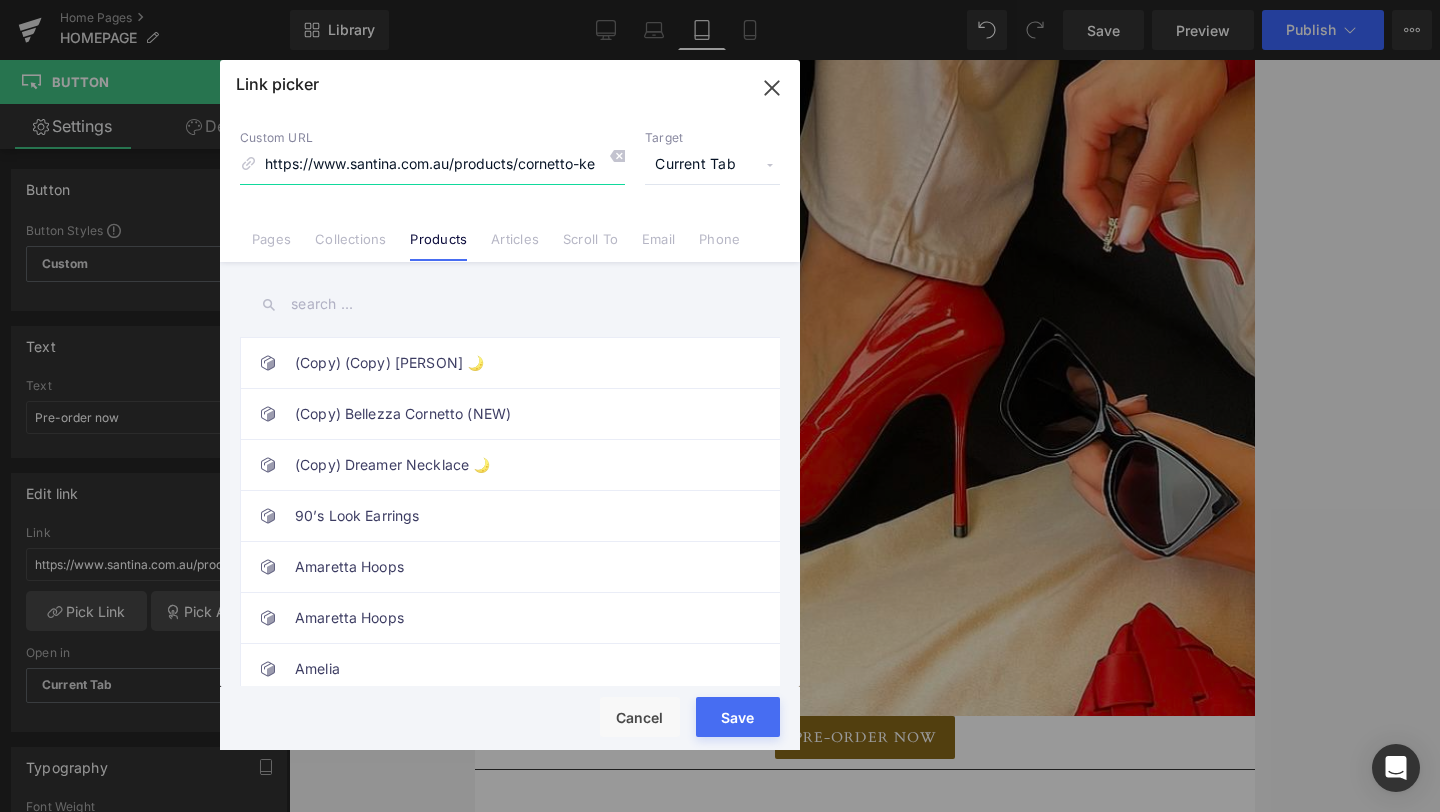 click on "https://www.santina.com.au/products/cornetto-key-ring?_pos=2&_psq=cornetti+key&_ss=e&_v=1.0" at bounding box center [432, 165] 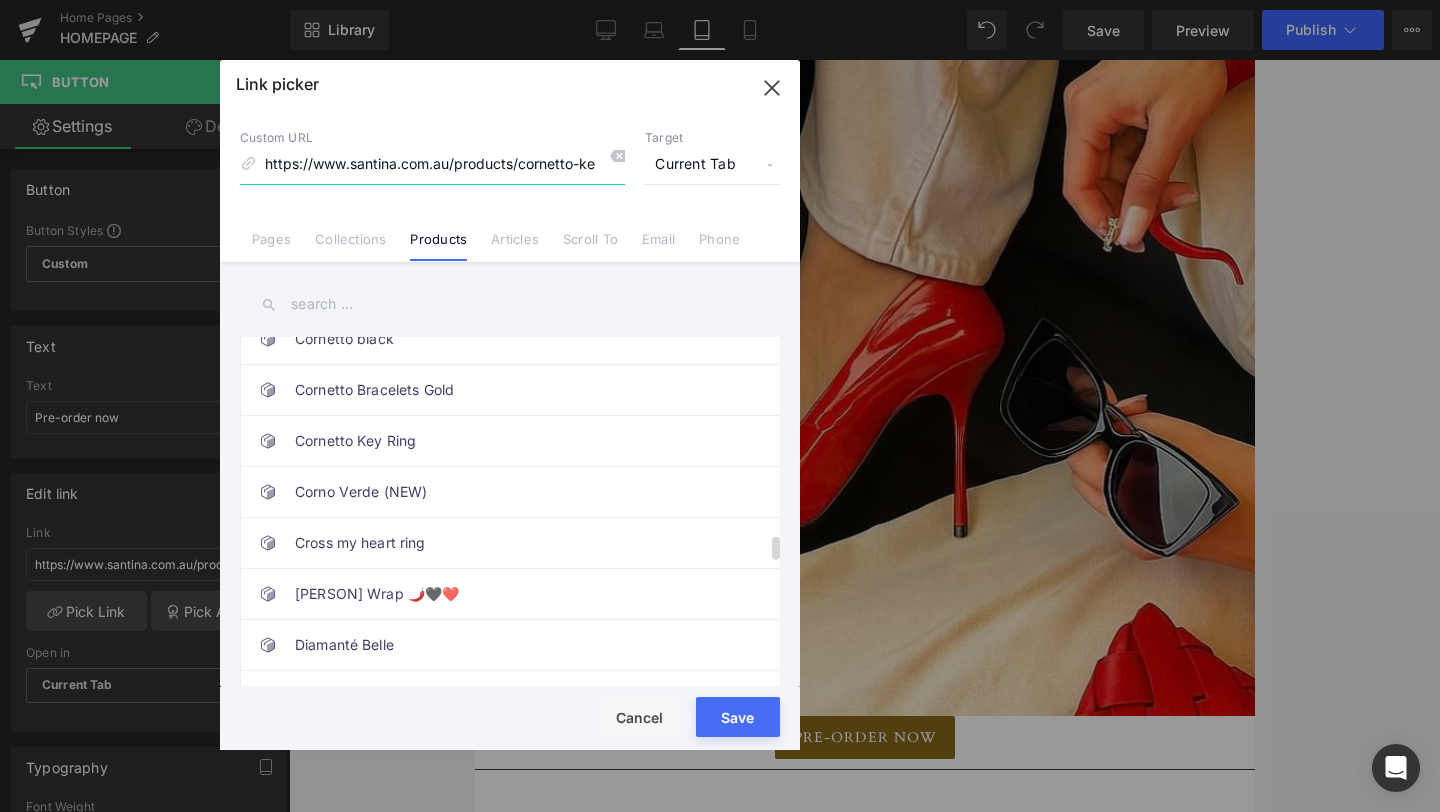 scroll, scrollTop: 2930, scrollLeft: 0, axis: vertical 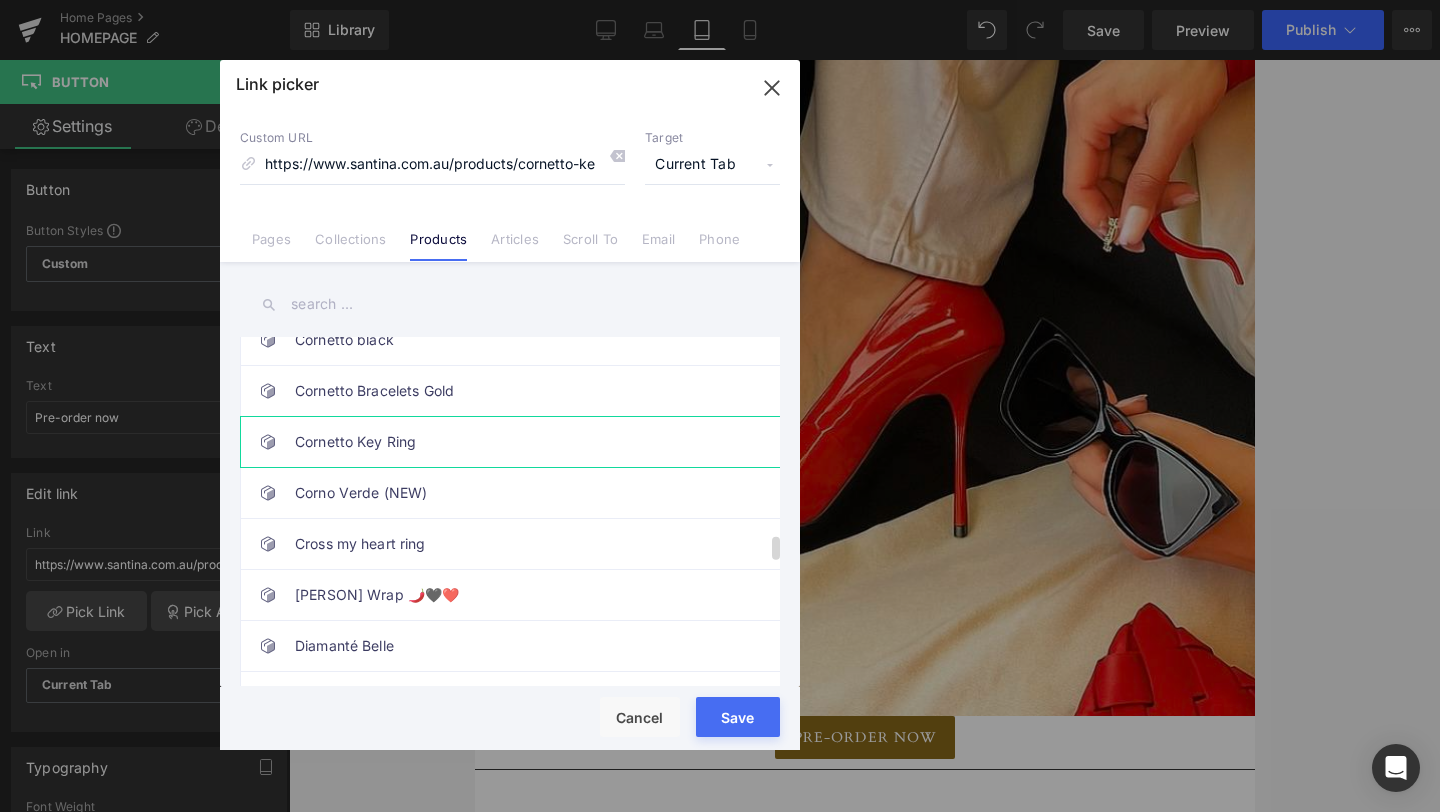 click on "Cornetto Key Ring" at bounding box center [514, 441] 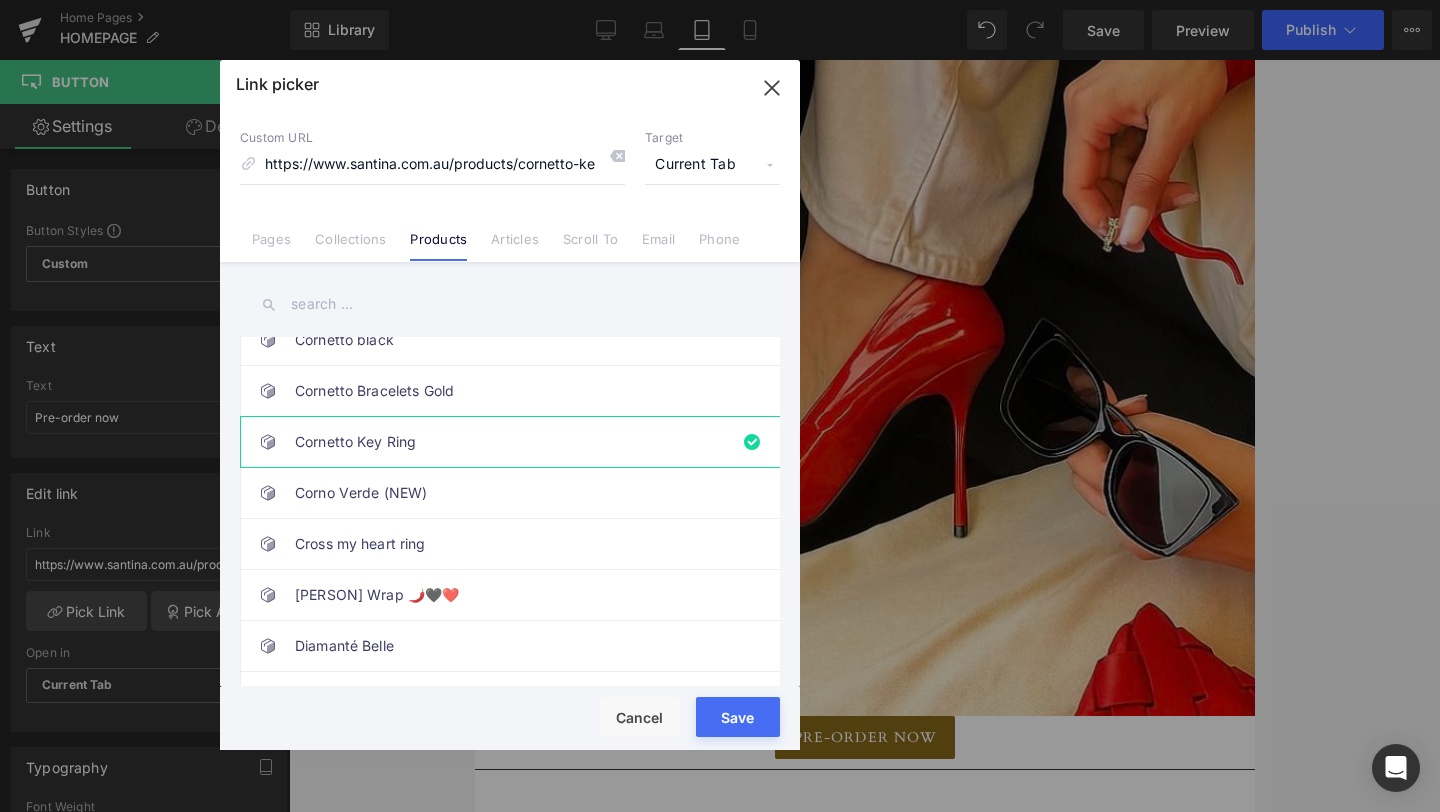 click on "Loading Product" at bounding box center (720, 733) 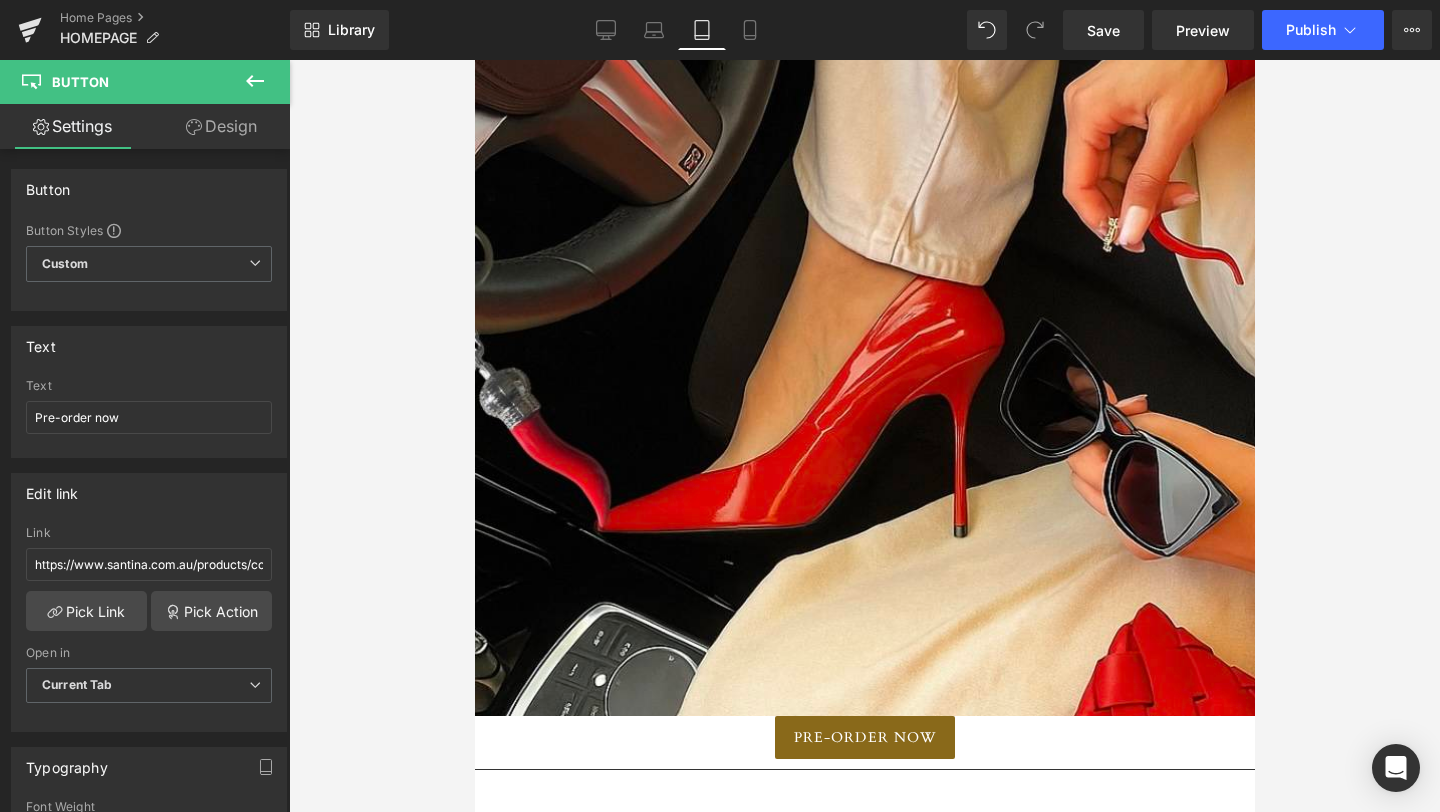 click on "Pre-order now" at bounding box center (864, 737) 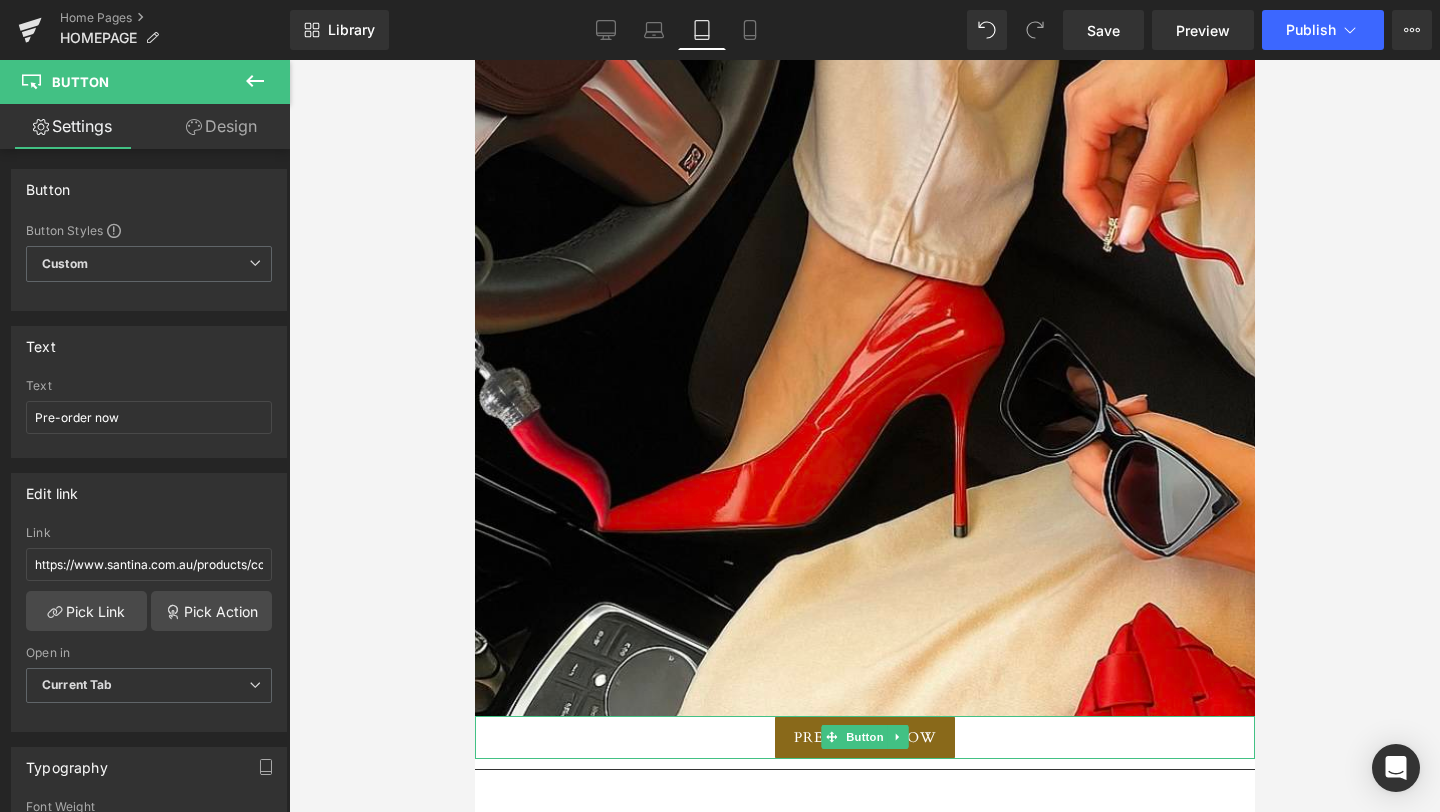 click on "Pre-order now" at bounding box center [864, 737] 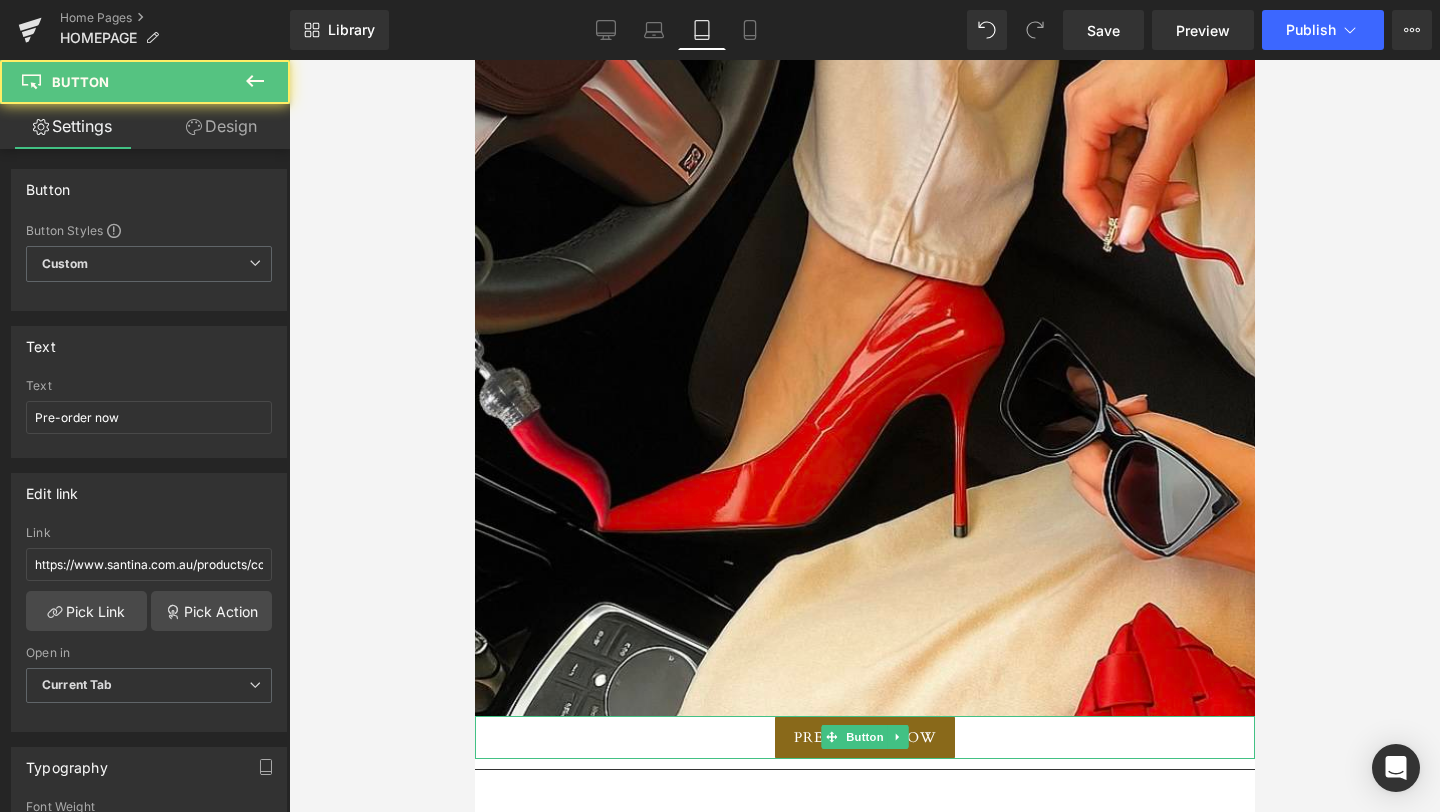 click on "Pre-order now" at bounding box center (864, 737) 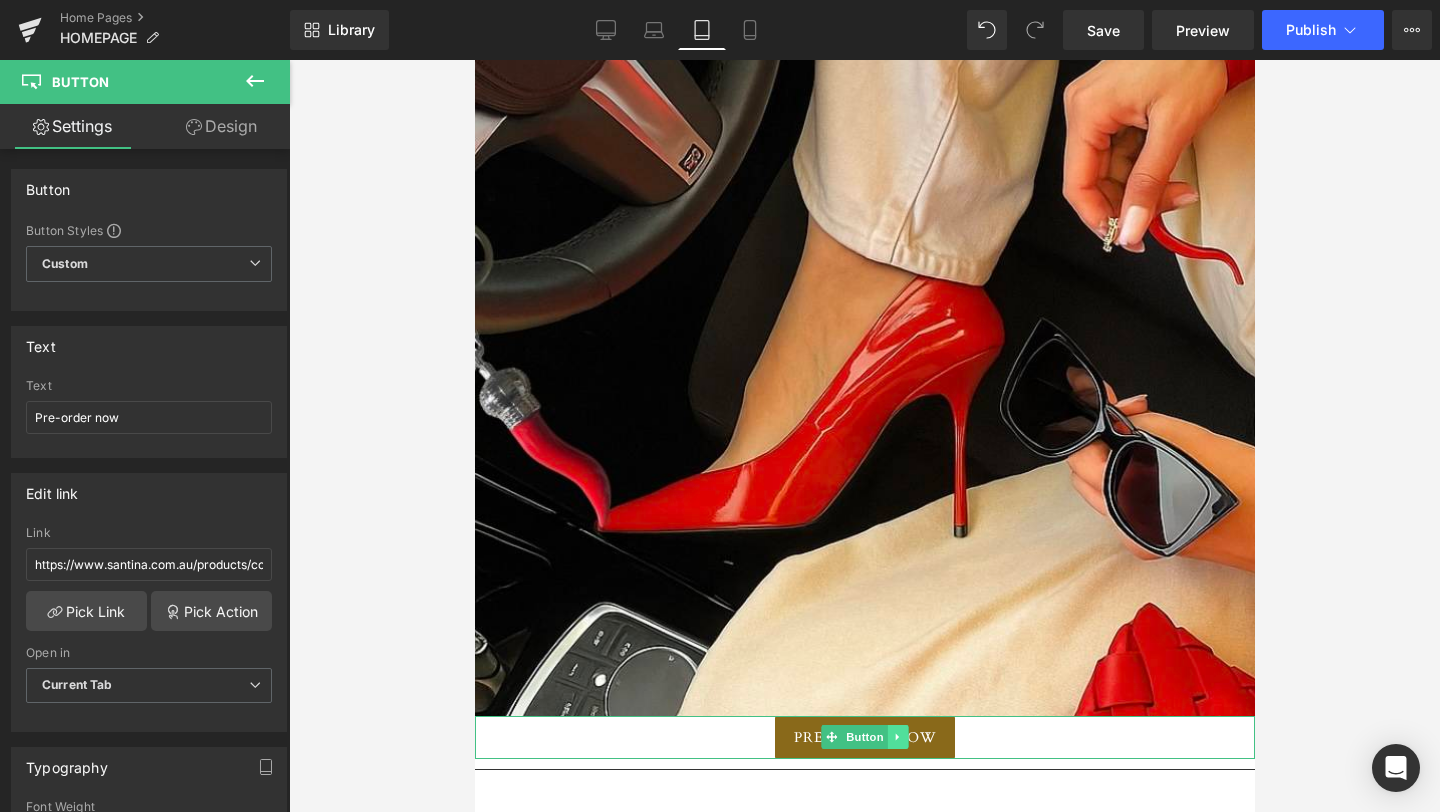 click at bounding box center (897, 737) 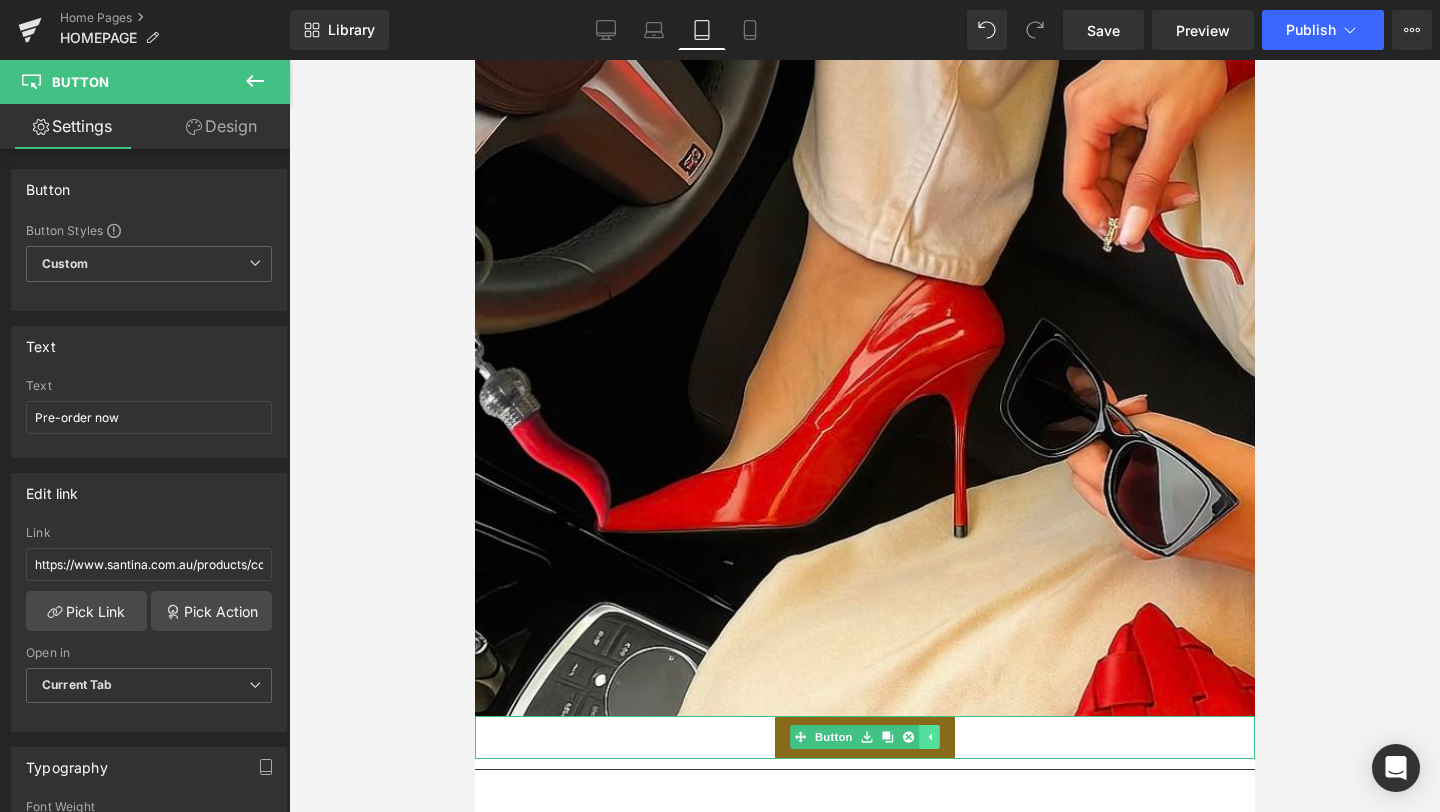 click at bounding box center [928, 737] 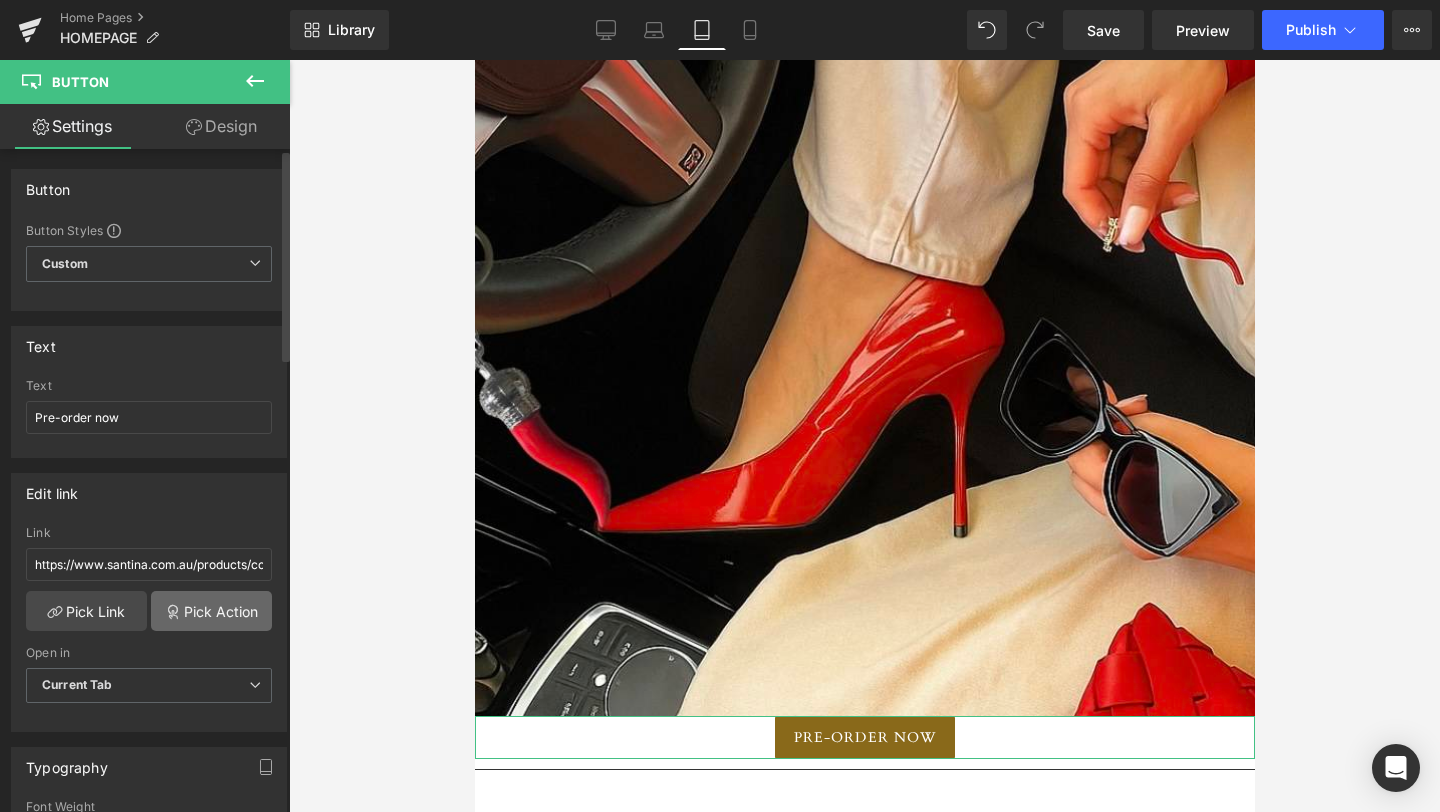 click on "Pick Action" at bounding box center (211, 611) 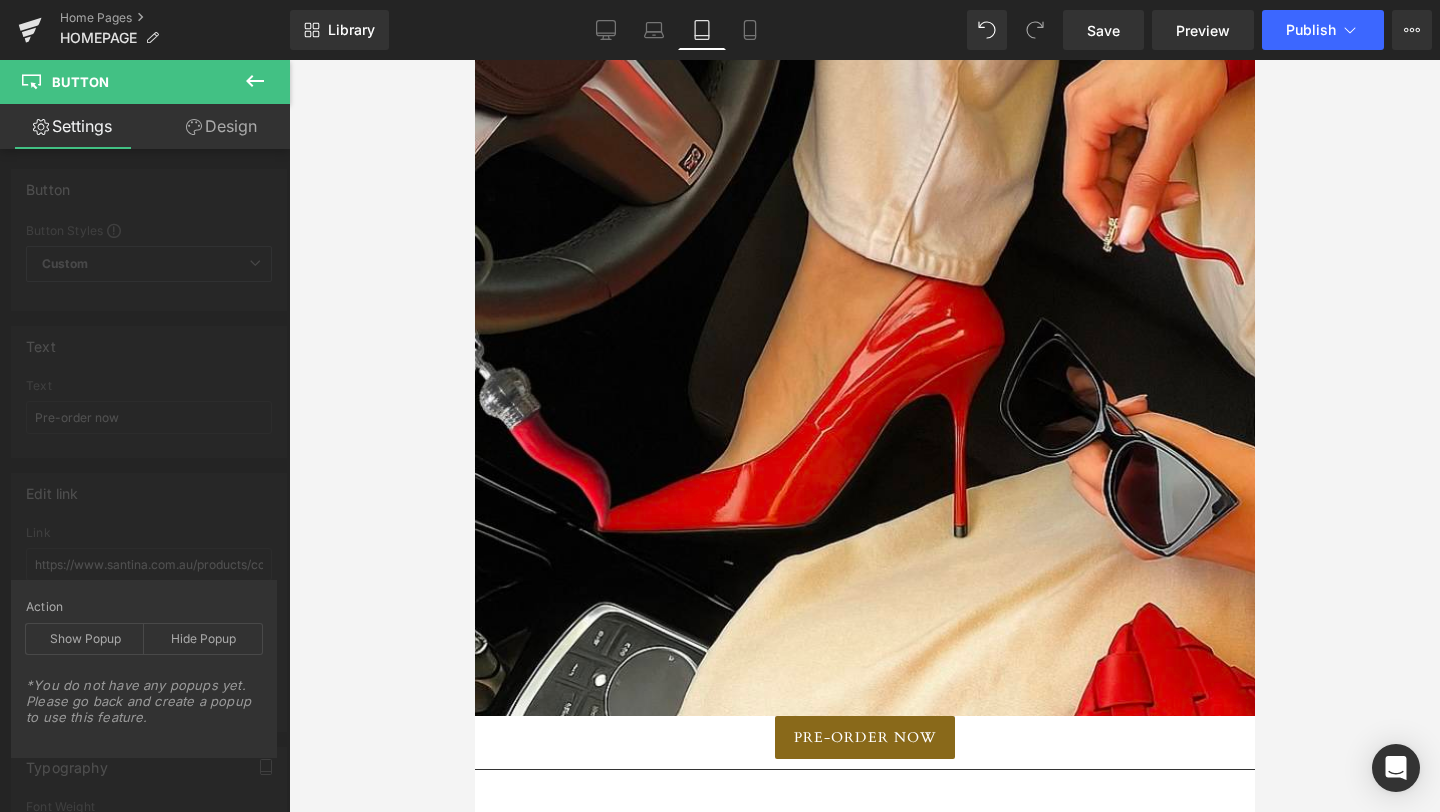 click 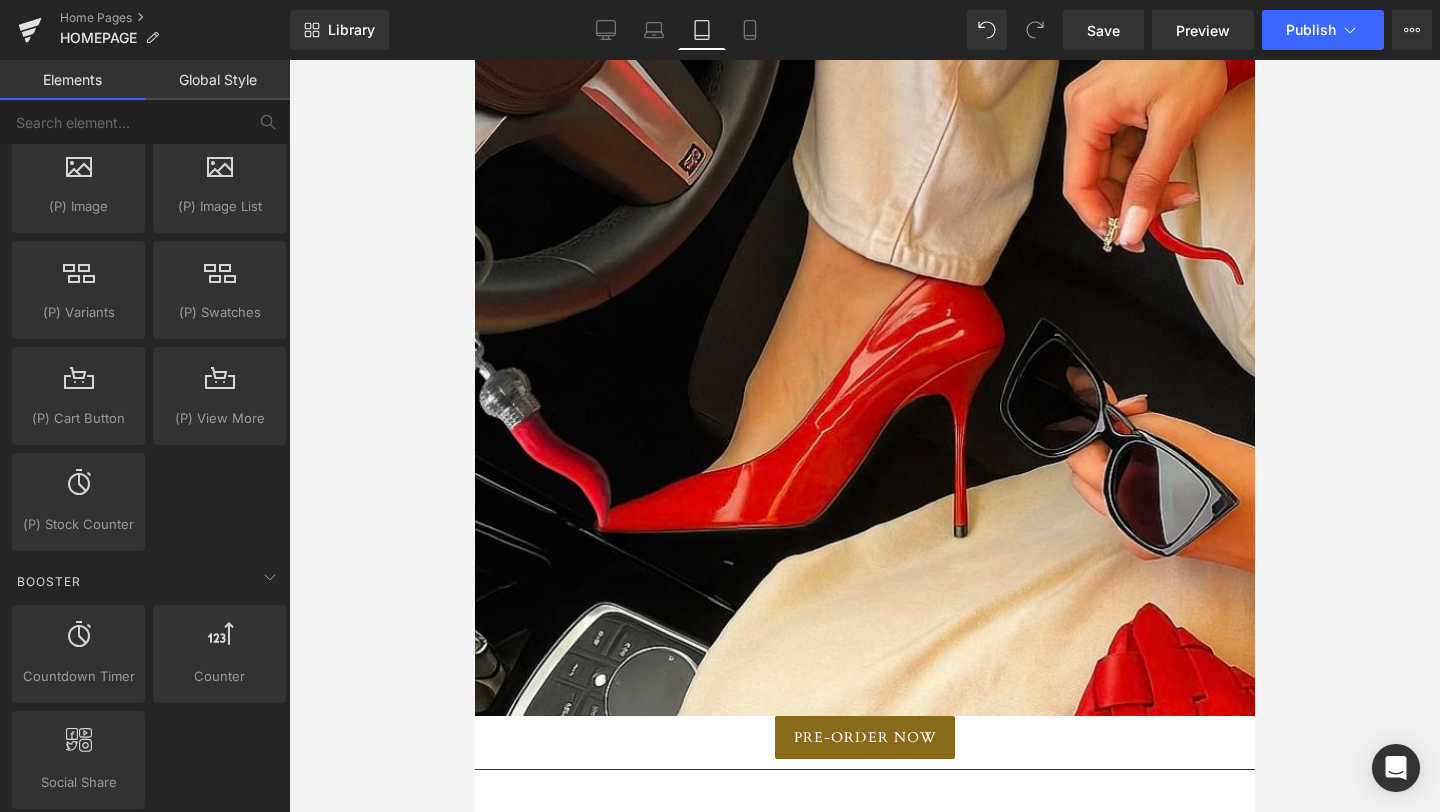 click on "Pre-order now Button" at bounding box center (864, 737) 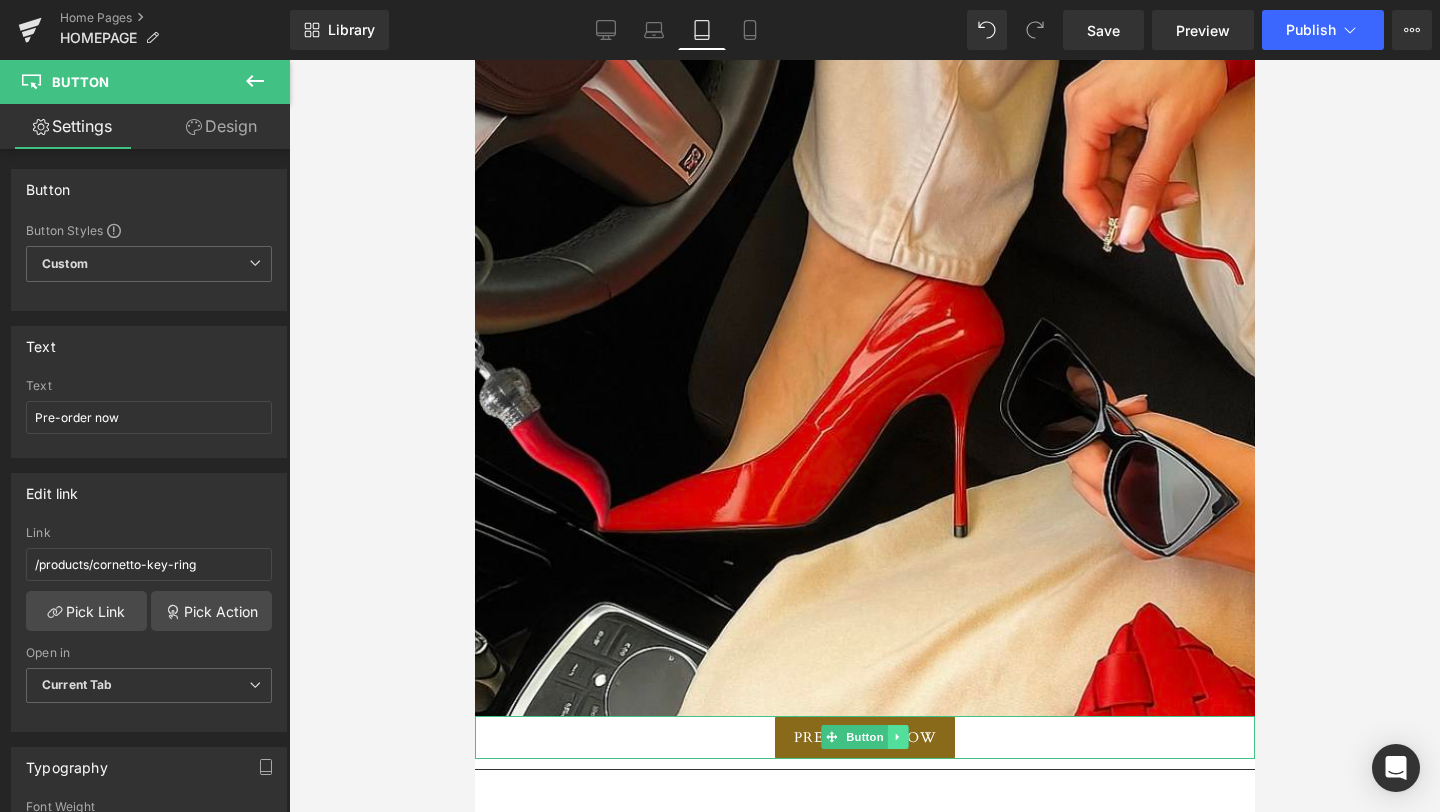 click at bounding box center (897, 737) 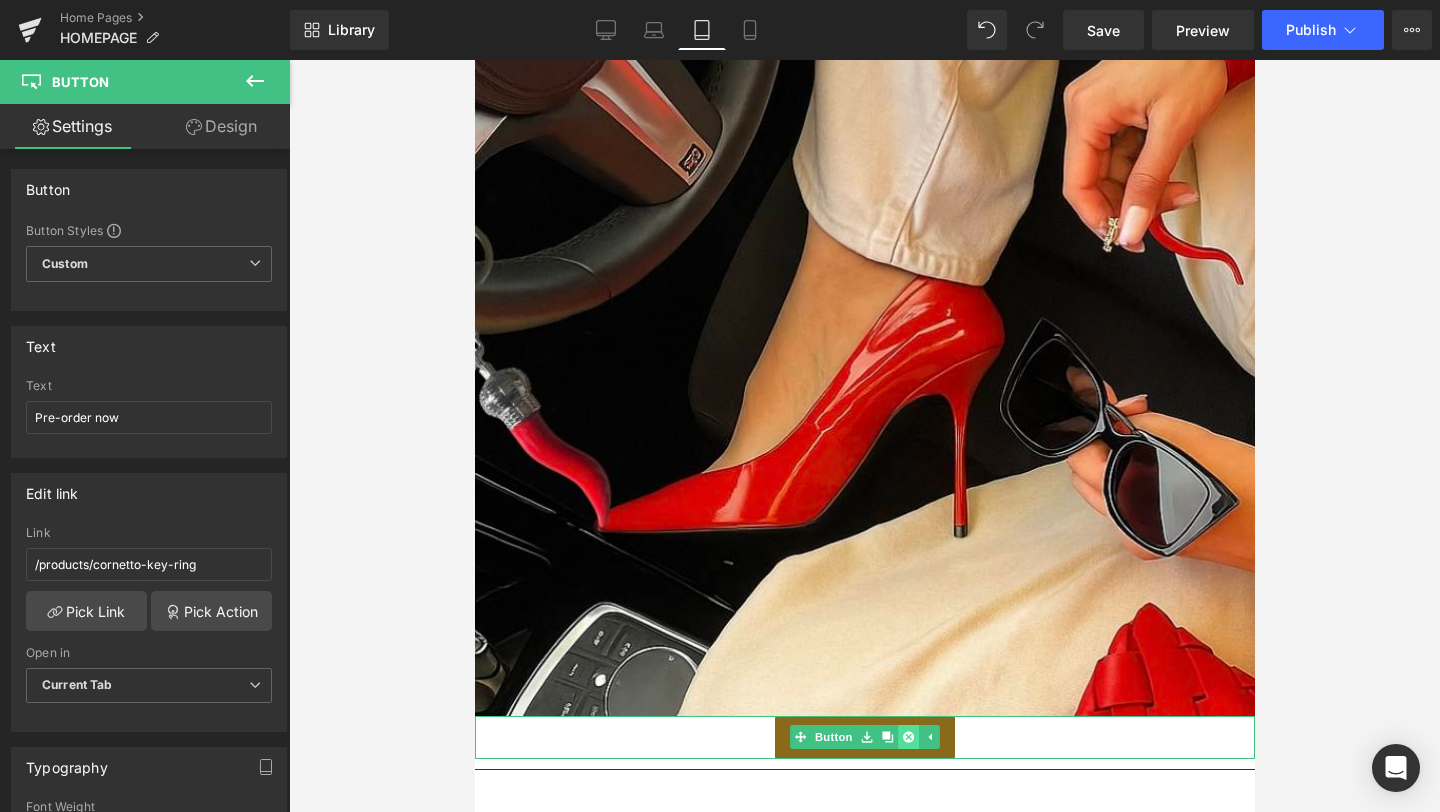 click 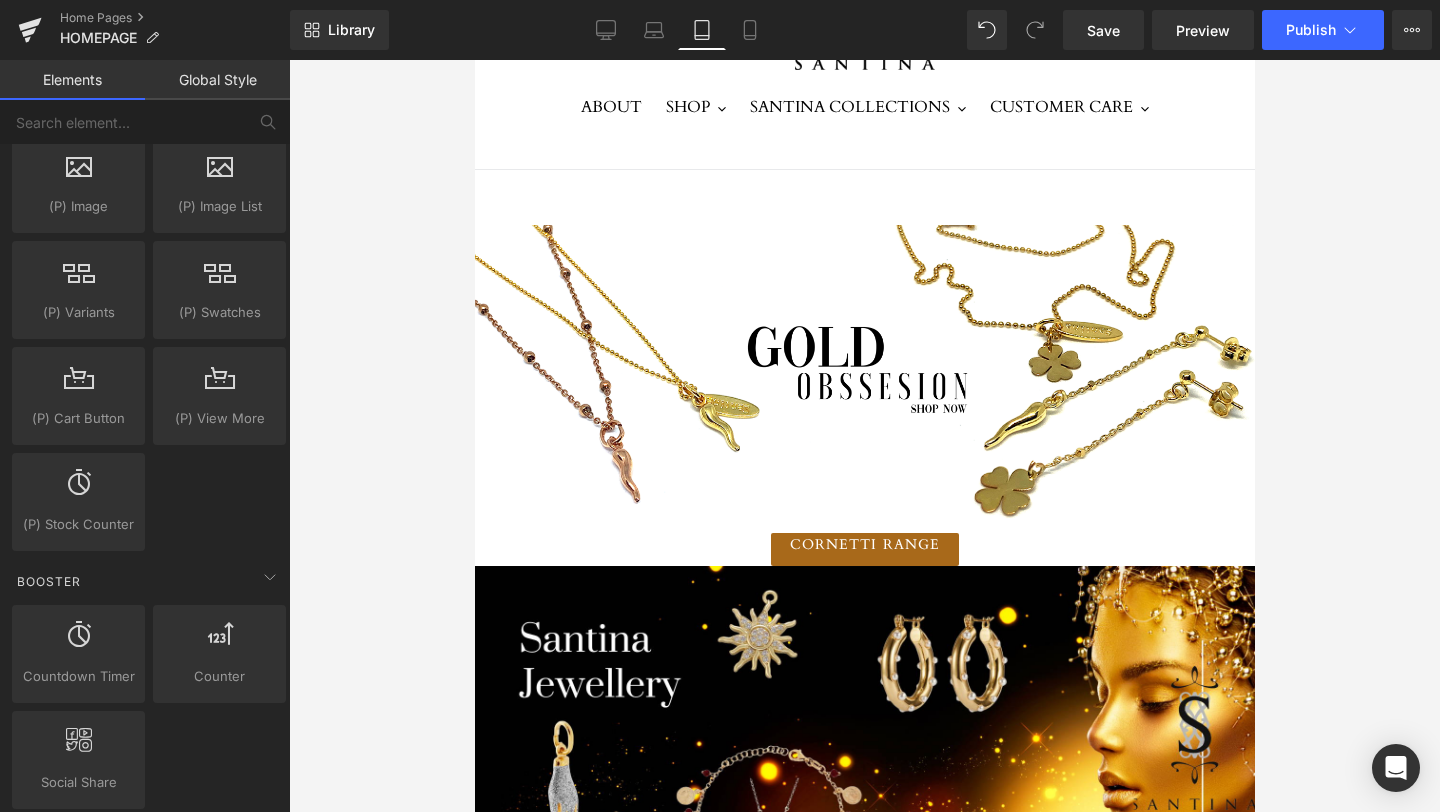 scroll, scrollTop: 0, scrollLeft: 0, axis: both 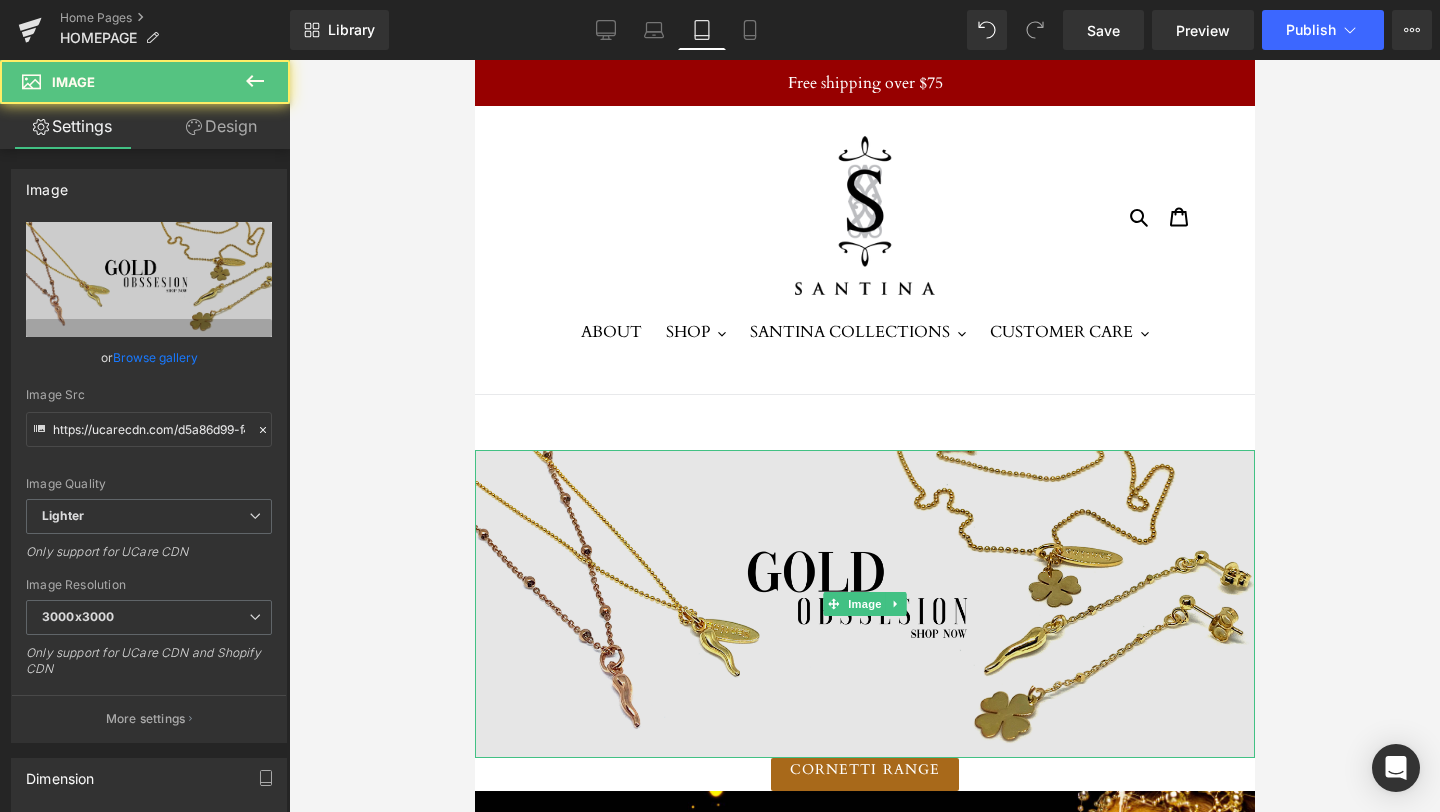click at bounding box center [864, 604] 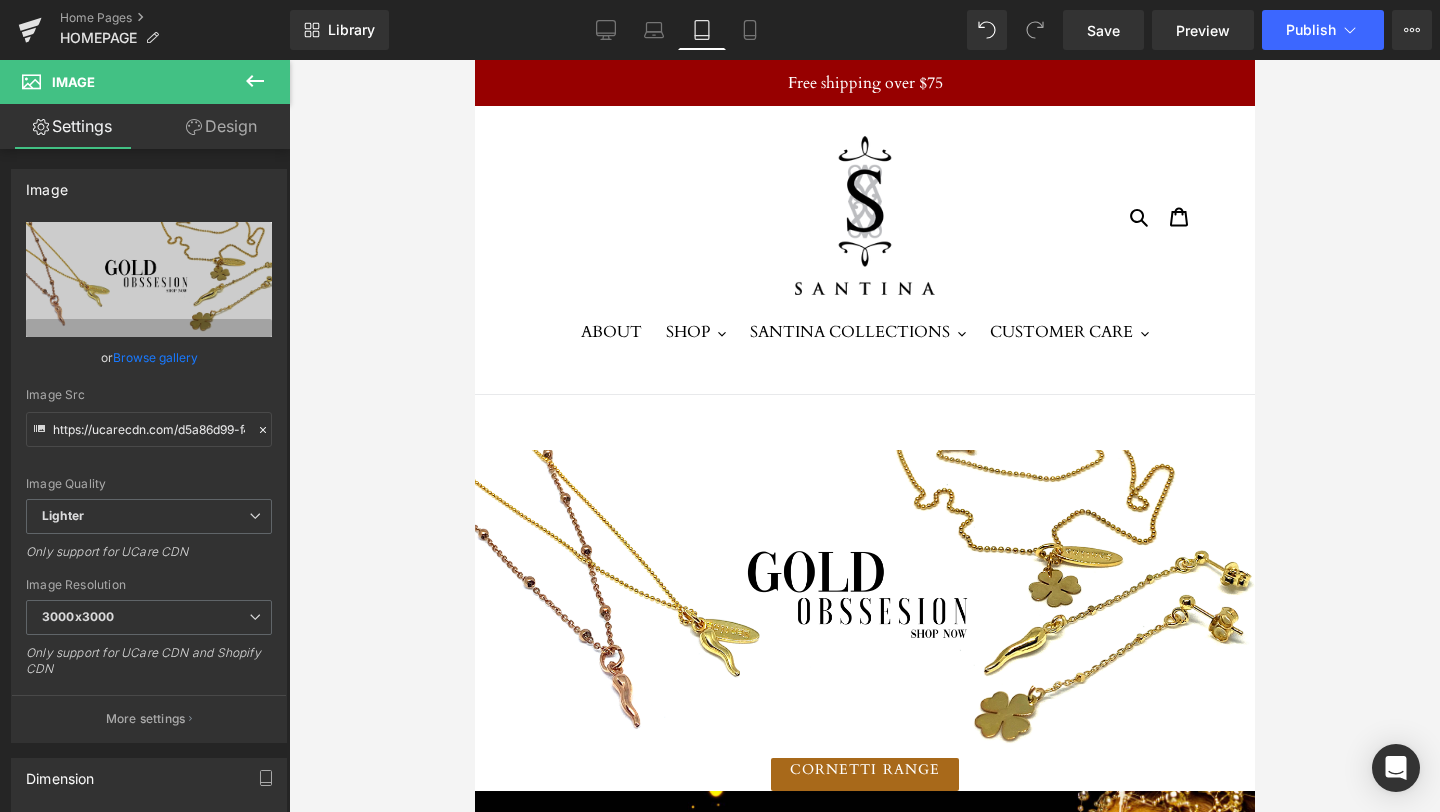 drag, startPoint x: 902, startPoint y: 453, endPoint x: 902, endPoint y: 394, distance: 59 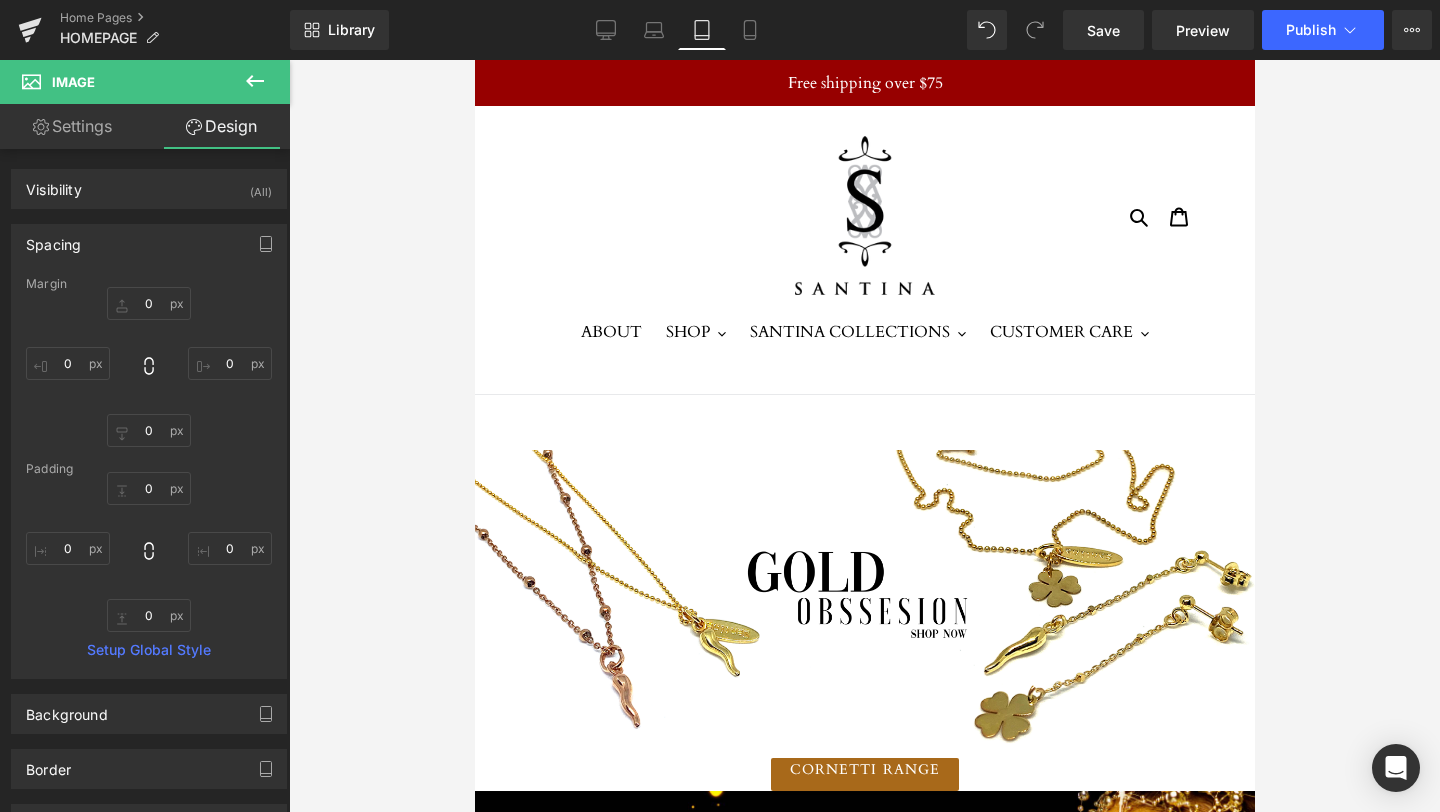drag, startPoint x: 916, startPoint y: 454, endPoint x: 916, endPoint y: 415, distance: 39 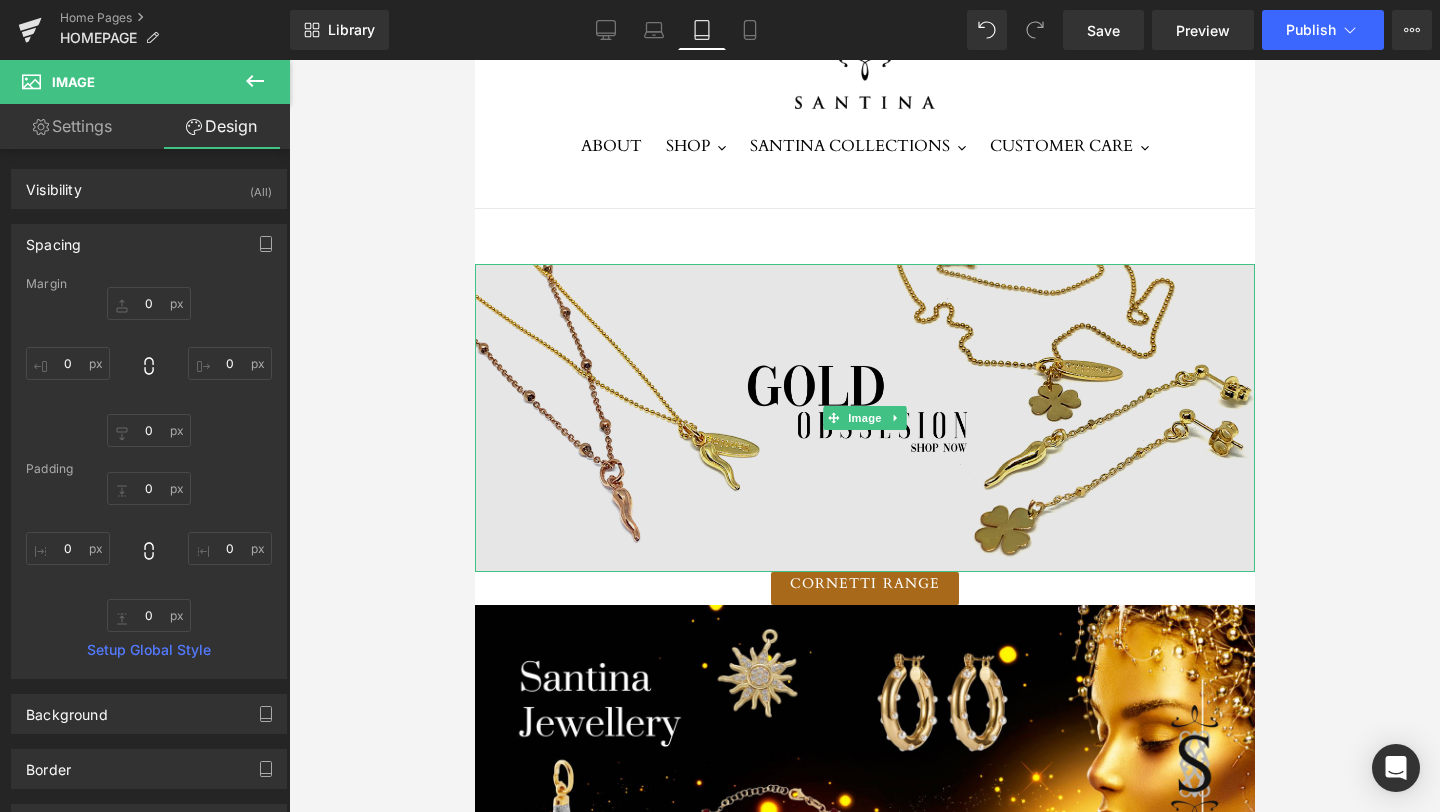scroll, scrollTop: 197, scrollLeft: 0, axis: vertical 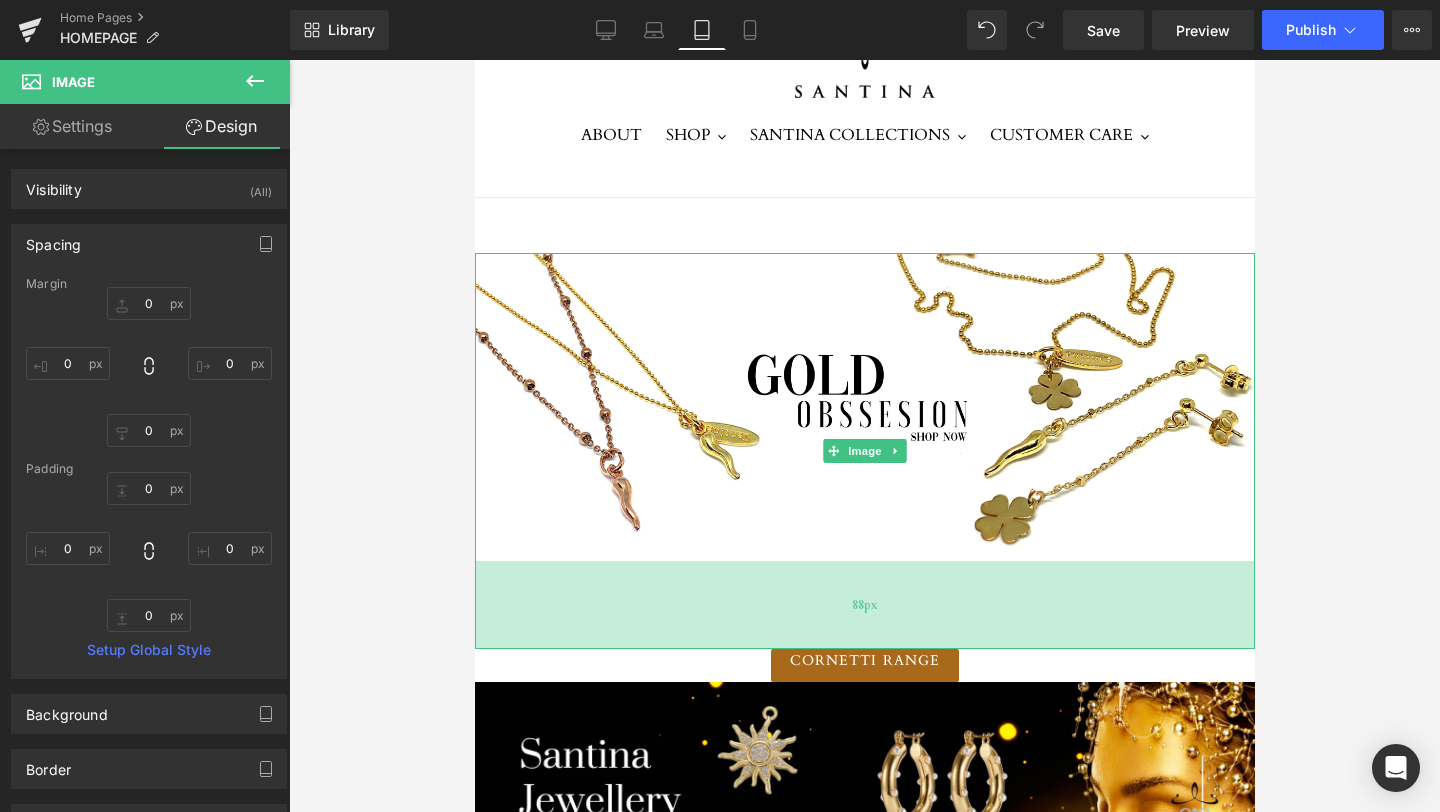 drag, startPoint x: 992, startPoint y: 559, endPoint x: 990, endPoint y: 644, distance: 85.02353 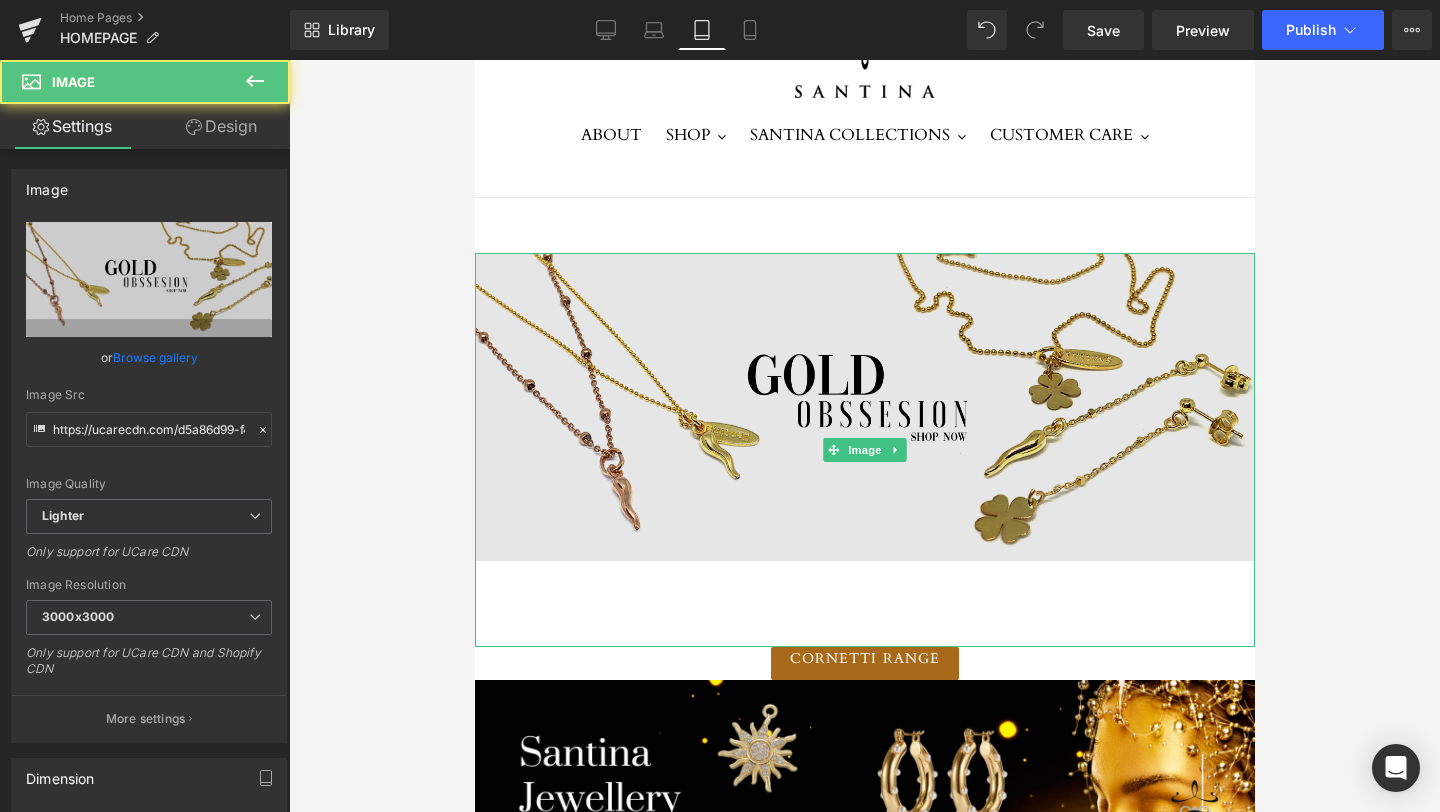 click at bounding box center [864, 450] 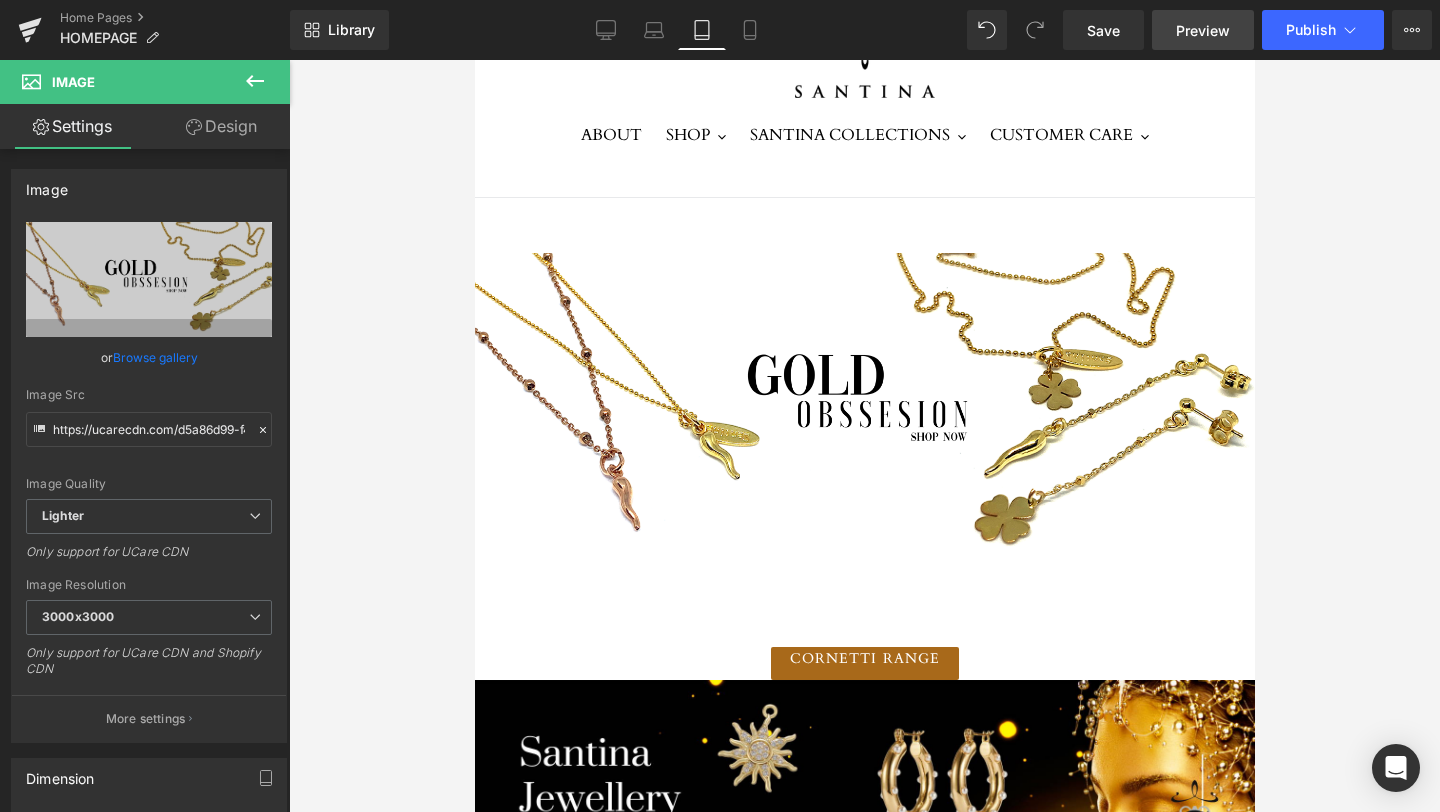 click on "Preview" at bounding box center (1203, 30) 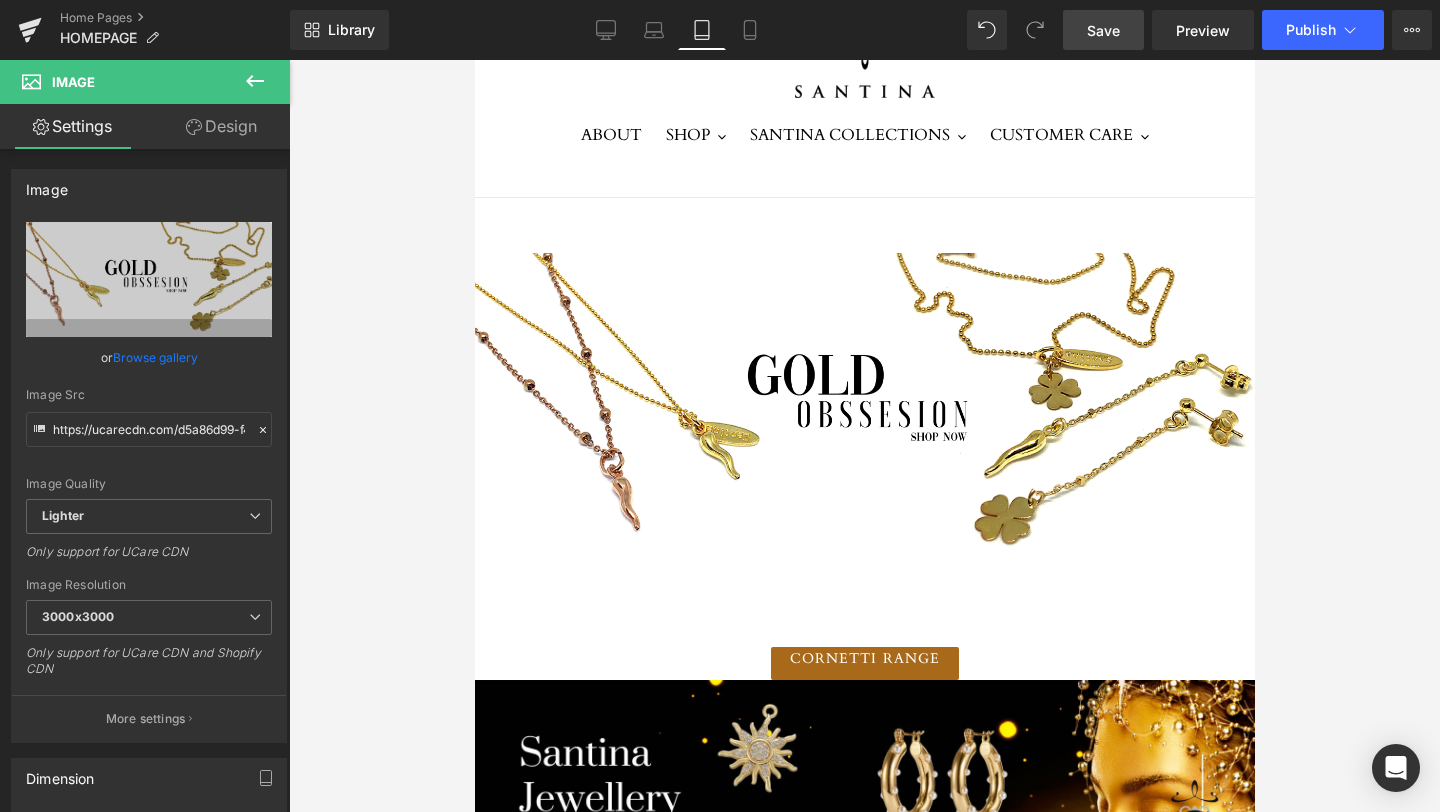 click on "Save" at bounding box center [1103, 30] 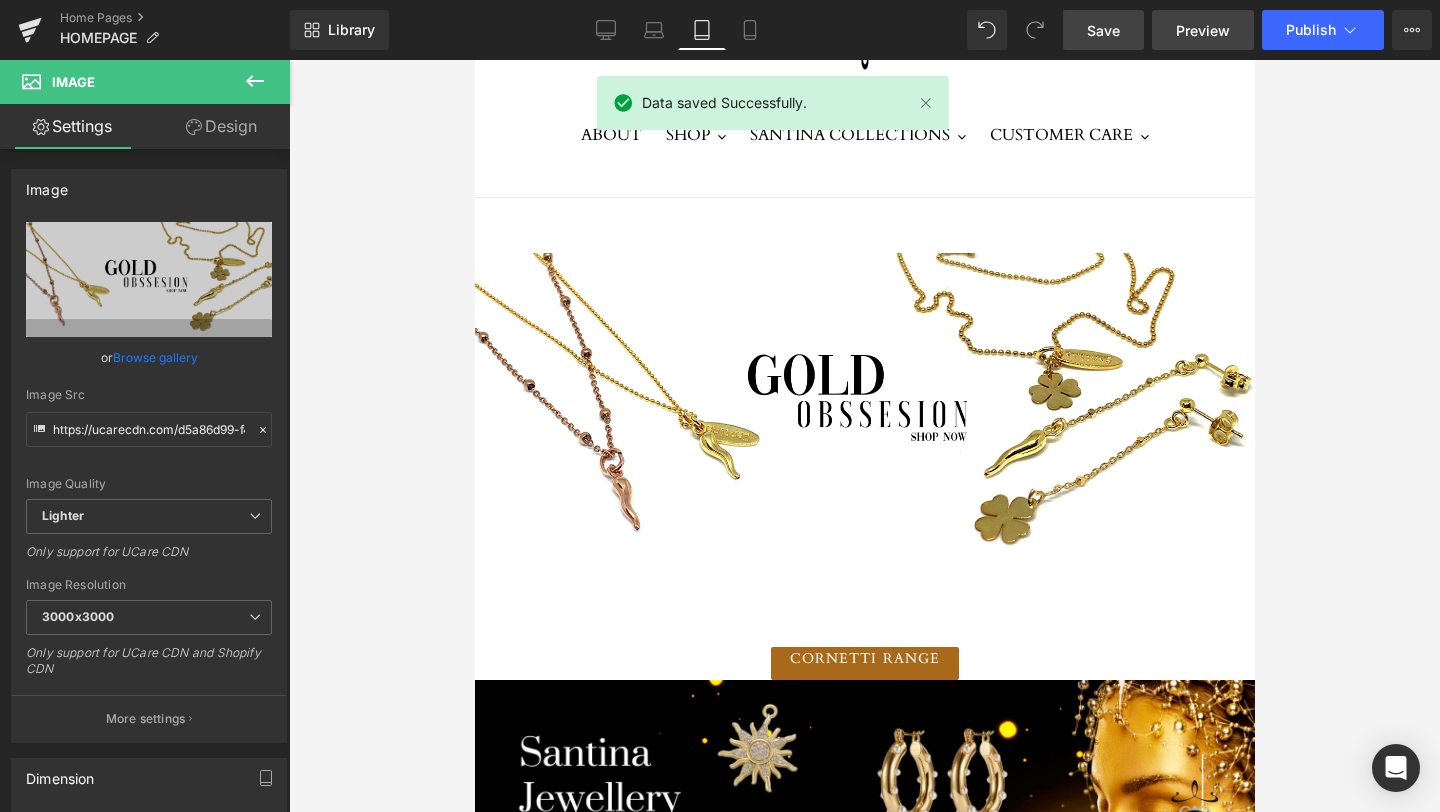 click on "Preview" at bounding box center [1203, 30] 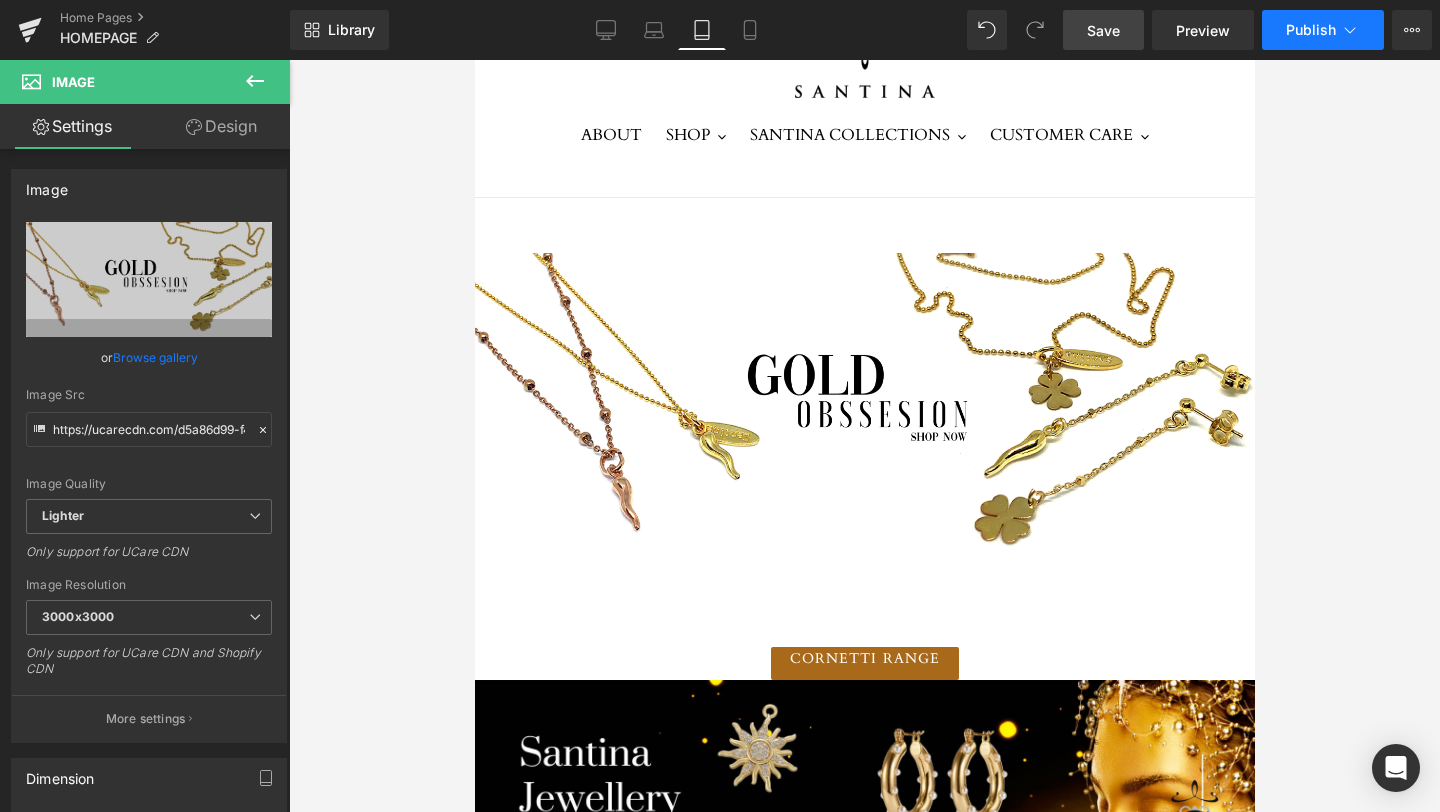 click on "Publish" at bounding box center [1323, 30] 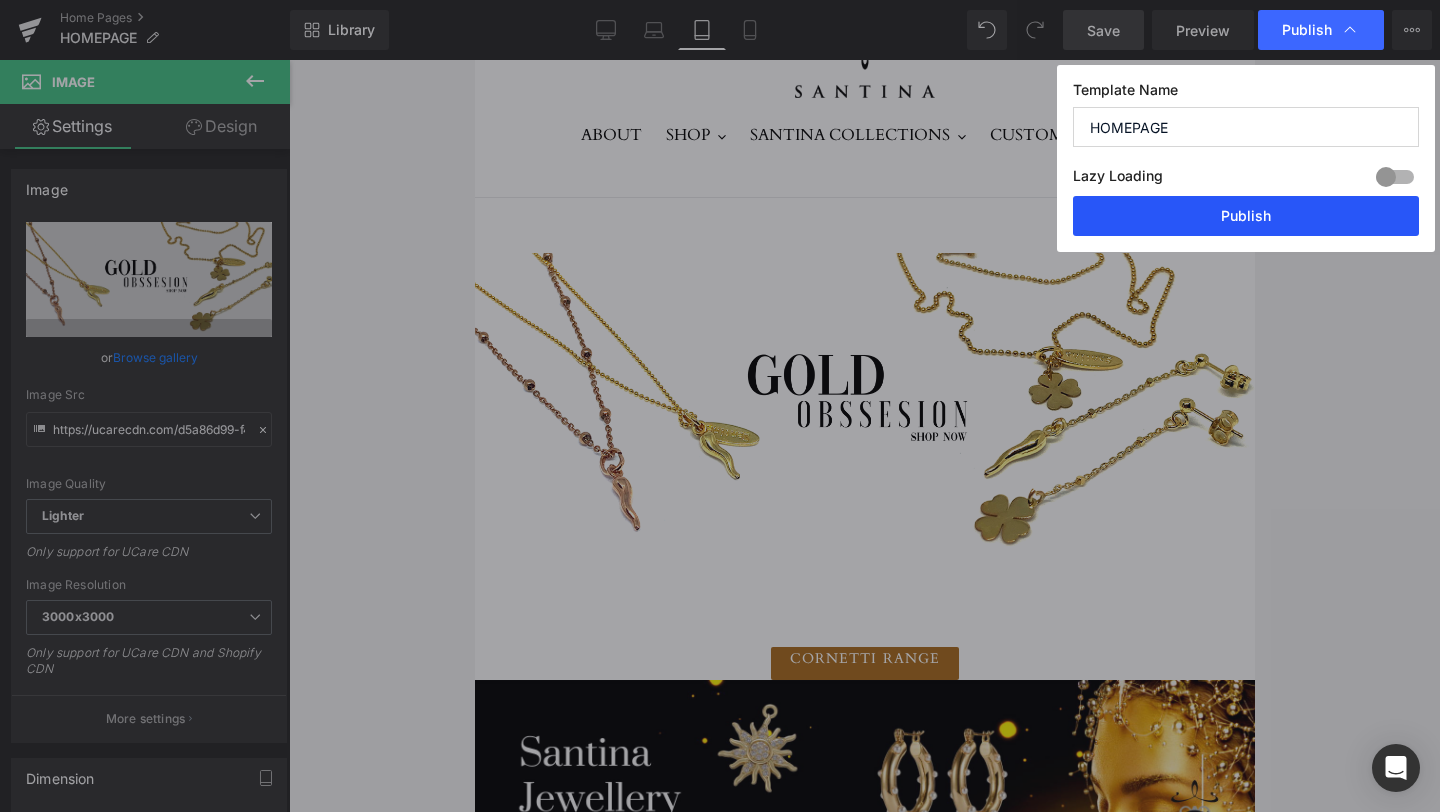 click on "Publish" at bounding box center (1246, 216) 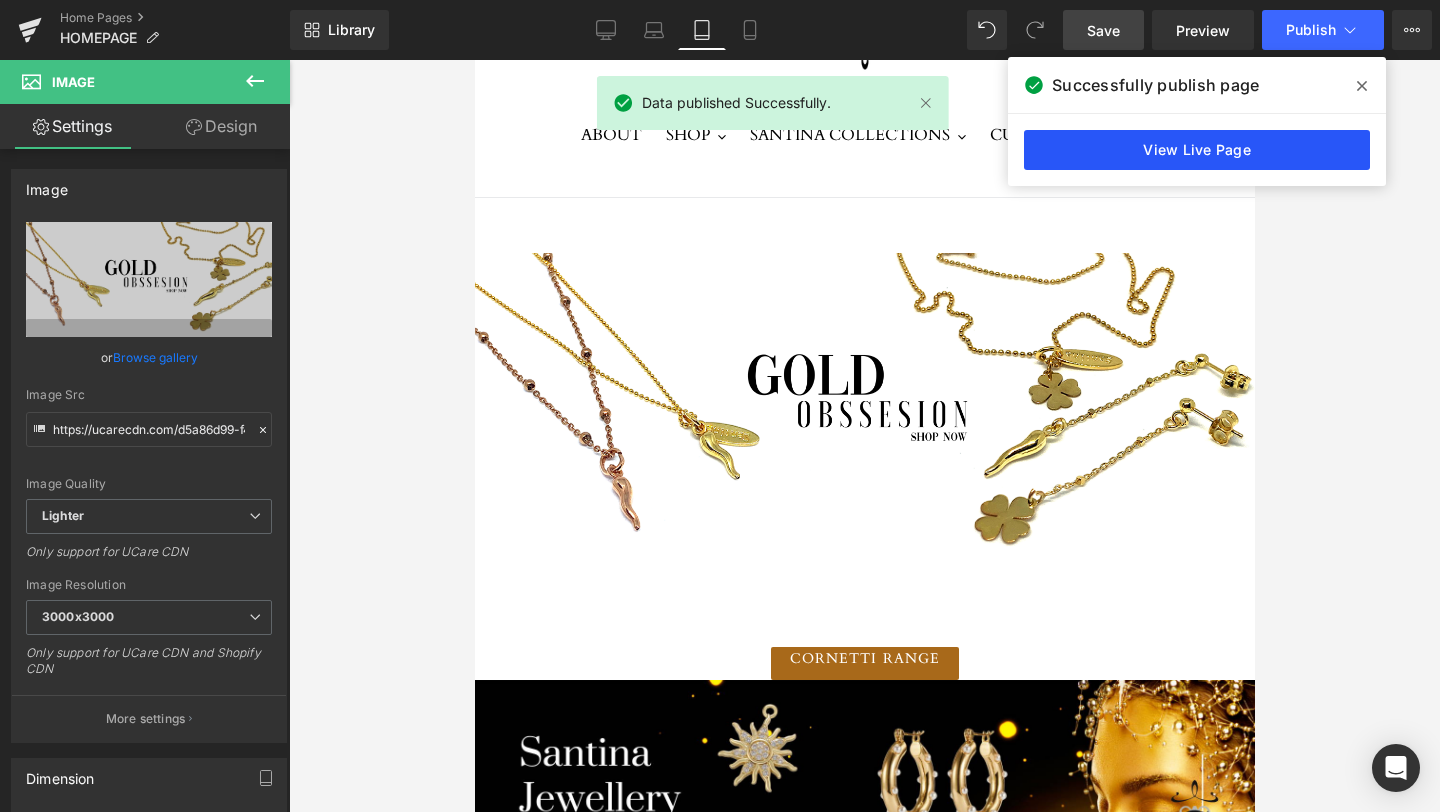 click on "View Live Page" at bounding box center [1197, 150] 